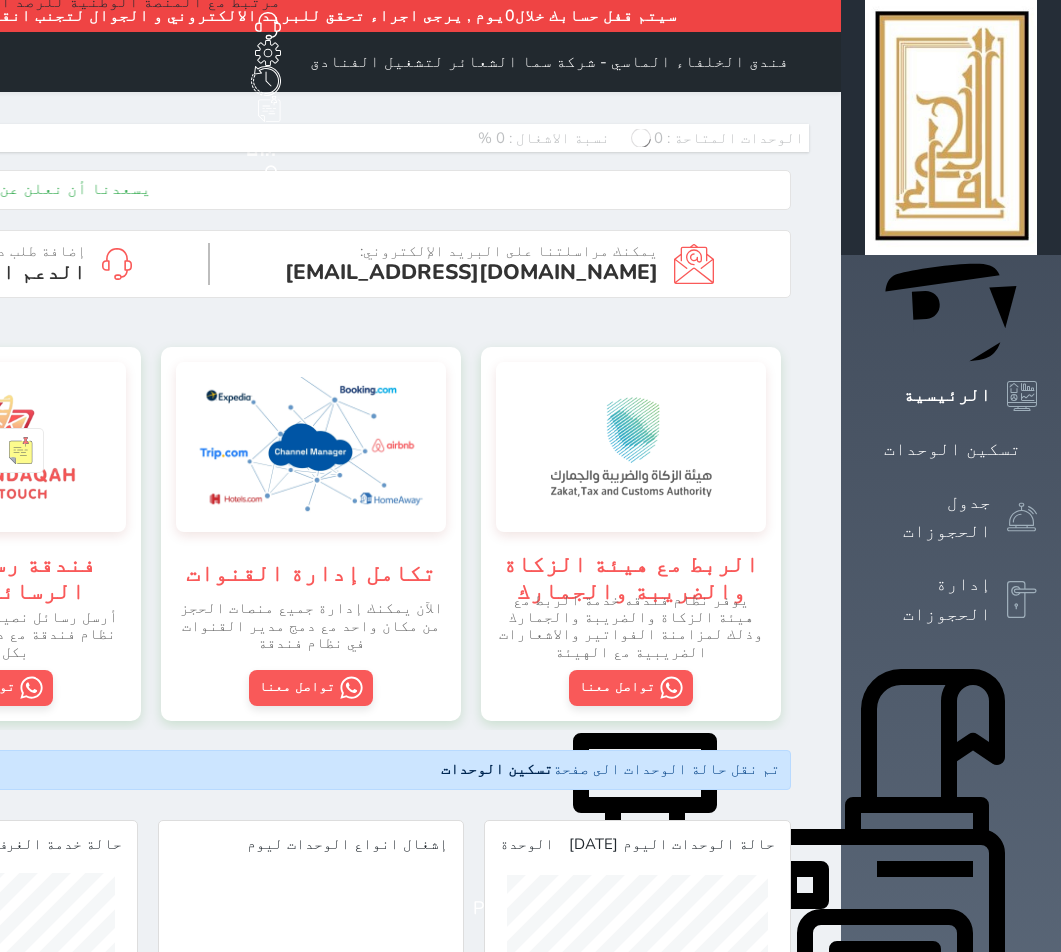 scroll, scrollTop: 0, scrollLeft: 0, axis: both 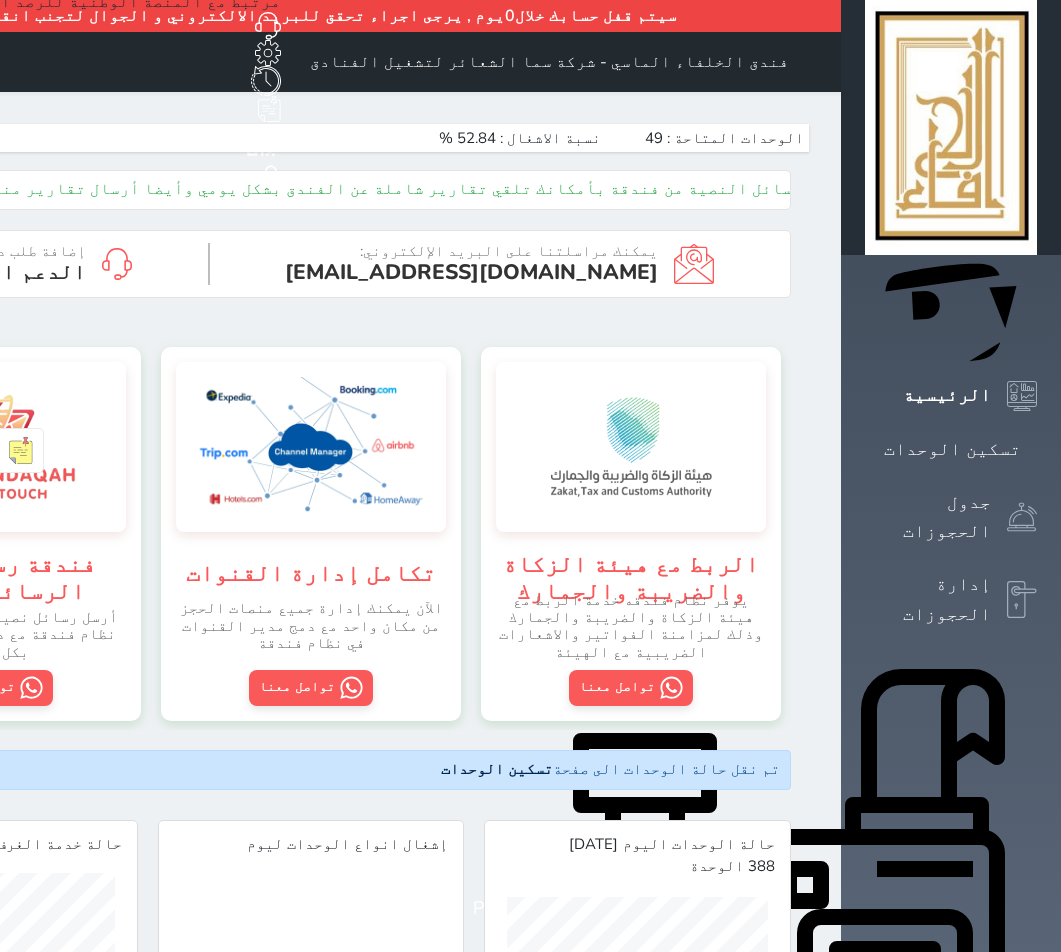 click on "خدمة العملاء" at bounding box center [-145, 62] 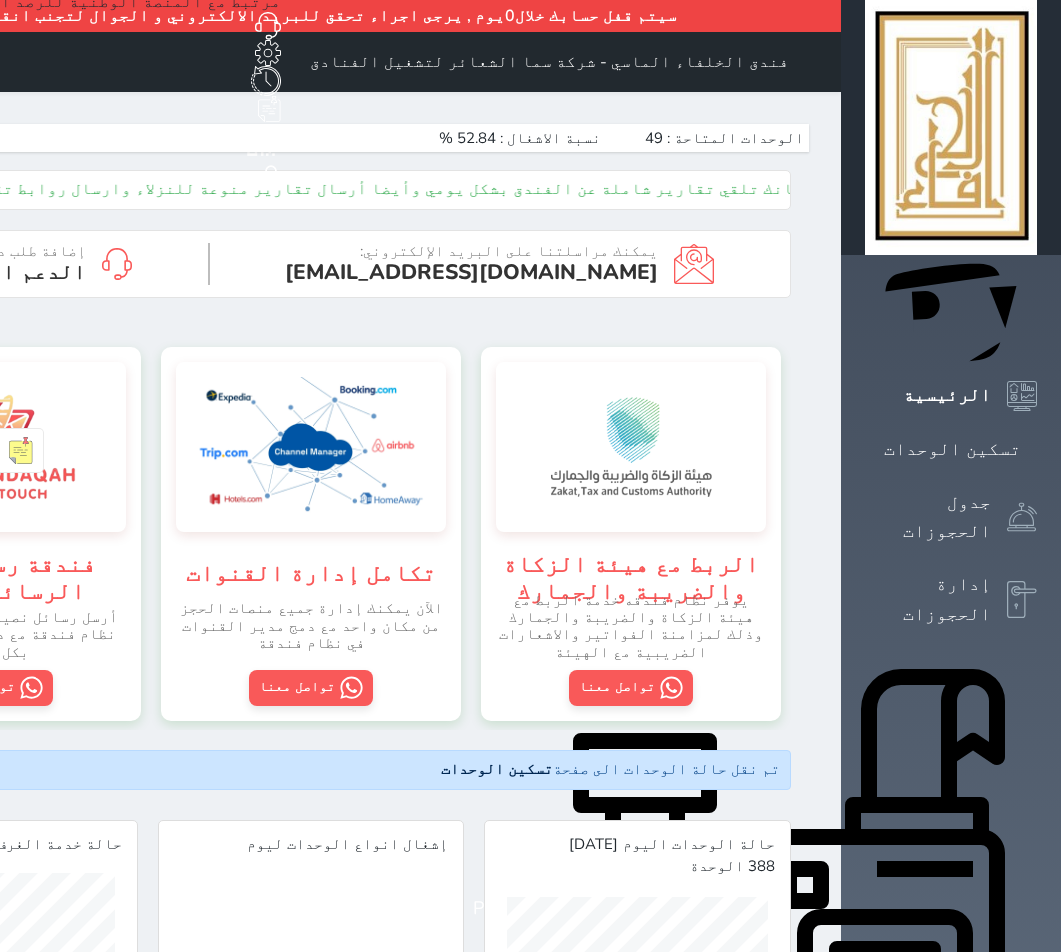 click on "الوحدات المتاحة : 49   نسبة الاشغال : 52.84 %" at bounding box center (311, 138) 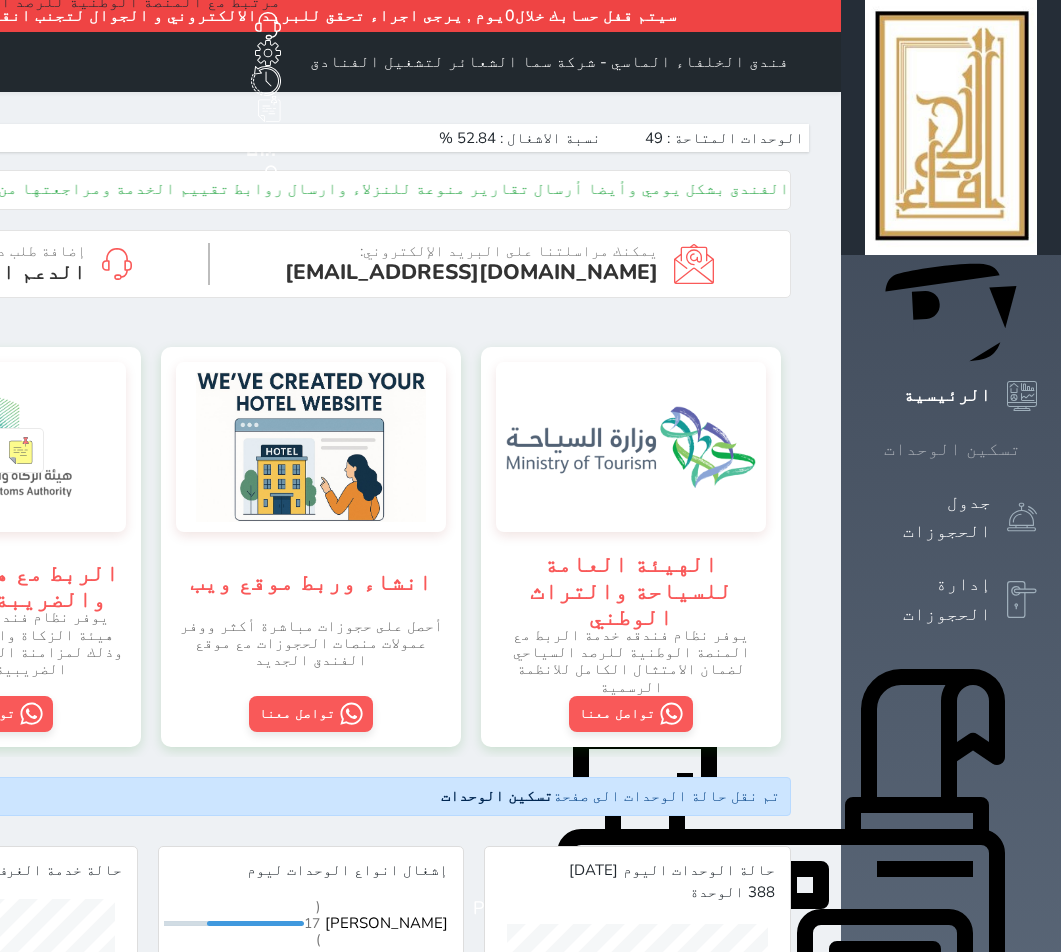 click 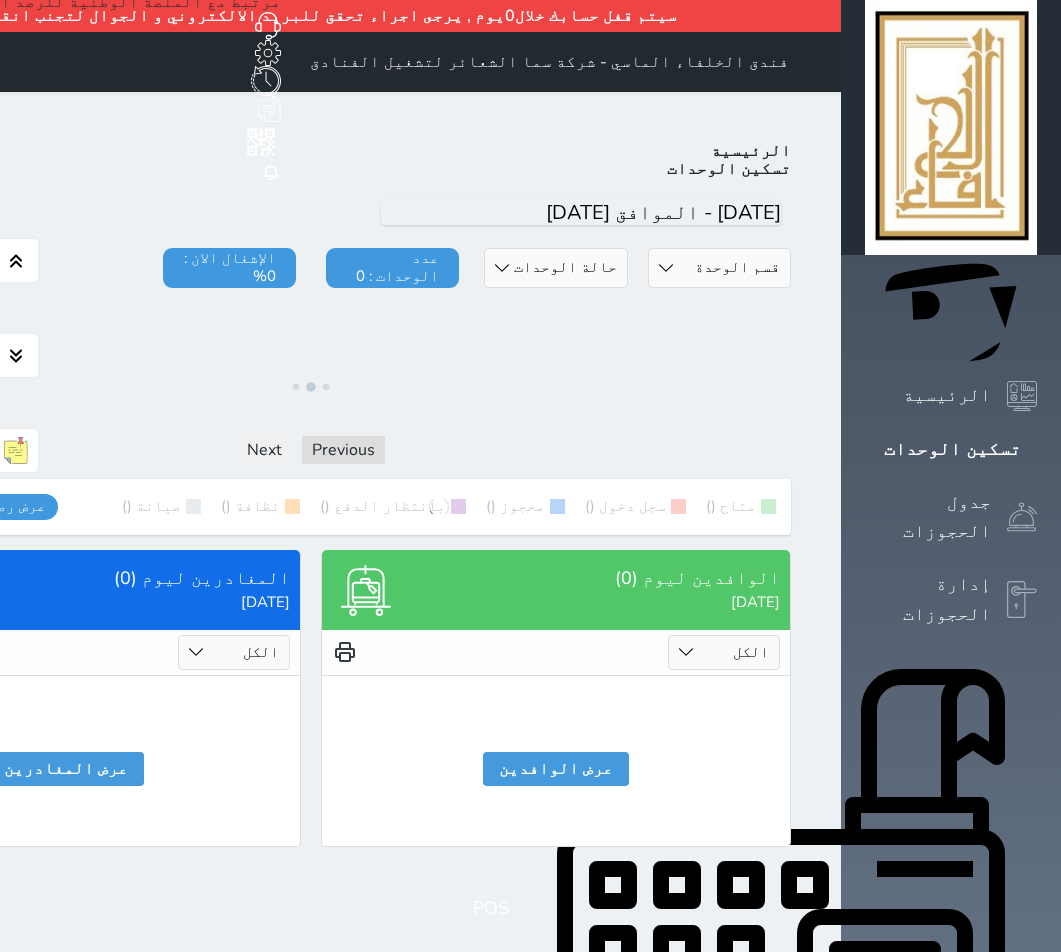 click on "قسم الوحدة   غرفه رباعية سرير كينج غرفة ثلاثة غرفة ثنائي" at bounding box center (719, 268) 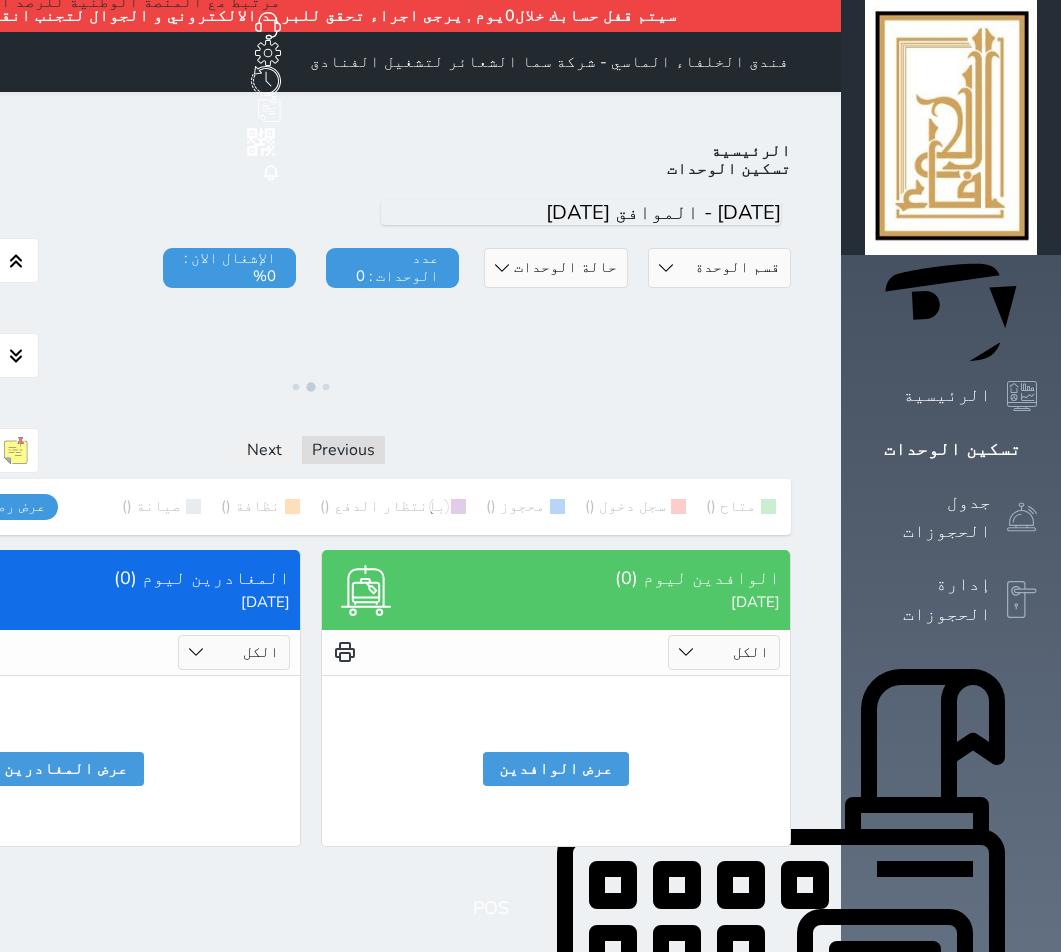 click on "قسم الوحدة   غرفه رباعية سرير كينج غرفة ثلاثة غرفة ثنائي" at bounding box center (719, 268) 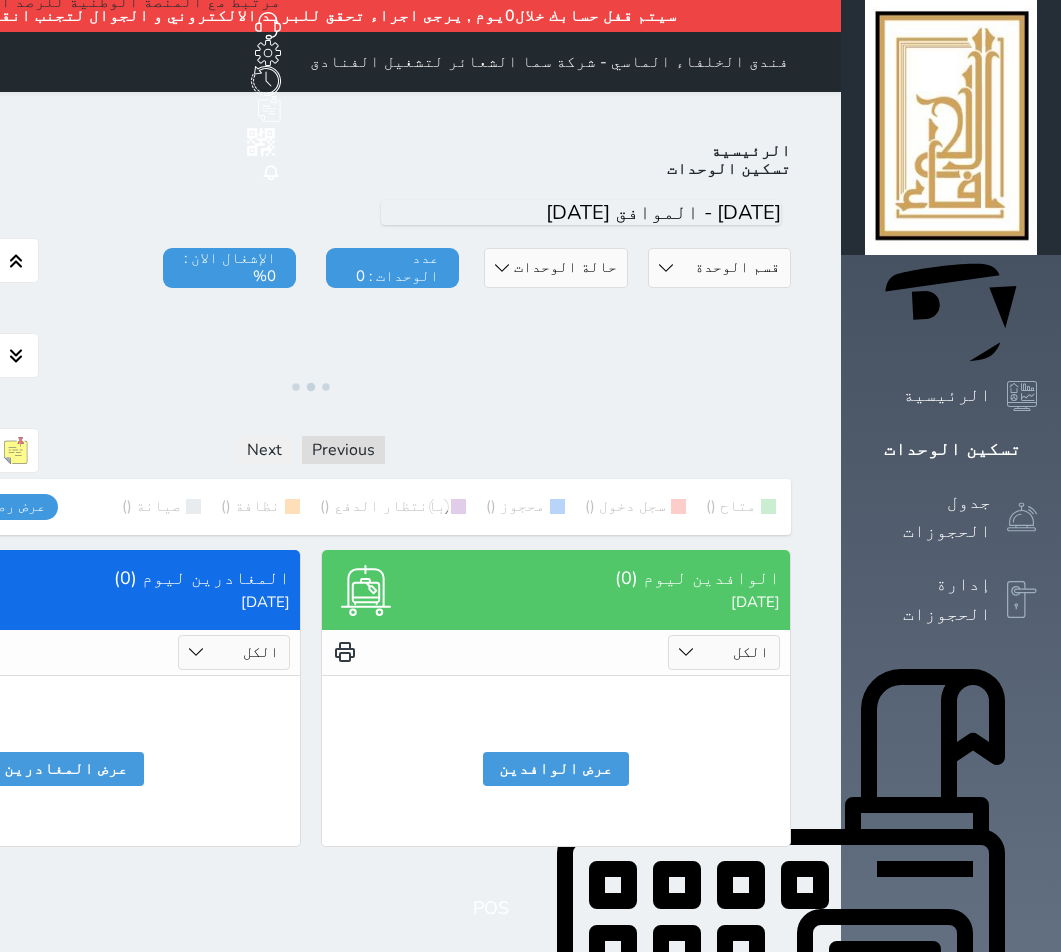click on "قسم الوحدة   غرفه رباعية سرير كينج غرفة ثلاثة غرفة ثنائي" at bounding box center (719, 268) 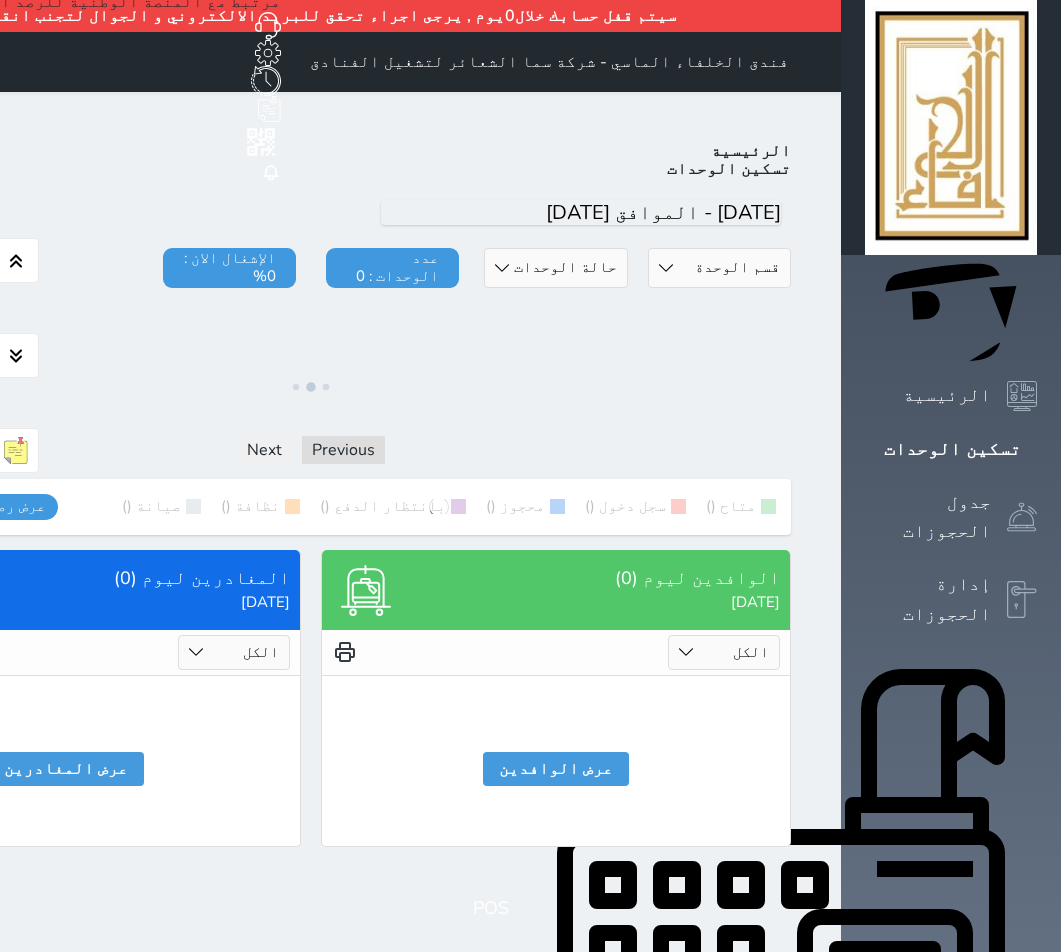 click on "قسم الوحدة   غرفه رباعية سرير كينج غرفة ثلاثة غرفة ثنائي" at bounding box center [719, 268] 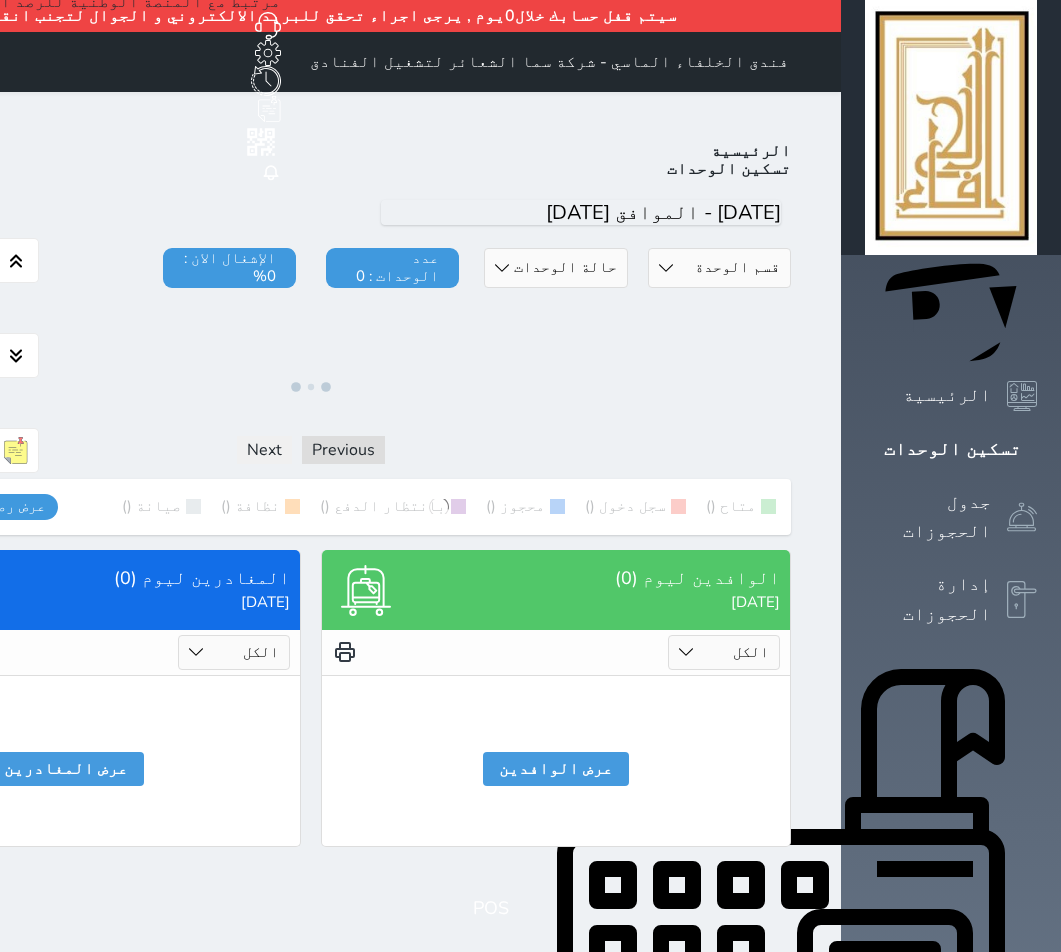 click on "قسم الوحدة   غرفه رباعية سرير كينج غرفة ثلاثة غرفة ثنائي" at bounding box center [719, 268] 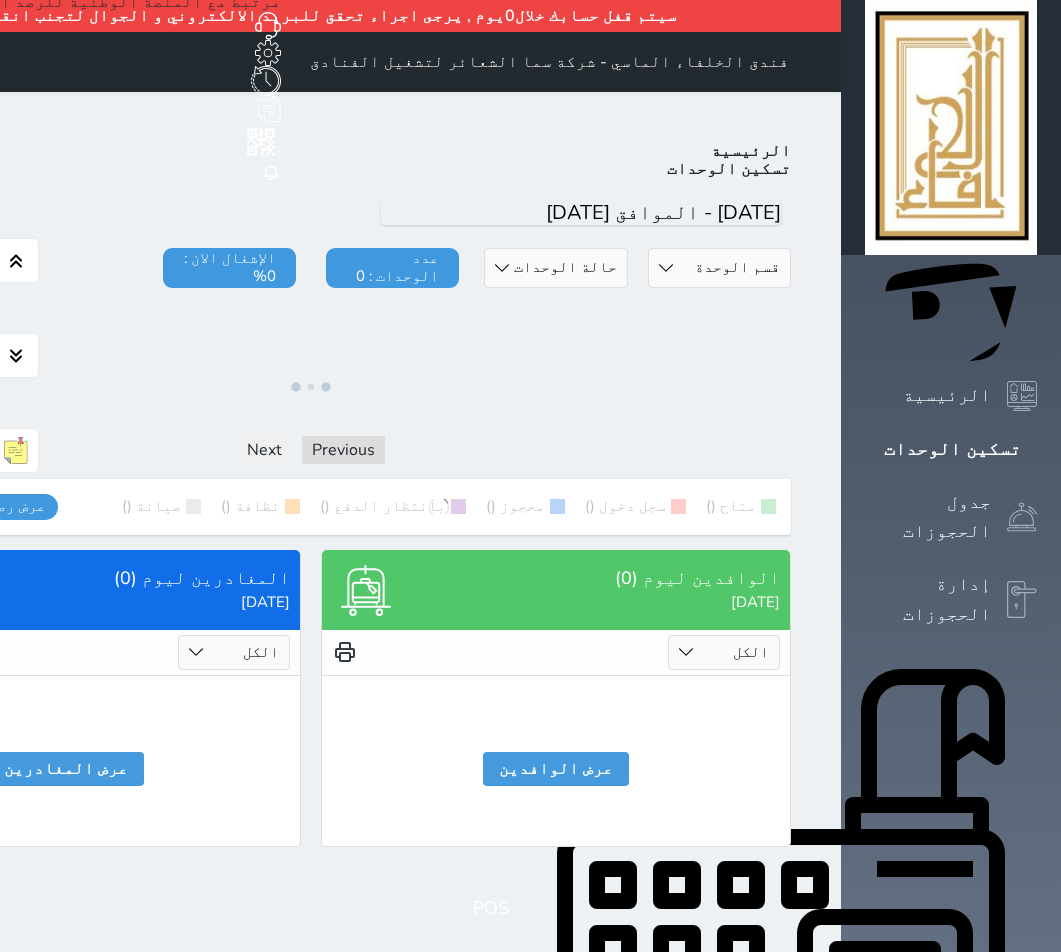 select on "39145628" 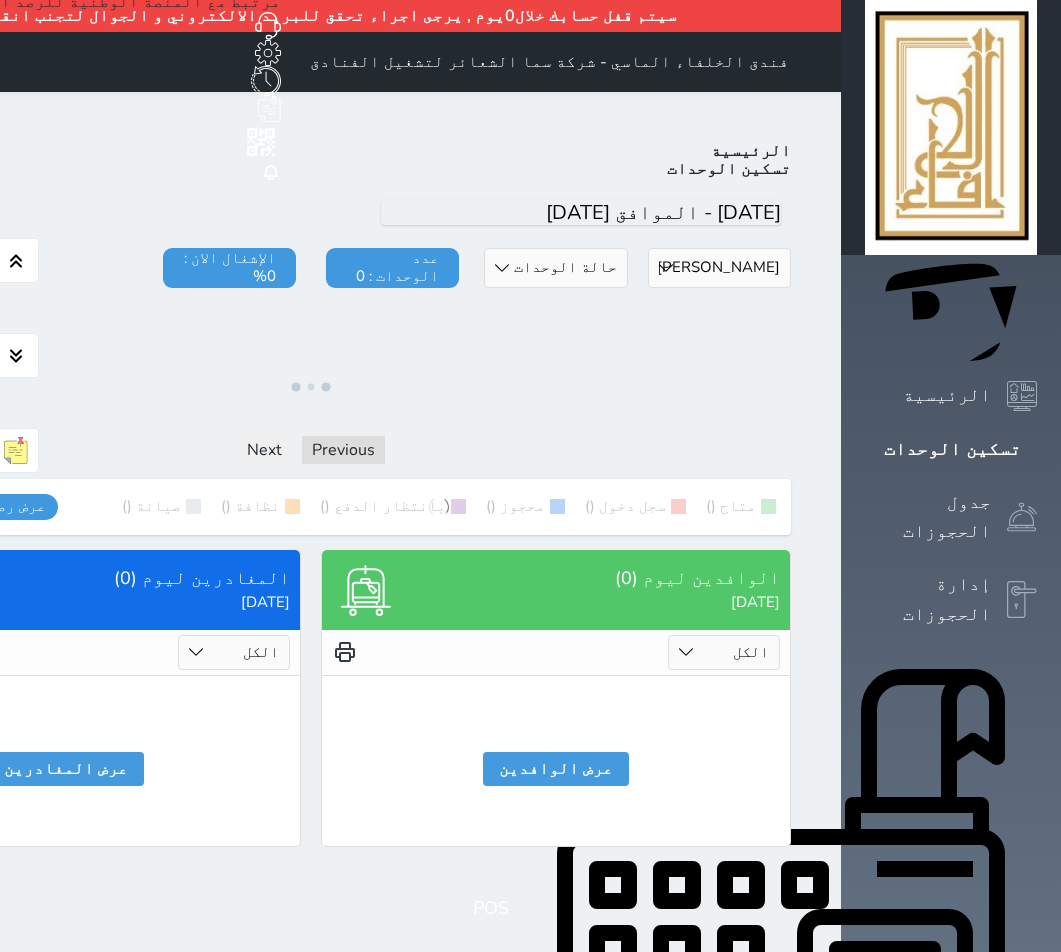 click on "قسم الوحدة   غرفه رباعية سرير كينج غرفة ثلاثة غرفة ثنائي" at bounding box center [719, 268] 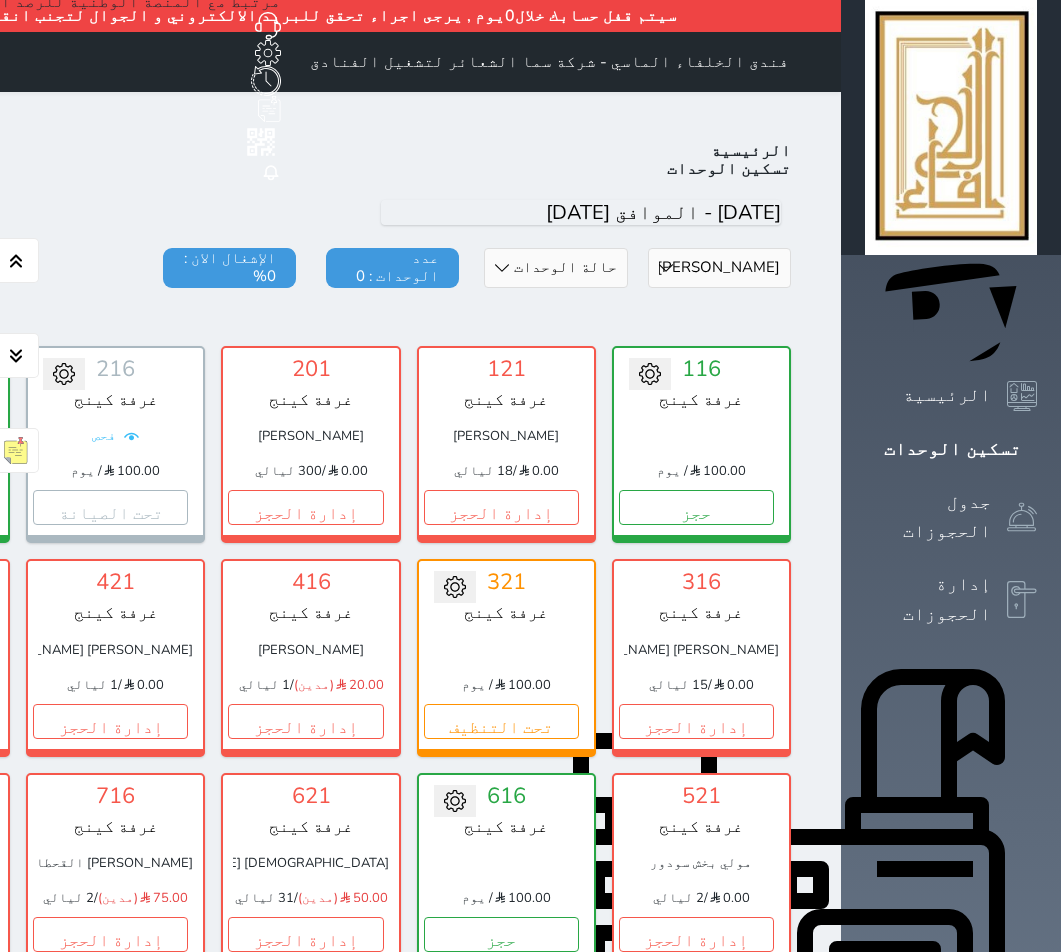 scroll, scrollTop: 110, scrollLeft: 0, axis: vertical 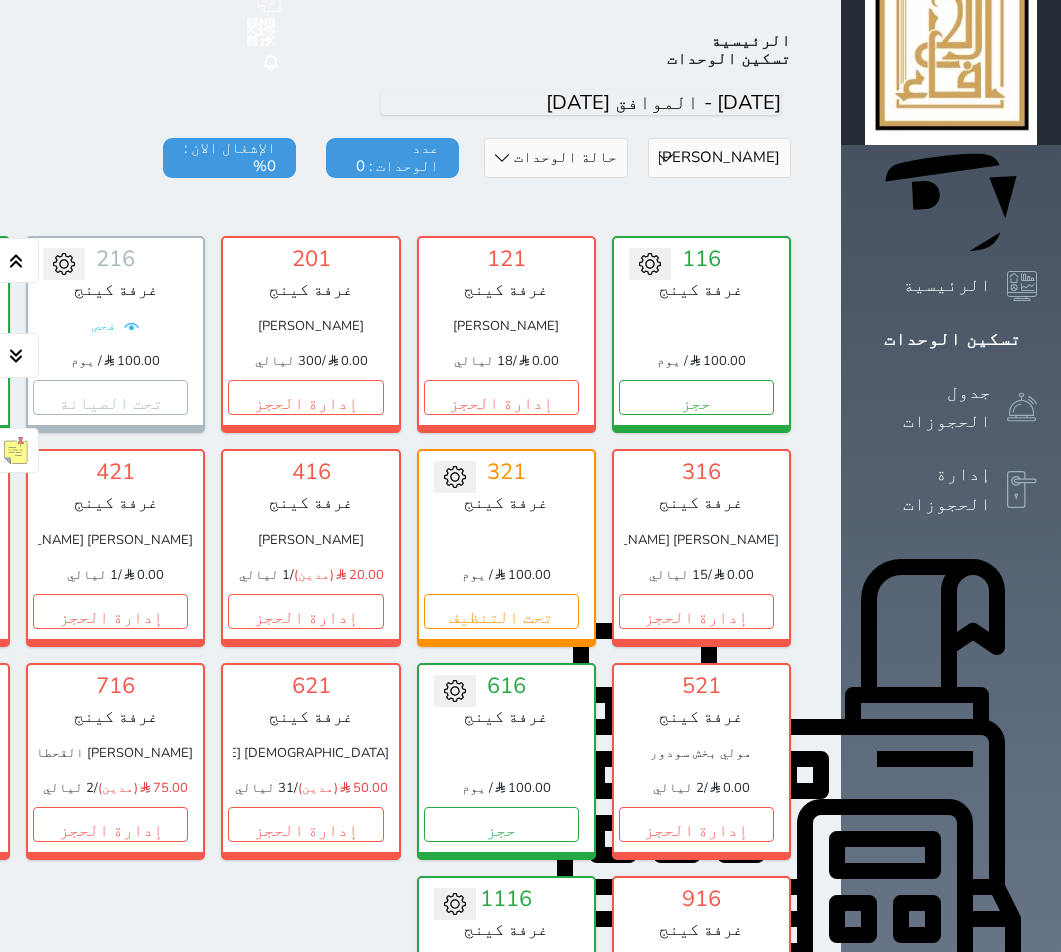 click on "قسم الوحدة   غرفه رباعية سرير كينج غرفة ثلاثة غرفة ثنائي" at bounding box center [719, 158] 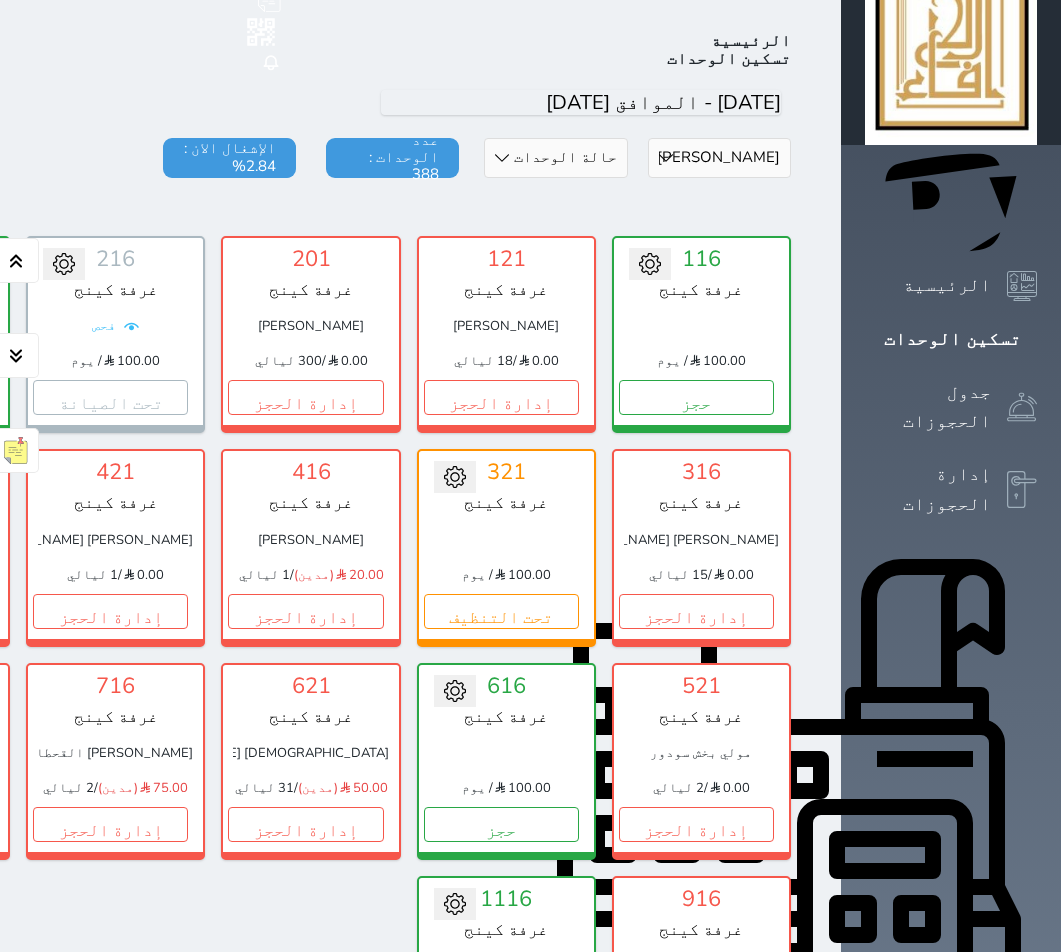 click on "قسم الوحدة   غرفه رباعية سرير كينج غرفة ثلاثة غرفة ثنائي" at bounding box center (719, 158) 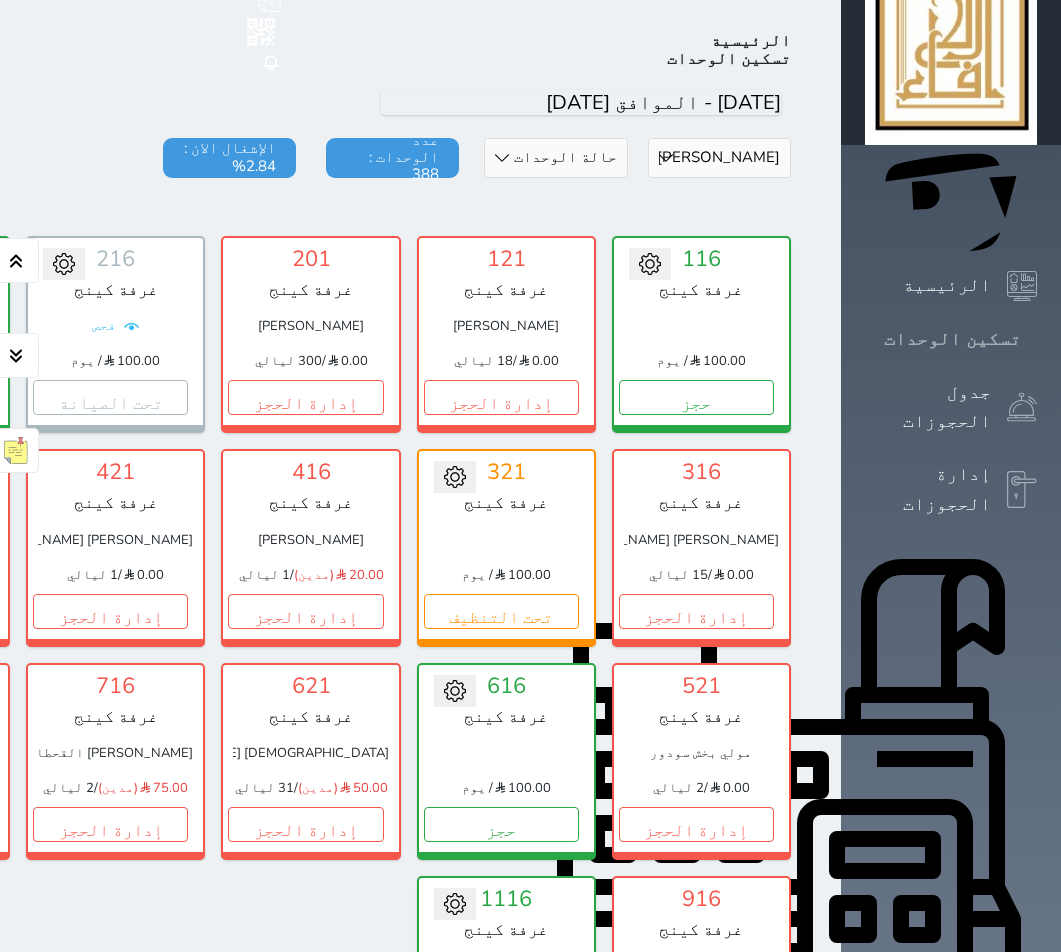 click 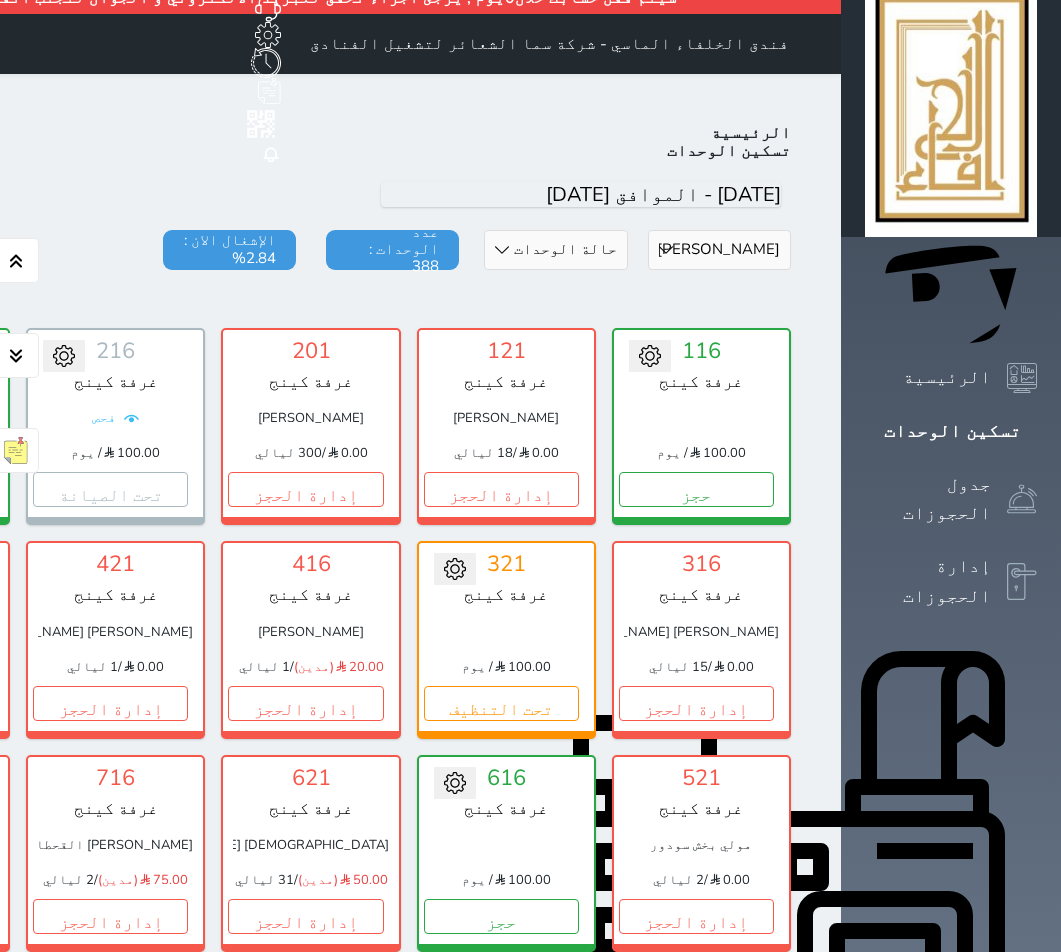 scroll, scrollTop: 0, scrollLeft: 0, axis: both 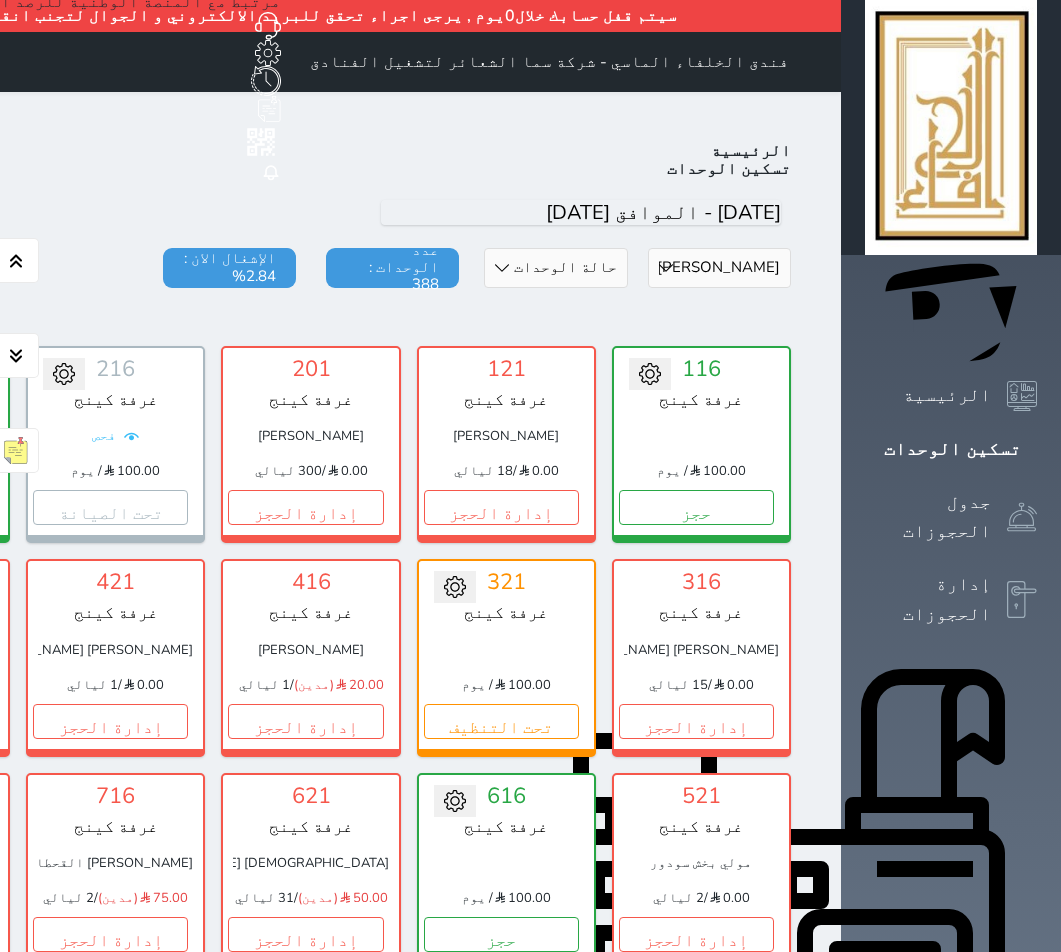 click on "قسم الوحدة   غرفه رباعية سرير كينج غرفة ثلاثة غرفة ثنائي" at bounding box center [719, 268] 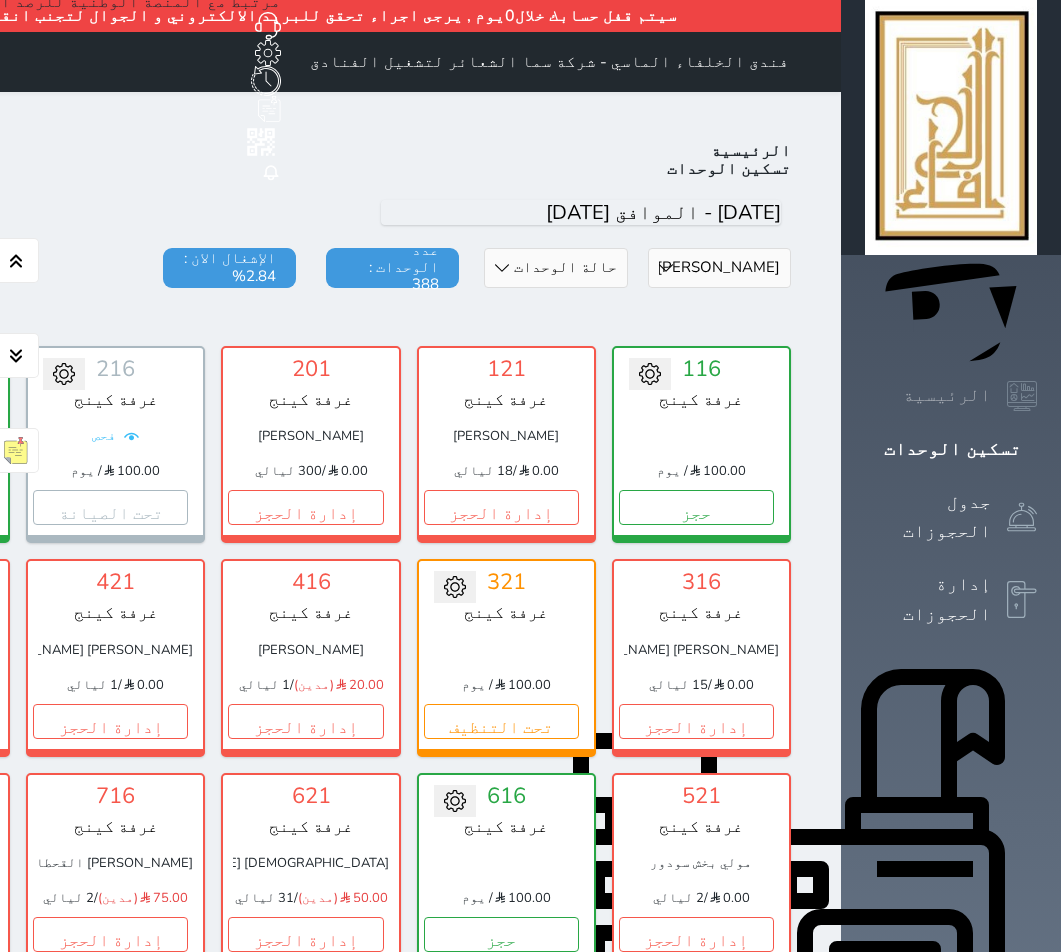 click on "الرئيسية" at bounding box center (947, 395) 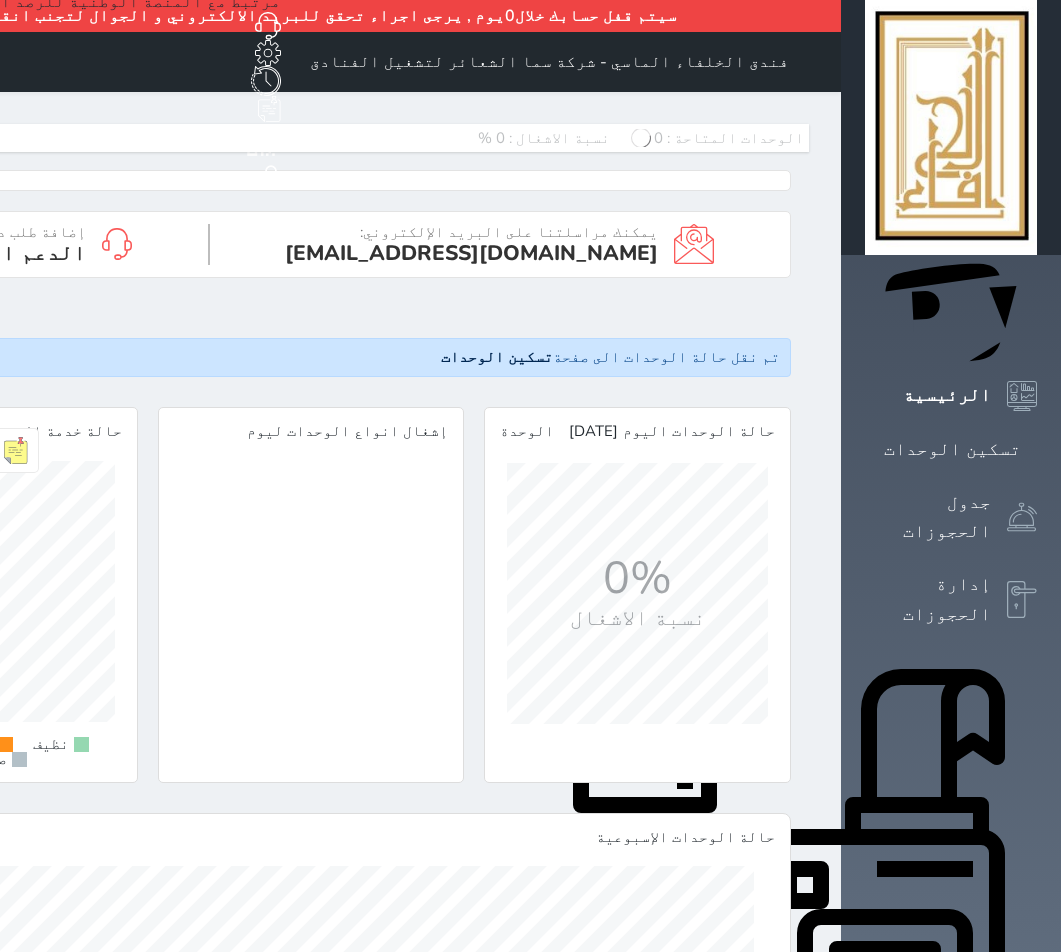scroll, scrollTop: 999739, scrollLeft: 999739, axis: both 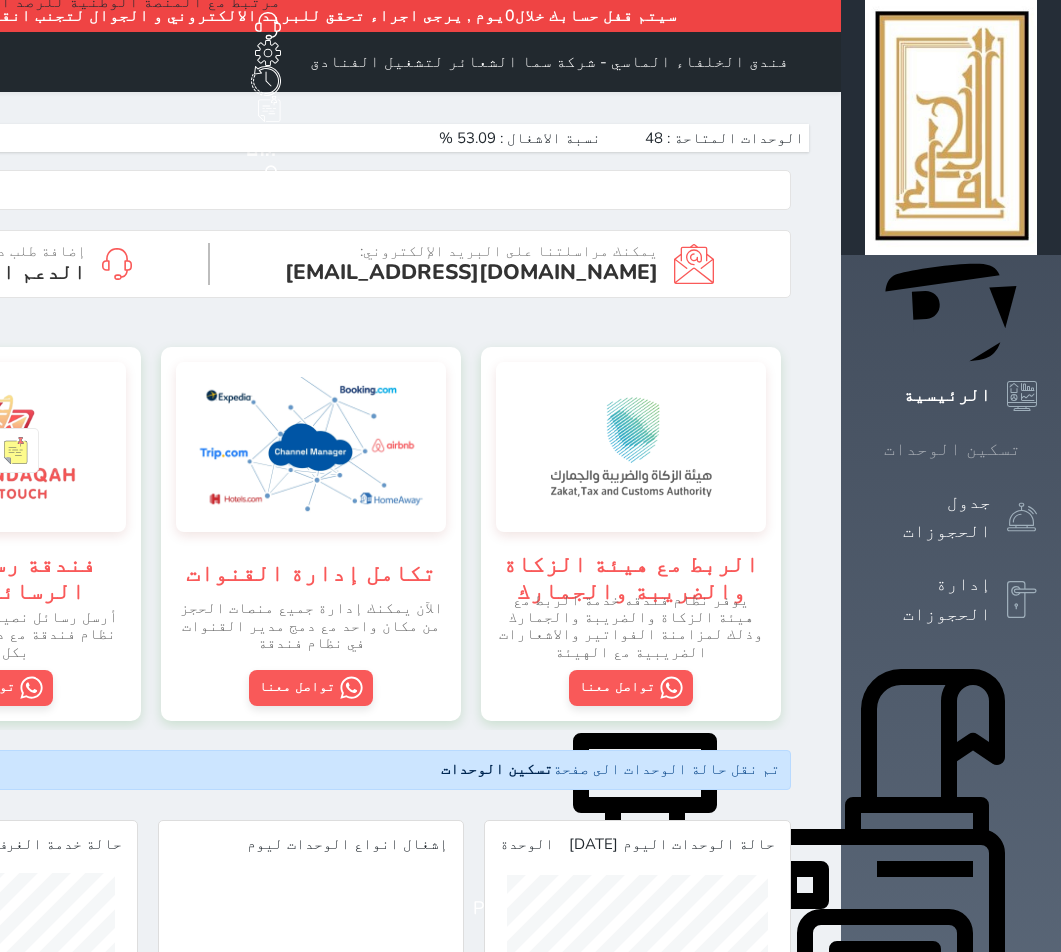 click on "تسكين الوحدات" at bounding box center (952, 449) 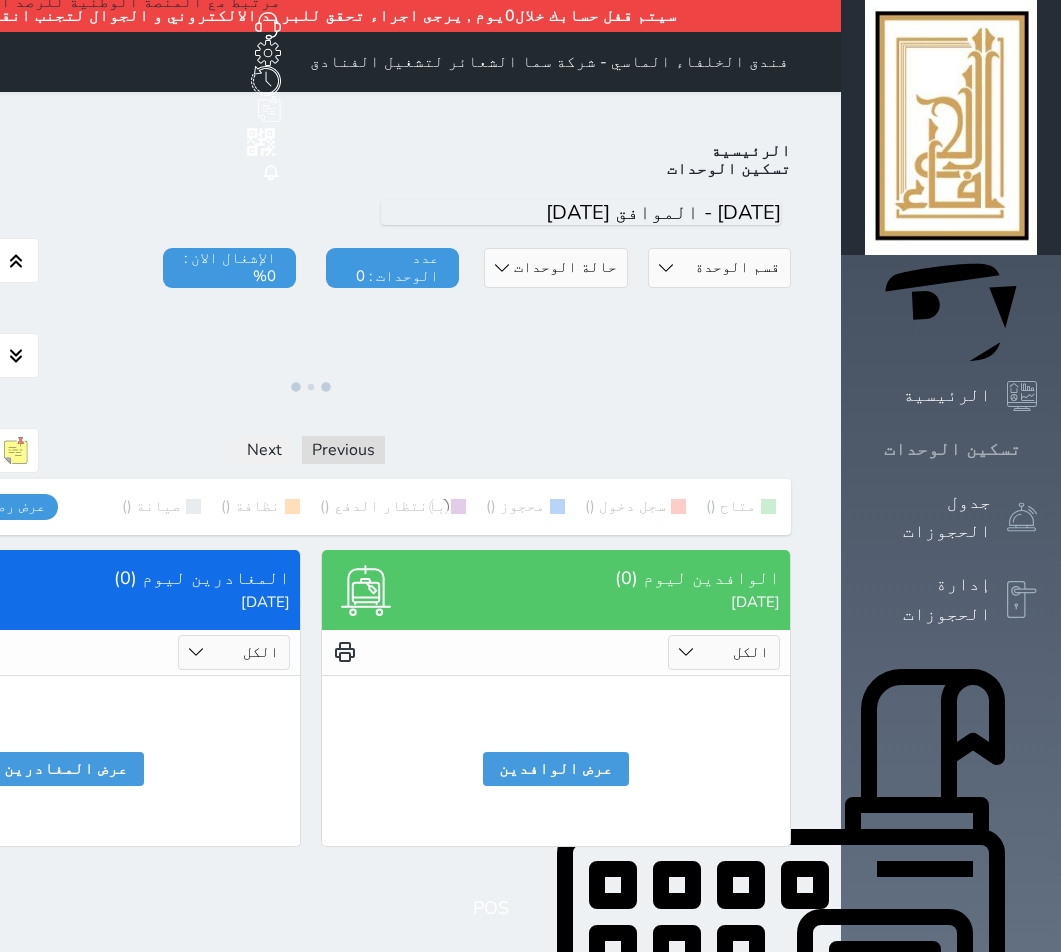 click on "تسكين الوحدات" at bounding box center [952, 449] 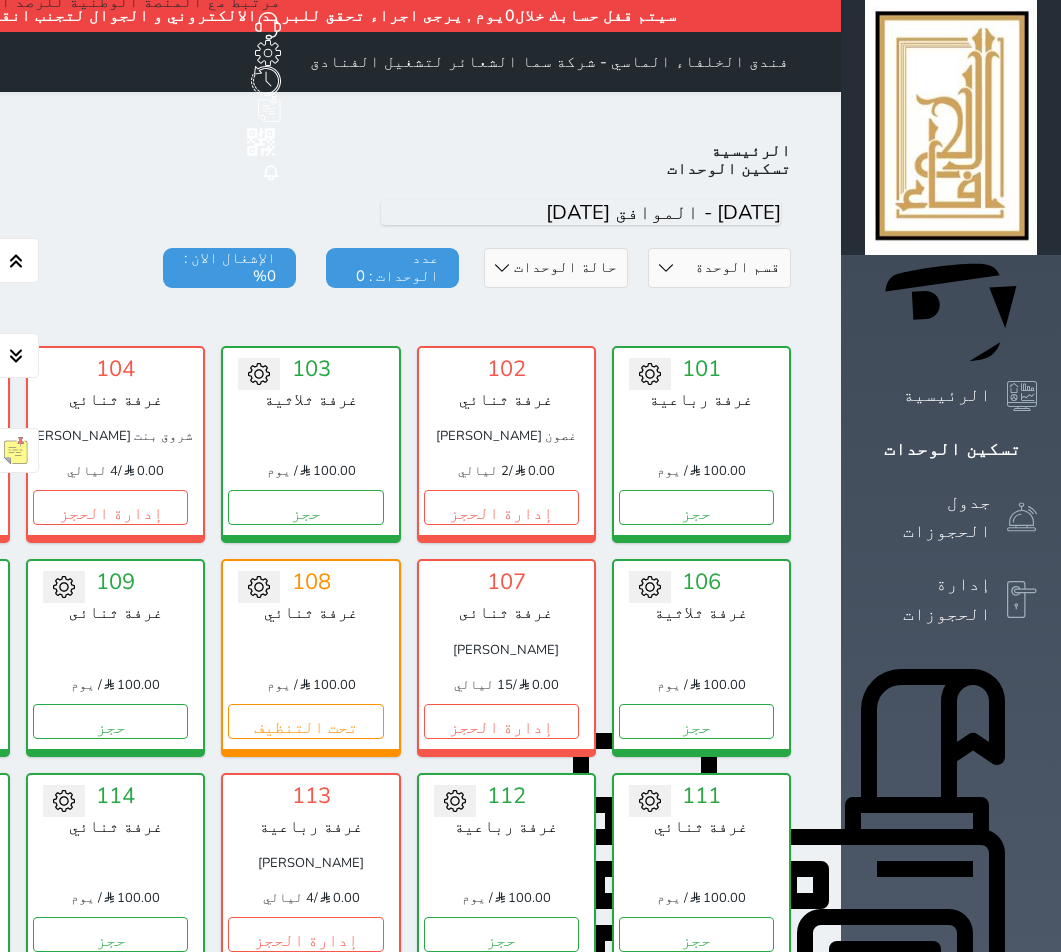 scroll, scrollTop: 110, scrollLeft: 0, axis: vertical 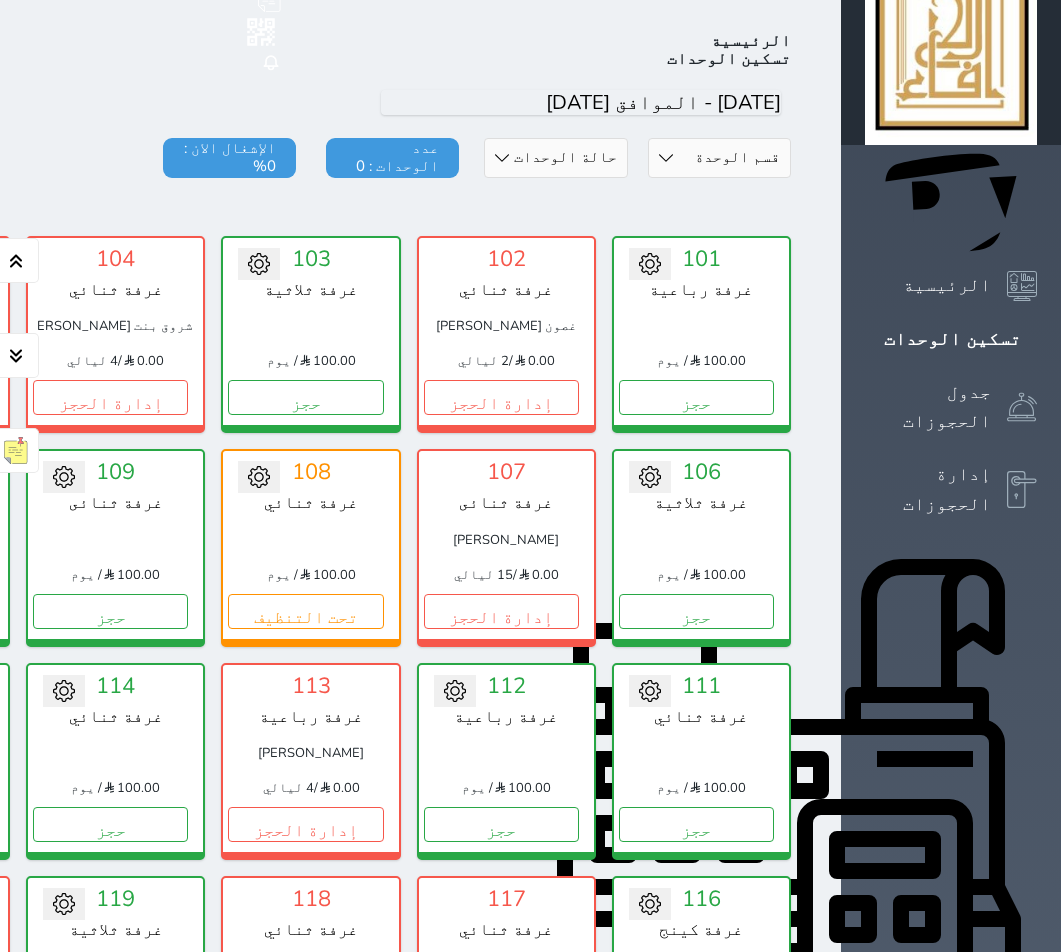 click on "قسم الوحدة   غرفه رباعية سرير كينج غرفة ثلاثة غرفة ثنائي" at bounding box center (719, 158) 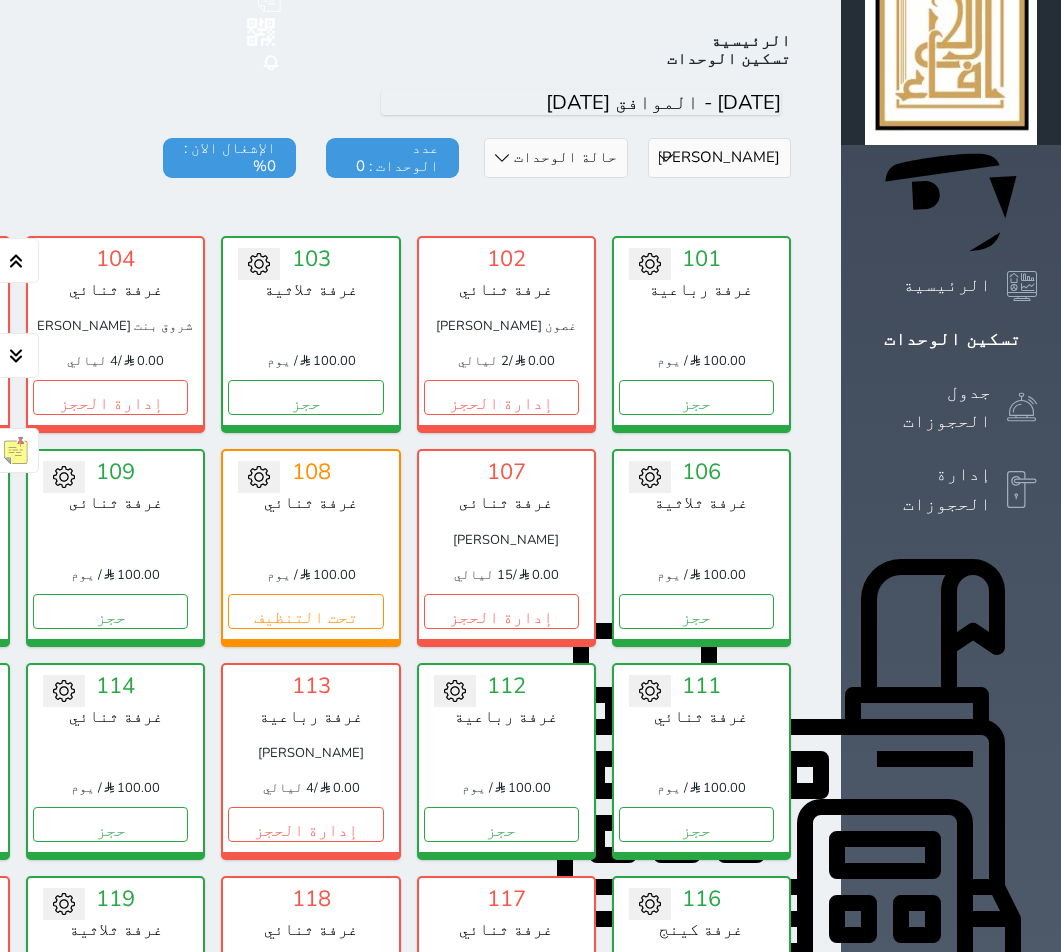 click on "قسم الوحدة   غرفه رباعية سرير كينج غرفة ثلاثة غرفة ثنائي" at bounding box center (719, 158) 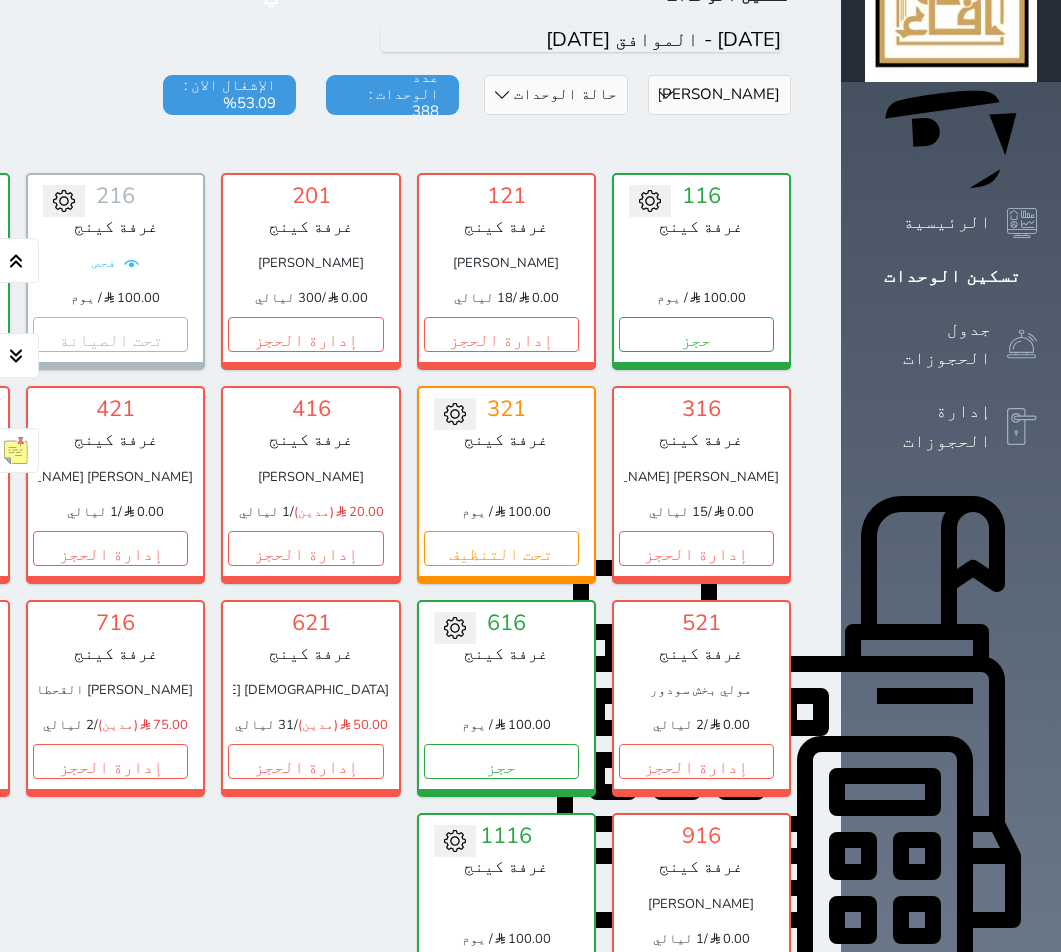 scroll, scrollTop: 0, scrollLeft: 0, axis: both 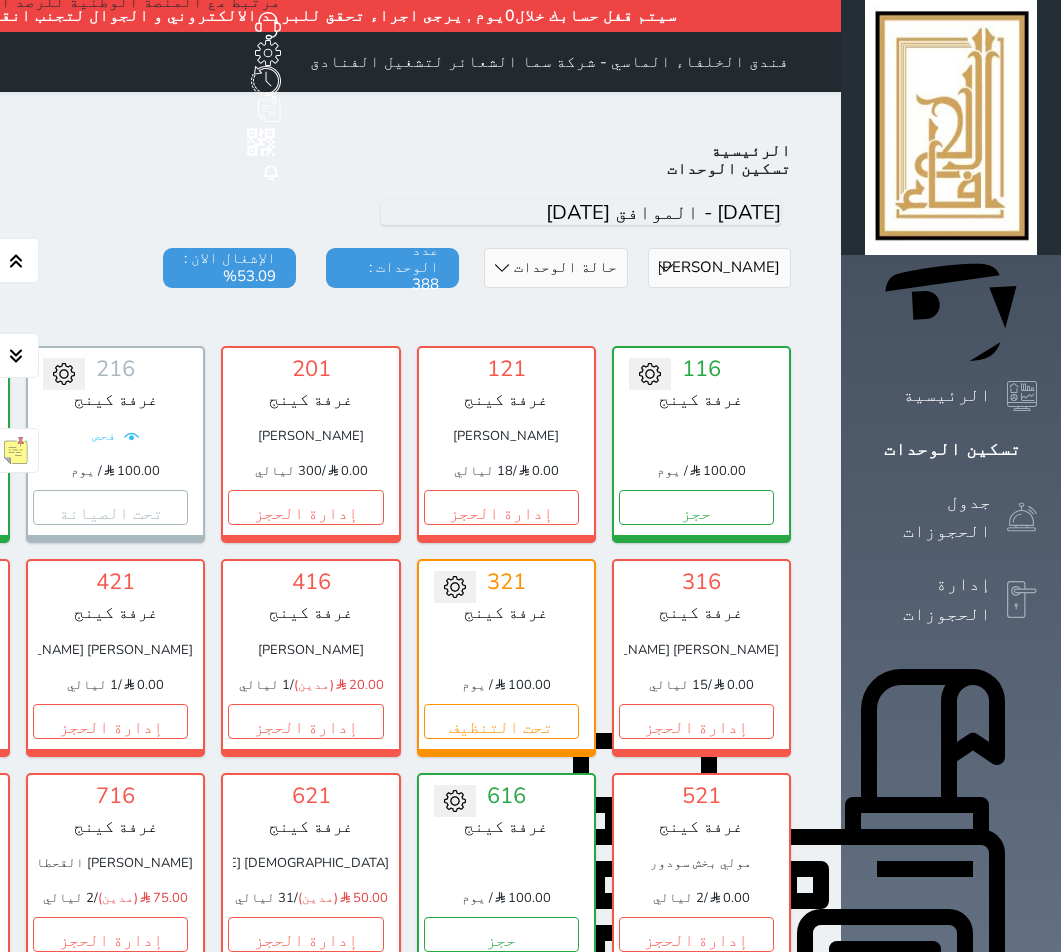 click on "قسم الوحدة   غرفه رباعية سرير كينج غرفة ثلاثة غرفة ثنائي" at bounding box center [719, 268] 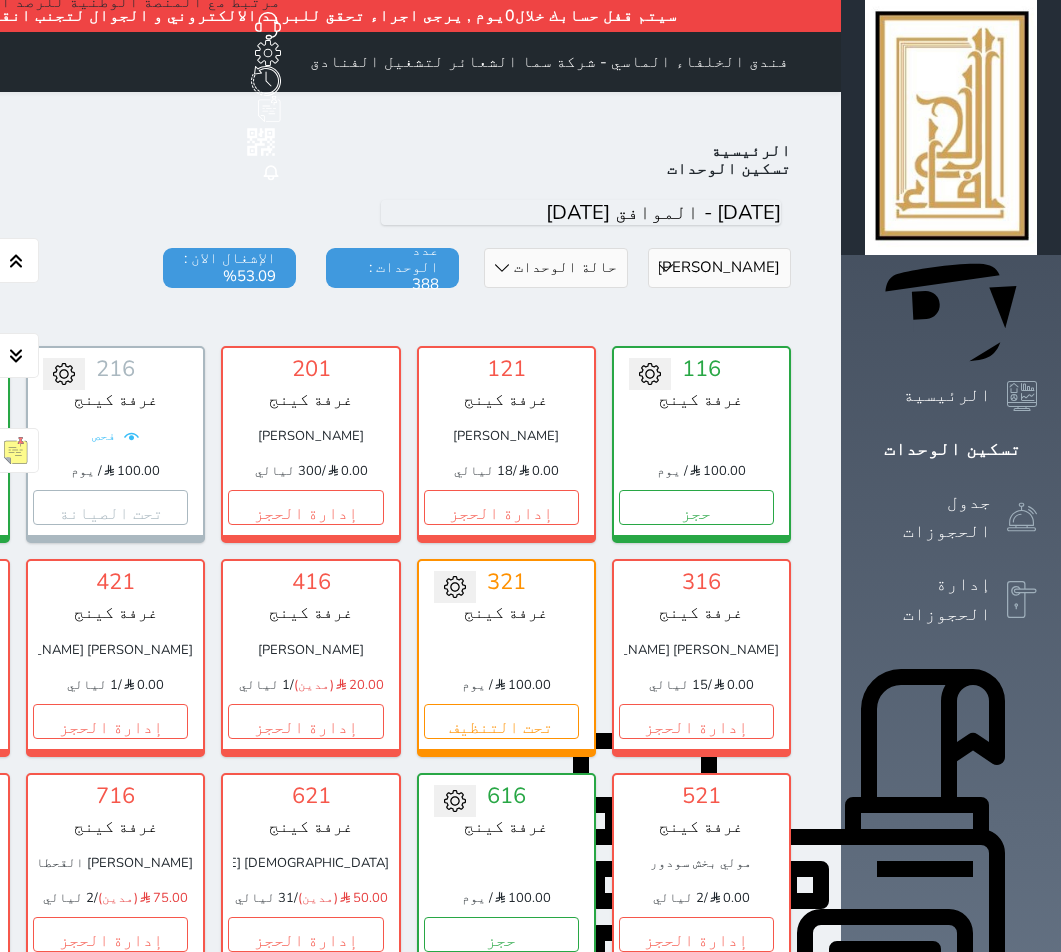 click on "قسم الوحدة   غرفه رباعية سرير كينج غرفة ثلاثة غرفة ثنائي   حالة الوحدات متاح تحت التنظيف تحت الصيانة سجل دخول  لم يتم تسجيل الدخول   عدد الوحدات : 388   الإشغال الان : 53.09%" at bounding box center [311, 293] 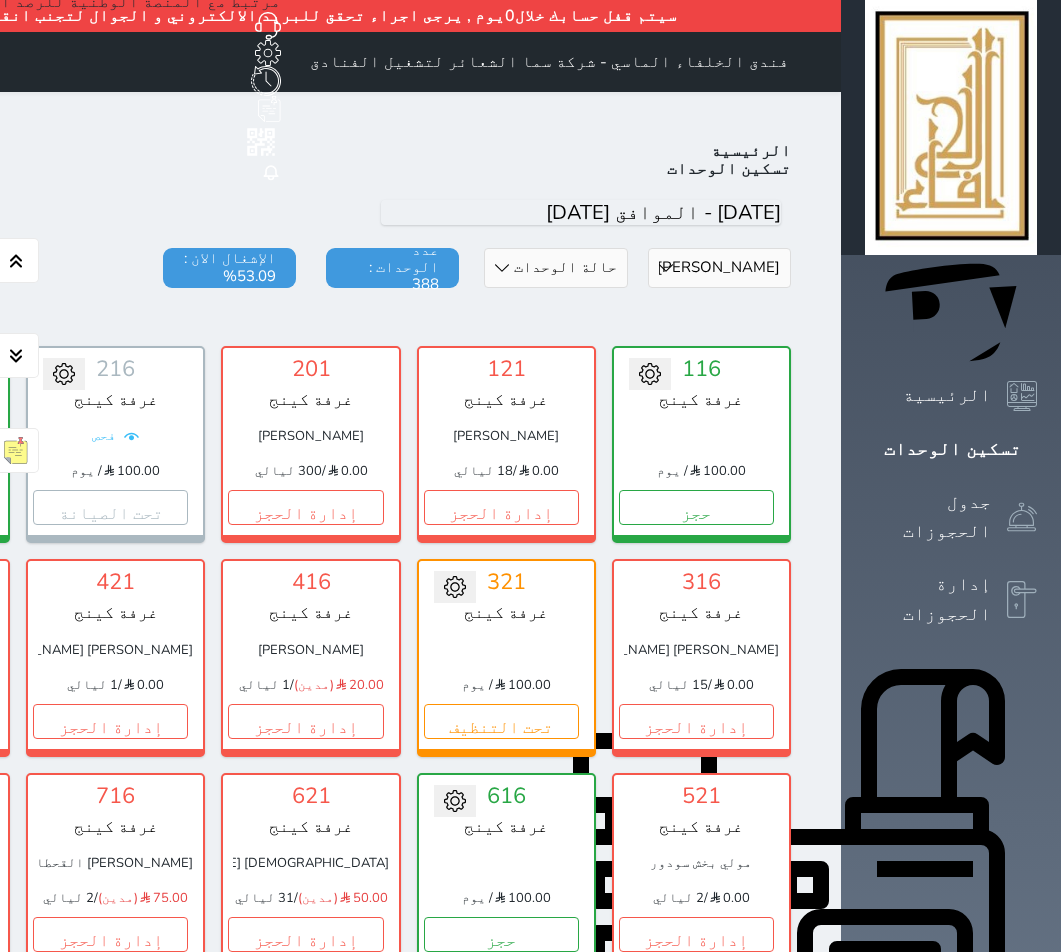 select on "7173" 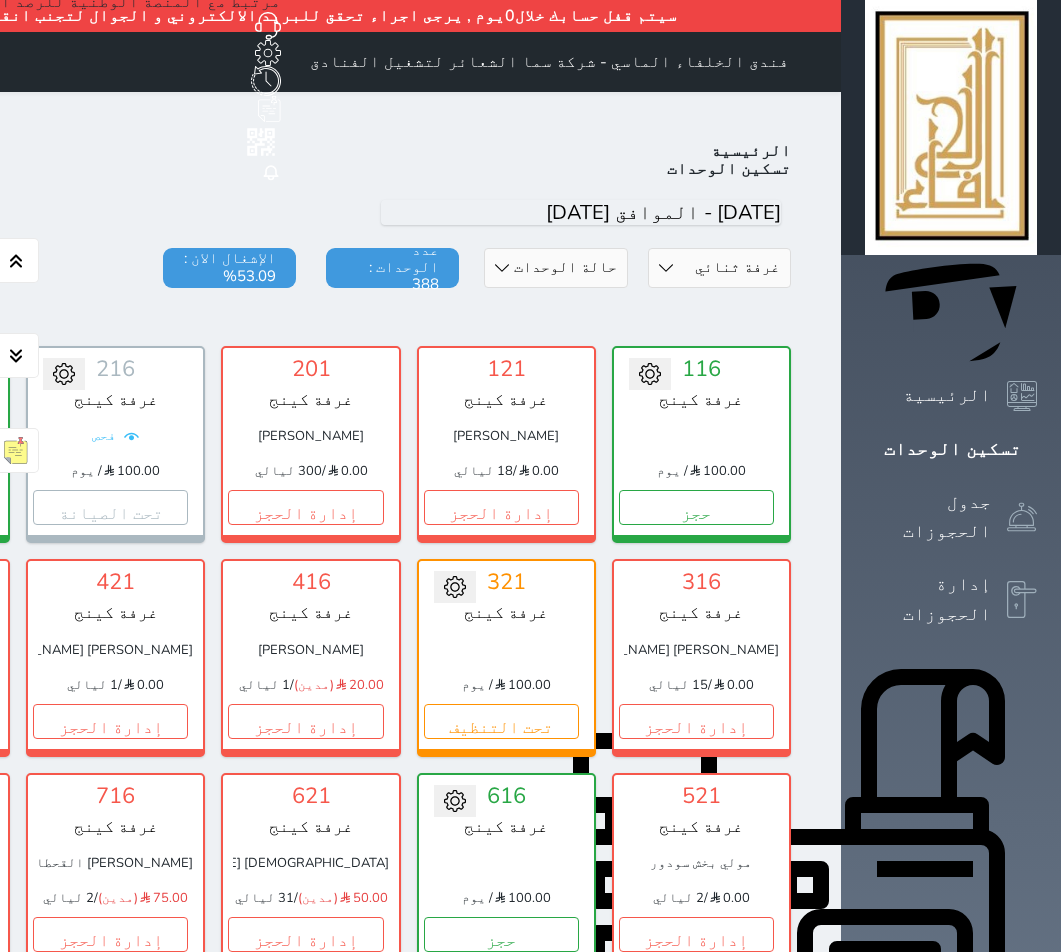 click on "قسم الوحدة   غرفه رباعية سرير كينج غرفة ثلاثة غرفة ثنائي" at bounding box center [719, 268] 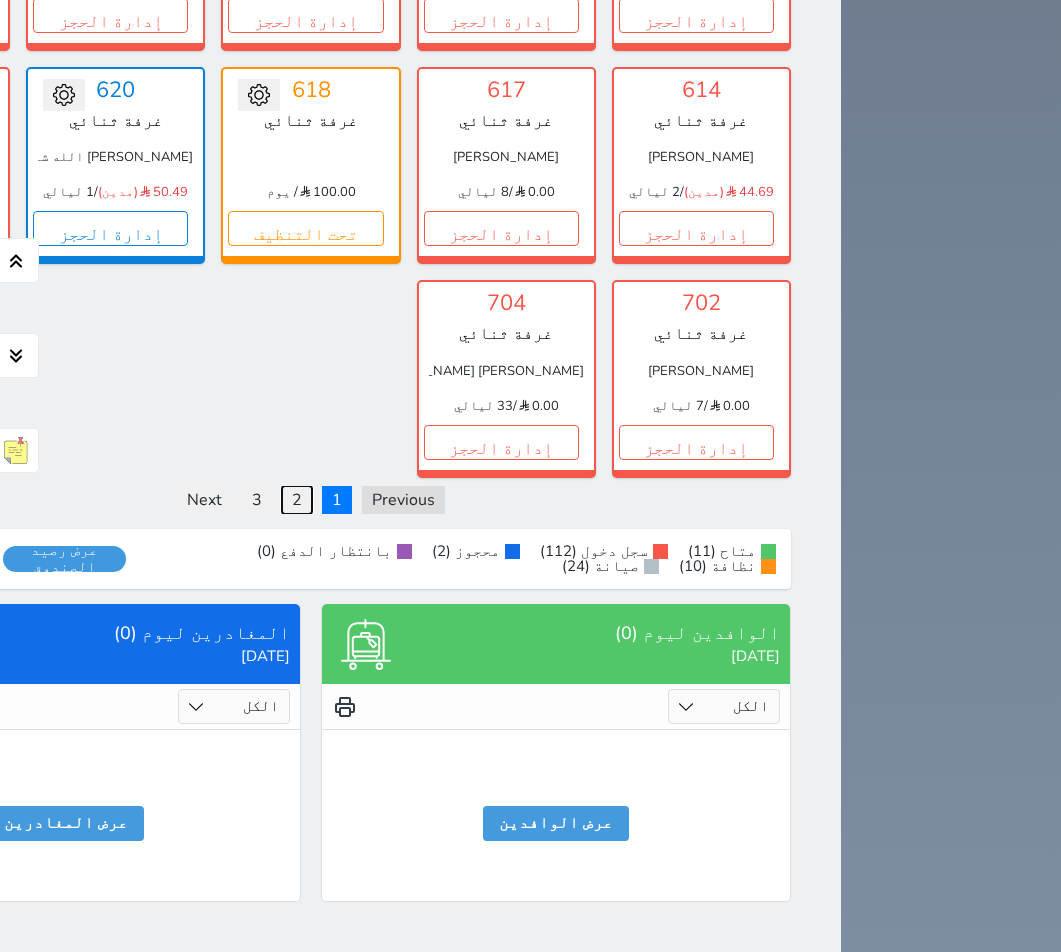 click on "2" at bounding box center (297, 500) 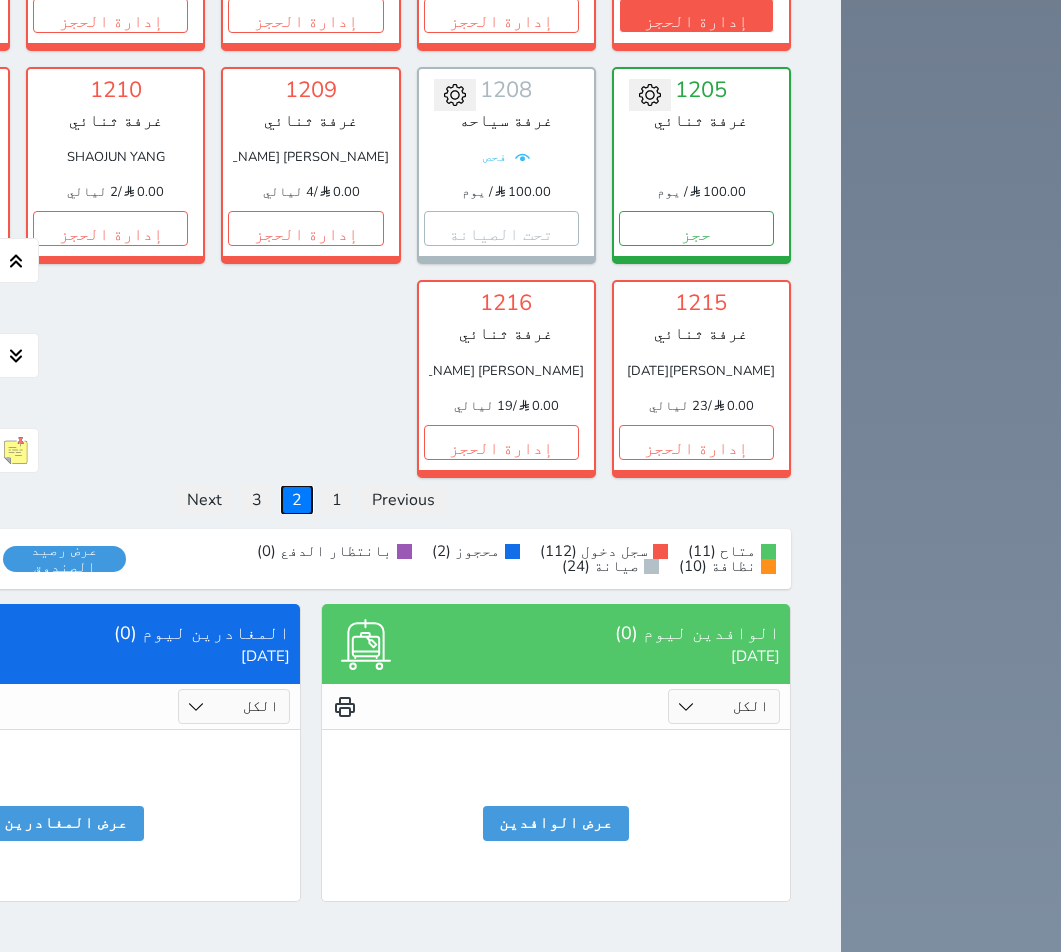 scroll, scrollTop: 3410, scrollLeft: 0, axis: vertical 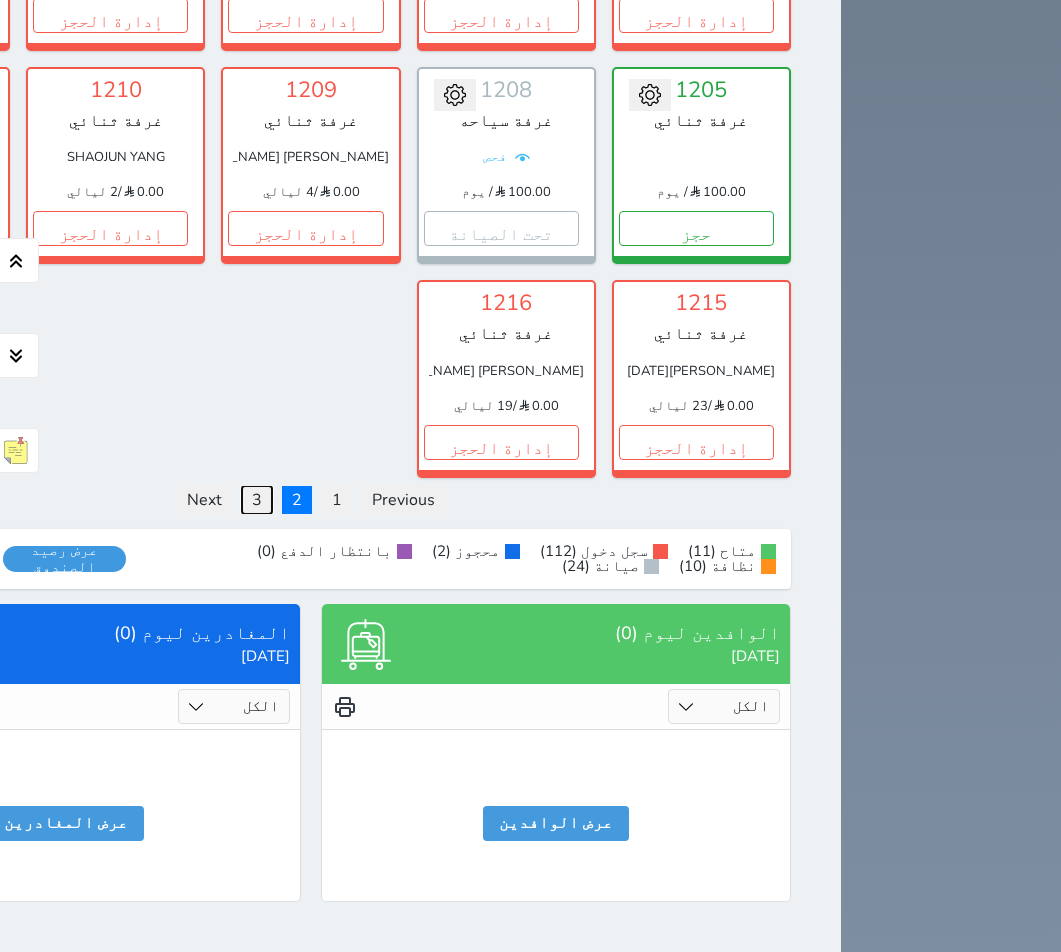 click on "3" at bounding box center (257, 500) 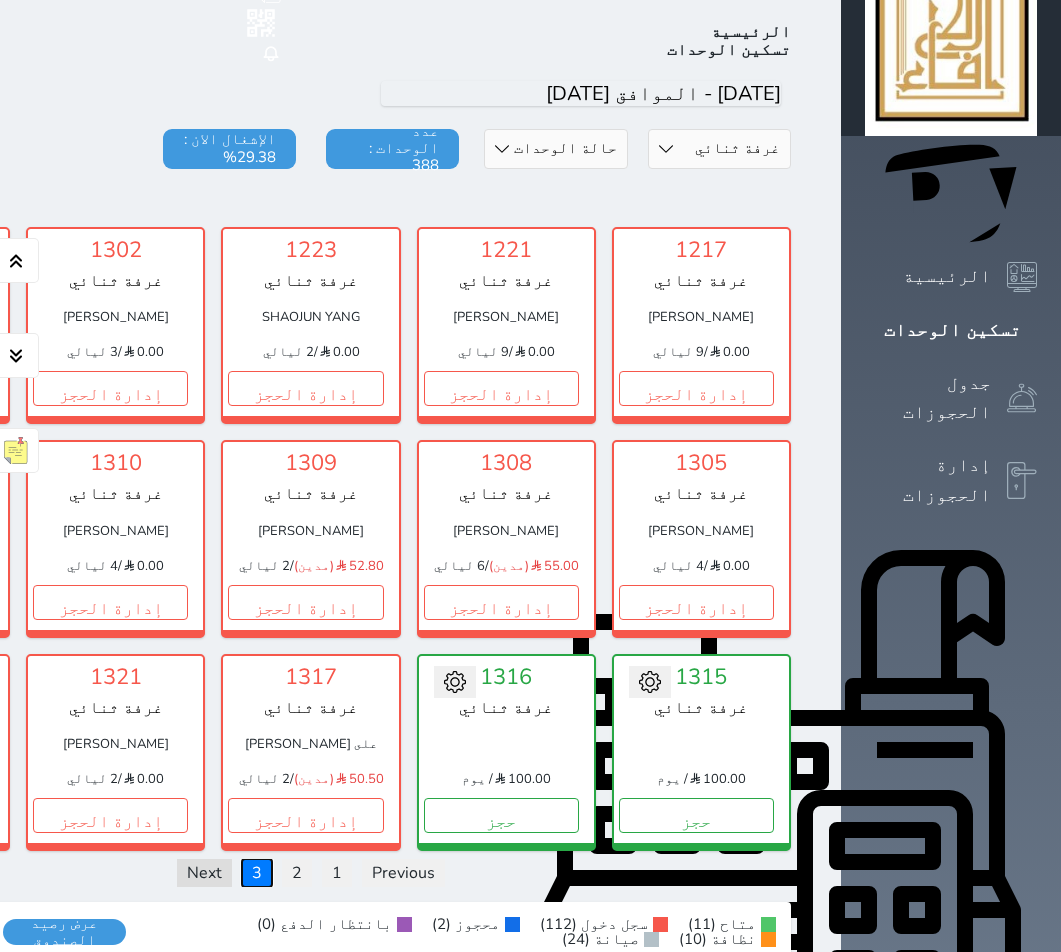 scroll, scrollTop: 300, scrollLeft: 0, axis: vertical 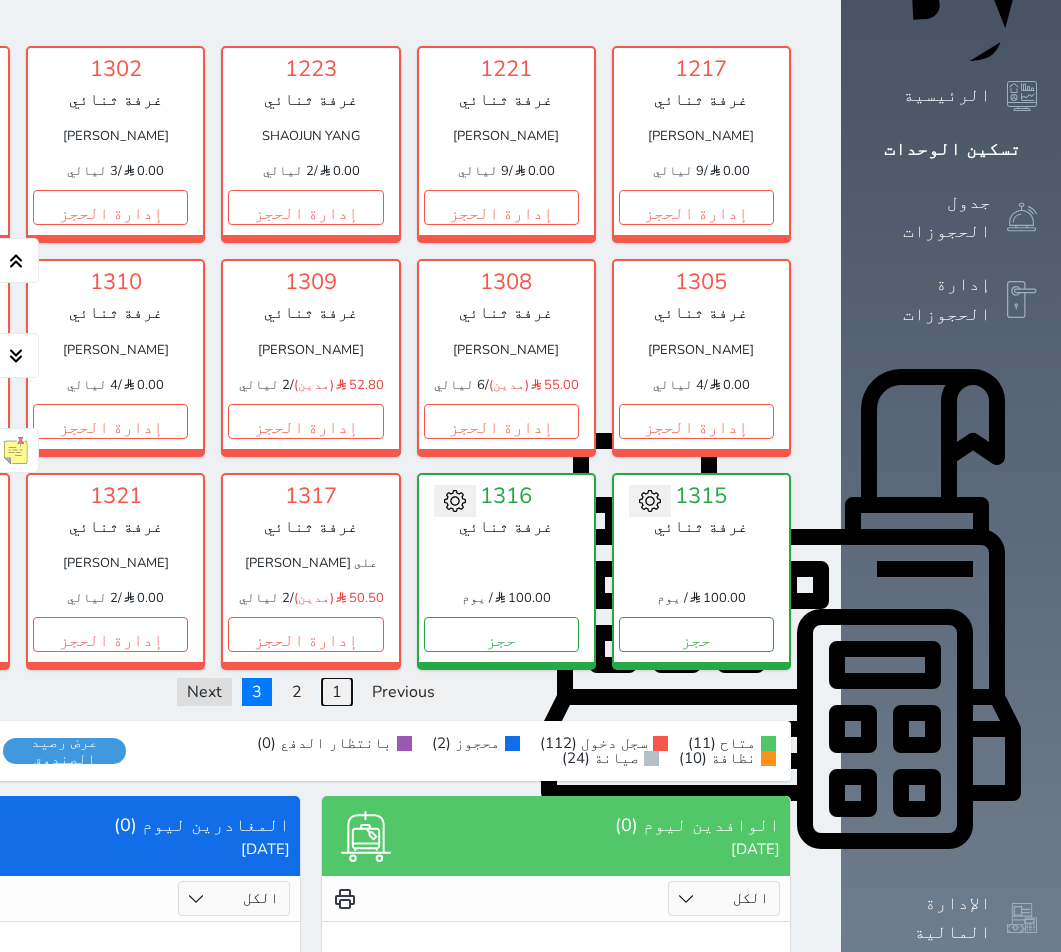 click on "1" at bounding box center (337, 692) 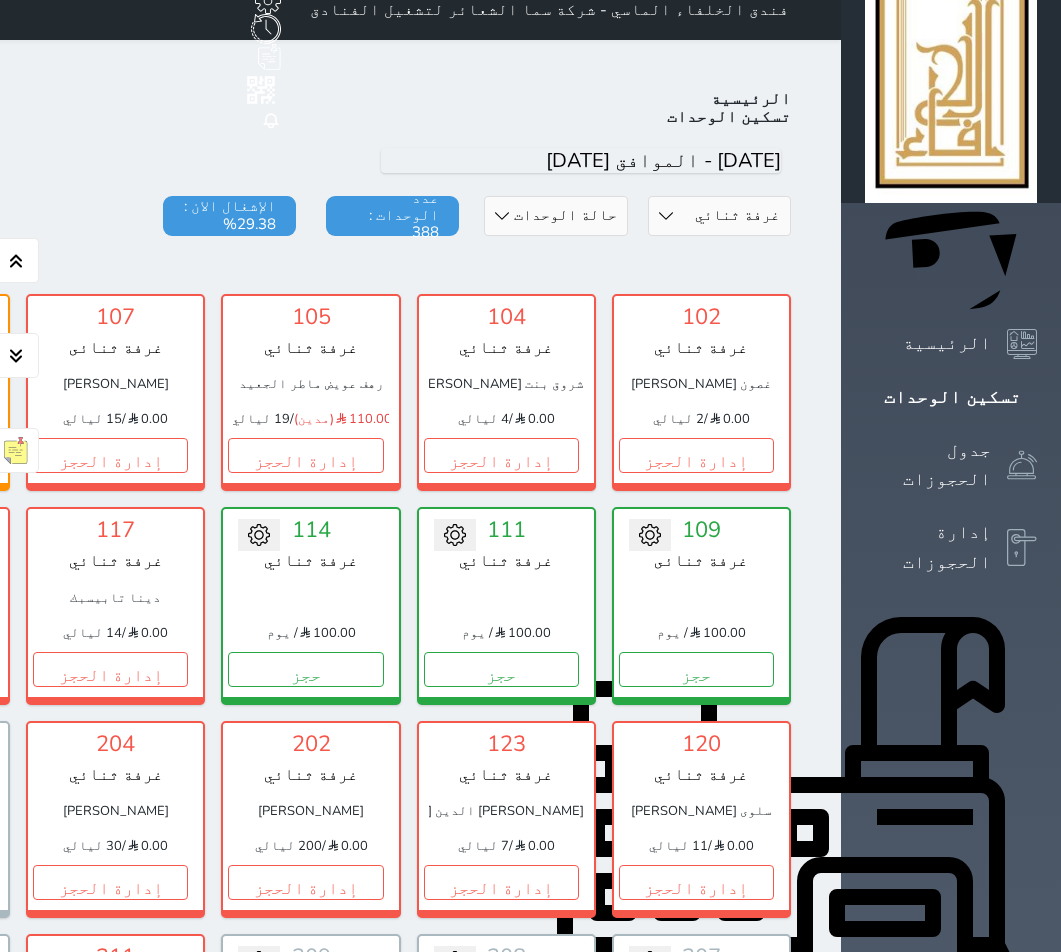 scroll, scrollTop: 0, scrollLeft: 0, axis: both 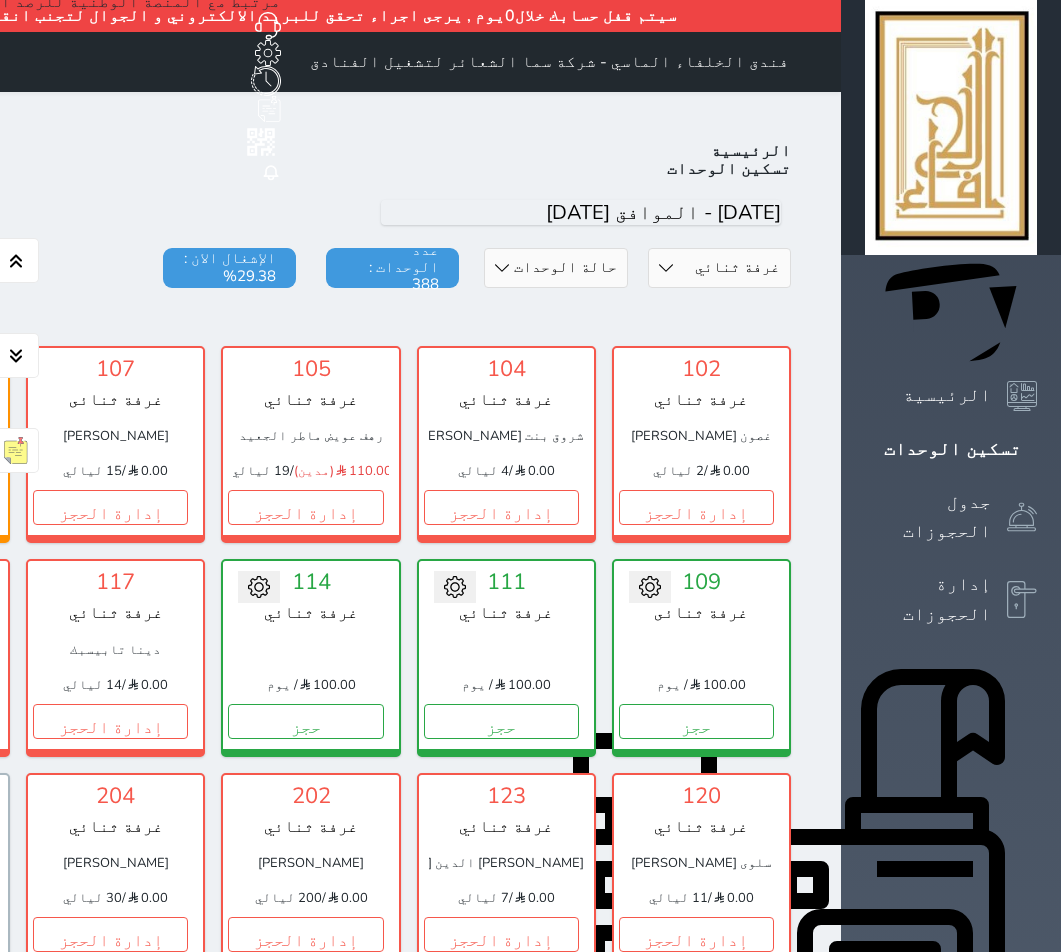 click on "قسم الوحدة   غرفه رباعية سرير كينج غرفة ثلاثة غرفة ثنائي" at bounding box center [719, 268] 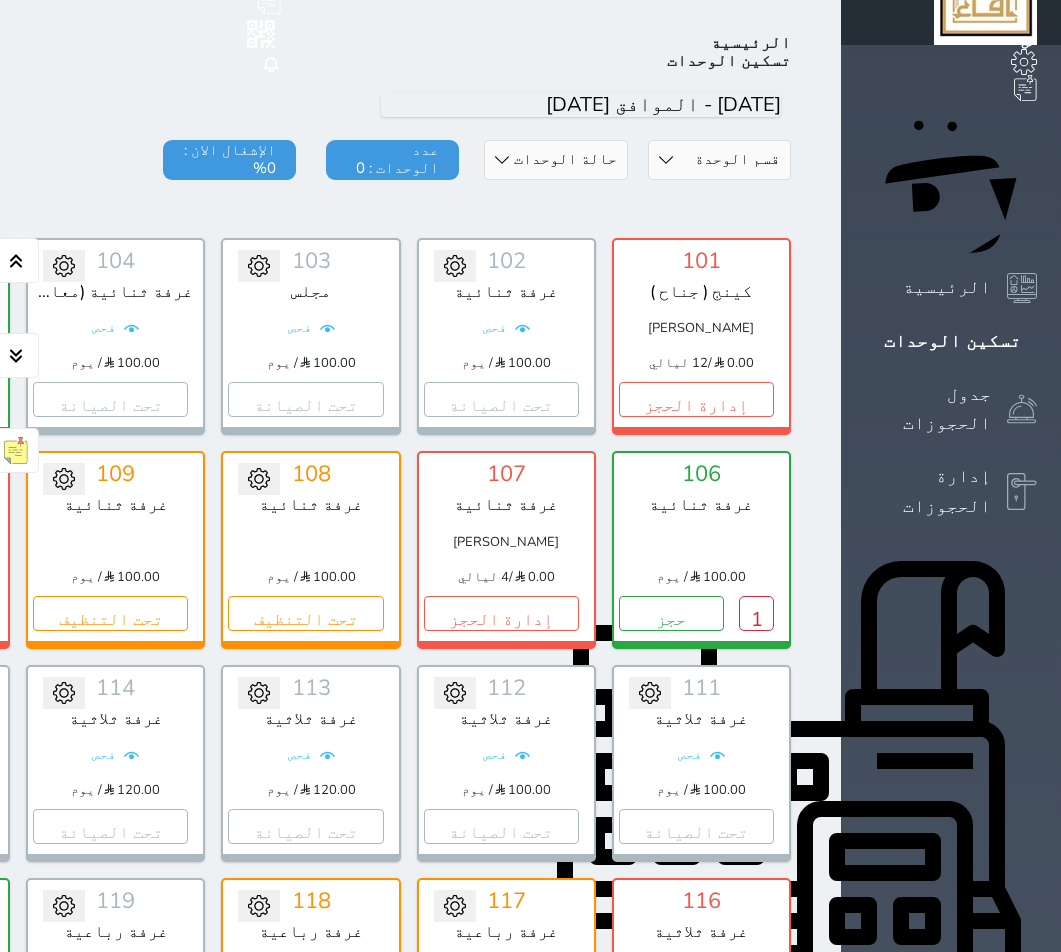 scroll, scrollTop: 0, scrollLeft: 0, axis: both 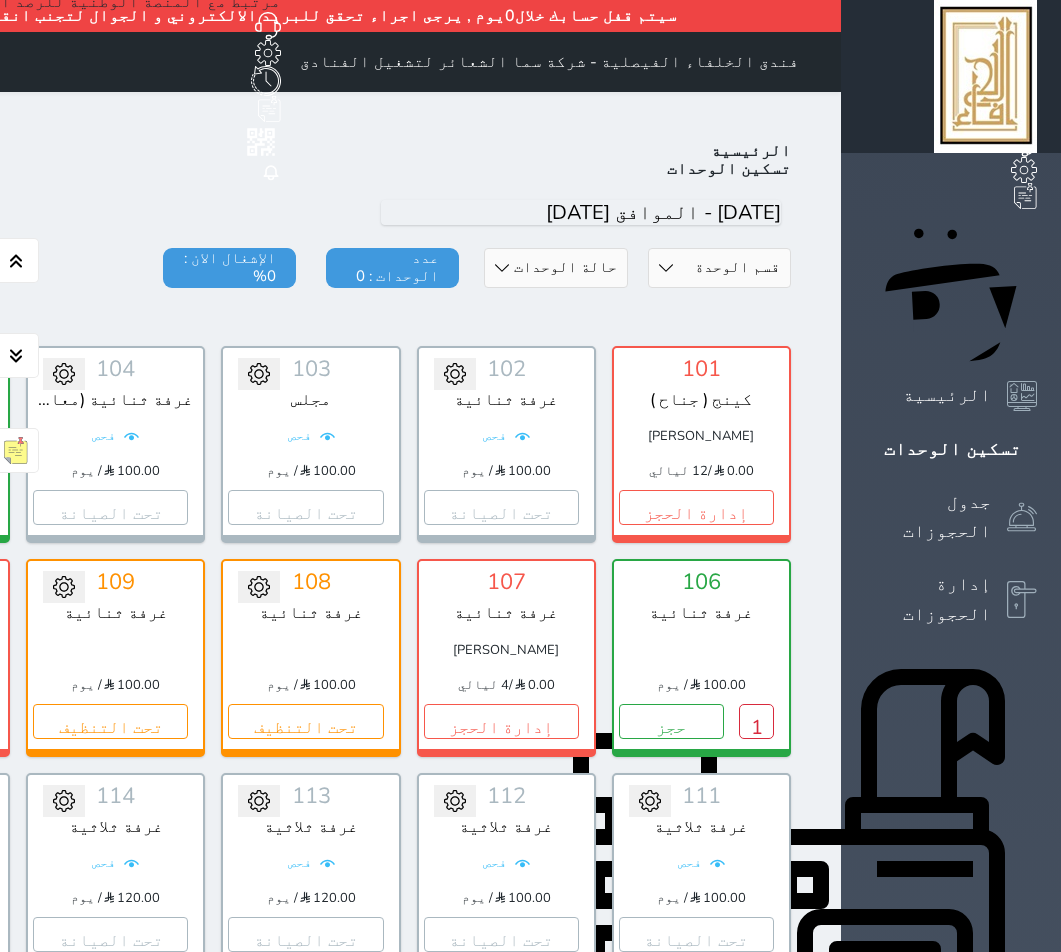 click on "قسم الوحدة   جناح غرفة رباعية غرفة ثلاثية غرفة ثنائية" at bounding box center (719, 268) 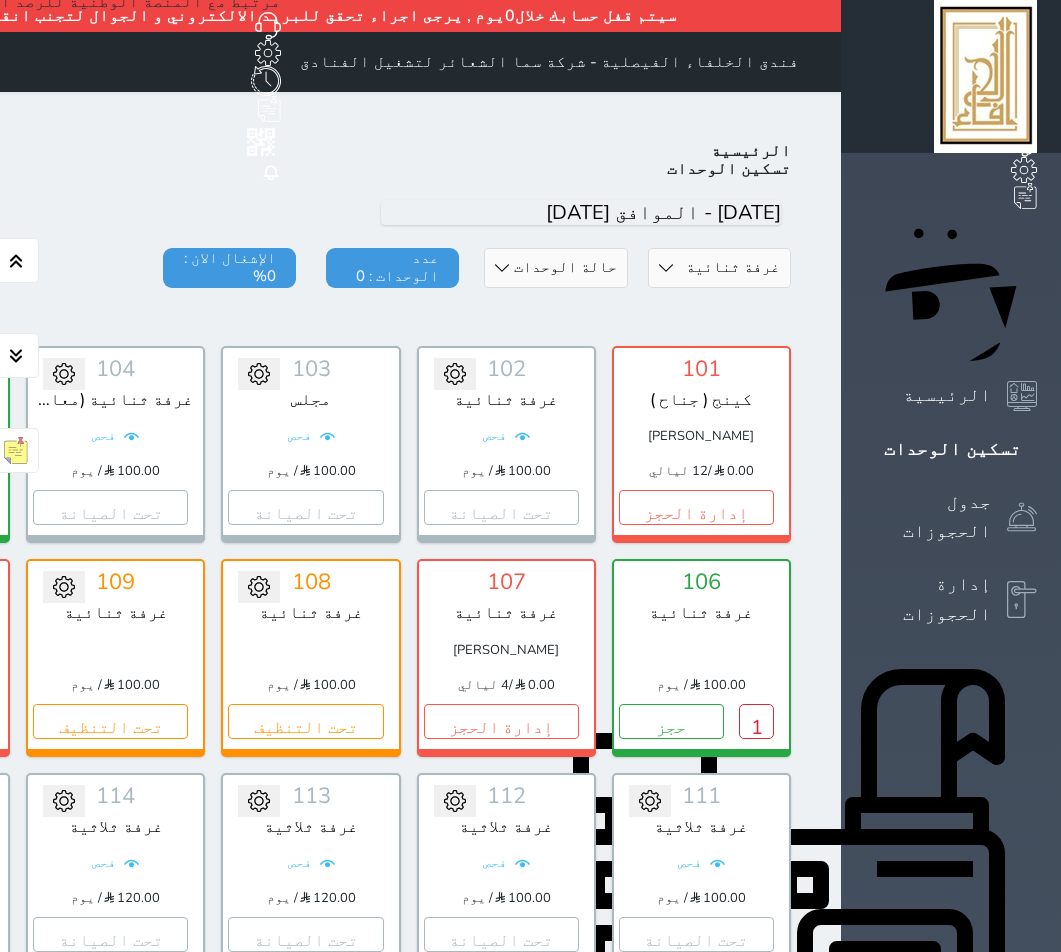 click on "قسم الوحدة   جناح غرفة رباعية غرفة ثلاثية غرفة ثنائية" at bounding box center [719, 268] 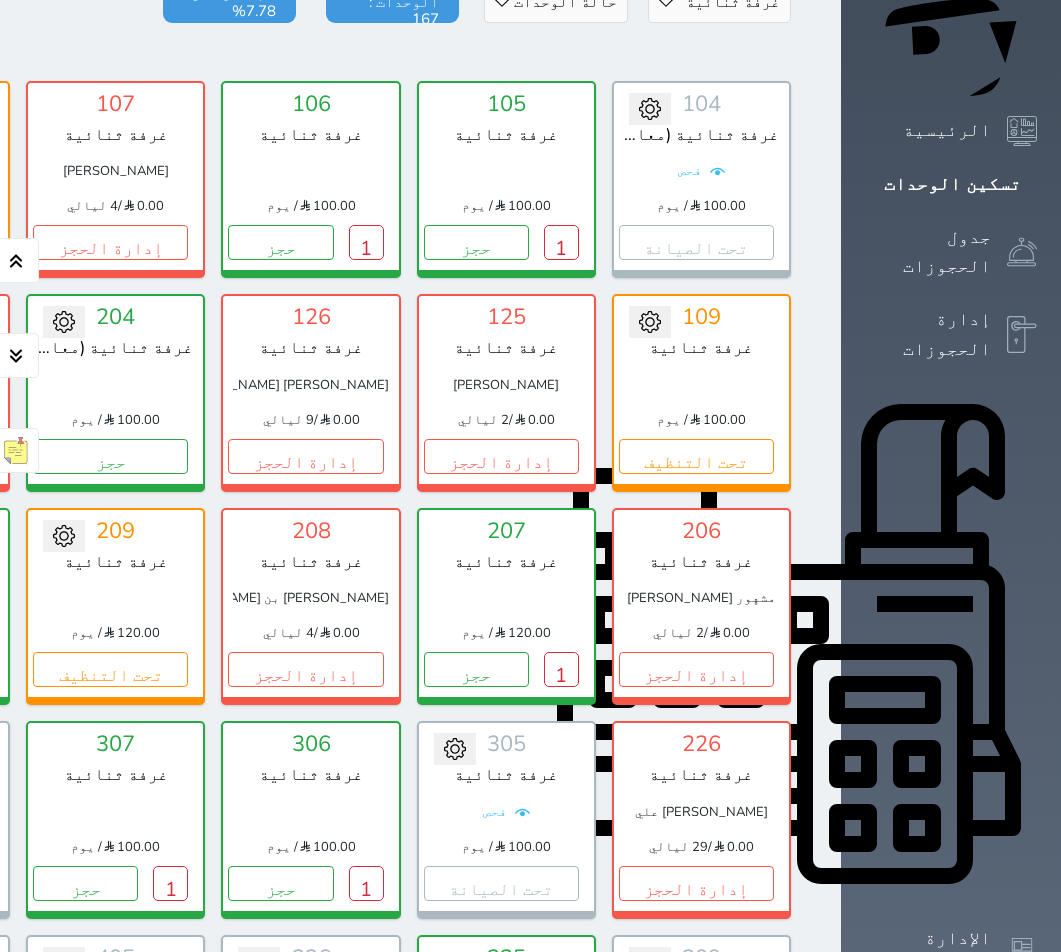 scroll, scrollTop: 0, scrollLeft: 0, axis: both 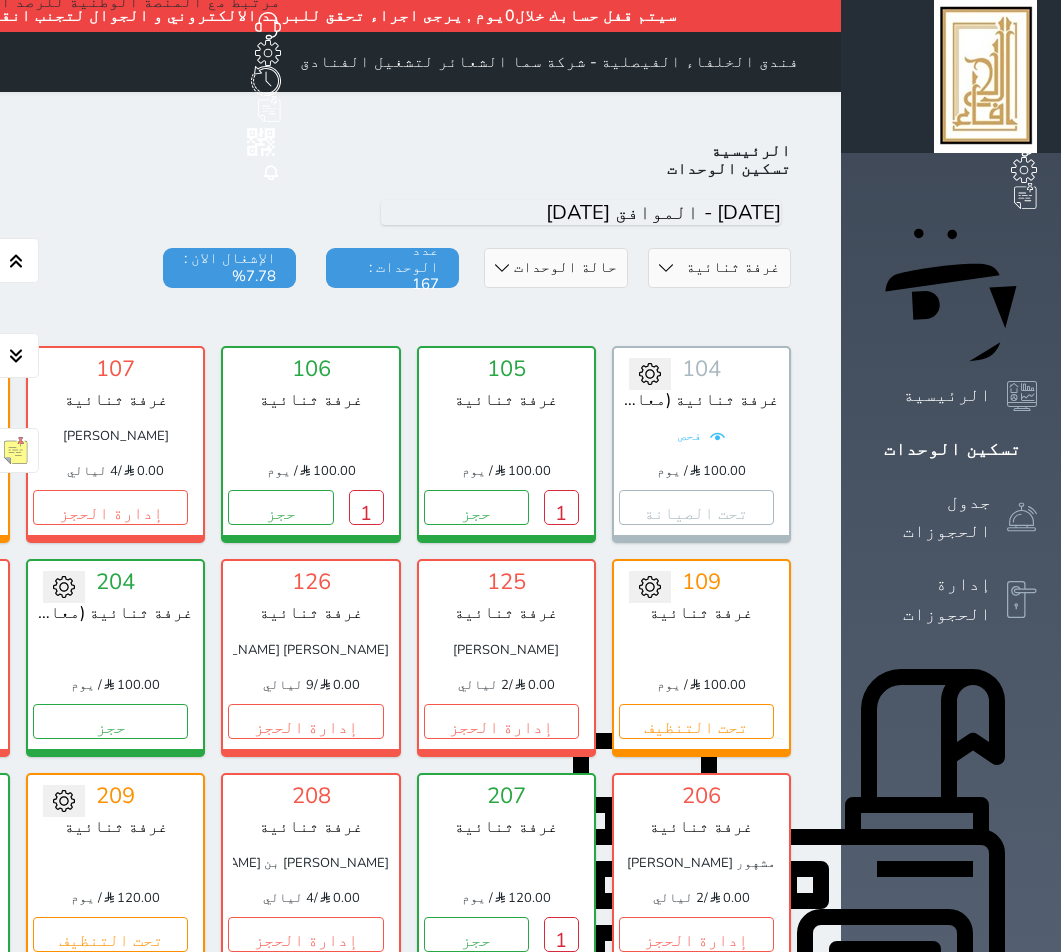click on "خدمة العملاء" at bounding box center (-145, 62) 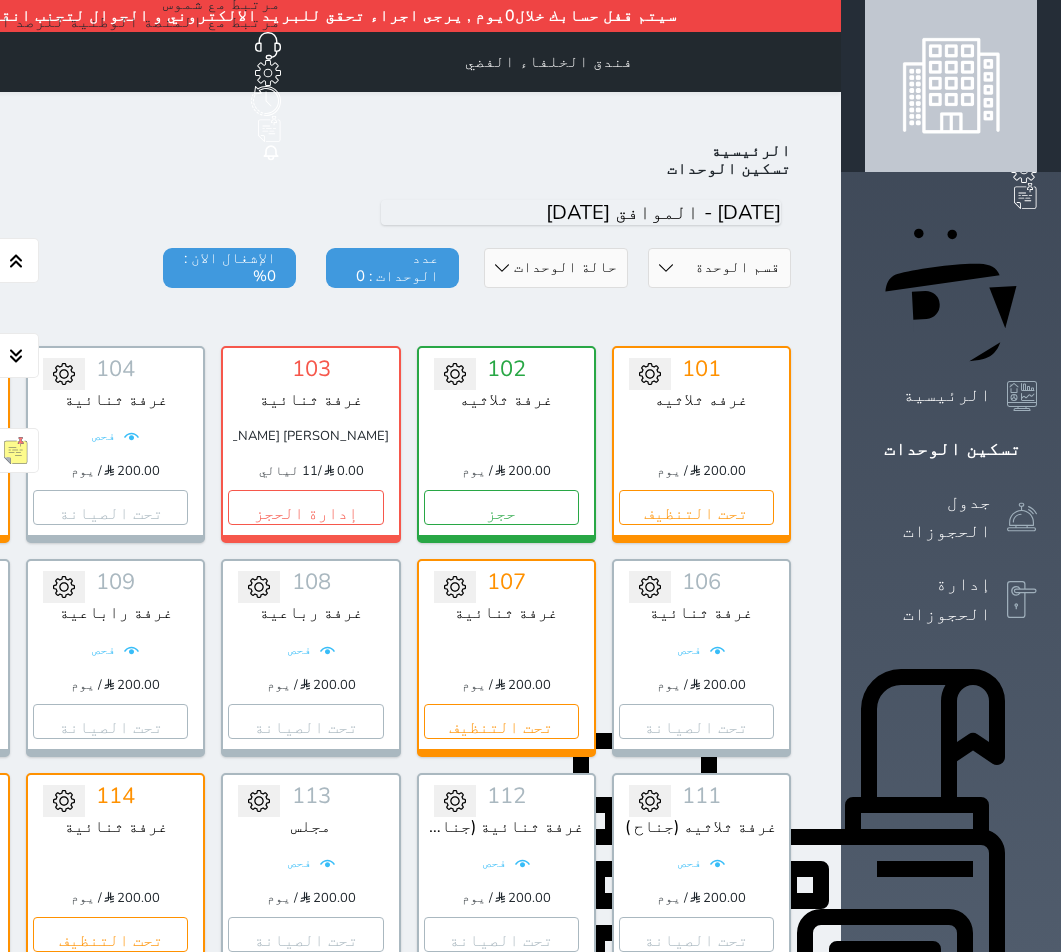 scroll, scrollTop: 110, scrollLeft: 0, axis: vertical 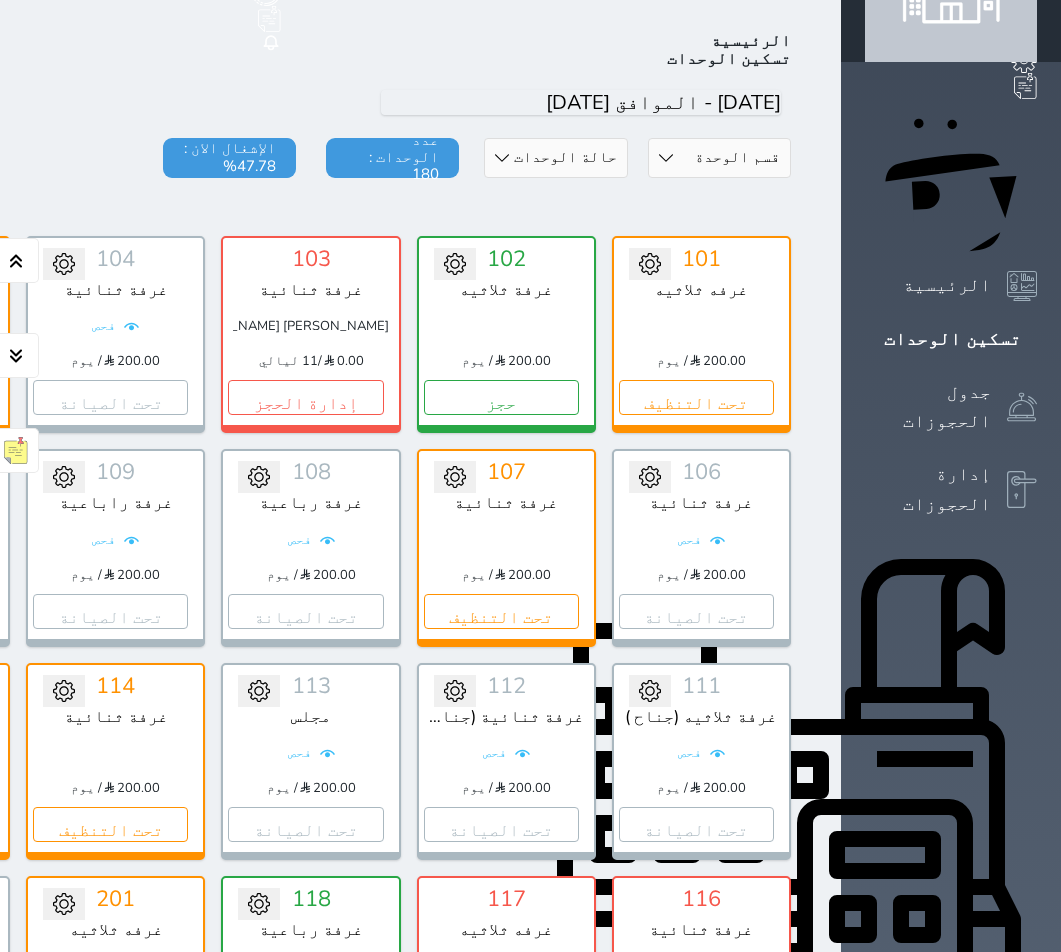 click on "قسم الوحدة   مجلس غرفة رباعية غرفه ثلاثيه غرفة ثنائية" at bounding box center (719, 158) 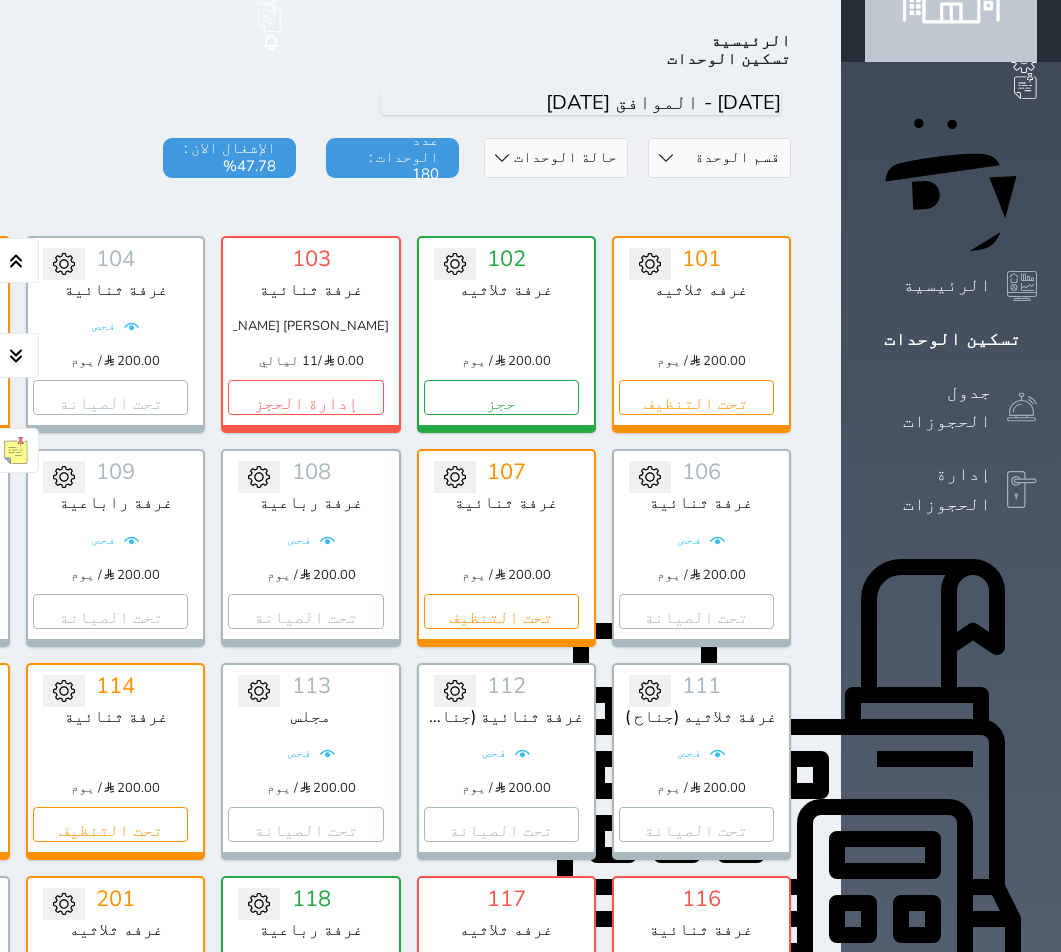 select on "39145975" 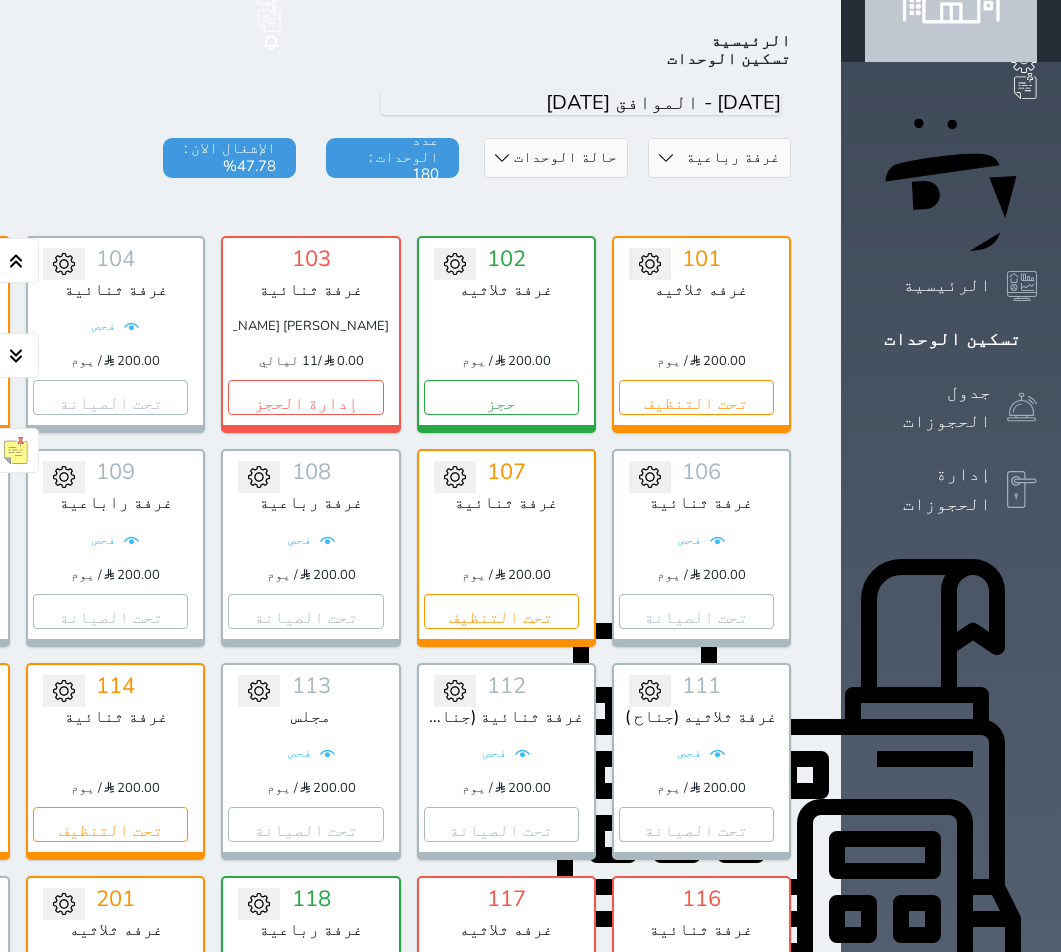 click on "قسم الوحدة   مجلس غرفة رباعية غرفه ثلاثيه غرفة ثنائية" at bounding box center (719, 158) 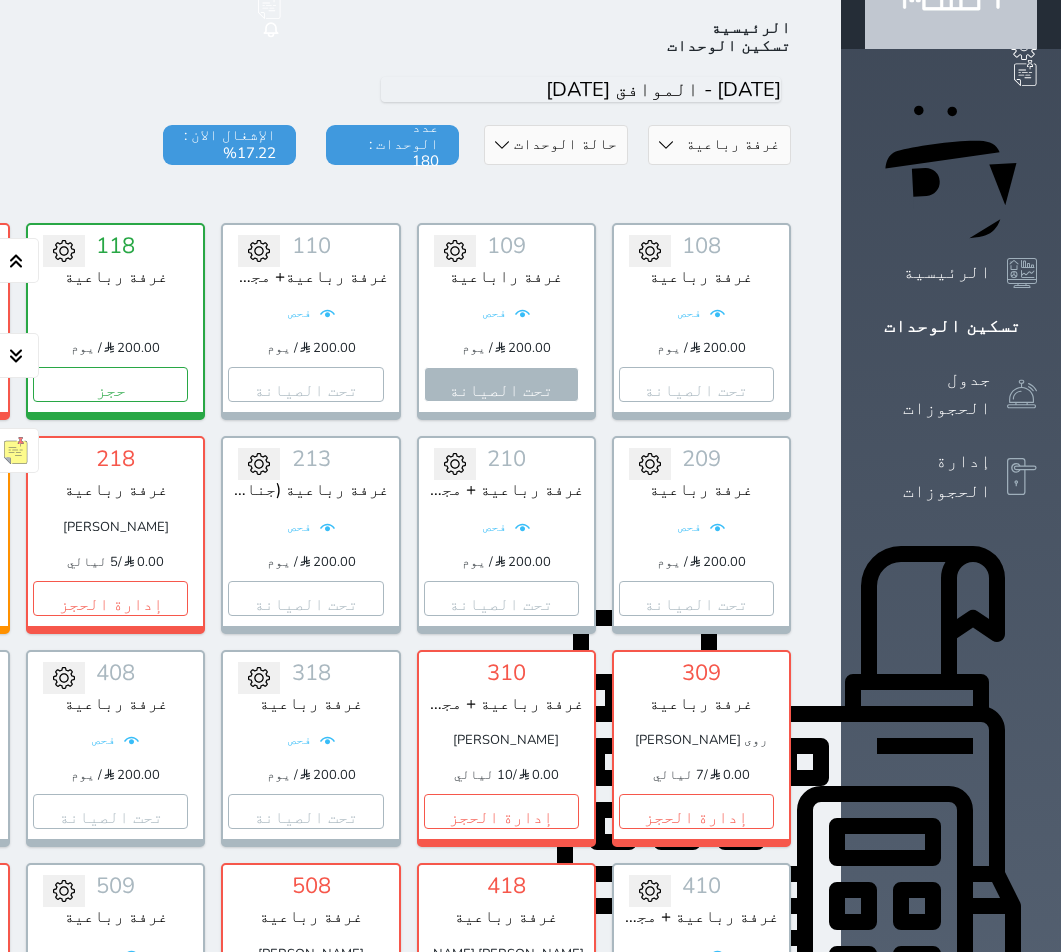 scroll, scrollTop: 0, scrollLeft: 0, axis: both 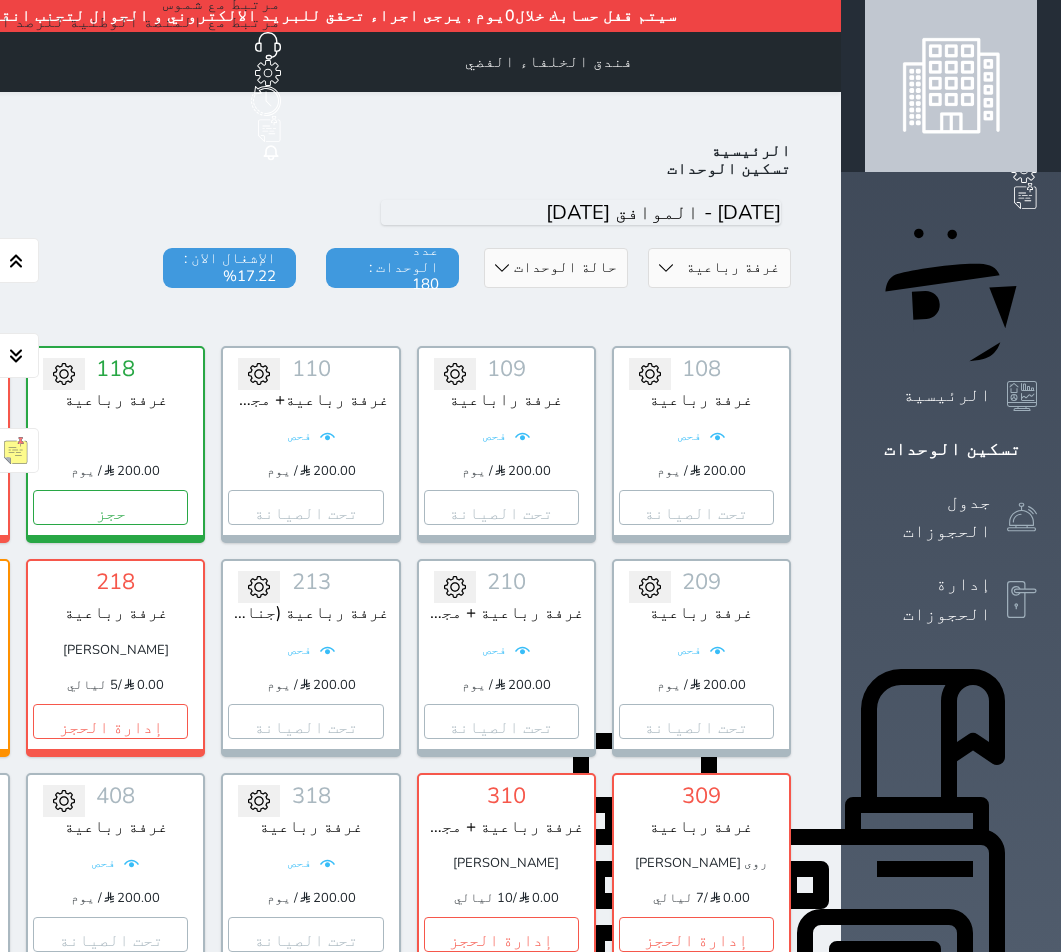 click on "خدمة العملاء" at bounding box center (-145, 62) 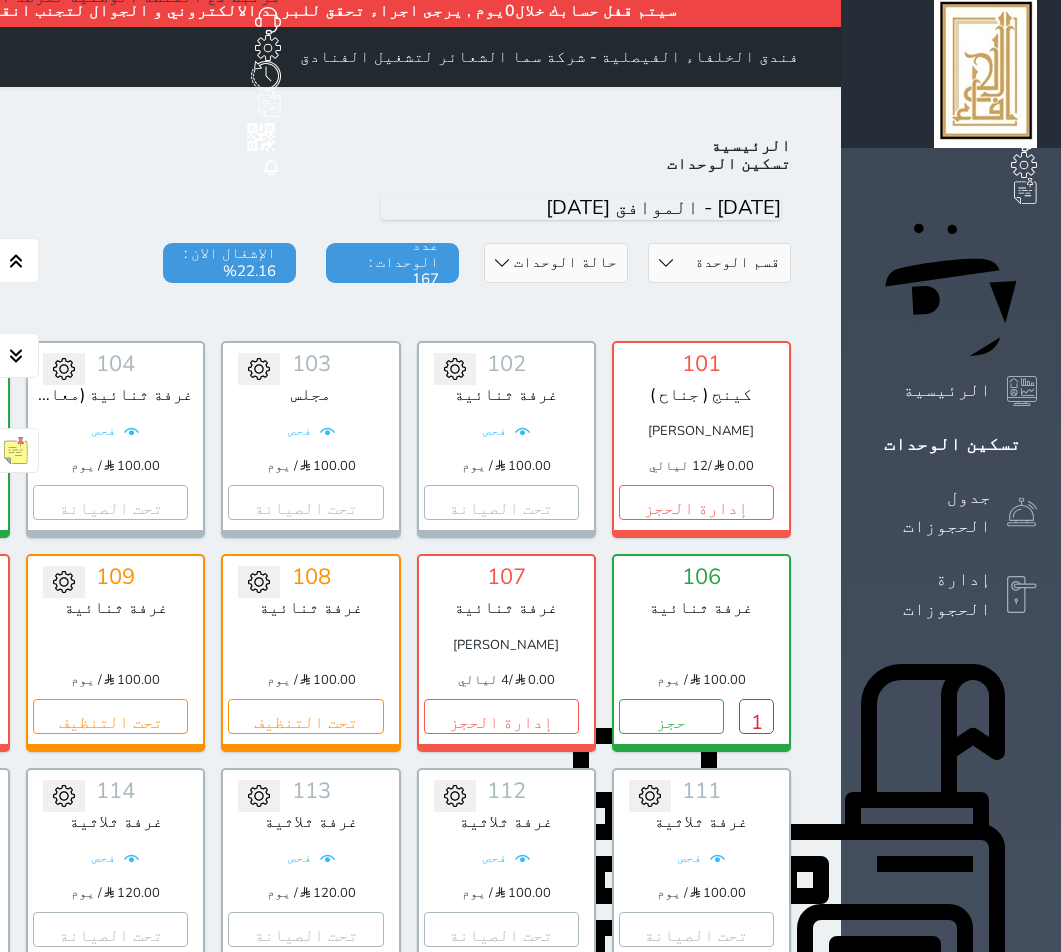 scroll, scrollTop: 0, scrollLeft: 0, axis: both 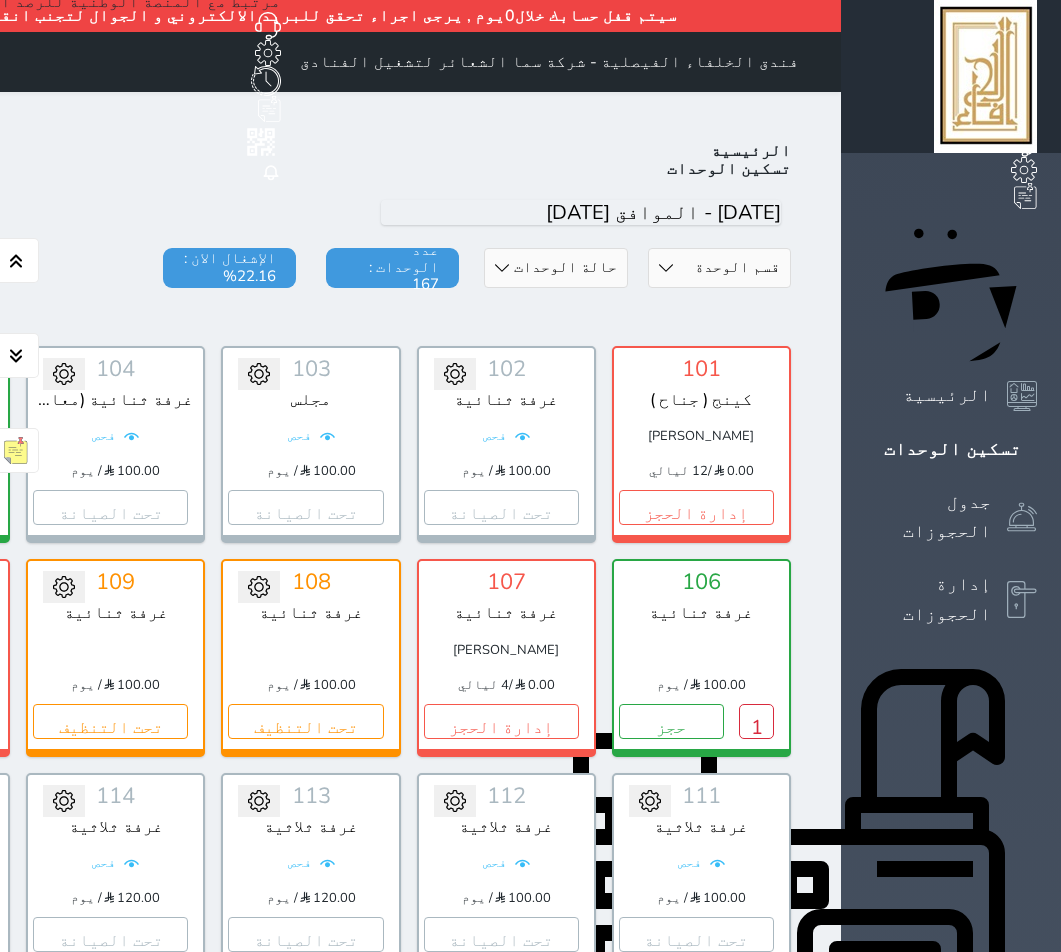 click on "قسم الوحدة   جناح غرفة رباعية غرفة ثلاثية غرفة ثنائية" at bounding box center [719, 268] 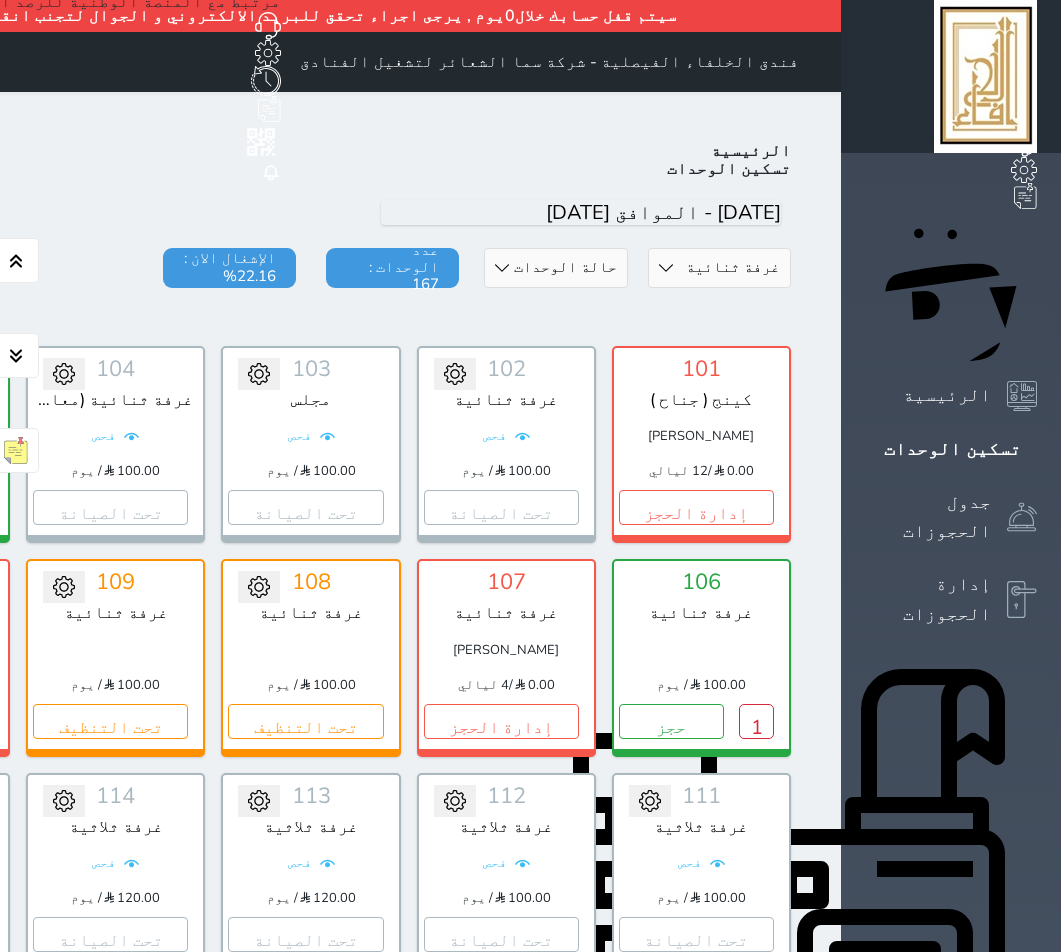 click on "قسم الوحدة   جناح غرفة رباعية غرفة ثلاثية غرفة ثنائية" at bounding box center [719, 268] 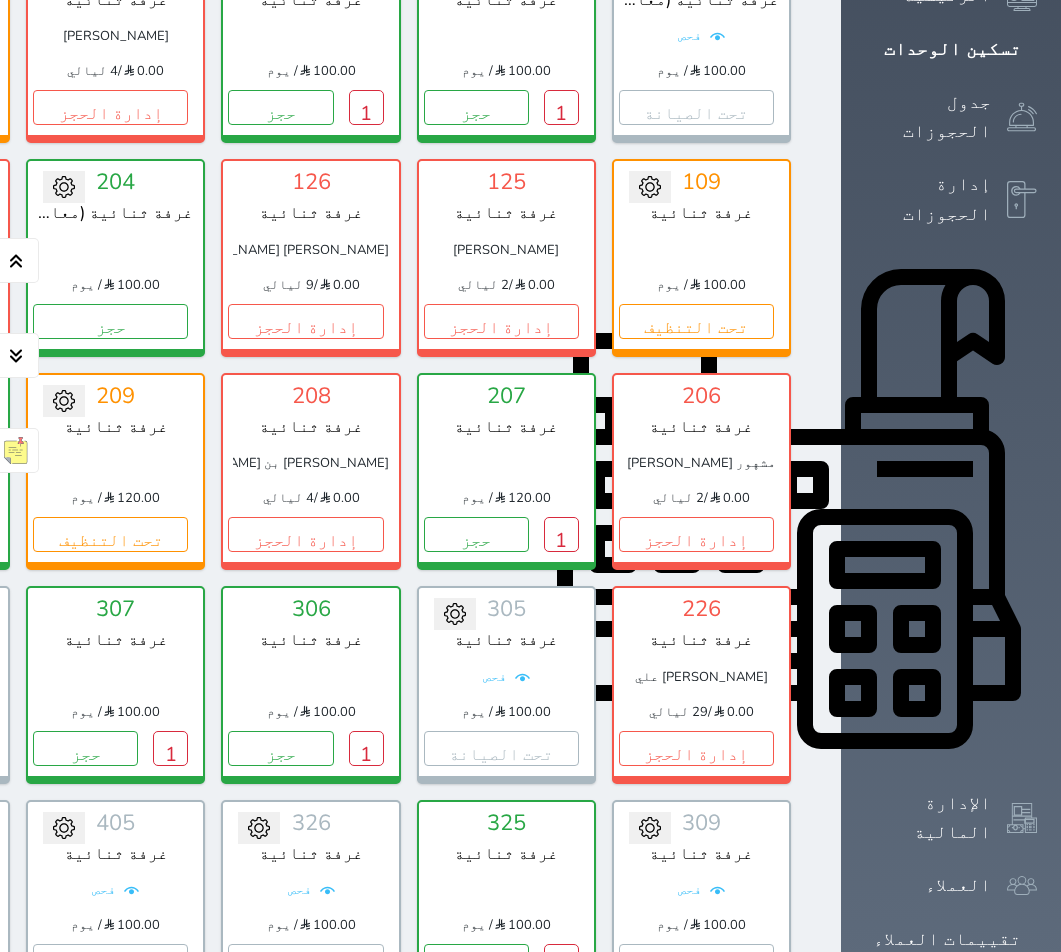 scroll, scrollTop: 0, scrollLeft: 0, axis: both 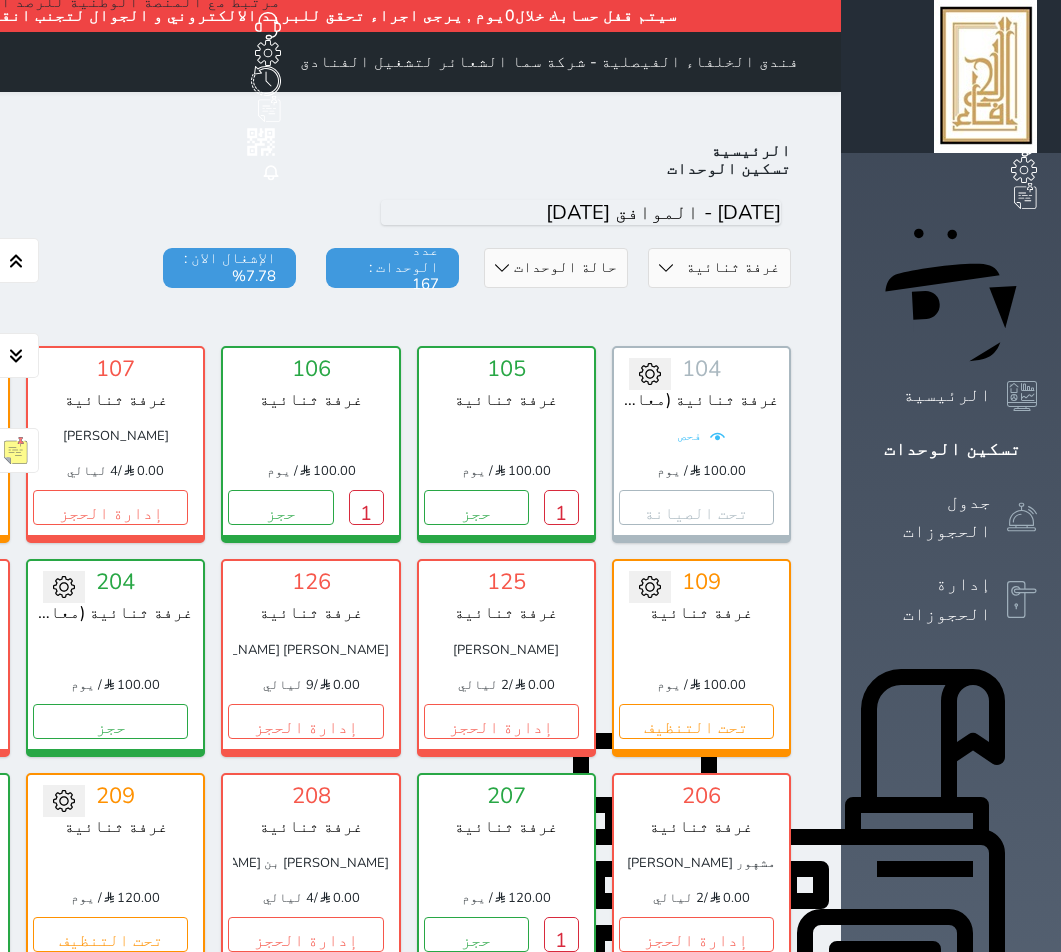 click on "خدمة العملاء" at bounding box center [-145, 62] 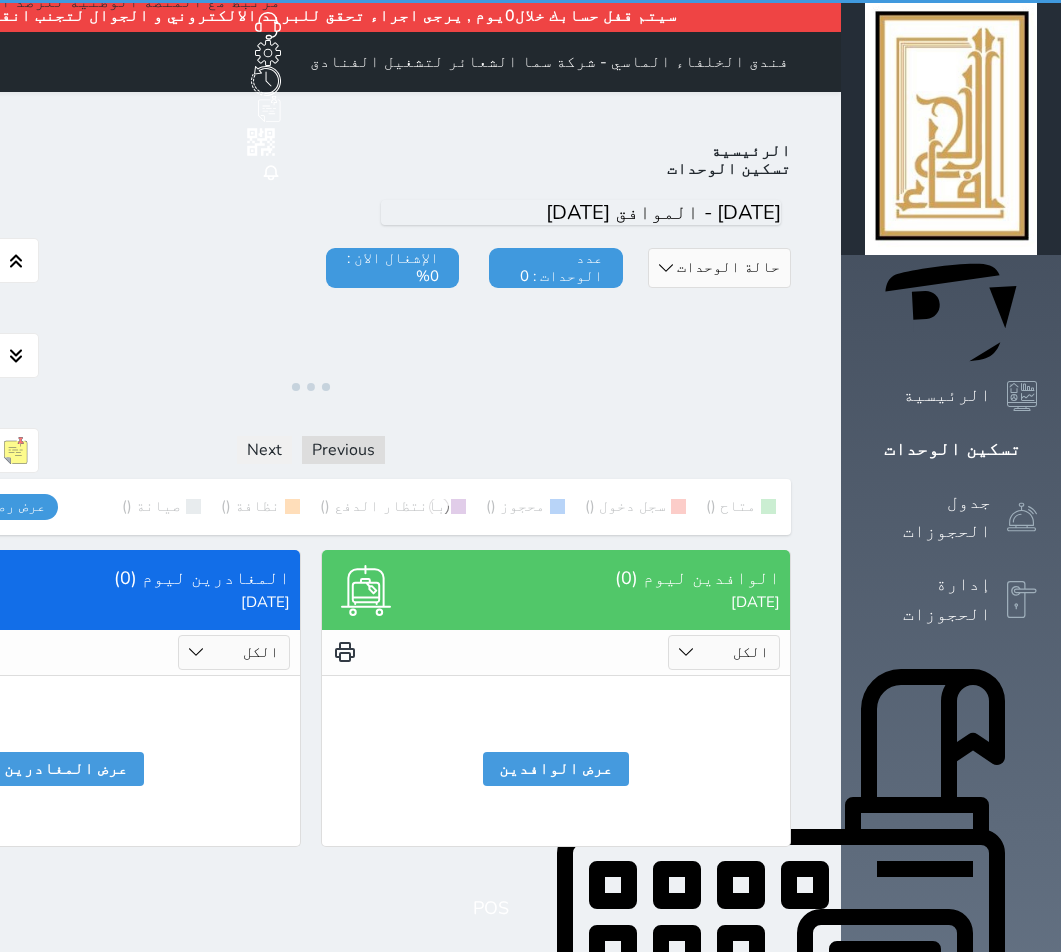 scroll, scrollTop: 0, scrollLeft: 0, axis: both 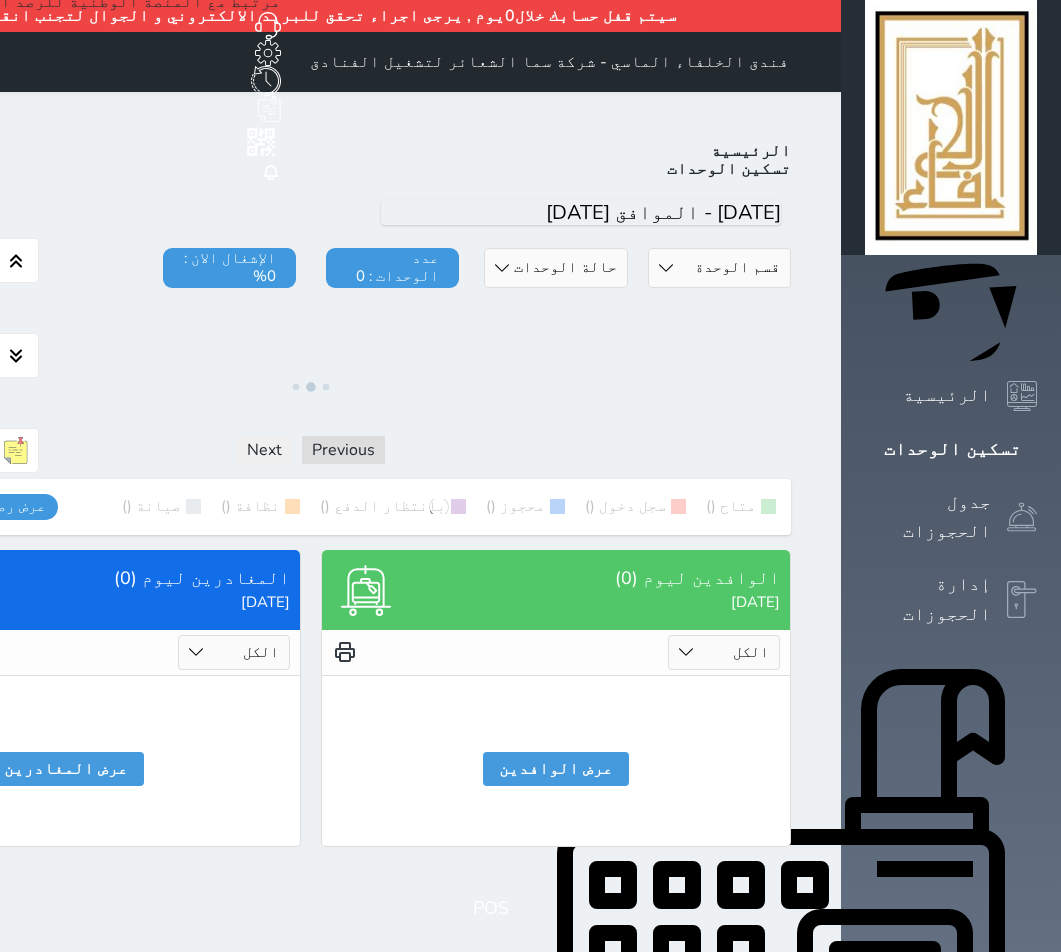 click on "قسم الوحدة   غرفه رباعية سرير كينج غرفة ثلاثة غرفة ثنائي" at bounding box center [719, 268] 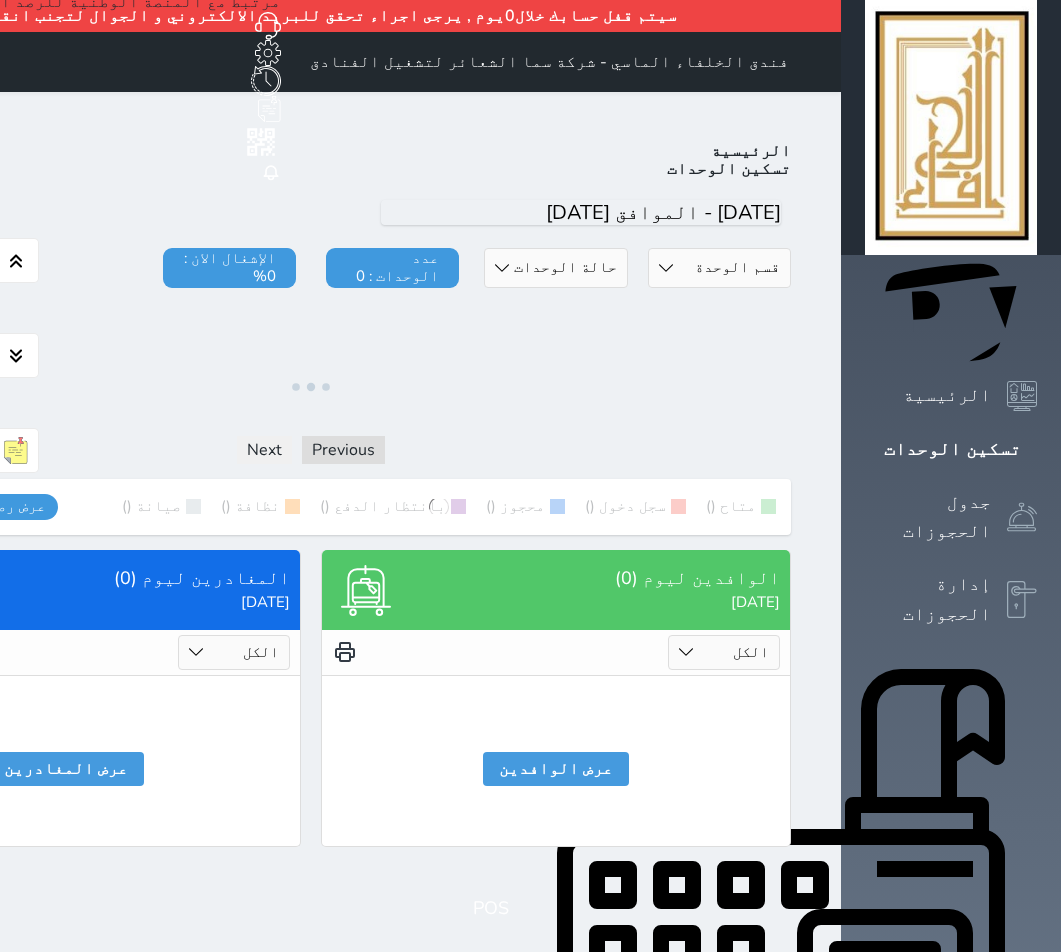 click on "الرئيسية   تسكين الوحدات       [DATE]   قسم الوحدة   غرفه رباعية سرير كينج غرفة ثلاثة غرفة ثنائي   حالة الوحدات متاح تحت التنظيف تحت الصيانة سجل دخول  لم يتم تسجيل الدخول   عدد الوحدات : 0   الإشغال الان : 0%                   ملاحظات فريق العمل       حفظ   Previous    Next     متاح ()   سجل دخول ()   محجوز ()   بانتظار الدفع ()   نظافة ()   صيانة ()     عرض رصيد الصندوق   يرجي الانتظار   رصيد الصندوق : 0    تقرير استلام       الوافدين ليوم (0)   [DATE]     الكل   لم يسجل دخول   تم الدخول       لايوجد عملاء وافدين   عرض الوافدين       المغادرين ليوم (0)   [DATE]     الكل   تم الدخول   تم المغادرة" at bounding box center [311, 494] 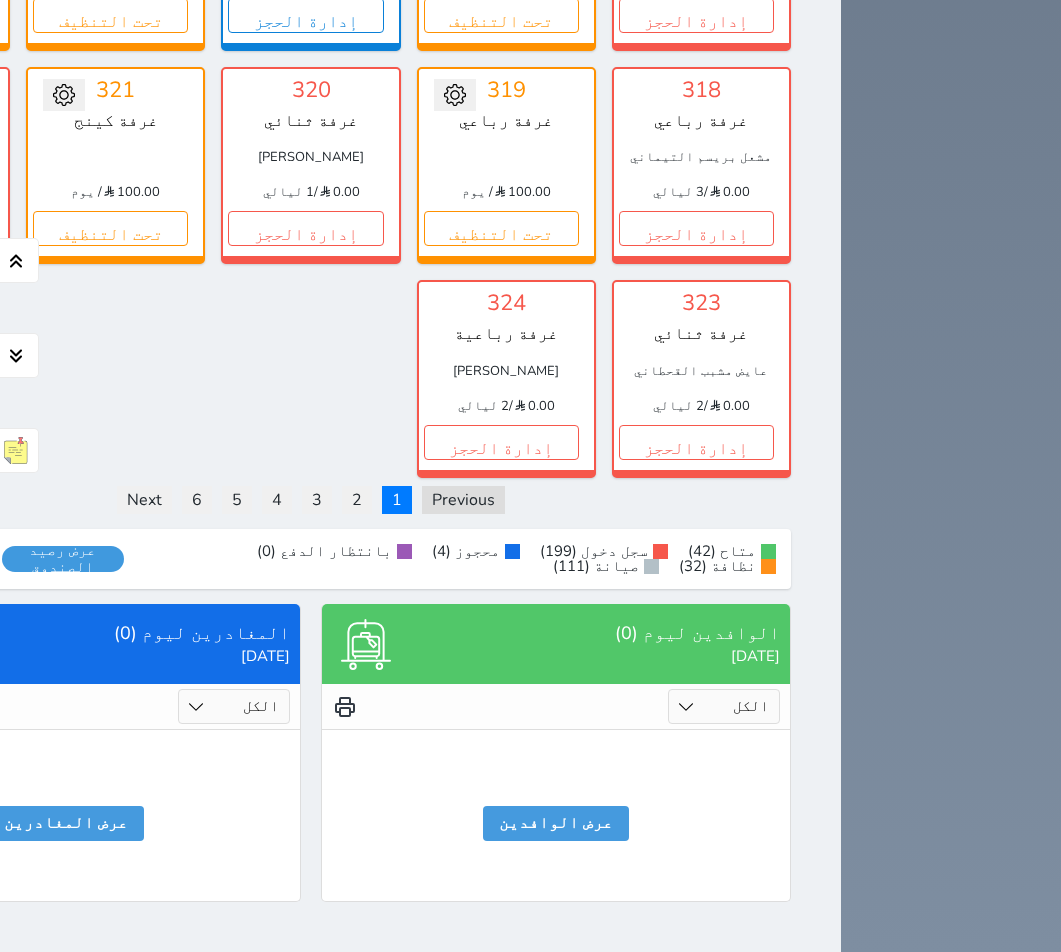 scroll, scrollTop: 3310, scrollLeft: 0, axis: vertical 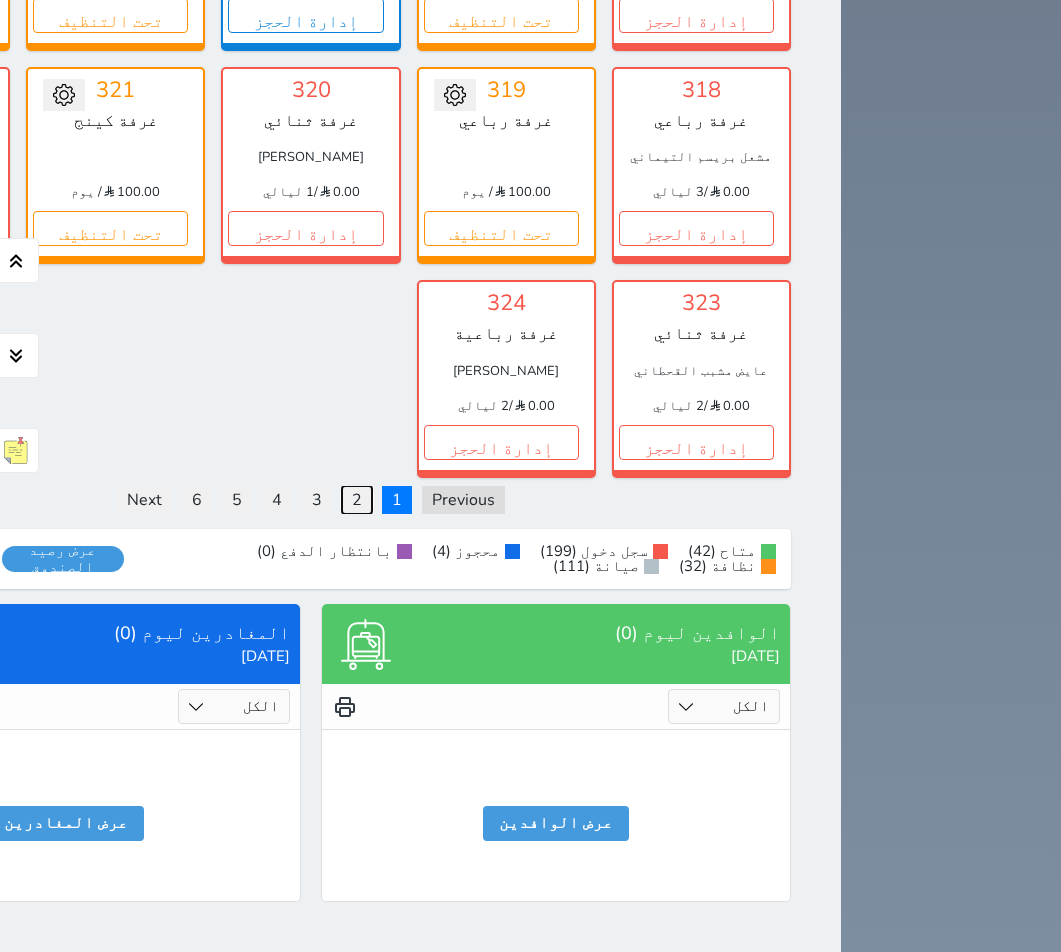 click on "2" at bounding box center [357, 500] 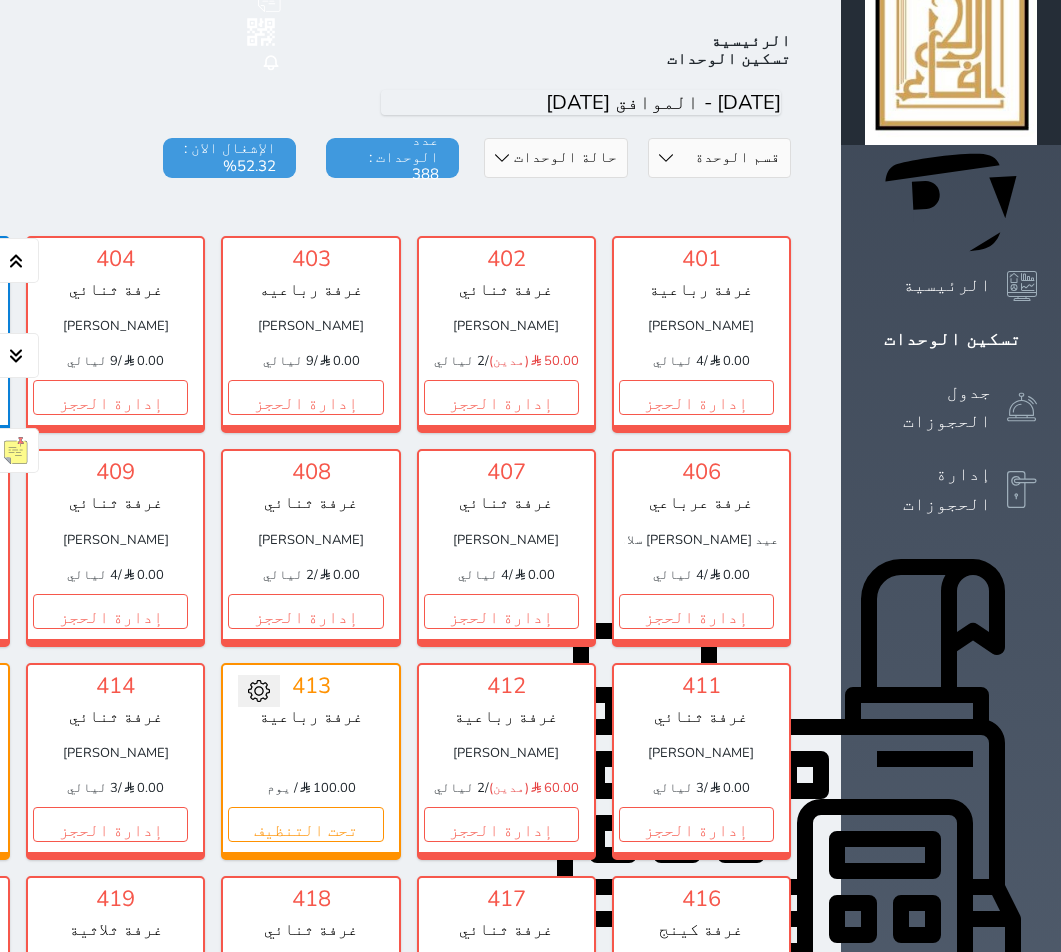 scroll, scrollTop: 0, scrollLeft: 0, axis: both 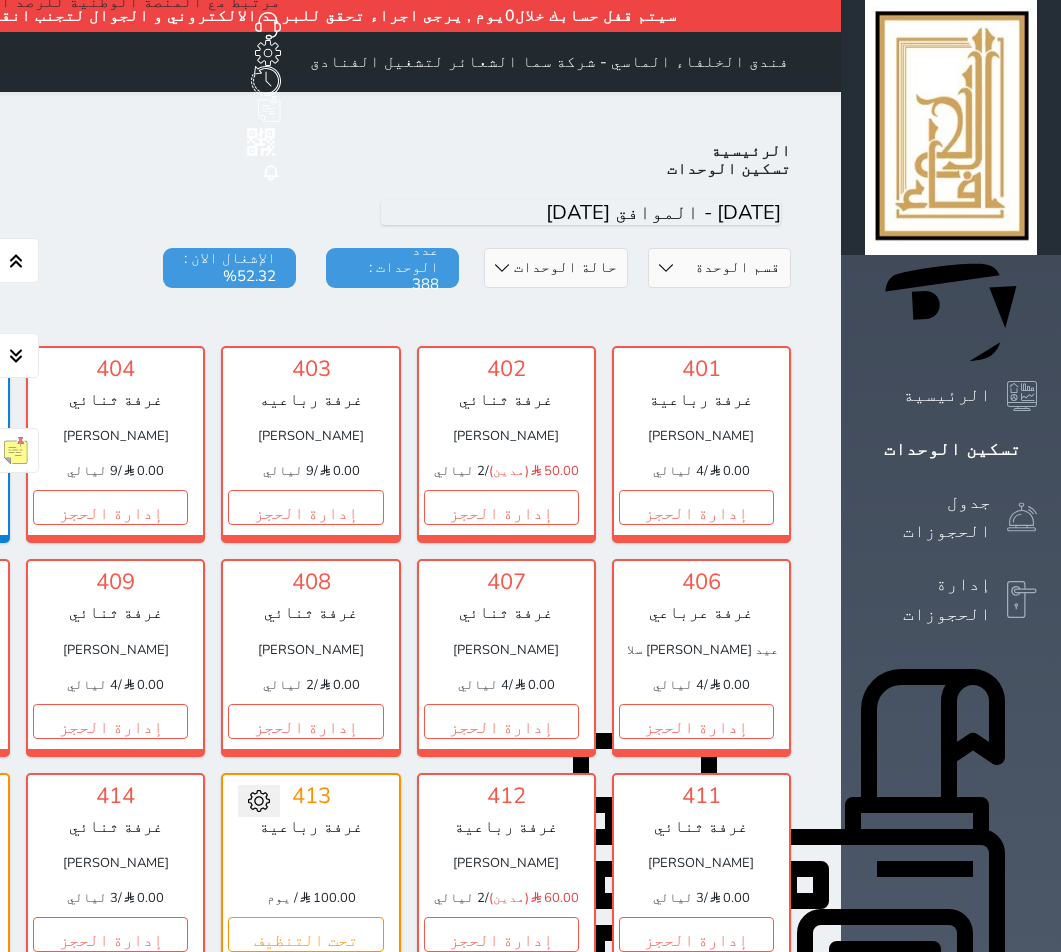 drag, startPoint x: 269, startPoint y: 67, endPoint x: 271, endPoint y: 78, distance: 11.18034 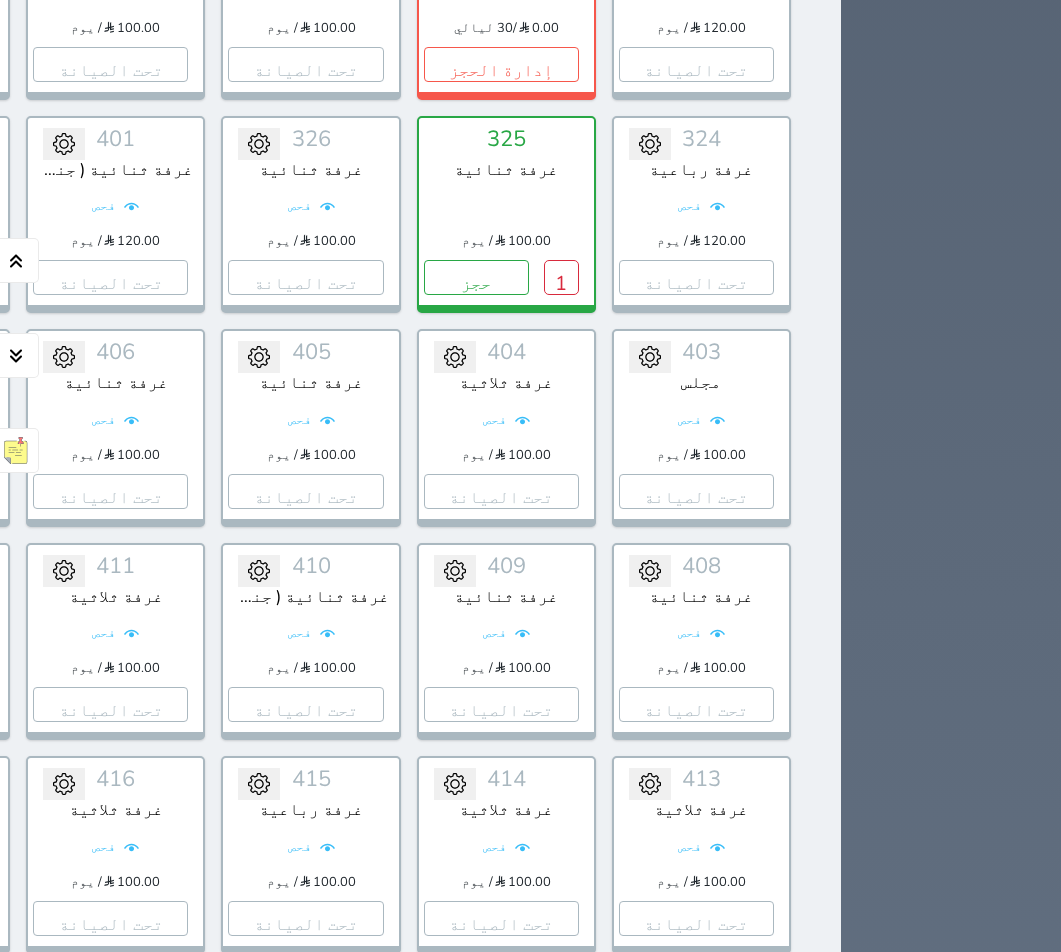 scroll, scrollTop: 3610, scrollLeft: 0, axis: vertical 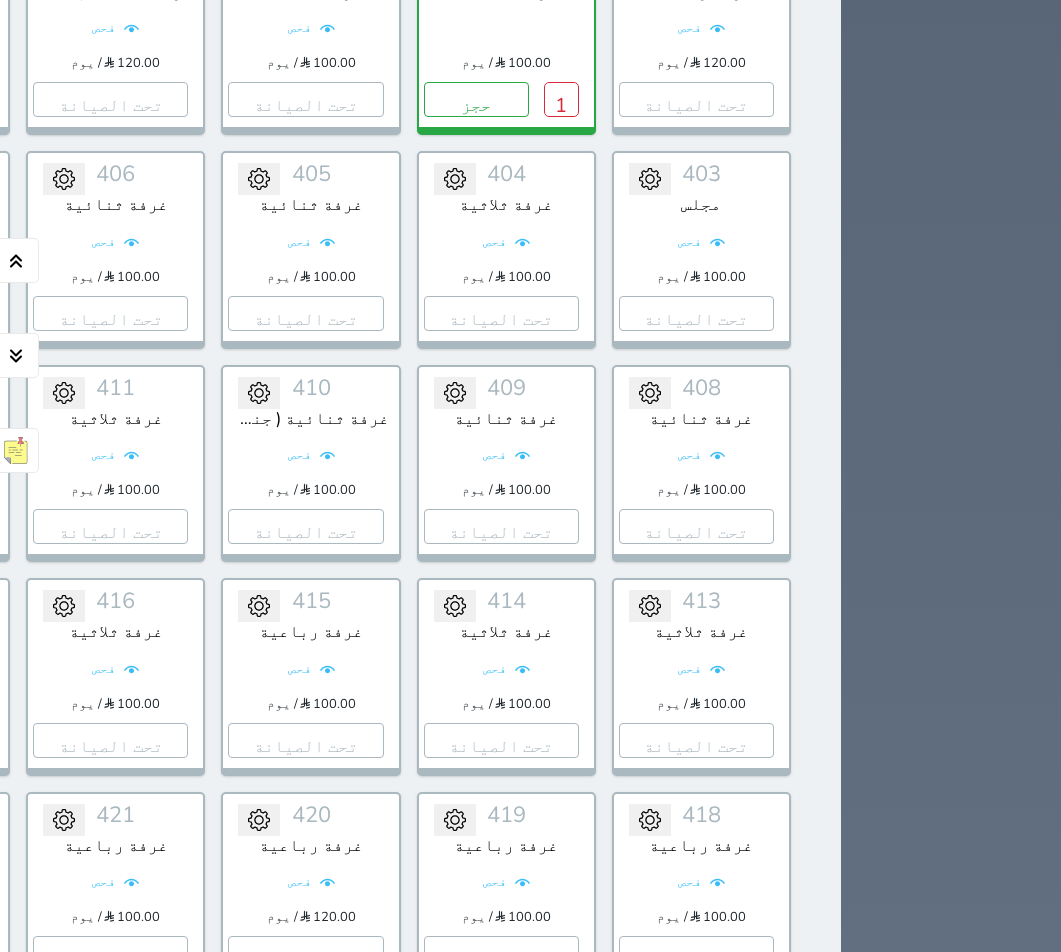 click on "إدارة الحجز" at bounding box center [501, -114] 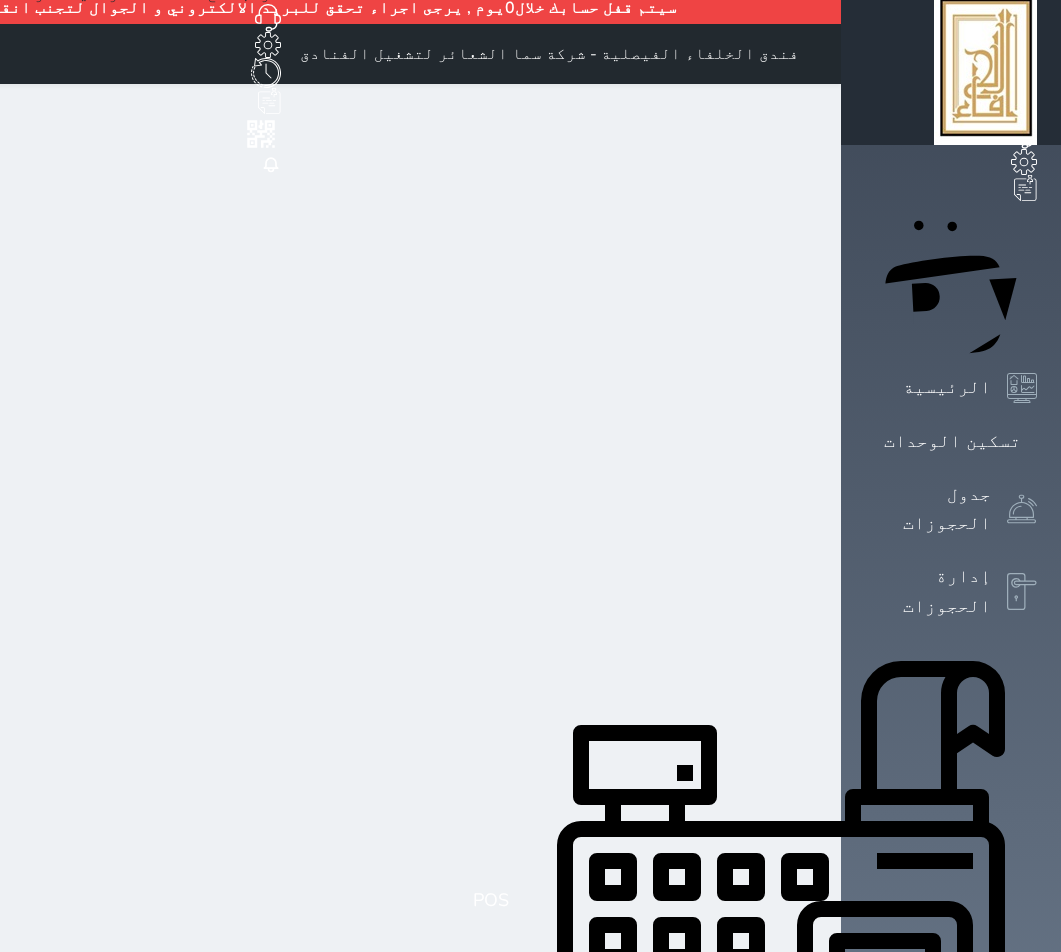 scroll, scrollTop: 0, scrollLeft: 0, axis: both 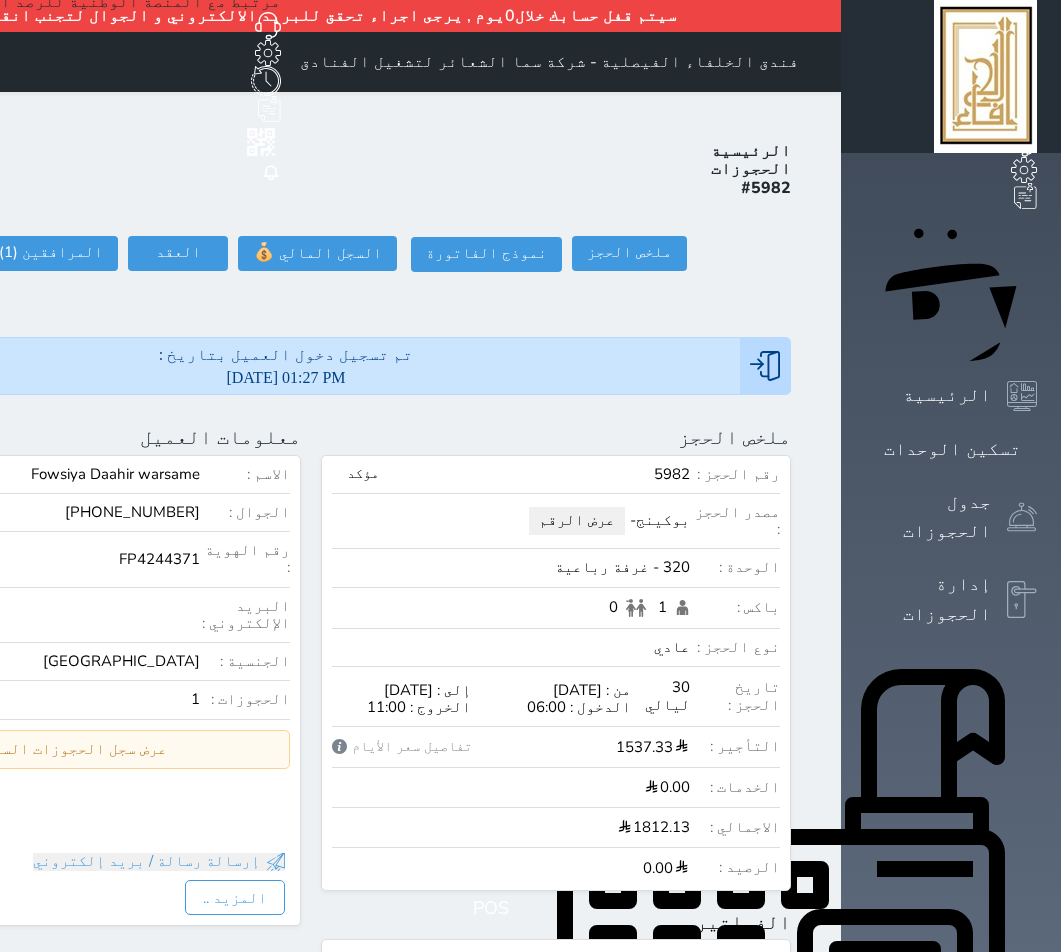 drag, startPoint x: 256, startPoint y: 405, endPoint x: 371, endPoint y: 413, distance: 115.27792 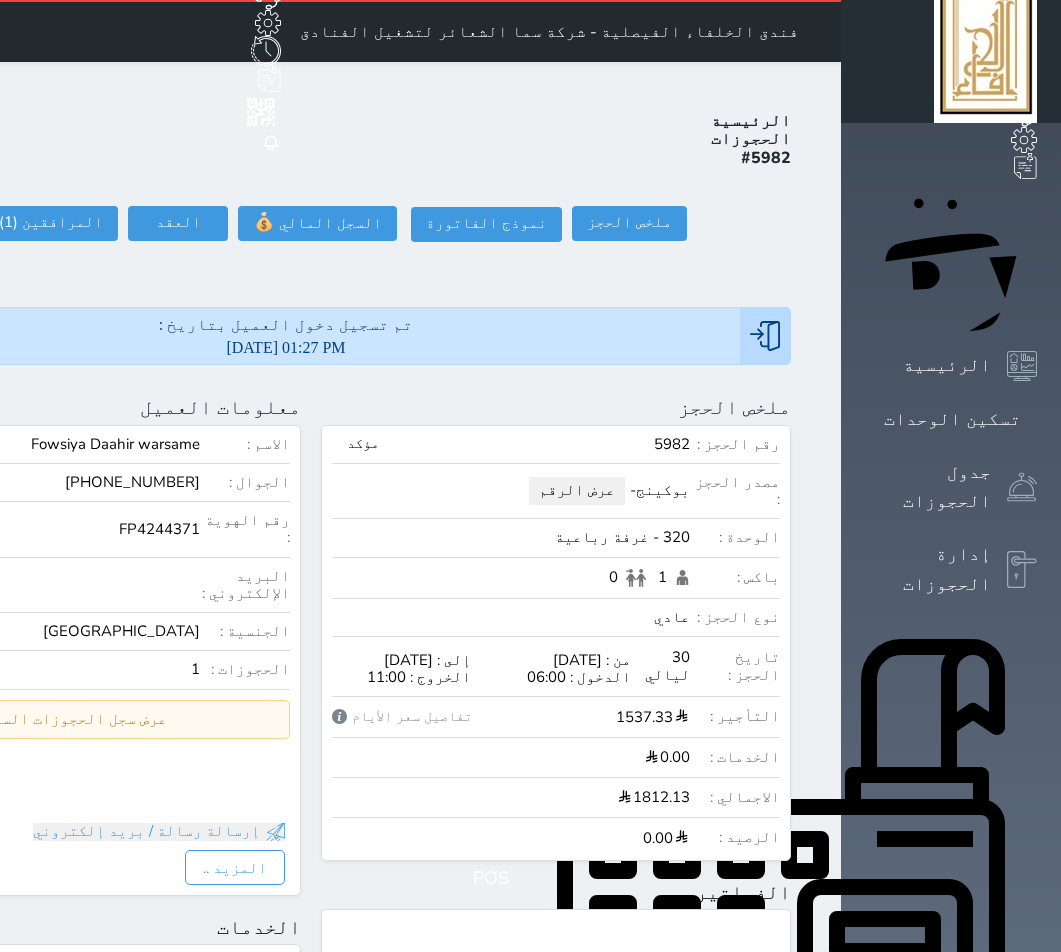 scroll, scrollTop: 0, scrollLeft: 0, axis: both 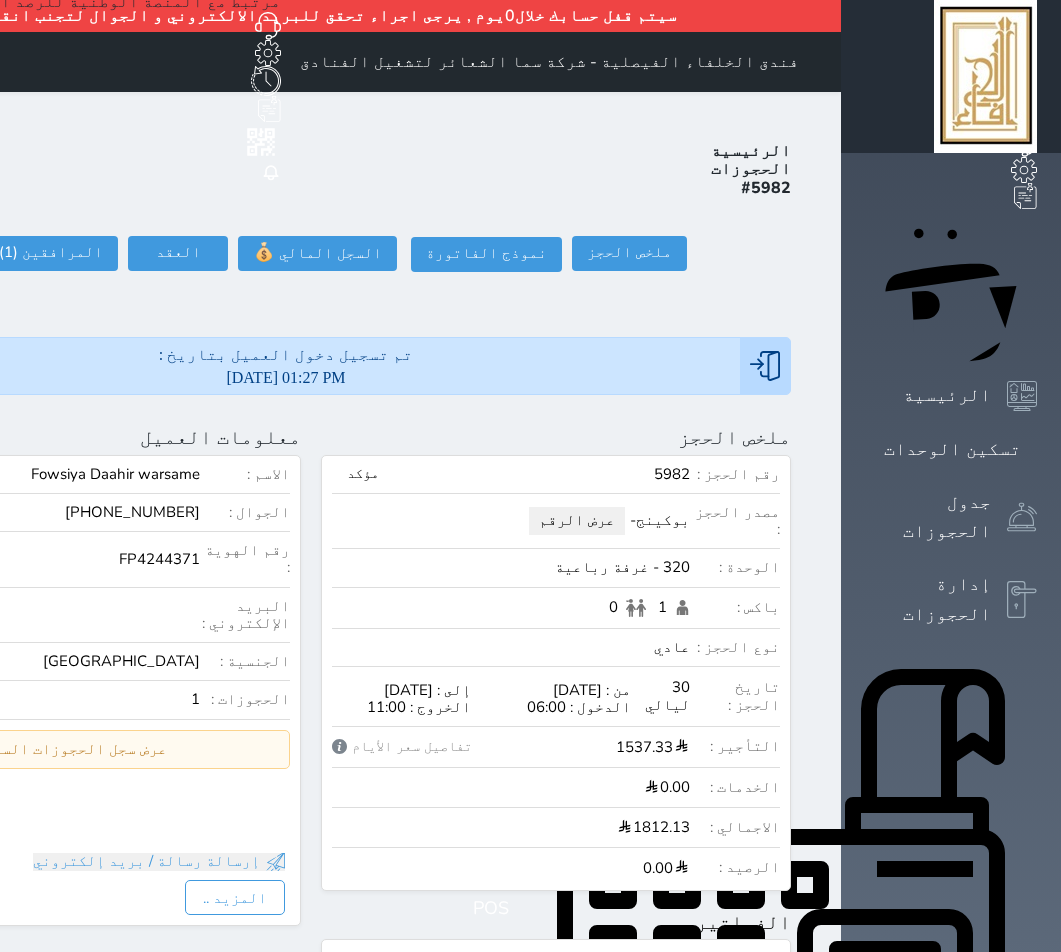 click on "+966558763453" at bounding box center [132, 512] 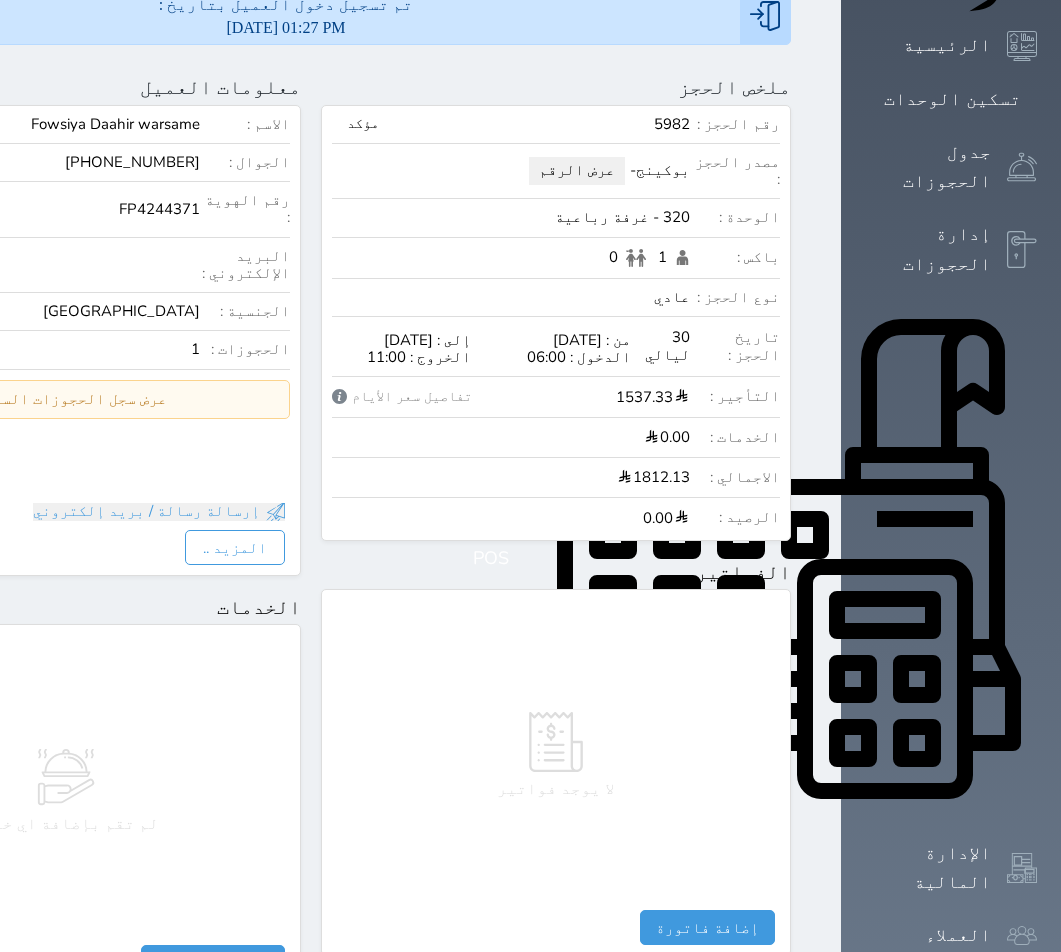 scroll, scrollTop: 0, scrollLeft: 0, axis: both 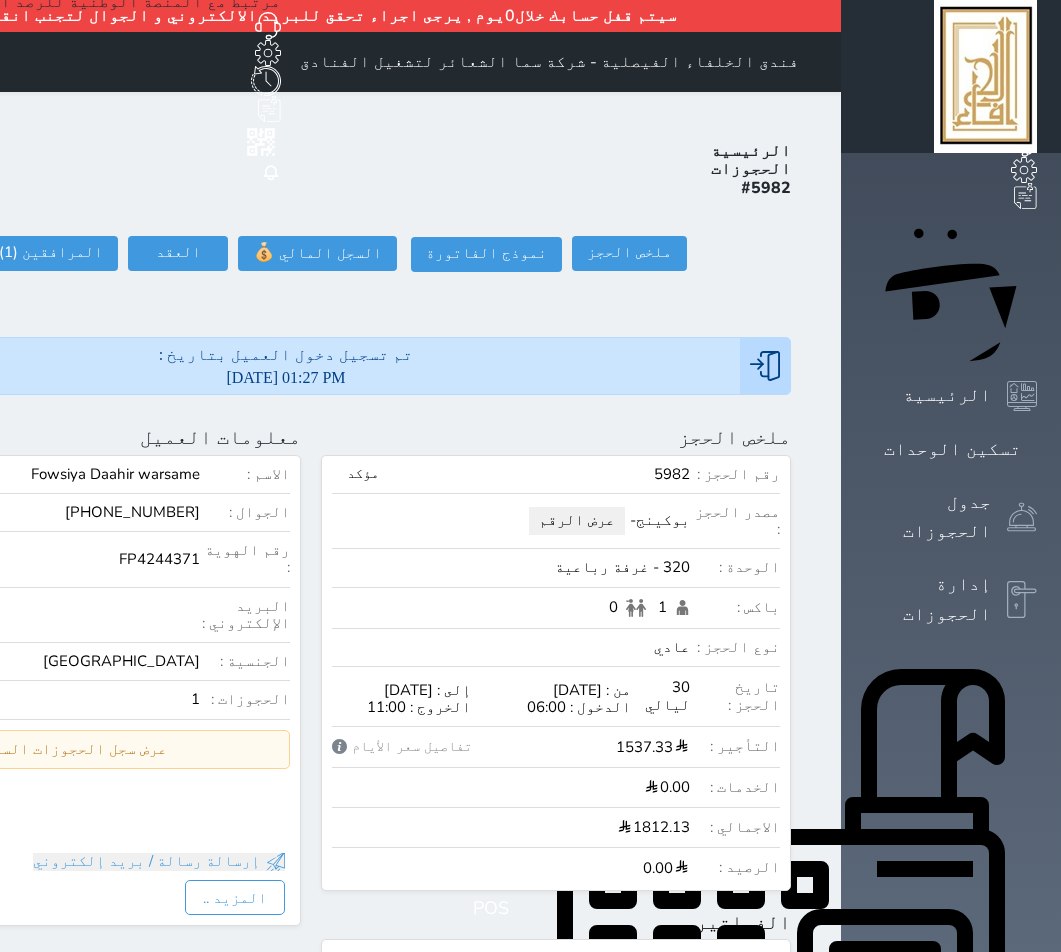 click on "الفواتير" at bounding box center (556, 922) 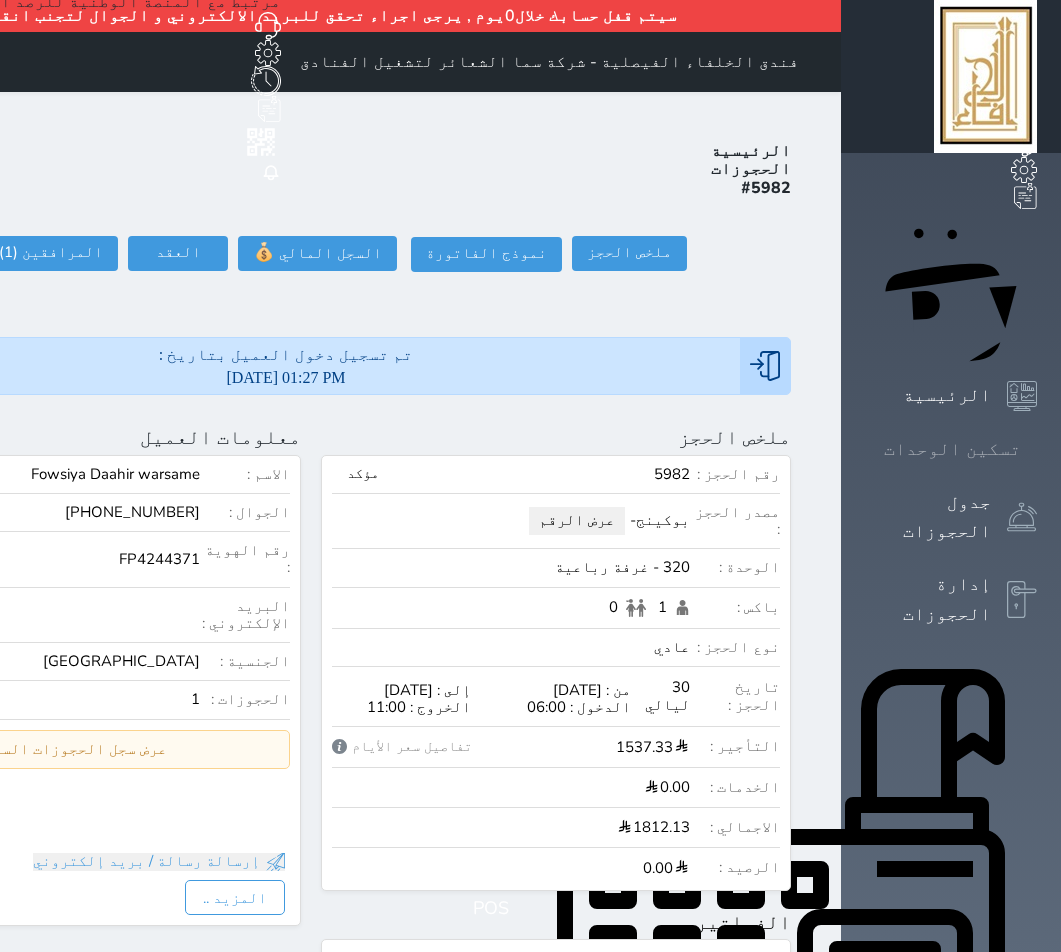 click on "تسكين الوحدات" at bounding box center [952, 449] 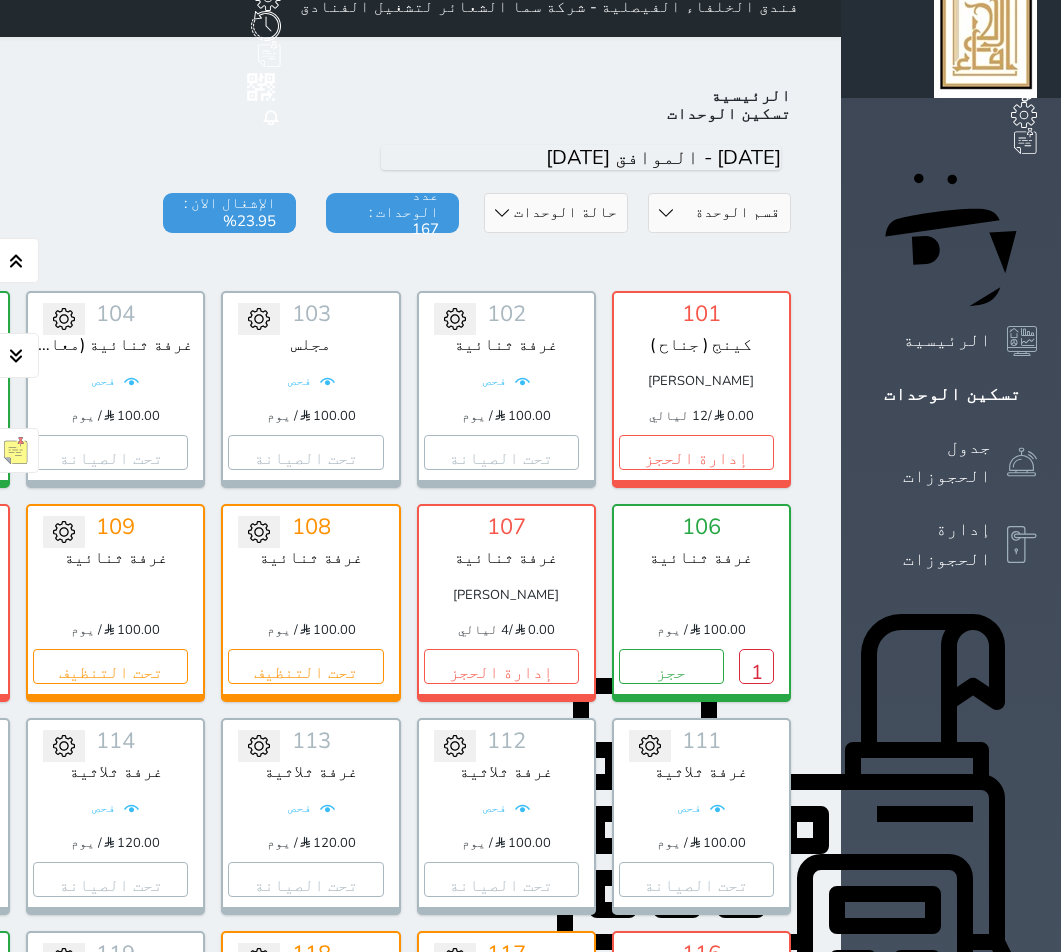 scroll, scrollTop: 0, scrollLeft: 0, axis: both 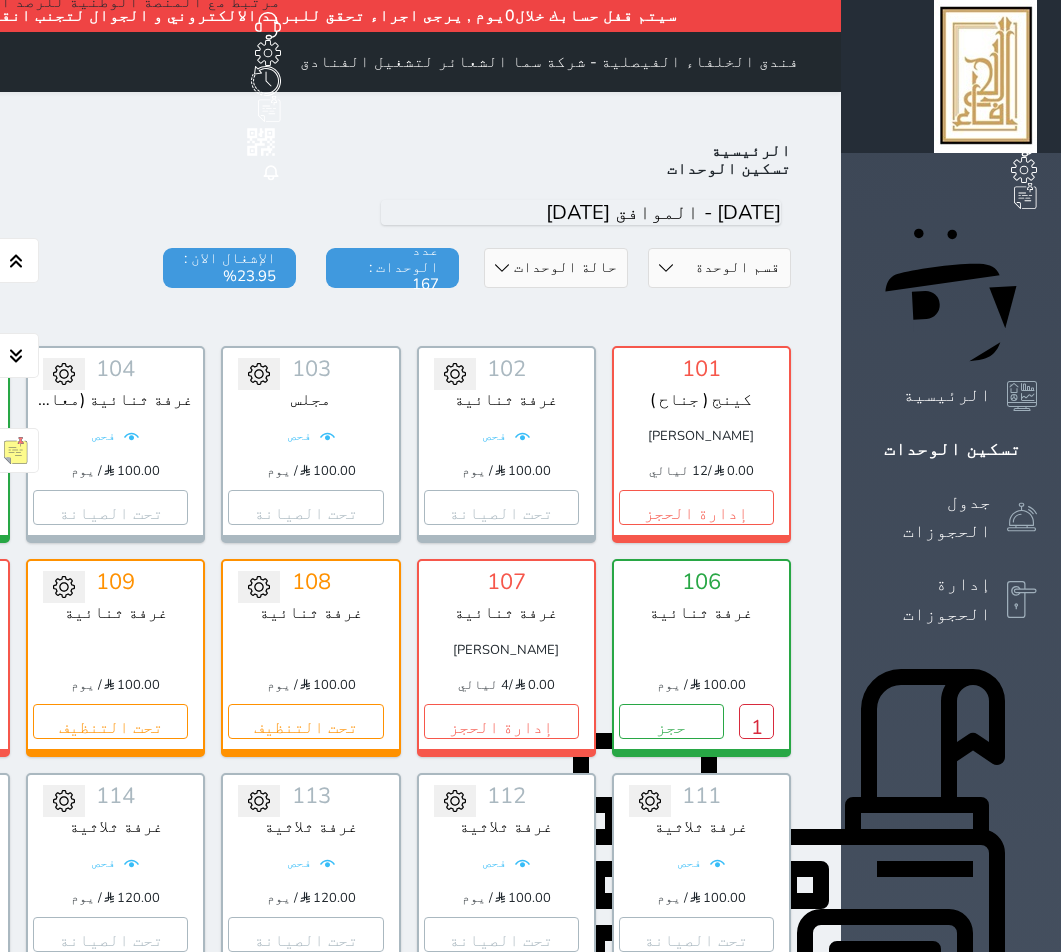 click on "خدمة العملاء" at bounding box center [-145, 62] 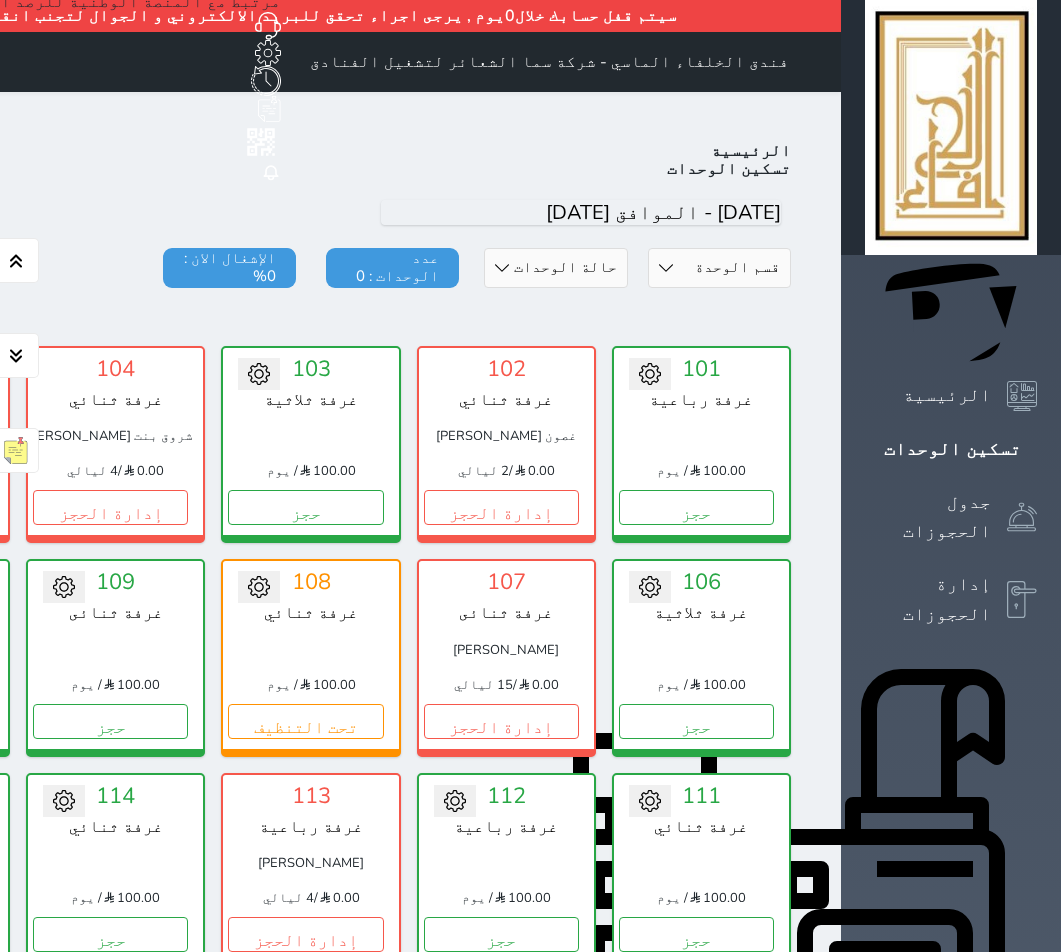 scroll, scrollTop: 110, scrollLeft: 0, axis: vertical 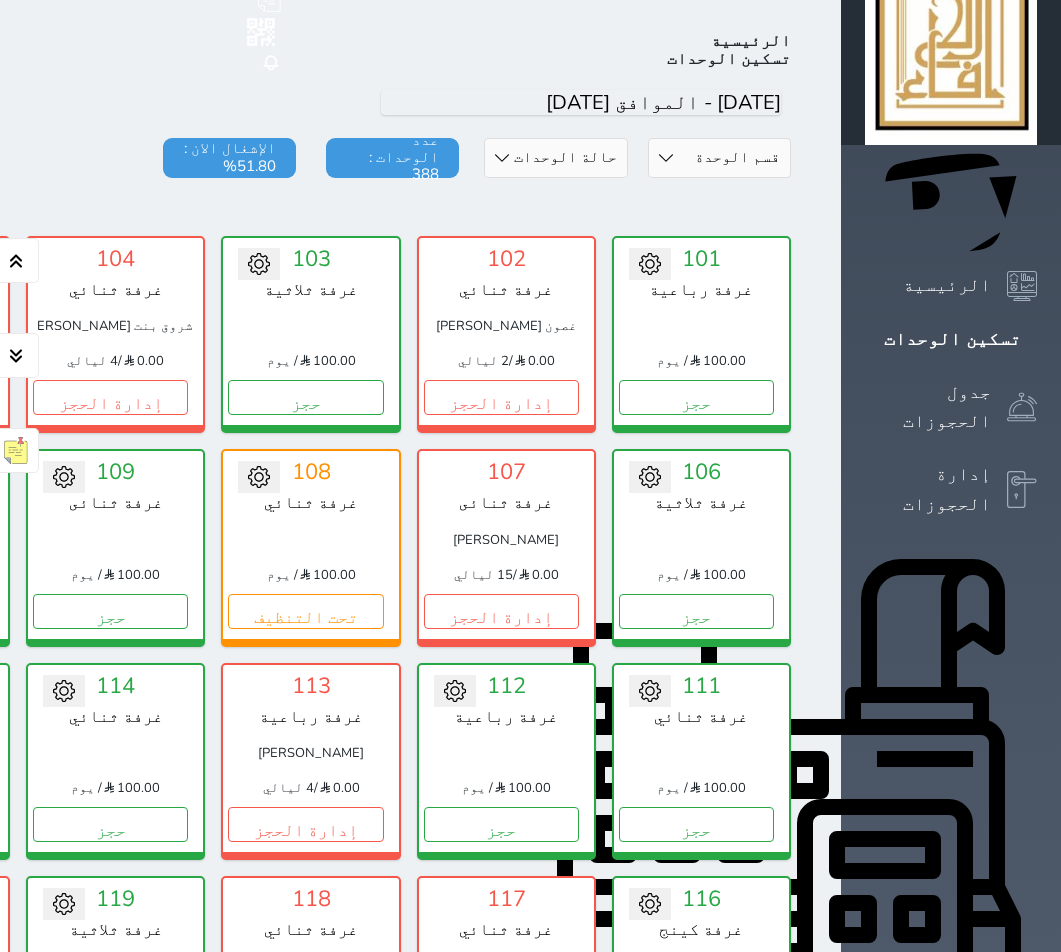 click on "قسم الوحدة   غرفه رباعية سرير كينج غرفة ثلاثة غرفة ثنائي" at bounding box center [719, 158] 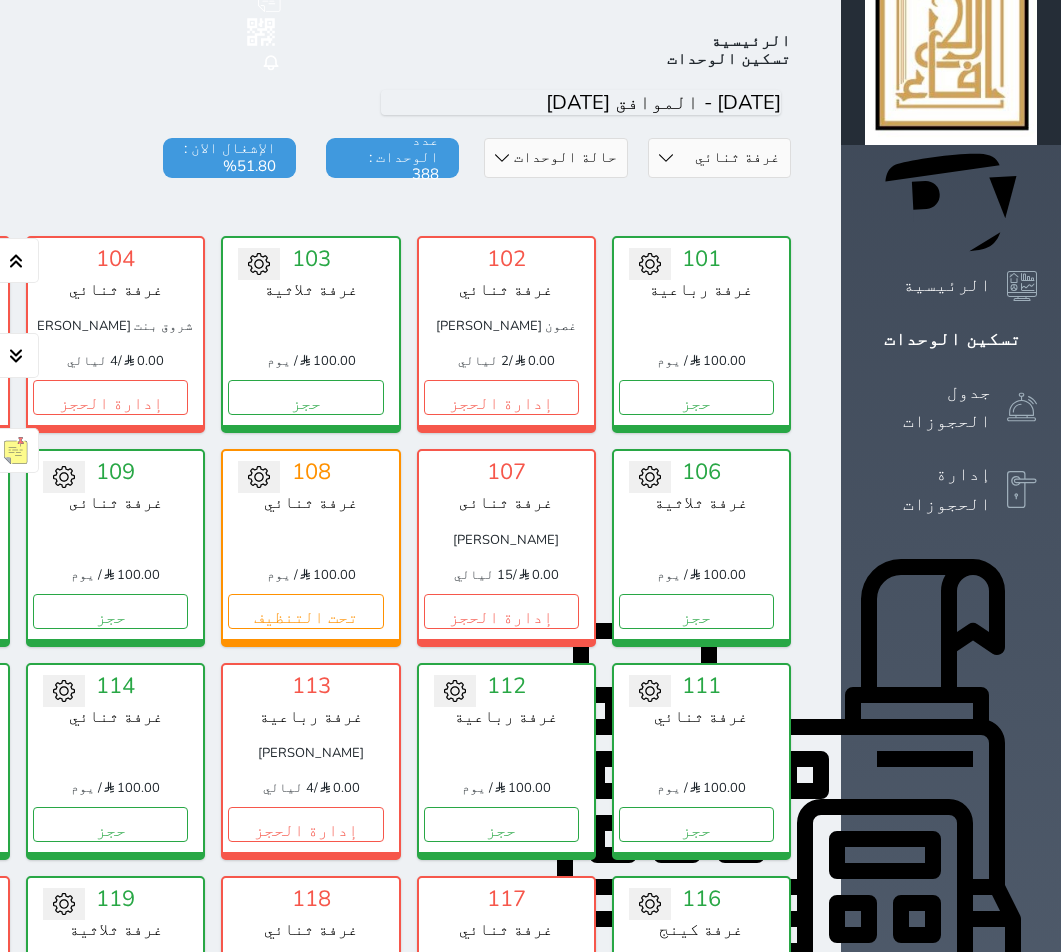click on "قسم الوحدة   غرفه رباعية سرير كينج غرفة ثلاثة غرفة ثنائي" at bounding box center (719, 158) 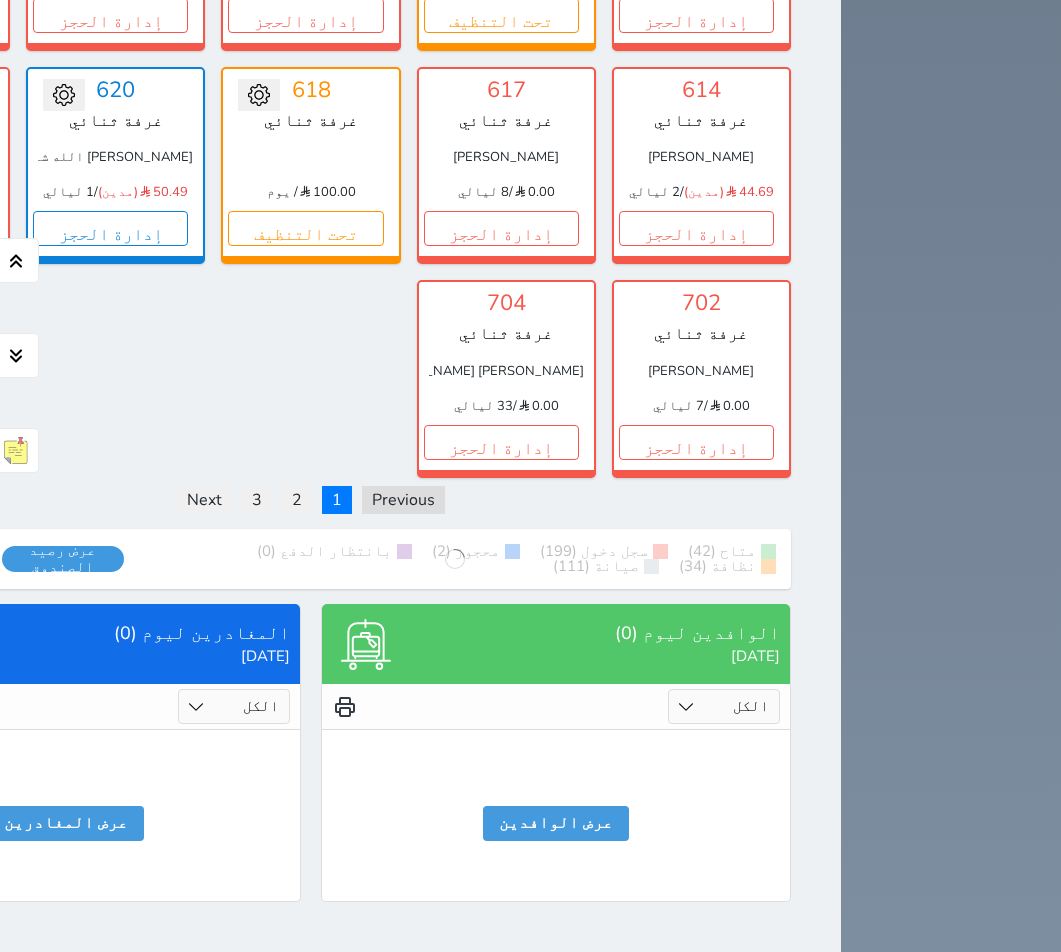 scroll, scrollTop: 3510, scrollLeft: 0, axis: vertical 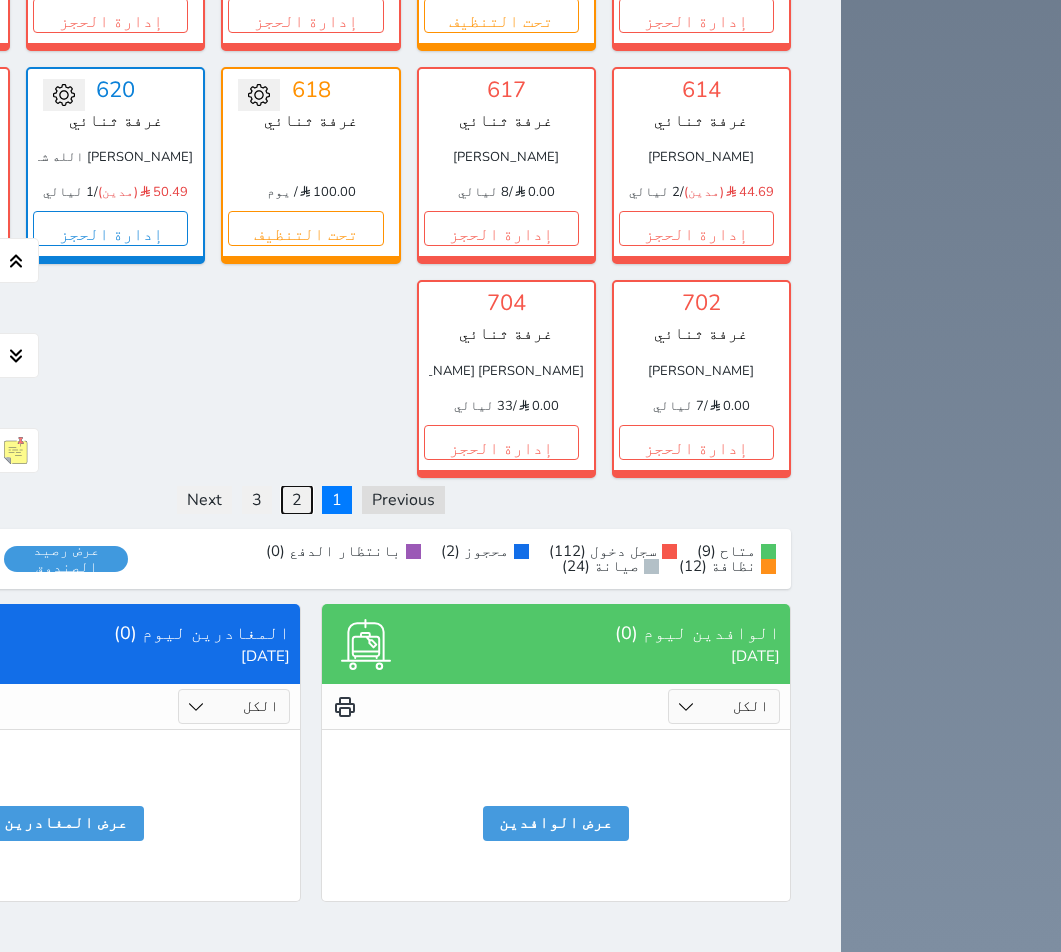 click on "2" at bounding box center [297, 500] 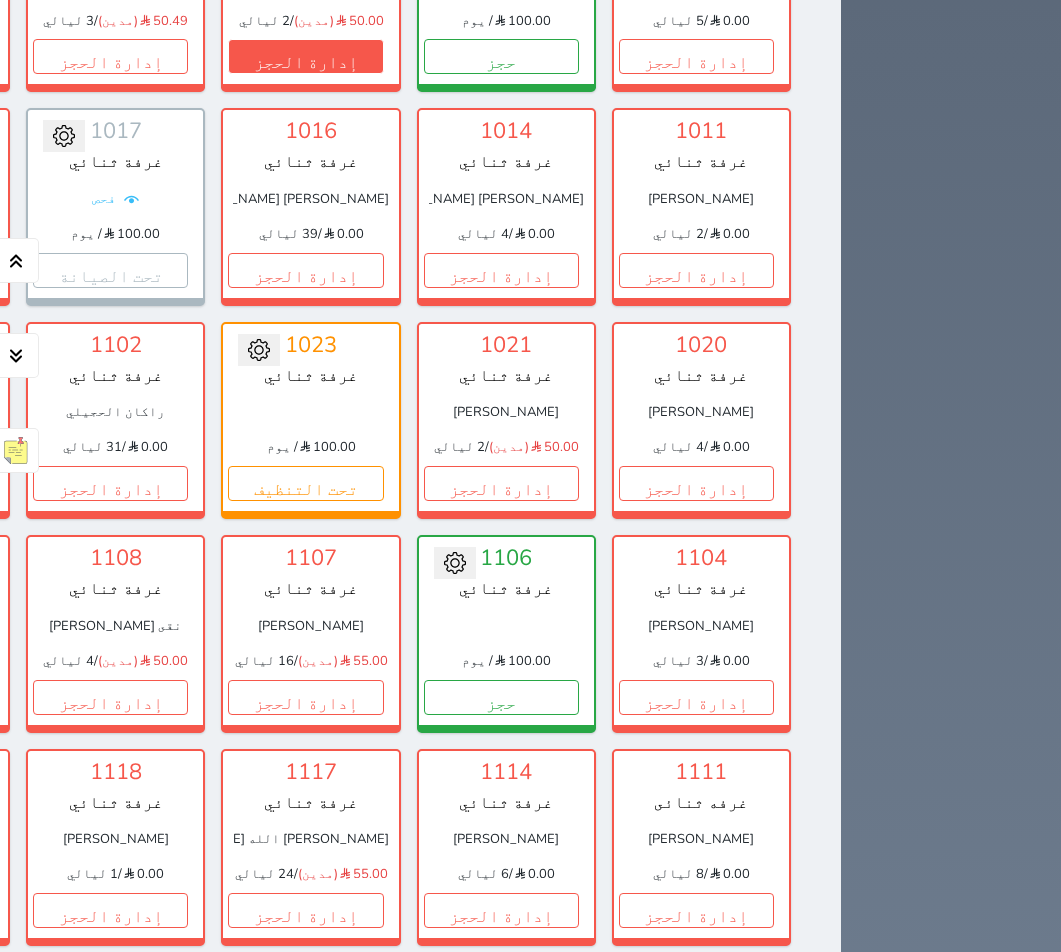 scroll, scrollTop: 1927, scrollLeft: 0, axis: vertical 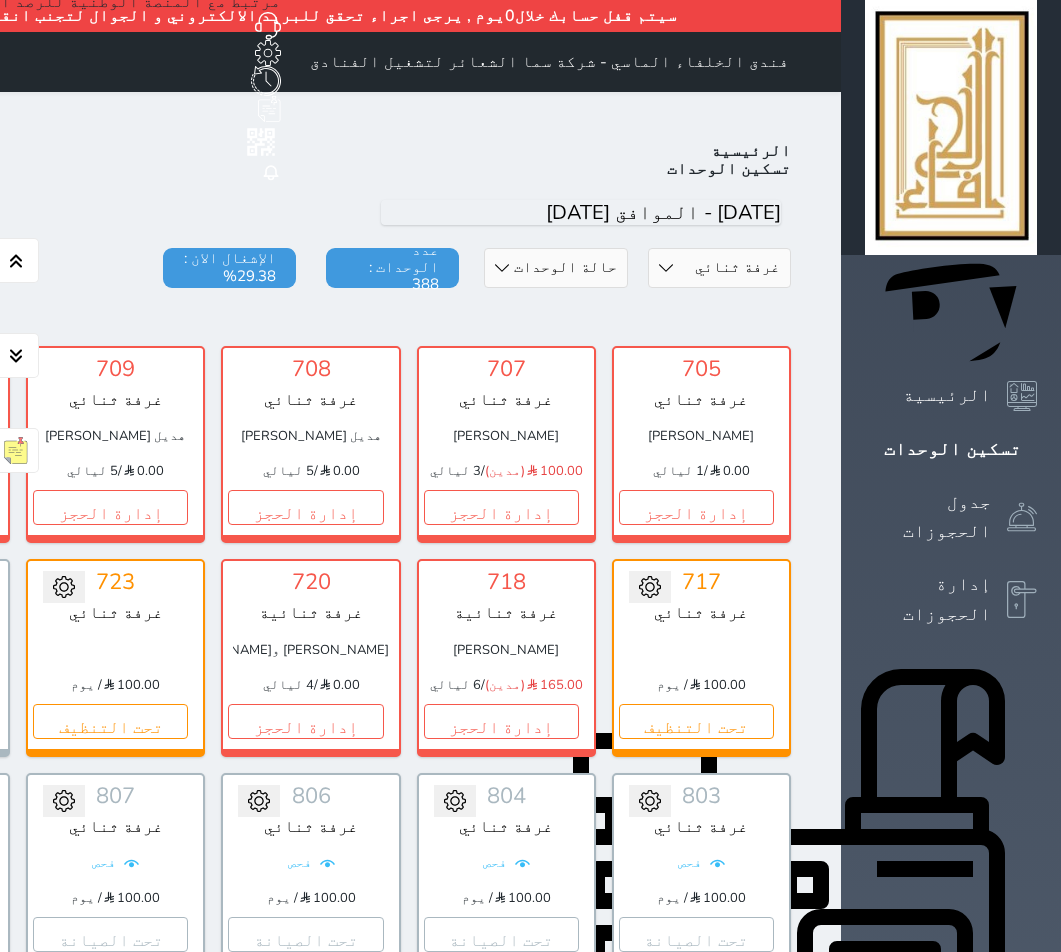 click on "اليوم" at bounding box center (311, 213) 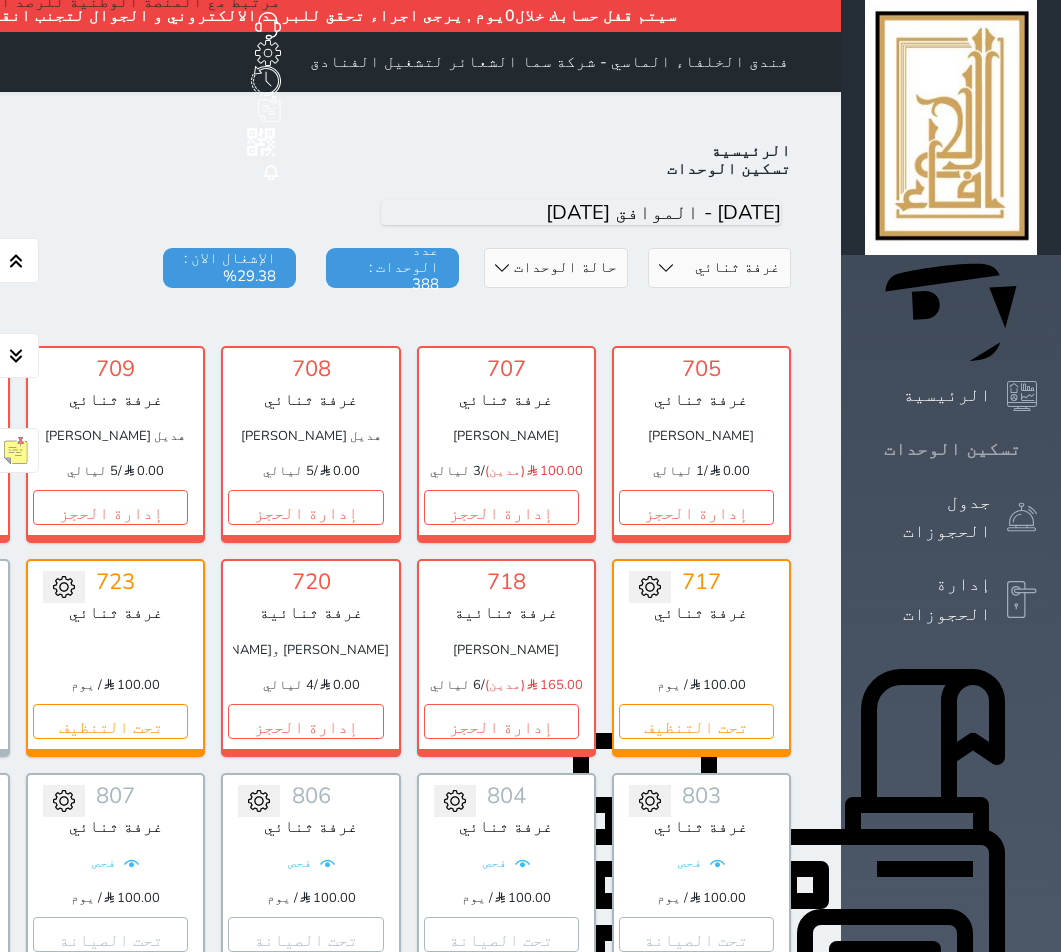 click on "تسكين الوحدات" at bounding box center [951, 449] 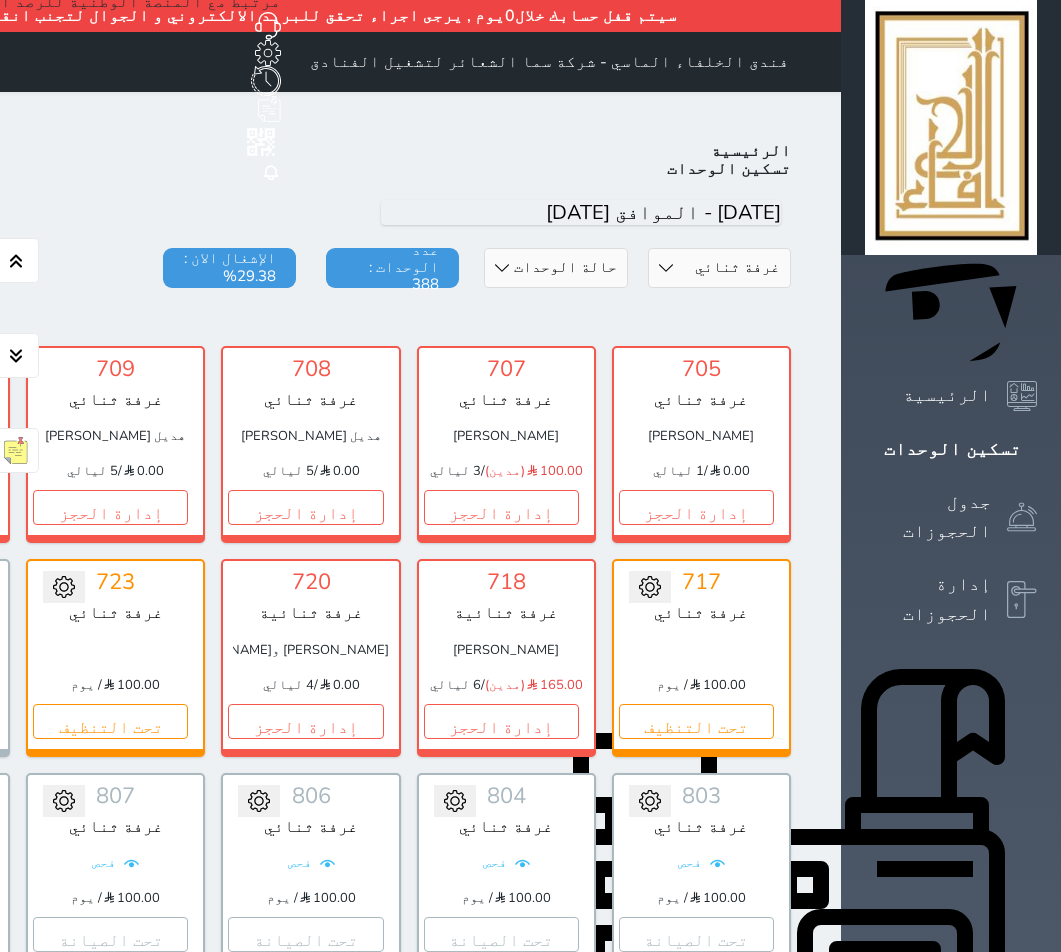 click on "قسم الوحدة   غرفه رباعية سرير كينج غرفة ثلاثة غرفة ثنائي" at bounding box center (719, 268) 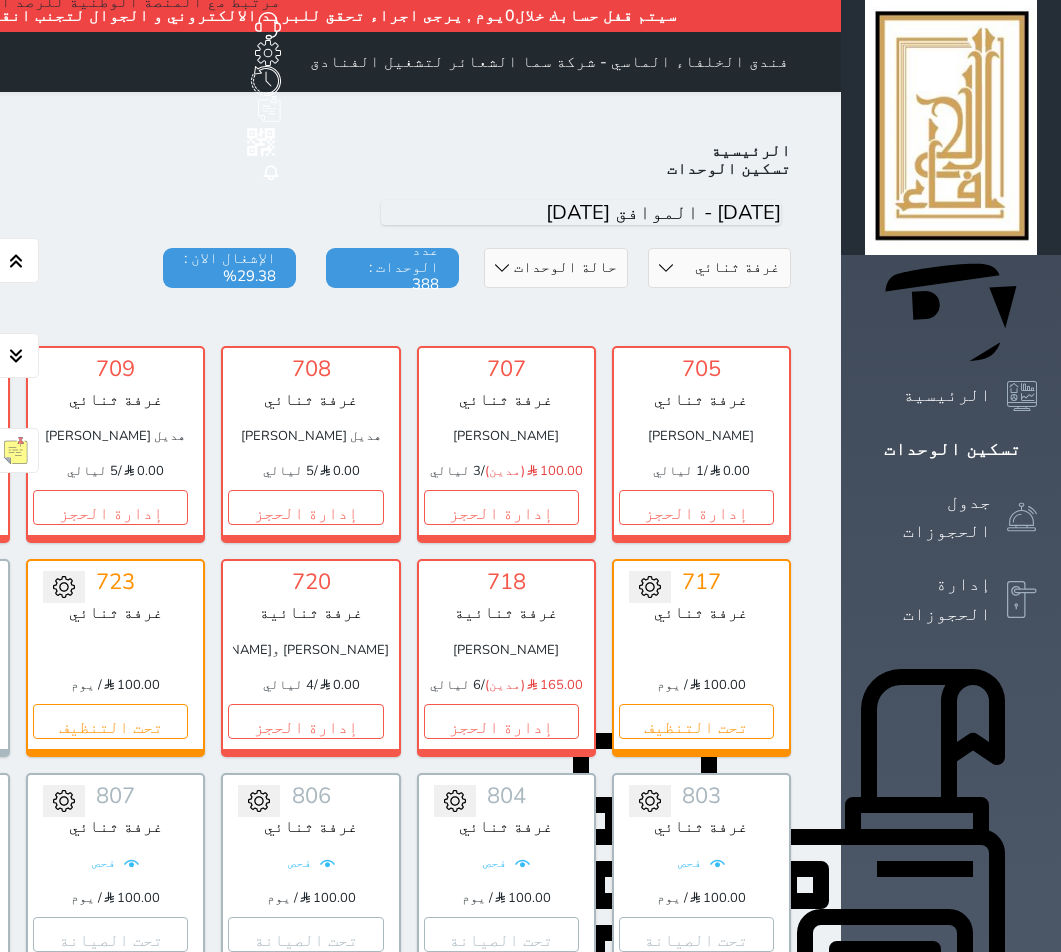 click at bounding box center [311, 318] 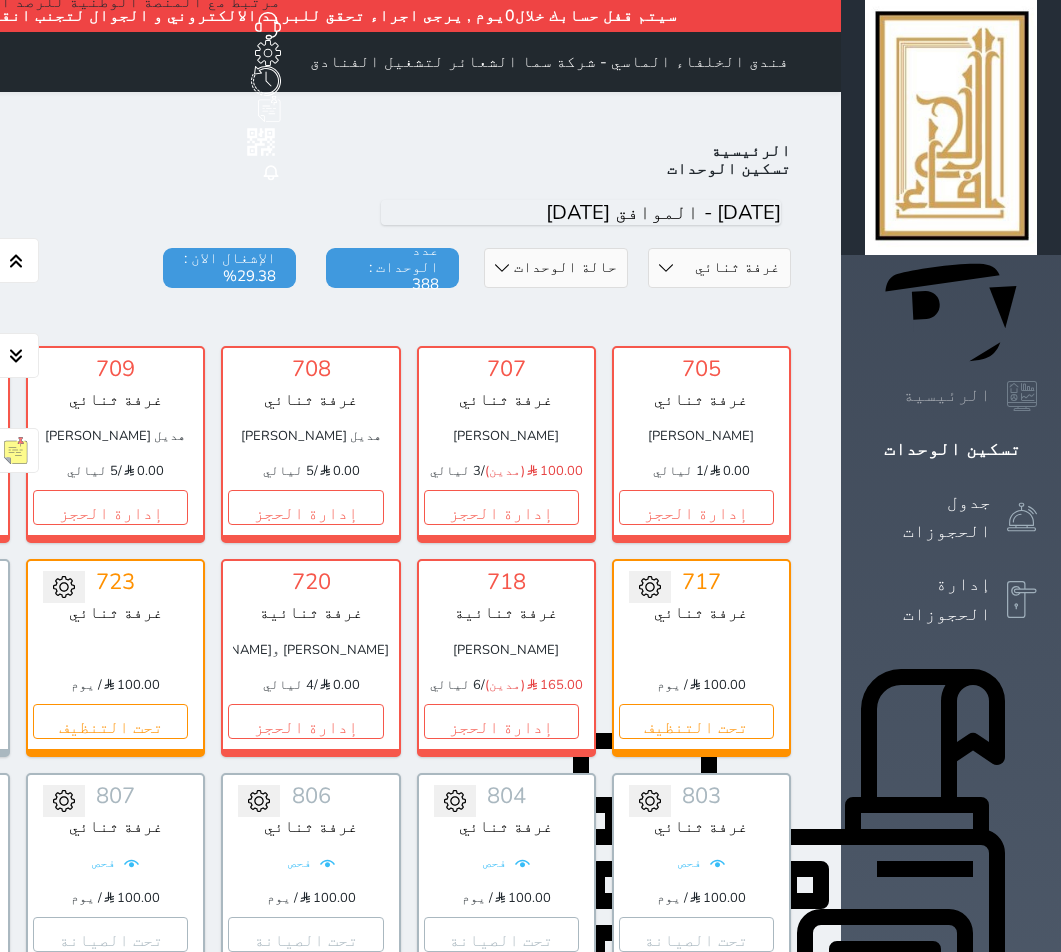 click 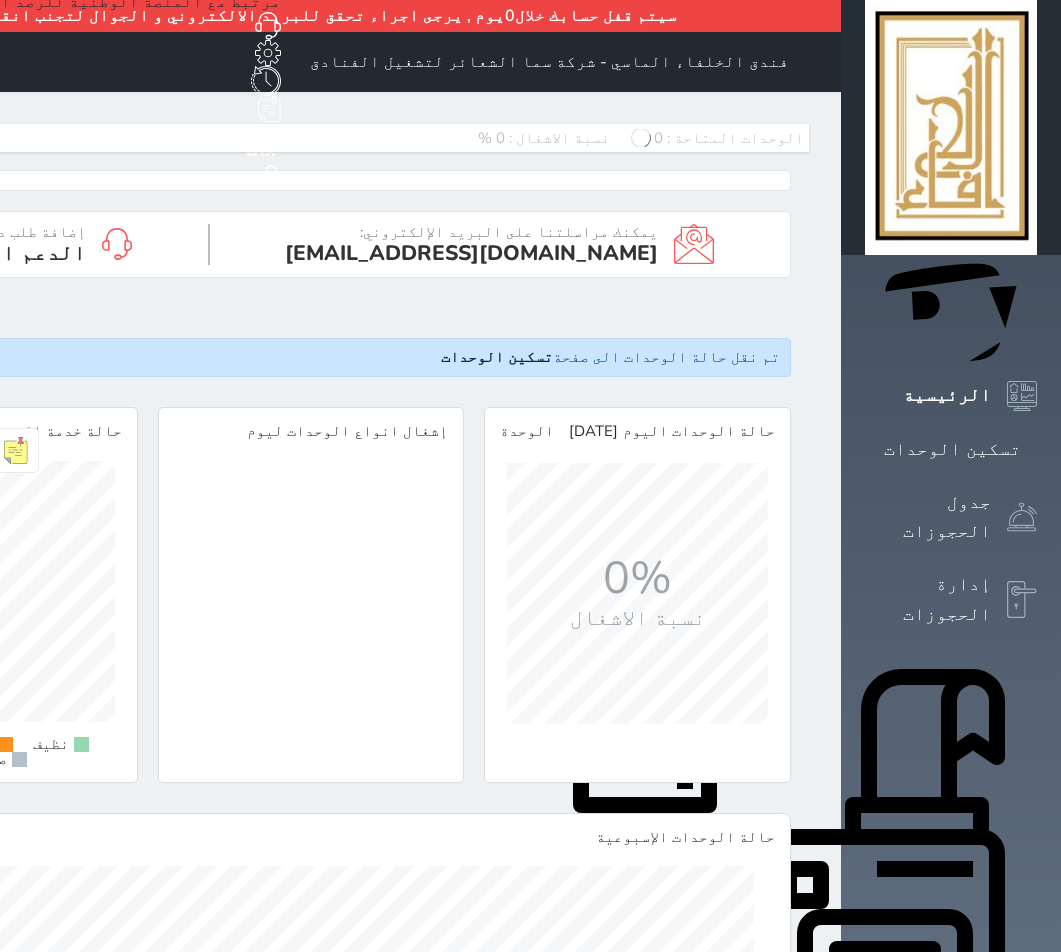 scroll, scrollTop: 998238, scrollLeft: 999045, axis: both 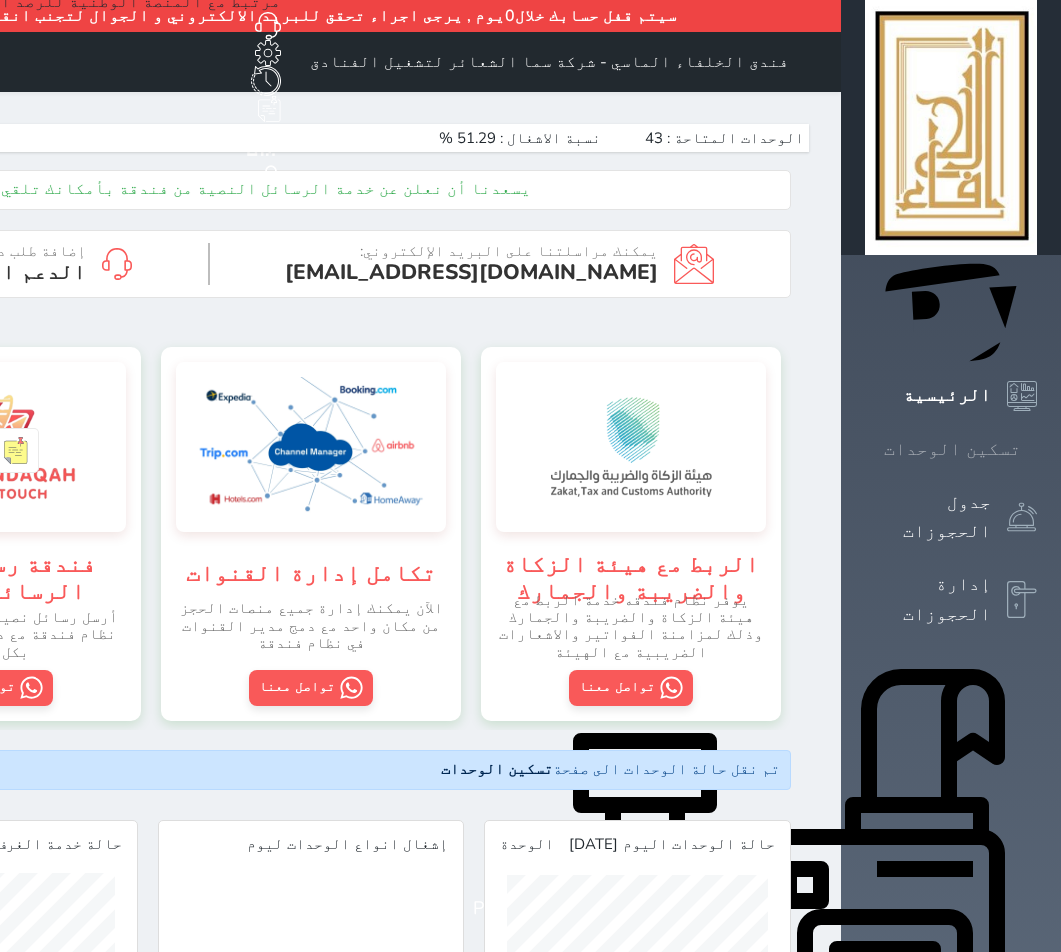 click at bounding box center [1037, 449] 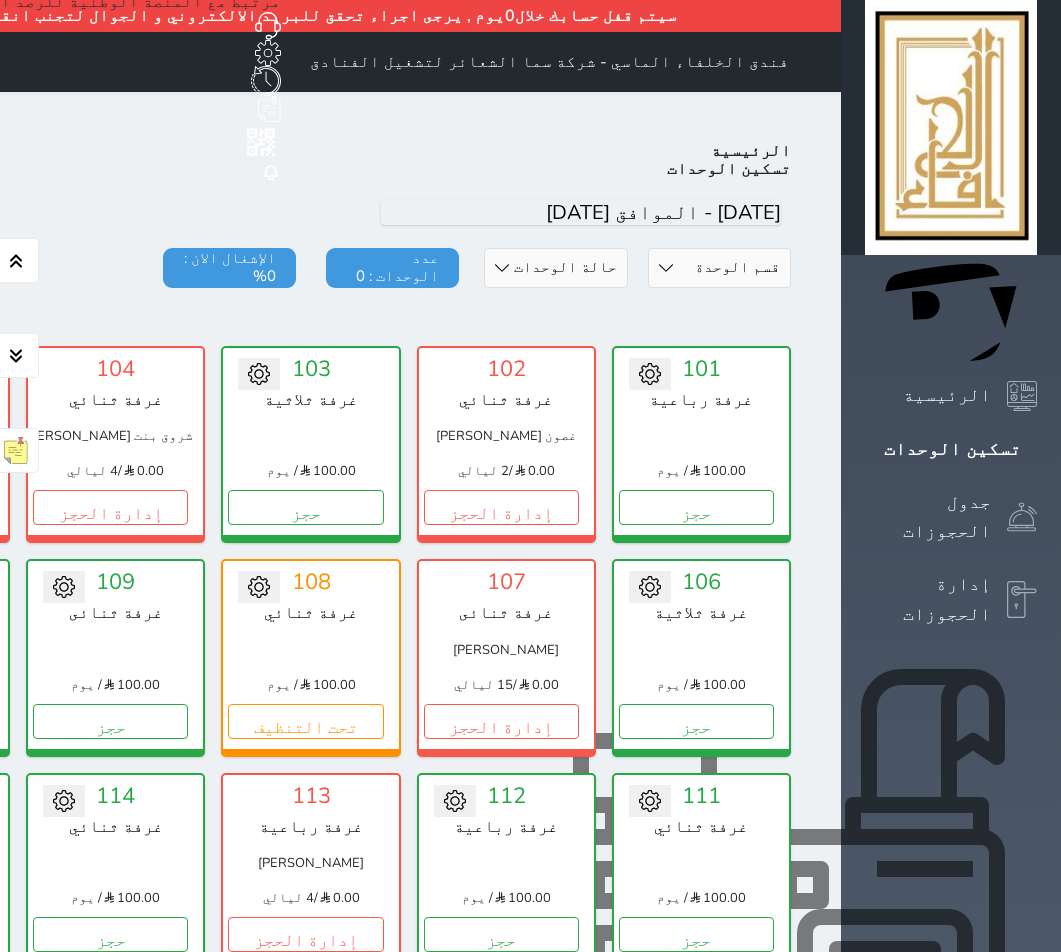scroll, scrollTop: 110, scrollLeft: 0, axis: vertical 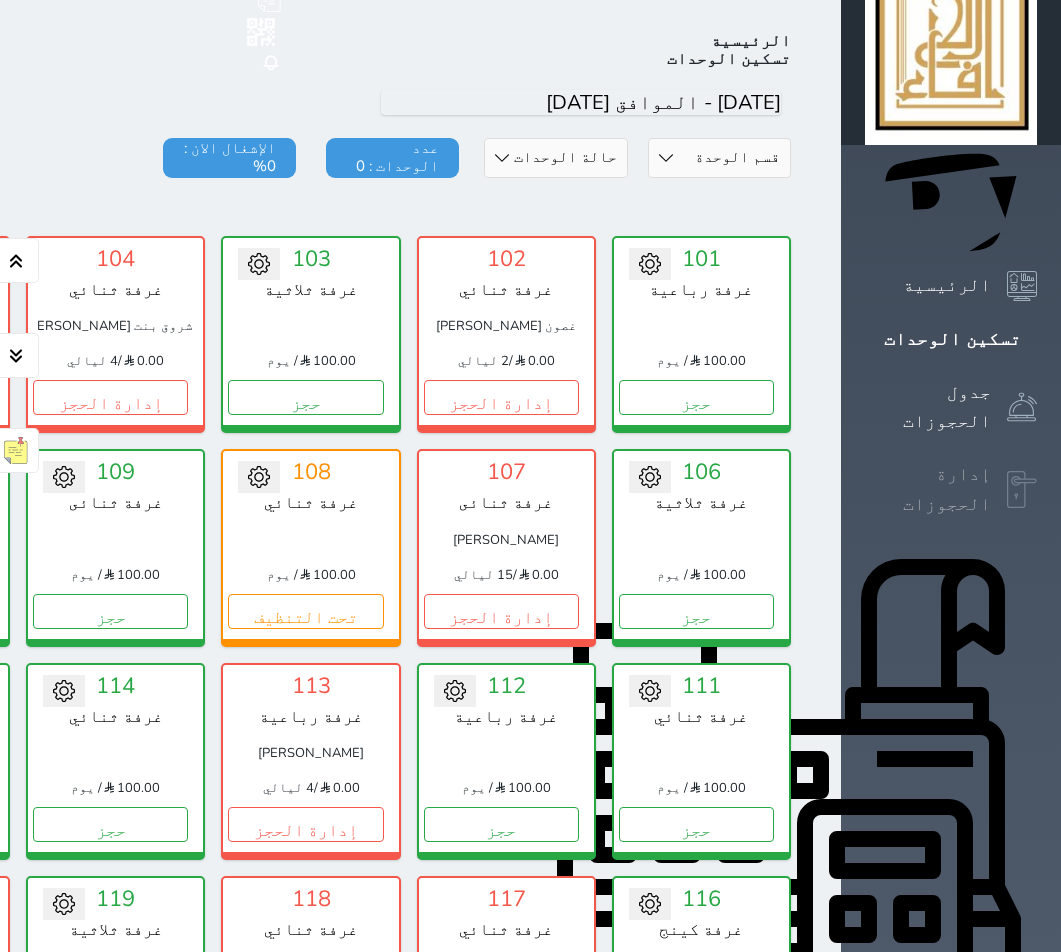 click 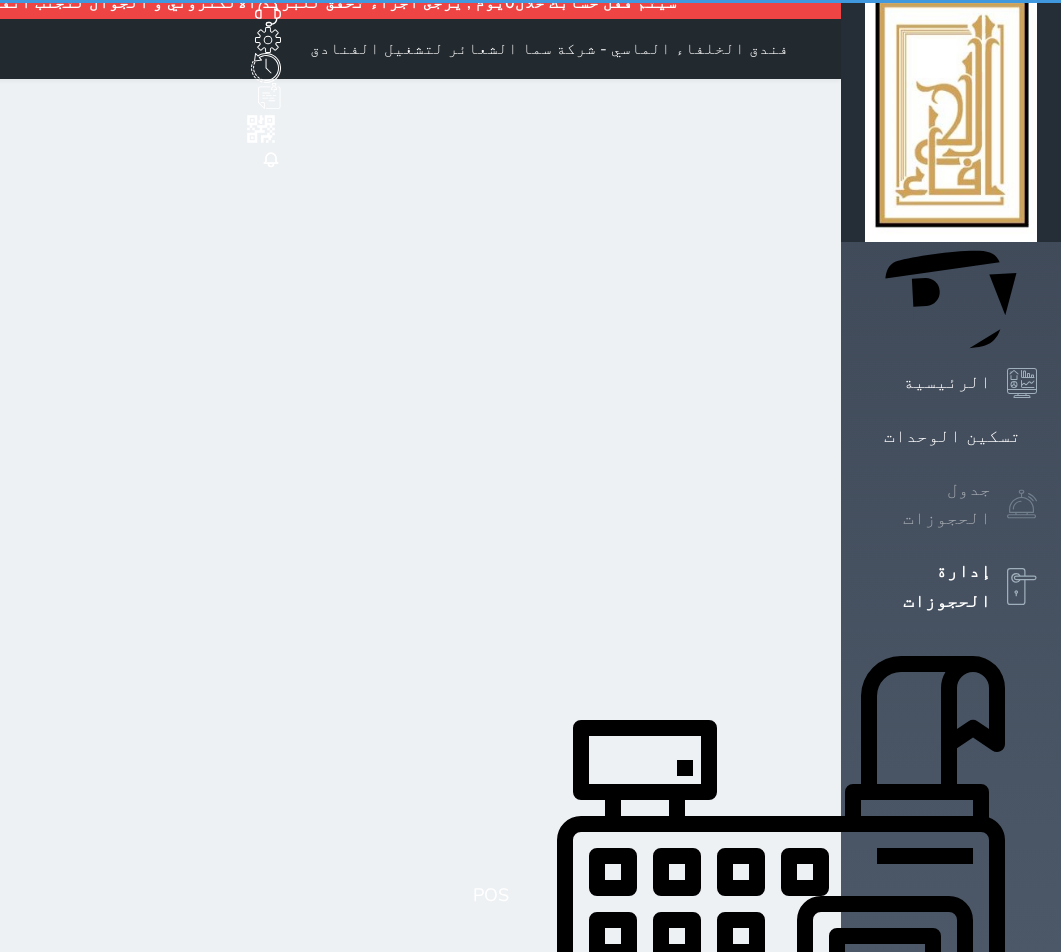scroll, scrollTop: 0, scrollLeft: 0, axis: both 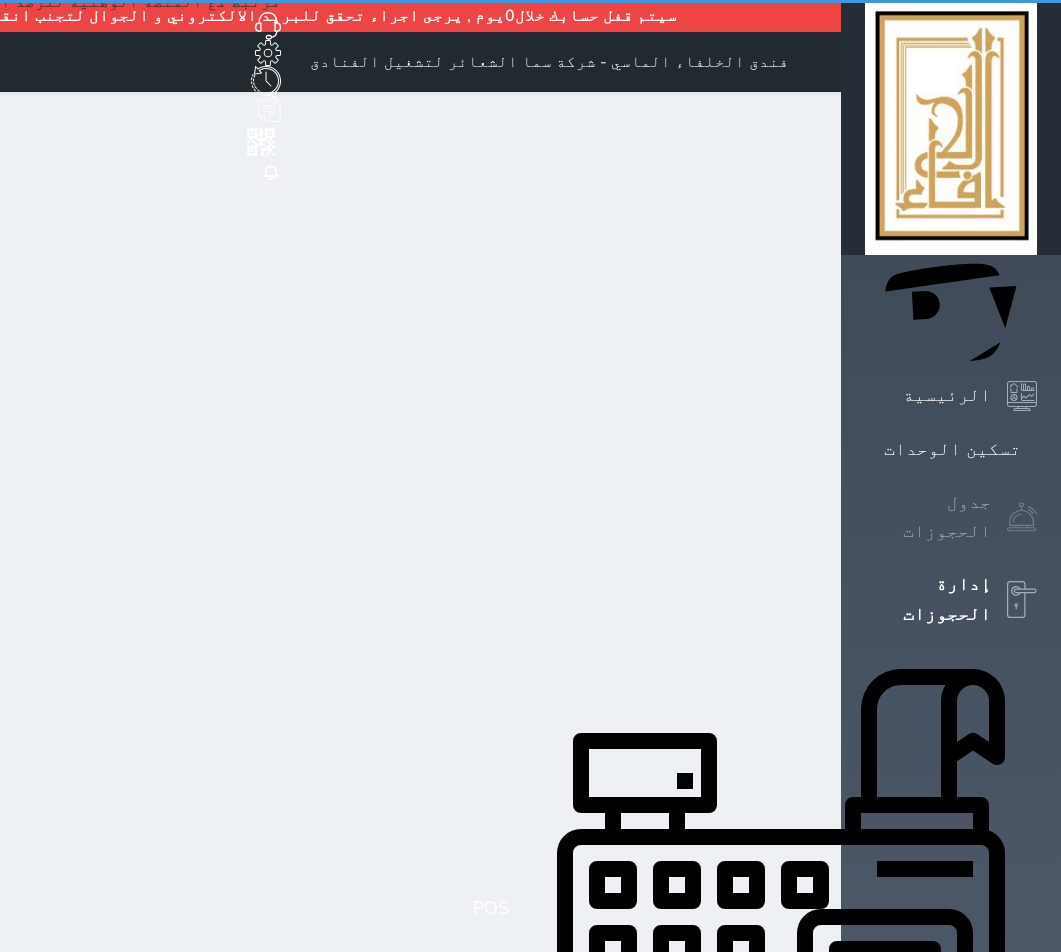 select on "open_all" 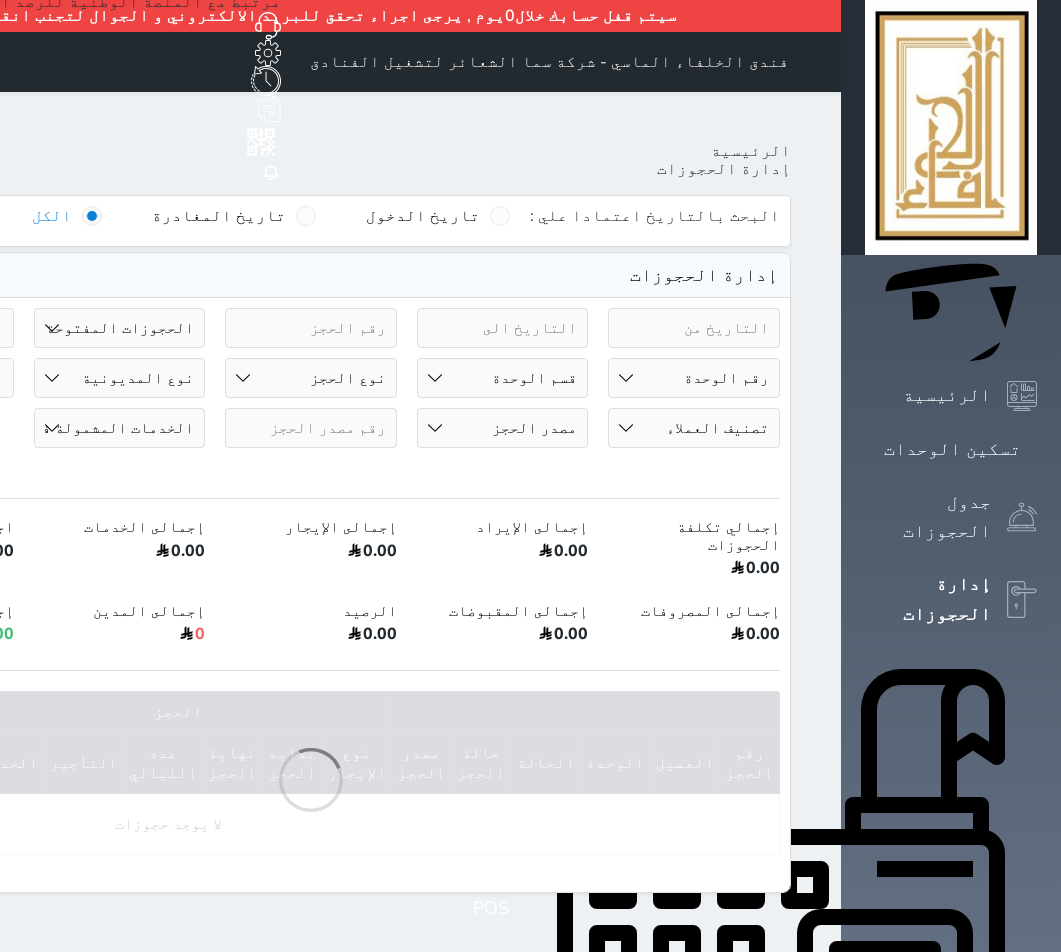 click on "رقم الوحدة
101 - غرفة رباعية
102 - غرفة ثنائي
103 - غرفة ثلاثية
104 - غرفة ثنائي
105 - غرفة ثنائي
106 - غرفة ثلاثية
107 - غرفة ثنائى
108 - غرفة ثنائي
109 - غرفة ثنائى
110 - غرفة ثلاثية
111 - غرفة ثنائي
112 - غرفة رباعية
113 - غرفة رباعية
114 - غرفة ثنائي
115 - غرفة ثلاثية
116 - غرفة كينج
117 - غرفة ثنائي" at bounding box center (694, 378) 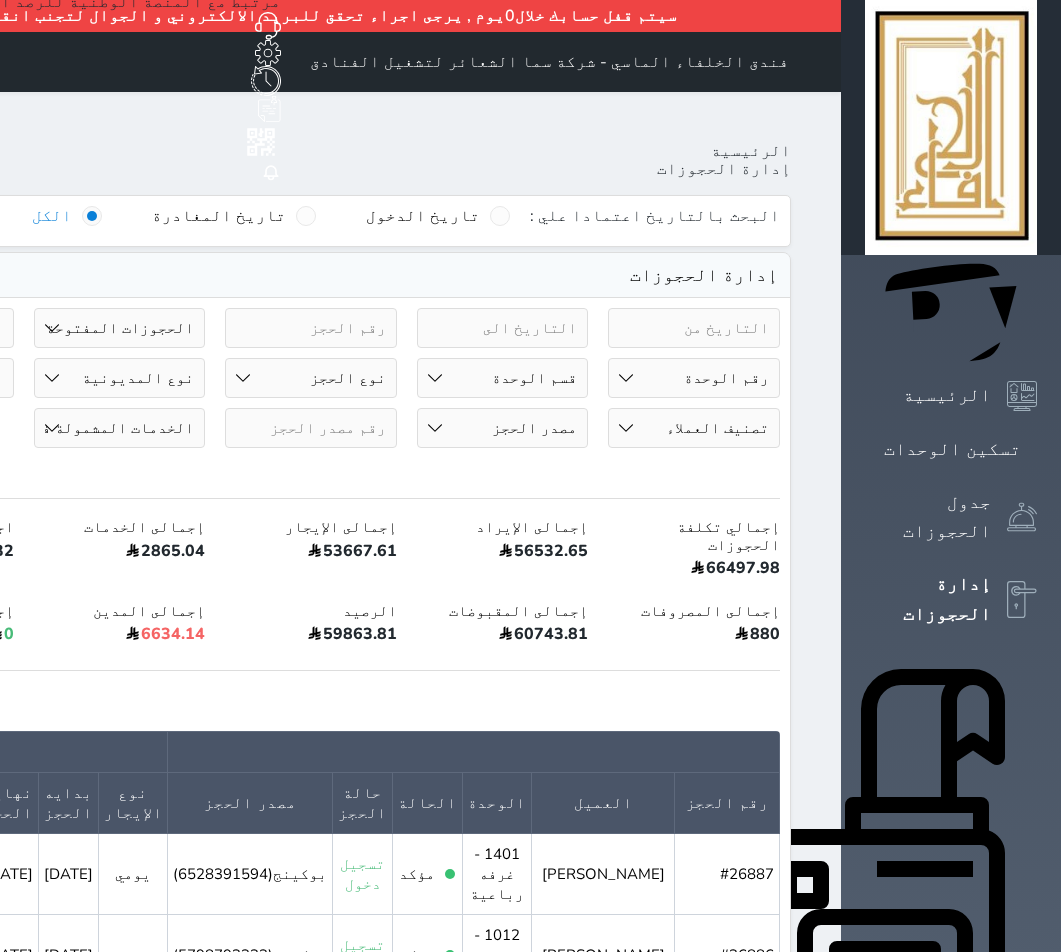 select on "67522" 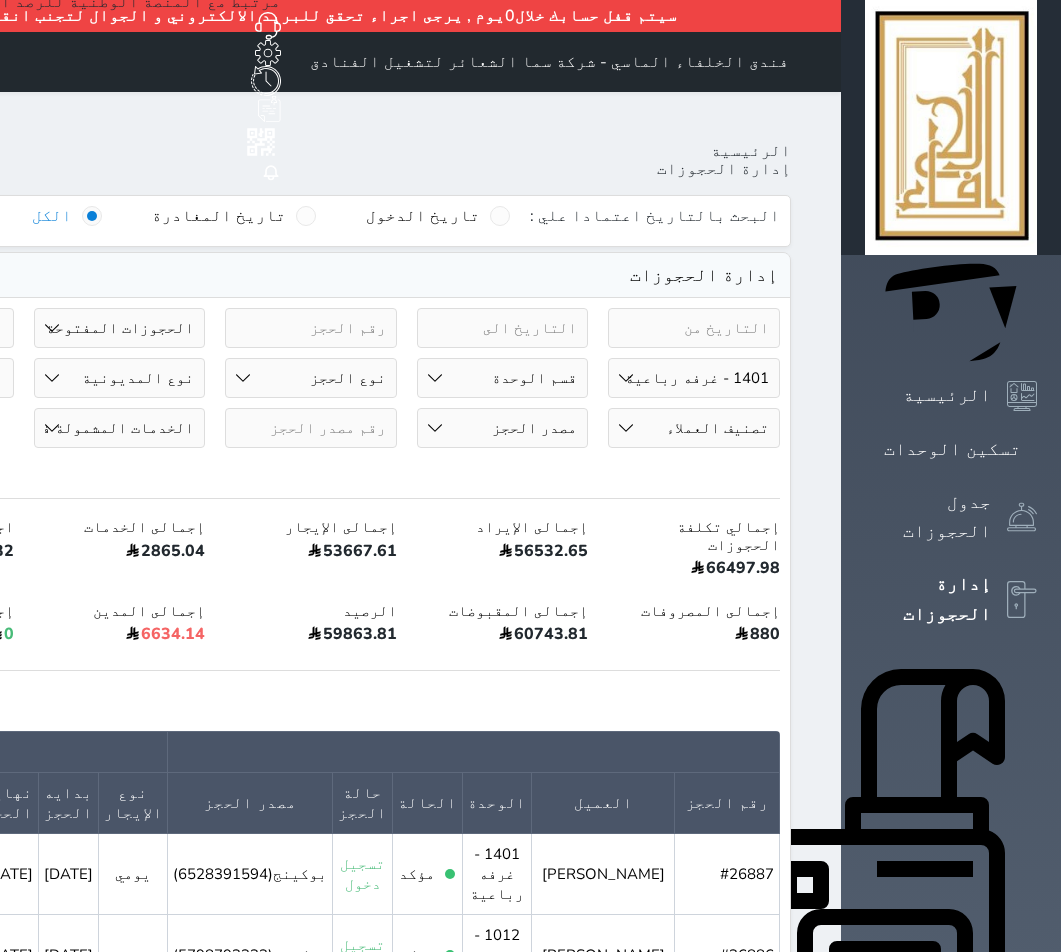 click on "رقم الوحدة
101 - غرفة رباعية
102 - غرفة ثنائي
103 - غرفة ثلاثية
104 - غرفة ثنائي
105 - غرفة ثنائي
106 - غرفة ثلاثية
107 - غرفة ثنائى
108 - غرفة ثنائي
109 - غرفة ثنائى
110 - غرفة ثلاثية
111 - غرفة ثنائي
112 - غرفة رباعية
113 - غرفة رباعية
114 - غرفة ثنائي
115 - غرفة ثلاثية
116 - غرفة كينج
117 - غرفة ثنائي" at bounding box center (694, 378) 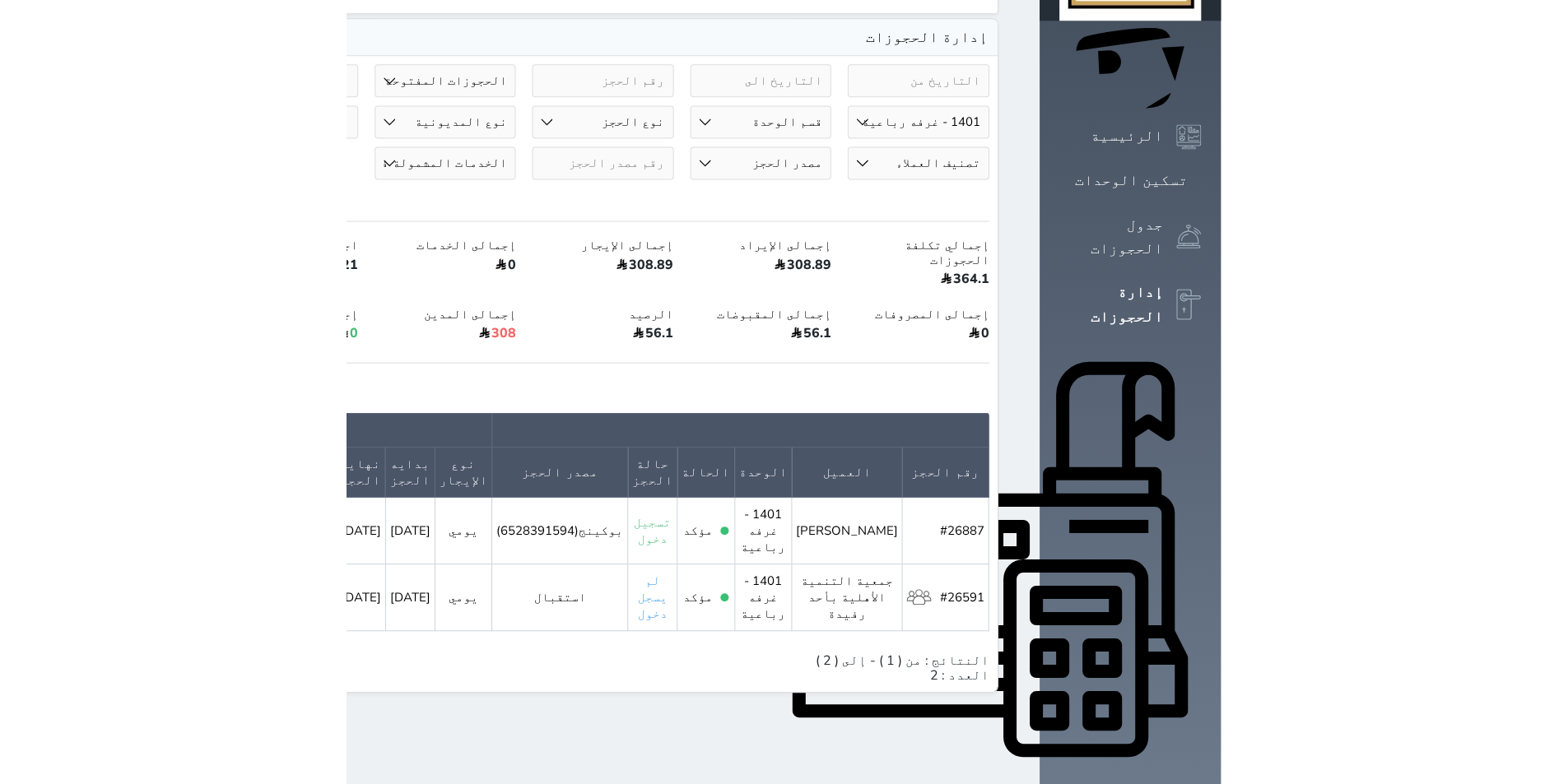 scroll, scrollTop: 151, scrollLeft: 0, axis: vertical 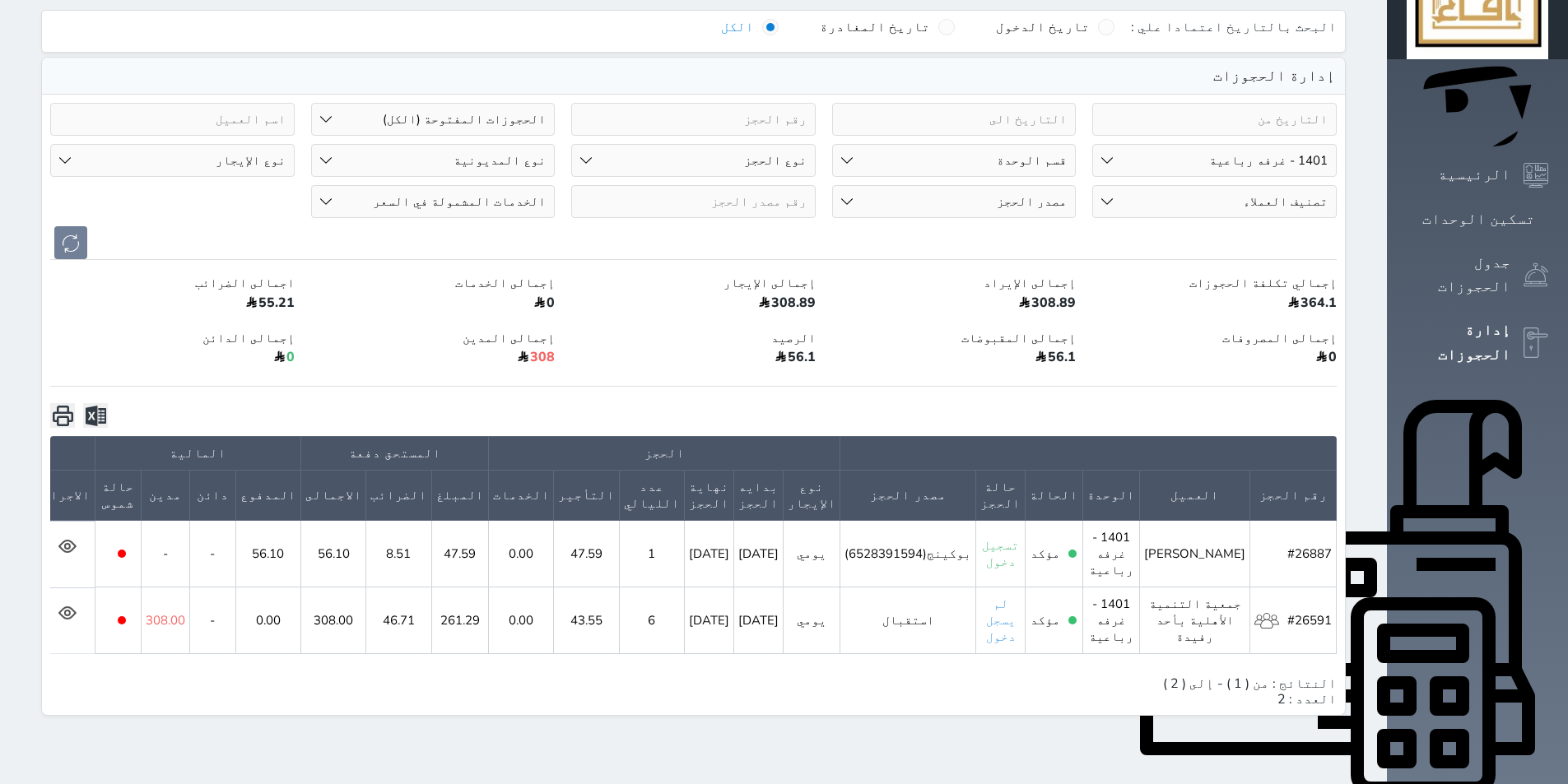 click 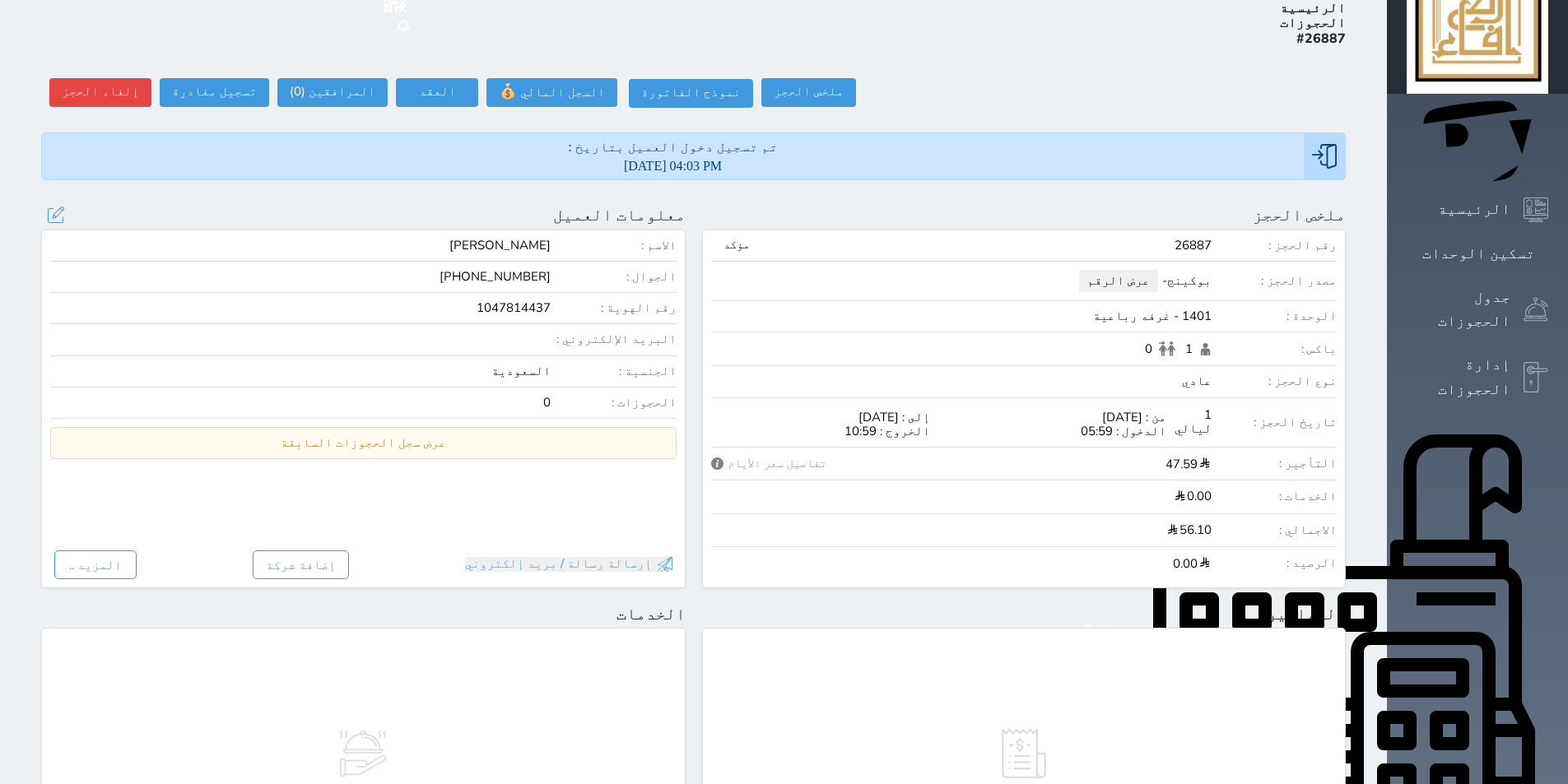 scroll, scrollTop: 0, scrollLeft: 0, axis: both 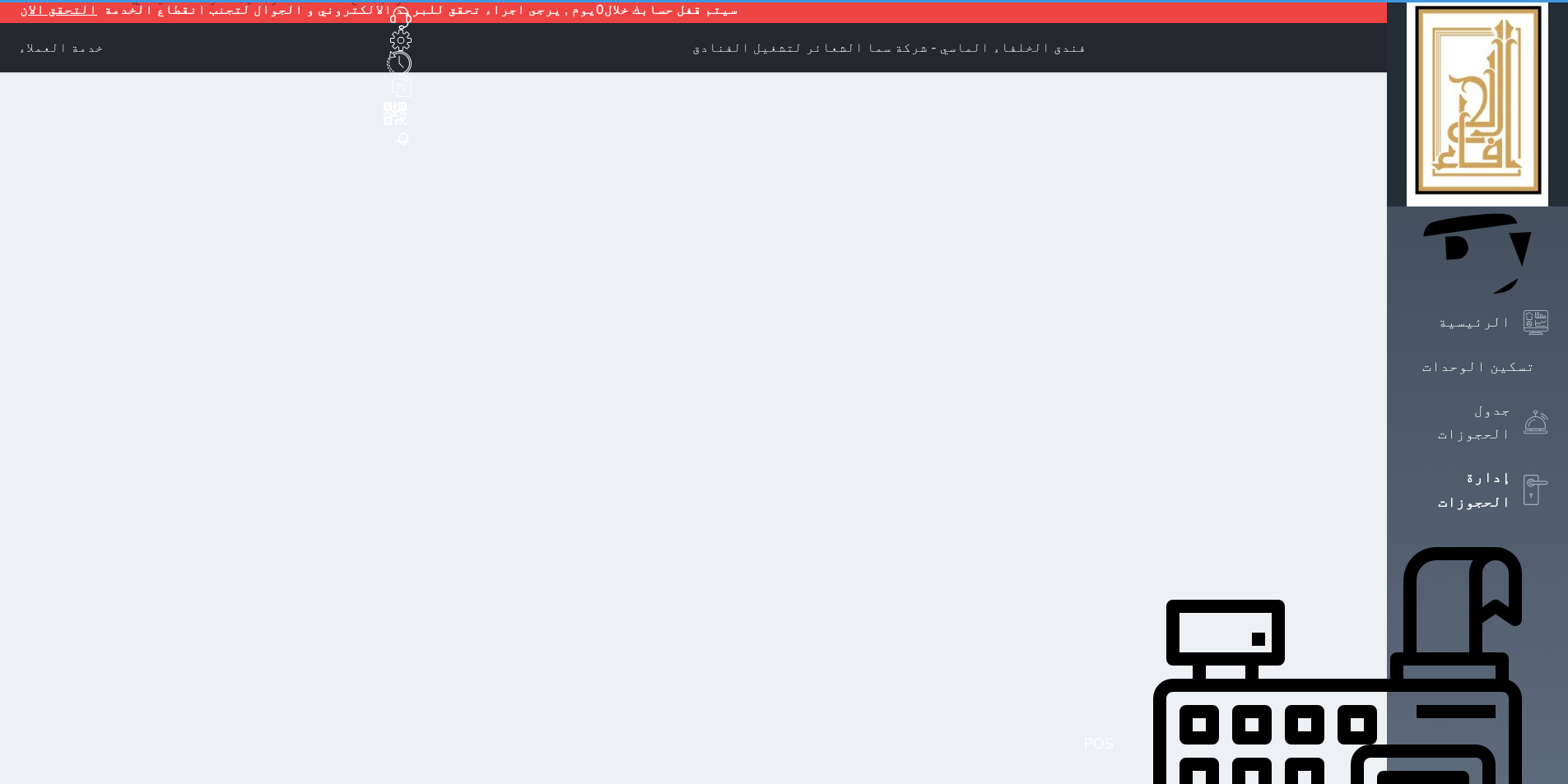 select on "open_all" 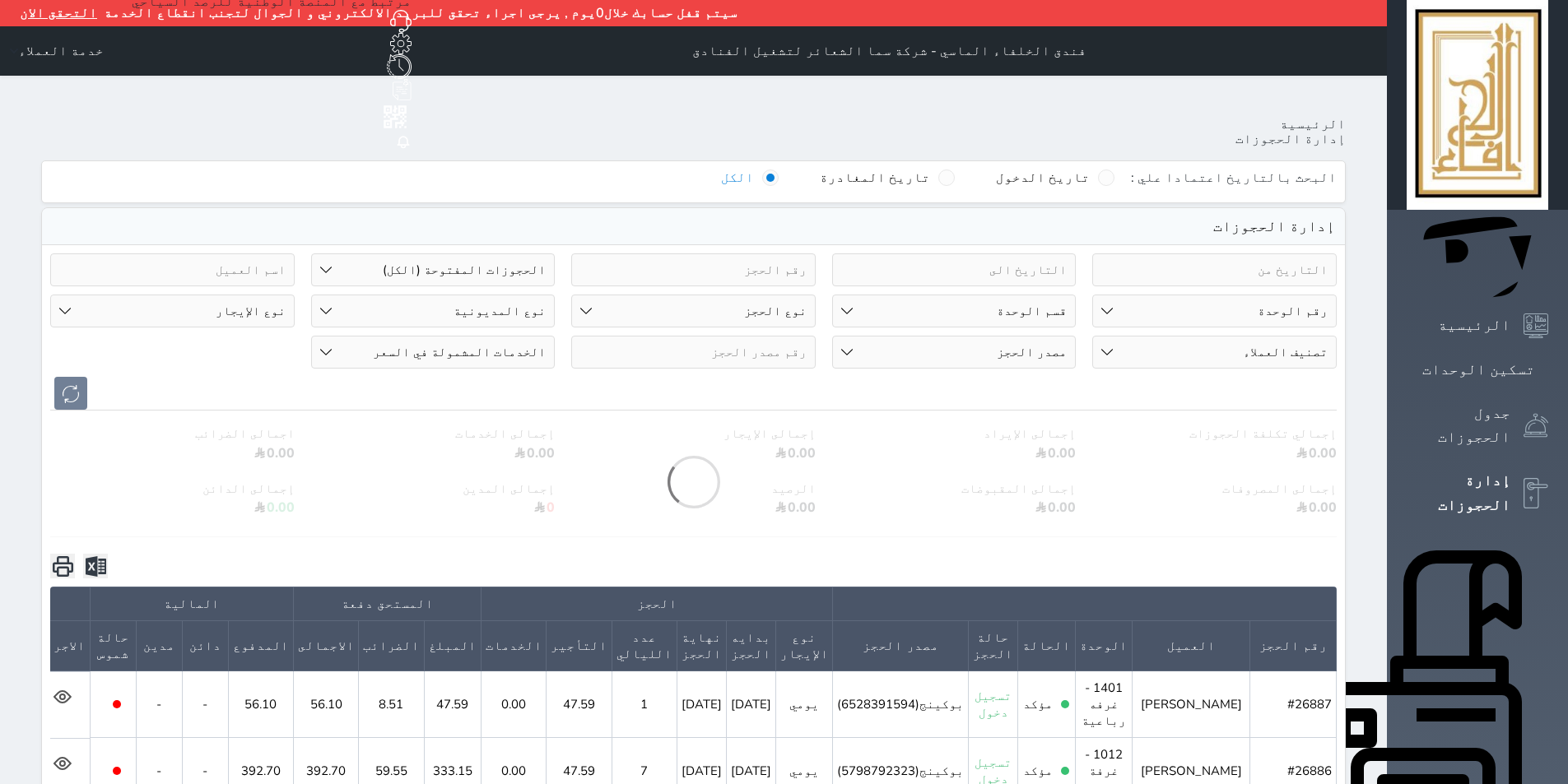 click on "رقم الوحدة
101 - غرفة رباعية
102 - غرفة ثنائي
103 - غرفة ثلاثية
104 - غرفة ثنائي
105 - غرفة ثنائي
106 - غرفة ثلاثية
107 - غرفة ثنائى
108 - غرفة ثنائي
109 - غرفة ثنائى
110 - غرفة ثلاثية
111 - غرفة ثنائي
112 - غرفة رباعية
113 - غرفة رباعية
114 - غرفة ثنائي
115 - غرفة ثلاثية
116 - غرفة كينج
117 - غرفة ثنائي" at bounding box center (1214, 311) 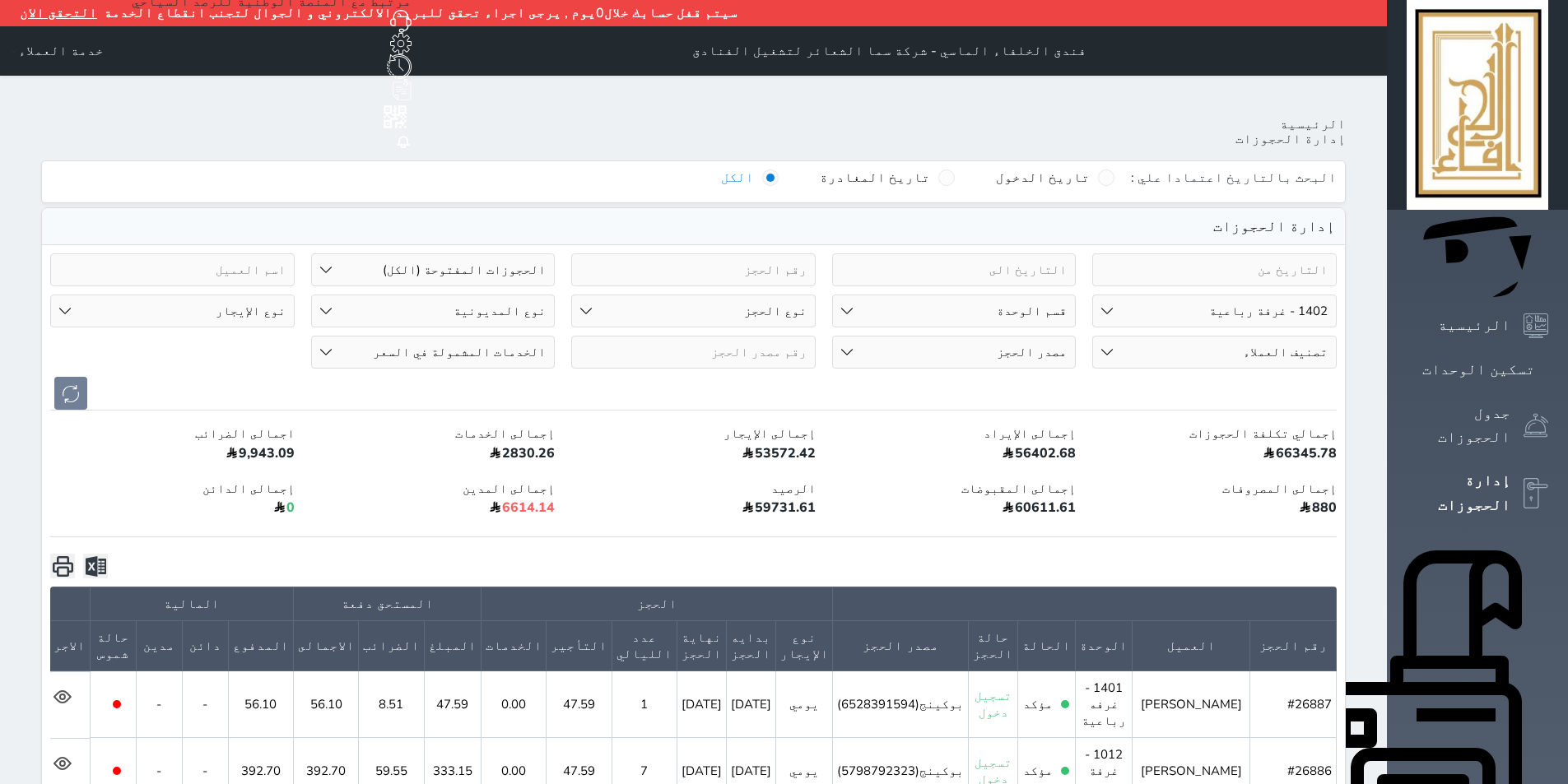 click on "رقم الوحدة
101 - غرفة رباعية
102 - غرفة ثنائي
103 - غرفة ثلاثية
104 - غرفة ثنائي
105 - غرفة ثنائي
106 - غرفة ثلاثية
107 - غرفة ثنائى
108 - غرفة ثنائي
109 - غرفة ثنائى
110 - غرفة ثلاثية
111 - غرفة ثنائي
112 - غرفة رباعية
113 - غرفة رباعية
114 - غرفة ثنائي
115 - غرفة ثلاثية
116 - غرفة كينج
117 - غرفة ثنائي" at bounding box center (1214, 311) 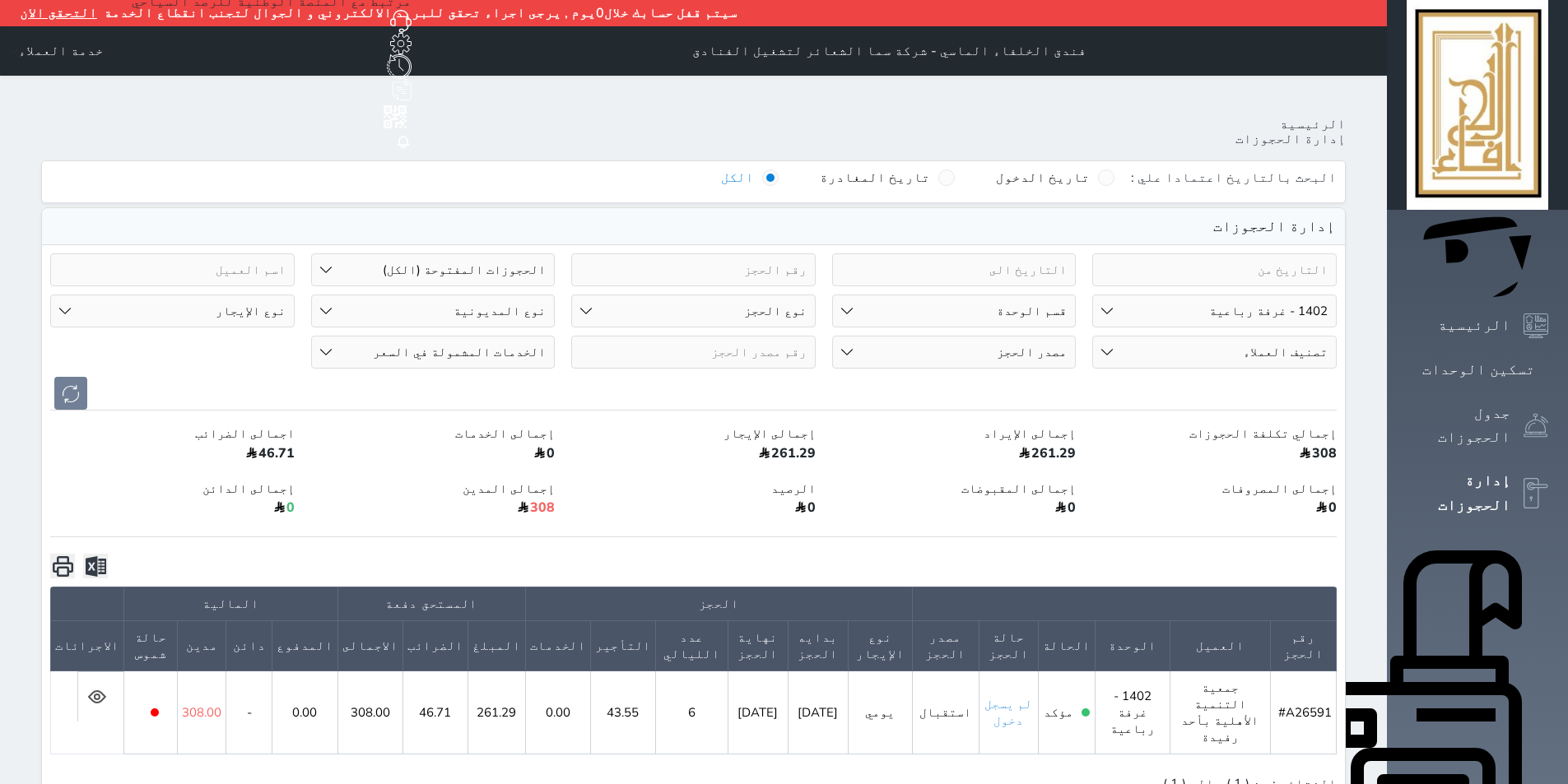 click on "رقم الوحدة
101 - غرفة رباعية
102 - غرفة ثنائي
103 - غرفة ثلاثية
104 - غرفة ثنائي
105 - غرفة ثنائي
106 - غرفة ثلاثية
107 - غرفة ثنائى
108 - غرفة ثنائي
109 - غرفة ثنائى
110 - غرفة ثلاثية
111 - غرفة ثنائي
112 - غرفة رباعية
113 - غرفة رباعية
114 - غرفة ثنائي
115 - غرفة ثلاثية
116 - غرفة كينج
117 - غرفة ثنائي" at bounding box center (1214, 311) 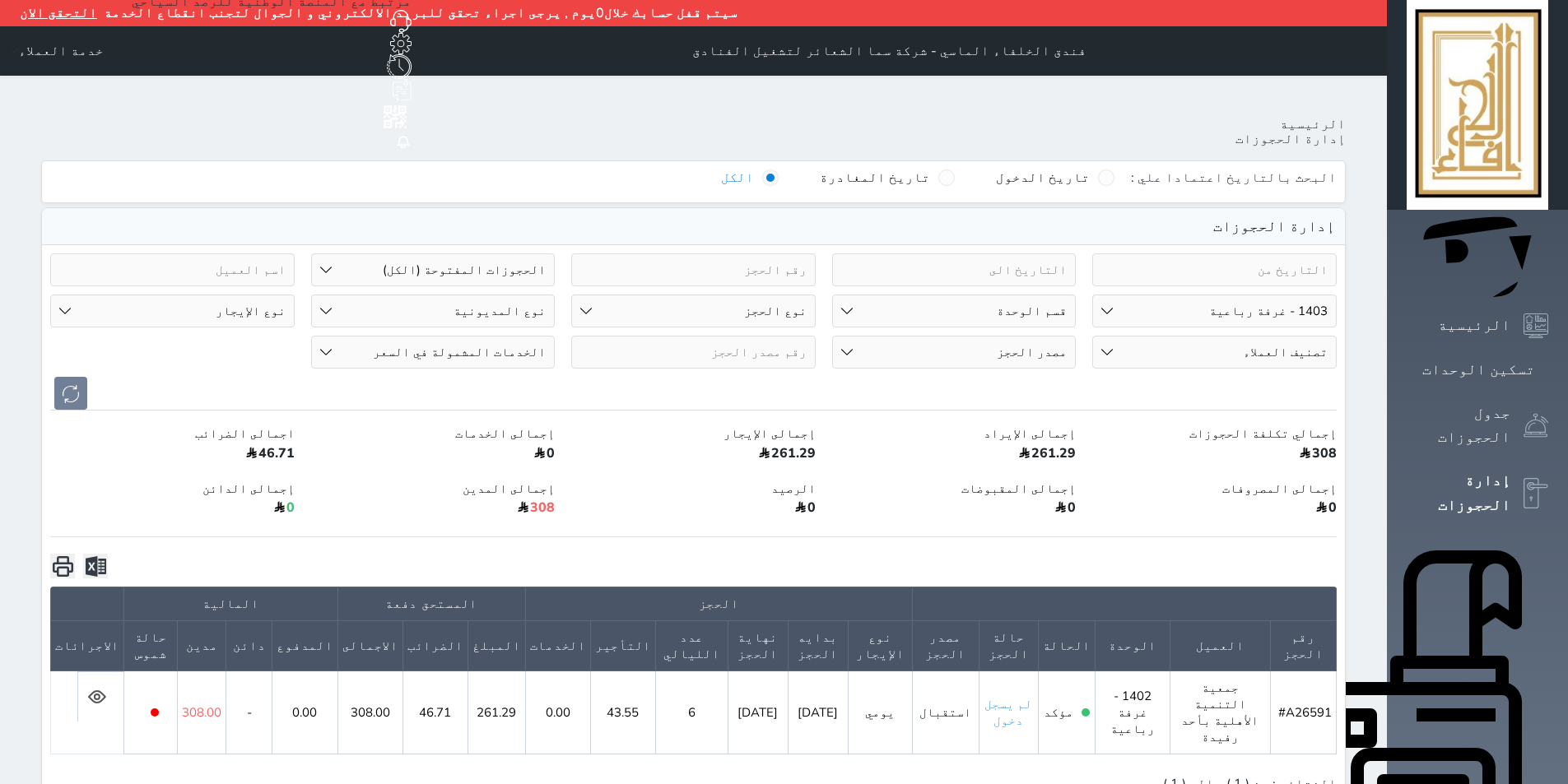 click on "رقم الوحدة
101 - غرفة رباعية
102 - غرفة ثنائي
103 - غرفة ثلاثية
104 - غرفة ثنائي
105 - غرفة ثنائي
106 - غرفة ثلاثية
107 - غرفة ثنائى
108 - غرفة ثنائي
109 - غرفة ثنائى
110 - غرفة ثلاثية
111 - غرفة ثنائي
112 - غرفة رباعية
113 - غرفة رباعية
114 - غرفة ثنائي
115 - غرفة ثلاثية
116 - غرفة كينج
117 - غرفة ثنائي" at bounding box center (1214, 311) 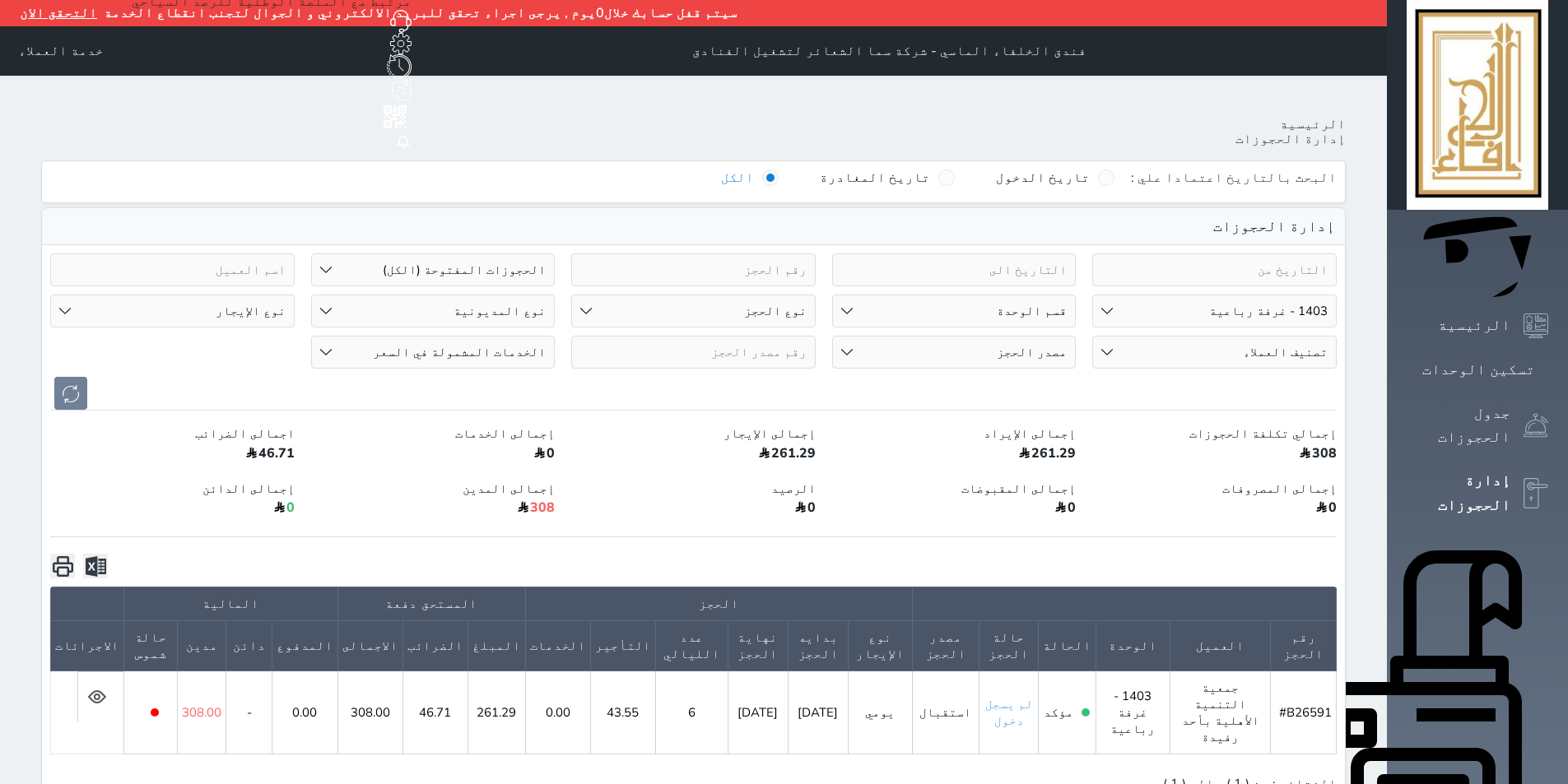 click on "رقم الوحدة
101 - غرفة رباعية
102 - غرفة ثنائي
103 - غرفة ثلاثية
104 - غرفة ثنائي
105 - غرفة ثنائي
106 - غرفة ثلاثية
107 - غرفة ثنائى
108 - غرفة ثنائي
109 - غرفة ثنائى
110 - غرفة ثلاثية
111 - غرفة ثنائي
112 - غرفة رباعية
113 - غرفة رباعية
114 - غرفة ثنائي
115 - غرفة ثلاثية
116 - غرفة كينج
117 - غرفة ثنائي" at bounding box center (1214, 311) 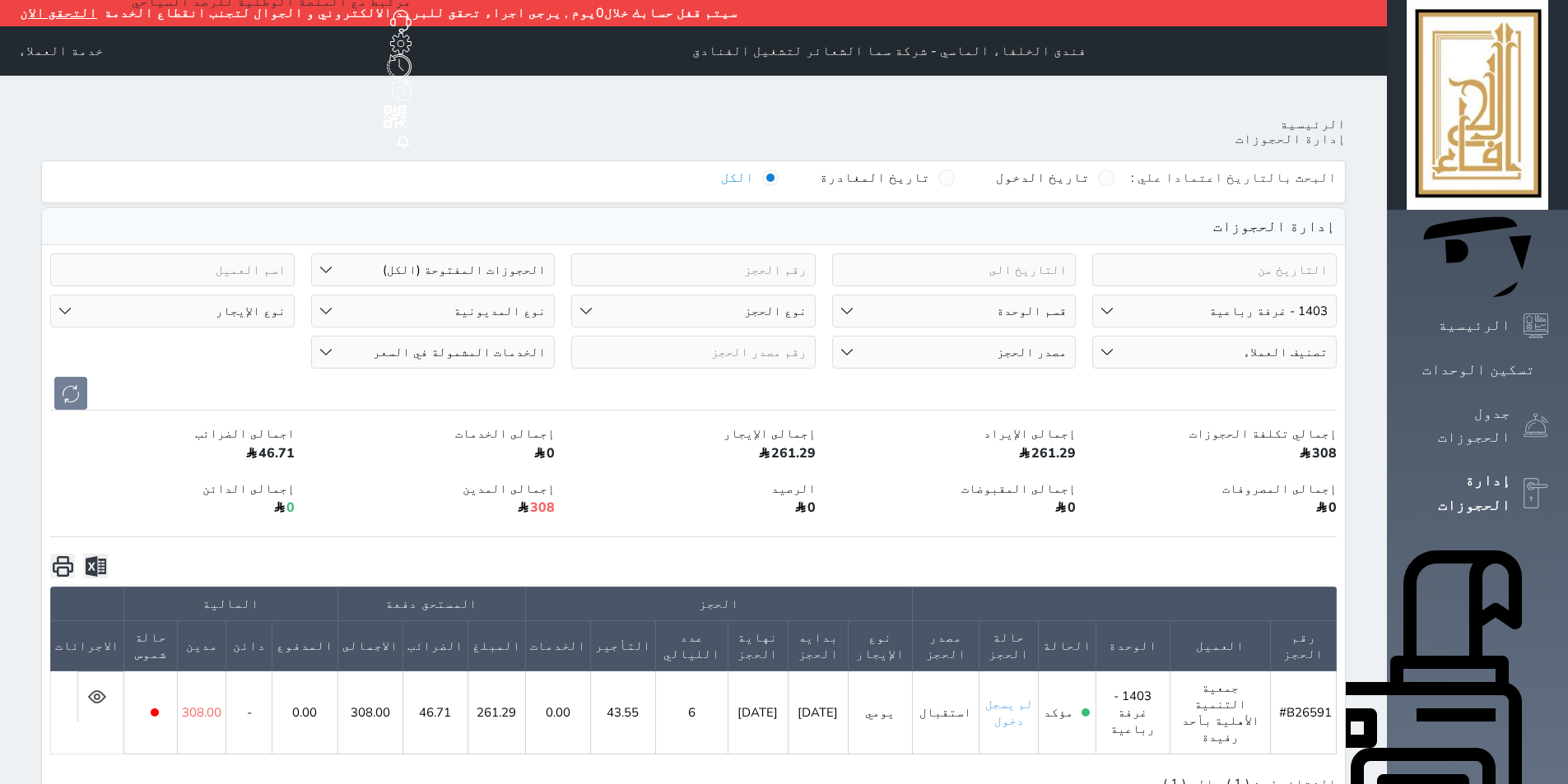 select on "67523" 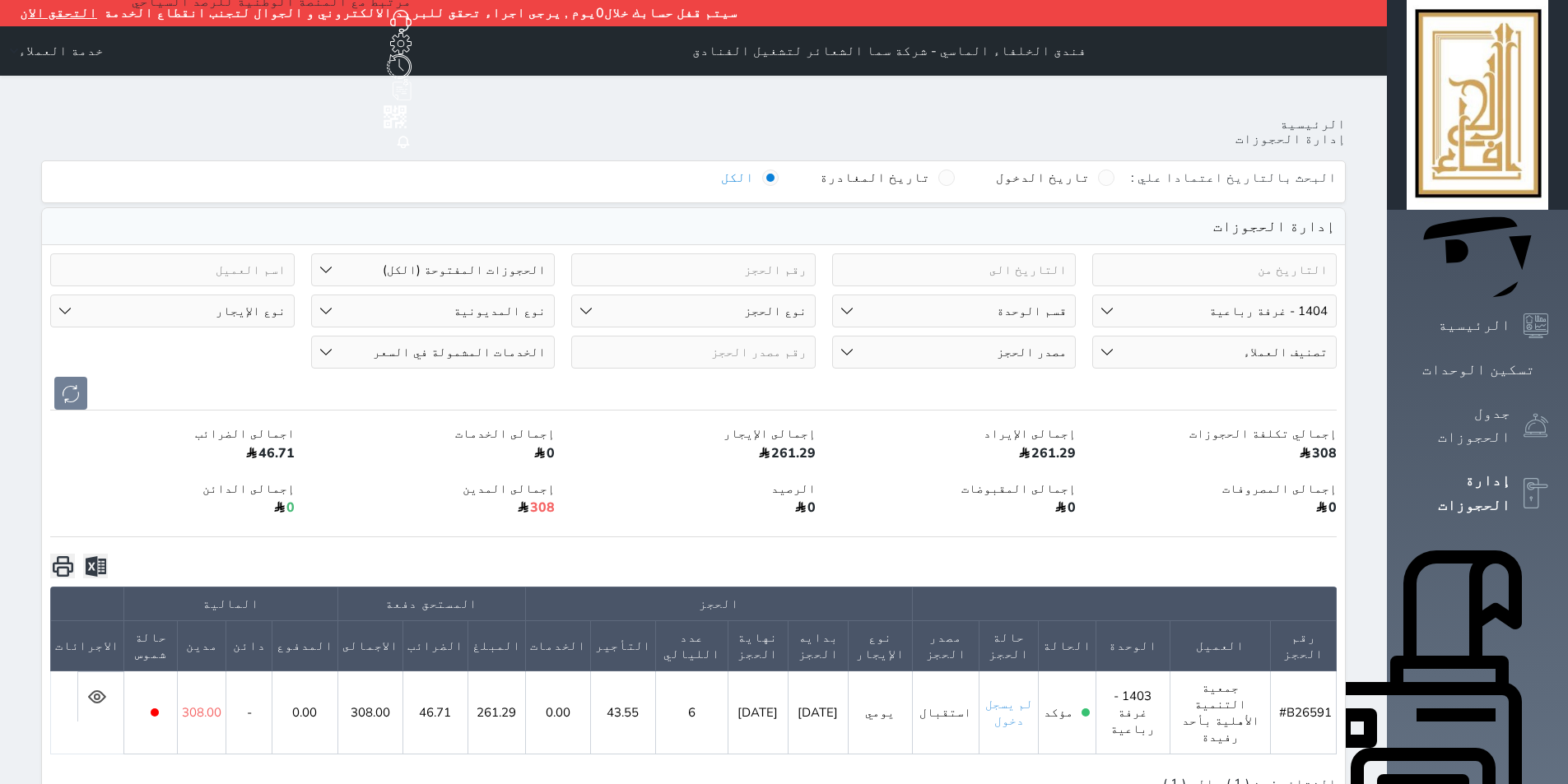 click on "رقم الوحدة
101 - غرفة رباعية
102 - غرفة ثنائي
103 - غرفة ثلاثية
104 - غرفة ثنائي
105 - غرفة ثنائي
106 - غرفة ثلاثية
107 - غرفة ثنائى
108 - غرفة ثنائي
109 - غرفة ثنائى
110 - غرفة ثلاثية
111 - غرفة ثنائي
112 - غرفة رباعية
113 - غرفة رباعية
114 - غرفة ثنائي
115 - غرفة ثلاثية
116 - غرفة كينج
117 - غرفة ثنائي" at bounding box center [1214, 311] 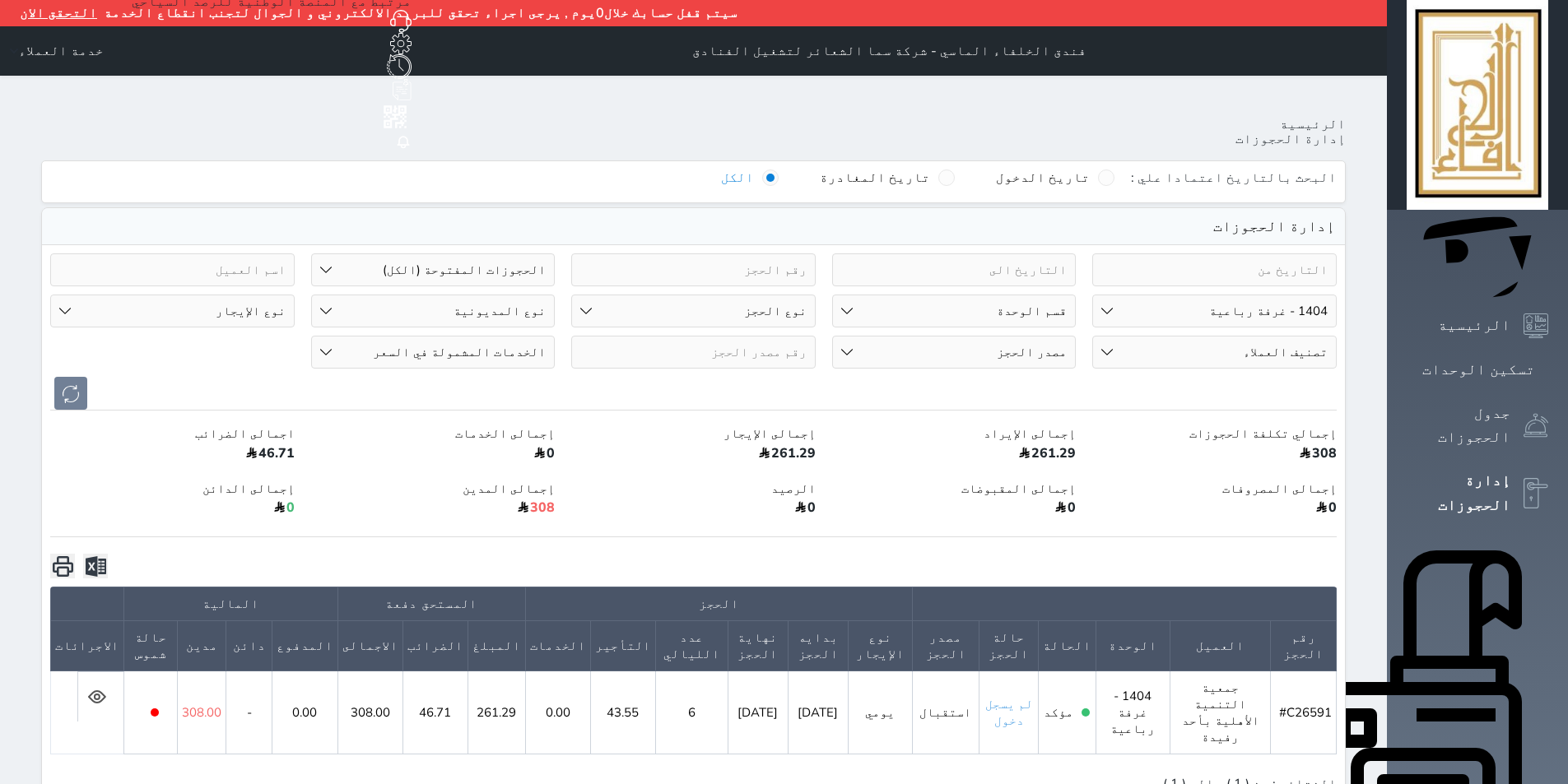 click on "خدمة العملاء" at bounding box center (54, 51) 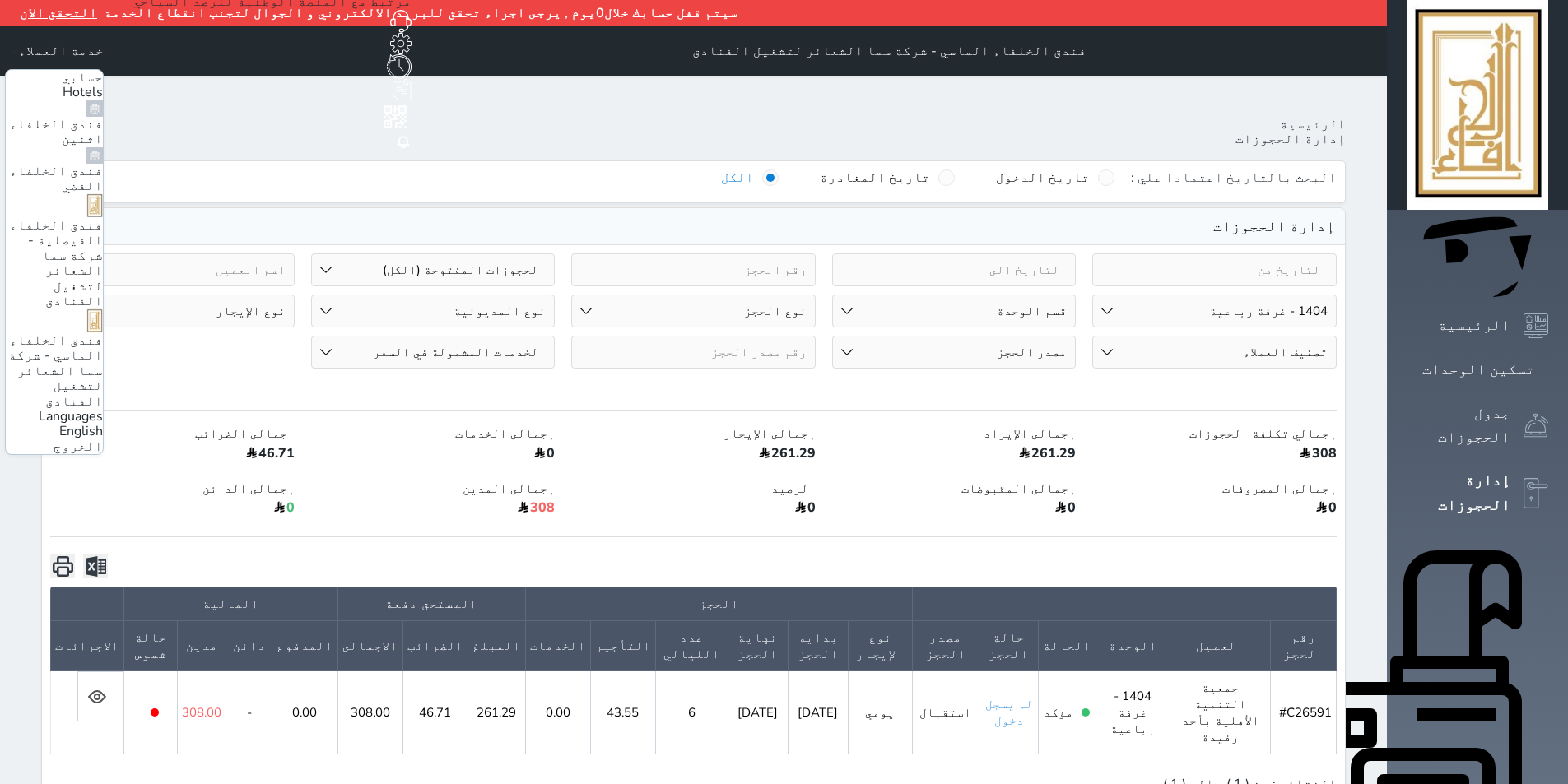 click on "فندق الخلفاء الفيصلية - شركة سما الشعائر لتشغيل الفنادق" at bounding box center [56, 263] 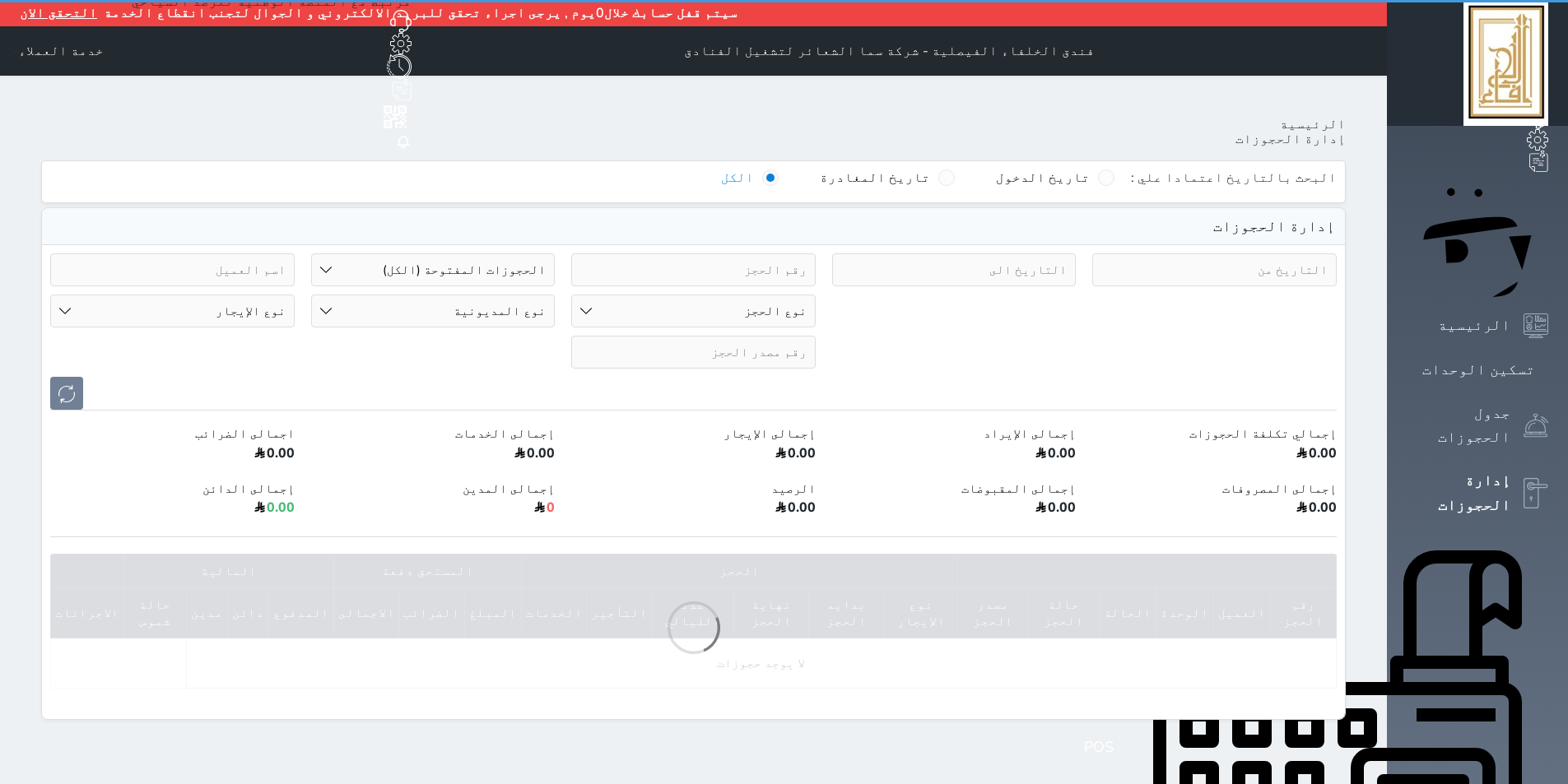 select on "open_all" 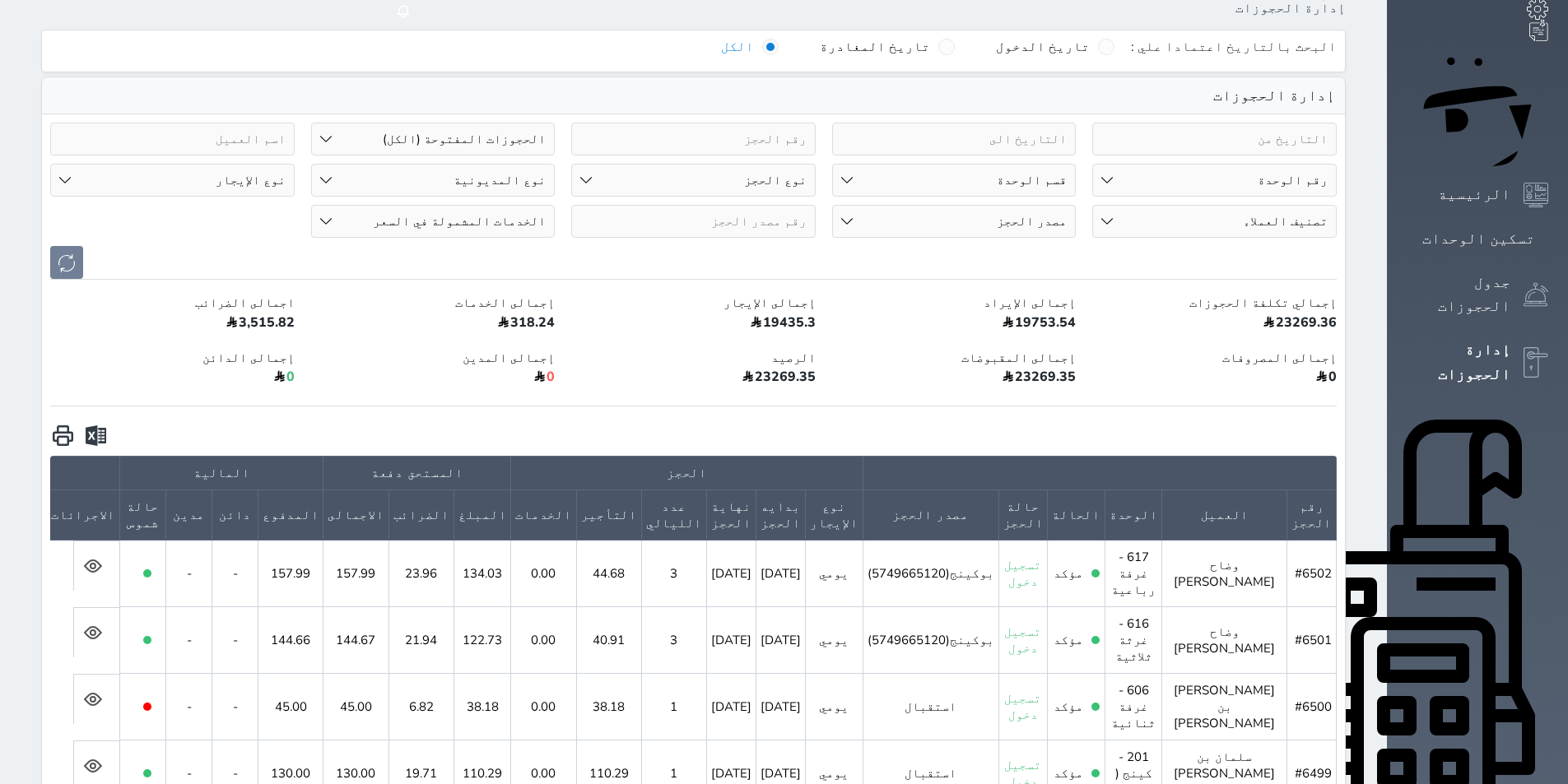 scroll, scrollTop: 0, scrollLeft: 0, axis: both 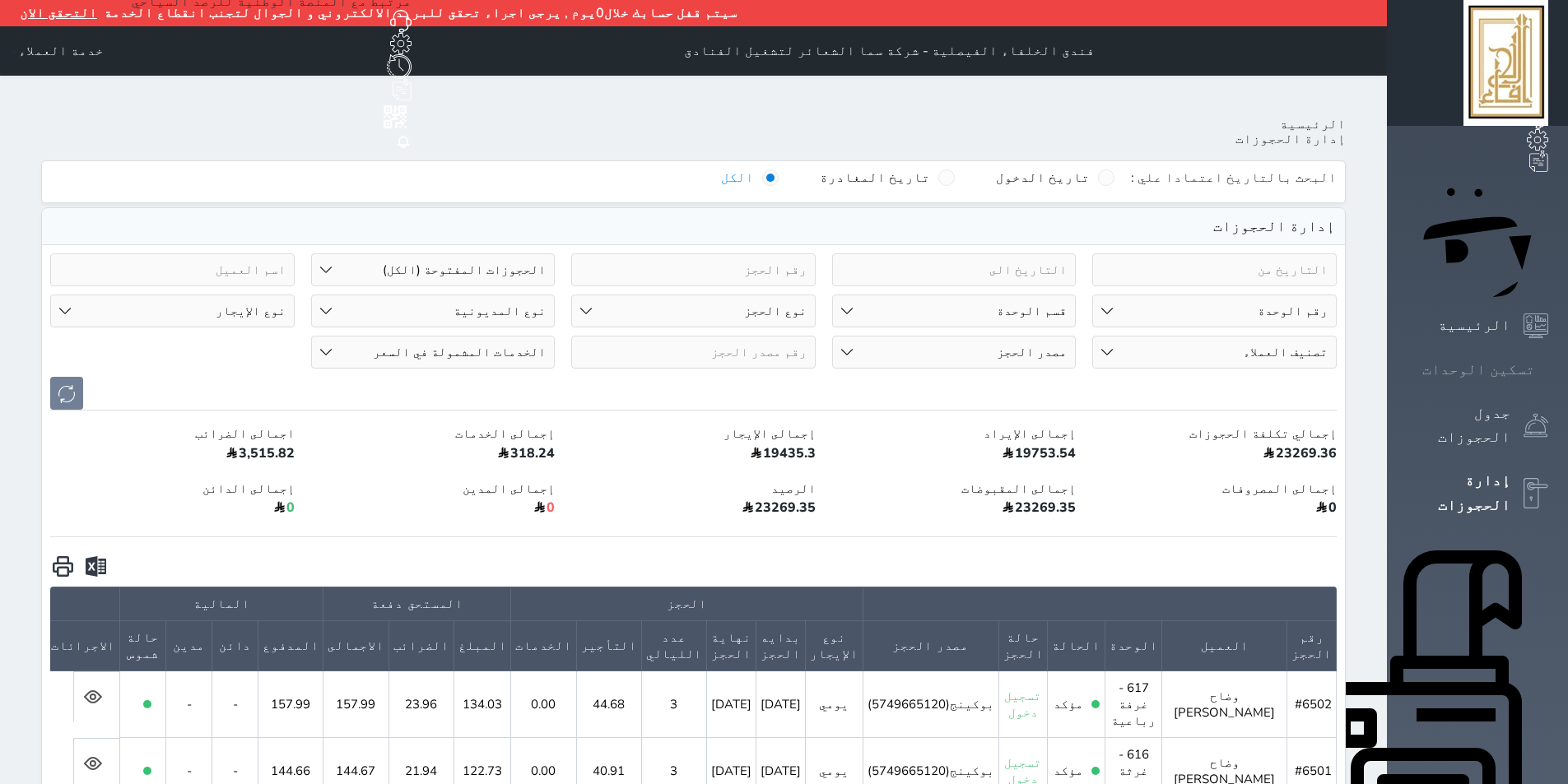 click 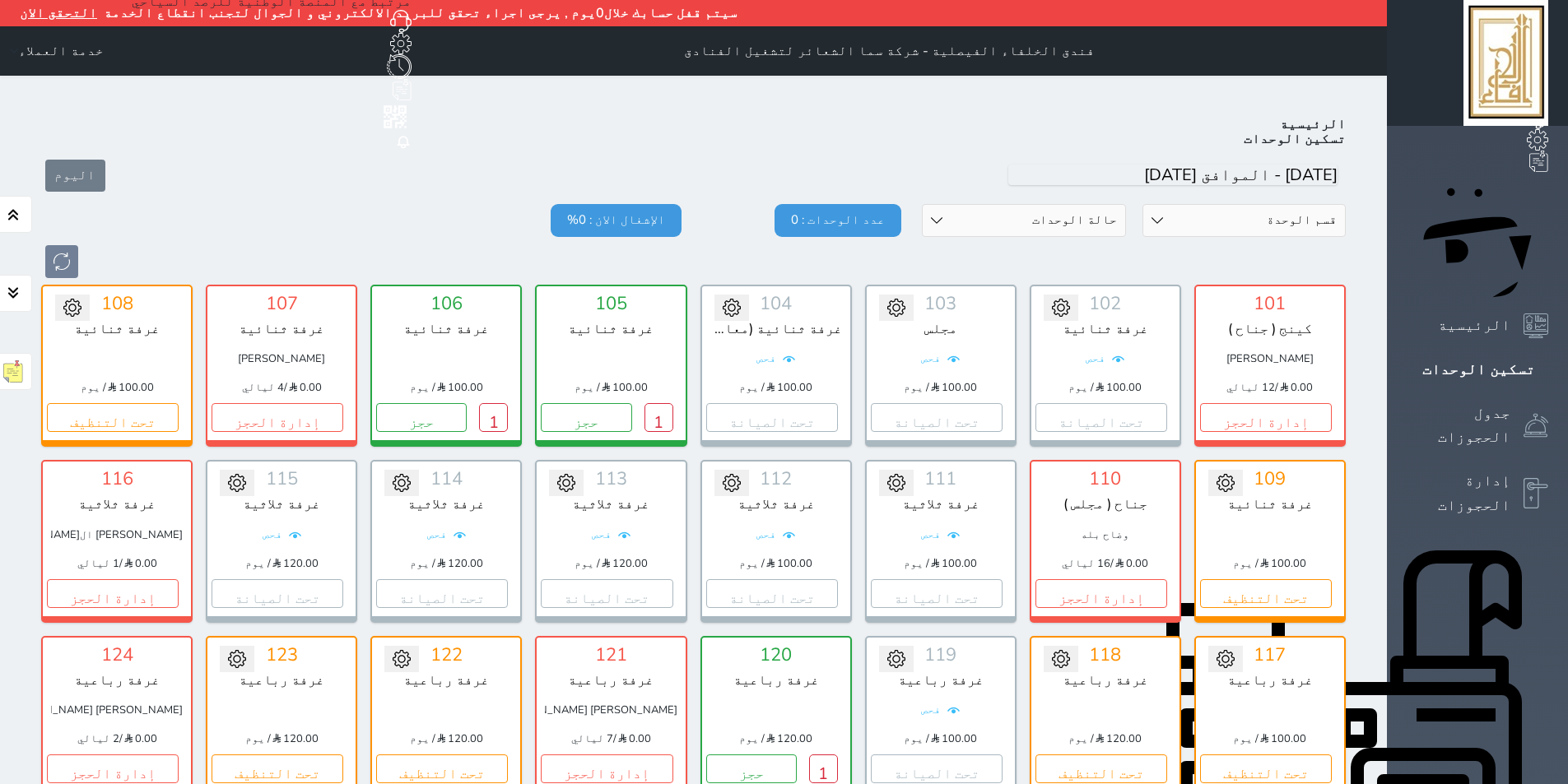 scroll, scrollTop: 90, scrollLeft: 0, axis: vertical 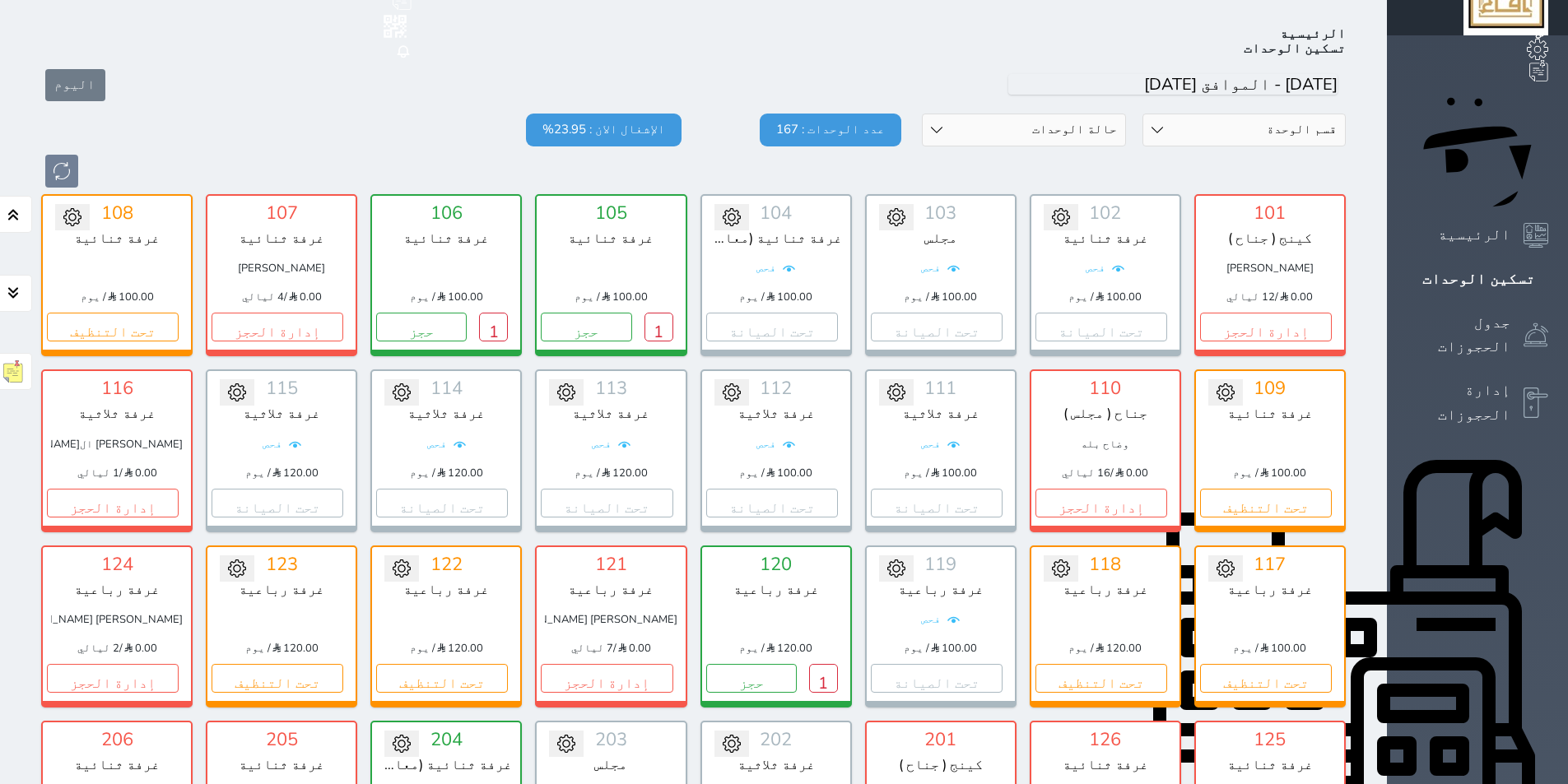 click on "قسم الوحدة   جناح غرفة رباعية غرفة ثلاثية غرفة ثنائية" at bounding box center (1245, 130) 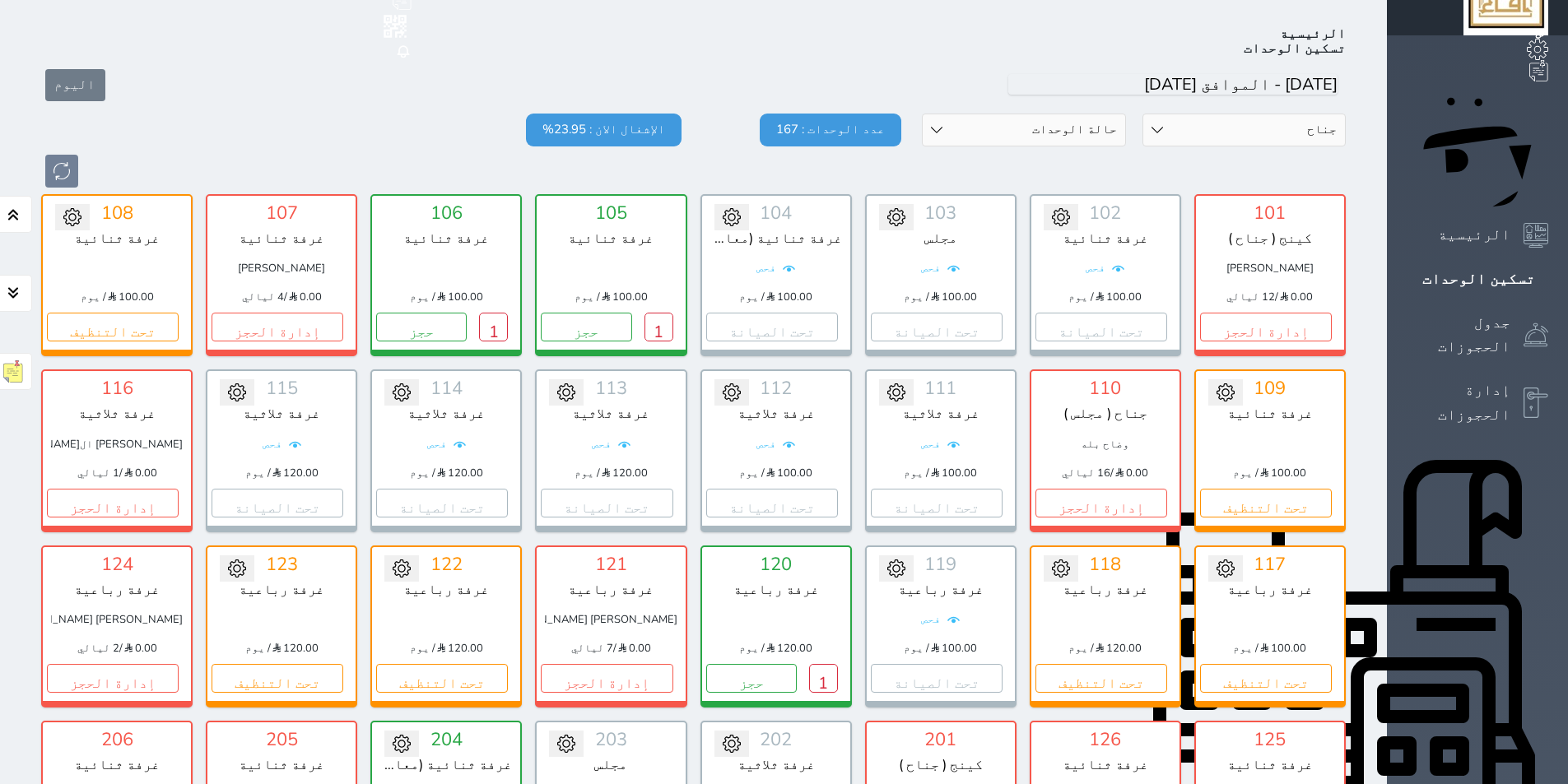 click on "قسم الوحدة   جناح غرفة رباعية غرفة ثلاثية غرفة ثنائية" at bounding box center [1245, 130] 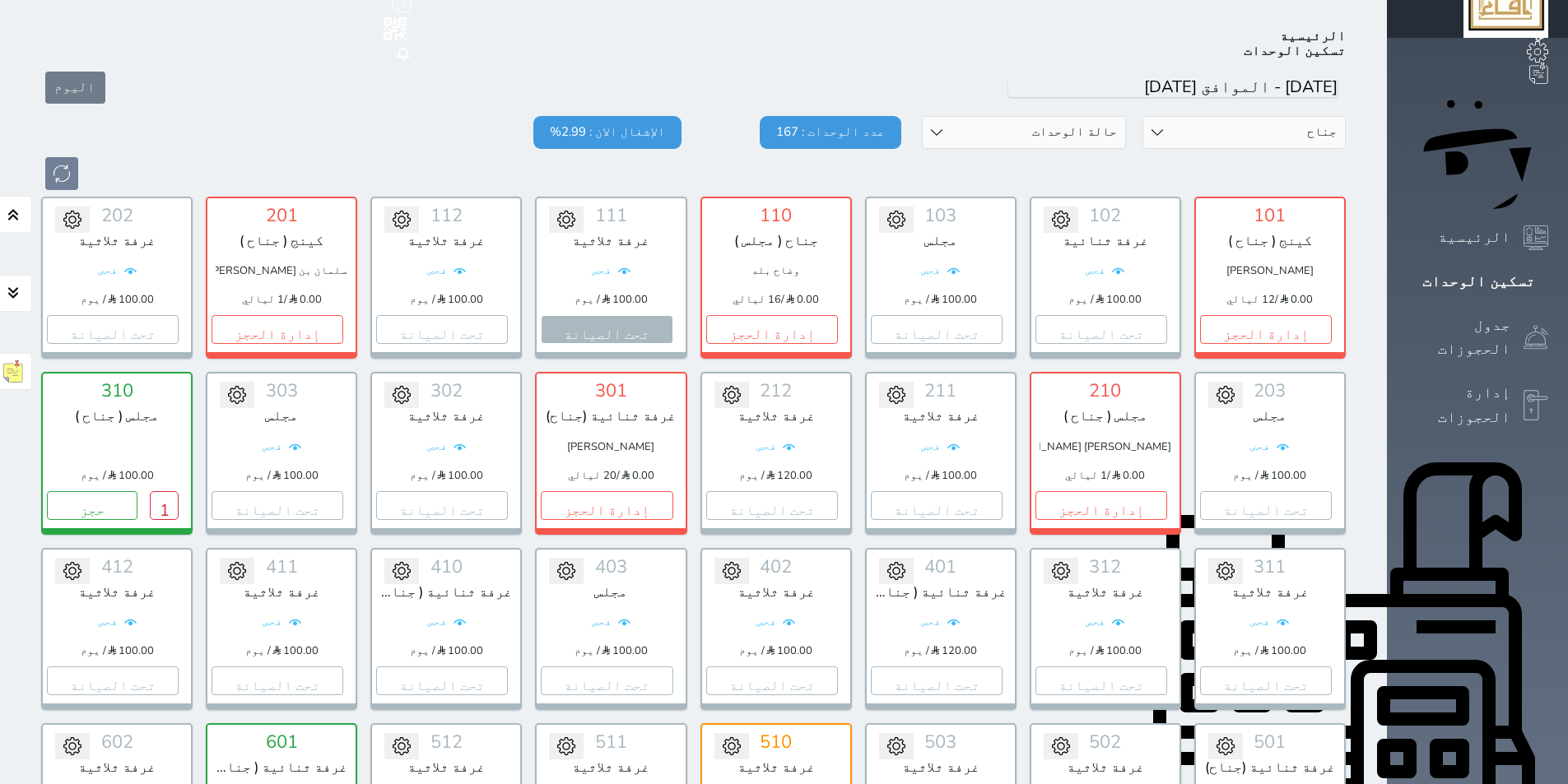 scroll, scrollTop: 0, scrollLeft: 0, axis: both 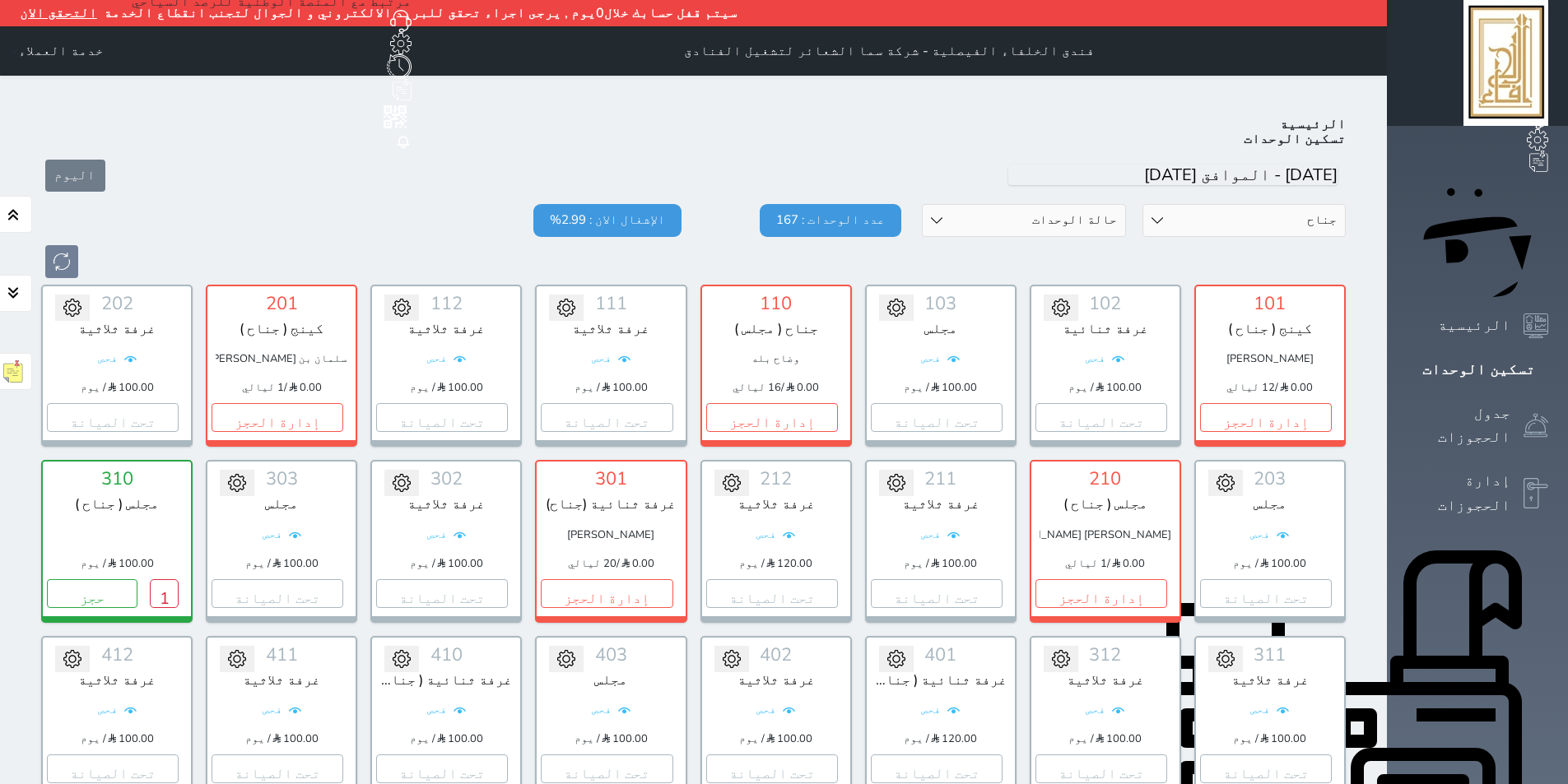 click on "قسم الوحدة   جناح غرفة رباعية غرفة ثلاثية غرفة ثنائية" at bounding box center [1245, 220] 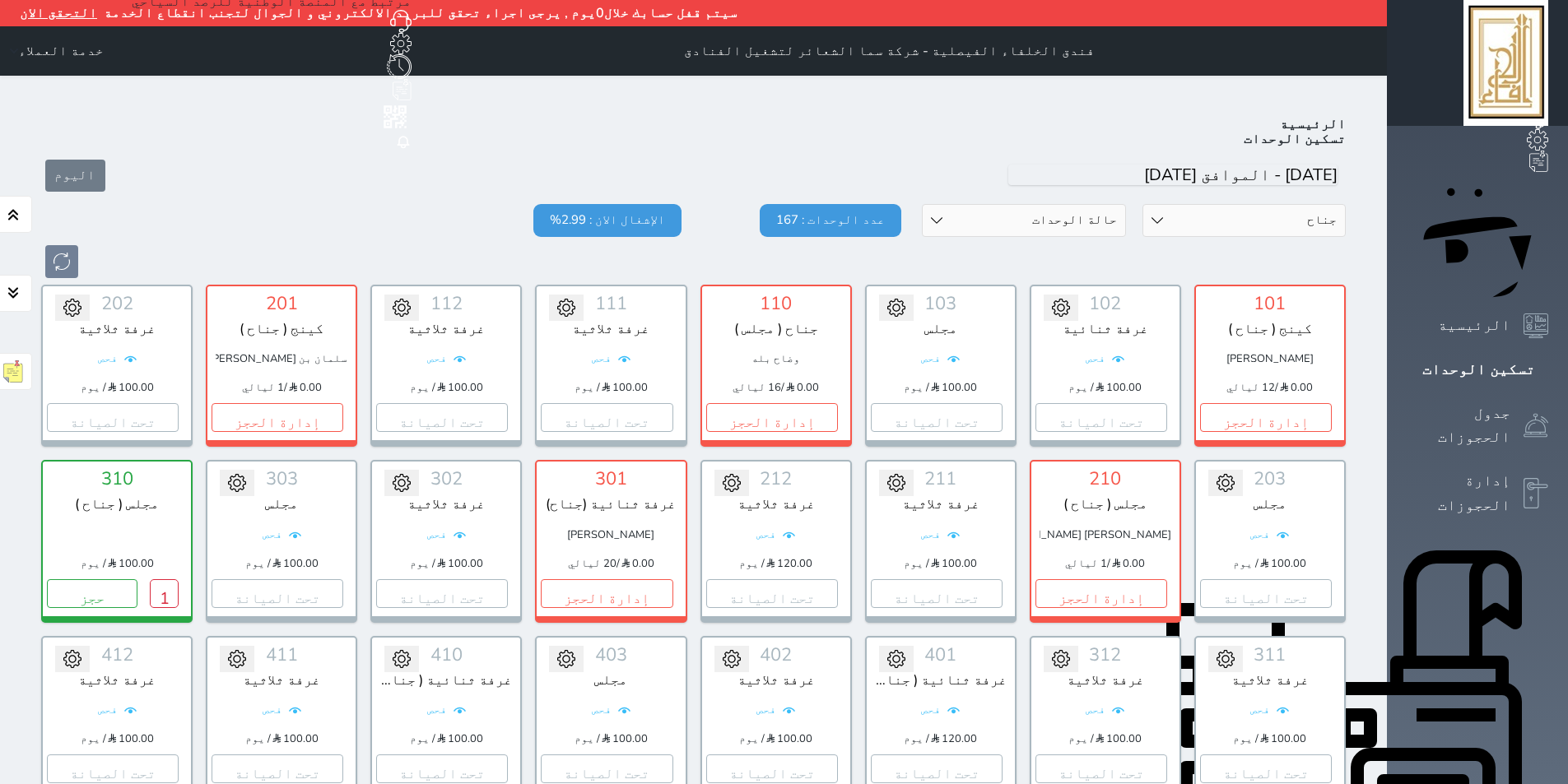 click on "قسم الوحدة   جناح غرفة رباعية غرفة ثلاثية غرفة ثنائية" at bounding box center [1245, 220] 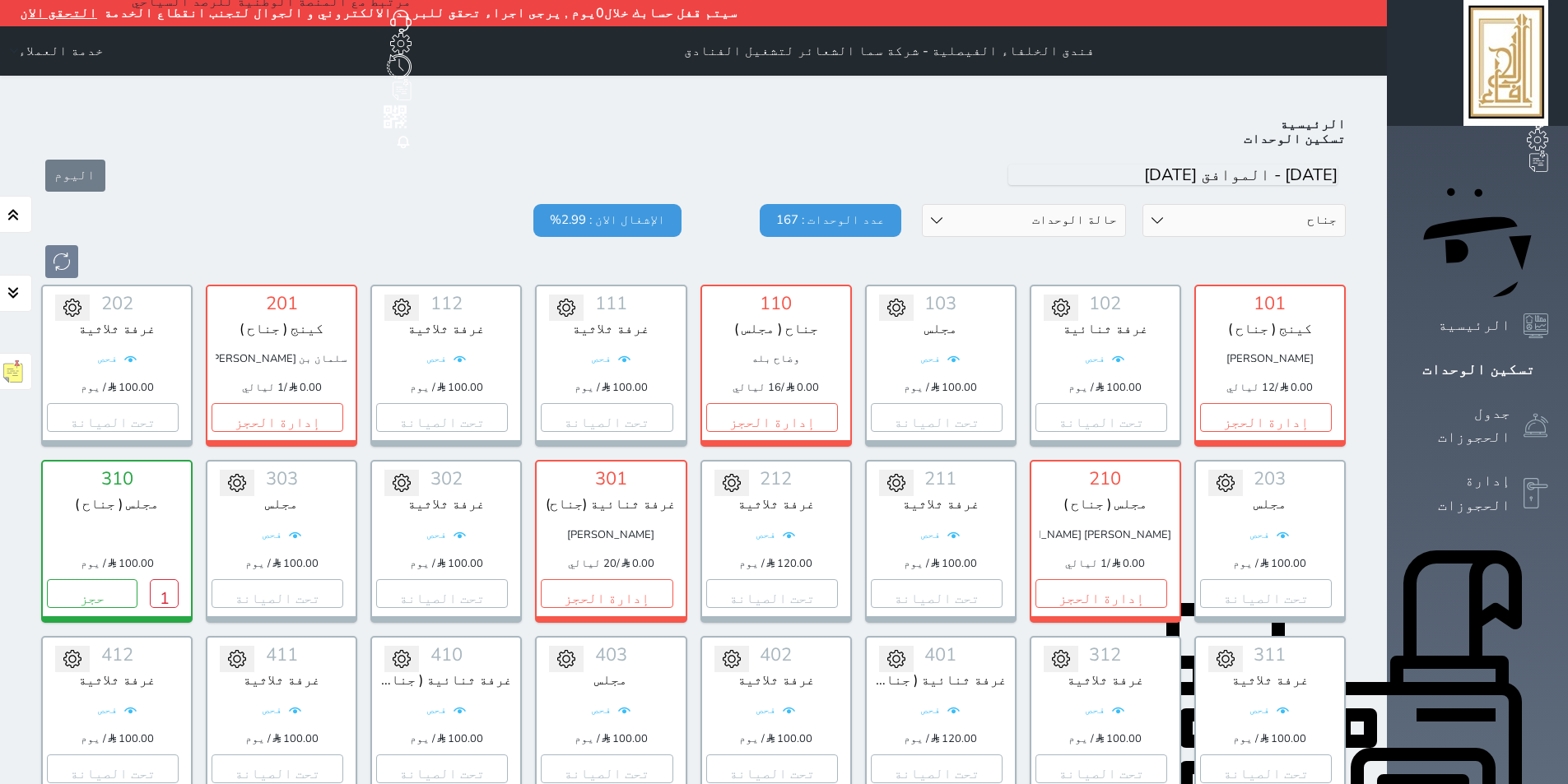 click on "خدمة العملاء" at bounding box center [61, 51] 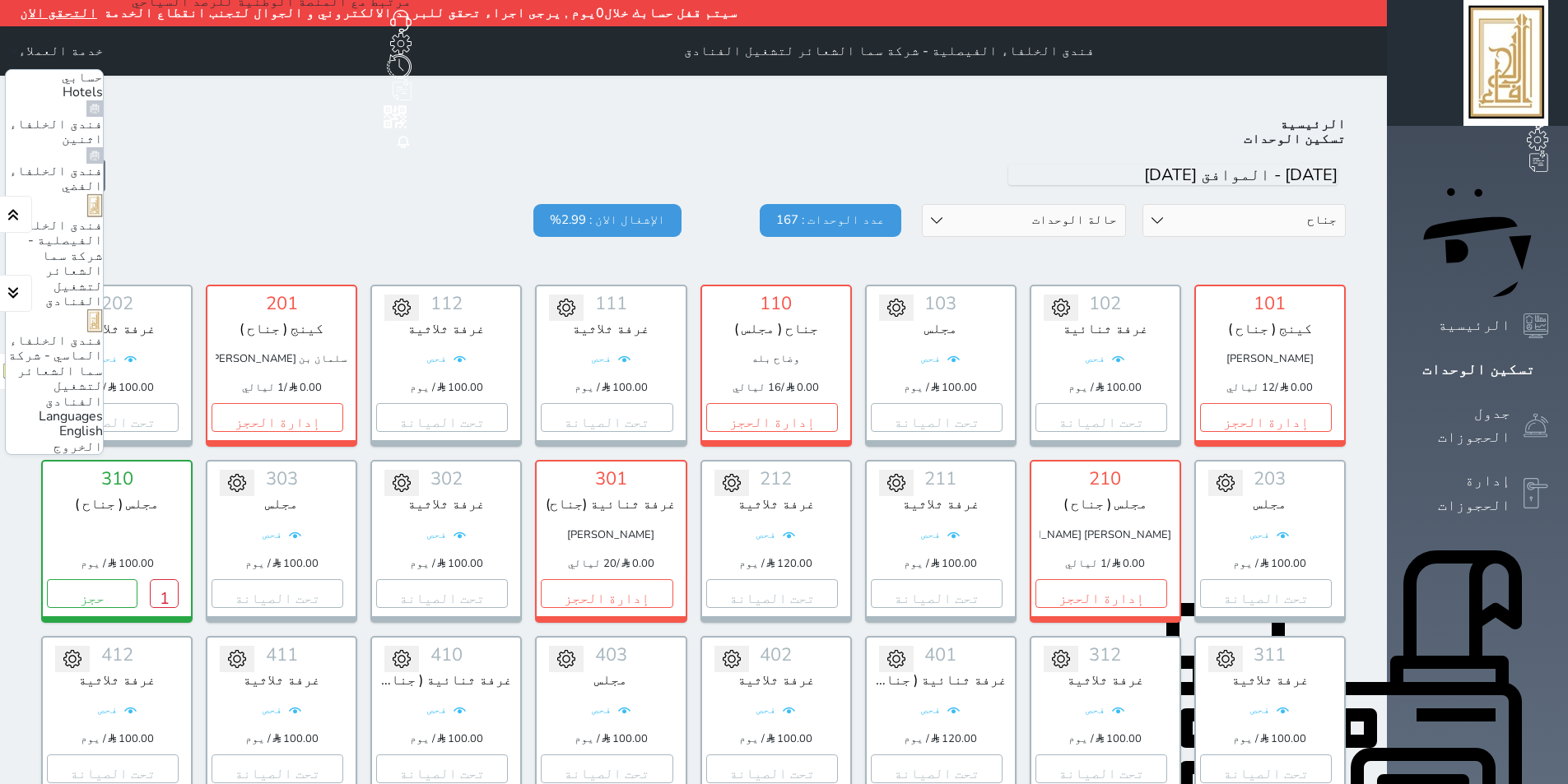 click on "فندق الخلفاء الماسي - شركة سما الشعائر لتشغيل الفنادق" at bounding box center (55, 371) 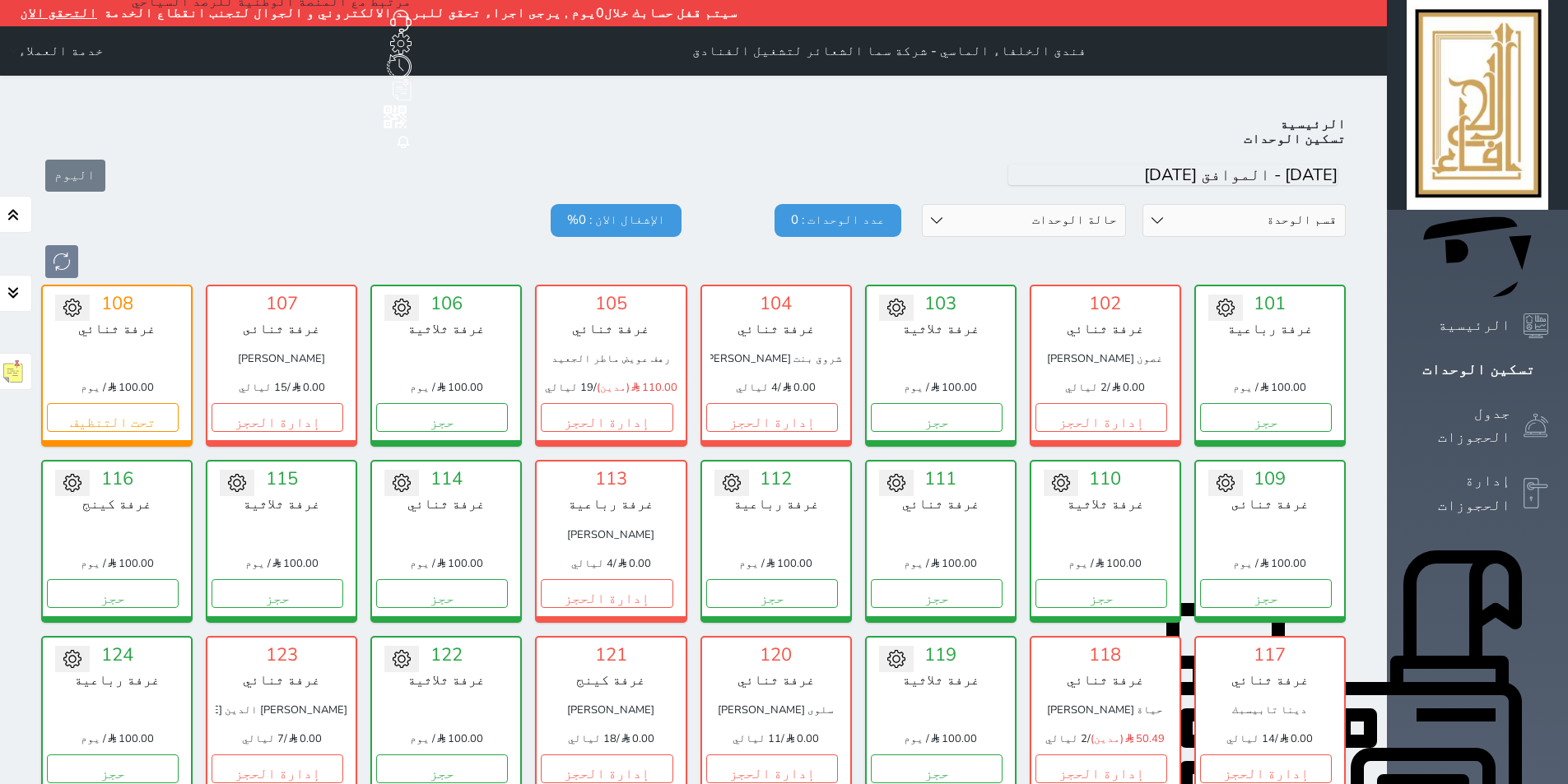 scroll, scrollTop: 90, scrollLeft: 0, axis: vertical 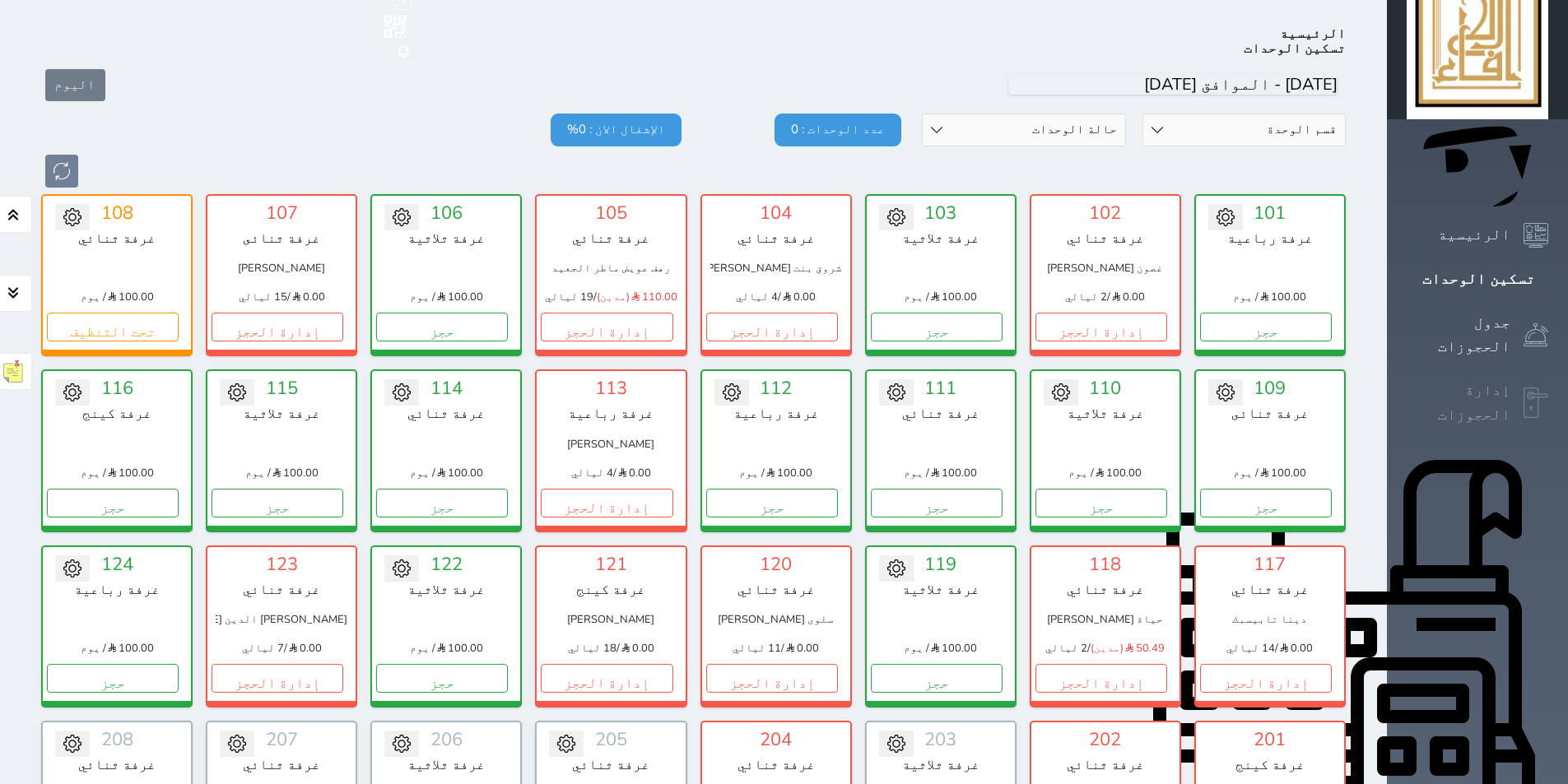 click on "إدارة الحجوزات" at bounding box center [1477, 402] 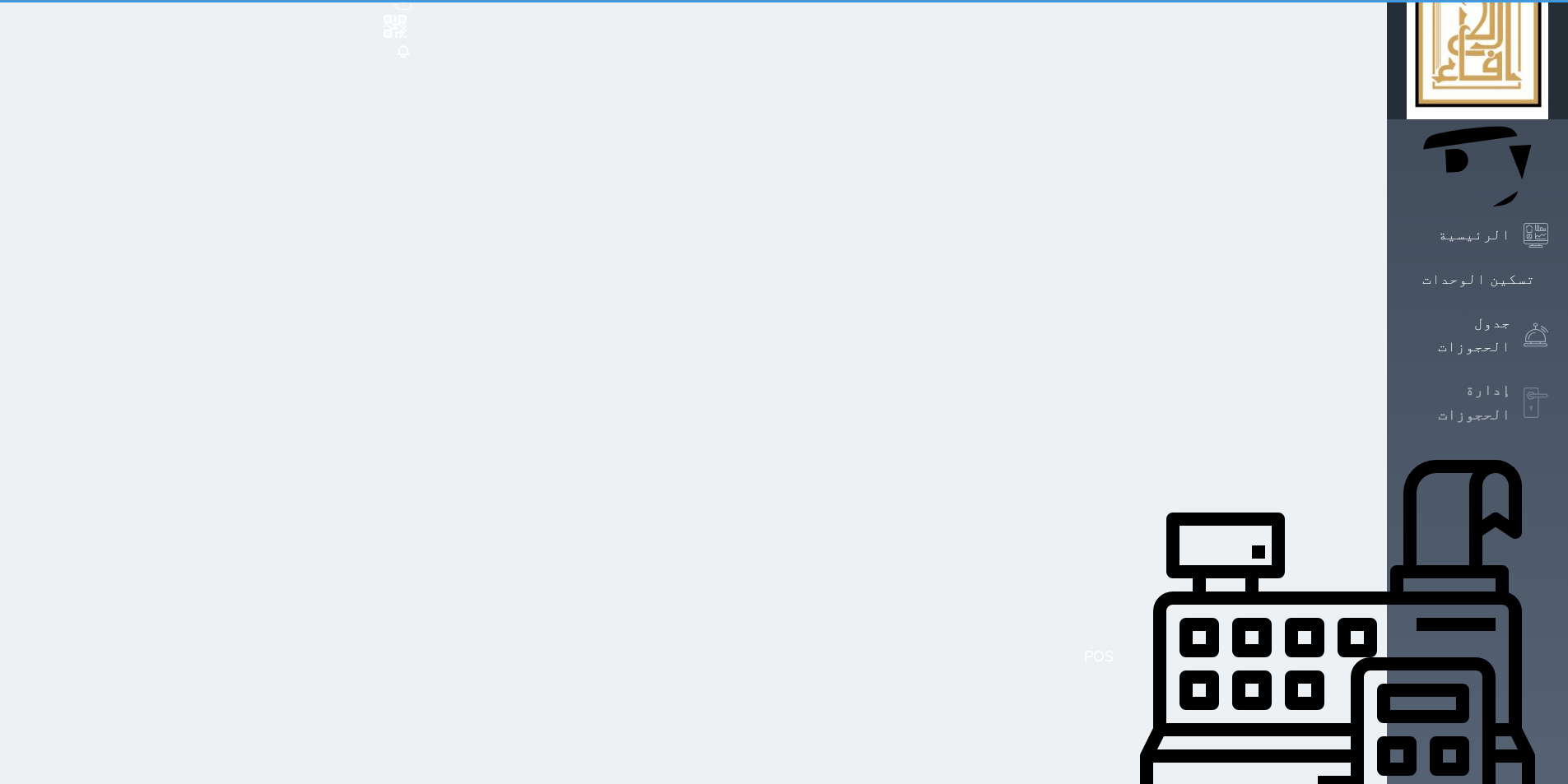 scroll, scrollTop: 0, scrollLeft: 0, axis: both 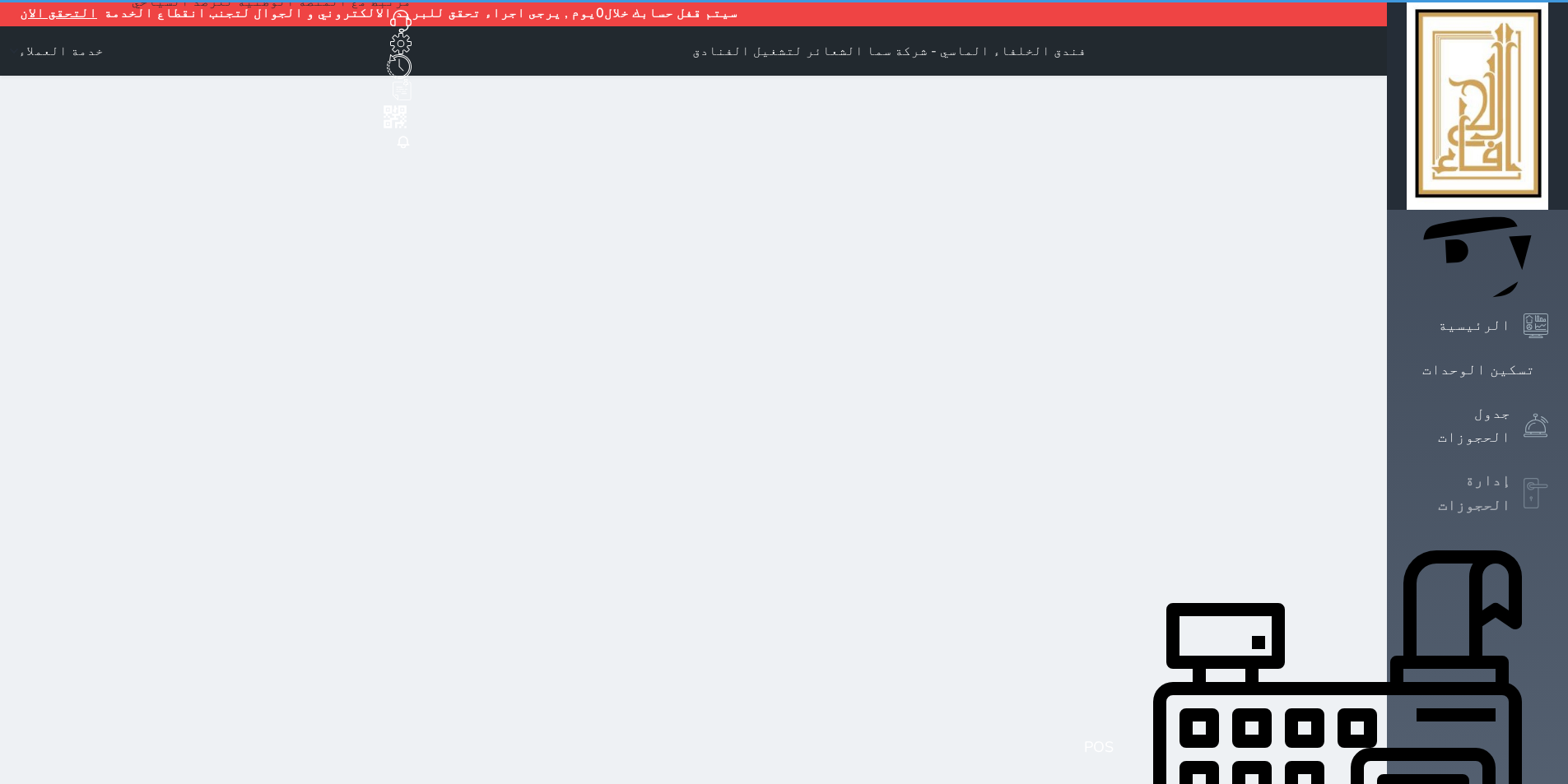 select on "open_all" 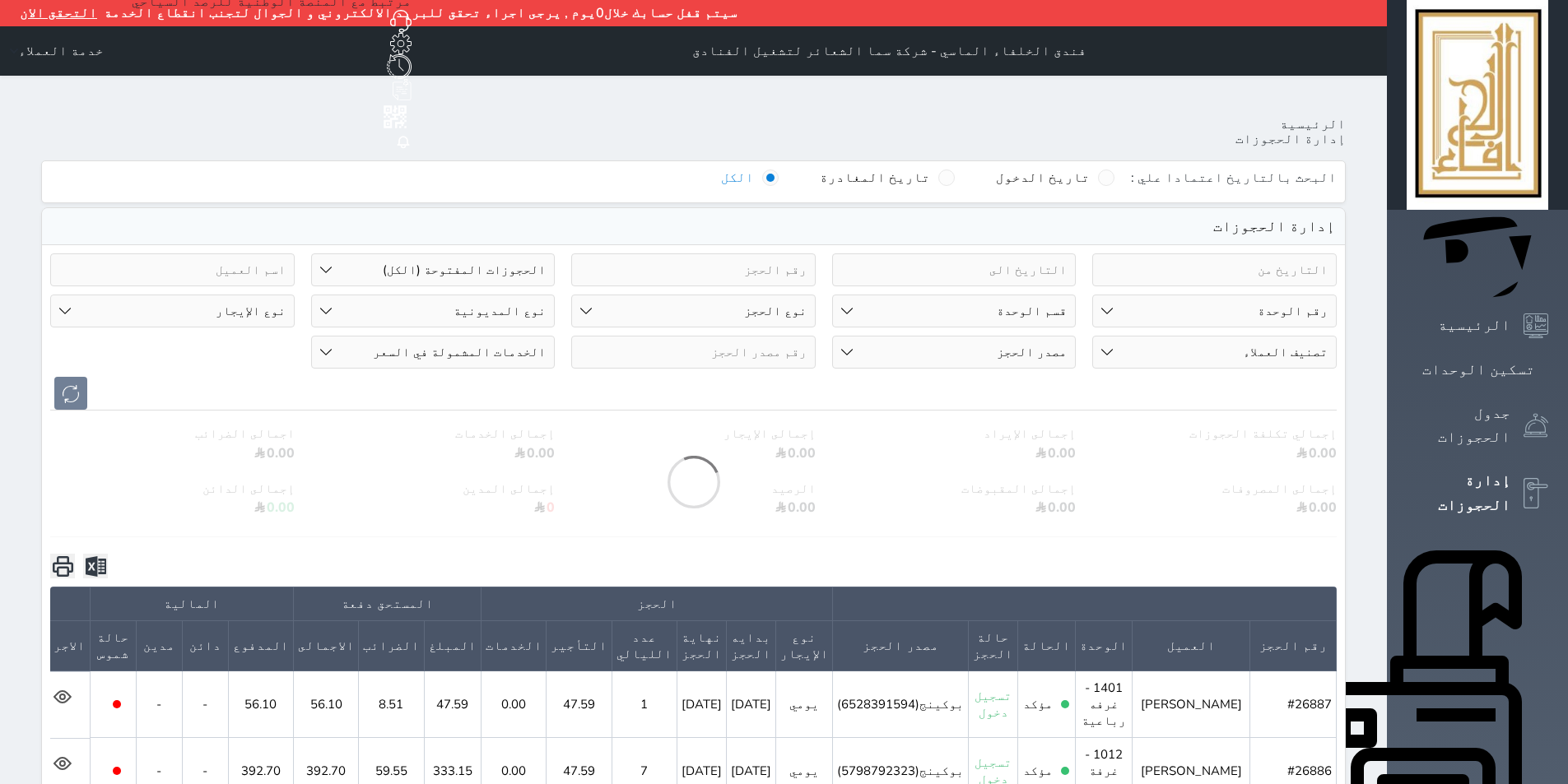 click on "رقم الوحدة
101 - غرفة رباعية
102 - غرفة ثنائي
103 - غرفة ثلاثية
104 - غرفة ثنائي
105 - غرفة ثنائي
106 - غرفة ثلاثية
107 - غرفة ثنائى
108 - غرفة ثنائي
109 - غرفة ثنائى
110 - غرفة ثلاثية
111 - غرفة ثنائي
112 - غرفة رباعية
113 - غرفة رباعية
114 - غرفة ثنائي
115 - غرفة ثلاثية
116 - غرفة كينج
117 - غرفة ثنائي" at bounding box center [1214, 311] 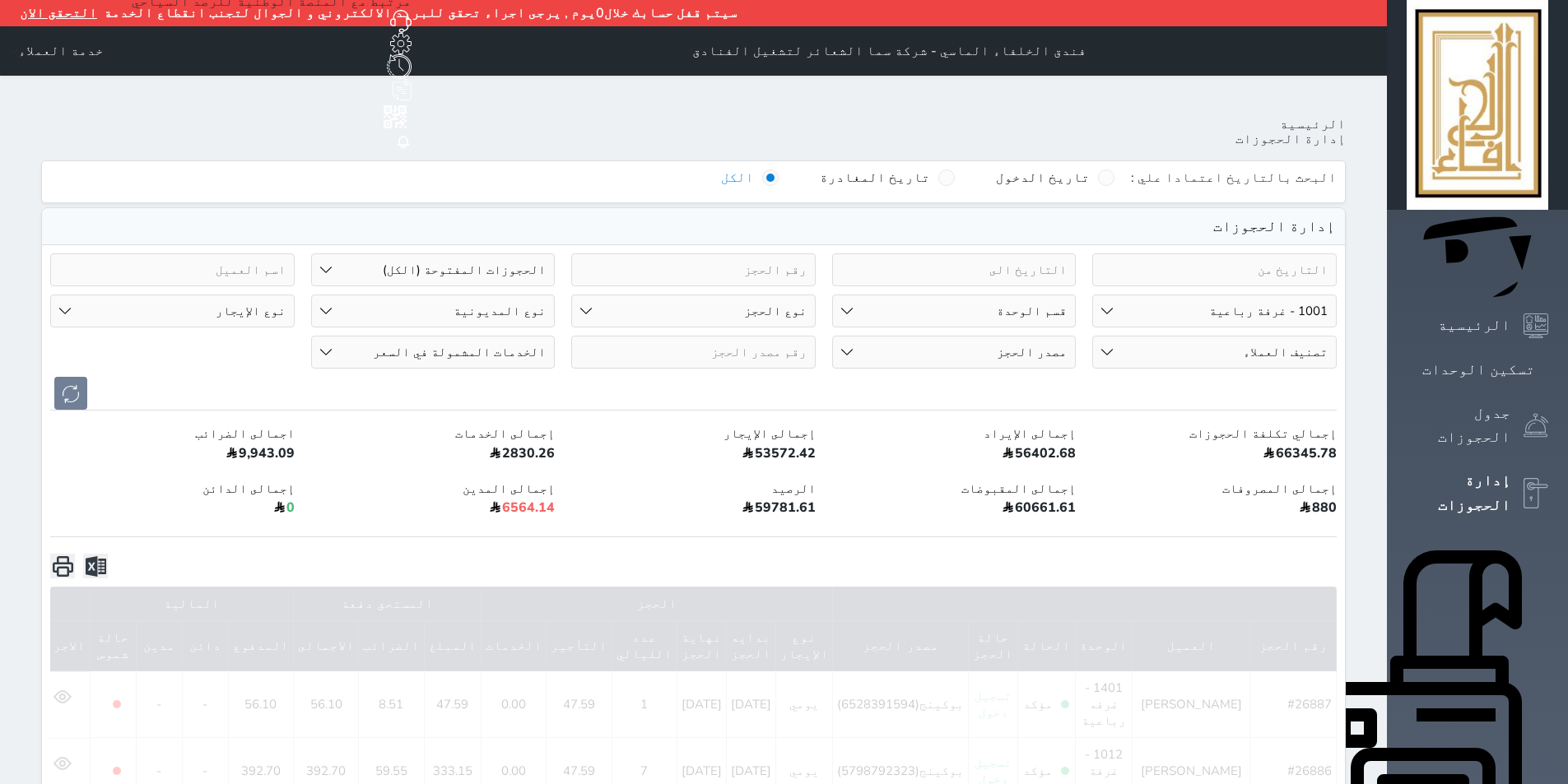 click on "رقم الوحدة
101 - غرفة رباعية
102 - غرفة ثنائي
103 - غرفة ثلاثية
104 - غرفة ثنائي
105 - غرفة ثنائي
106 - غرفة ثلاثية
107 - غرفة ثنائى
108 - غرفة ثنائي
109 - غرفة ثنائى
110 - غرفة ثلاثية
111 - غرفة ثنائي
112 - غرفة رباعية
113 - غرفة رباعية
114 - غرفة ثنائي
115 - غرفة ثلاثية
116 - غرفة كينج
117 - غرفة ثنائي" at bounding box center (1214, 311) 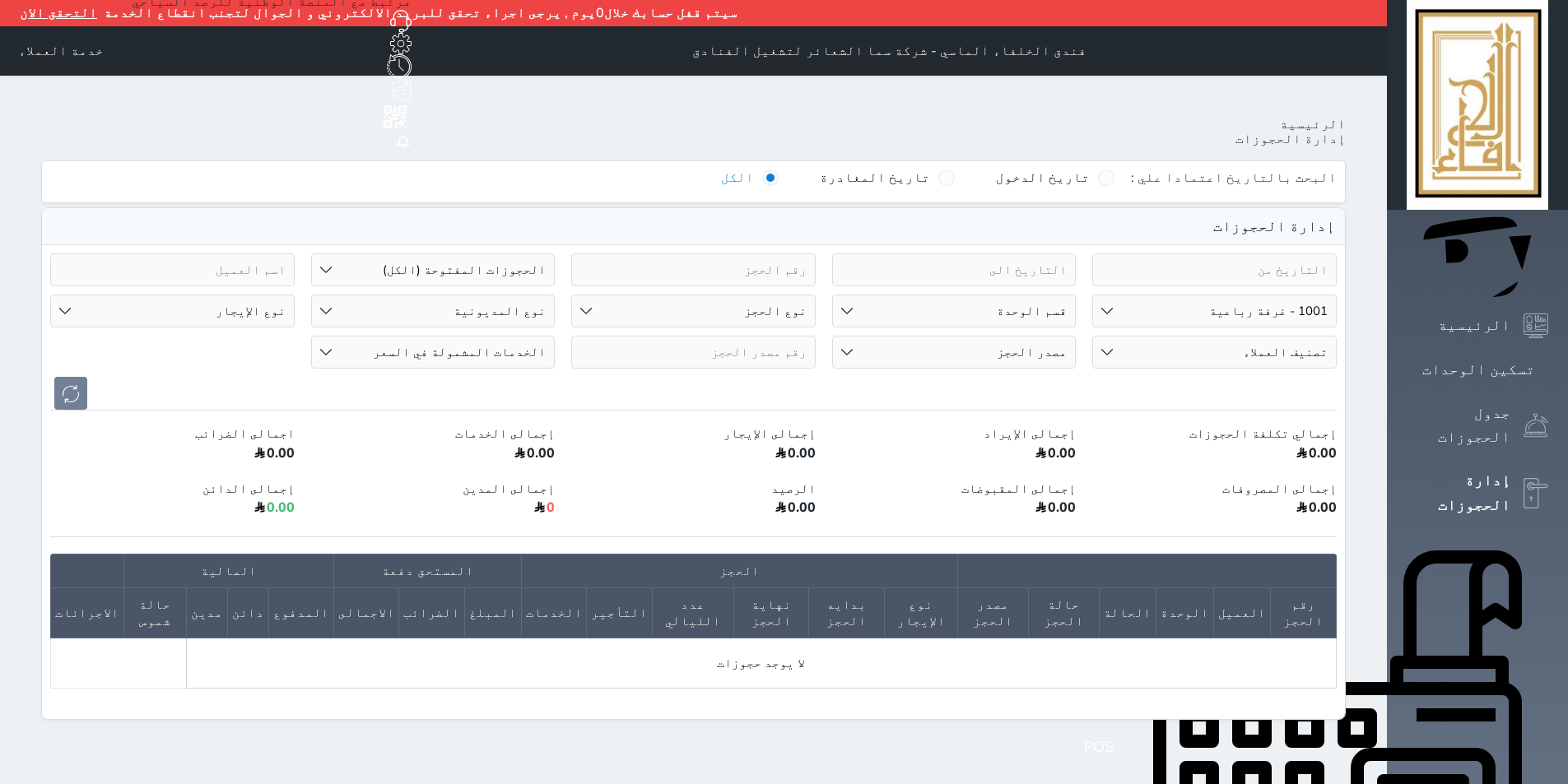 click on "رقم الوحدة
101 - غرفة رباعية
102 - غرفة ثنائي
103 - غرفة ثلاثية
104 - غرفة ثنائي
105 - غرفة ثنائي
106 - غرفة ثلاثية
107 - غرفة ثنائى
108 - غرفة ثنائي
109 - غرفة ثنائى
110 - غرفة ثلاثية
111 - غرفة ثنائي
112 - غرفة رباعية
113 - غرفة رباعية
114 - غرفة ثنائي
115 - غرفة ثلاثية
116 - غرفة كينج
117 - غرفة ثنائي" at bounding box center [1214, 311] 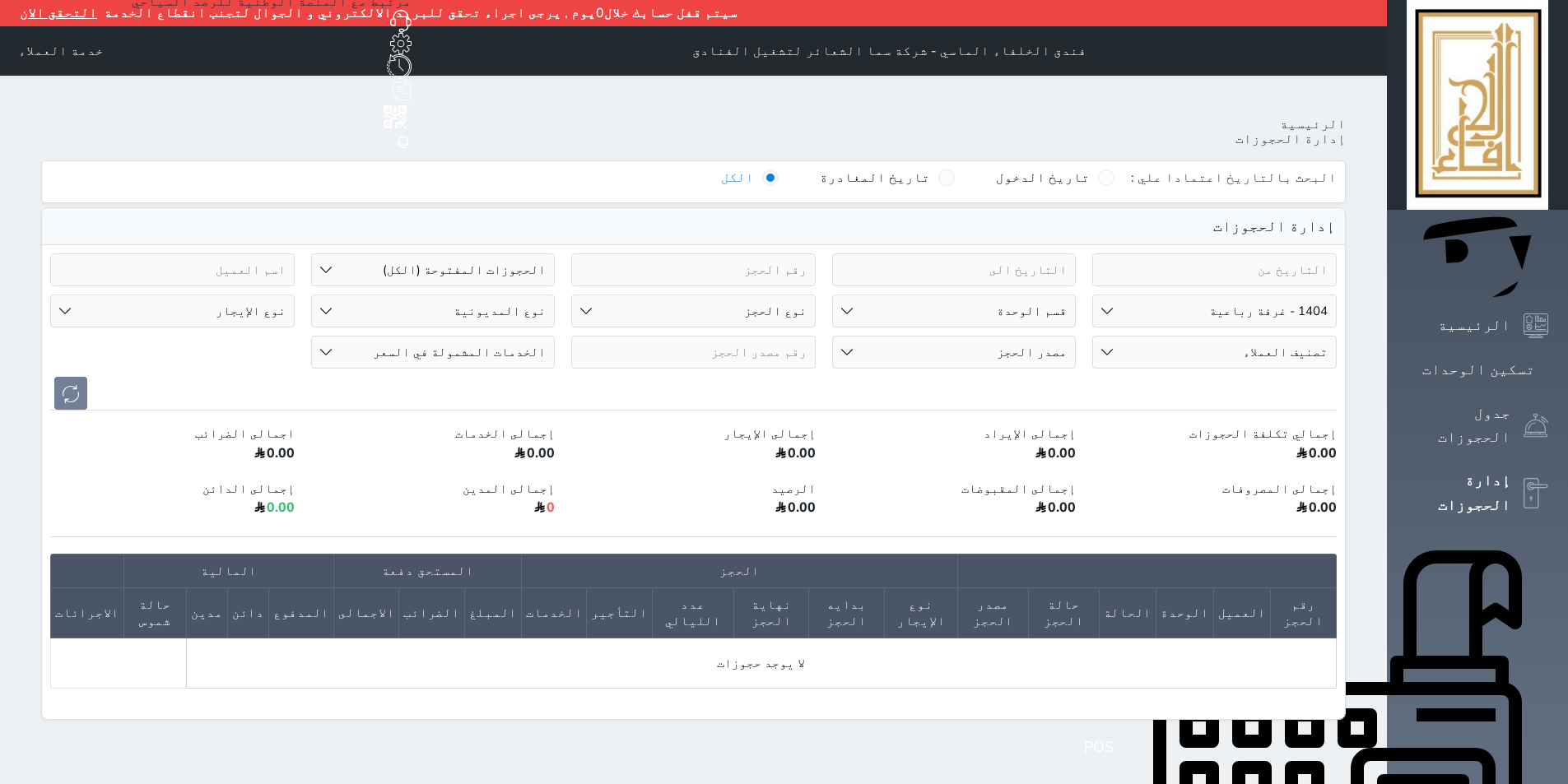 click on "رقم الوحدة
101 - غرفة رباعية
102 - غرفة ثنائي
103 - غرفة ثلاثية
104 - غرفة ثنائي
105 - غرفة ثنائي
106 - غرفة ثلاثية
107 - غرفة ثنائى
108 - غرفة ثنائي
109 - غرفة ثنائى
110 - غرفة ثلاثية
111 - غرفة ثنائي
112 - غرفة رباعية
113 - غرفة رباعية
114 - غرفة ثنائي
115 - غرفة ثلاثية
116 - غرفة كينج
117 - غرفة ثنائي" at bounding box center (1214, 311) 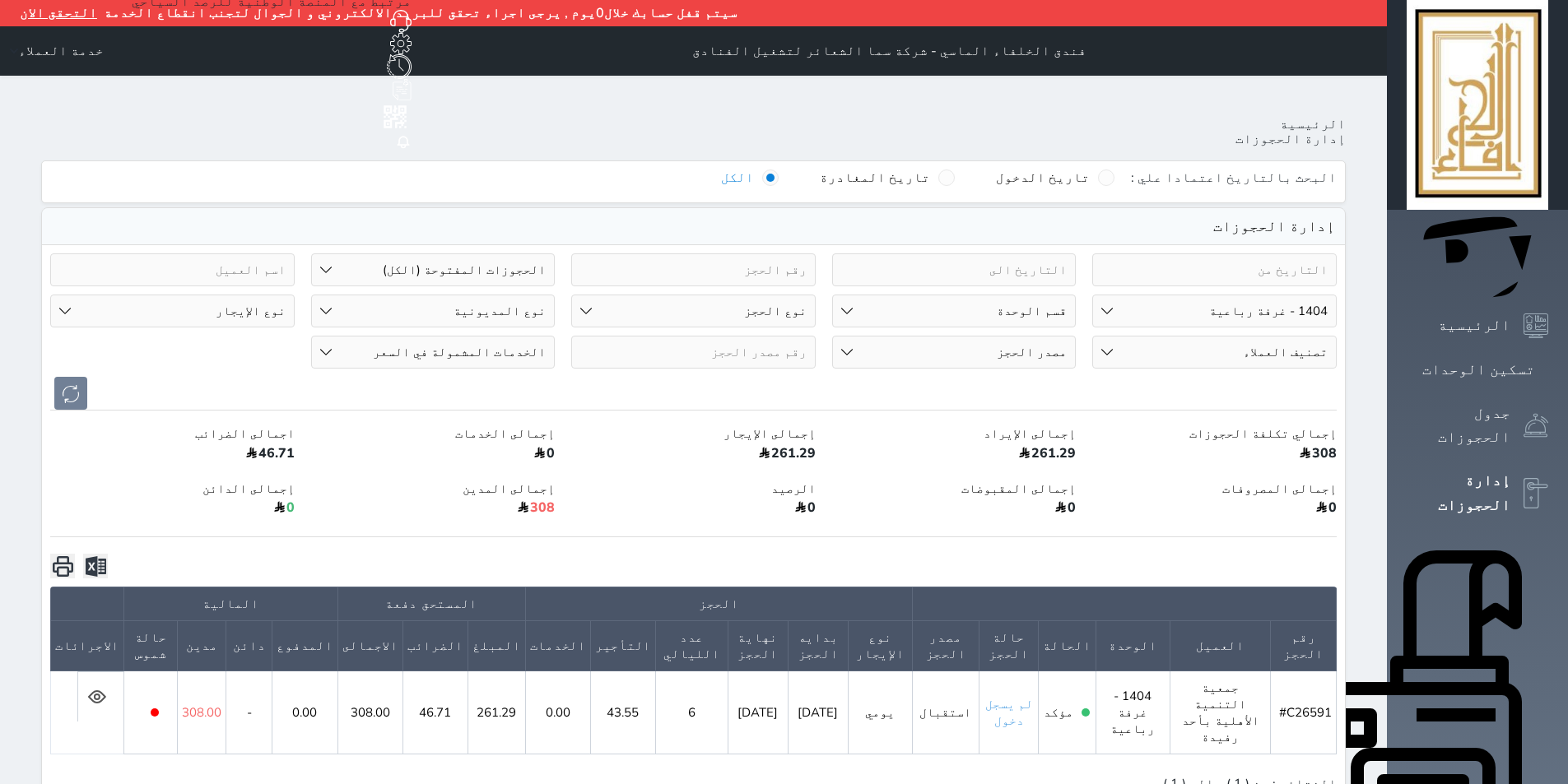 drag, startPoint x: 1337, startPoint y: 275, endPoint x: 1339, endPoint y: 284, distance: 9.219544 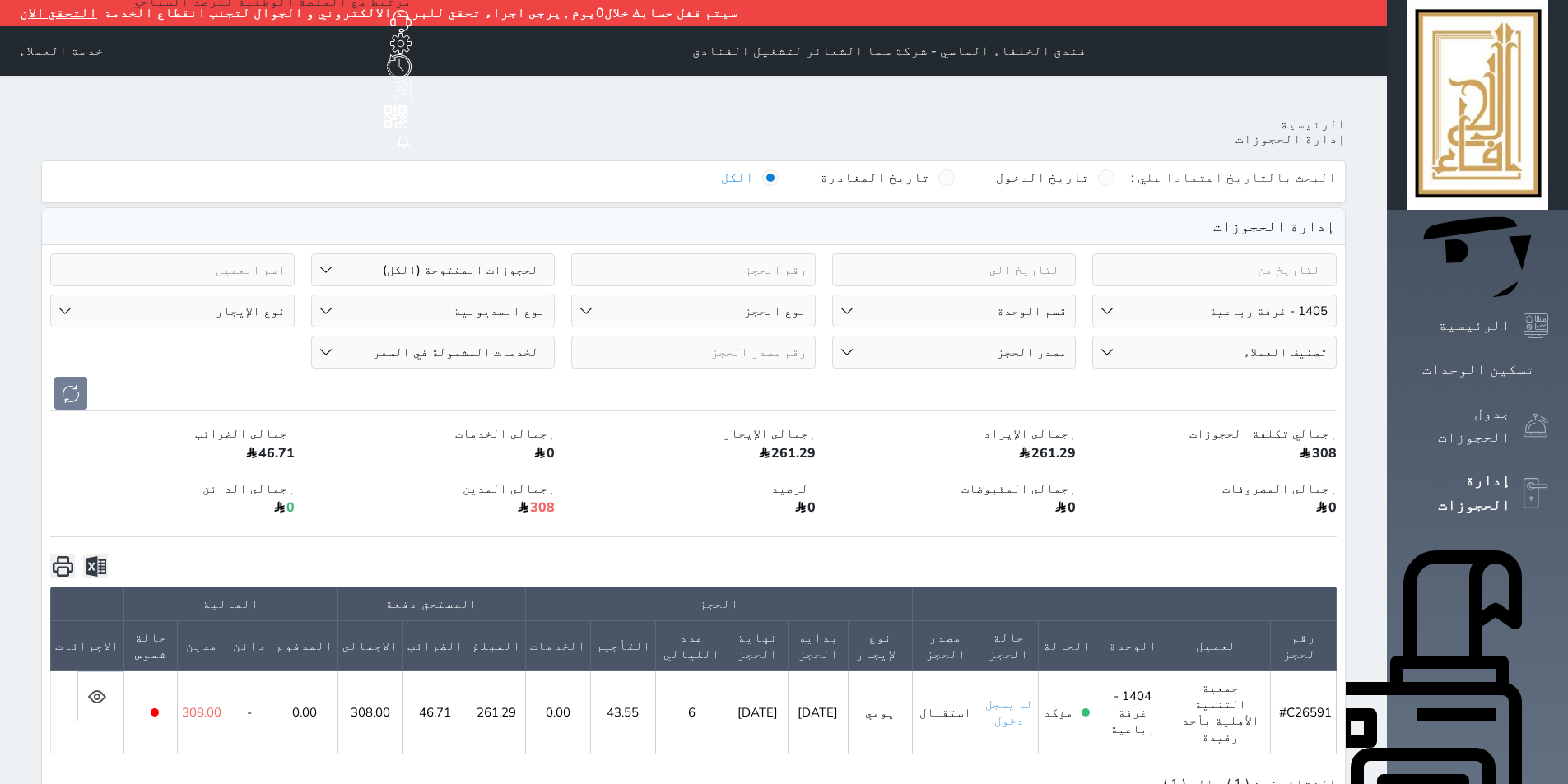 click on "رقم الوحدة
101 - غرفة رباعية
102 - غرفة ثنائي
103 - غرفة ثلاثية
104 - غرفة ثنائي
105 - غرفة ثنائي
106 - غرفة ثلاثية
107 - غرفة ثنائى
108 - غرفة ثنائي
109 - غرفة ثنائى
110 - غرفة ثلاثية
111 - غرفة ثنائي
112 - غرفة رباعية
113 - غرفة رباعية
114 - غرفة ثنائي
115 - غرفة ثلاثية
116 - غرفة كينج
117 - غرفة ثنائي" at bounding box center [1214, 311] 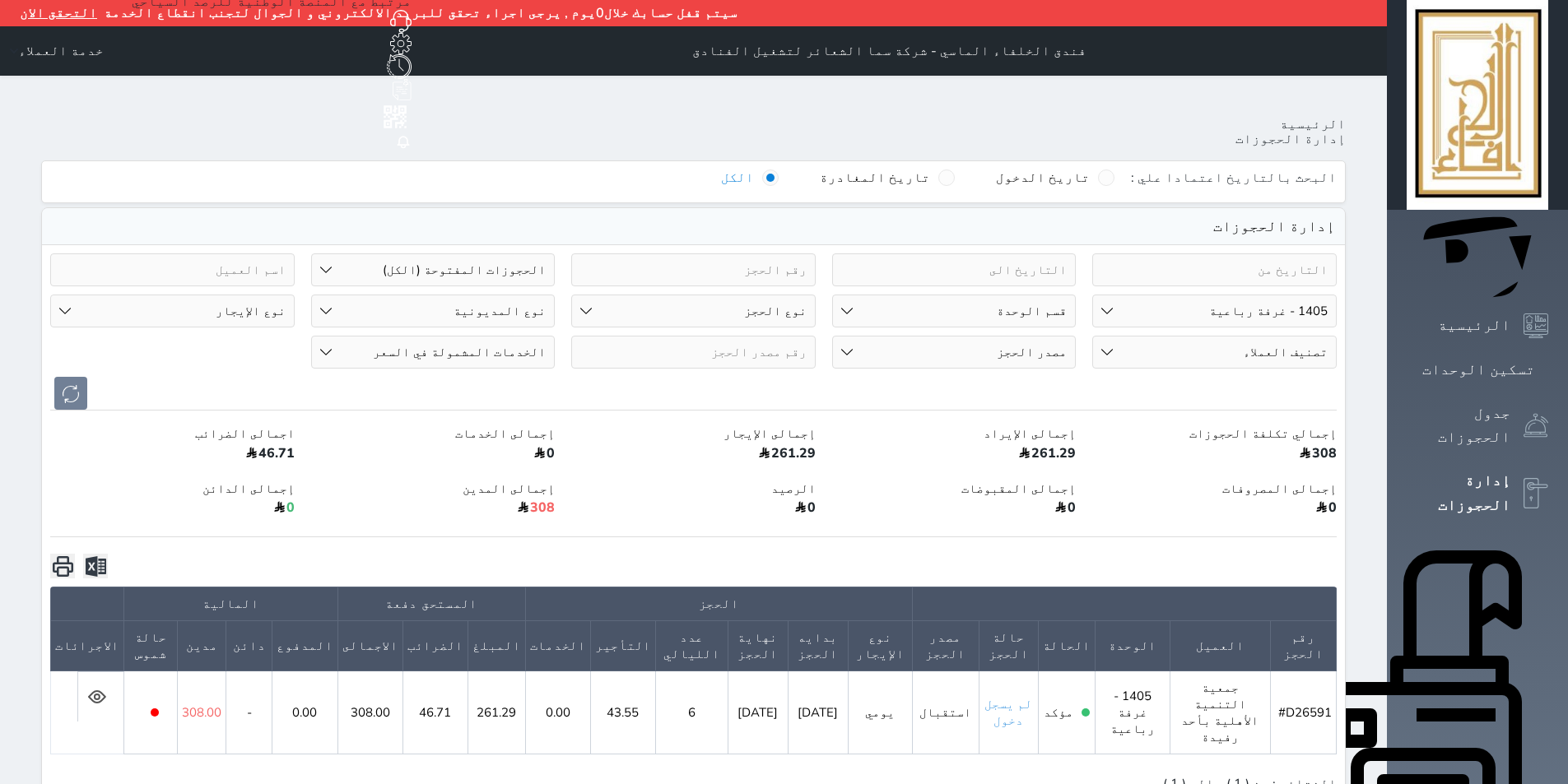click on "رقم الوحدة
101 - غرفة رباعية
102 - غرفة ثنائي
103 - غرفة ثلاثية
104 - غرفة ثنائي
105 - غرفة ثنائي
106 - غرفة ثلاثية
107 - غرفة ثنائى
108 - غرفة ثنائي
109 - غرفة ثنائى
110 - غرفة ثلاثية
111 - غرفة ثنائي
112 - غرفة رباعية
113 - غرفة رباعية
114 - غرفة ثنائي
115 - غرفة ثلاثية
116 - غرفة كينج
117 - غرفة ثنائي" at bounding box center [1214, 311] 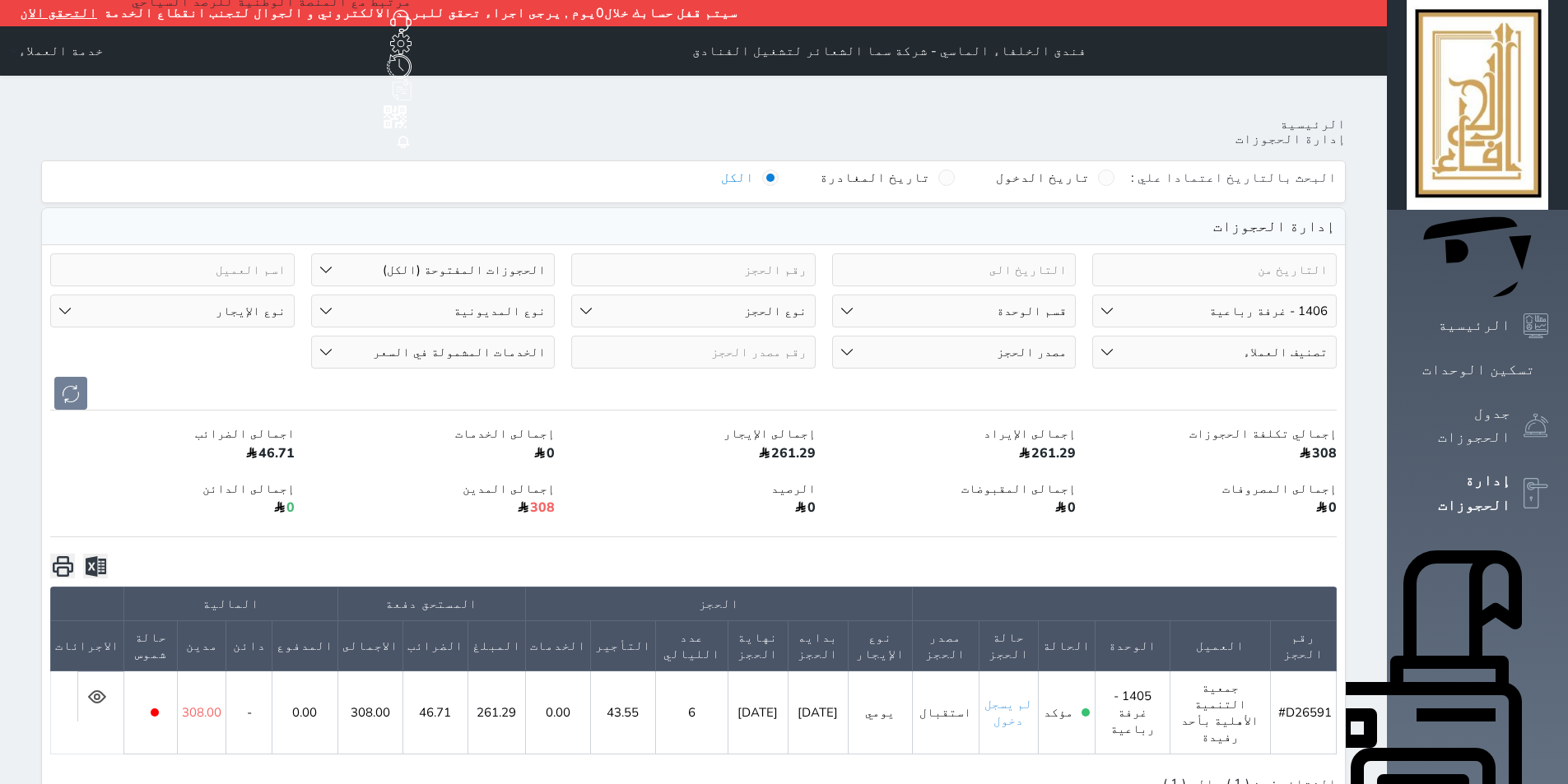 click on "رقم الوحدة
101 - غرفة رباعية
102 - غرفة ثنائي
103 - غرفة ثلاثية
104 - غرفة ثنائي
105 - غرفة ثنائي
106 - غرفة ثلاثية
107 - غرفة ثنائى
108 - غرفة ثنائي
109 - غرفة ثنائى
110 - غرفة ثلاثية
111 - غرفة ثنائي
112 - غرفة رباعية
113 - غرفة رباعية
114 - غرفة ثنائي
115 - غرفة ثلاثية
116 - غرفة كينج
117 - غرفة ثنائي" at bounding box center [1214, 311] 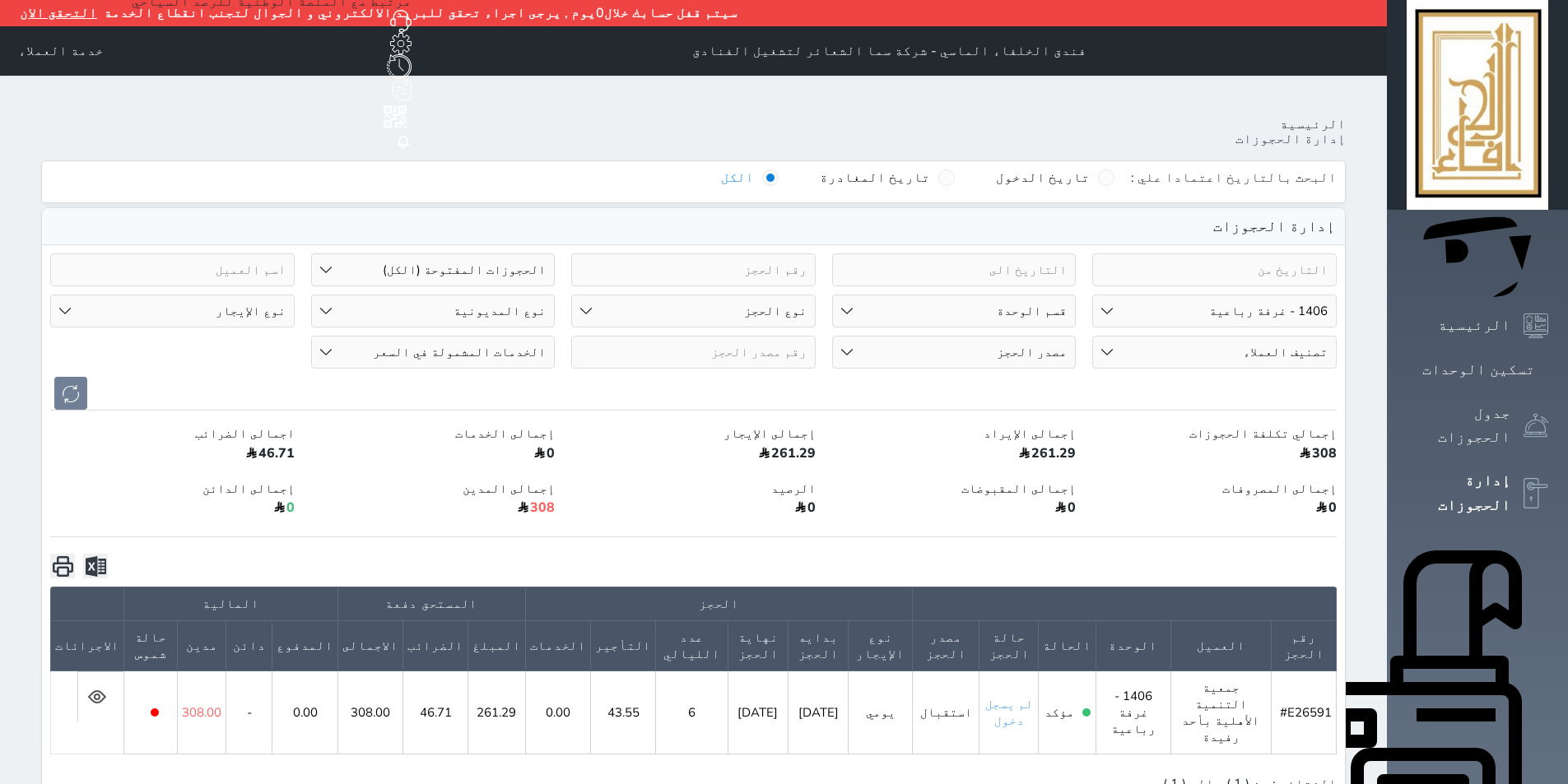 click on "رقم الوحدة
101 - غرفة رباعية
102 - غرفة ثنائي
103 - غرفة ثلاثية
104 - غرفة ثنائي
105 - غرفة ثنائي
106 - غرفة ثلاثية
107 - غرفة ثنائى
108 - غرفة ثنائي
109 - غرفة ثنائى
110 - غرفة ثلاثية
111 - غرفة ثنائي
112 - غرفة رباعية
113 - غرفة رباعية
114 - غرفة ثنائي
115 - غرفة ثلاثية
116 - غرفة كينج
117 - غرفة ثنائي" at bounding box center (1214, 311) 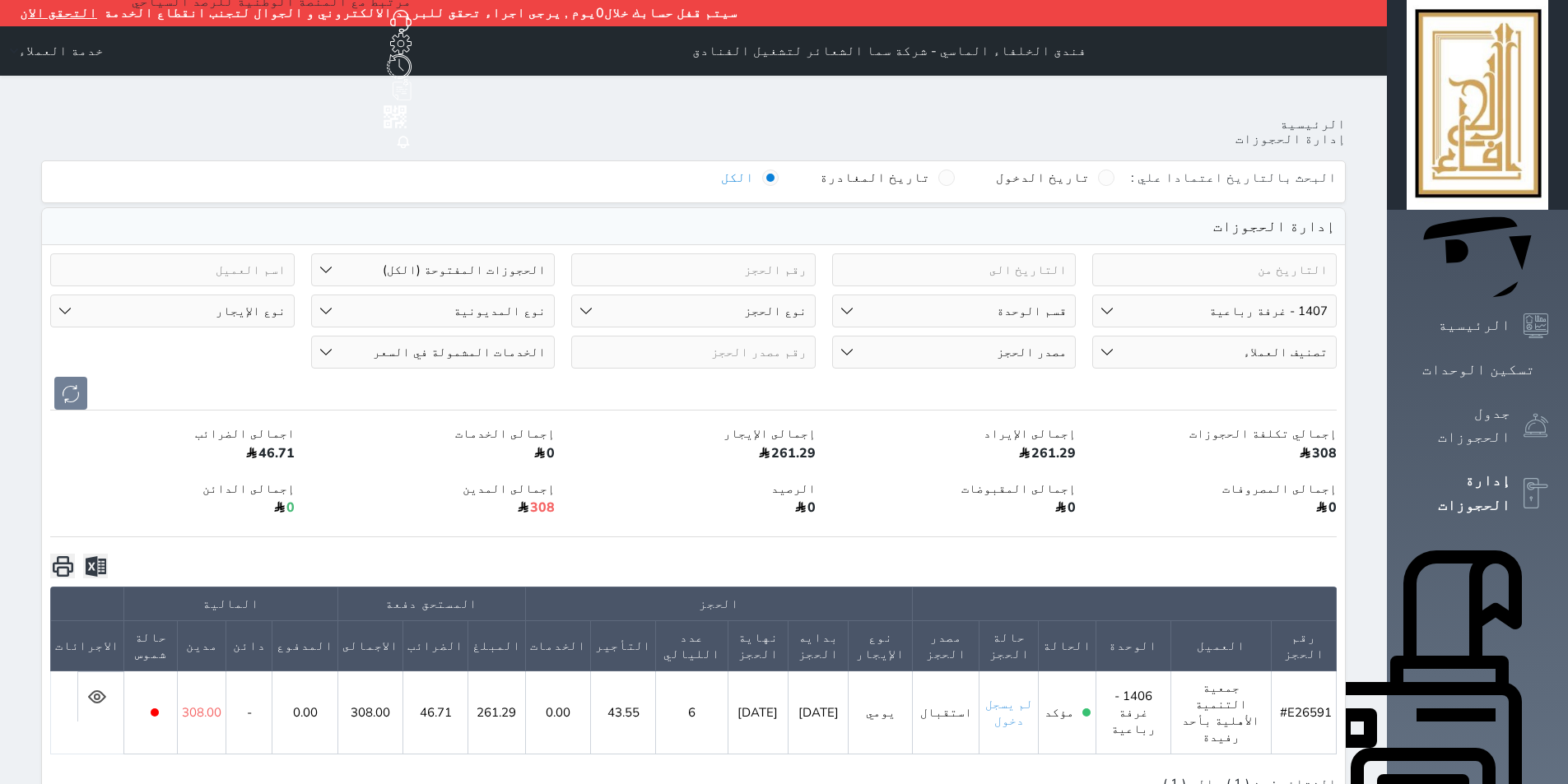 click on "رقم الوحدة
101 - غرفة رباعية
102 - غرفة ثنائي
103 - غرفة ثلاثية
104 - غرفة ثنائي
105 - غرفة ثنائي
106 - غرفة ثلاثية
107 - غرفة ثنائى
108 - غرفة ثنائي
109 - غرفة ثنائى
110 - غرفة ثلاثية
111 - غرفة ثنائي
112 - غرفة رباعية
113 - غرفة رباعية
114 - غرفة ثنائي
115 - غرفة ثلاثية
116 - غرفة كينج
117 - غرفة ثنائي" at bounding box center [1214, 311] 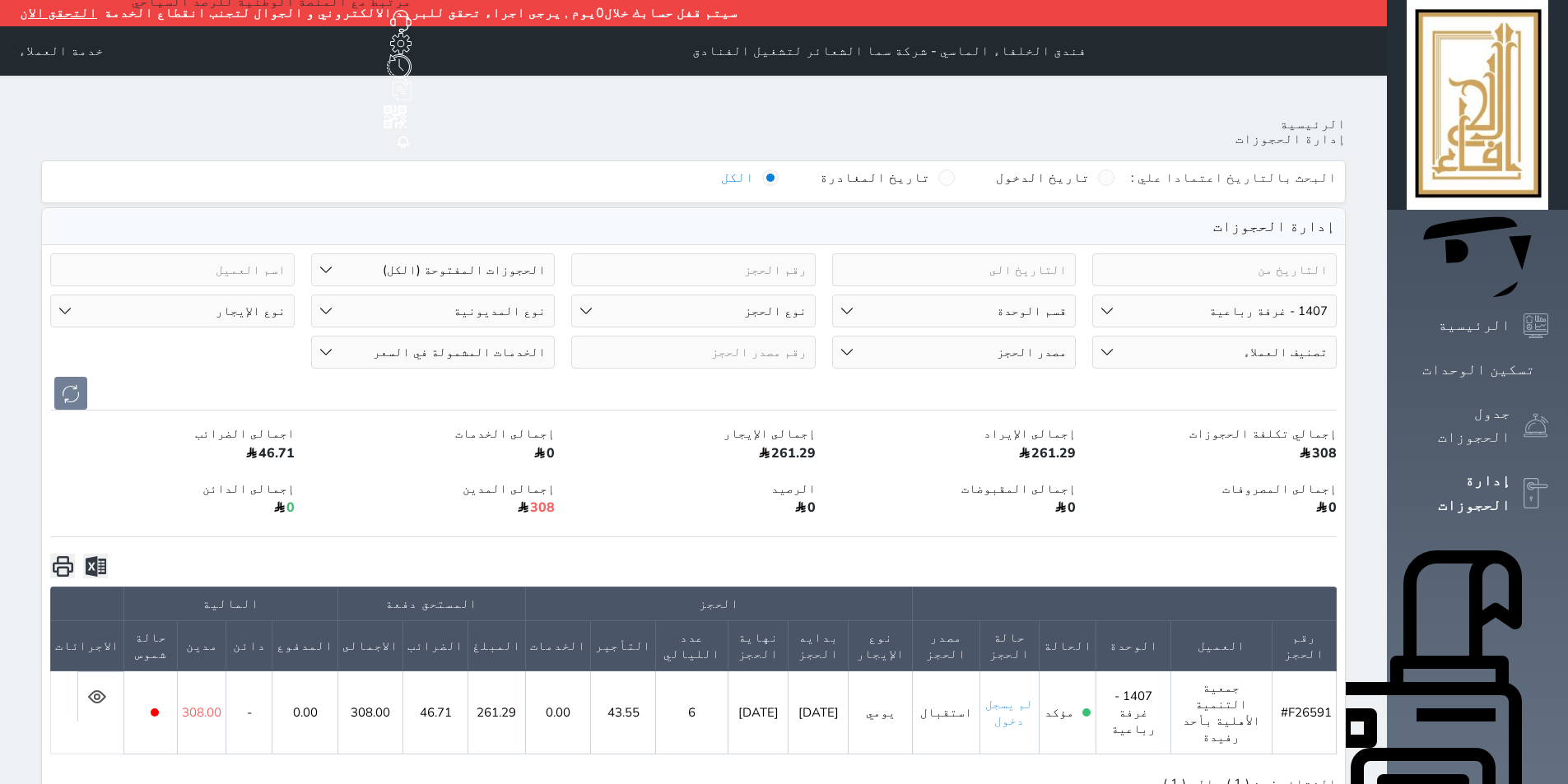 click on "رقم الوحدة
101 - غرفة رباعية
102 - غرفة ثنائي
103 - غرفة ثلاثية
104 - غرفة ثنائي
105 - غرفة ثنائي
106 - غرفة ثلاثية
107 - غرفة ثنائى
108 - غرفة ثنائي
109 - غرفة ثنائى
110 - غرفة ثلاثية
111 - غرفة ثنائي
112 - غرفة رباعية
113 - غرفة رباعية
114 - غرفة ثنائي
115 - غرفة ثلاثية
116 - غرفة كينج
117 - غرفة ثنائي" at bounding box center (1214, 311) 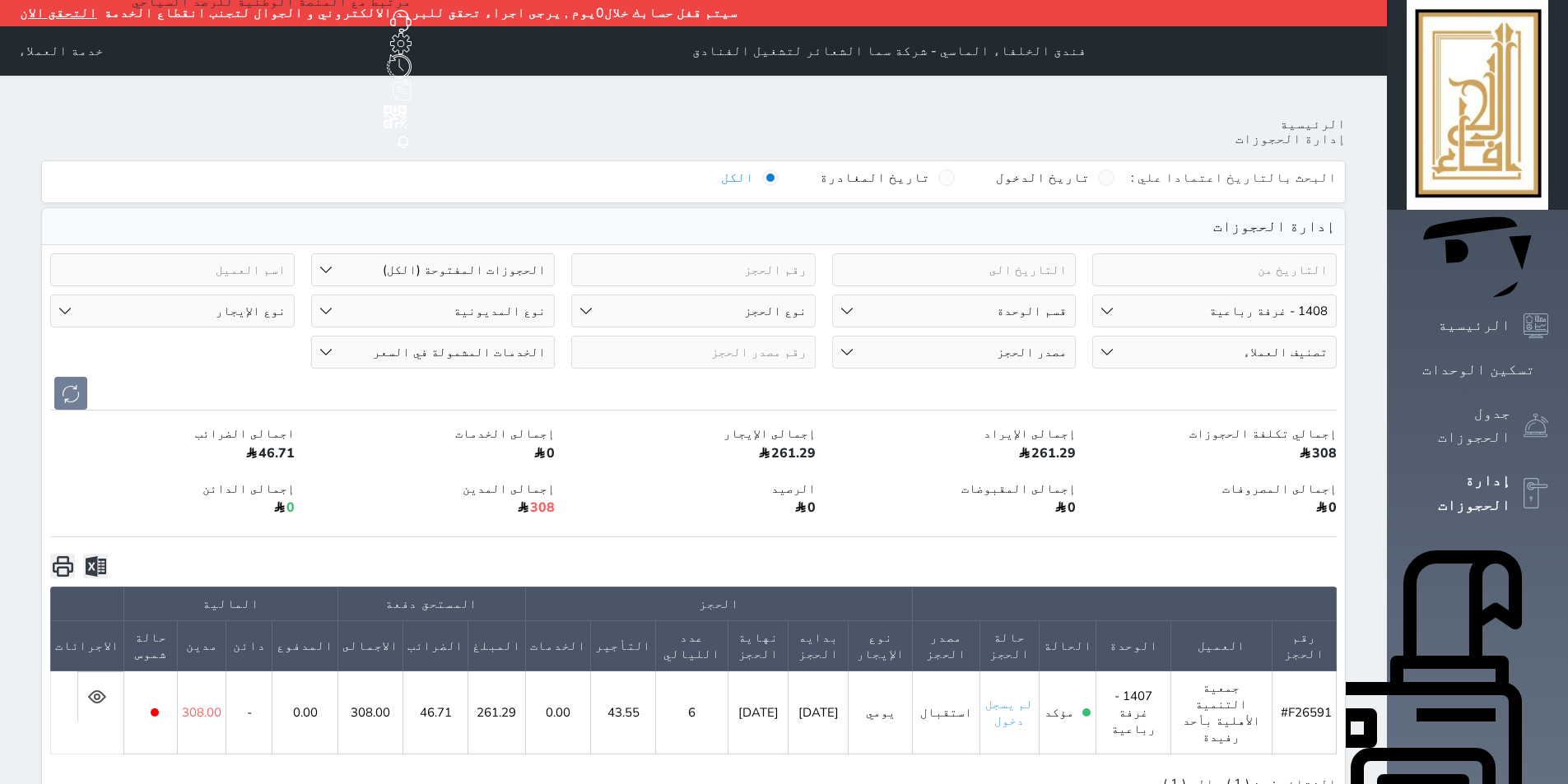 click on "رقم الوحدة
101 - غرفة رباعية
102 - غرفة ثنائي
103 - غرفة ثلاثية
104 - غرفة ثنائي
105 - غرفة ثنائي
106 - غرفة ثلاثية
107 - غرفة ثنائى
108 - غرفة ثنائي
109 - غرفة ثنائى
110 - غرفة ثلاثية
111 - غرفة ثنائي
112 - غرفة رباعية
113 - غرفة رباعية
114 - غرفة ثنائي
115 - غرفة ثلاثية
116 - غرفة كينج
117 - غرفة ثنائي" at bounding box center (1214, 311) 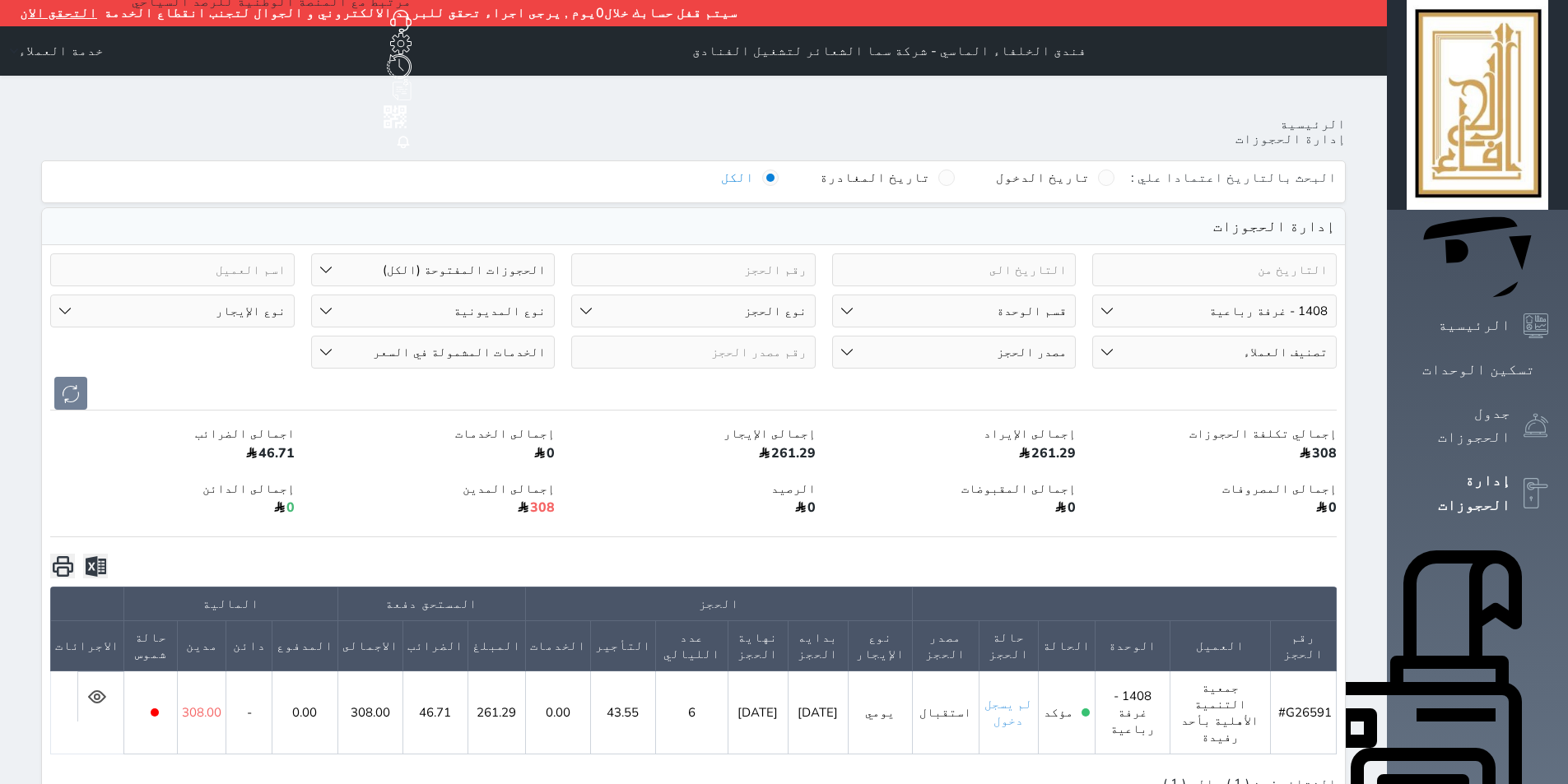 click on "رقم الوحدة
101 - غرفة رباعية
102 - غرفة ثنائي
103 - غرفة ثلاثية
104 - غرفة ثنائي
105 - غرفة ثنائي
106 - غرفة ثلاثية
107 - غرفة ثنائى
108 - غرفة ثنائي
109 - غرفة ثنائى
110 - غرفة ثلاثية
111 - غرفة ثنائي
112 - غرفة رباعية
113 - غرفة رباعية
114 - غرفة ثنائي
115 - غرفة ثلاثية
116 - غرفة كينج
117 - غرفة ثنائي" at bounding box center (1214, 311) 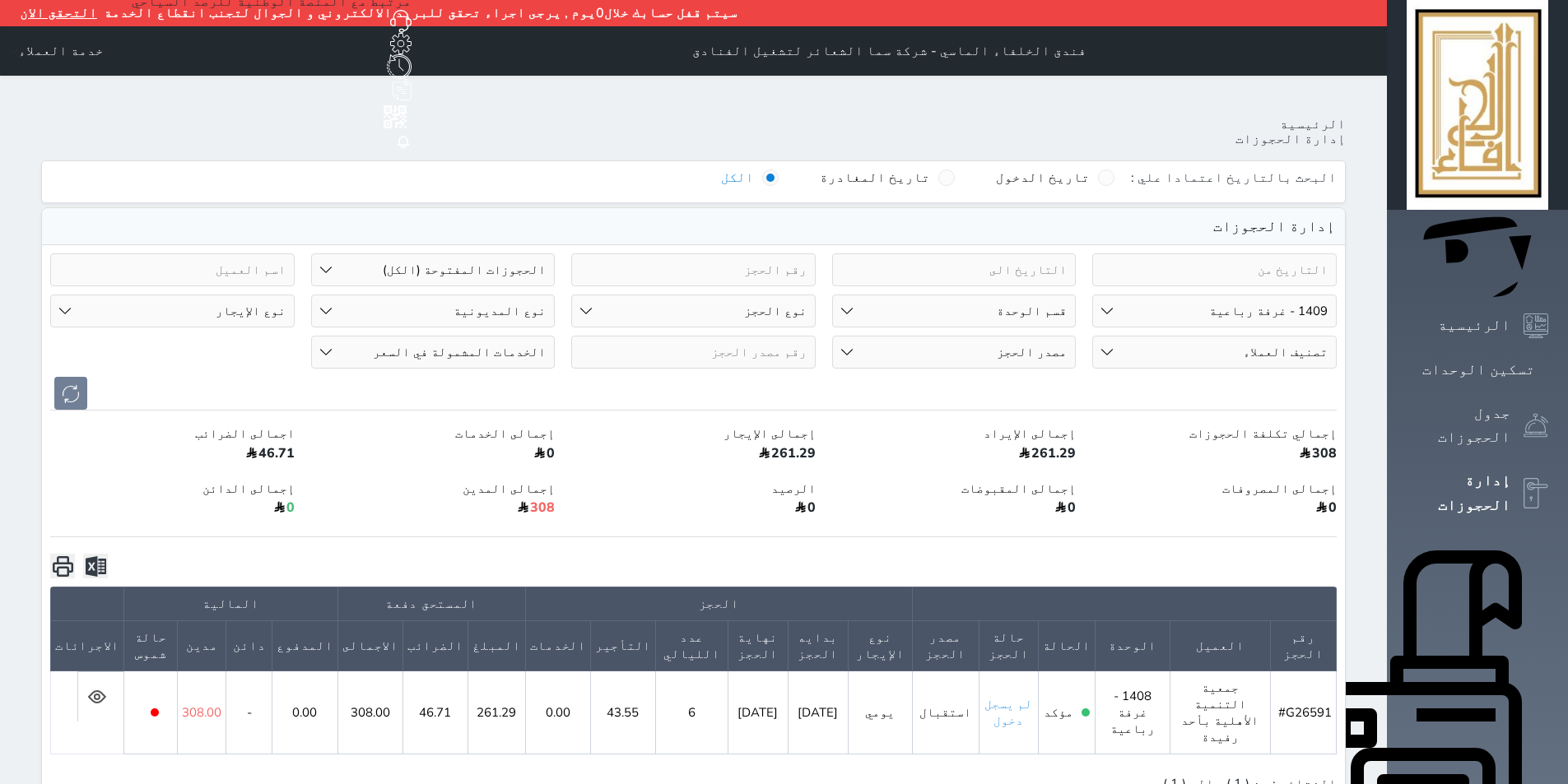 click on "رقم الوحدة
101 - غرفة رباعية
102 - غرفة ثنائي
103 - غرفة ثلاثية
104 - غرفة ثنائي
105 - غرفة ثنائي
106 - غرفة ثلاثية
107 - غرفة ثنائى
108 - غرفة ثنائي
109 - غرفة ثنائى
110 - غرفة ثلاثية
111 - غرفة ثنائي
112 - غرفة رباعية
113 - غرفة رباعية
114 - غرفة ثنائي
115 - غرفة ثلاثية
116 - غرفة كينج
117 - غرفة ثنائي" at bounding box center (1214, 311) 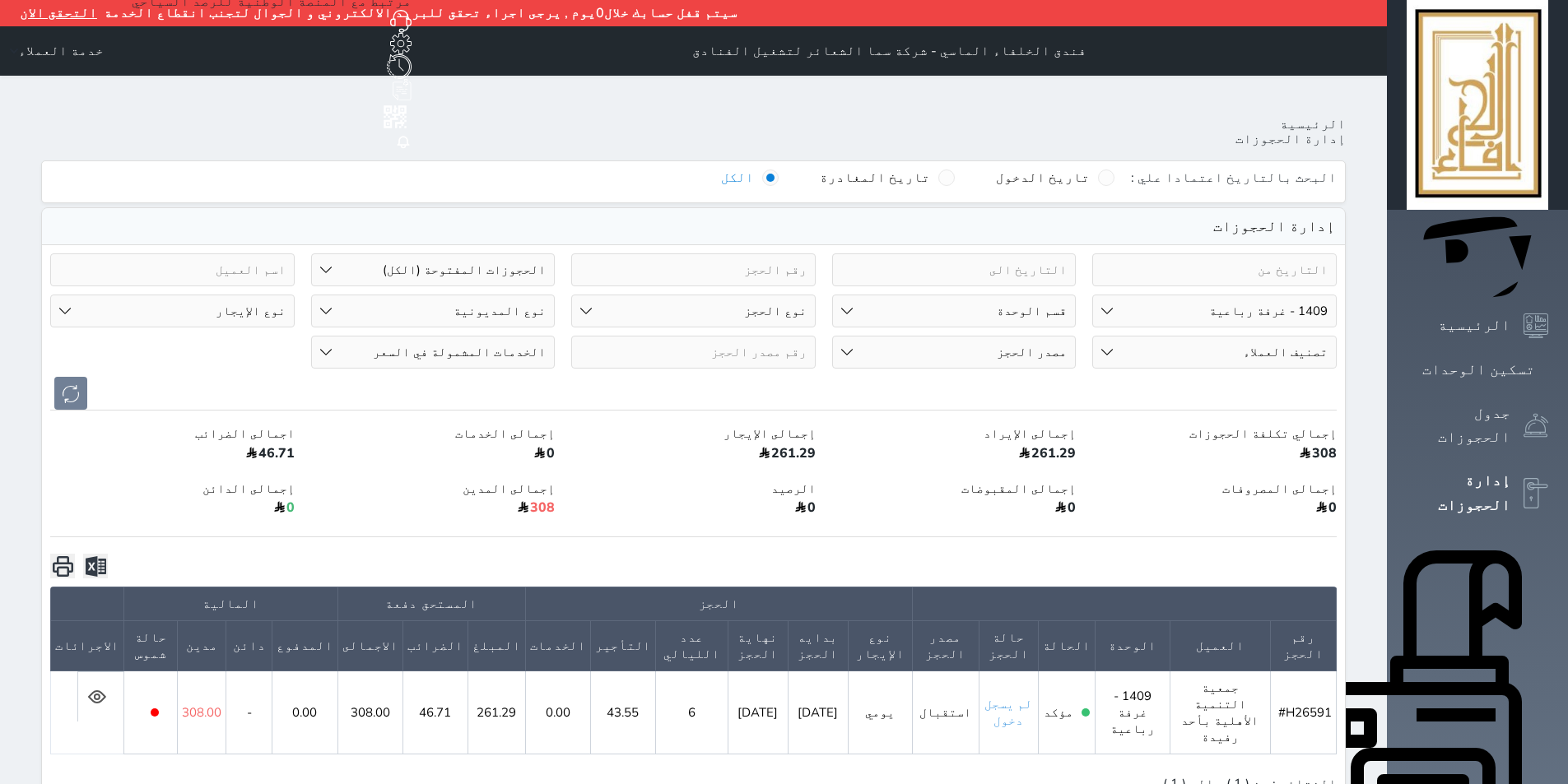 click on "رقم الوحدة
101 - غرفة رباعية
102 - غرفة ثنائي
103 - غرفة ثلاثية
104 - غرفة ثنائي
105 - غرفة ثنائي
106 - غرفة ثلاثية
107 - غرفة ثنائى
108 - غرفة ثنائي
109 - غرفة ثنائى
110 - غرفة ثلاثية
111 - غرفة ثنائي
112 - غرفة رباعية
113 - غرفة رباعية
114 - غرفة ثنائي
115 - غرفة ثلاثية
116 - غرفة كينج
117 - غرفة ثنائي" at bounding box center [1214, 311] 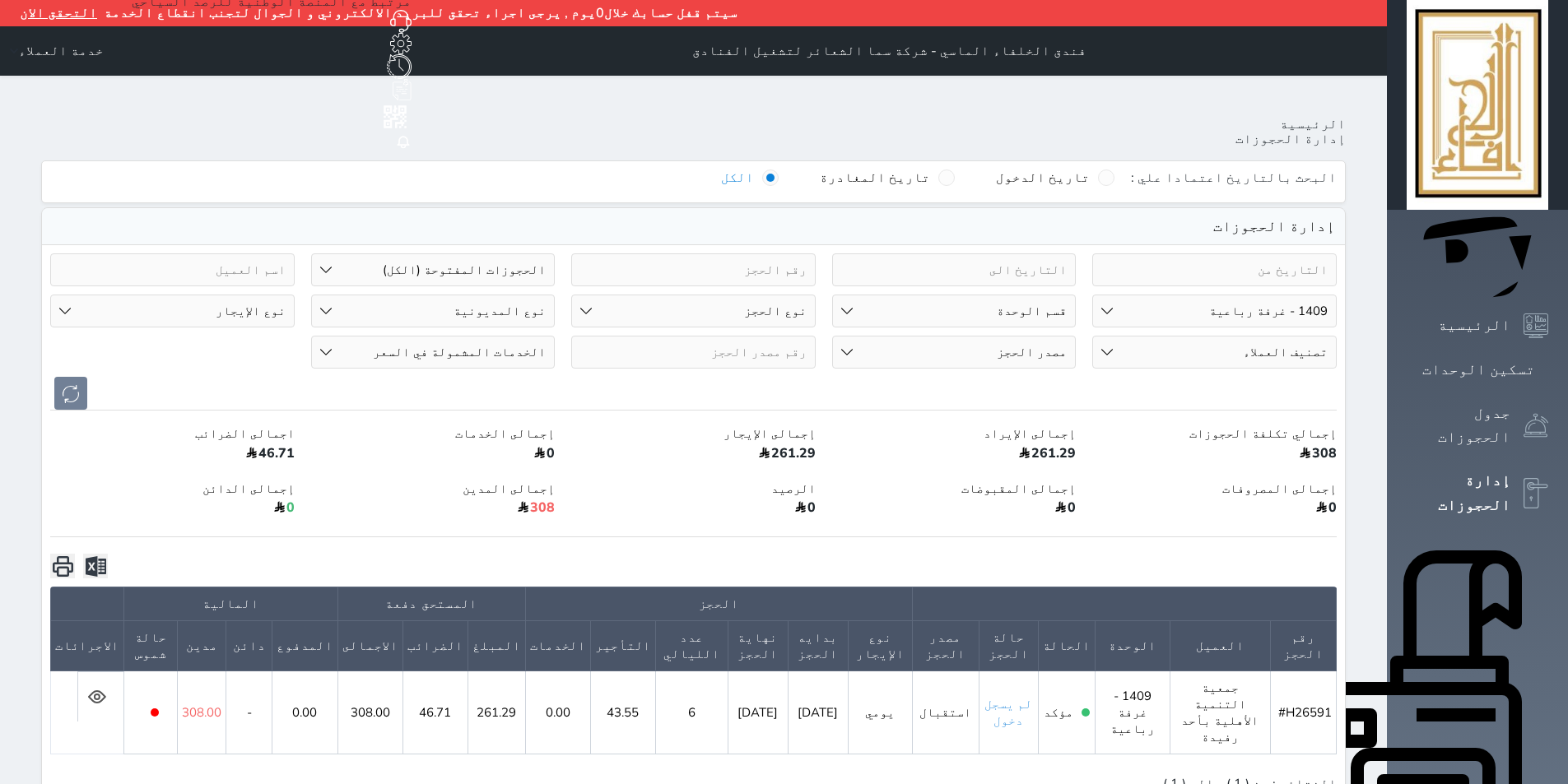 select on "67526" 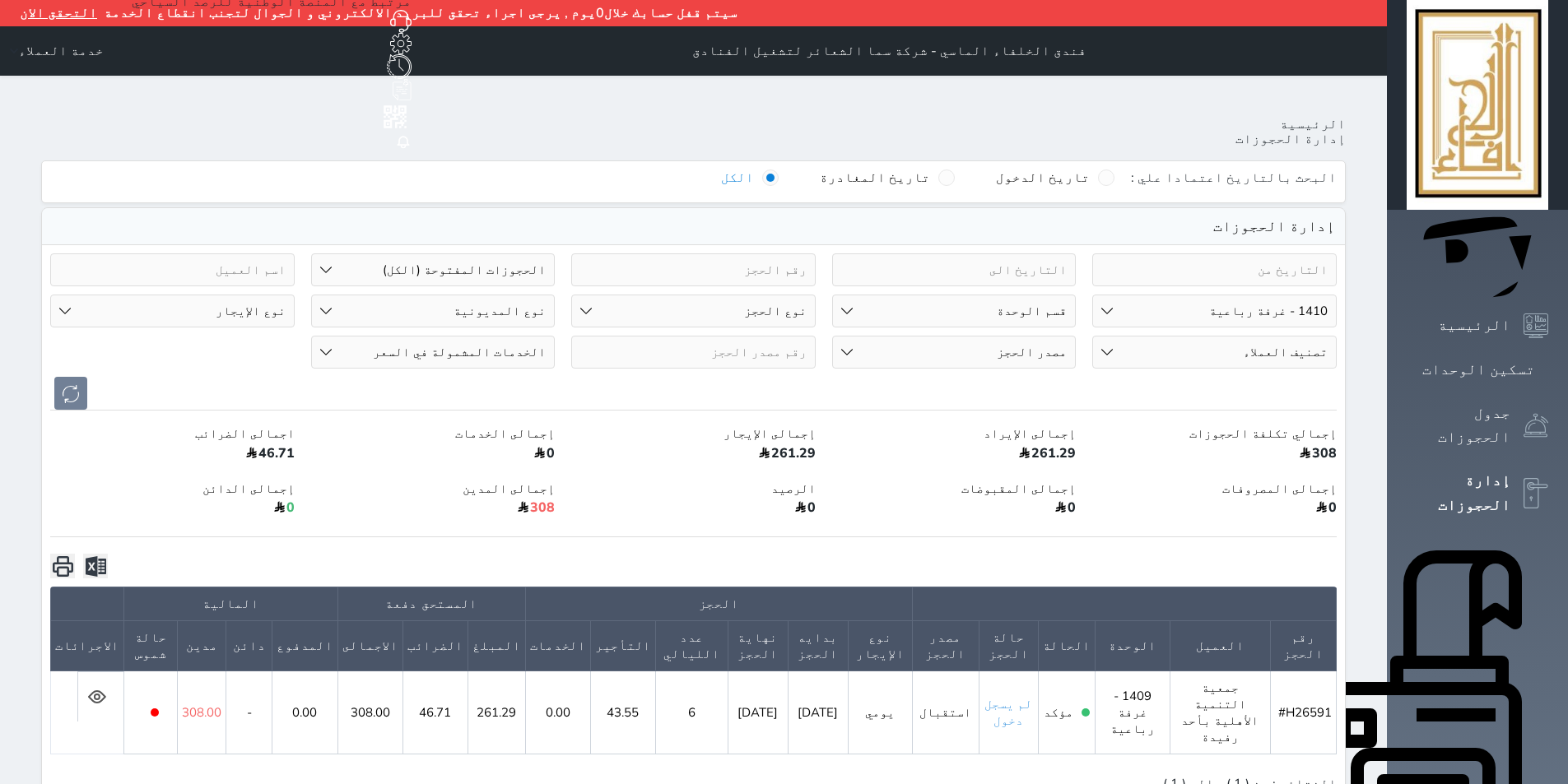 click on "رقم الوحدة
101 - غرفة رباعية
102 - غرفة ثنائي
103 - غرفة ثلاثية
104 - غرفة ثنائي
105 - غرفة ثنائي
106 - غرفة ثلاثية
107 - غرفة ثنائى
108 - غرفة ثنائي
109 - غرفة ثنائى
110 - غرفة ثلاثية
111 - غرفة ثنائي
112 - غرفة رباعية
113 - غرفة رباعية
114 - غرفة ثنائي
115 - غرفة ثلاثية
116 - غرفة كينج
117 - غرفة ثنائي" at bounding box center (1214, 311) 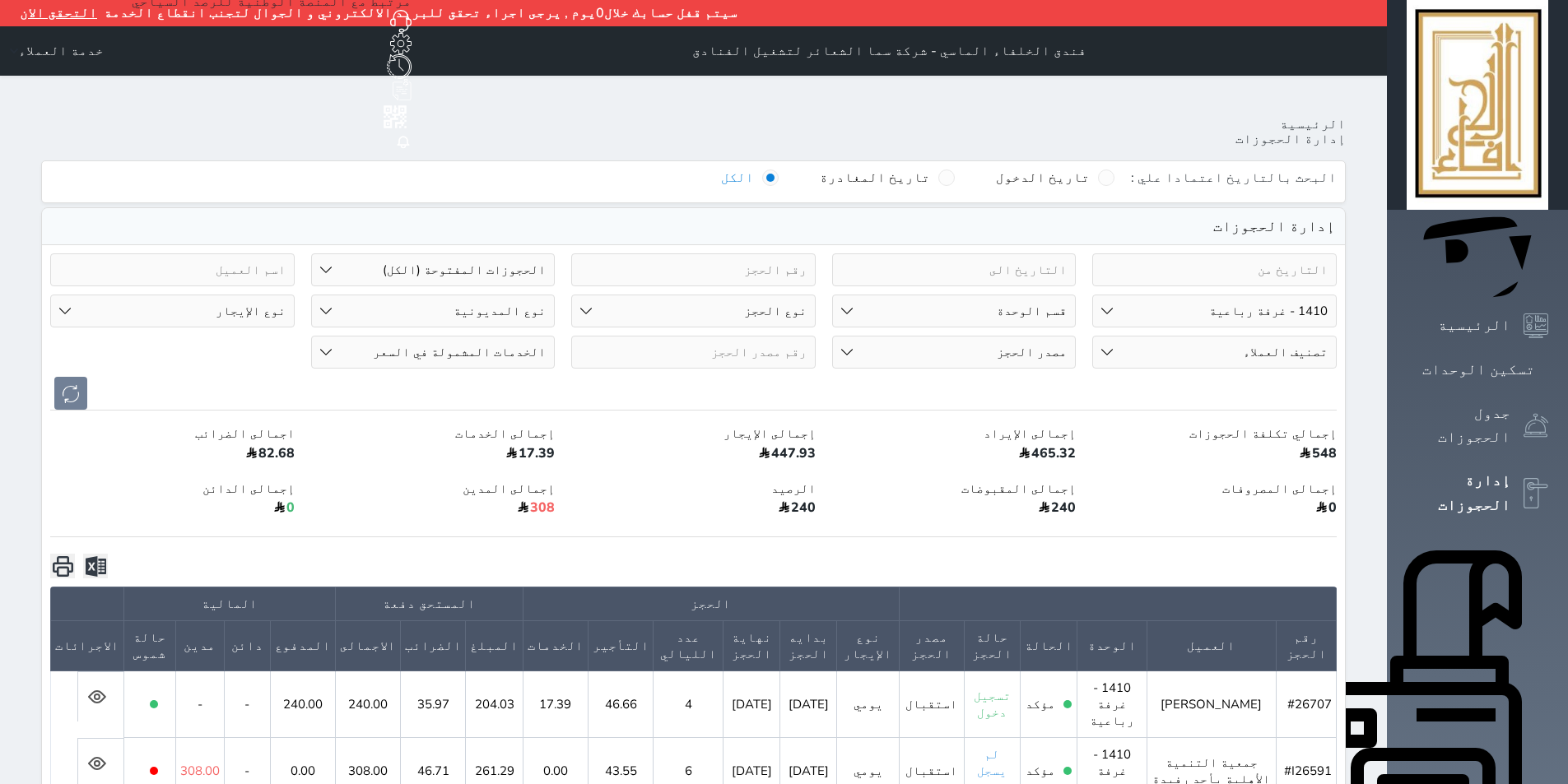 click 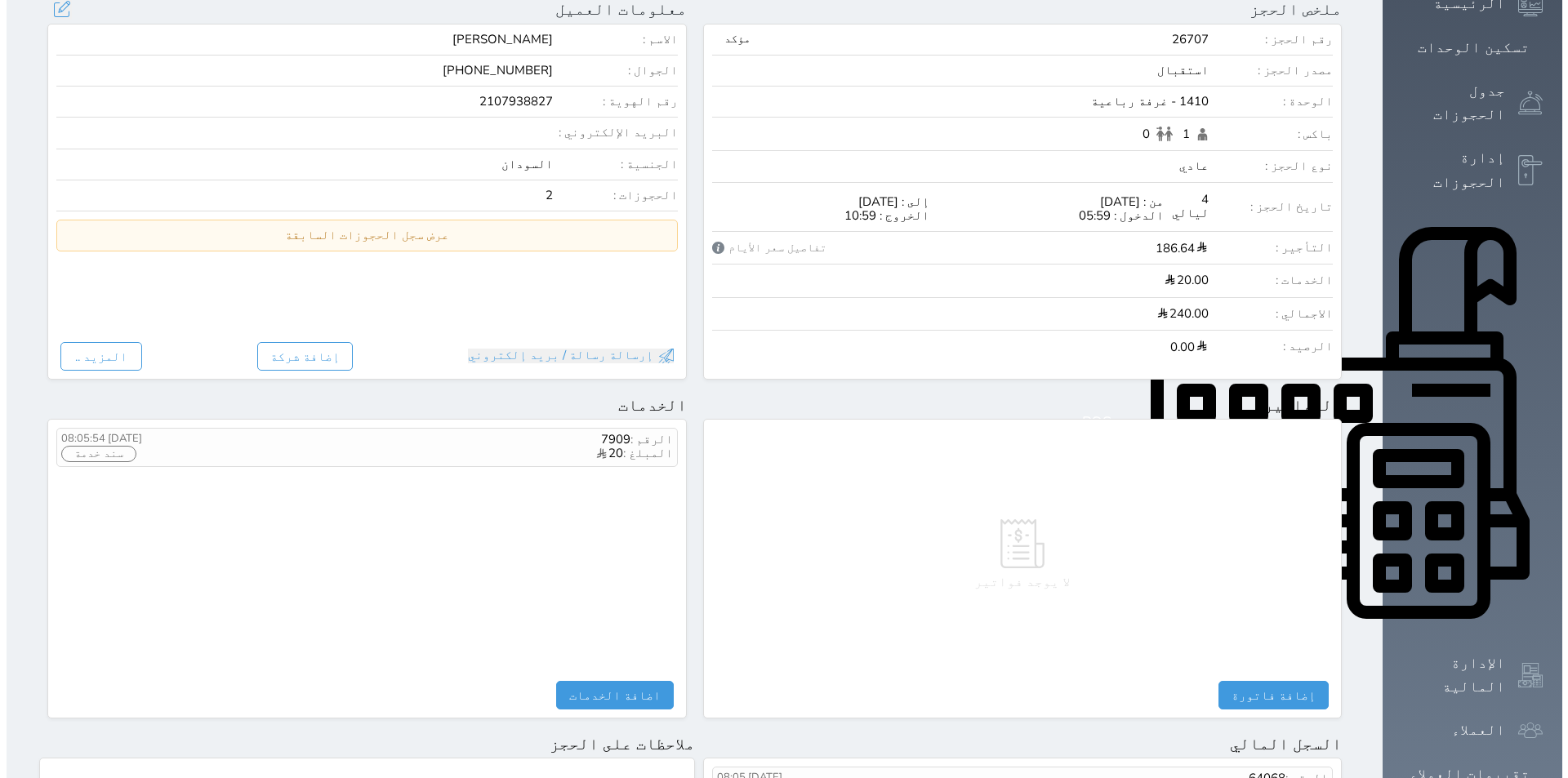 scroll, scrollTop: 0, scrollLeft: 0, axis: both 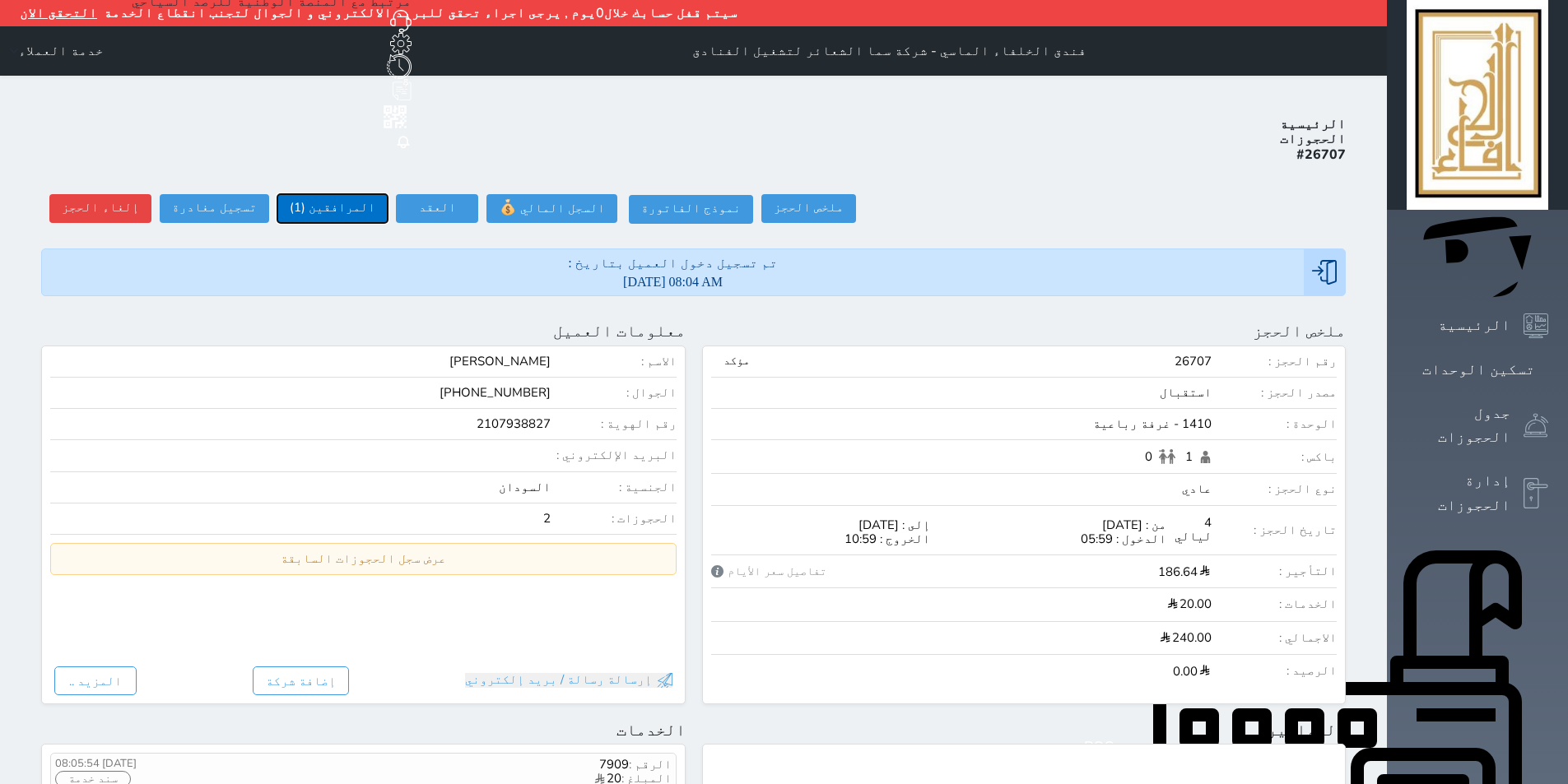 click on "المرافقين (1)" at bounding box center (333, 208) 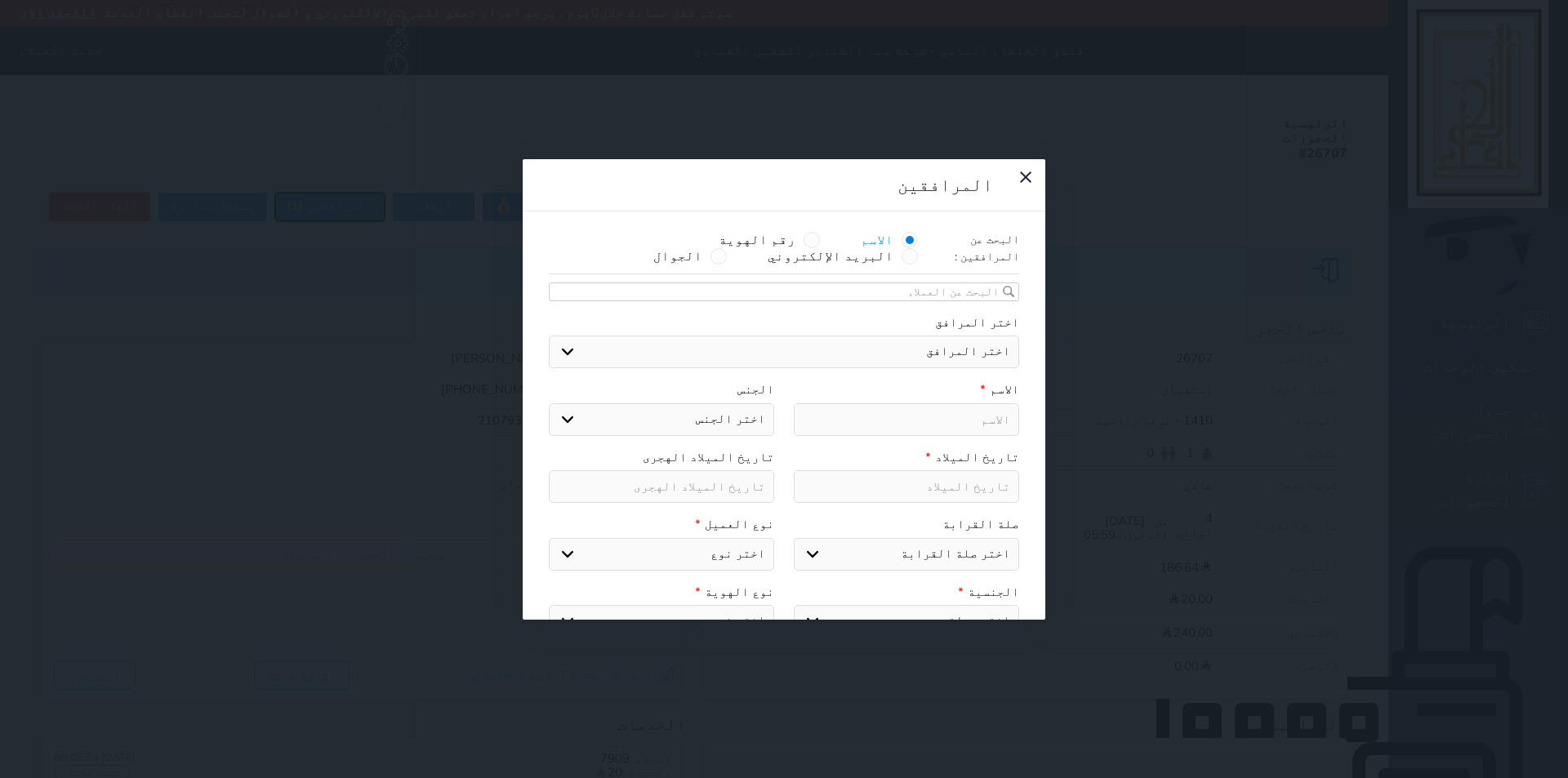 select 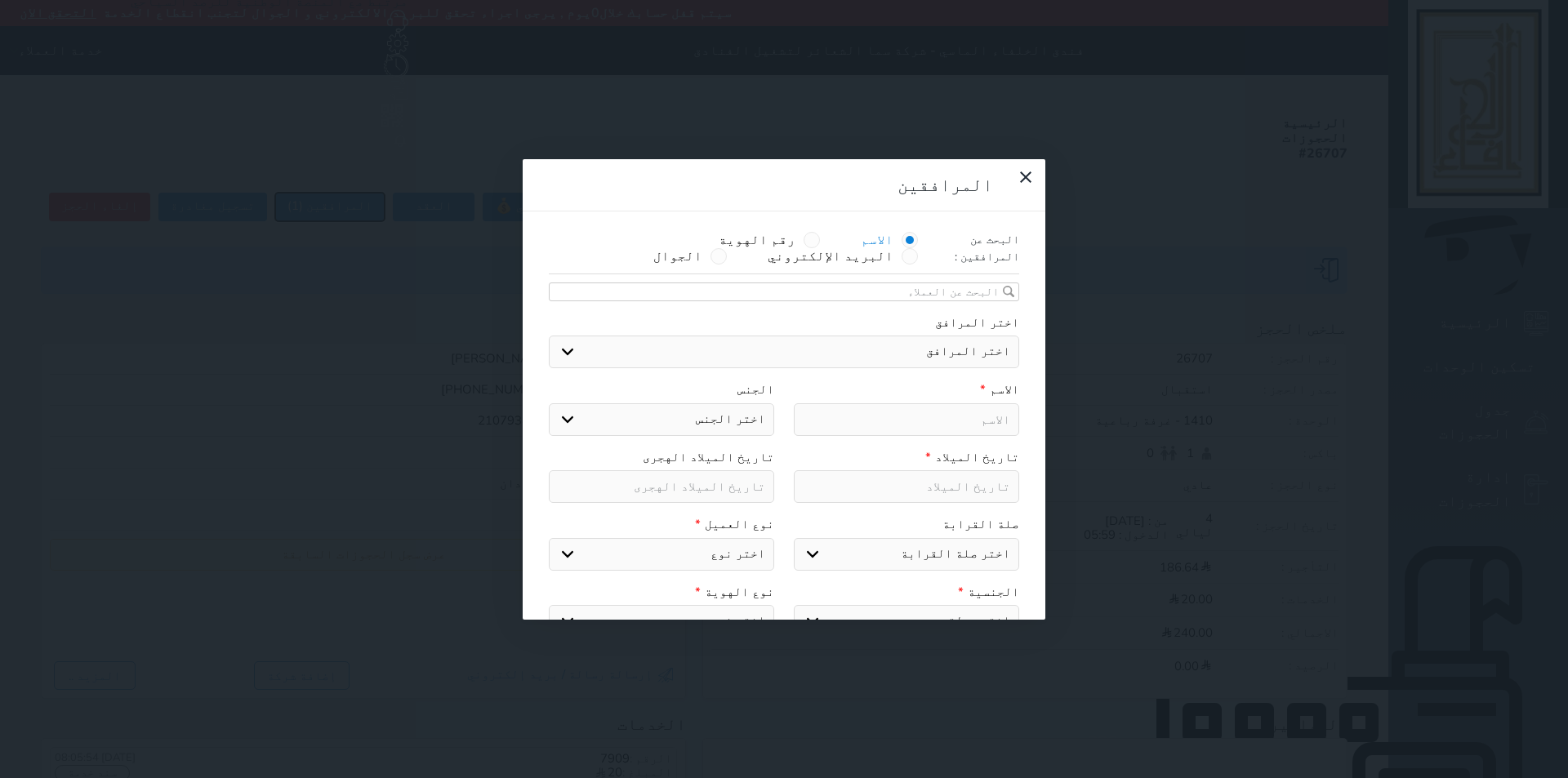 select 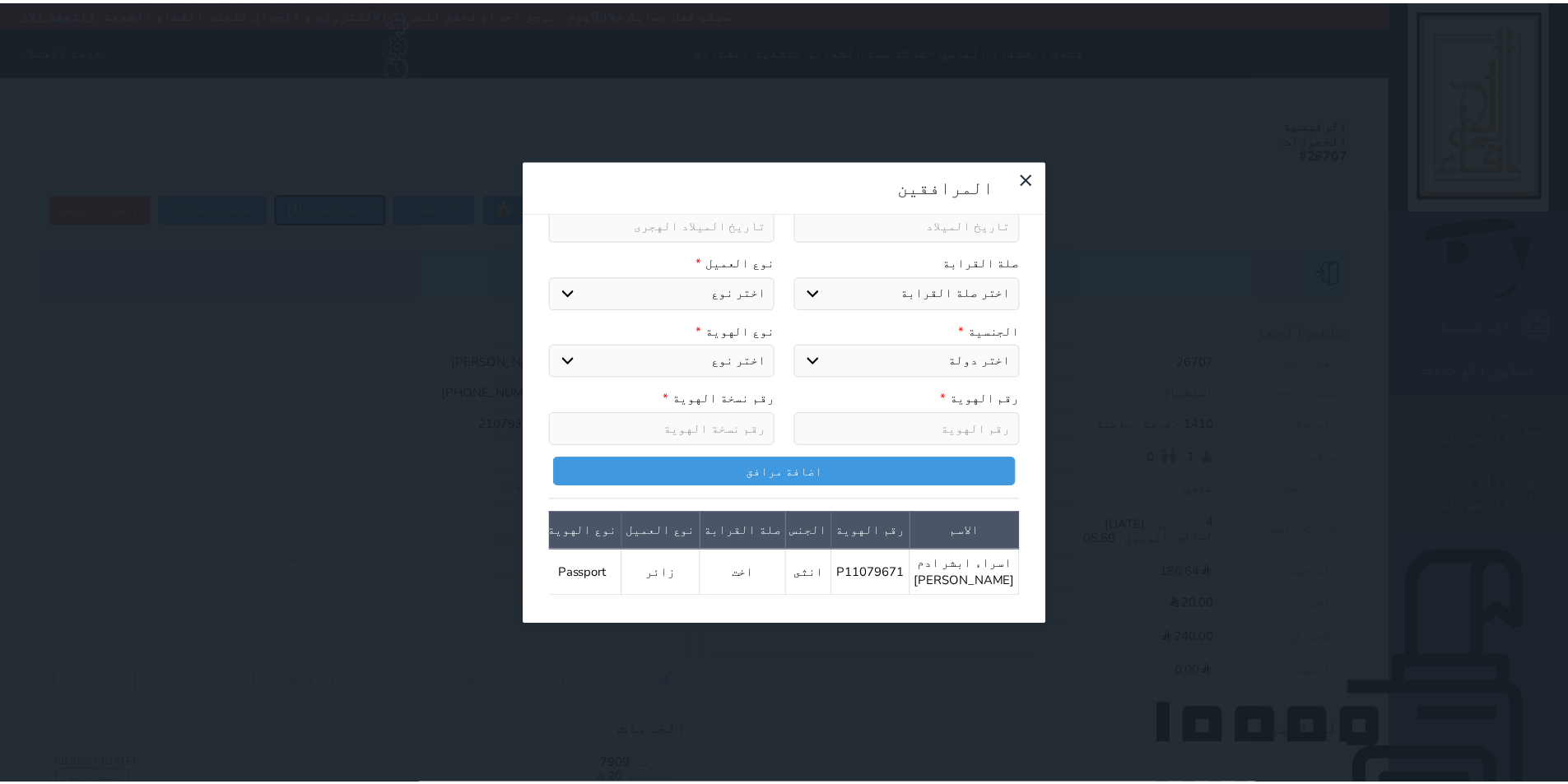 scroll, scrollTop: 321, scrollLeft: 0, axis: vertical 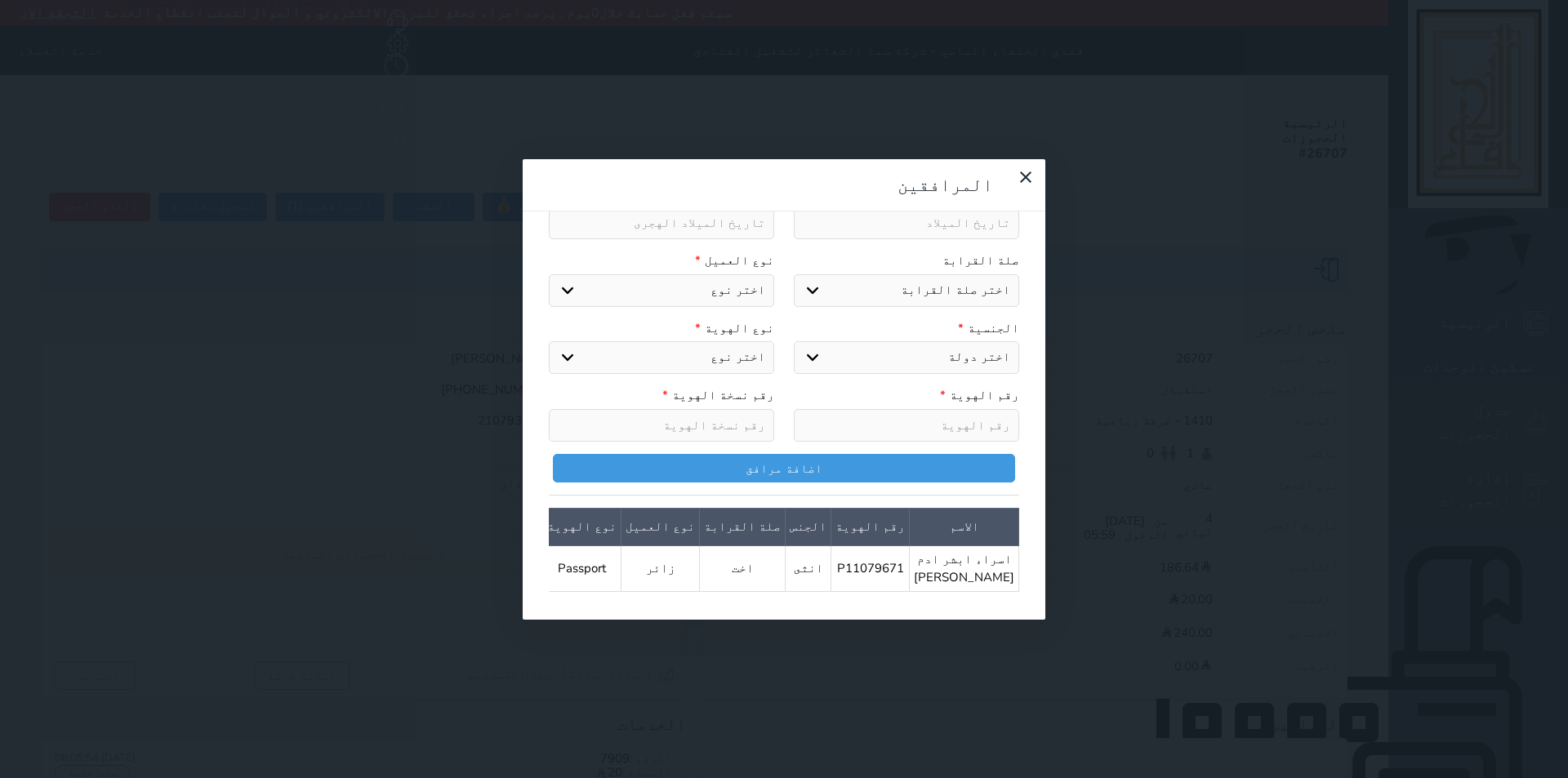 click on "المرافقين                 البحث عن المرافقين :        الاسم       رقم الهوية       البريد الإلكتروني       الجوال           تغيير العميل            اختر المرافق   اختر المرافق   اسراء ابشر ادم محمد زين   الاسم *     الجنس    اختر الجنس   ذكر انثى   تاريخ الميلاد *         تاريخ الميلاد الهجرى         صلة القرابة
اختر صلة القرابة   ابن ابنه زوجة اخ اخت اب ام زوج أخرى   نوع العميل *   اختر نوع   مواطن مواطن خليجي زائر مقيم   الجنسية *   اختر دولة   الامارات العربية الاردن البحرين سوريا العراق عمان فلسطين قطر الكويت لبنان اليمن اليمن الجنوبي السعودية يمني جنوبي-السلاطين بني حارث الكويت-بدون تونس   *" at bounding box center [784, 389] 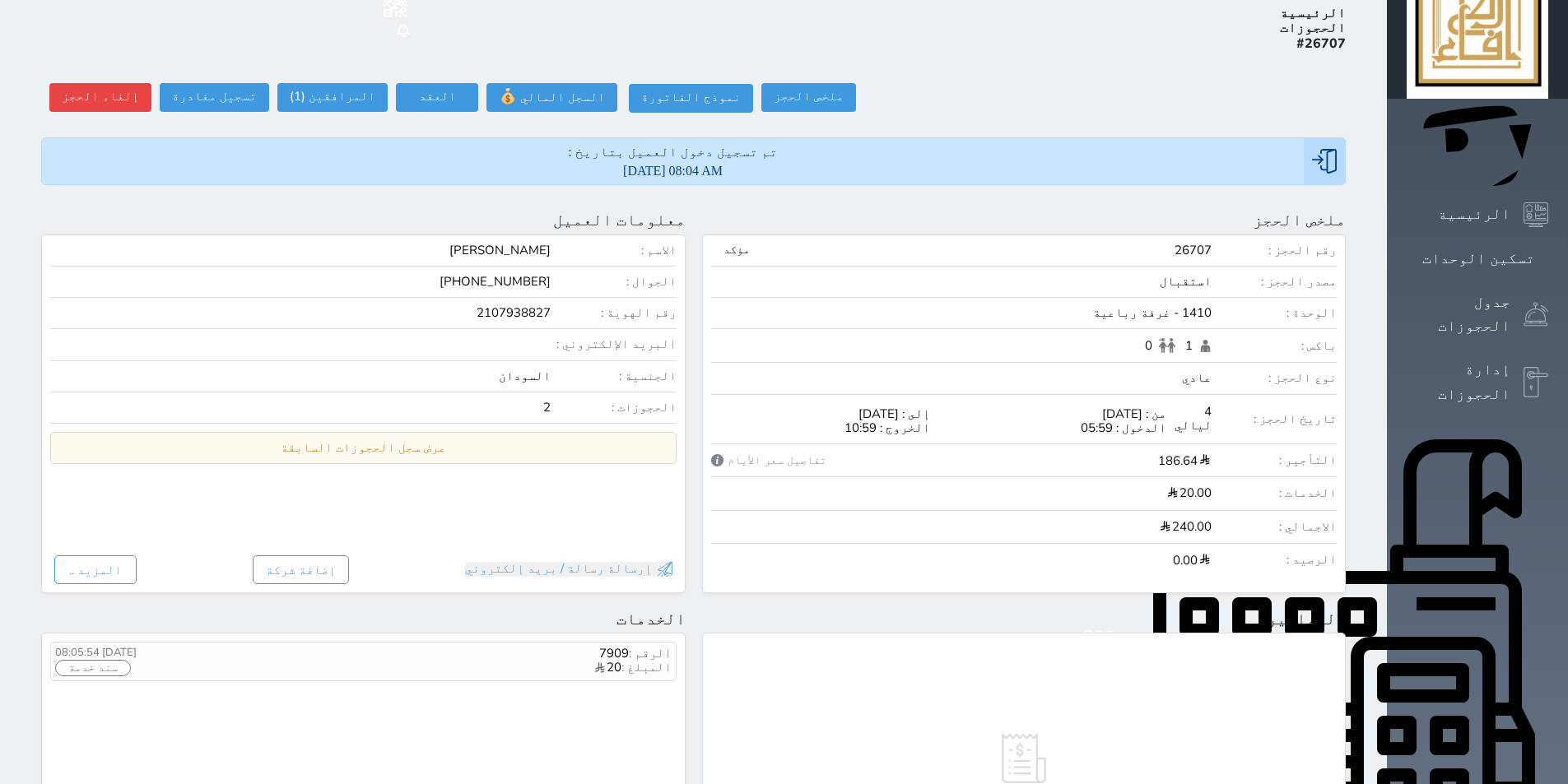 scroll, scrollTop: 0, scrollLeft: 0, axis: both 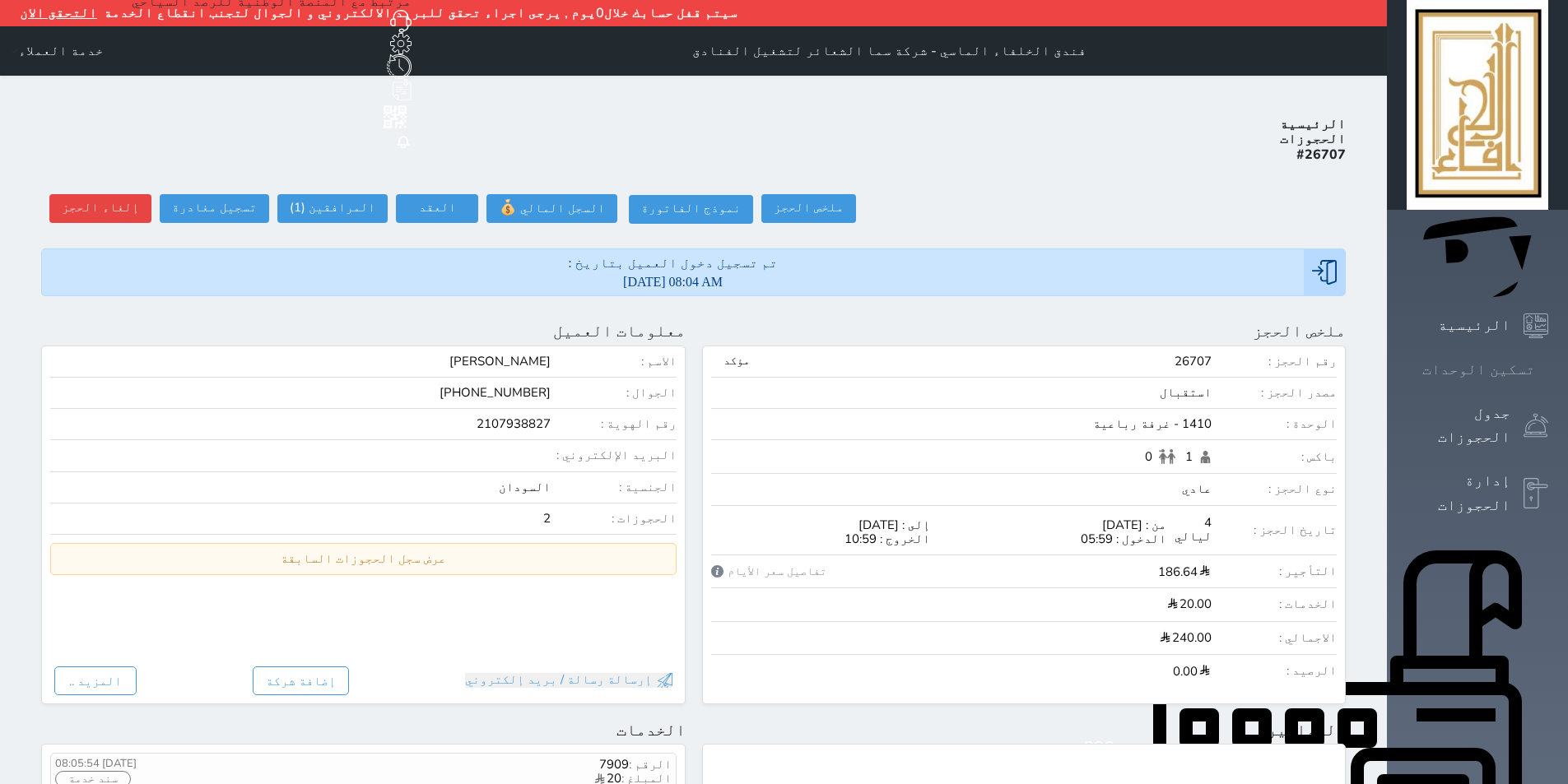 click on "تسكين الوحدات" at bounding box center (1478, 369) 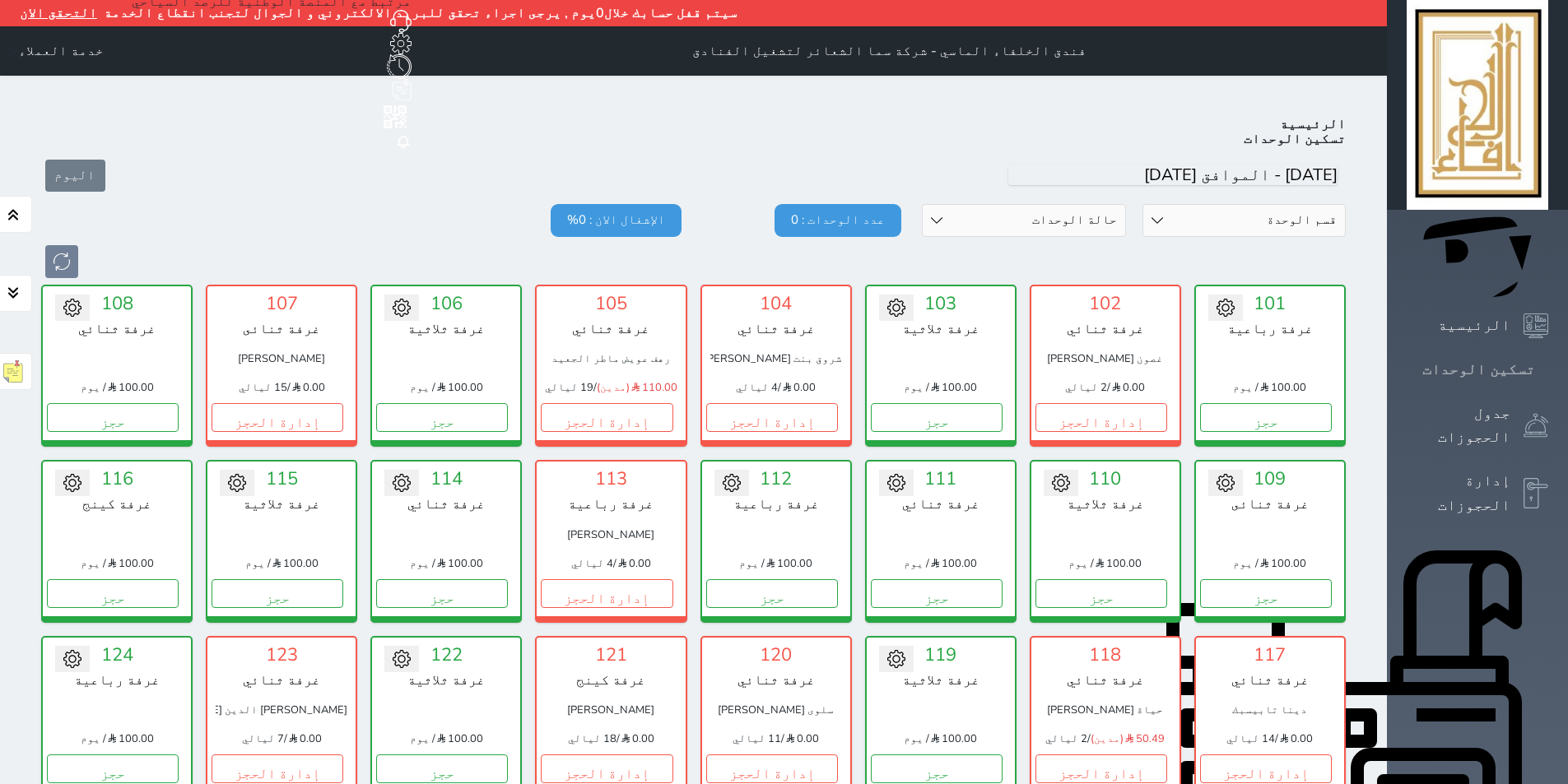 scroll, scrollTop: 90, scrollLeft: 0, axis: vertical 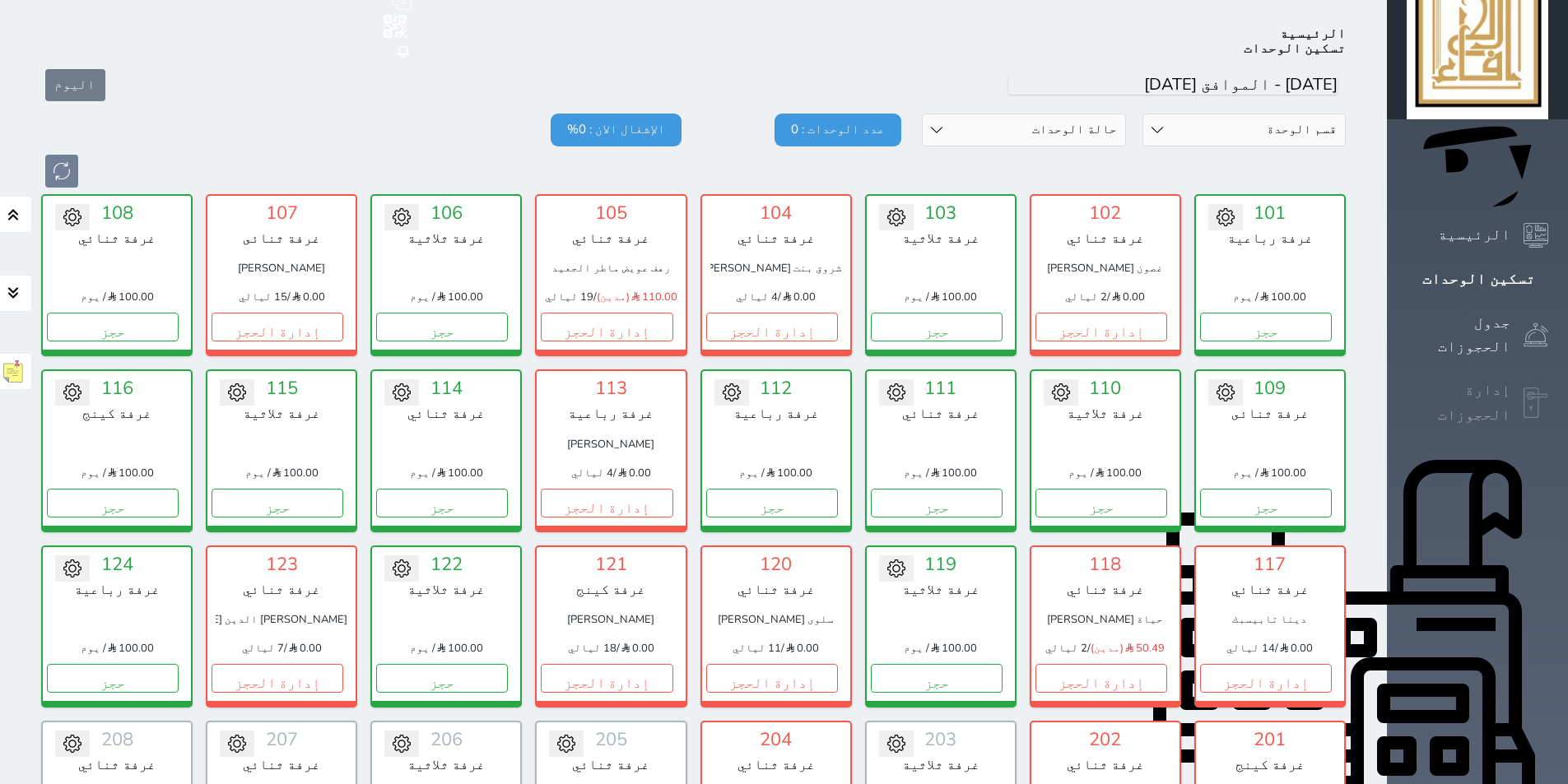 click on "إدارة الحجوزات" at bounding box center (1477, 402) 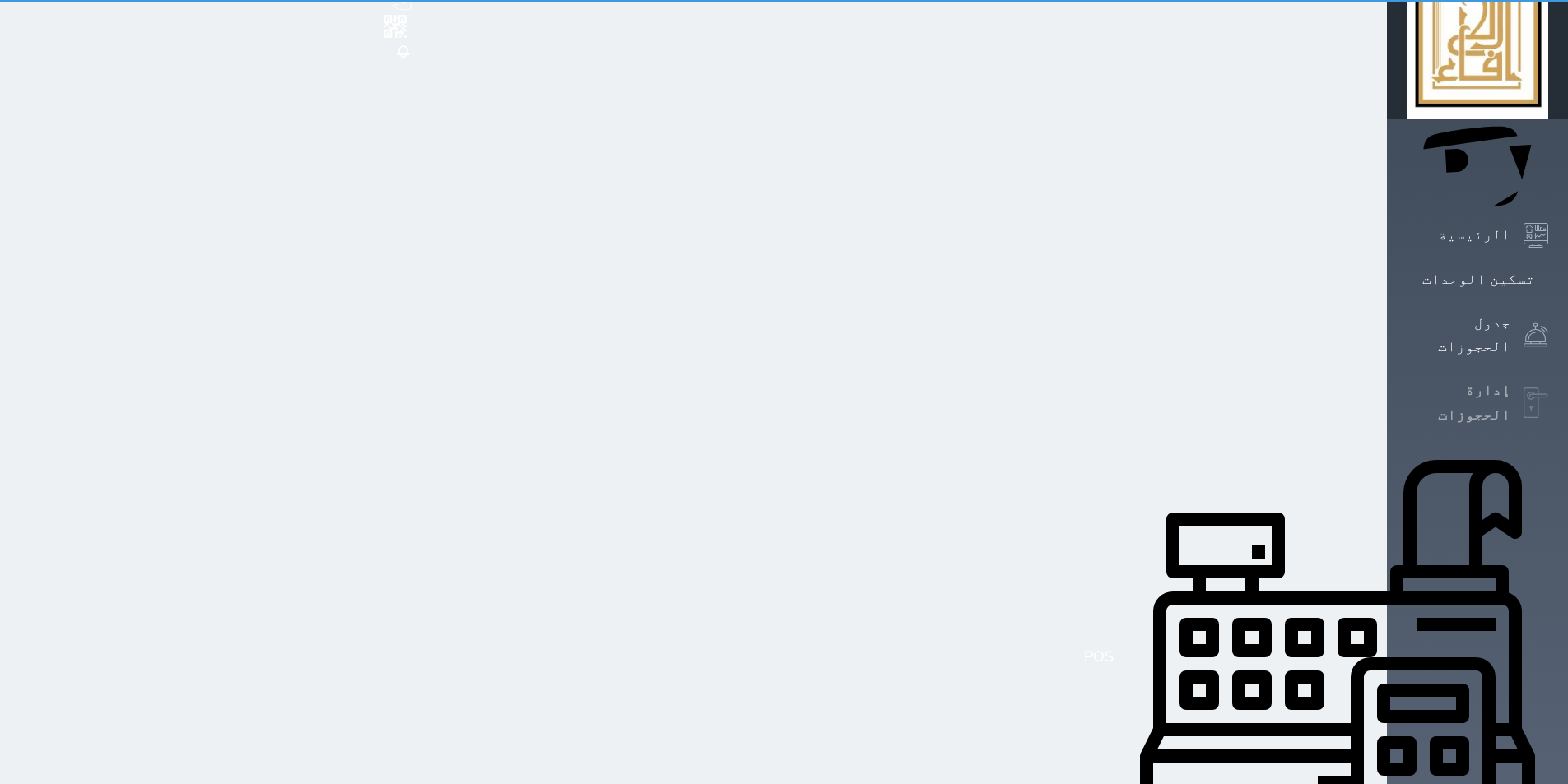 scroll, scrollTop: 8, scrollLeft: 0, axis: vertical 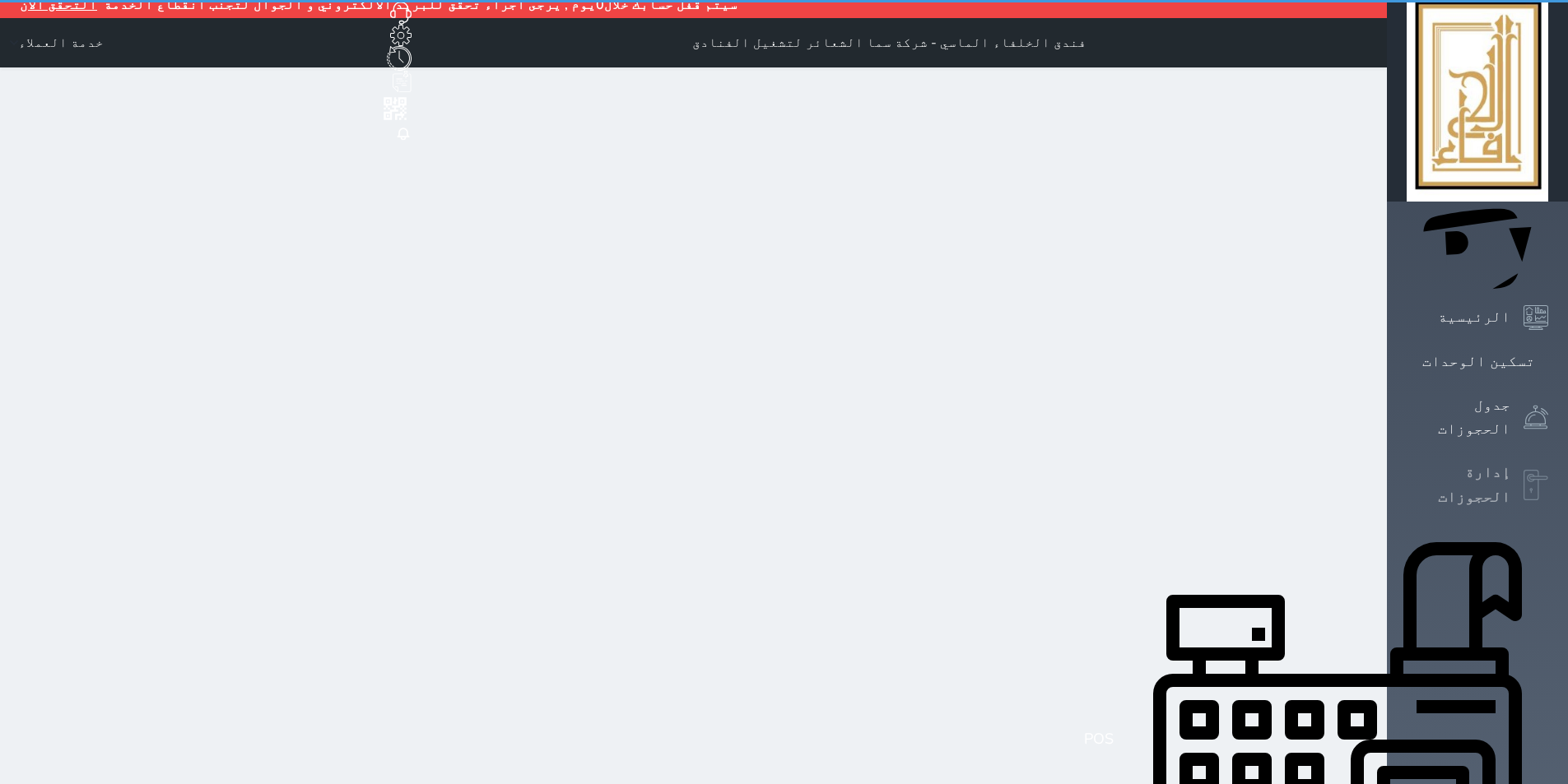 select on "open_all" 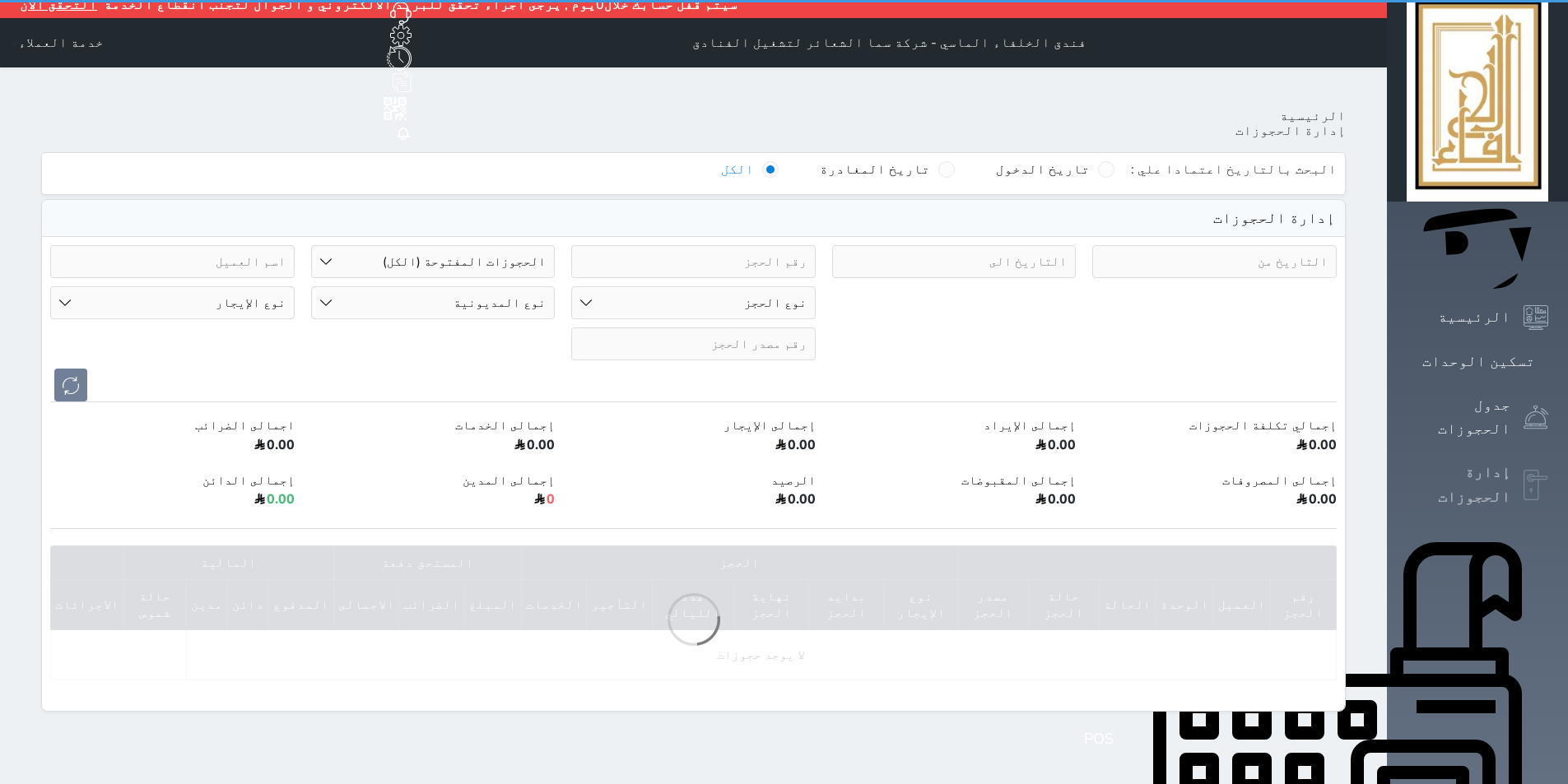 scroll, scrollTop: 0, scrollLeft: 0, axis: both 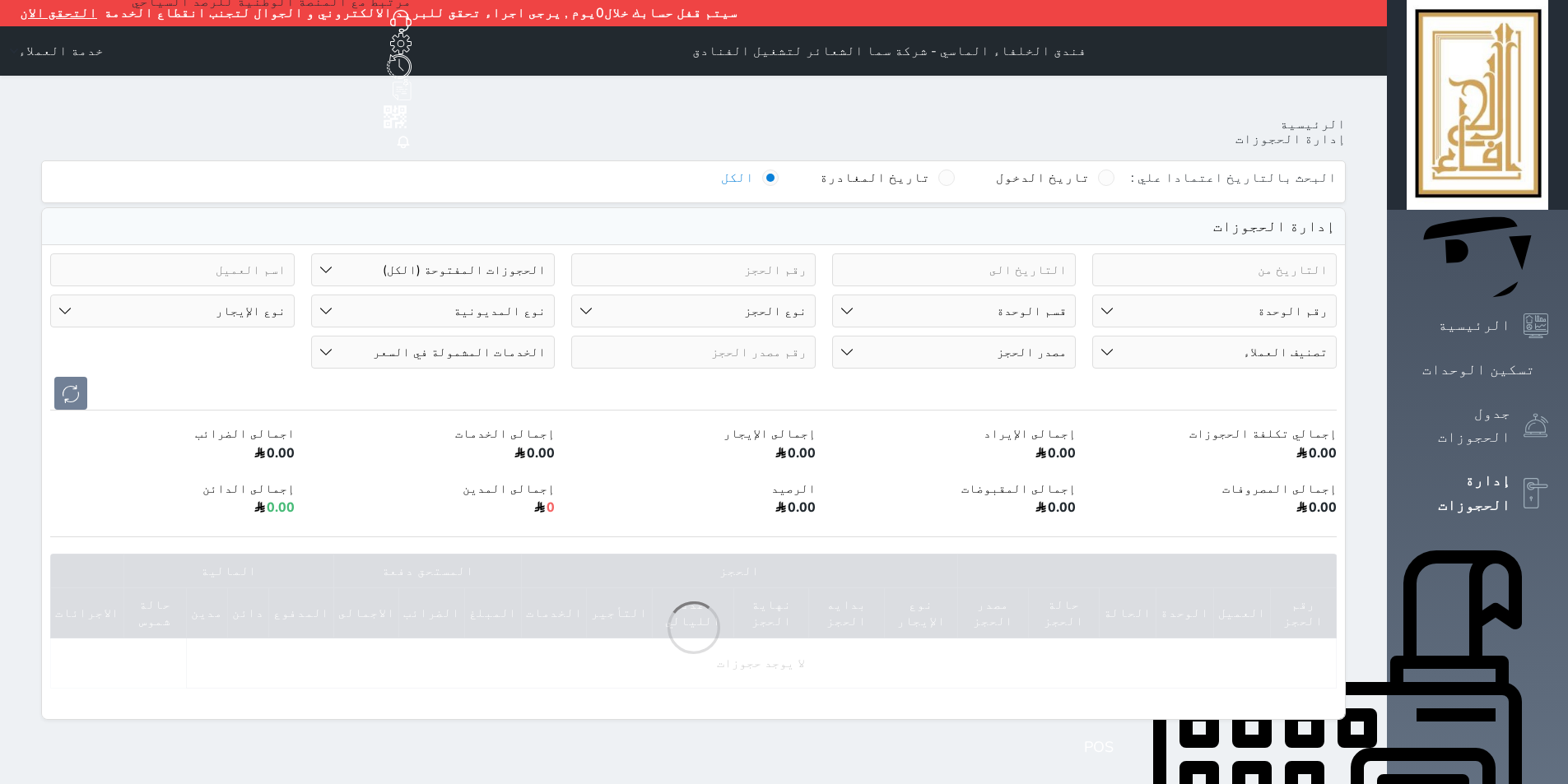 click on "رقم الوحدة
101 - غرفة رباعية
102 - غرفة ثنائي
103 - غرفة ثلاثية
104 - غرفة ثنائي
105 - غرفة ثنائي
106 - غرفة ثلاثية
107 - غرفة ثنائى
108 - غرفة ثنائي
109 - غرفة ثنائى
110 - غرفة ثلاثية
111 - غرفة ثنائي
112 - غرفة رباعية
113 - غرفة رباعية
114 - غرفة ثنائي
115 - غرفة ثلاثية
116 - غرفة كينج
117 - غرفة ثنائي" at bounding box center (1214, 311) 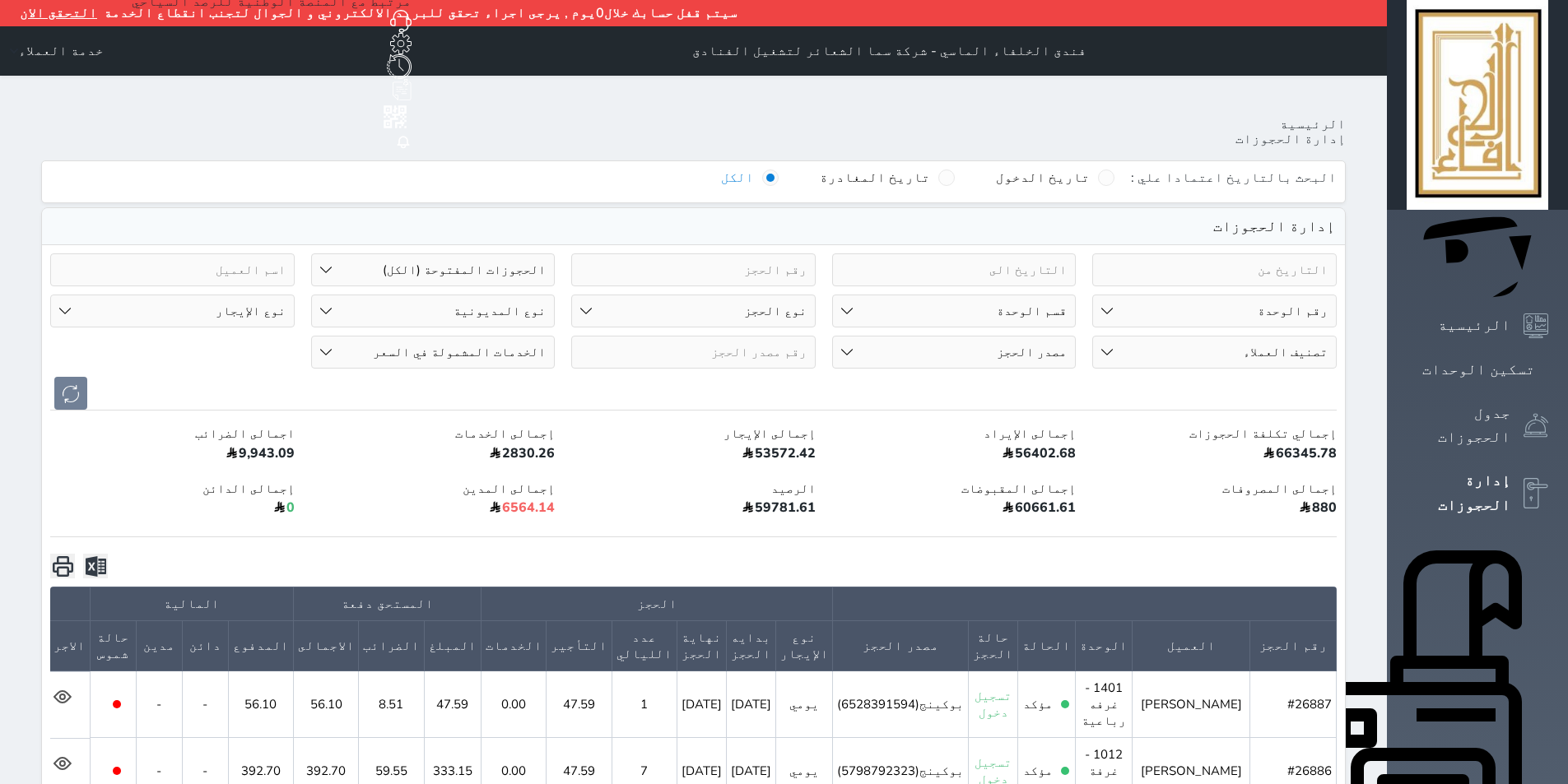 select on "67335" 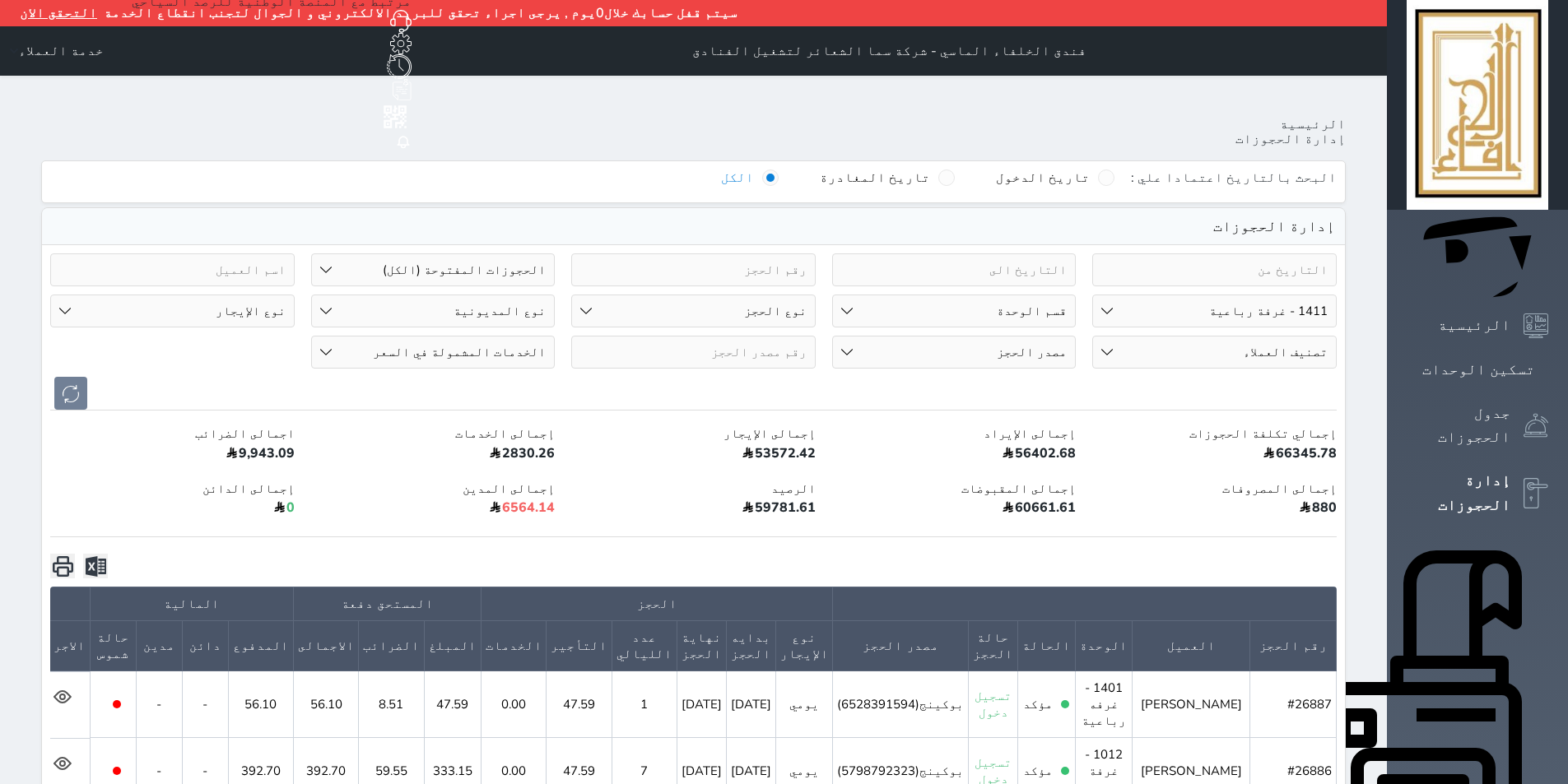 click on "رقم الوحدة
101 - غرفة رباعية
102 - غرفة ثنائي
103 - غرفة ثلاثية
104 - غرفة ثنائي
105 - غرفة ثنائي
106 - غرفة ثلاثية
107 - غرفة ثنائى
108 - غرفة ثنائي
109 - غرفة ثنائى
110 - غرفة ثلاثية
111 - غرفة ثنائي
112 - غرفة رباعية
113 - غرفة رباعية
114 - غرفة ثنائي
115 - غرفة ثلاثية
116 - غرفة كينج
117 - غرفة ثنائي" at bounding box center (1214, 311) 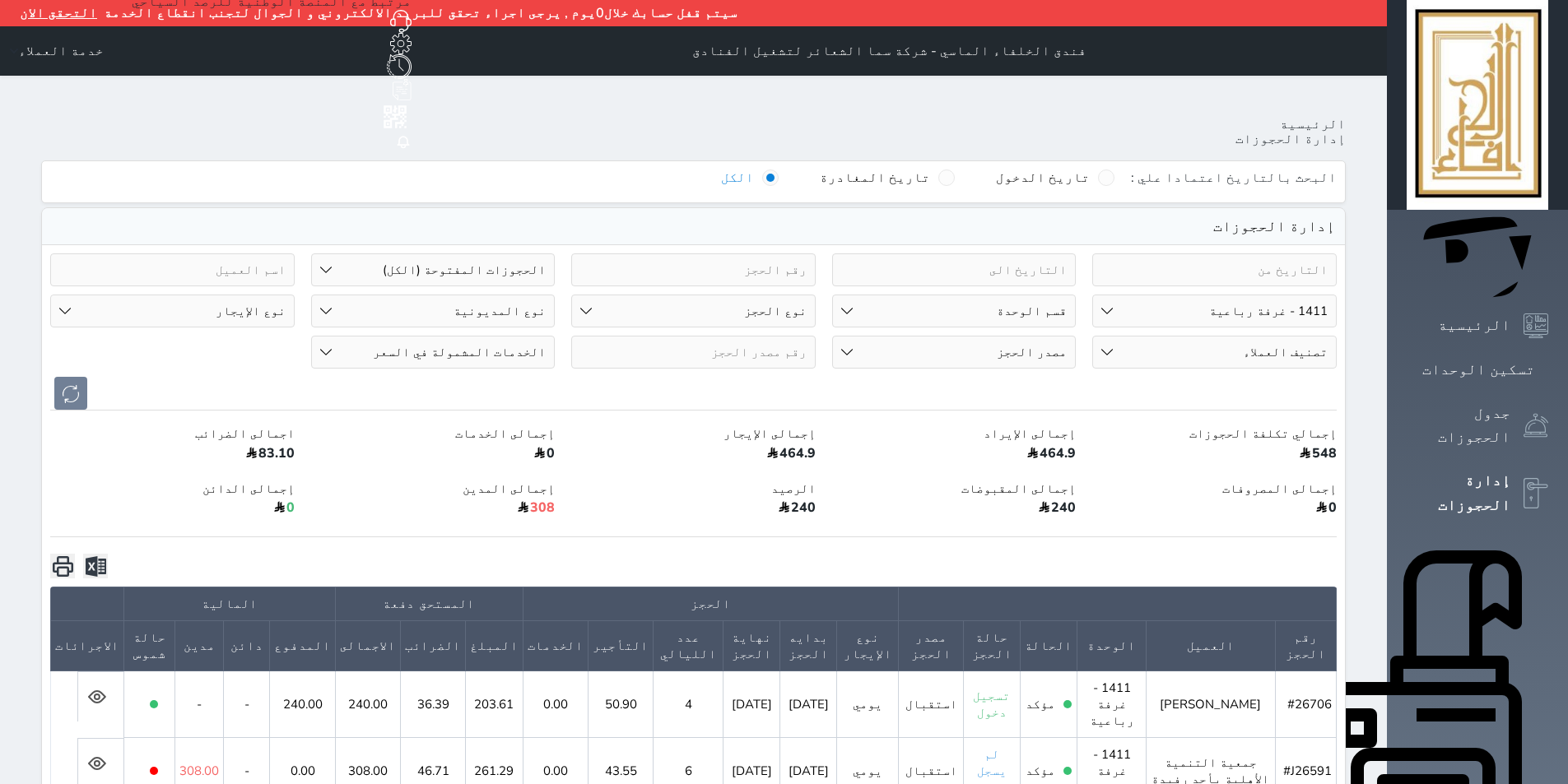 click 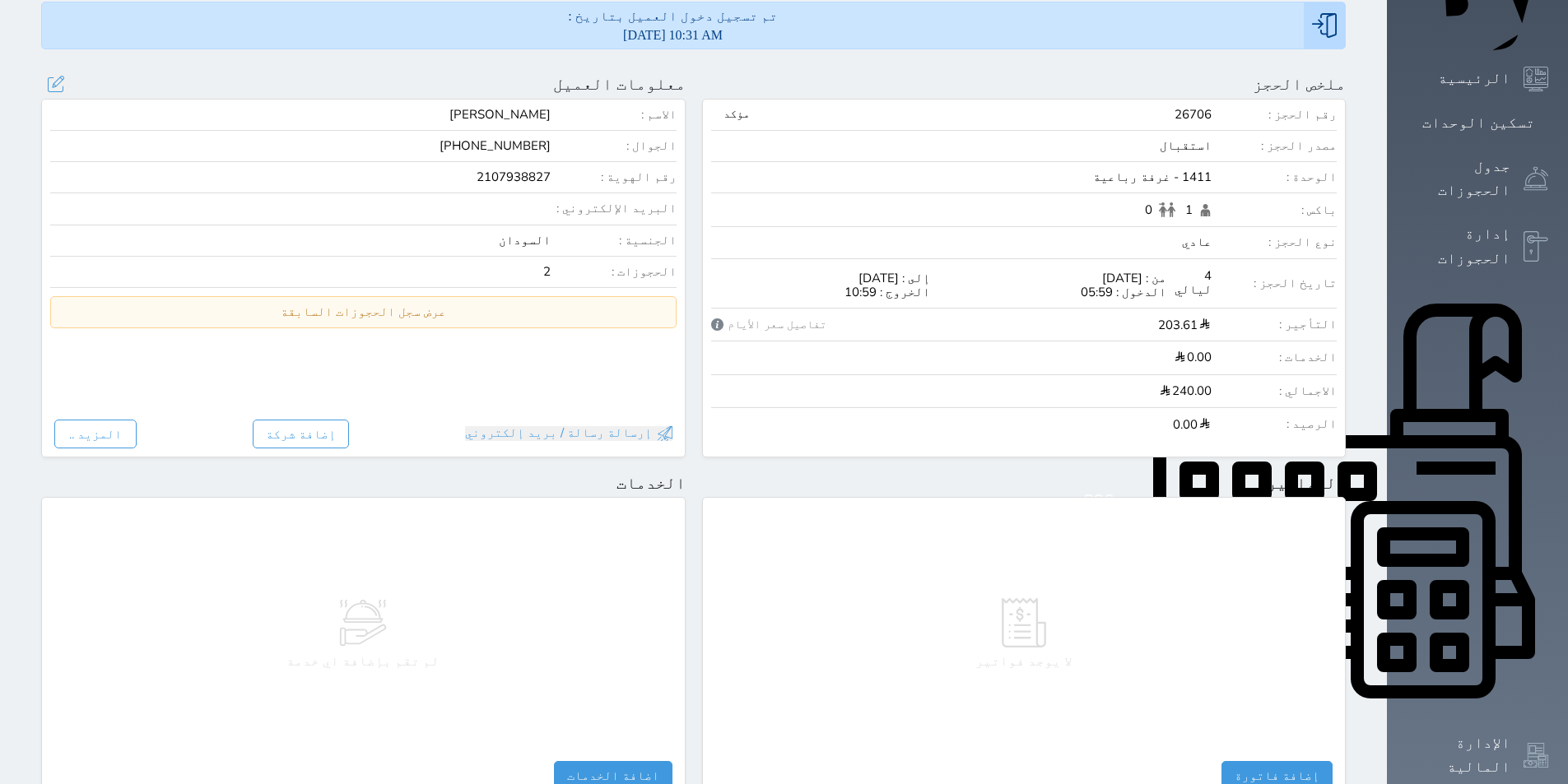 scroll, scrollTop: 0, scrollLeft: 0, axis: both 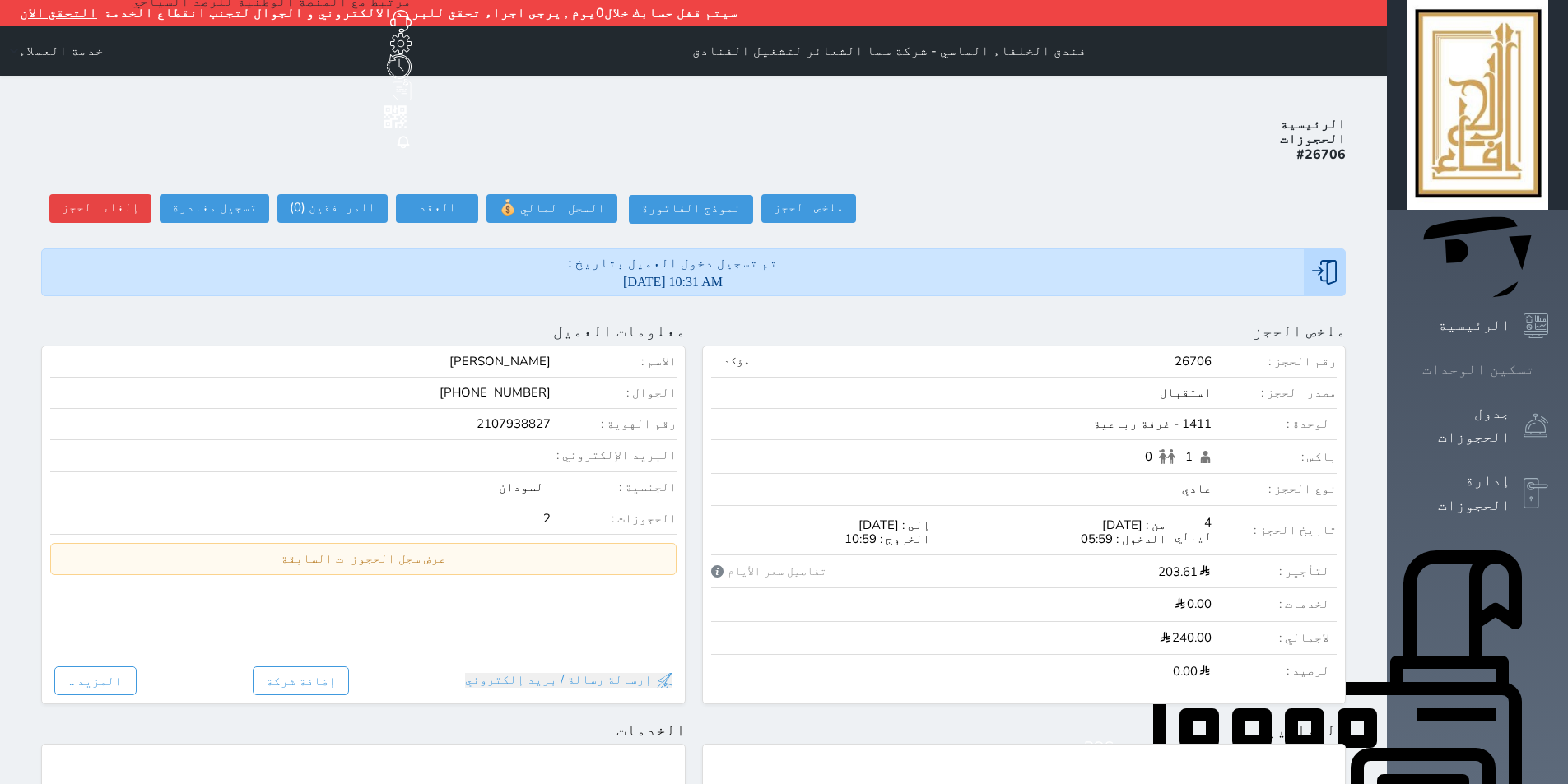 click 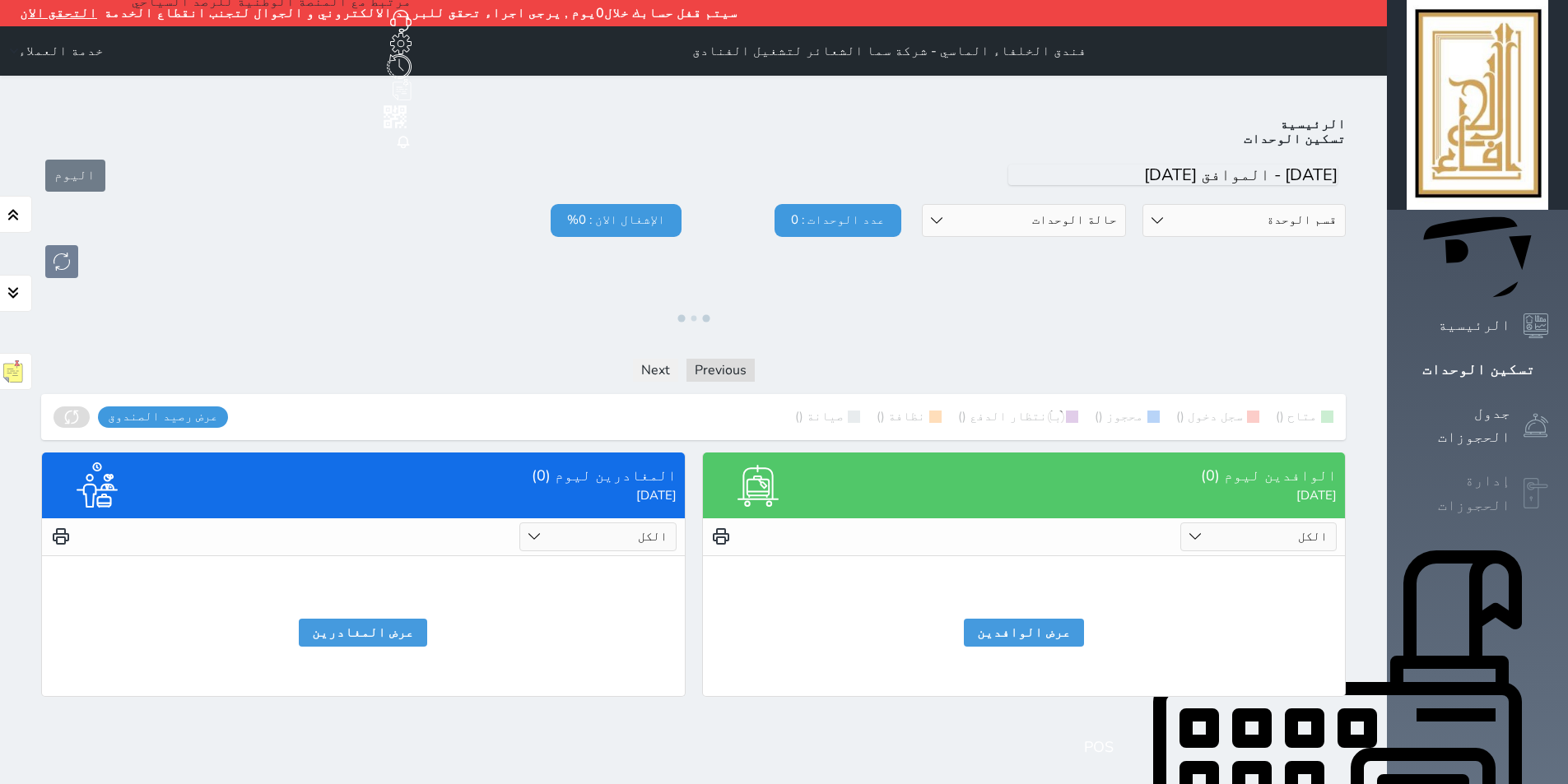 click on "إدارة الحجوزات" at bounding box center (1459, 493) 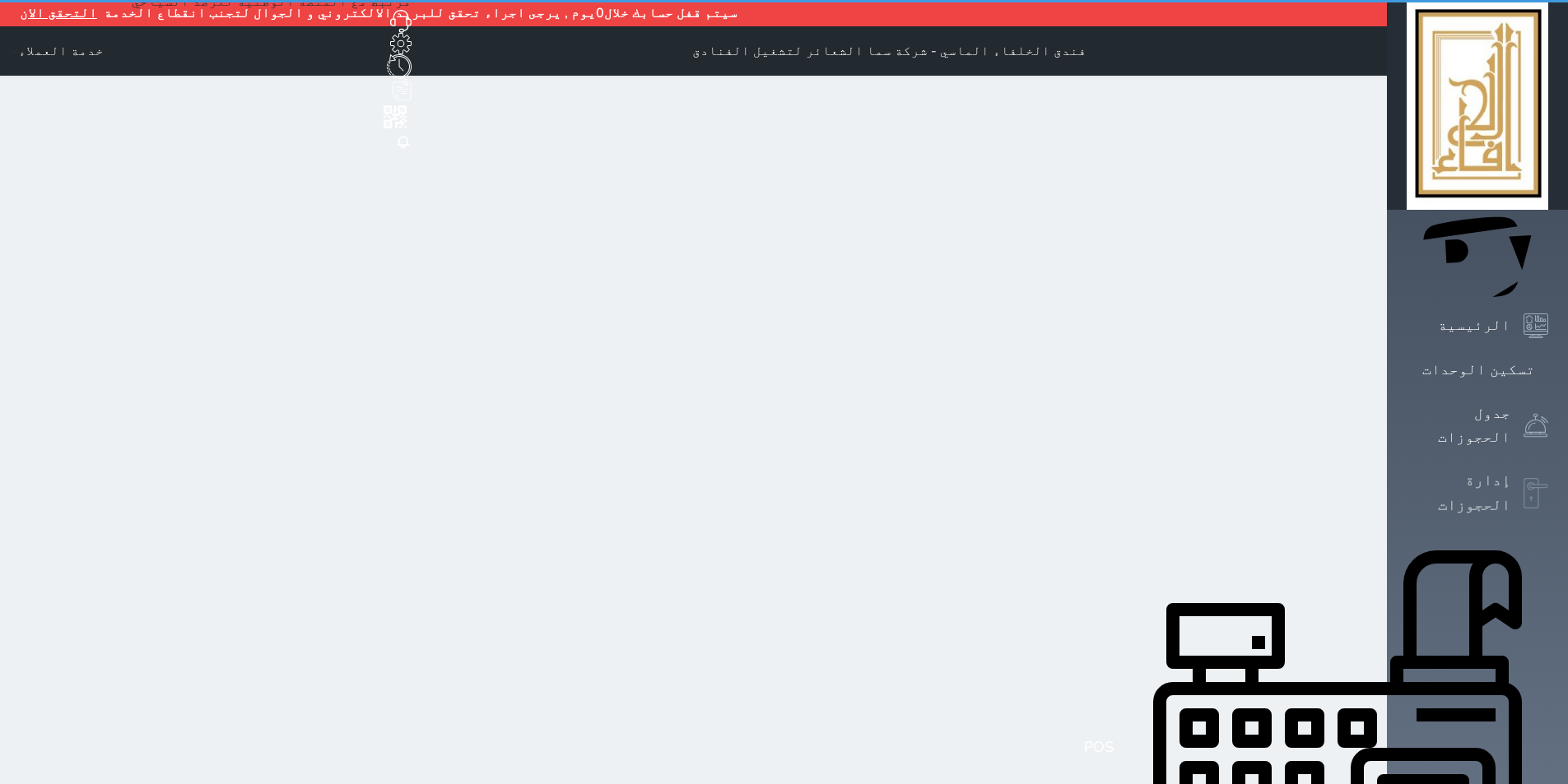select on "open_all" 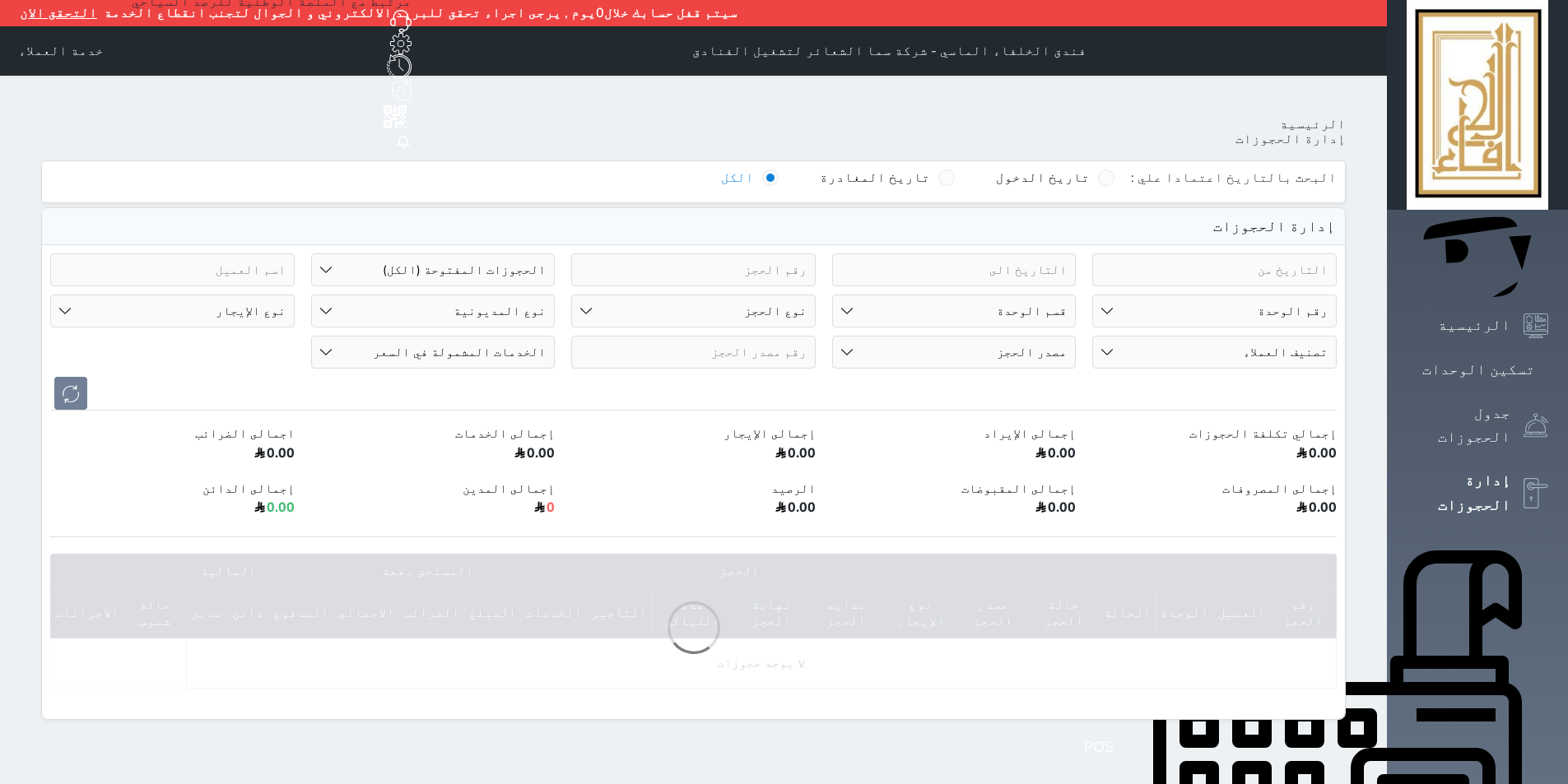 click on "رقم الوحدة
101 - غرفة رباعية
102 - غرفة ثنائي
103 - غرفة ثلاثية
104 - غرفة ثنائي
105 - غرفة ثنائي
106 - غرفة ثلاثية
107 - غرفة ثنائى
108 - غرفة ثنائي
109 - غرفة ثنائى
110 - غرفة ثلاثية
111 - غرفة ثنائي
112 - غرفة رباعية
113 - غرفة رباعية
114 - غرفة ثنائي
115 - غرفة ثلاثية
116 - غرفة كينج
117 - غرفة ثنائي" at bounding box center (1214, 311) 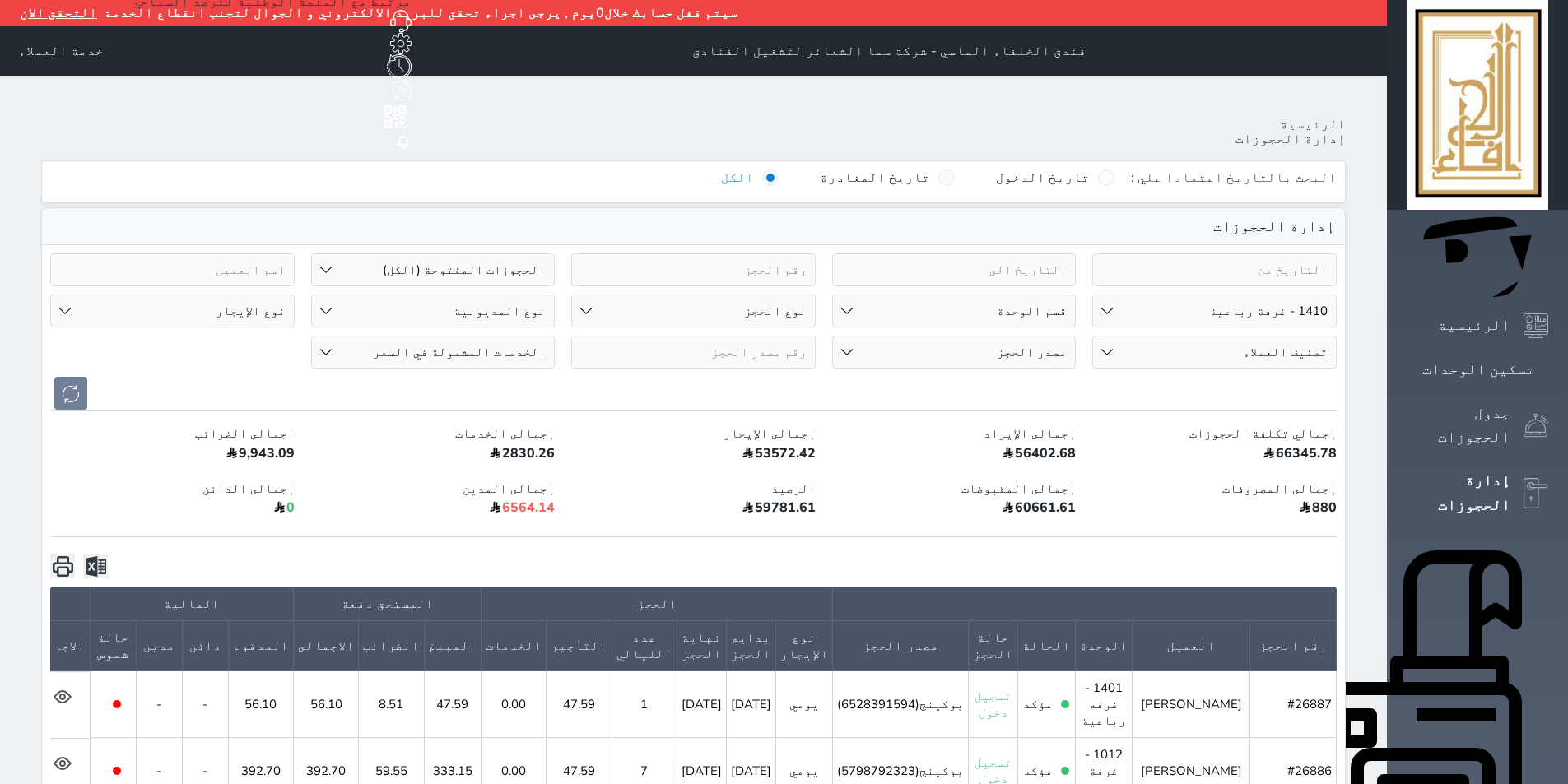 click on "رقم الوحدة
101 - غرفة رباعية
102 - غرفة ثنائي
103 - غرفة ثلاثية
104 - غرفة ثنائي
105 - غرفة ثنائي
106 - غرفة ثلاثية
107 - غرفة ثنائى
108 - غرفة ثنائي
109 - غرفة ثنائى
110 - غرفة ثلاثية
111 - غرفة ثنائي
112 - غرفة رباعية
113 - غرفة رباعية
114 - غرفة ثنائي
115 - غرفة ثلاثية
116 - غرفة كينج
117 - غرفة ثنائي" at bounding box center (1214, 311) 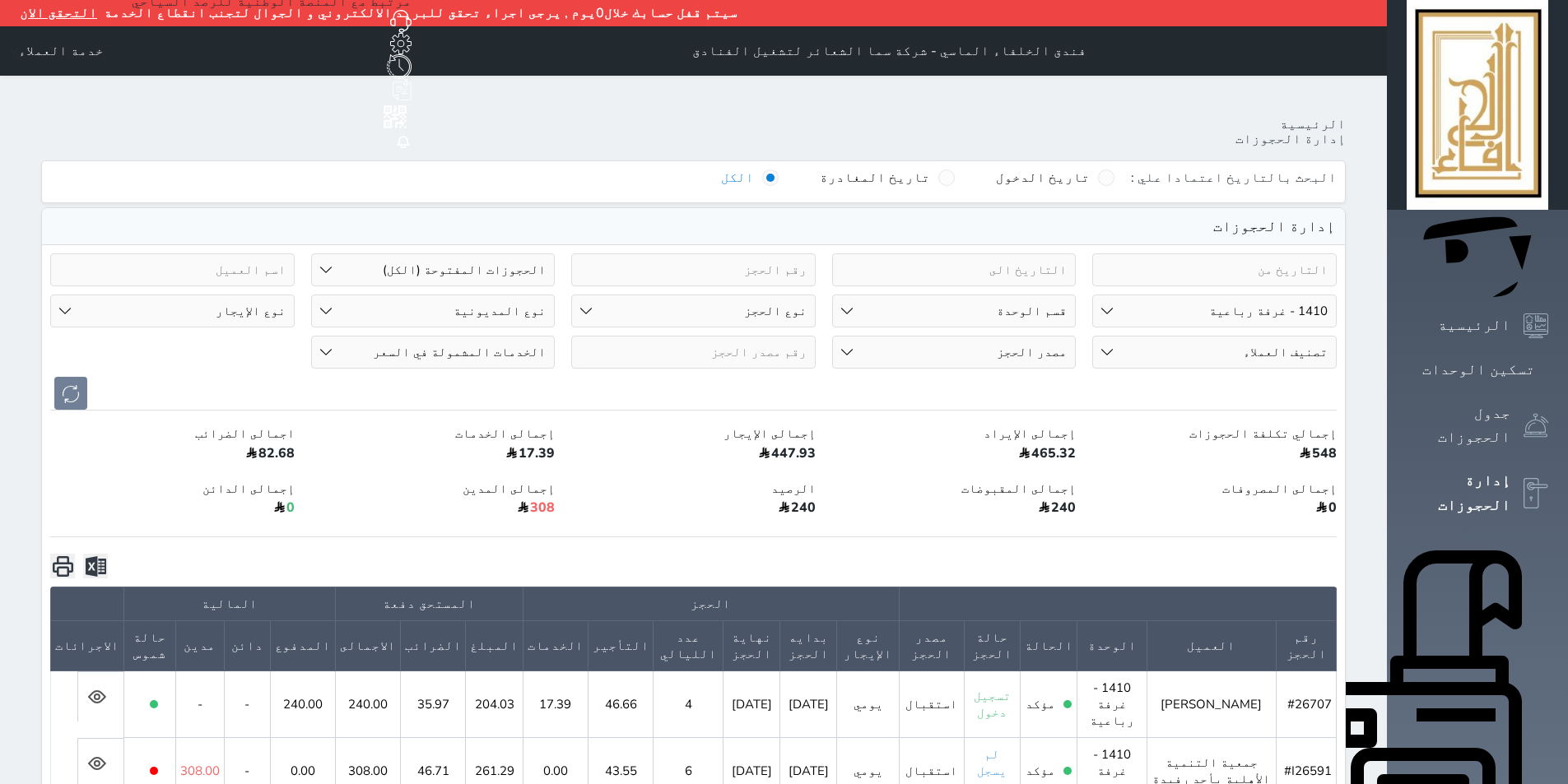 click on "رقم الوحدة
101 - غرفة رباعية
102 - غرفة ثنائي
103 - غرفة ثلاثية
104 - غرفة ثنائي
105 - غرفة ثنائي
106 - غرفة ثلاثية
107 - غرفة ثنائى
108 - غرفة ثنائي
109 - غرفة ثنائى
110 - غرفة ثلاثية
111 - غرفة ثنائي
112 - غرفة رباعية
113 - غرفة رباعية
114 - غرفة ثنائي
115 - غرفة ثلاثية
116 - غرفة كينج
117 - غرفة ثنائي" at bounding box center [1214, 311] 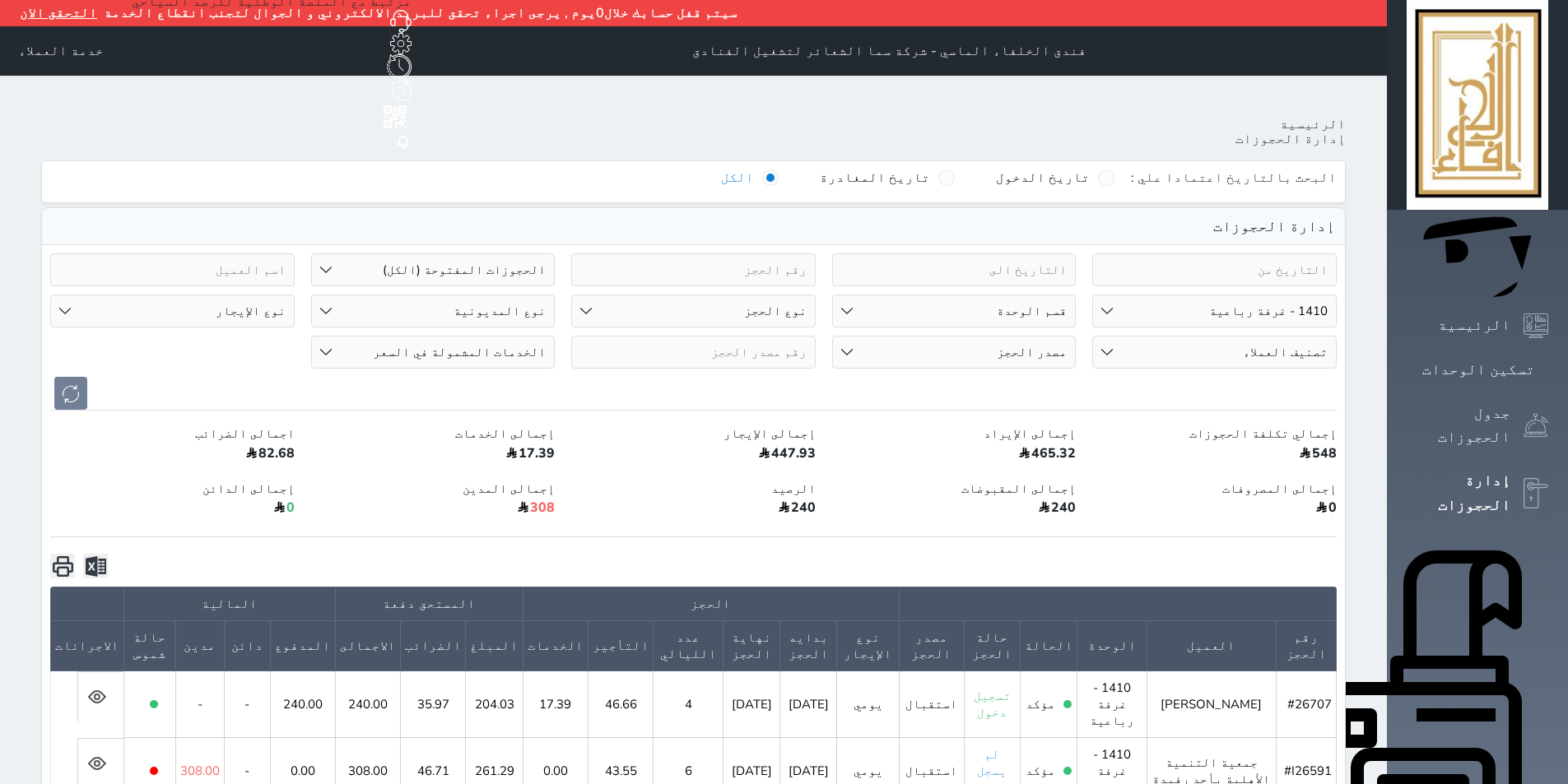 select on "67527" 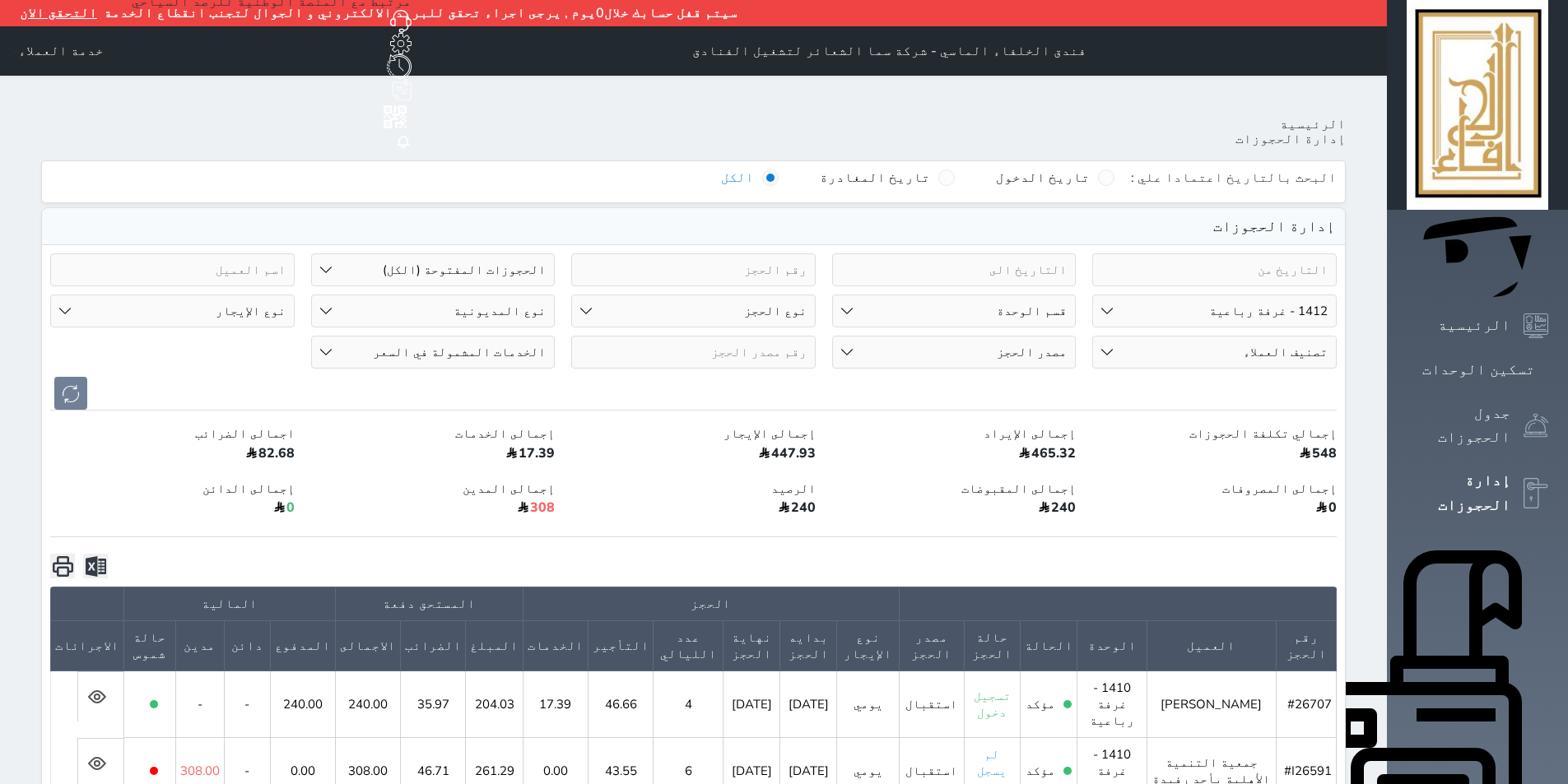 click on "رقم الوحدة
101 - غرفة رباعية
102 - غرفة ثنائي
103 - غرفة ثلاثية
104 - غرفة ثنائي
105 - غرفة ثنائي
106 - غرفة ثلاثية
107 - غرفة ثنائى
108 - غرفة ثنائي
109 - غرفة ثنائى
110 - غرفة ثلاثية
111 - غرفة ثنائي
112 - غرفة رباعية
113 - غرفة رباعية
114 - غرفة ثنائي
115 - غرفة ثلاثية
116 - غرفة كينج
117 - غرفة ثنائي" at bounding box center [1214, 311] 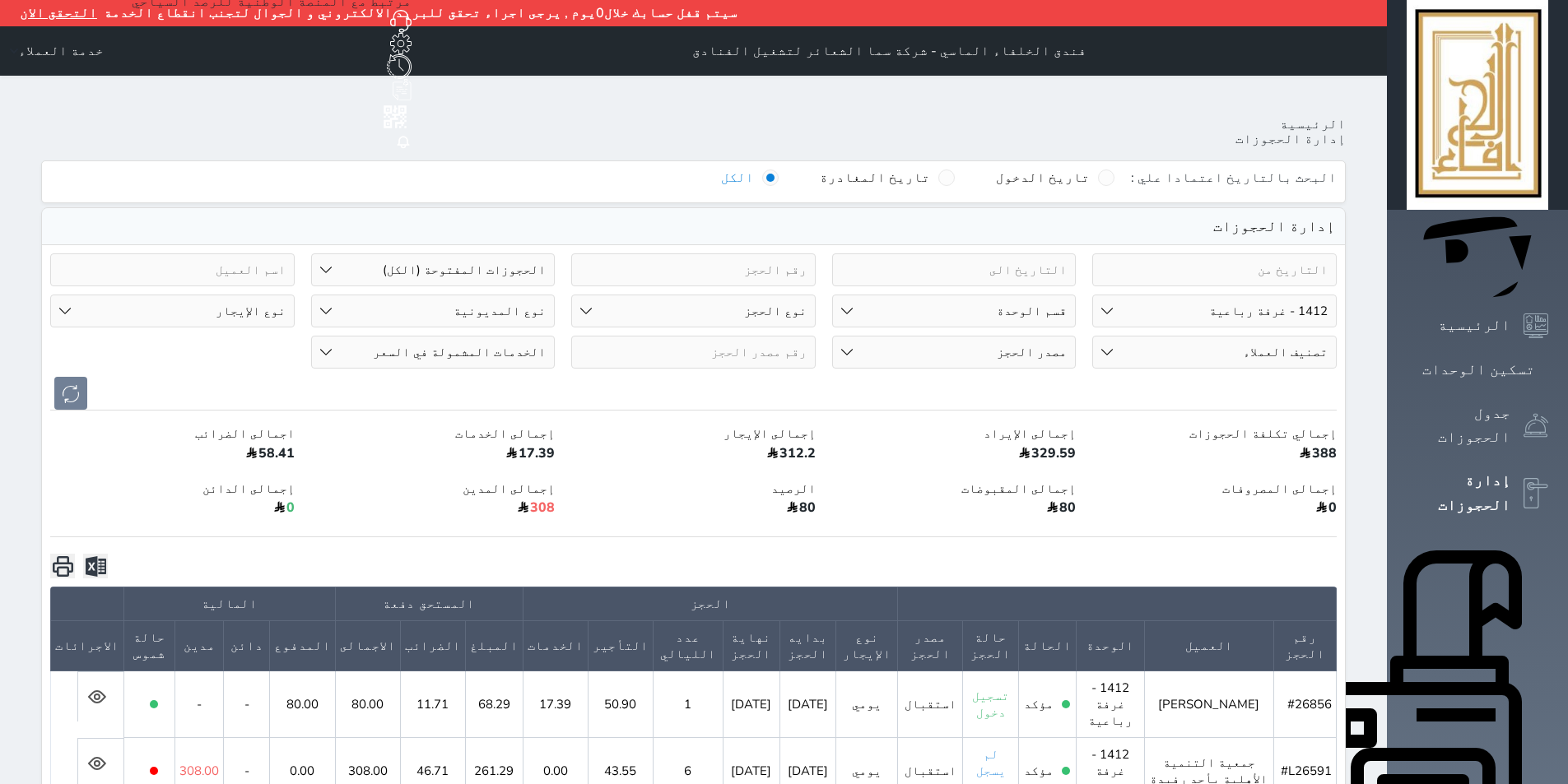 click at bounding box center (100, 696) 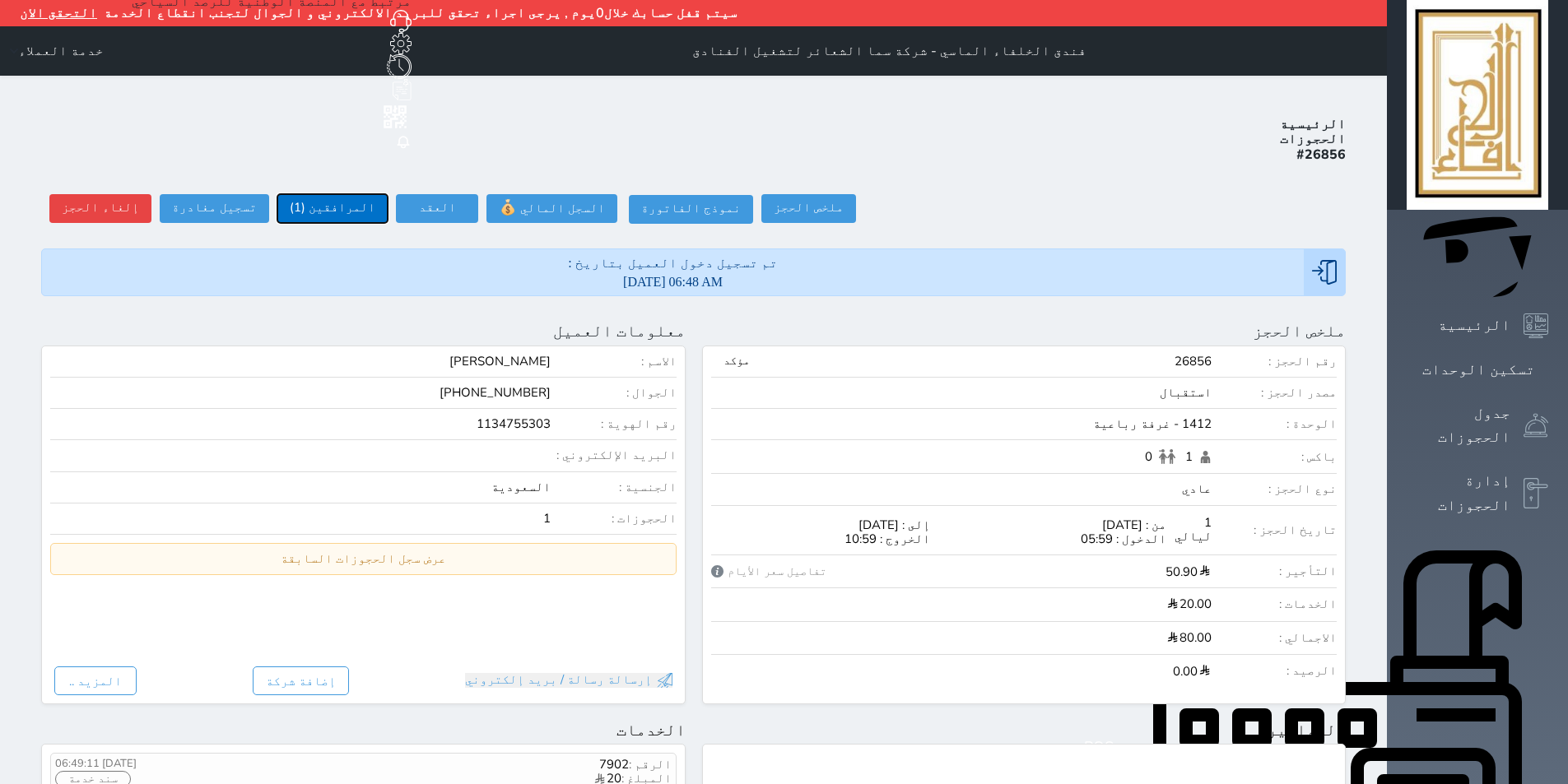 click on "المرافقين (1)" at bounding box center [333, 208] 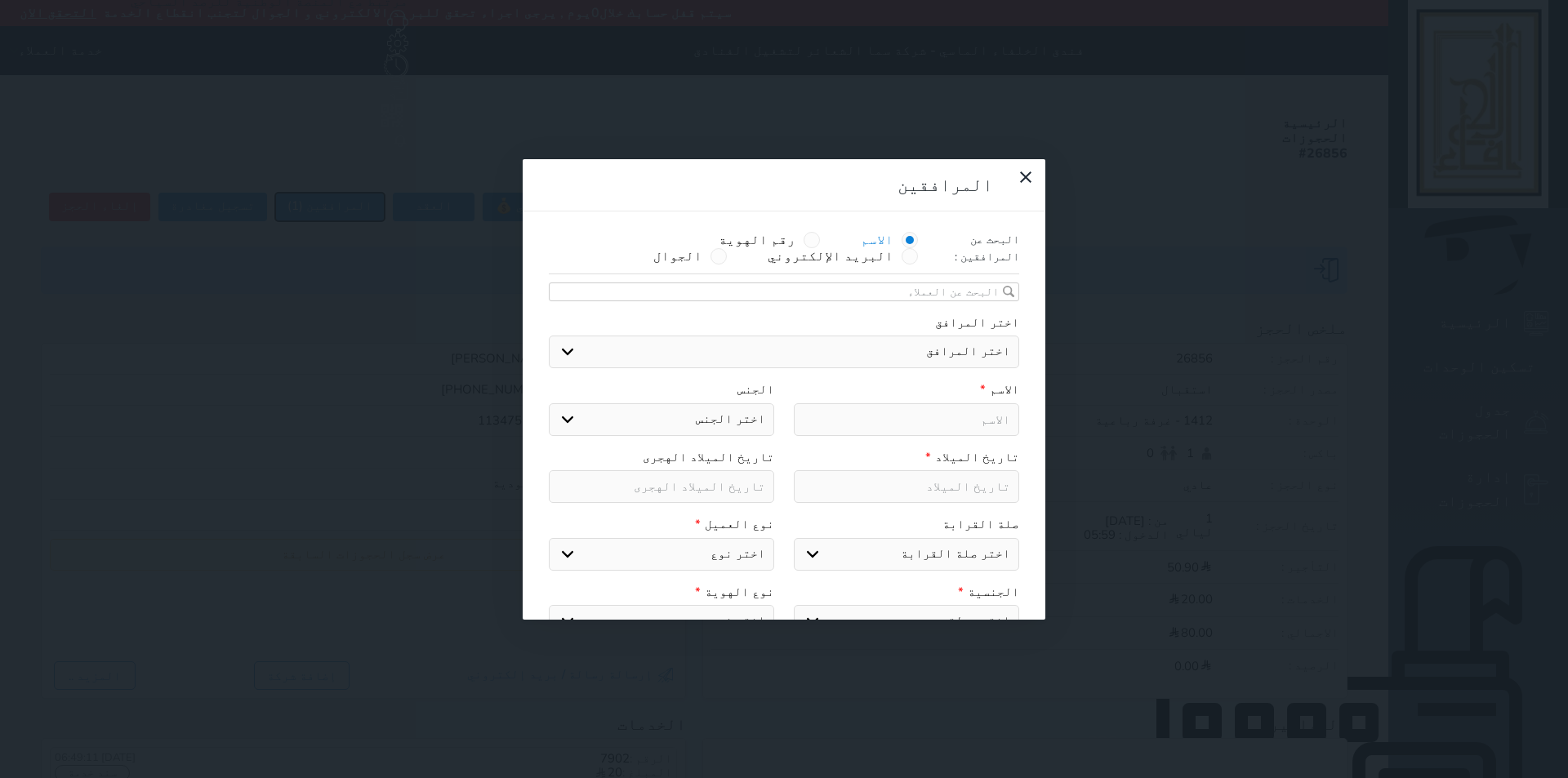 select 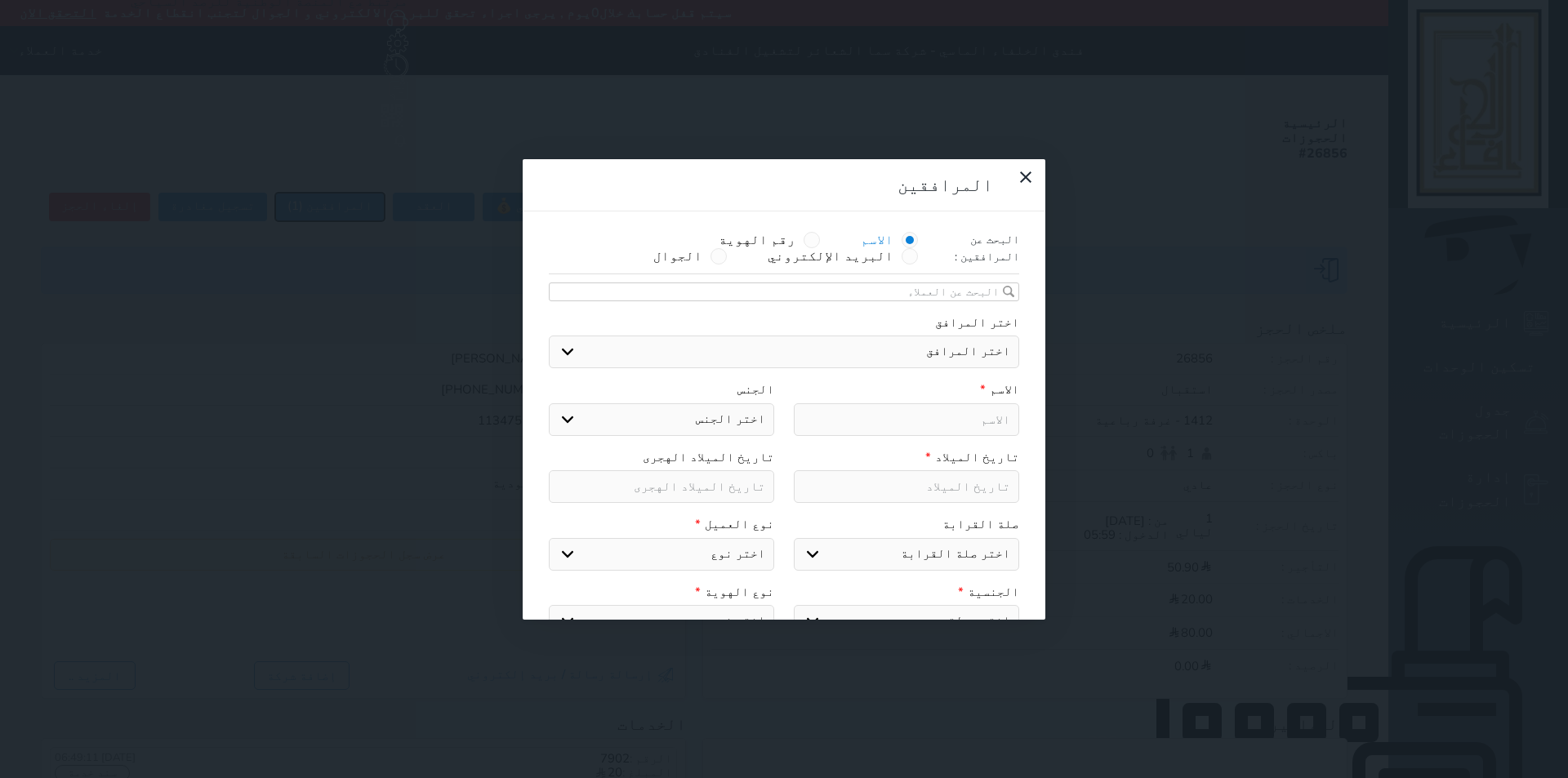 select 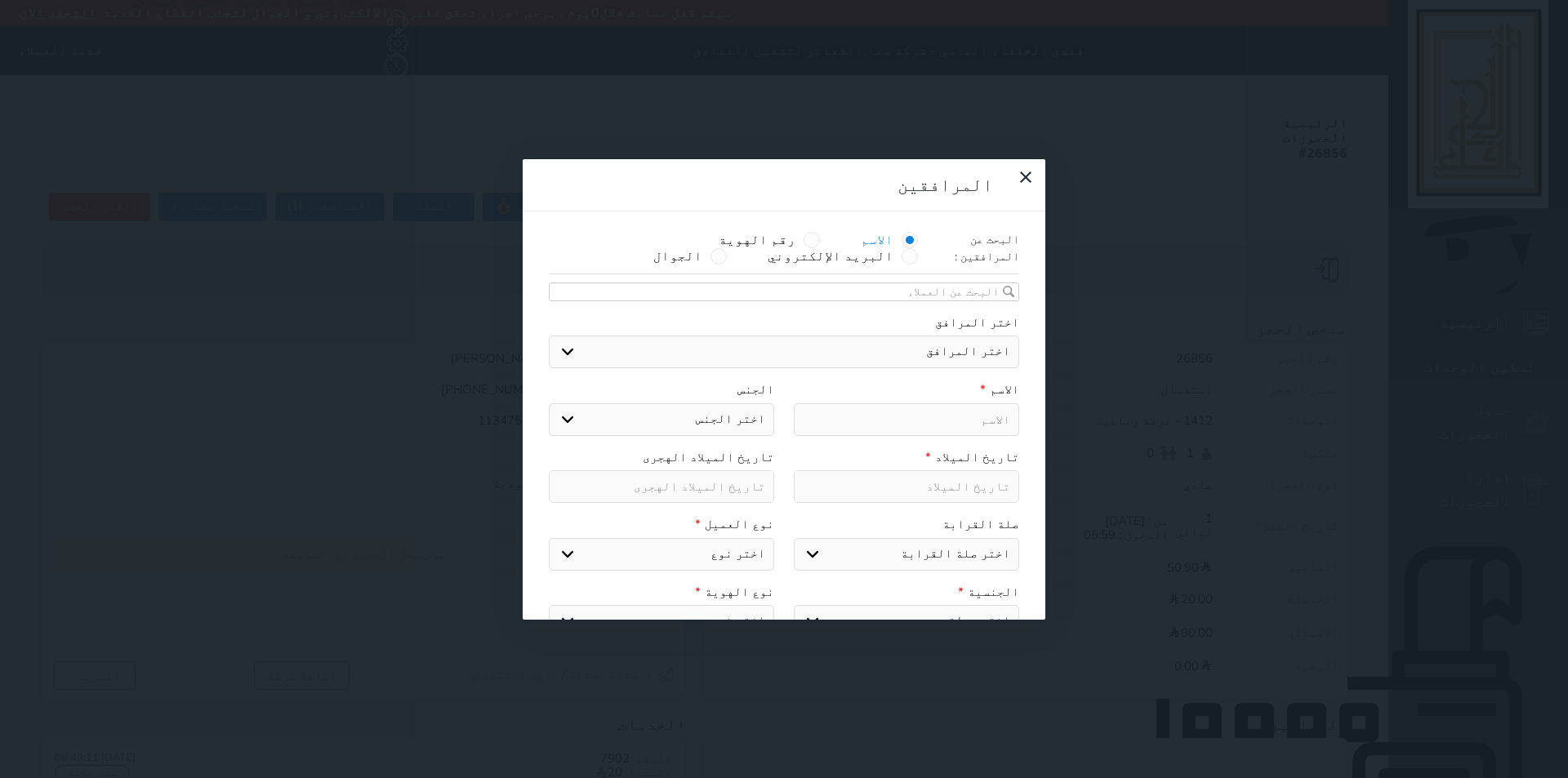 click on "المرافقين                 البحث عن المرافقين :        الاسم       رقم الهوية       البريد الإلكتروني       الجوال           تغيير العميل            اختر المرافق   اختر المرافق   عبدالرحمن العنزي   الاسم *     الجنس    اختر الجنس   ذكر انثى   تاريخ الميلاد *         تاريخ الميلاد الهجرى         صلة القرابة
اختر صلة القرابة   ابن ابنه زوجة اخ اخت اب ام زوج أخرى   نوع العميل *   اختر نوع   مواطن مواطن خليجي زائر مقيم   الجنسية *   اختر دولة   الامارات العربية الاردن البحرين سوريا العراق عمان فلسطين قطر الكويت لبنان اليمن اليمن الجنوبي السعودية يمني جنوبي-السلاطين بني حارث الكويت-بدون افراد القبائل" at bounding box center (784, 389) 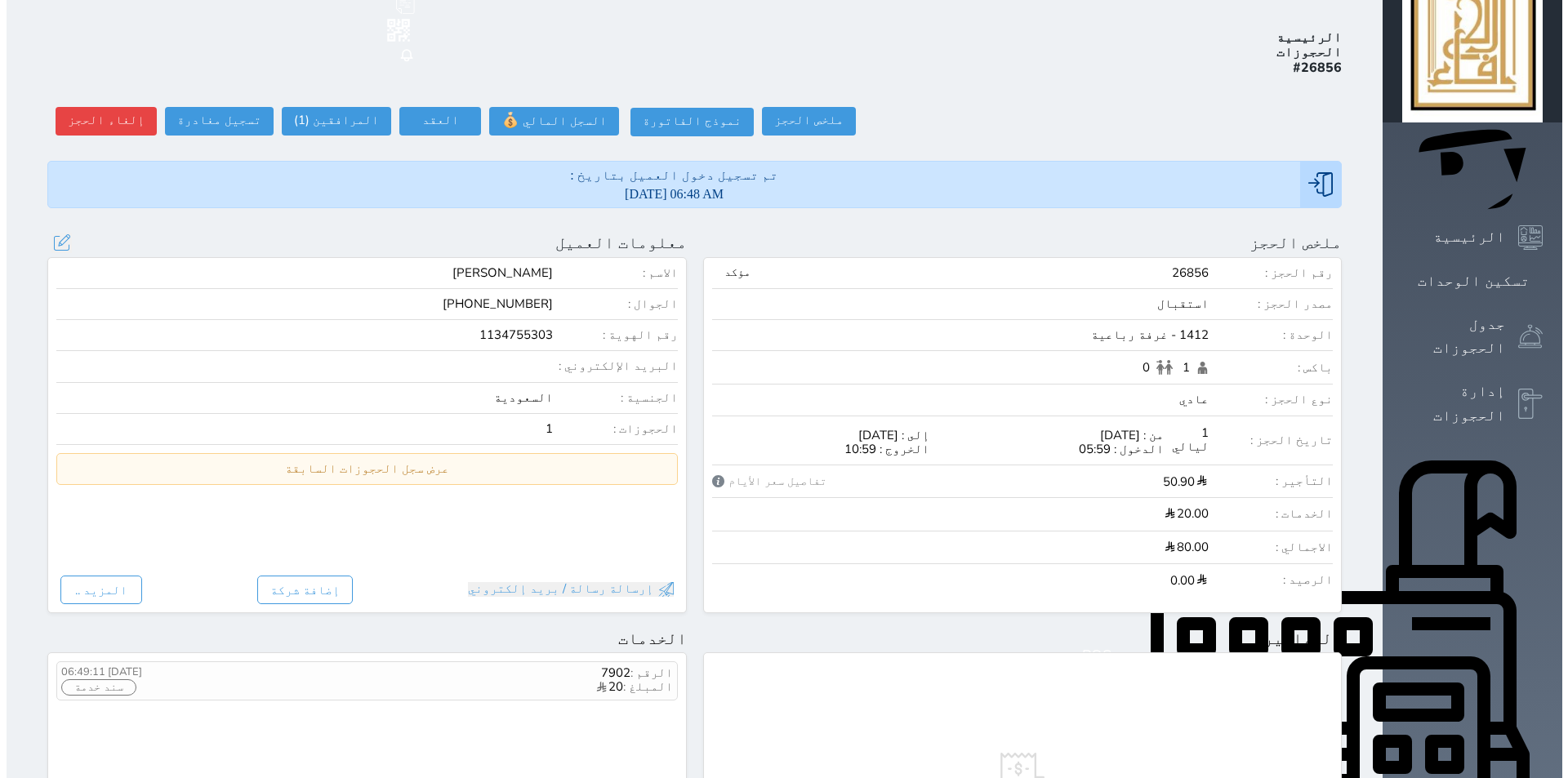 scroll, scrollTop: 0, scrollLeft: 0, axis: both 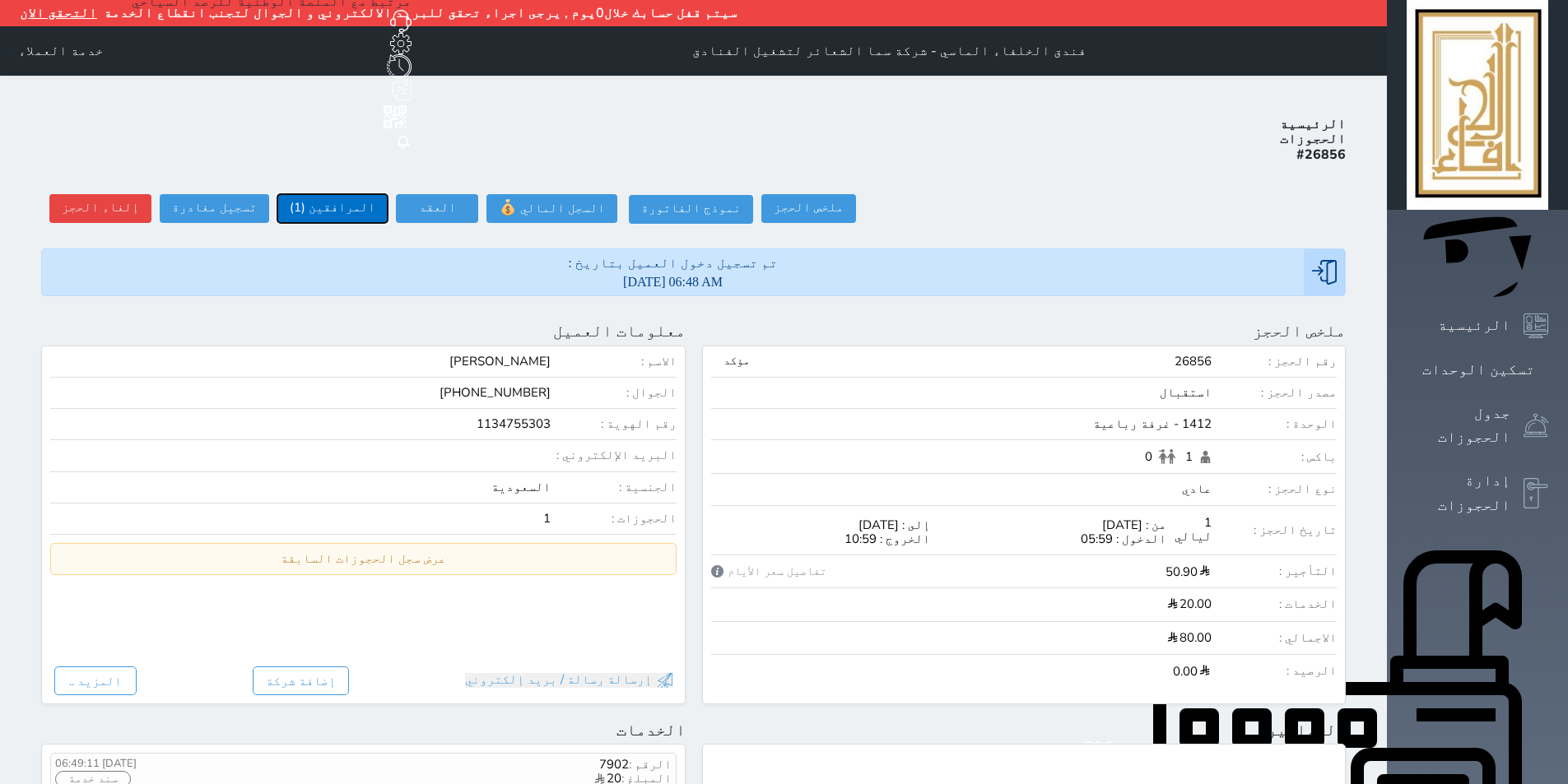 click on "المرافقين (1)" at bounding box center (333, 208) 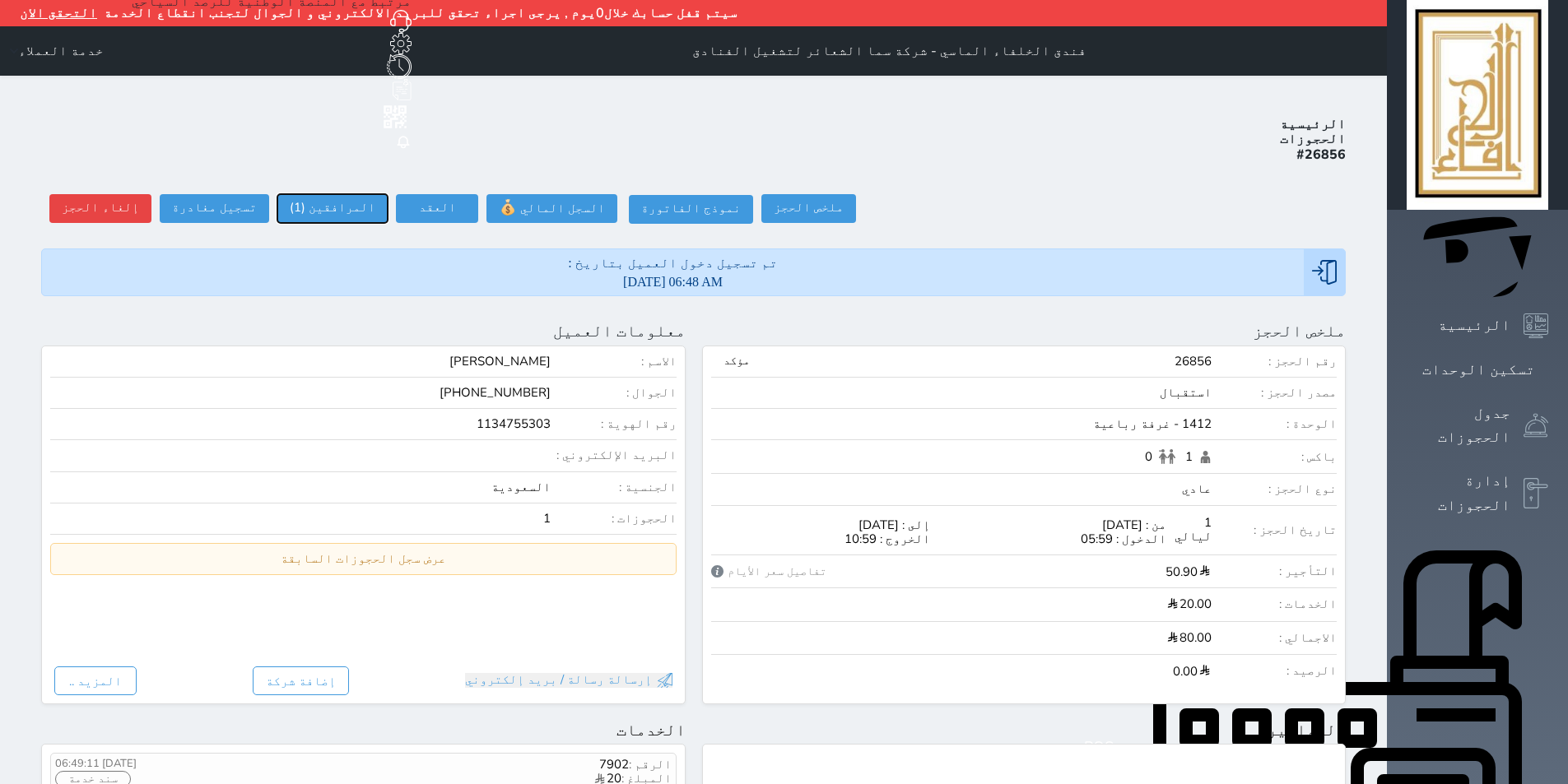select 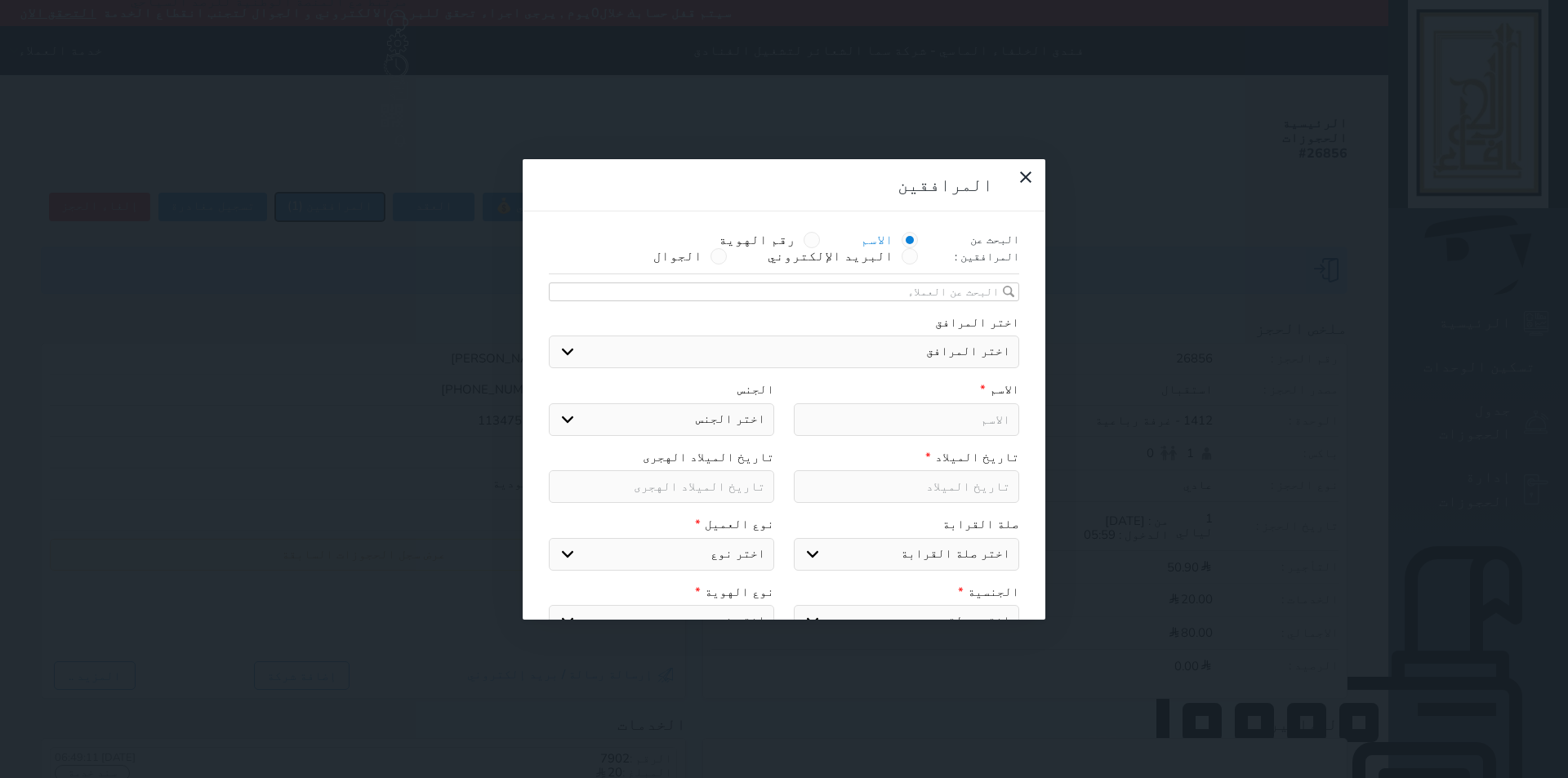 select 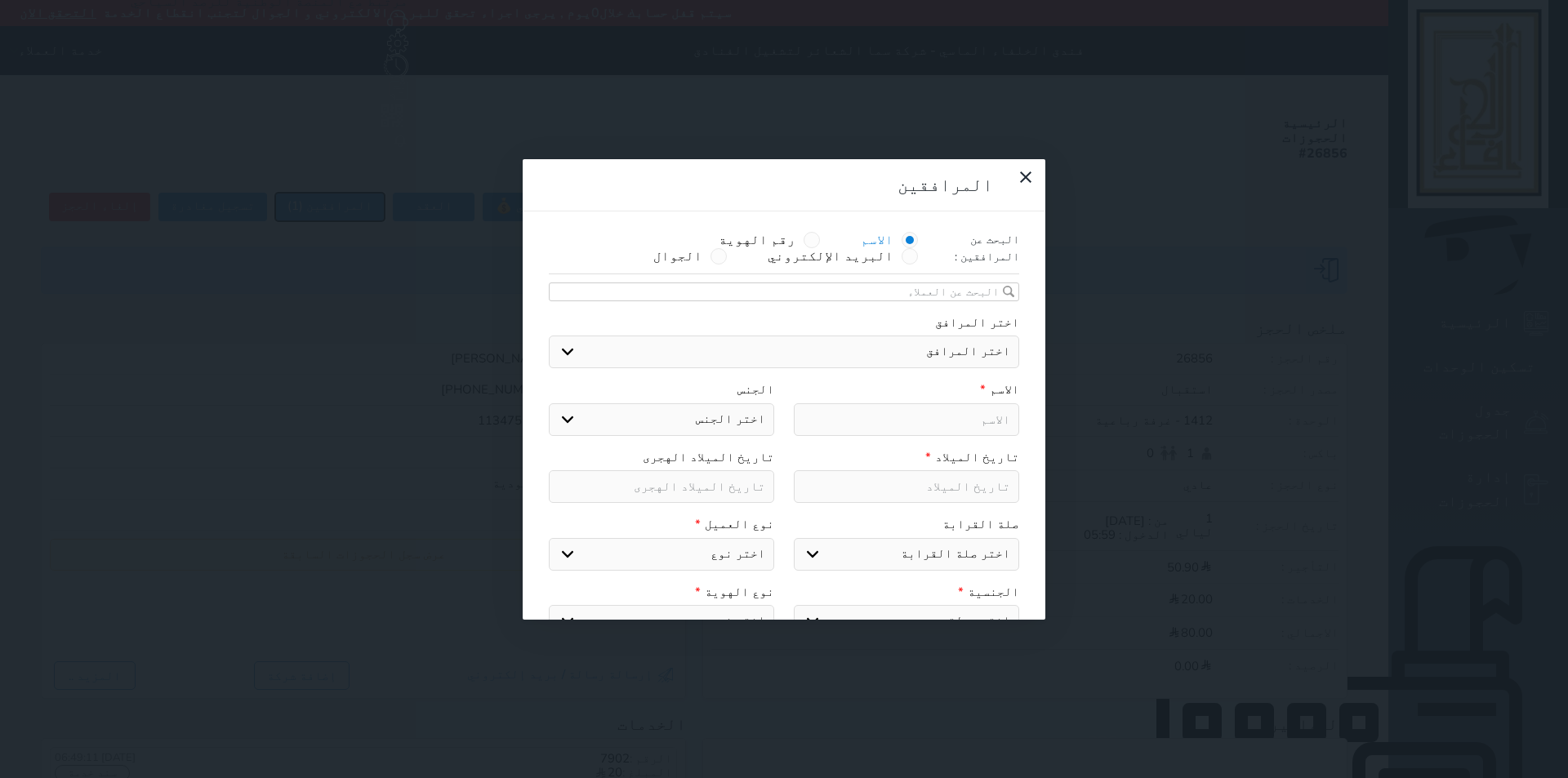 select 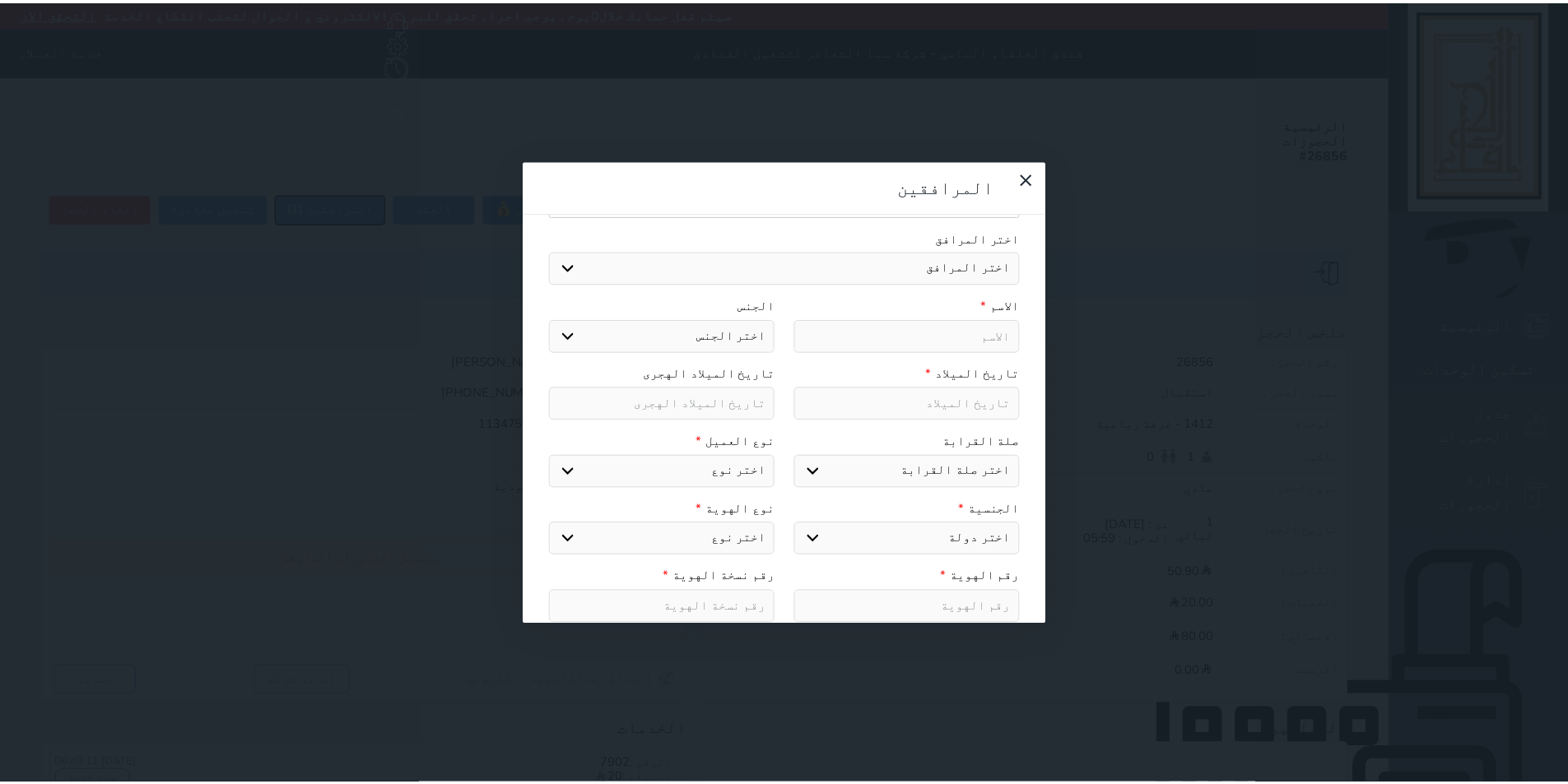 scroll, scrollTop: 265, scrollLeft: 0, axis: vertical 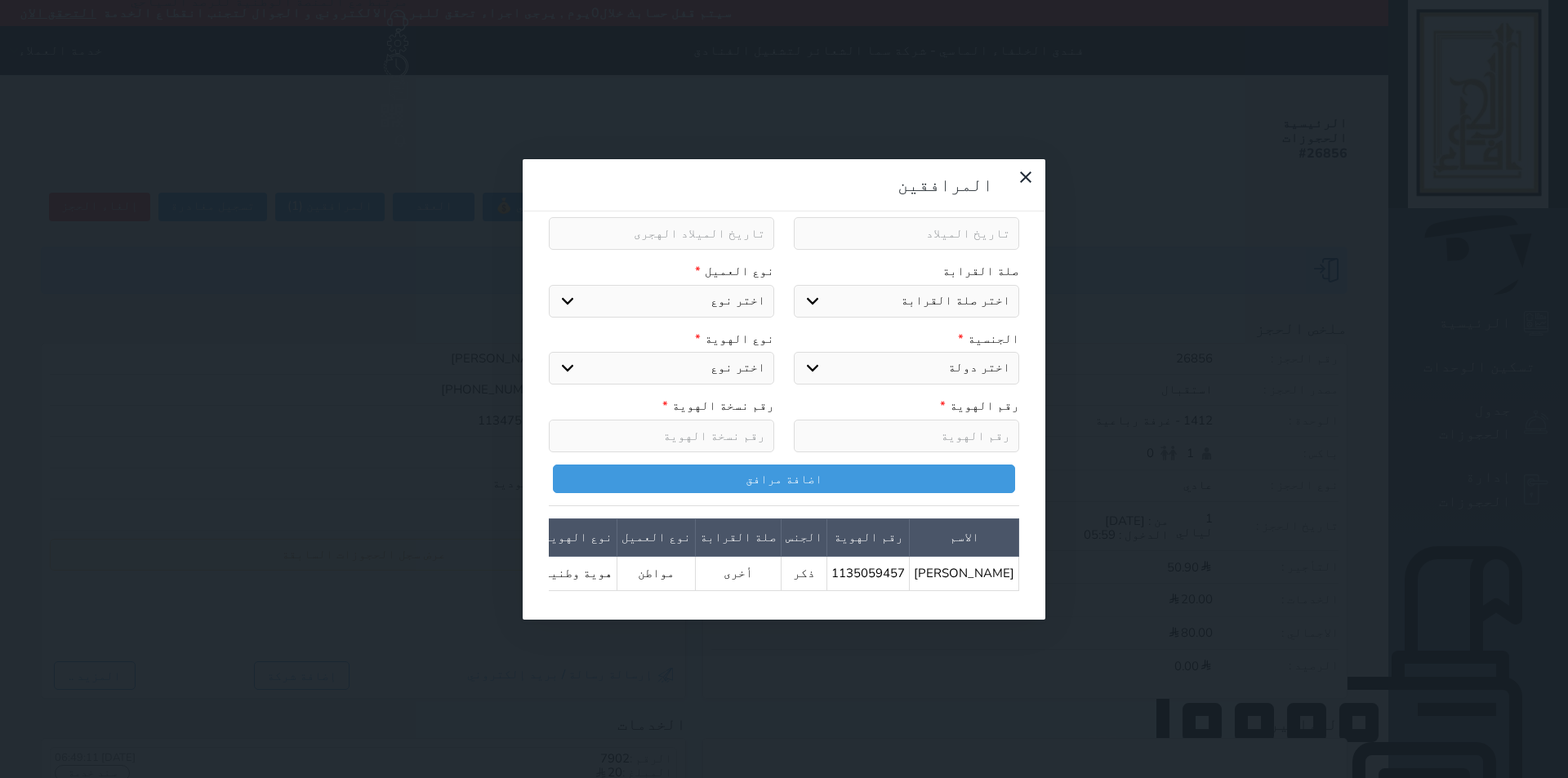 click on "المرافقين                 البحث عن المرافقين :        الاسم       رقم الهوية       البريد الإلكتروني       الجوال           تغيير العميل            اختر المرافق   اختر المرافق   عبدالرحمن العنزي   الاسم *     الجنس    اختر الجنس   ذكر انثى   تاريخ الميلاد *         تاريخ الميلاد الهجرى         صلة القرابة
اختر صلة القرابة   ابن ابنه زوجة اخ اخت اب ام زوج أخرى   نوع العميل *   اختر نوع   مواطن مواطن خليجي زائر مقيم   الجنسية *   اختر دولة   الامارات العربية الاردن البحرين سوريا العراق عمان فلسطين قطر الكويت لبنان اليمن اليمن الجنوبي السعودية يمني جنوبي-السلاطين بني حارث الكويت-بدون افراد القبائل" at bounding box center (784, 389) 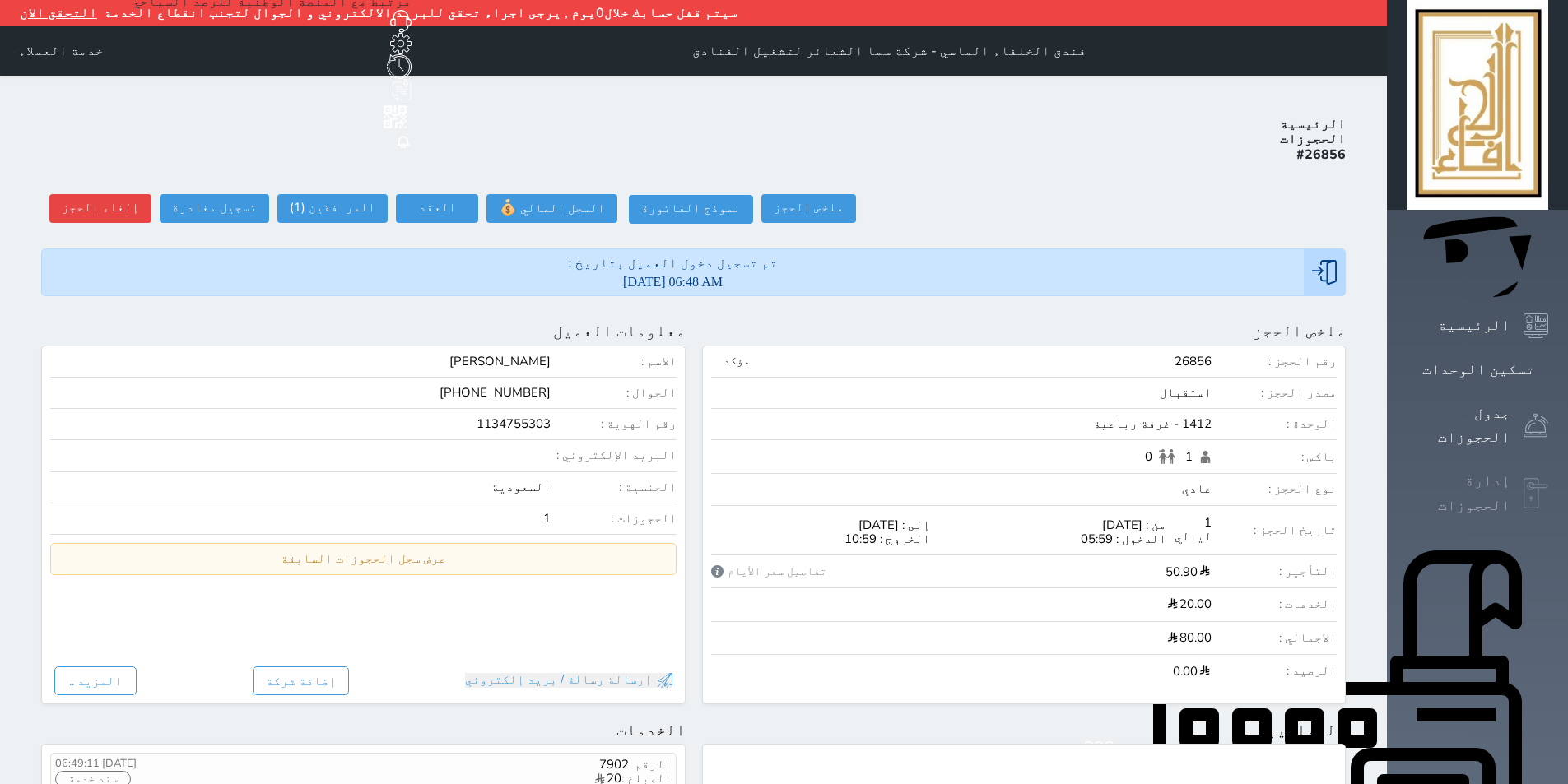 click on "إدارة الحجوزات" at bounding box center (1459, 493) 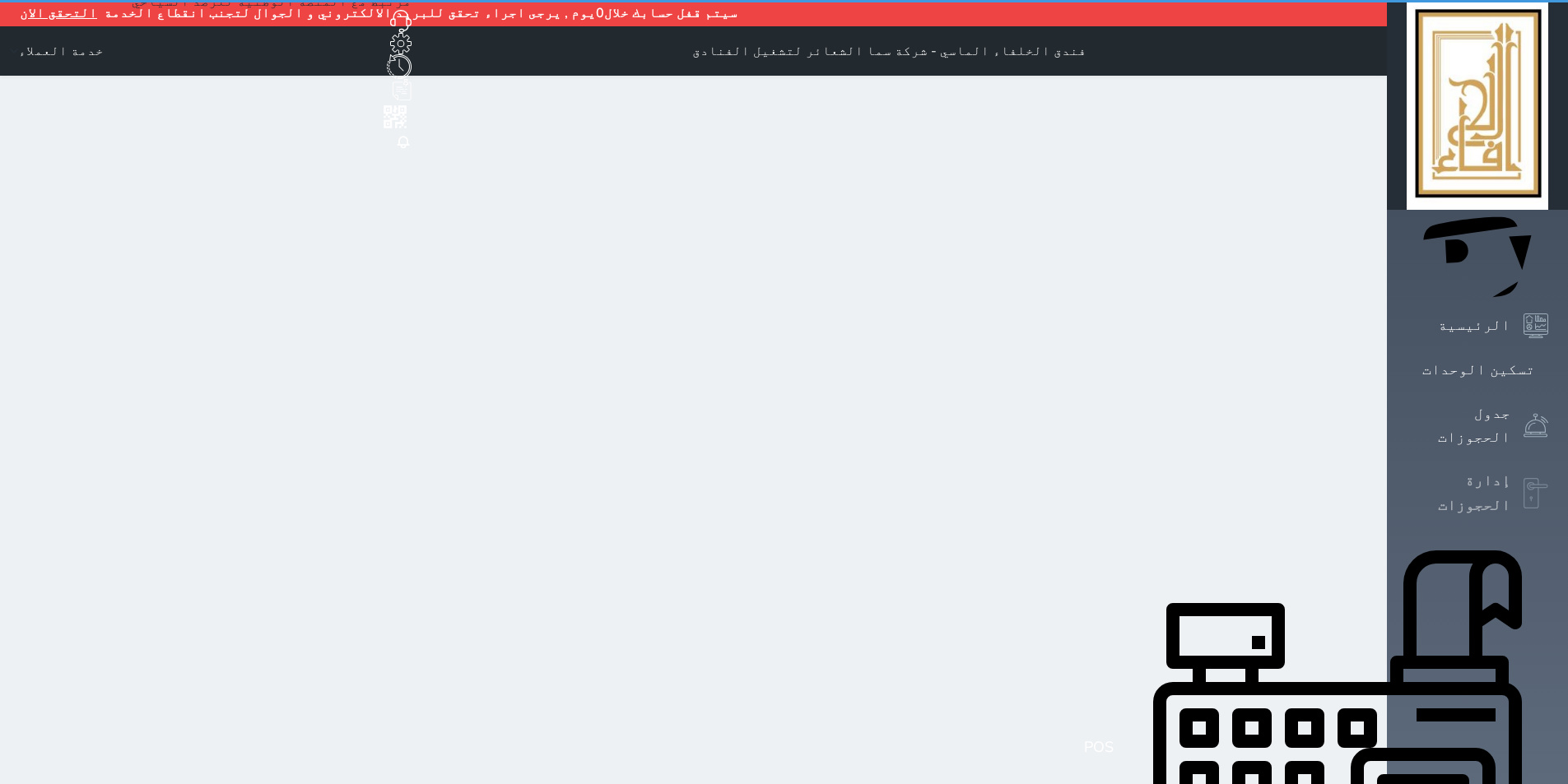 select on "open_all" 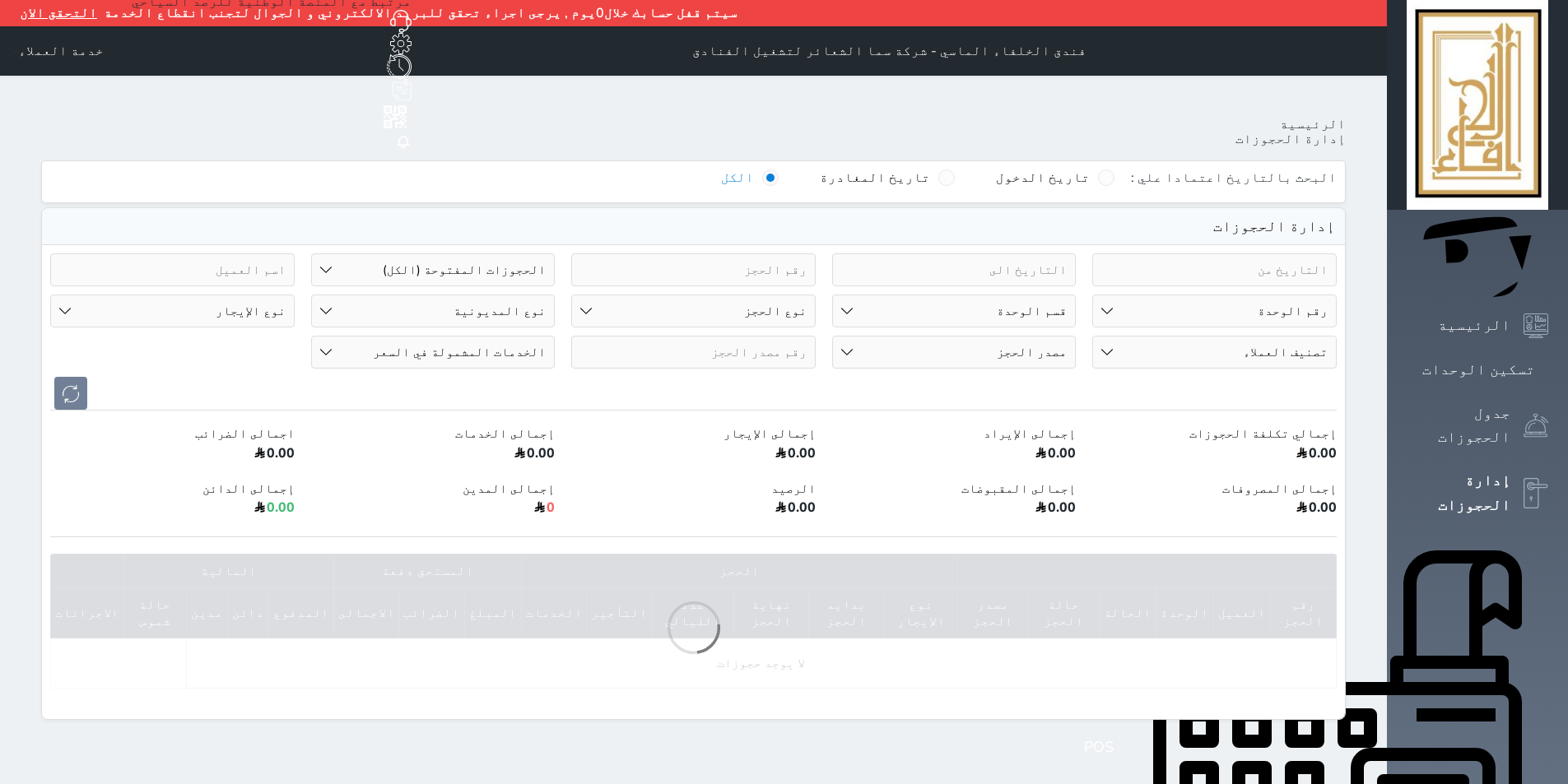 click on "رقم الوحدة
101 - غرفة رباعية
102 - غرفة ثنائي
103 - غرفة ثلاثية
104 - غرفة ثنائي
105 - غرفة ثنائي
106 - غرفة ثلاثية
107 - غرفة ثنائى
108 - غرفة ثنائي
109 - غرفة ثنائى
110 - غرفة ثلاثية
111 - غرفة ثنائي
112 - غرفة رباعية
113 - غرفة رباعية
114 - غرفة ثنائي
115 - غرفة ثلاثية
116 - غرفة كينج
117 - غرفة ثنائي" at bounding box center [1214, 311] 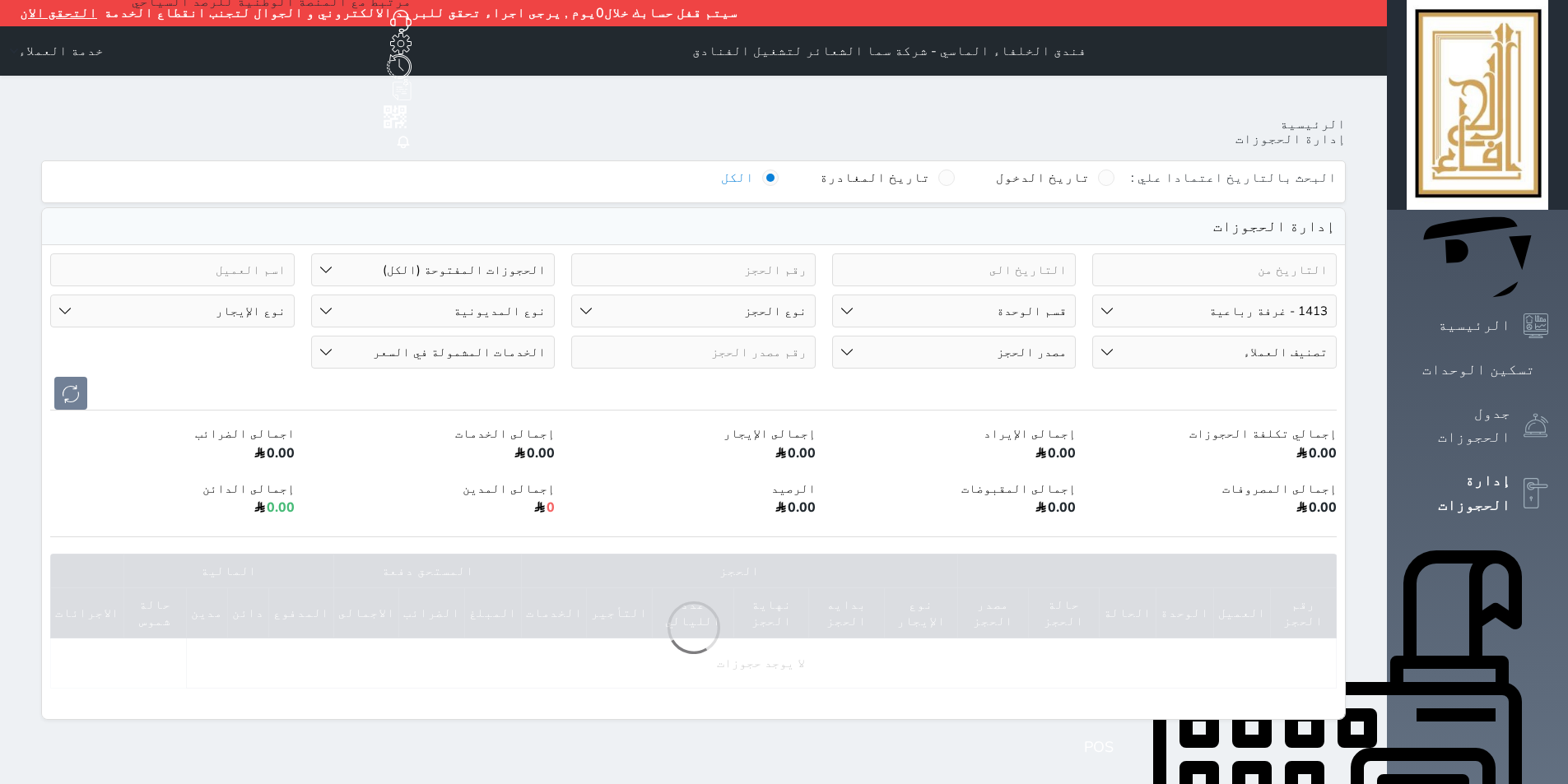 click on "رقم الوحدة
101 - غرفة رباعية
102 - غرفة ثنائي
103 - غرفة ثلاثية
104 - غرفة ثنائي
105 - غرفة ثنائي
106 - غرفة ثلاثية
107 - غرفة ثنائى
108 - غرفة ثنائي
109 - غرفة ثنائى
110 - غرفة ثلاثية
111 - غرفة ثنائي
112 - غرفة رباعية
113 - غرفة رباعية
114 - غرفة ثنائي
115 - غرفة ثلاثية
116 - غرفة كينج
117 - غرفة ثنائي" at bounding box center (1214, 311) 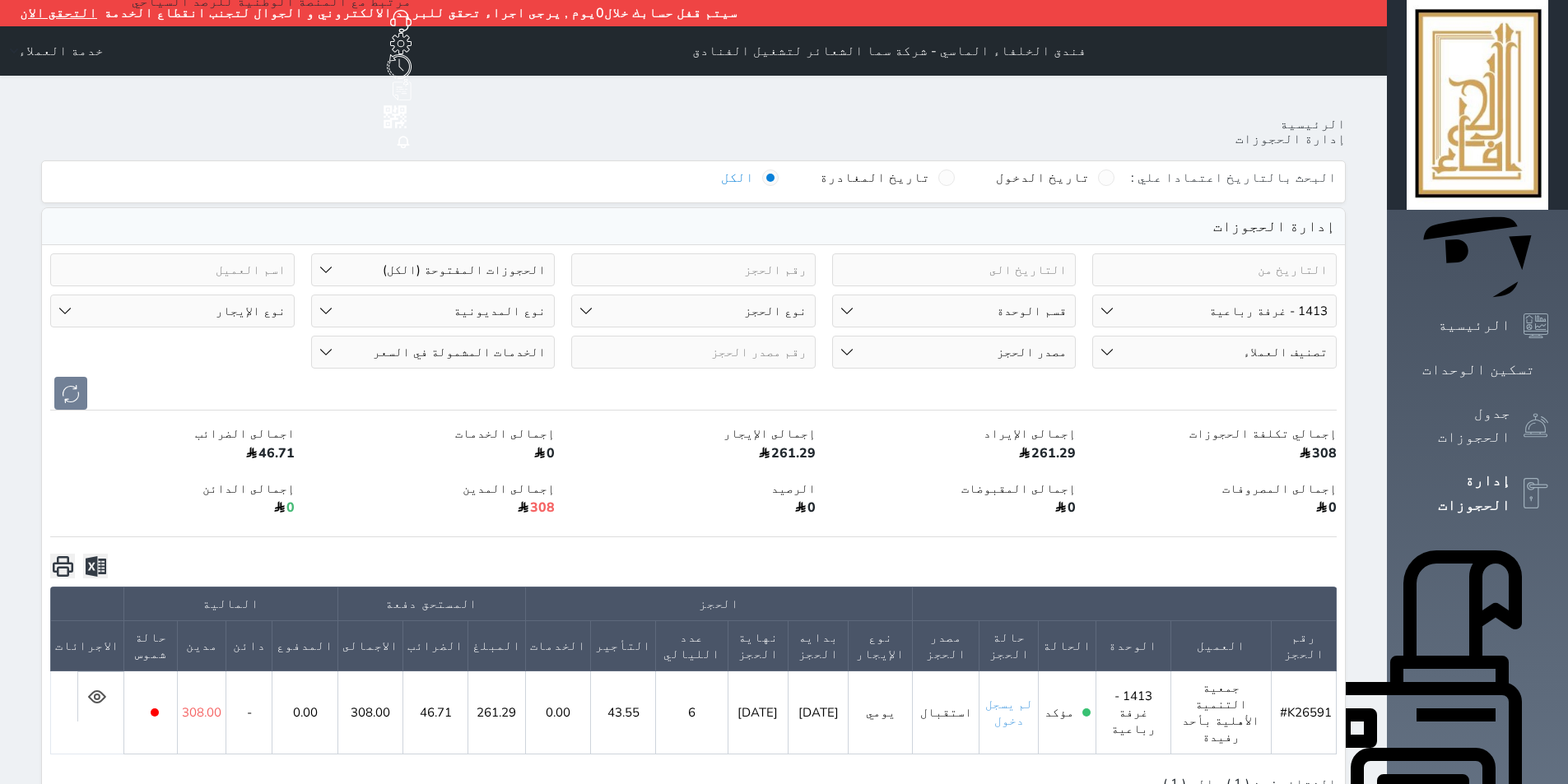 click on "رقم الوحدة
101 - غرفة رباعية
102 - غرفة ثنائي
103 - غرفة ثلاثية
104 - غرفة ثنائي
105 - غرفة ثنائي
106 - غرفة ثلاثية
107 - غرفة ثنائى
108 - غرفة ثنائي
109 - غرفة ثنائى
110 - غرفة ثلاثية
111 - غرفة ثنائي
112 - غرفة رباعية
113 - غرفة رباعية
114 - غرفة ثنائي
115 - غرفة ثلاثية
116 - غرفة كينج
117 - غرفة ثنائي" at bounding box center [1214, 311] 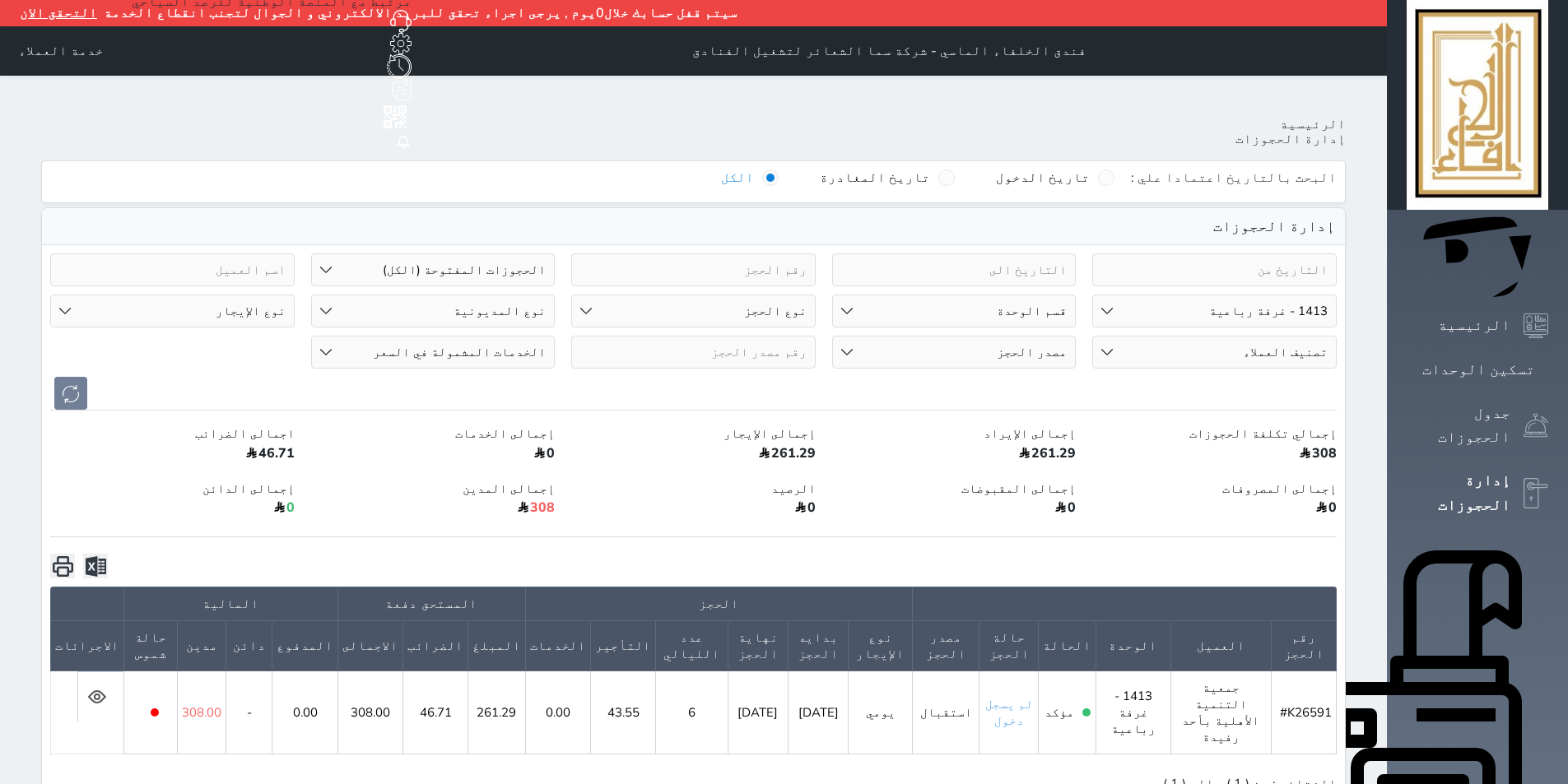 select on "67336" 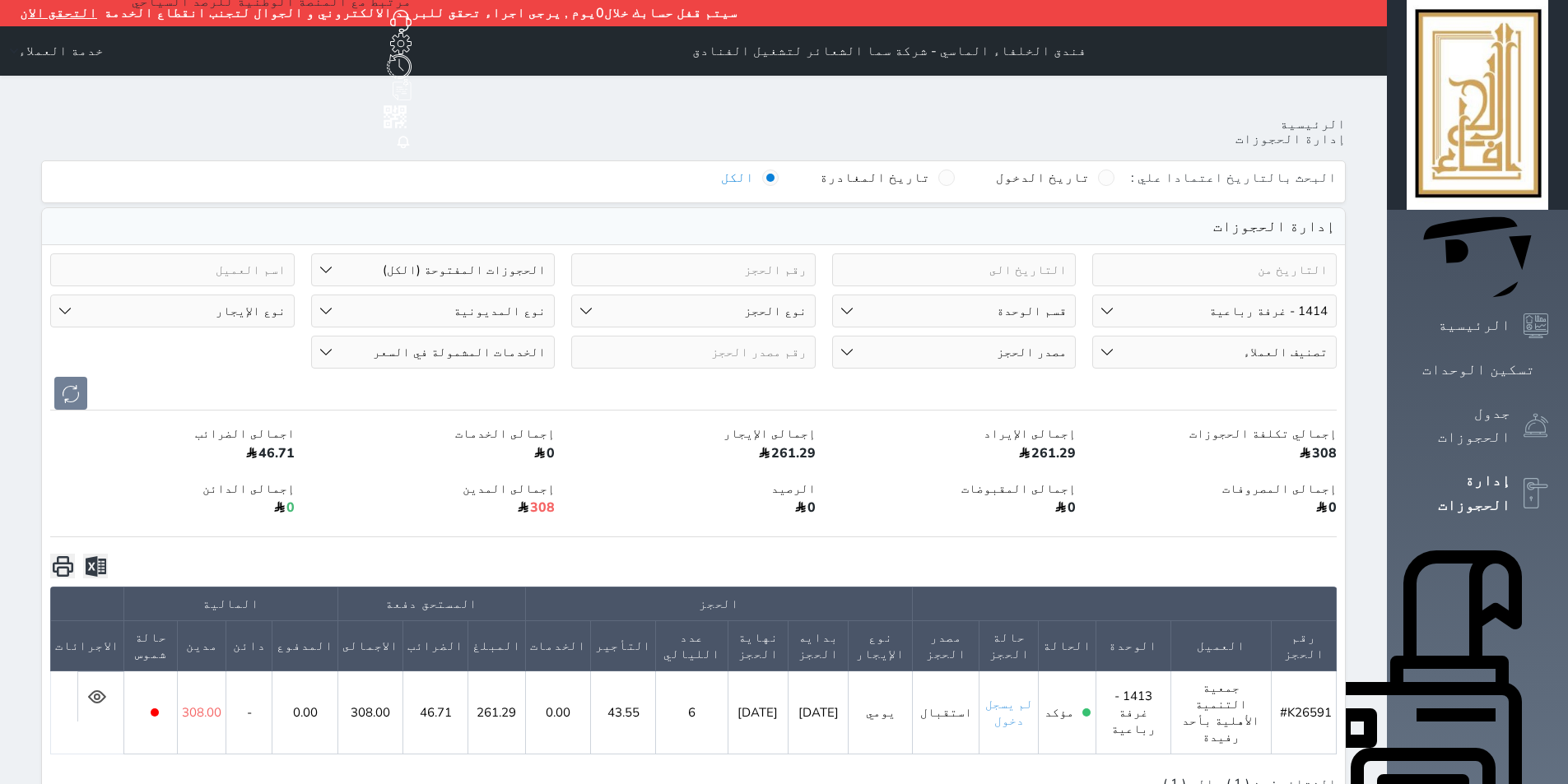 click on "رقم الوحدة
101 - غرفة رباعية
102 - غرفة ثنائي
103 - غرفة ثلاثية
104 - غرفة ثنائي
105 - غرفة ثنائي
106 - غرفة ثلاثية
107 - غرفة ثنائى
108 - غرفة ثنائي
109 - غرفة ثنائى
110 - غرفة ثلاثية
111 - غرفة ثنائي
112 - غرفة رباعية
113 - غرفة رباعية
114 - غرفة ثنائي
115 - غرفة ثلاثية
116 - غرفة كينج
117 - غرفة ثنائي" at bounding box center (1214, 311) 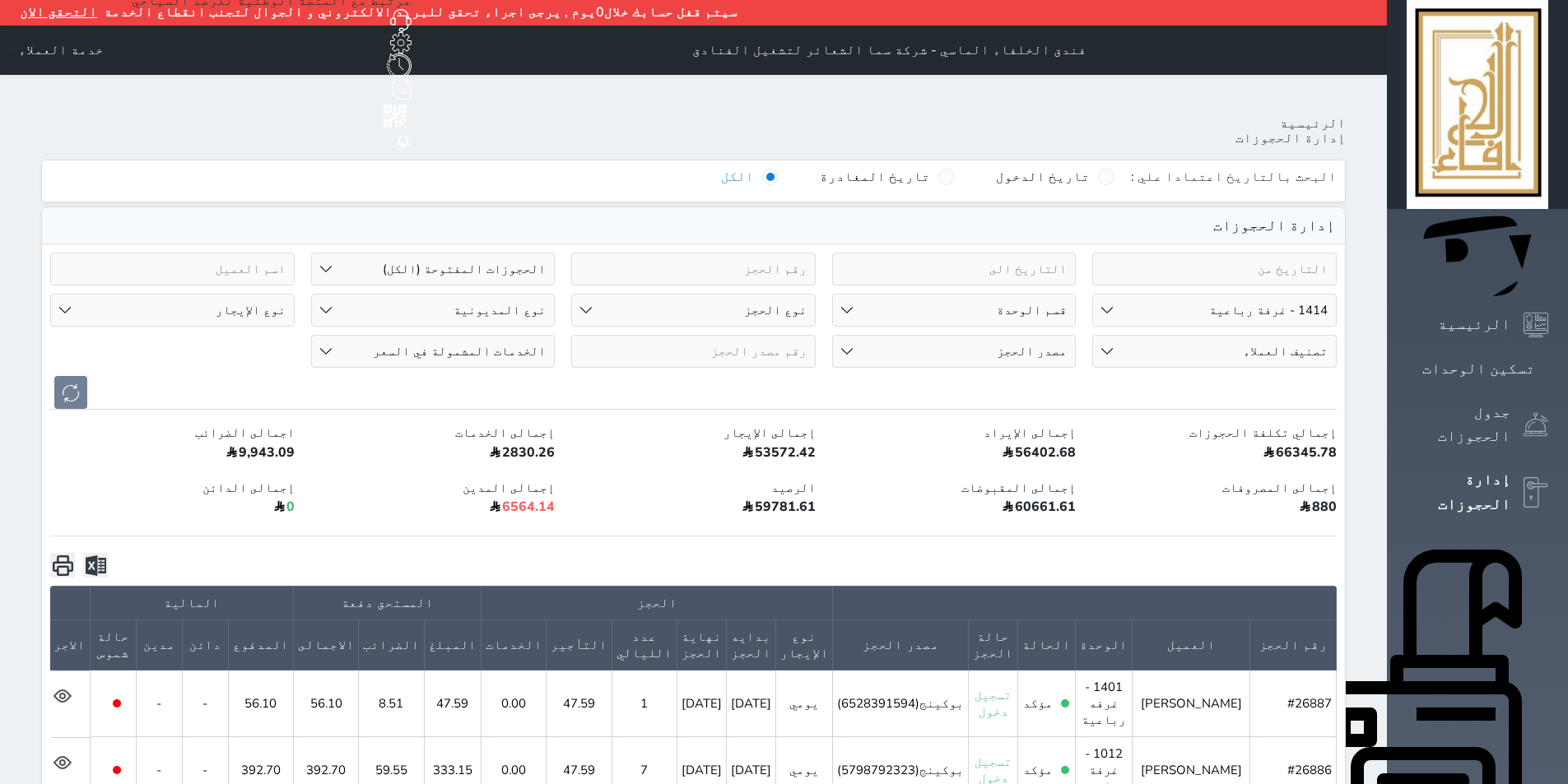 scroll, scrollTop: 0, scrollLeft: 0, axis: both 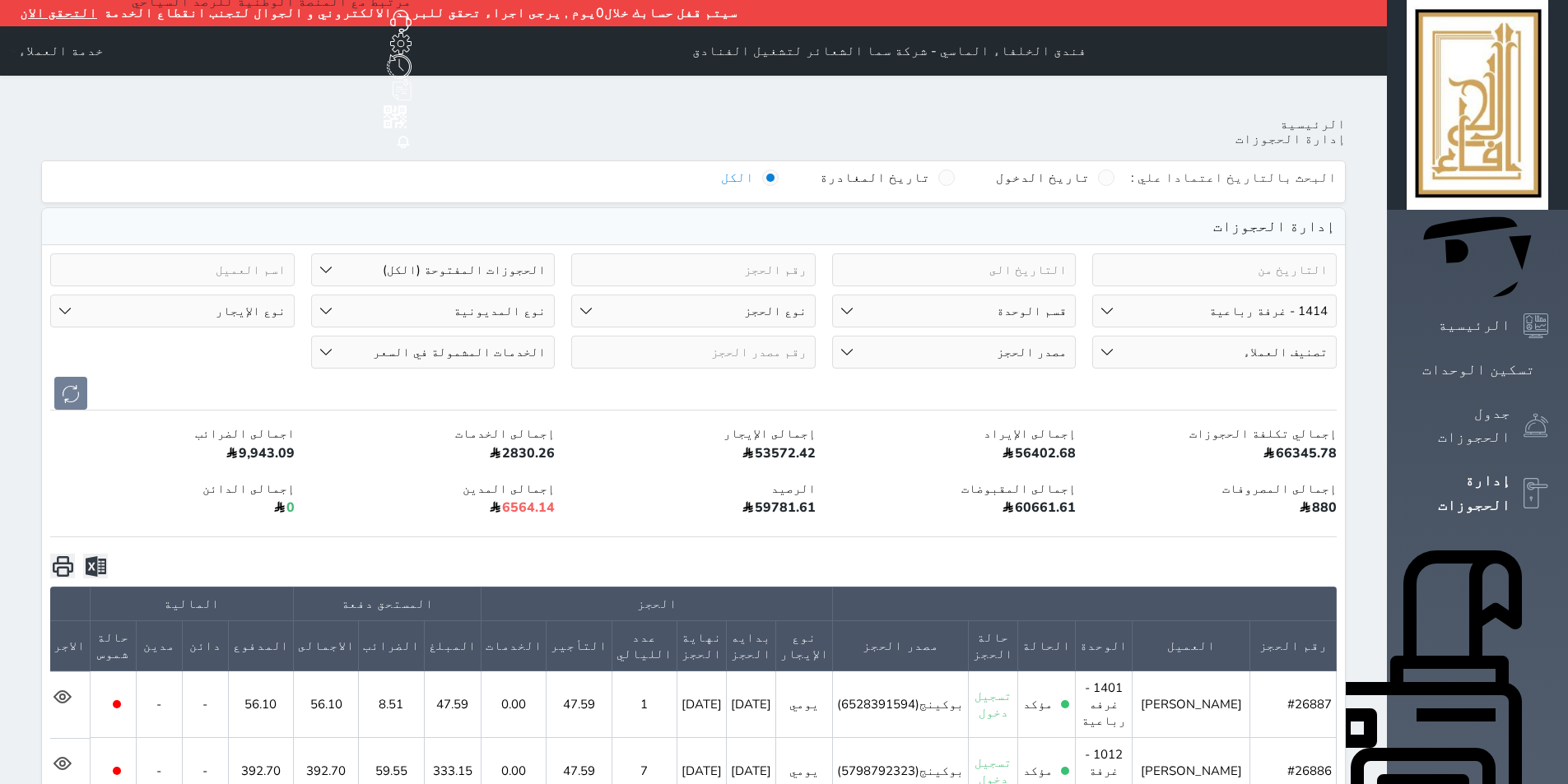 click on "رقم الوحدة
101 - غرفة رباعية
102 - غرفة ثنائي
103 - غرفة ثلاثية
104 - غرفة ثنائي
105 - غرفة ثنائي
106 - غرفة ثلاثية
107 - غرفة ثنائى
108 - غرفة ثنائي
109 - غرفة ثنائى
110 - غرفة ثلاثية
111 - غرفة ثنائي
112 - غرفة رباعية
113 - غرفة رباعية
114 - غرفة ثنائي
115 - غرفة ثلاثية
116 - غرفة كينج
117 - غرفة ثنائي" at bounding box center [1214, 311] 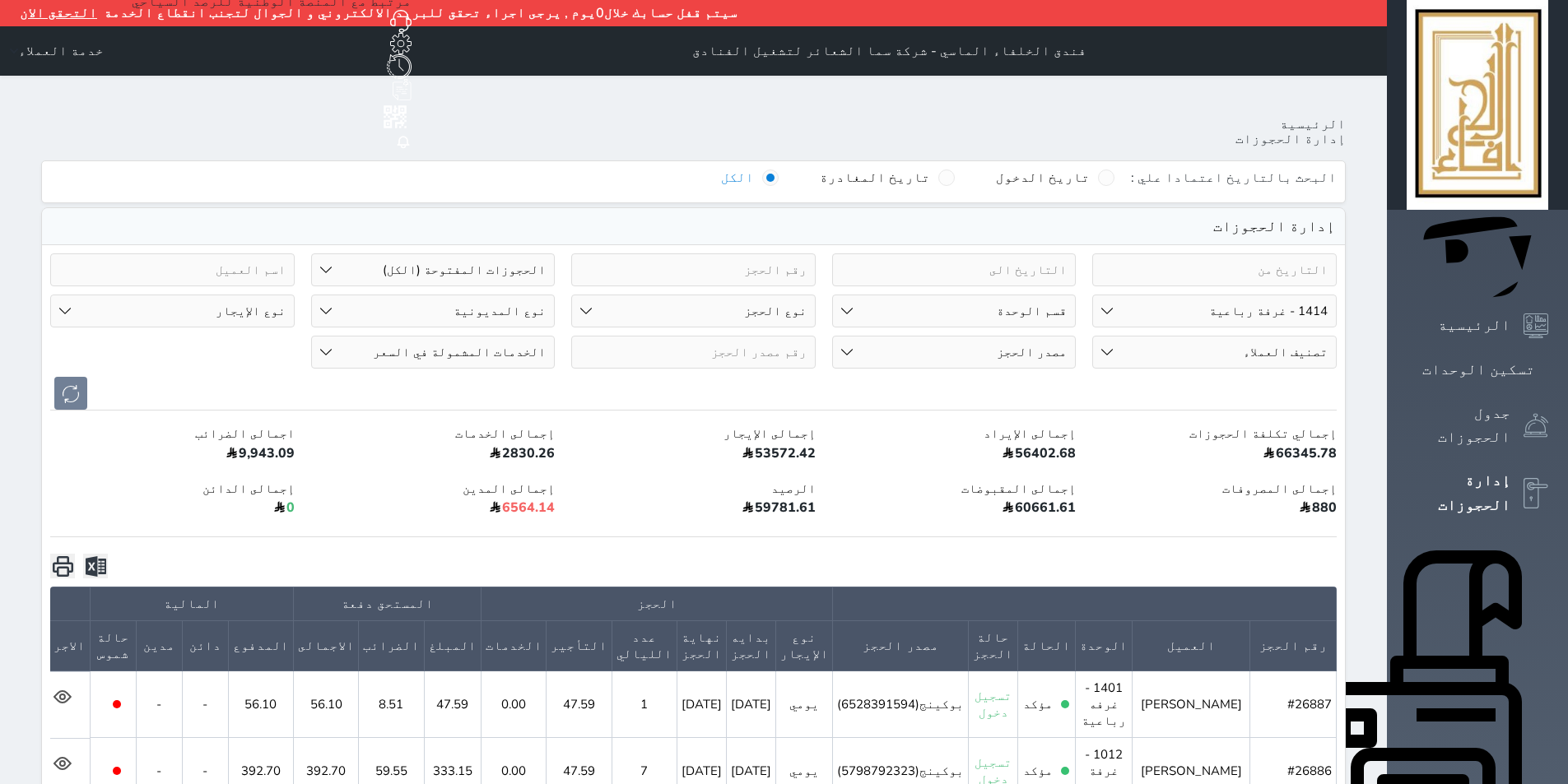 click on "رقم الوحدة
101 - غرفة رباعية
102 - غرفة ثنائي
103 - غرفة ثلاثية
104 - غرفة ثنائي
105 - غرفة ثنائي
106 - غرفة ثلاثية
107 - غرفة ثنائى
108 - غرفة ثنائي
109 - غرفة ثنائى
110 - غرفة ثلاثية
111 - غرفة ثنائي
112 - غرفة رباعية
113 - غرفة رباعية
114 - غرفة ثنائي
115 - غرفة ثلاثية
116 - غرفة كينج
117 - غرفة ثنائي" at bounding box center [1214, 311] 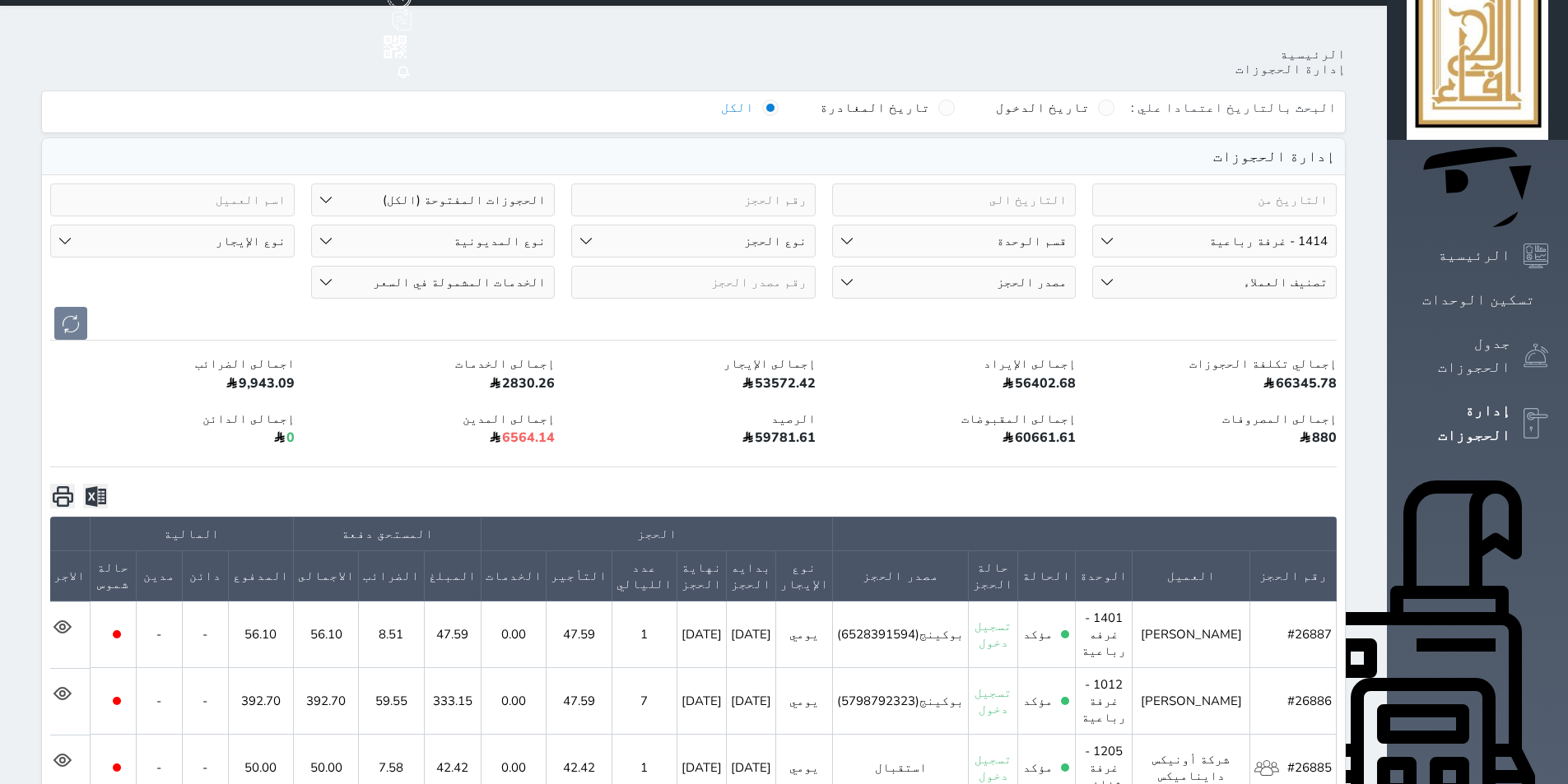 scroll, scrollTop: 0, scrollLeft: 0, axis: both 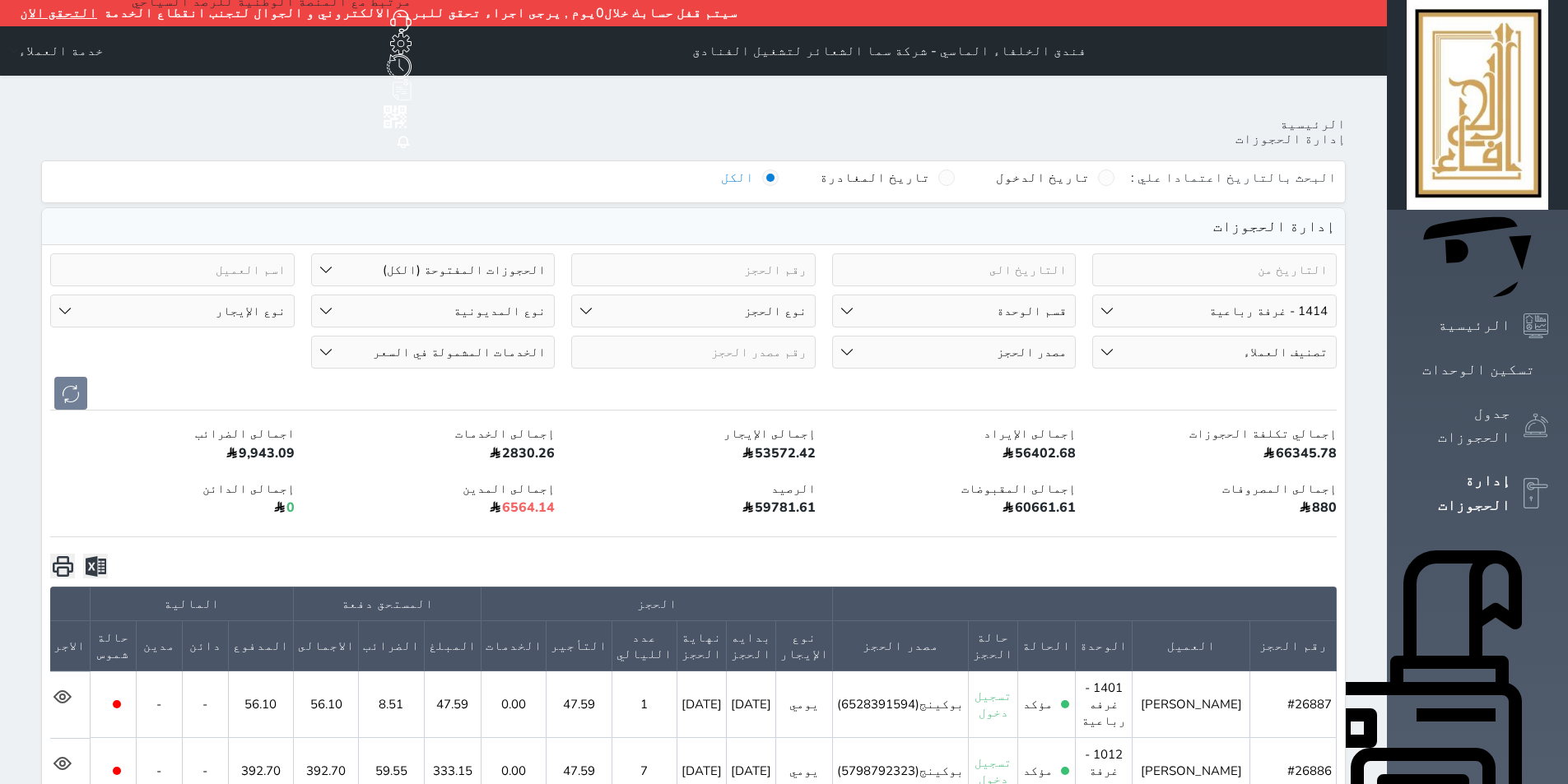 click on "رقم الوحدة
101 - غرفة رباعية
102 - غرفة ثنائي
103 - غرفة ثلاثية
104 - غرفة ثنائي
105 - غرفة ثنائي
106 - غرفة ثلاثية
107 - غرفة ثنائى
108 - غرفة ثنائي
109 - غرفة ثنائى
110 - غرفة ثلاثية
111 - غرفة ثنائي
112 - غرفة رباعية
113 - غرفة رباعية
114 - غرفة ثنائي
115 - غرفة ثلاثية
116 - غرفة كينج
117 - غرفة ثنائي" at bounding box center [1214, 311] 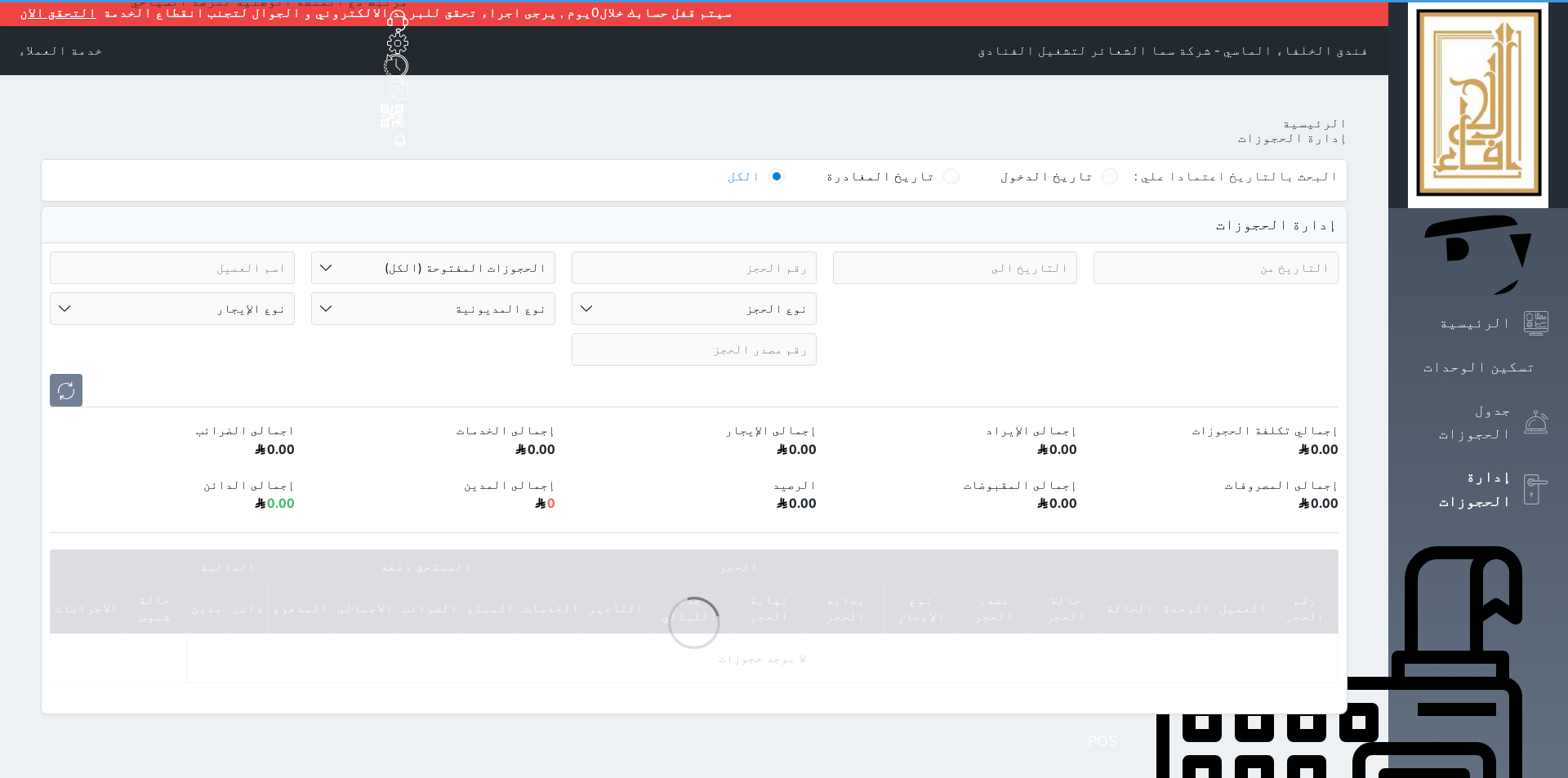 select on "open_all" 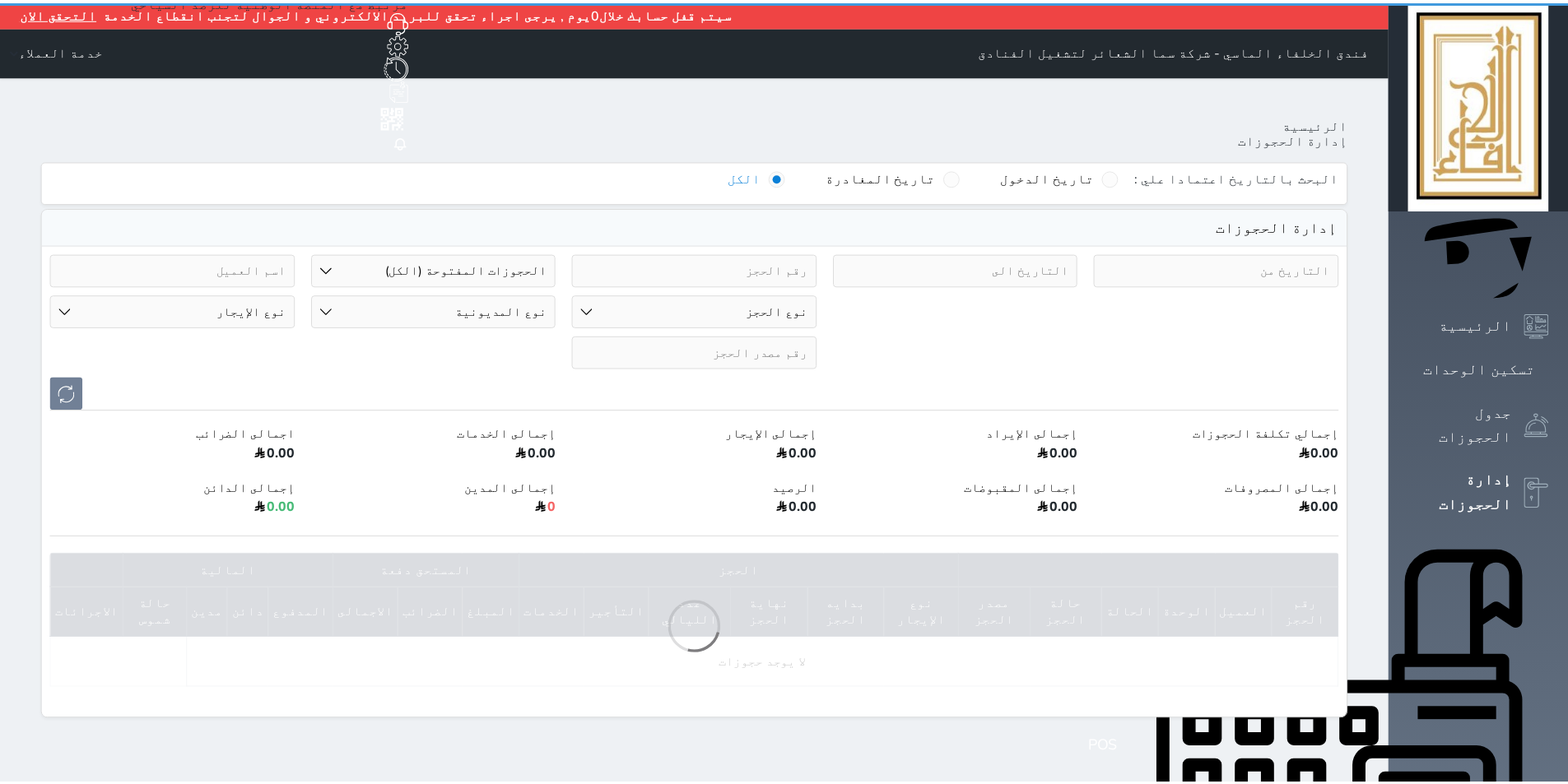 scroll, scrollTop: 0, scrollLeft: 0, axis: both 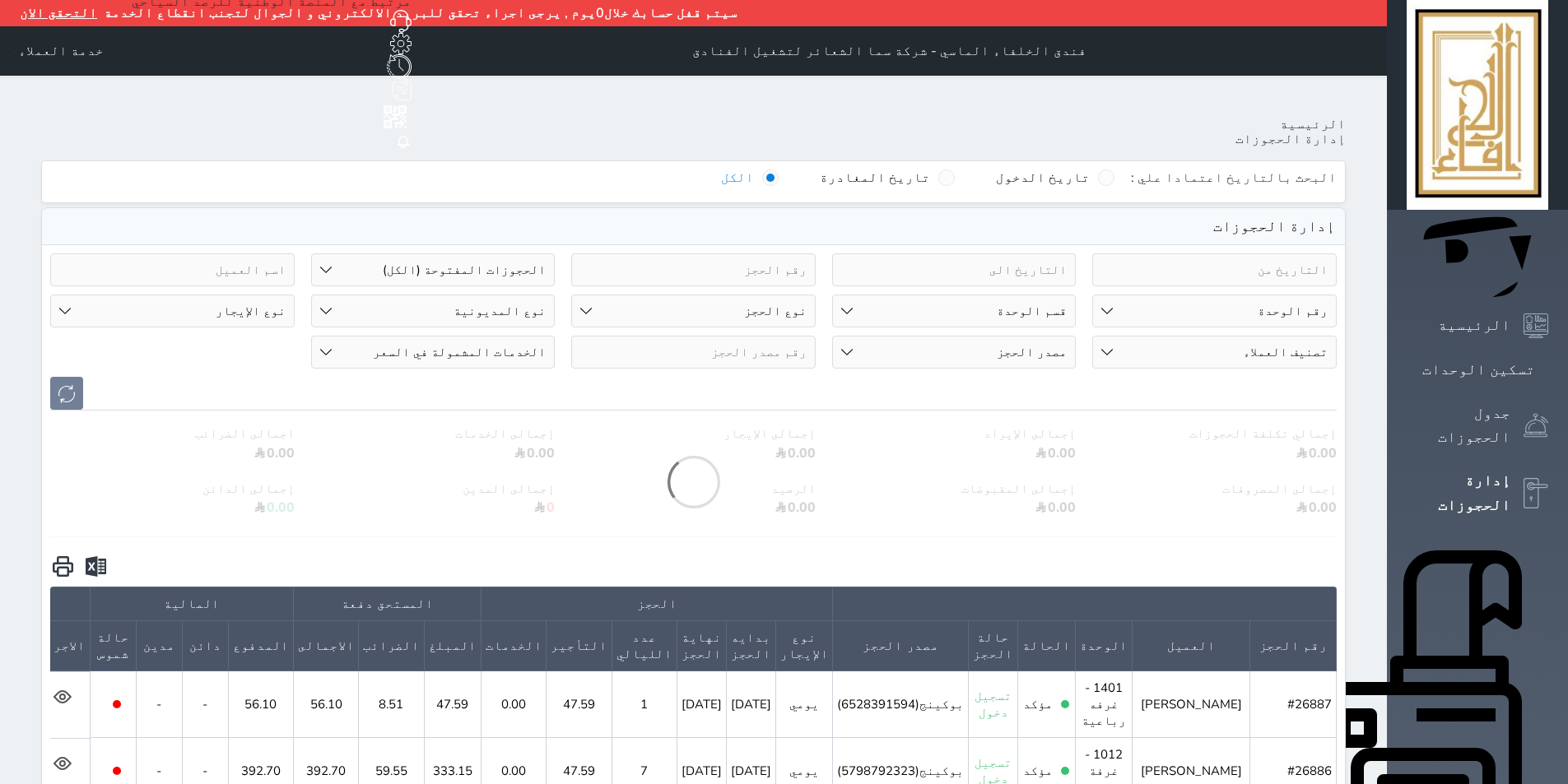 click on "رقم الوحدة
101 - غرفة رباعية
102 - غرفة ثنائي
103 - غرفة ثلاثية
104 - غرفة ثنائي
105 - غرفة ثنائي
106 - غرفة ثلاثية
107 - غرفة ثنائى
108 - غرفة ثنائي
109 - غرفة ثنائى
110 - غرفة ثلاثية
111 - غرفة ثنائي
112 - غرفة رباعية
113 - غرفة رباعية
114 - غرفة ثنائي
115 - غرفة ثلاثية
116 - غرفة كينج
117 - غرفة ثنائي" at bounding box center (1214, 311) 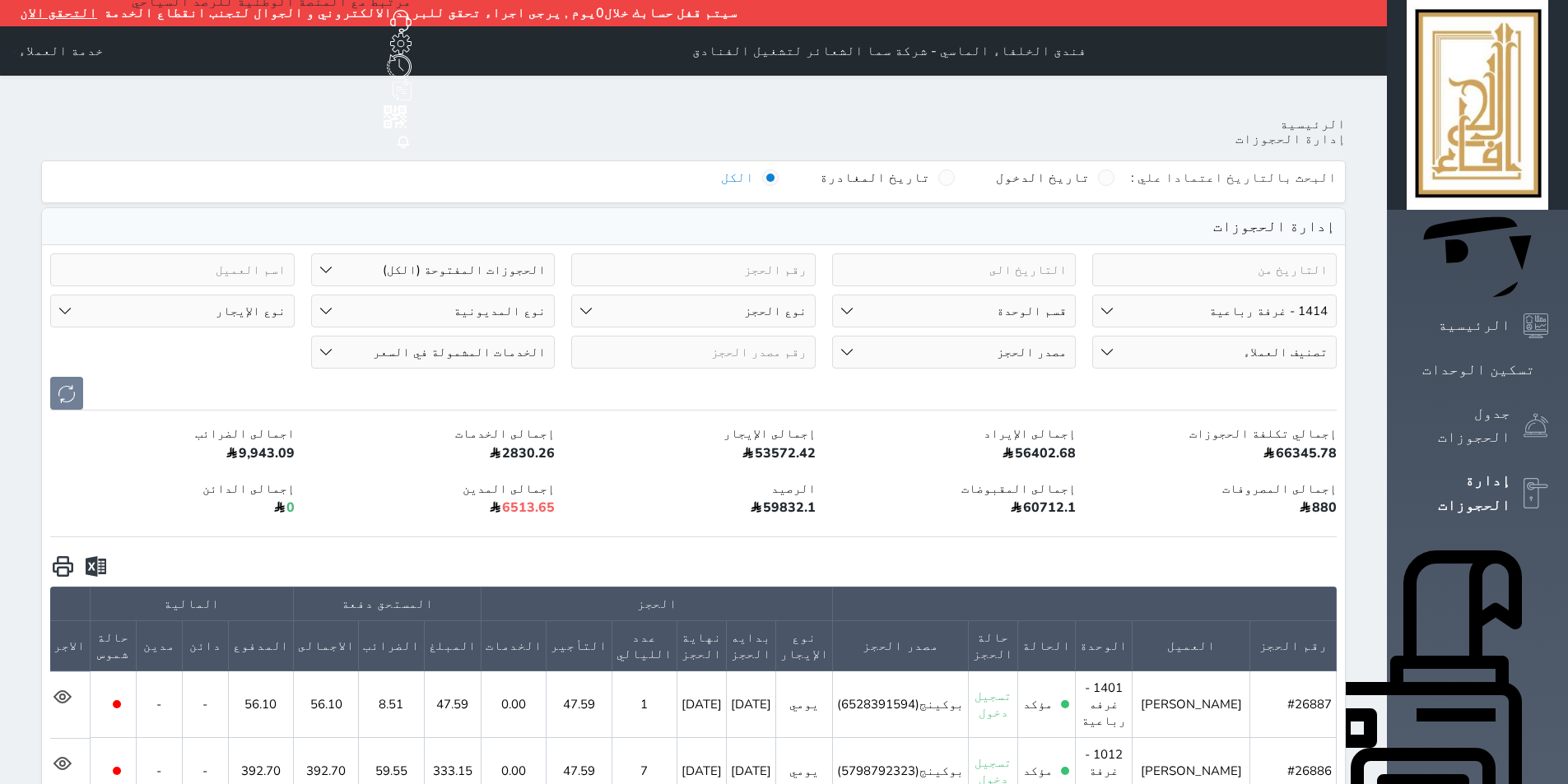 click on "رقم الوحدة
101 - غرفة رباعية
102 - غرفة ثنائي
103 - غرفة ثلاثية
104 - غرفة ثنائي
105 - غرفة ثنائي
106 - غرفة ثلاثية
107 - غرفة ثنائى
108 - غرفة ثنائي
109 - غرفة ثنائى
110 - غرفة ثلاثية
111 - غرفة ثنائي
112 - غرفة رباعية
113 - غرفة رباعية
114 - غرفة ثنائي
115 - غرفة ثلاثية
116 - غرفة كينج
117 - غرفة ثنائي" at bounding box center [1214, 311] 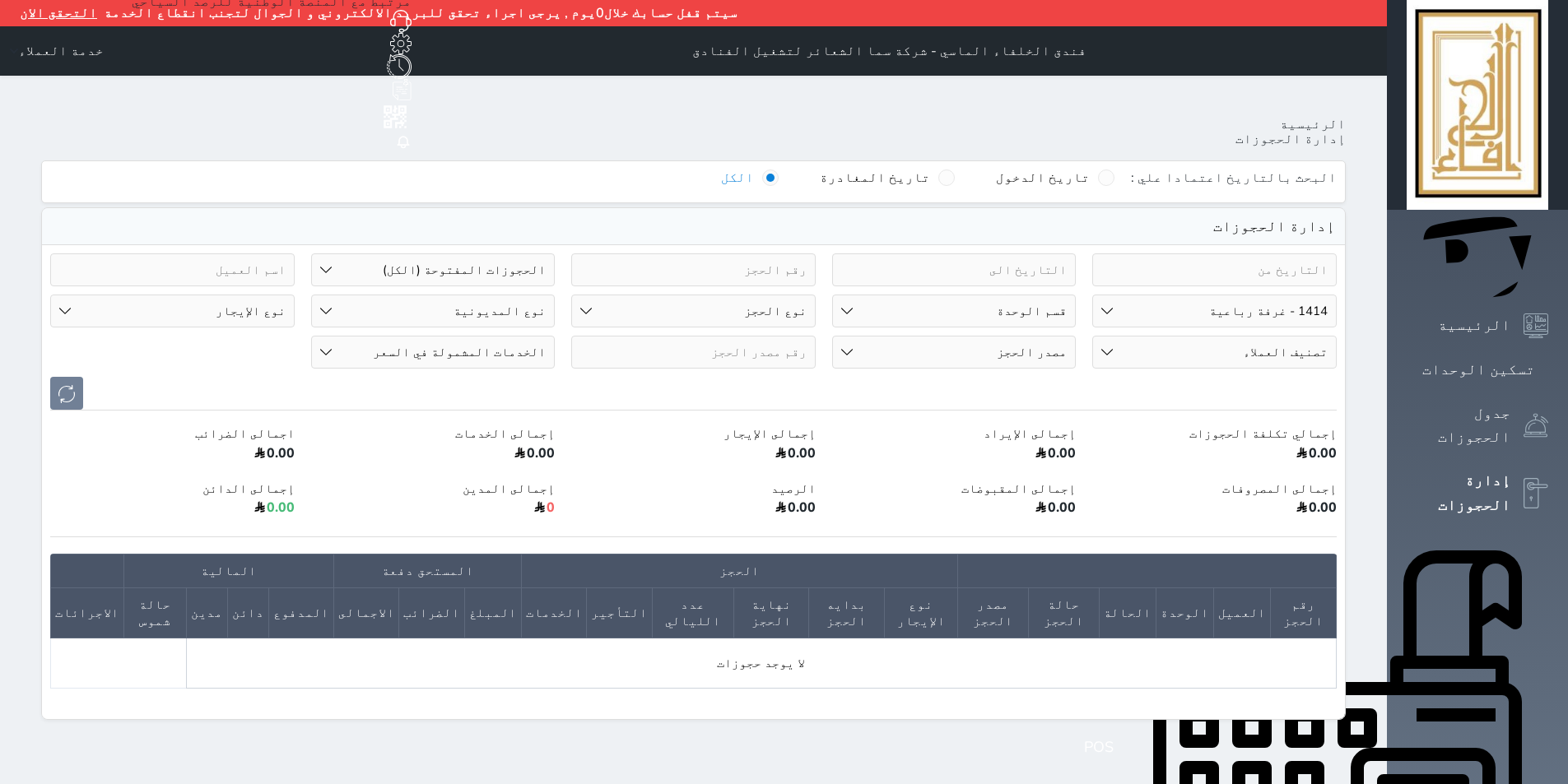 click on "رقم الوحدة
101 - غرفة رباعية
102 - غرفة ثنائي
103 - غرفة ثلاثية
104 - غرفة ثنائي
105 - غرفة ثنائي
106 - غرفة ثلاثية
107 - غرفة ثنائى
108 - غرفة ثنائي
109 - غرفة ثنائى
110 - غرفة ثلاثية
111 - غرفة ثنائي
112 - غرفة رباعية
113 - غرفة رباعية
114 - غرفة ثنائي
115 - غرفة ثلاثية
116 - غرفة كينج
117 - غرفة ثنائي" at bounding box center (1214, 311) 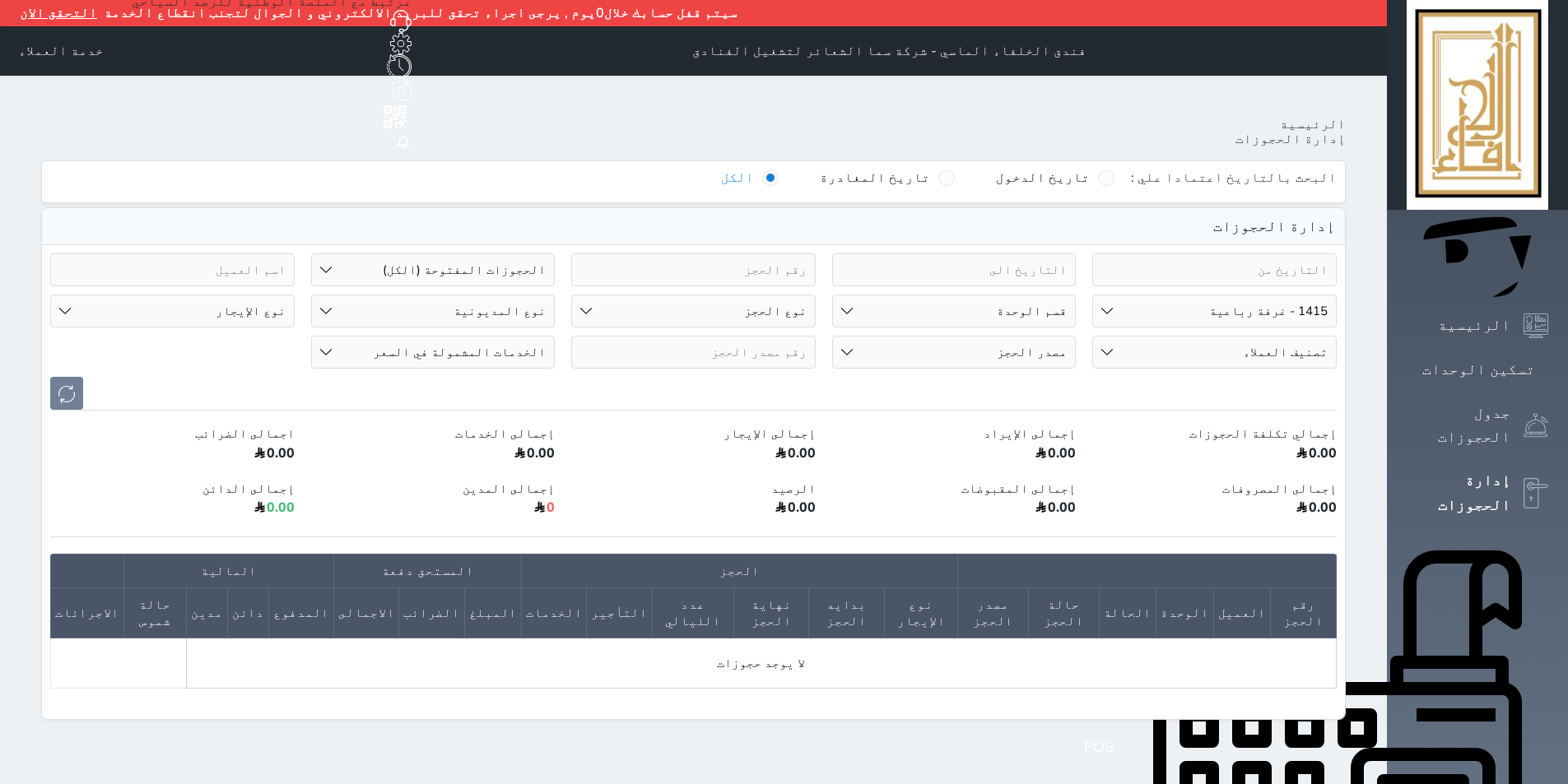 click on "رقم الوحدة
101 - غرفة رباعية
102 - غرفة ثنائي
103 - غرفة ثلاثية
104 - غرفة ثنائي
105 - غرفة ثنائي
106 - غرفة ثلاثية
107 - غرفة ثنائى
108 - غرفة ثنائي
109 - غرفة ثنائى
110 - غرفة ثلاثية
111 - غرفة ثنائي
112 - غرفة رباعية
113 - غرفة رباعية
114 - غرفة ثنائي
115 - غرفة ثلاثية
116 - غرفة كينج
117 - غرفة ثنائي" at bounding box center [1214, 311] 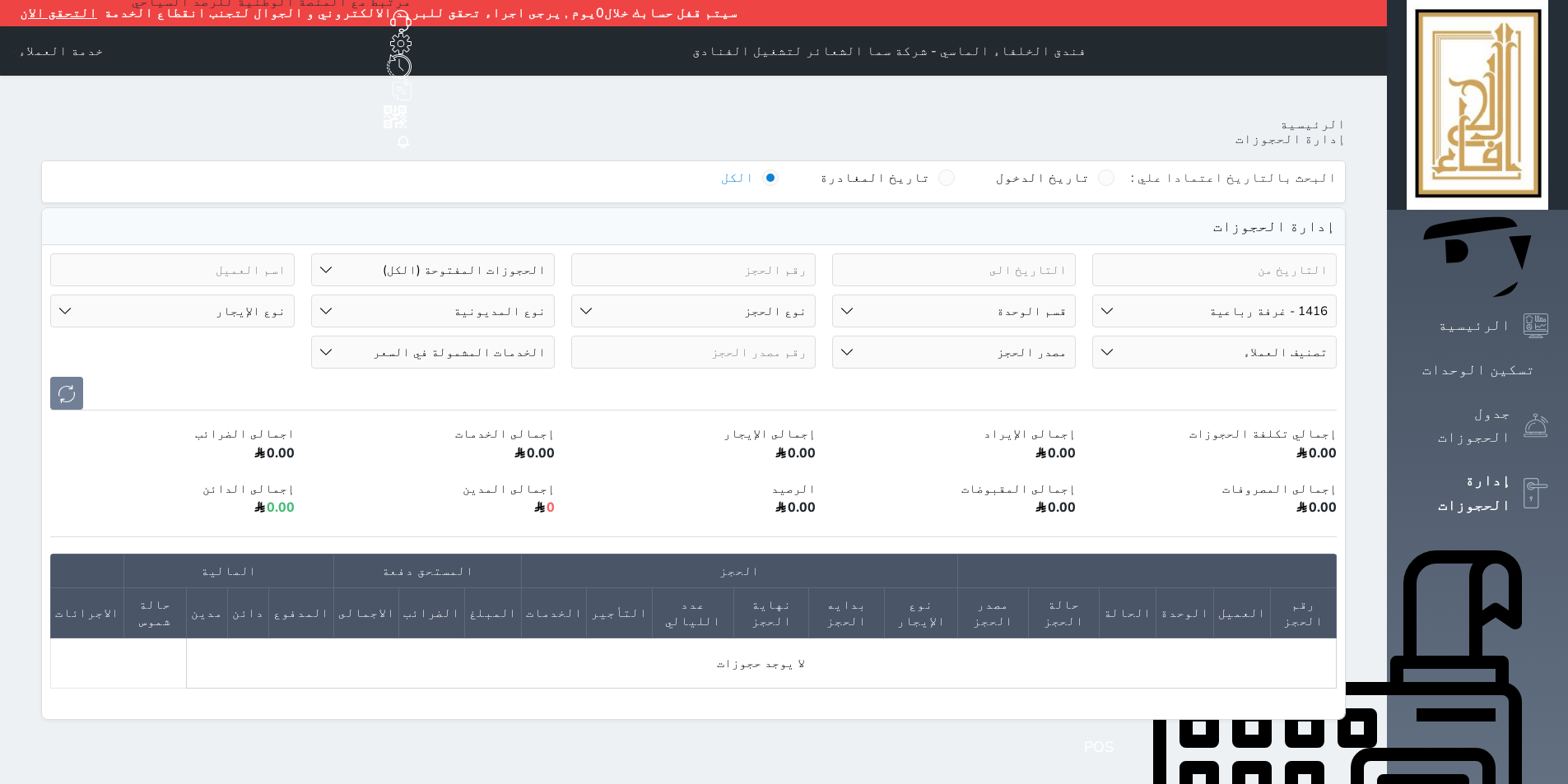 click on "رقم الوحدة
101 - غرفة رباعية
102 - غرفة ثنائي
103 - غرفة ثلاثية
104 - غرفة ثنائي
105 - غرفة ثنائي
106 - غرفة ثلاثية
107 - غرفة ثنائى
108 - غرفة ثنائي
109 - غرفة ثنائى
110 - غرفة ثلاثية
111 - غرفة ثنائي
112 - غرفة رباعية
113 - غرفة رباعية
114 - غرفة ثنائي
115 - غرفة ثلاثية
116 - غرفة كينج
117 - غرفة ثنائي" at bounding box center (1214, 311) 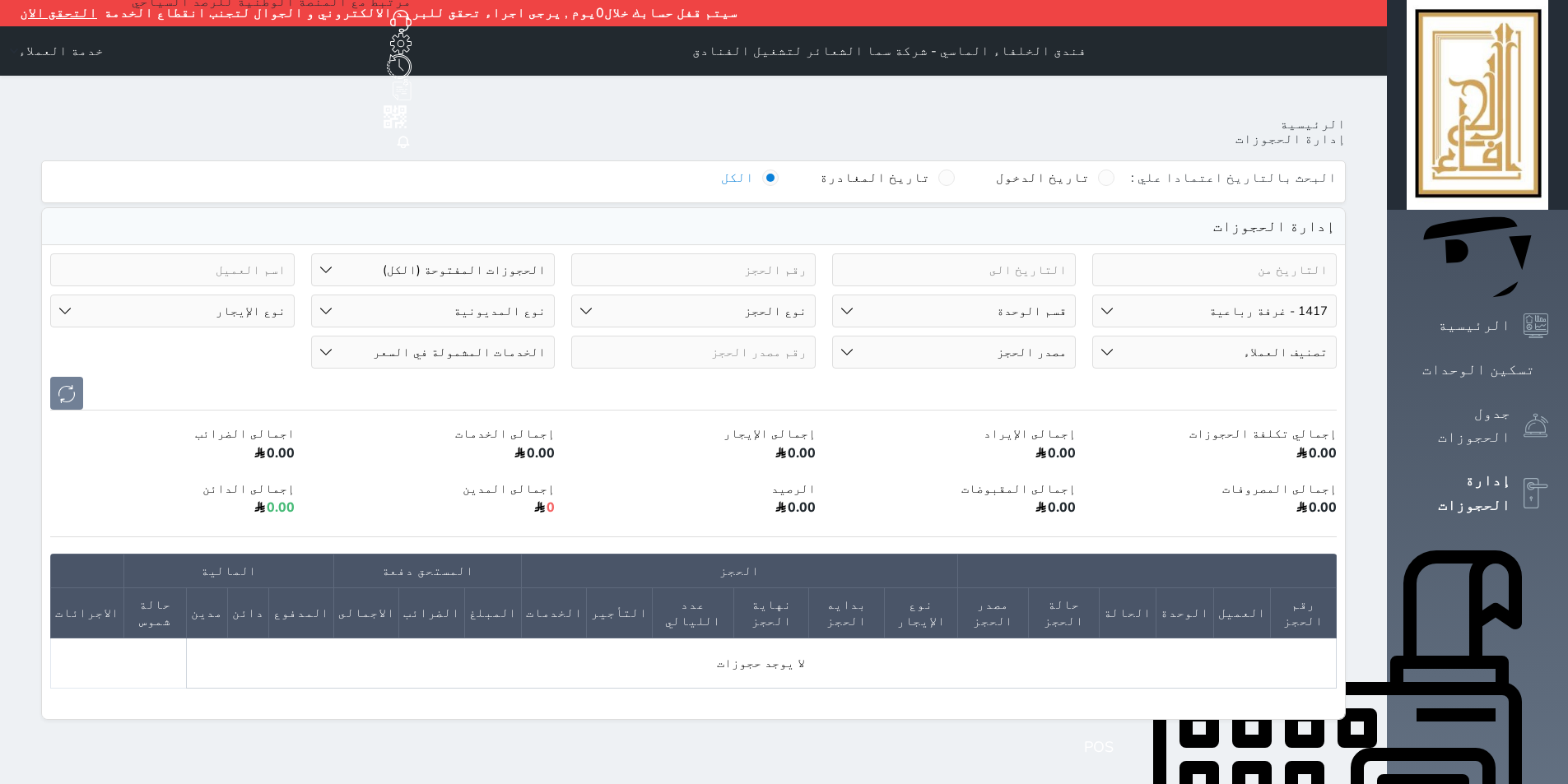 click on "رقم الوحدة
101 - غرفة رباعية
102 - غرفة ثنائي
103 - غرفة ثلاثية
104 - غرفة ثنائي
105 - غرفة ثنائي
106 - غرفة ثلاثية
107 - غرفة ثنائى
108 - غرفة ثنائي
109 - غرفة ثنائى
110 - غرفة ثلاثية
111 - غرفة ثنائي
112 - غرفة رباعية
113 - غرفة رباعية
114 - غرفة ثنائي
115 - غرفة ثلاثية
116 - غرفة كينج
117 - غرفة ثنائي" at bounding box center [1214, 311] 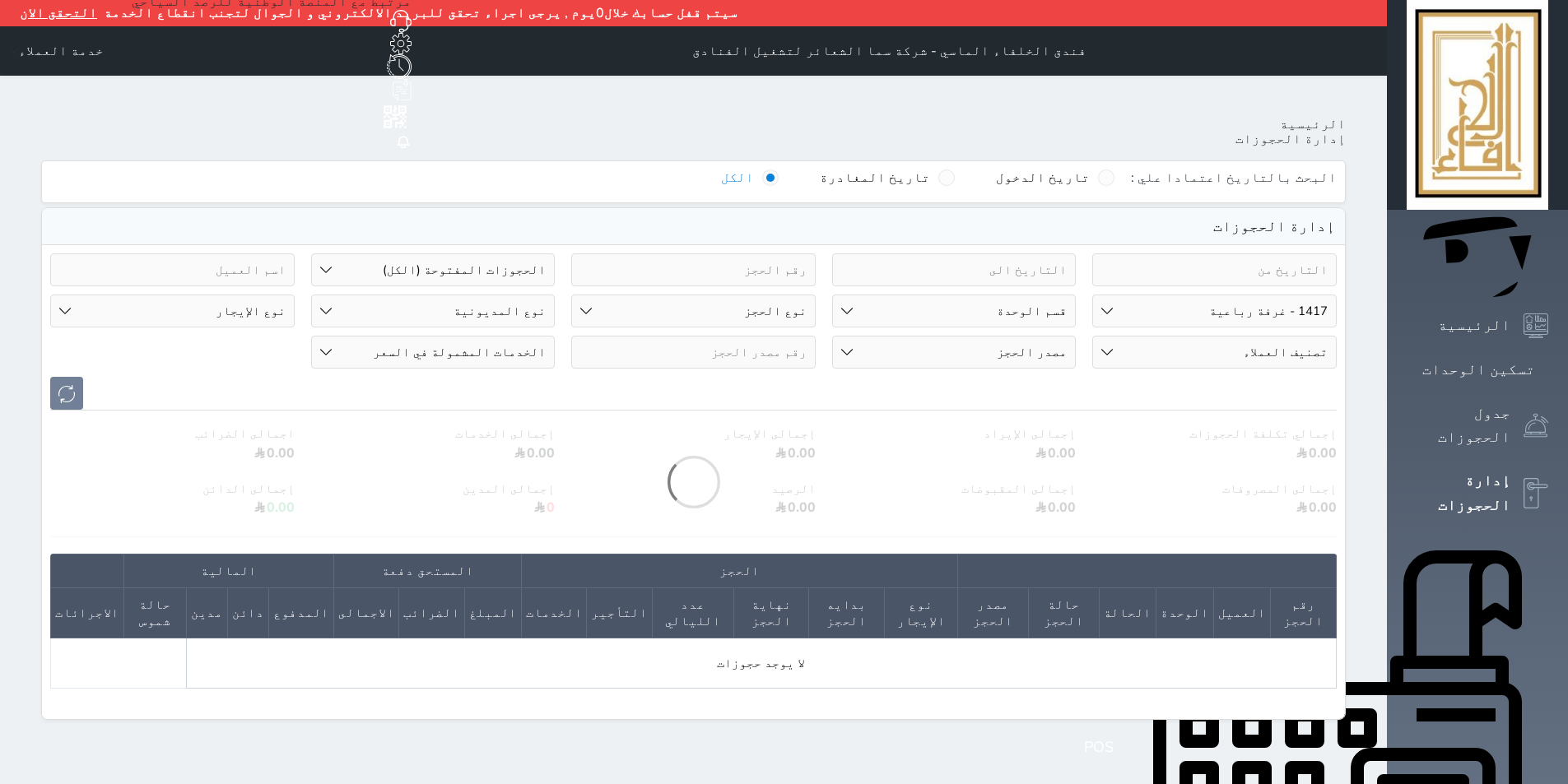 click on "رقم الوحدة
101 - غرفة رباعية
102 - غرفة ثنائي
103 - غرفة ثلاثية
104 - غرفة ثنائي
105 - غرفة ثنائي
106 - غرفة ثلاثية
107 - غرفة ثنائى
108 - غرفة ثنائي
109 - غرفة ثنائى
110 - غرفة ثلاثية
111 - غرفة ثنائي
112 - غرفة رباعية
113 - غرفة رباعية
114 - غرفة ثنائي
115 - غرفة ثلاثية
116 - غرفة كينج
117 - غرفة ثنائي" at bounding box center [1214, 311] 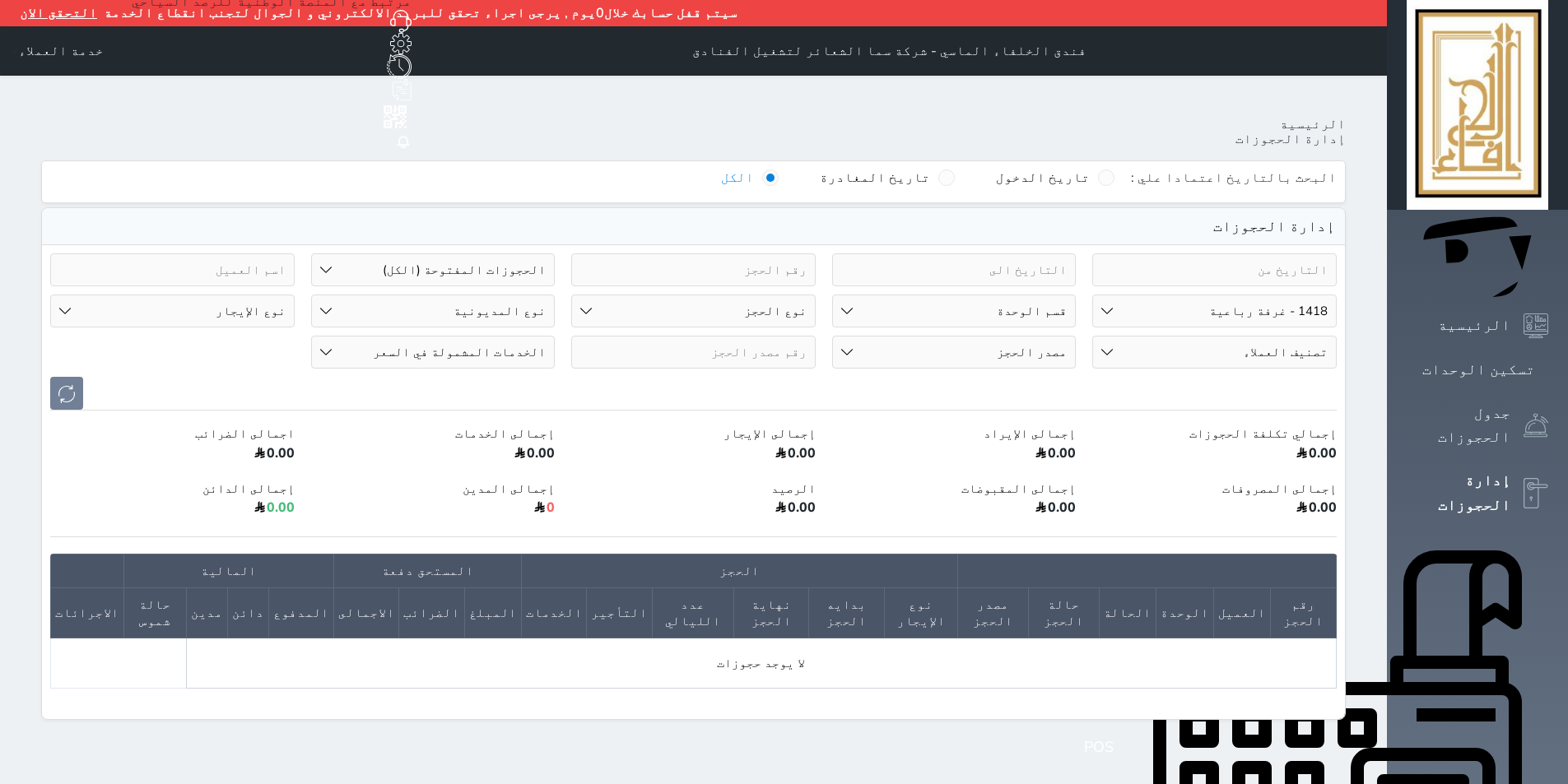 click on "رقم الوحدة
101 - غرفة رباعية
102 - غرفة ثنائي
103 - غرفة ثلاثية
104 - غرفة ثنائي
105 - غرفة ثنائي
106 - غرفة ثلاثية
107 - غرفة ثنائى
108 - غرفة ثنائي
109 - غرفة ثنائى
110 - غرفة ثلاثية
111 - غرفة ثنائي
112 - غرفة رباعية
113 - غرفة رباعية
114 - غرفة ثنائي
115 - غرفة ثلاثية
116 - غرفة كينج
117 - غرفة ثنائي" at bounding box center (1214, 311) 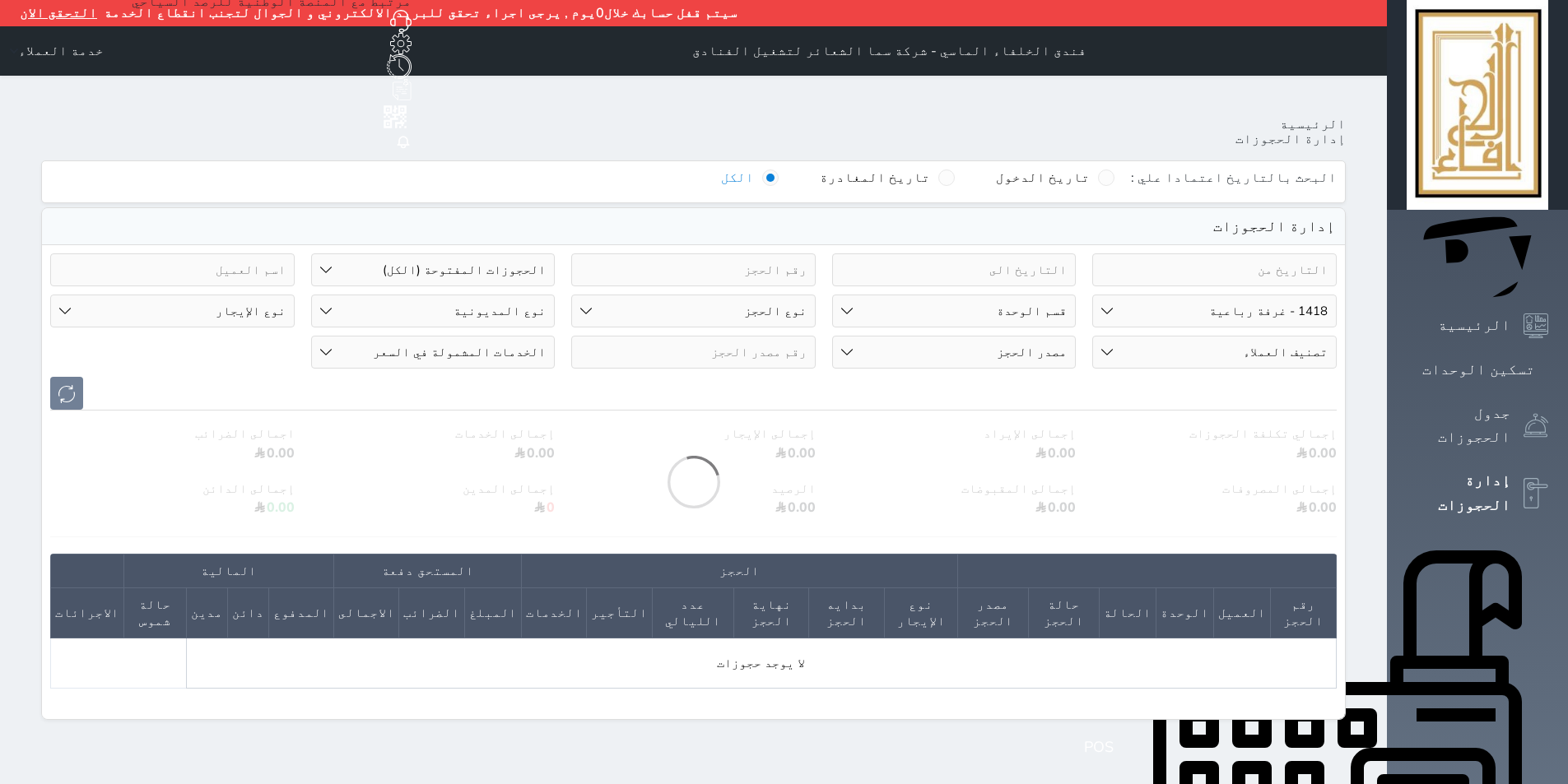 drag, startPoint x: 1336, startPoint y: 269, endPoint x: 1333, endPoint y: 284, distance: 15.297059 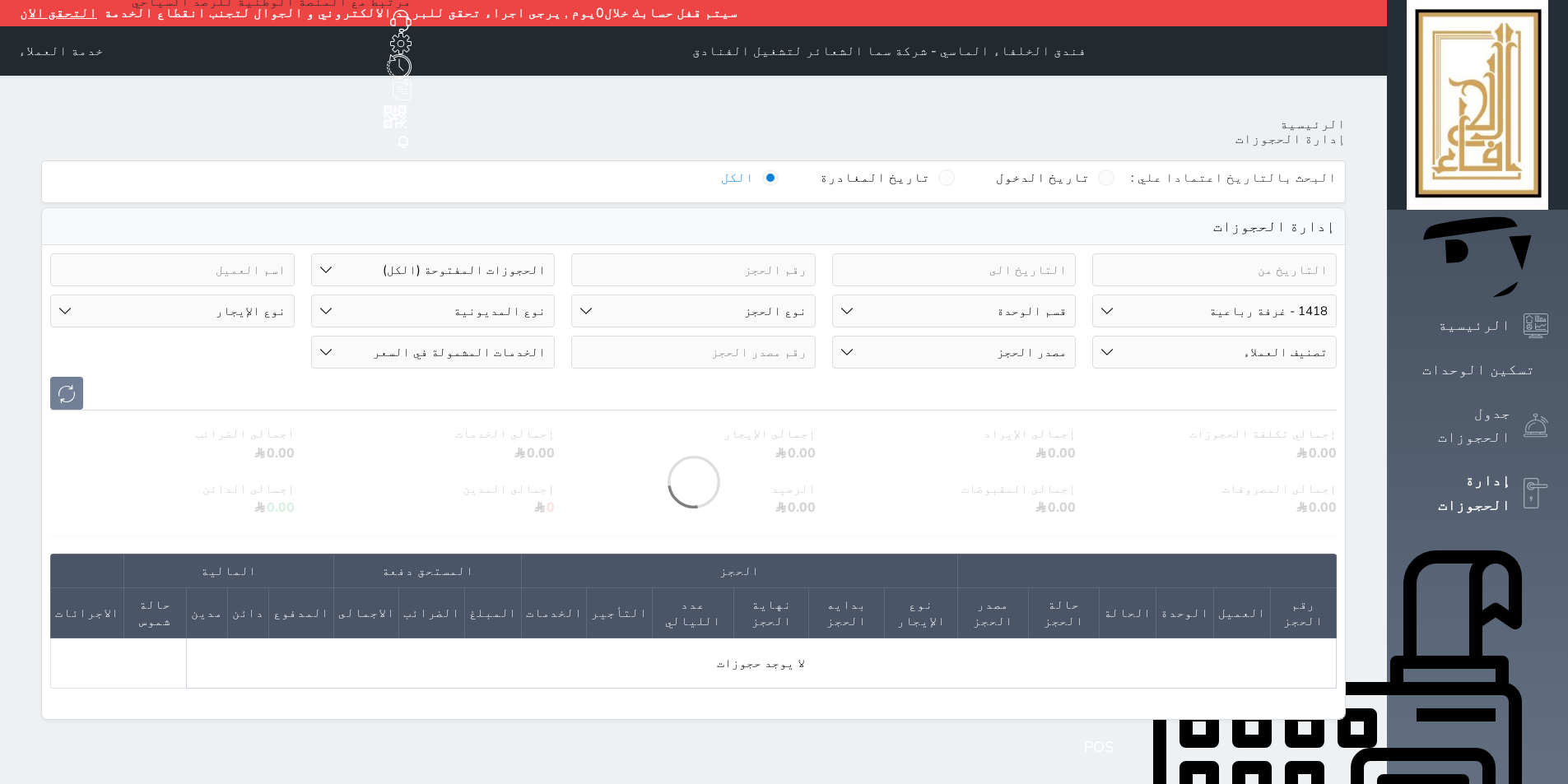 click on "رقم الوحدة
101 - غرفة رباعية
102 - غرفة ثنائي
103 - غرفة ثلاثية
104 - غرفة ثنائي
105 - غرفة ثنائي
106 - غرفة ثلاثية
107 - غرفة ثنائى
108 - غرفة ثنائي
109 - غرفة ثنائى
110 - غرفة ثلاثية
111 - غرفة ثنائي
112 - غرفة رباعية
113 - غرفة رباعية
114 - غرفة ثنائي
115 - غرفة ثلاثية
116 - غرفة كينج
117 - غرفة ثنائي" at bounding box center [1214, 311] 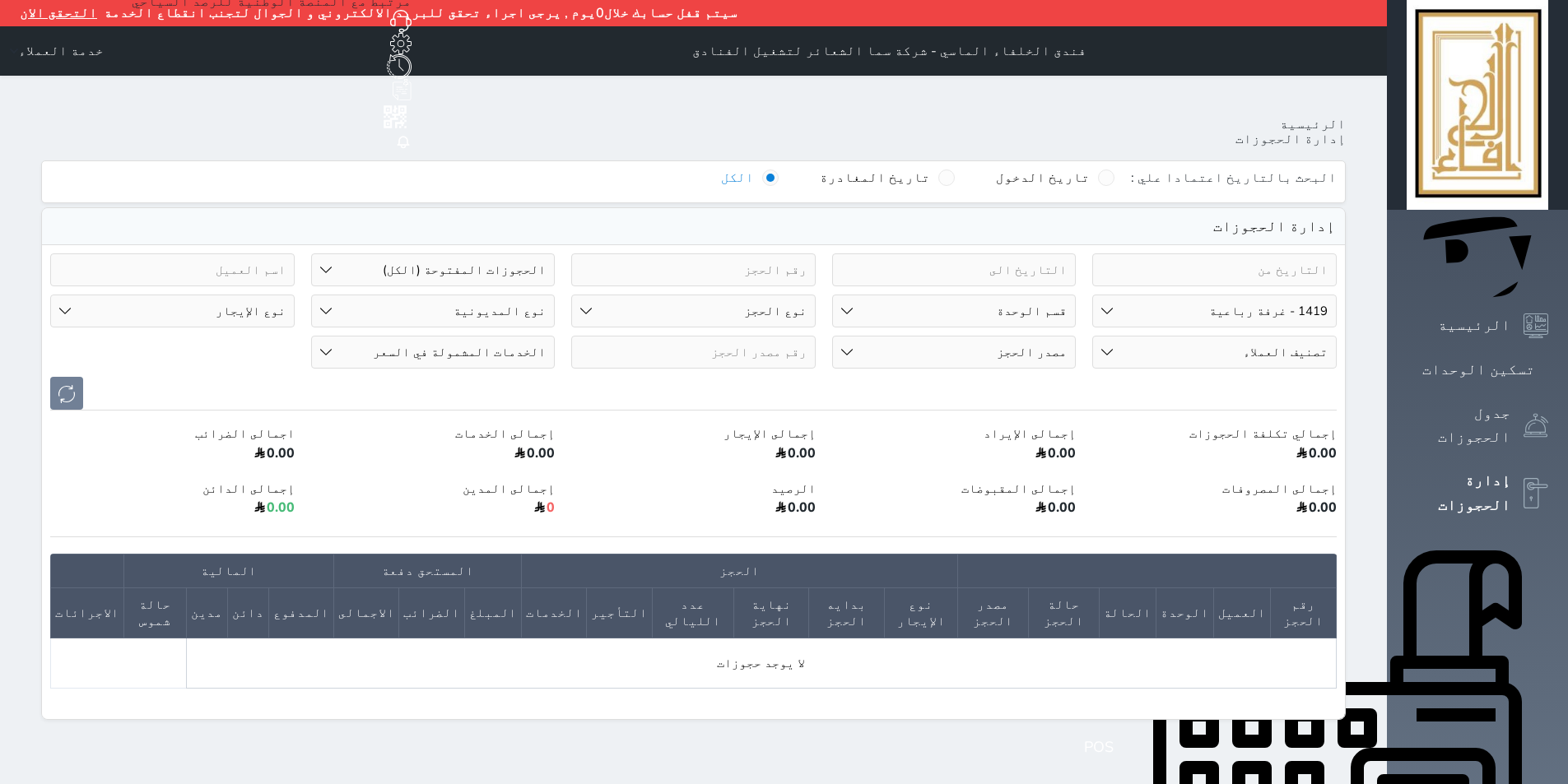 click on "رقم الوحدة
101 - غرفة رباعية
102 - غرفة ثنائي
103 - غرفة ثلاثية
104 - غرفة ثنائي
105 - غرفة ثنائي
106 - غرفة ثلاثية
107 - غرفة ثنائى
108 - غرفة ثنائي
109 - غرفة ثنائى
110 - غرفة ثلاثية
111 - غرفة ثنائي
112 - غرفة رباعية
113 - غرفة رباعية
114 - غرفة ثنائي
115 - غرفة ثلاثية
116 - غرفة كينج
117 - غرفة ثنائي" at bounding box center (1214, 311) 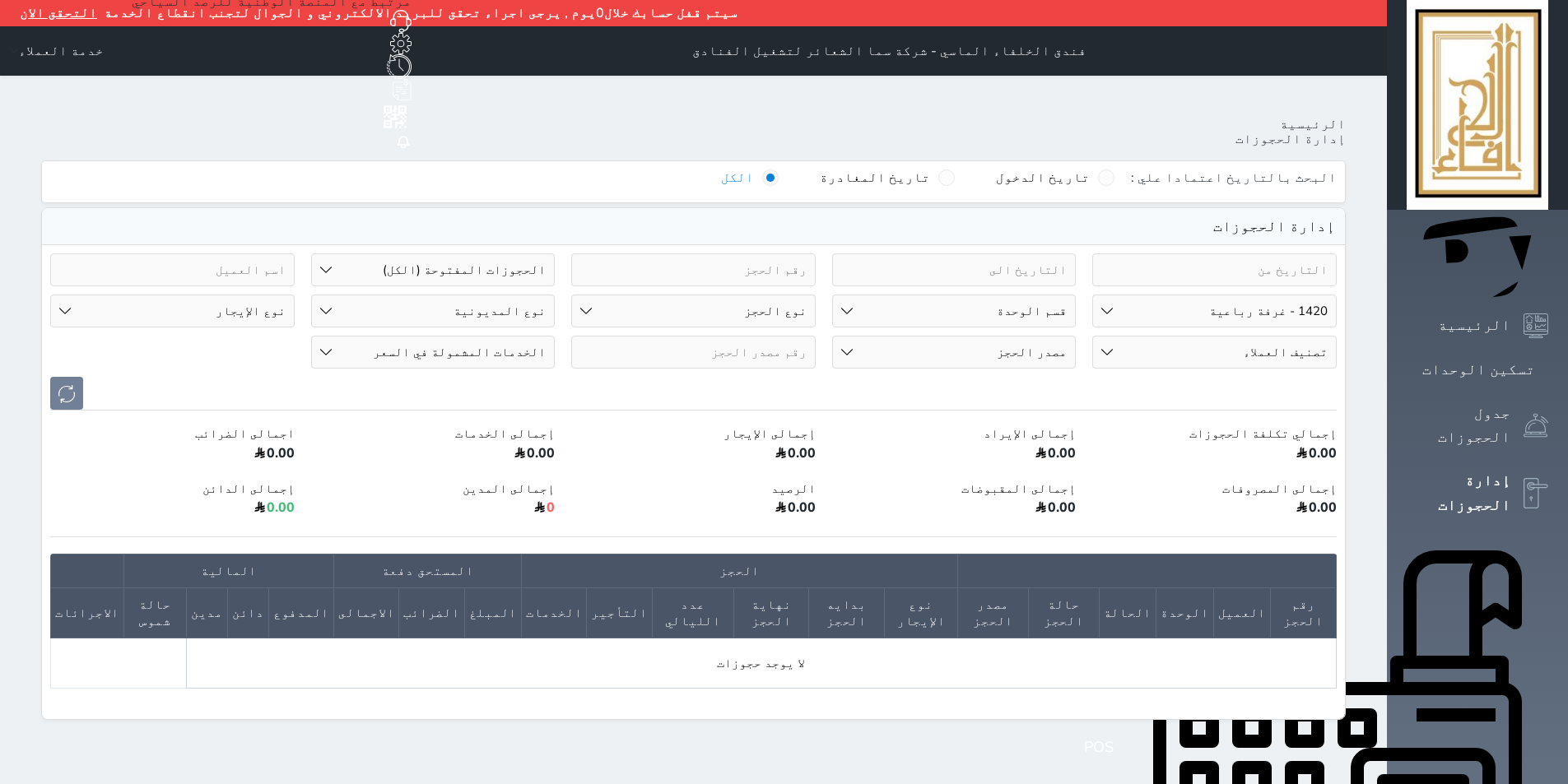 click on "رقم الوحدة
101 - غرفة رباعية
102 - غرفة ثنائي
103 - غرفة ثلاثية
104 - غرفة ثنائي
105 - غرفة ثنائي
106 - غرفة ثلاثية
107 - غرفة ثنائى
108 - غرفة ثنائي
109 - غرفة ثنائى
110 - غرفة ثلاثية
111 - غرفة ثنائي
112 - غرفة رباعية
113 - غرفة رباعية
114 - غرفة ثنائي
115 - غرفة ثلاثية
116 - غرفة كينج
117 - غرفة ثنائي" at bounding box center (1214, 311) 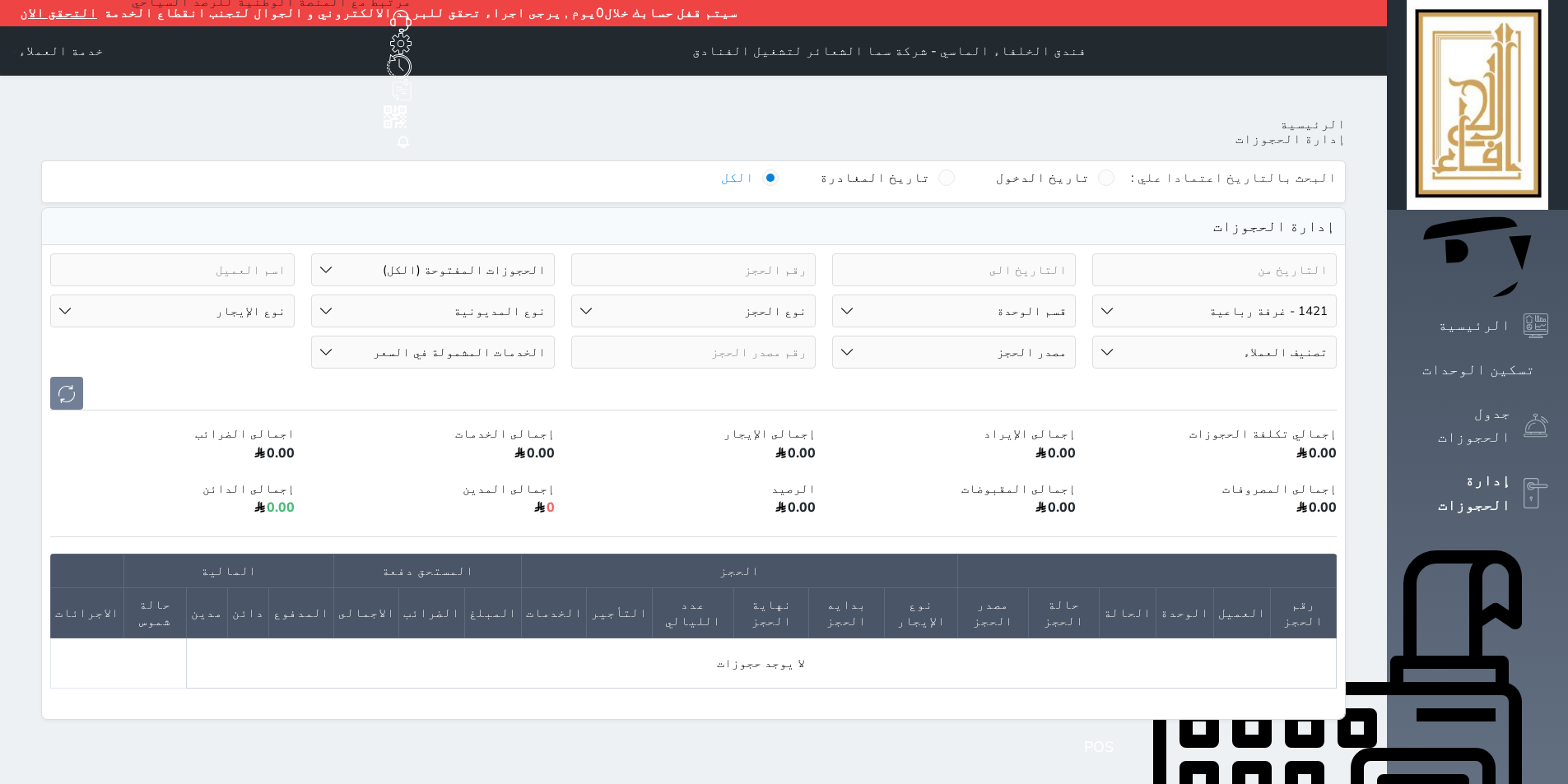 click on "رقم الوحدة
101 - غرفة رباعية
102 - غرفة ثنائي
103 - غرفة ثلاثية
104 - غرفة ثنائي
105 - غرفة ثنائي
106 - غرفة ثلاثية
107 - غرفة ثنائى
108 - غرفة ثنائي
109 - غرفة ثنائى
110 - غرفة ثلاثية
111 - غرفة ثنائي
112 - غرفة رباعية
113 - غرفة رباعية
114 - غرفة ثنائي
115 - غرفة ثلاثية
116 - غرفة كينج
117 - غرفة ثنائي" at bounding box center (1214, 311) 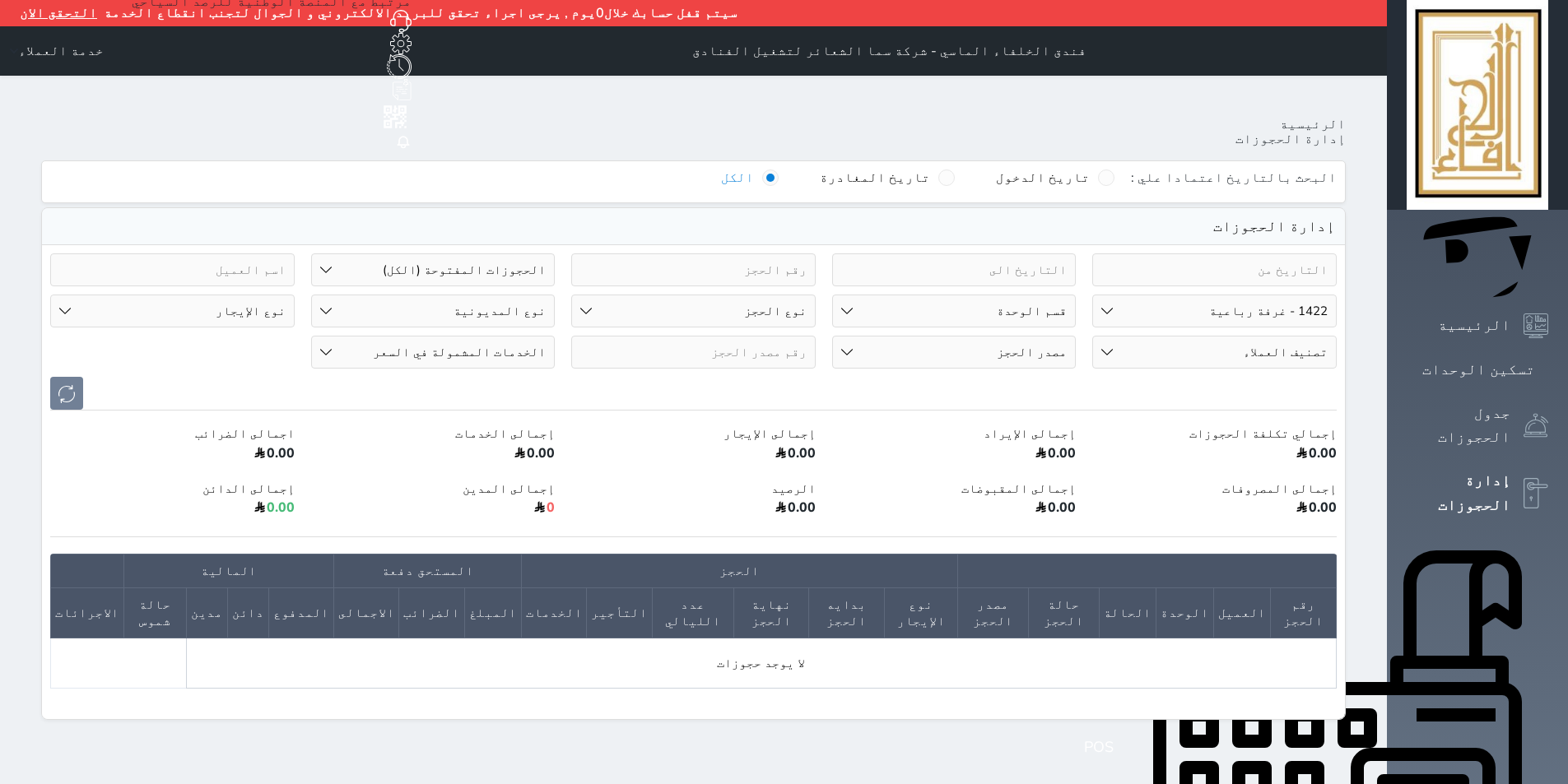 click on "رقم الوحدة
101 - غرفة رباعية
102 - غرفة ثنائي
103 - غرفة ثلاثية
104 - غرفة ثنائي
105 - غرفة ثنائي
106 - غرفة ثلاثية
107 - غرفة ثنائى
108 - غرفة ثنائي
109 - غرفة ثنائى
110 - غرفة ثلاثية
111 - غرفة ثنائي
112 - غرفة رباعية
113 - غرفة رباعية
114 - غرفة ثنائي
115 - غرفة ثلاثية
116 - غرفة كينج
117 - غرفة ثنائي" at bounding box center [1214, 311] 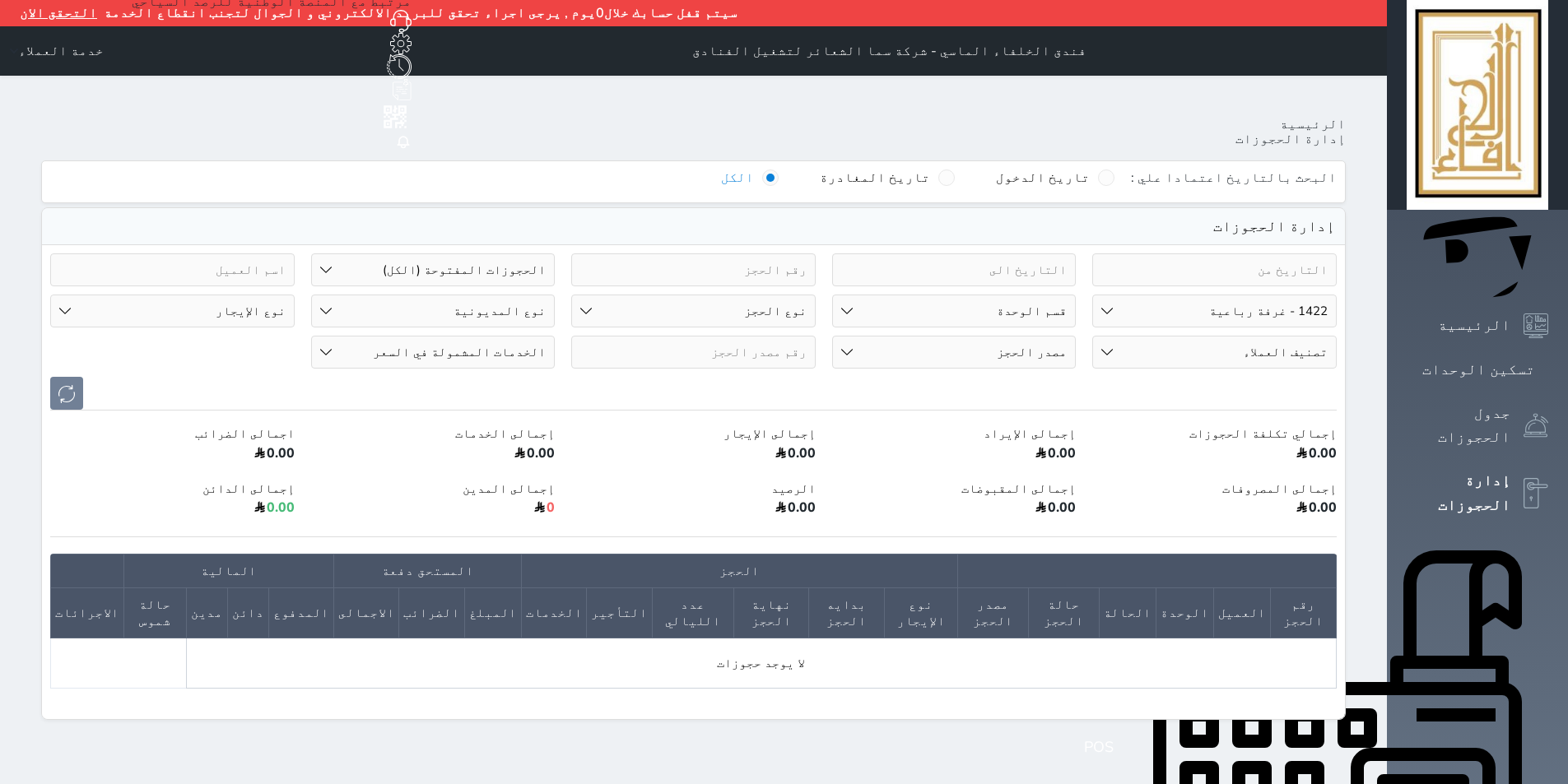 click on "رقم الوحدة
101 - غرفة رباعية
102 - غرفة ثنائي
103 - غرفة ثلاثية
104 - غرفة ثنائي
105 - غرفة ثنائي
106 - غرفة ثلاثية
107 - غرفة ثنائى
108 - غرفة ثنائي
109 - غرفة ثنائى
110 - غرفة ثلاثية
111 - غرفة ثنائي
112 - غرفة رباعية
113 - غرفة رباعية
114 - غرفة ثنائي
115 - غرفة ثلاثية
116 - غرفة كينج
117 - غرفة ثنائي" at bounding box center [1214, 311] 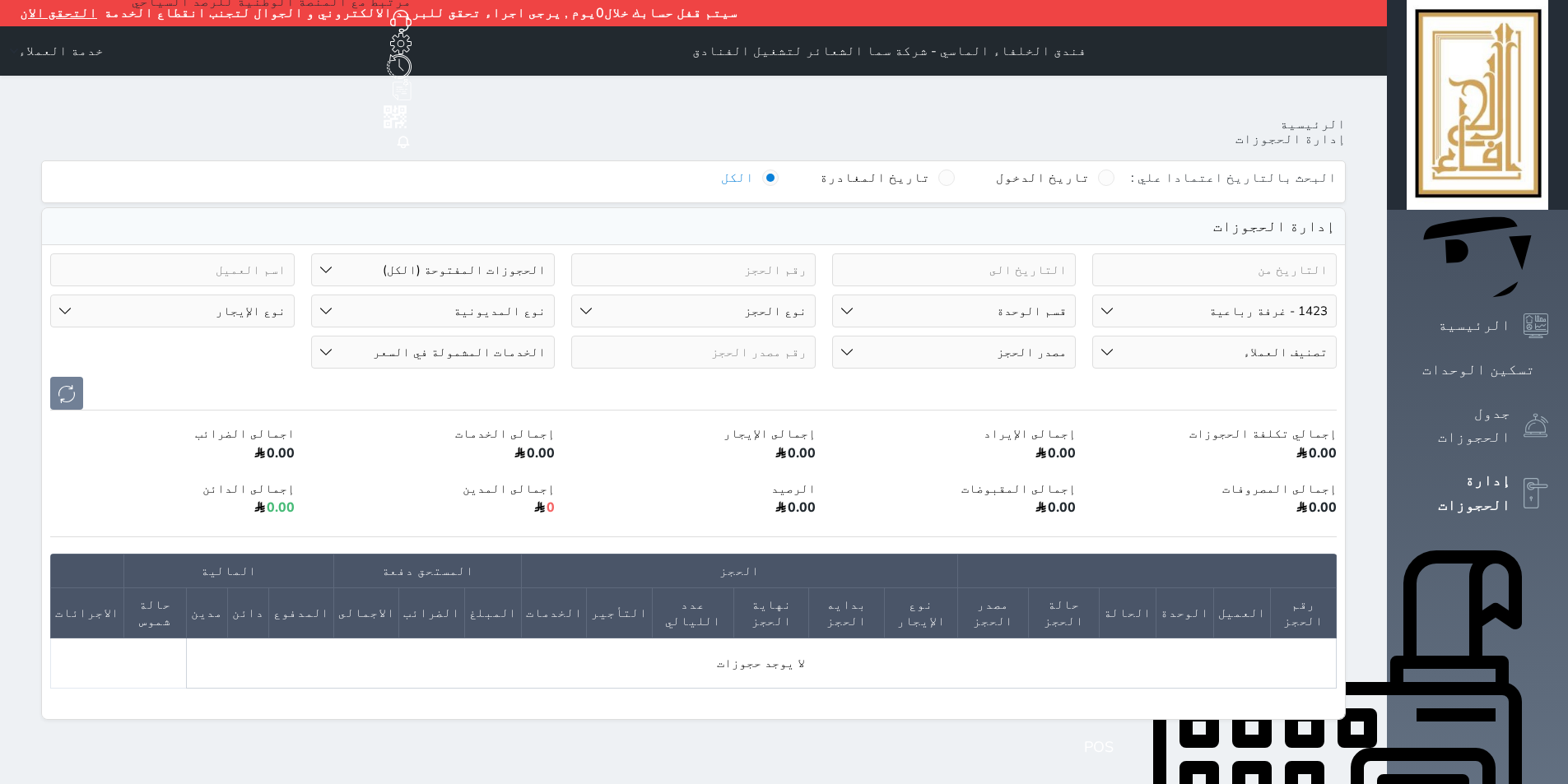 click on "رقم الوحدة
101 - غرفة رباعية
102 - غرفة ثنائي
103 - غرفة ثلاثية
104 - غرفة ثنائي
105 - غرفة ثنائي
106 - غرفة ثلاثية
107 - غرفة ثنائى
108 - غرفة ثنائي
109 - غرفة ثنائى
110 - غرفة ثلاثية
111 - غرفة ثنائي
112 - غرفة رباعية
113 - غرفة رباعية
114 - غرفة ثنائي
115 - غرفة ثلاثية
116 - غرفة كينج
117 - غرفة ثنائي" at bounding box center [1214, 311] 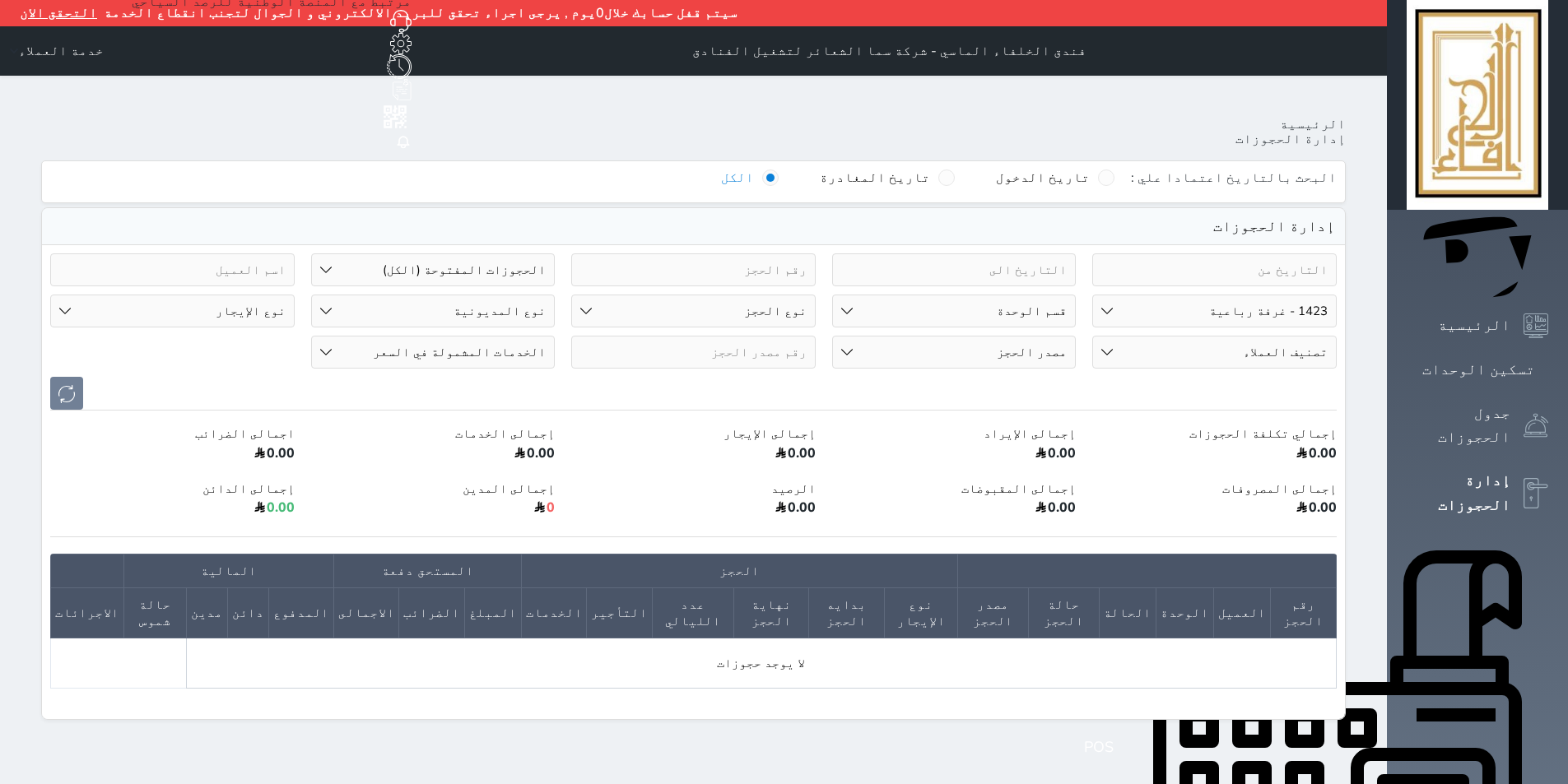 click on "رقم الوحدة
101 - غرفة رباعية
102 - غرفة ثنائي
103 - غرفة ثلاثية
104 - غرفة ثنائي
105 - غرفة ثنائي
106 - غرفة ثلاثية
107 - غرفة ثنائى
108 - غرفة ثنائي
109 - غرفة ثنائى
110 - غرفة ثلاثية
111 - غرفة ثنائي
112 - غرفة رباعية
113 - غرفة رباعية
114 - غرفة ثنائي
115 - غرفة ثلاثية
116 - غرفة كينج
117 - غرفة ثنائي" at bounding box center (1214, 311) 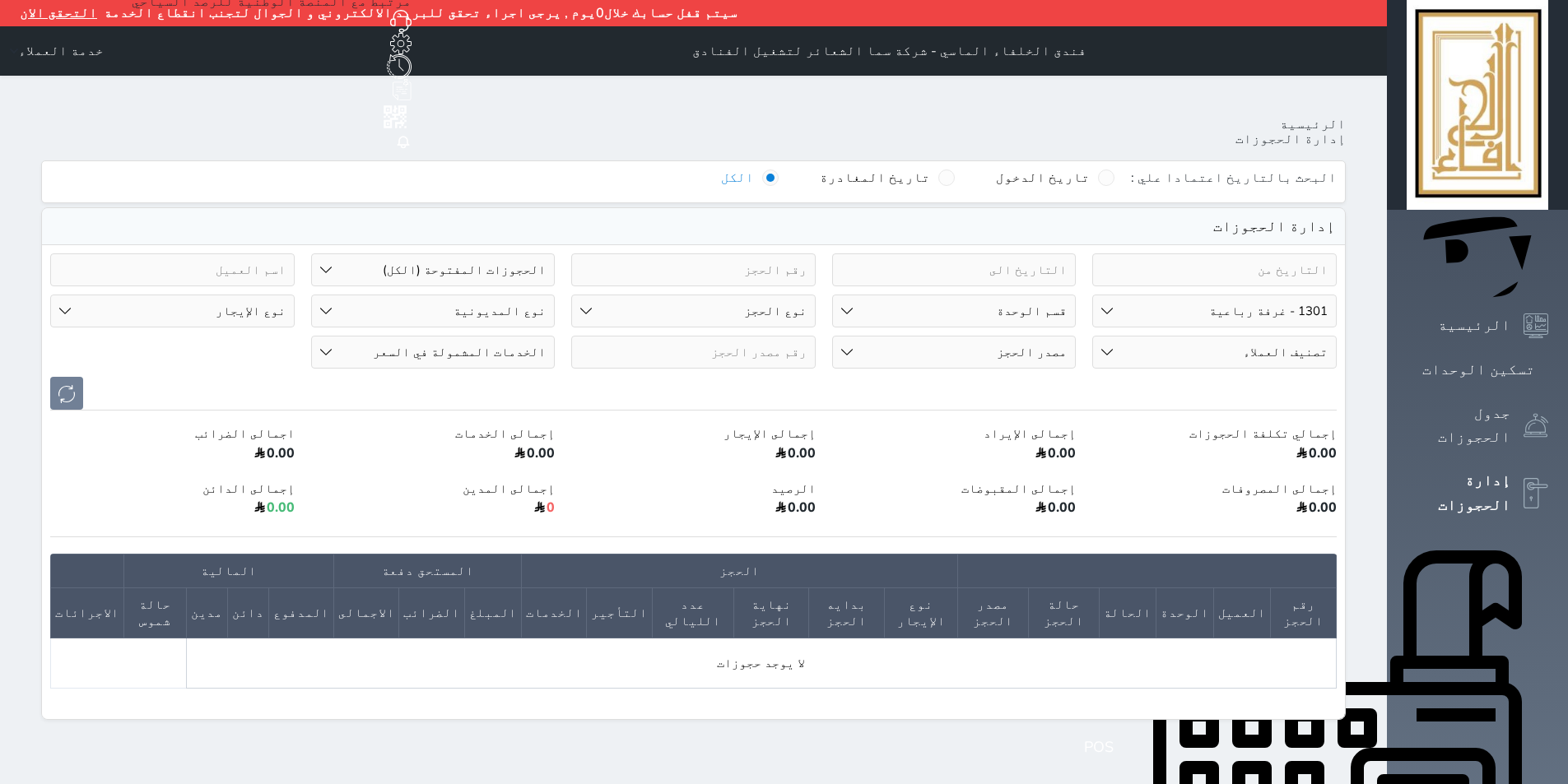 click on "رقم الوحدة
101 - غرفة رباعية
102 - غرفة ثنائي
103 - غرفة ثلاثية
104 - غرفة ثنائي
105 - غرفة ثنائي
106 - غرفة ثلاثية
107 - غرفة ثنائى
108 - غرفة ثنائي
109 - غرفة ثنائى
110 - غرفة ثلاثية
111 - غرفة ثنائي
112 - غرفة رباعية
113 - غرفة رباعية
114 - غرفة ثنائي
115 - غرفة ثلاثية
116 - غرفة كينج
117 - غرفة ثنائي" at bounding box center (1214, 311) 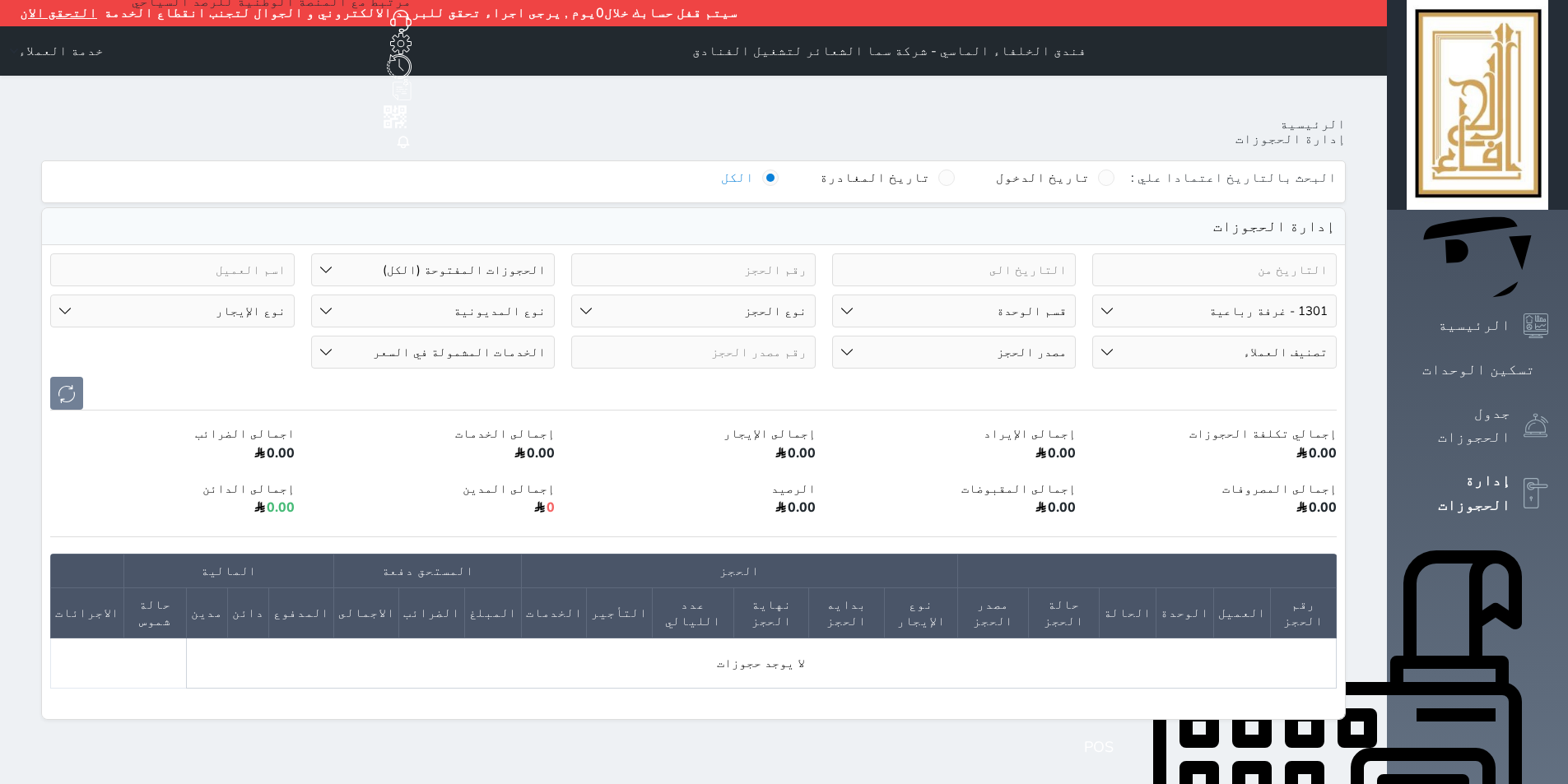 select on "67318" 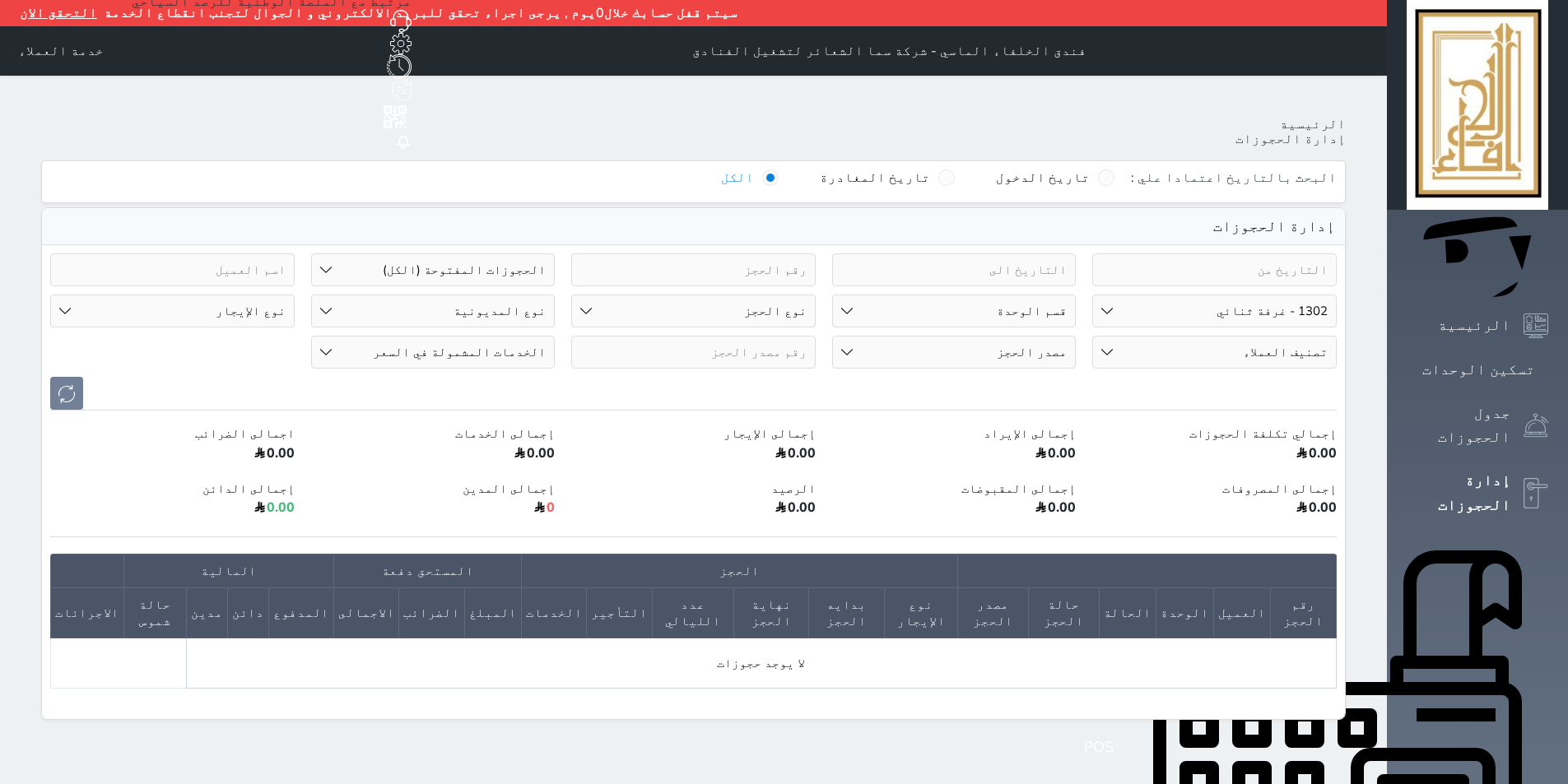 click on "رقم الوحدة
101 - غرفة رباعية
102 - غرفة ثنائي
103 - غرفة ثلاثية
104 - غرفة ثنائي
105 - غرفة ثنائي
106 - غرفة ثلاثية
107 - غرفة ثنائى
108 - غرفة ثنائي
109 - غرفة ثنائى
110 - غرفة ثلاثية
111 - غرفة ثنائي
112 - غرفة رباعية
113 - غرفة رباعية
114 - غرفة ثنائي
115 - غرفة ثلاثية
116 - غرفة كينج
117 - غرفة ثنائي" at bounding box center [1214, 311] 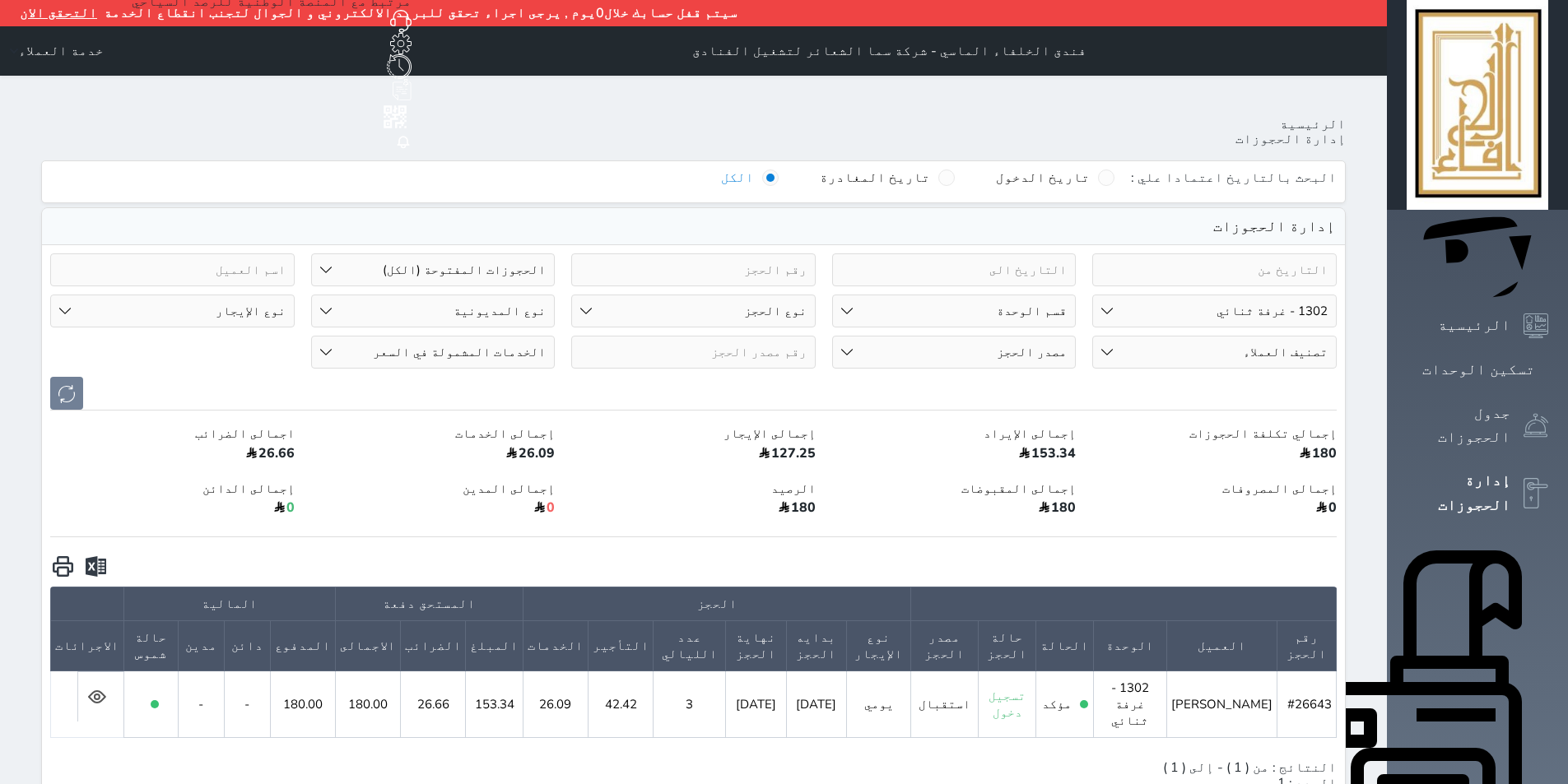 click 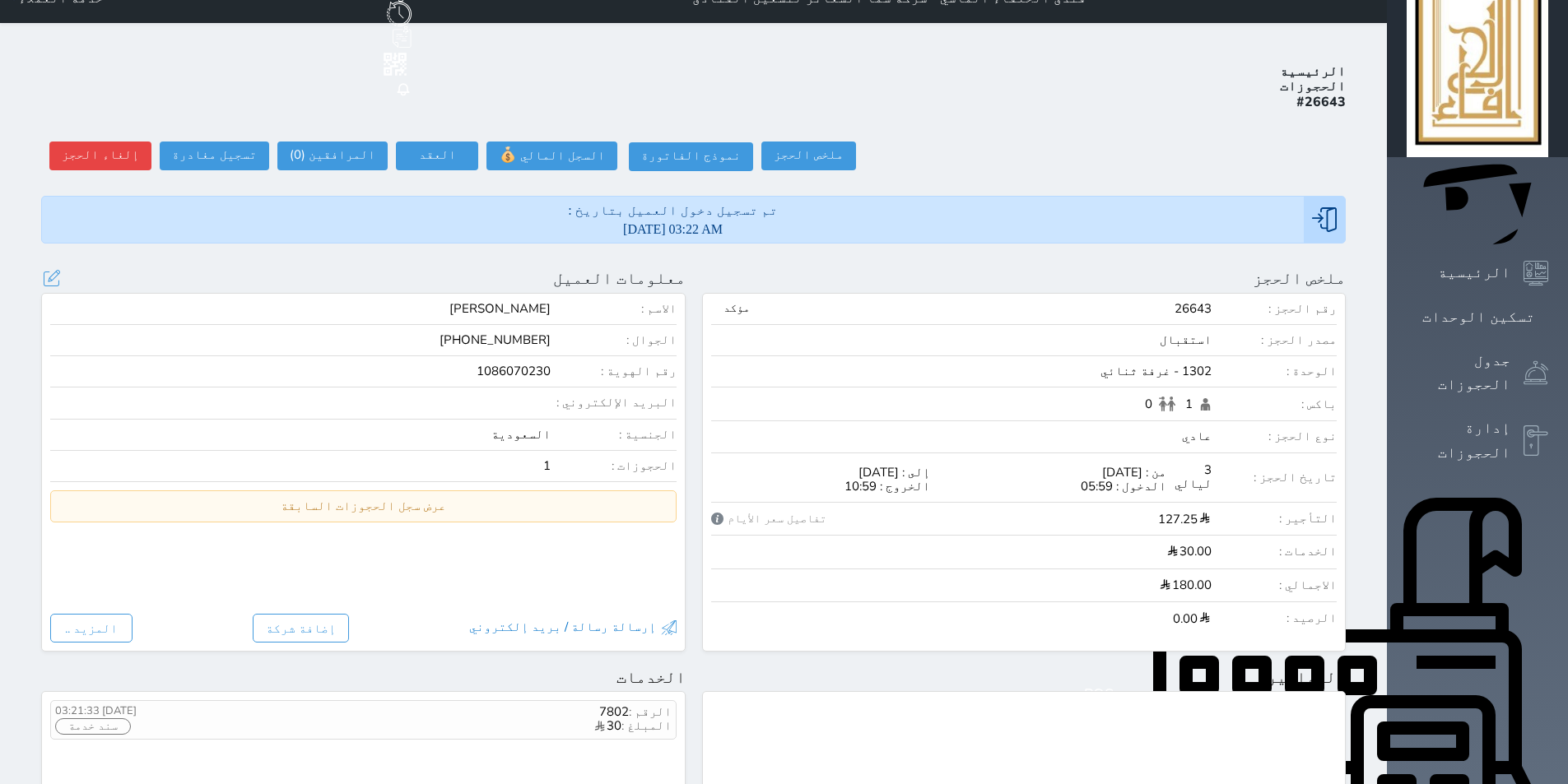 scroll, scrollTop: 82, scrollLeft: 0, axis: vertical 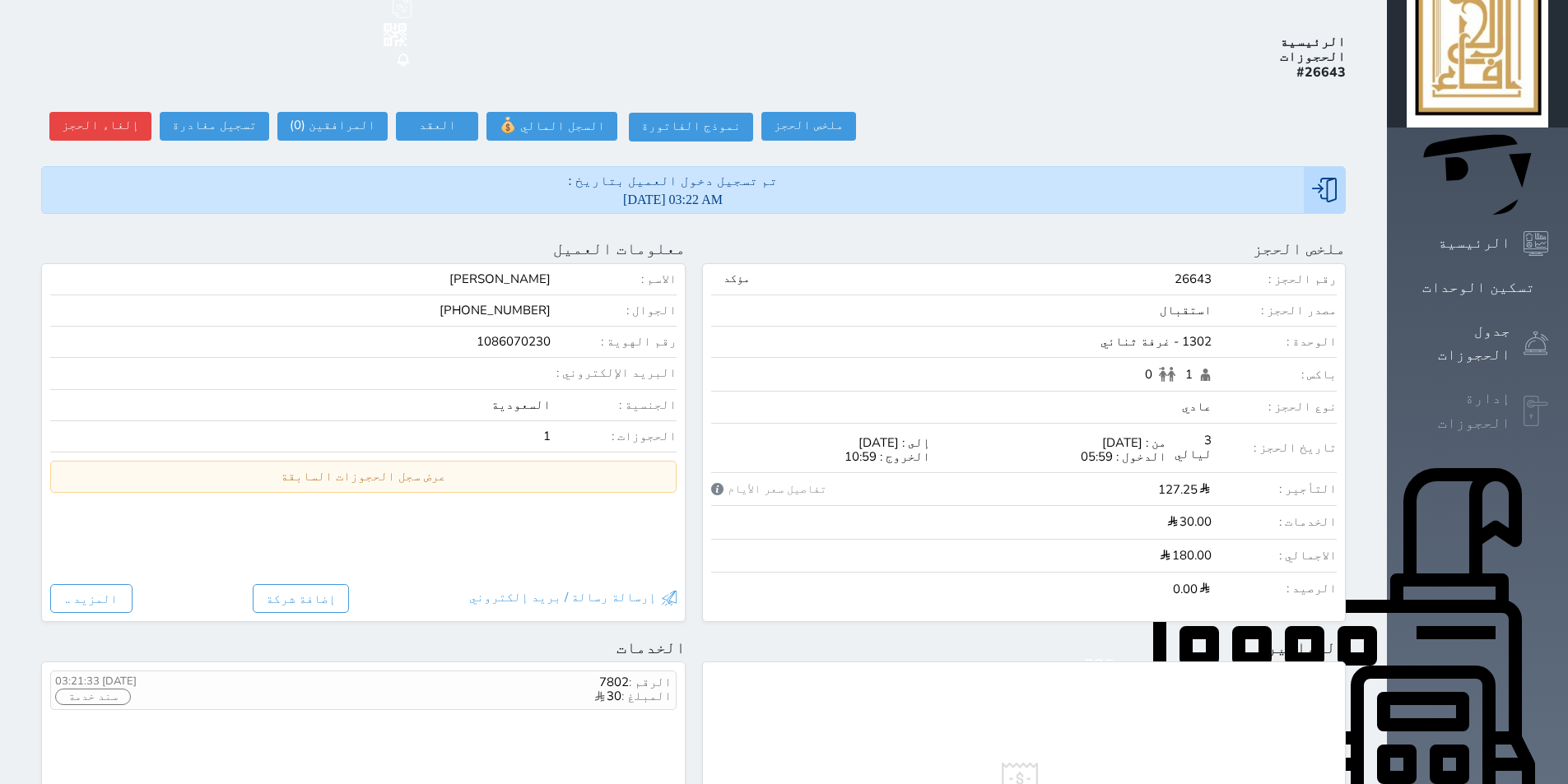 click at bounding box center (1536, 411) 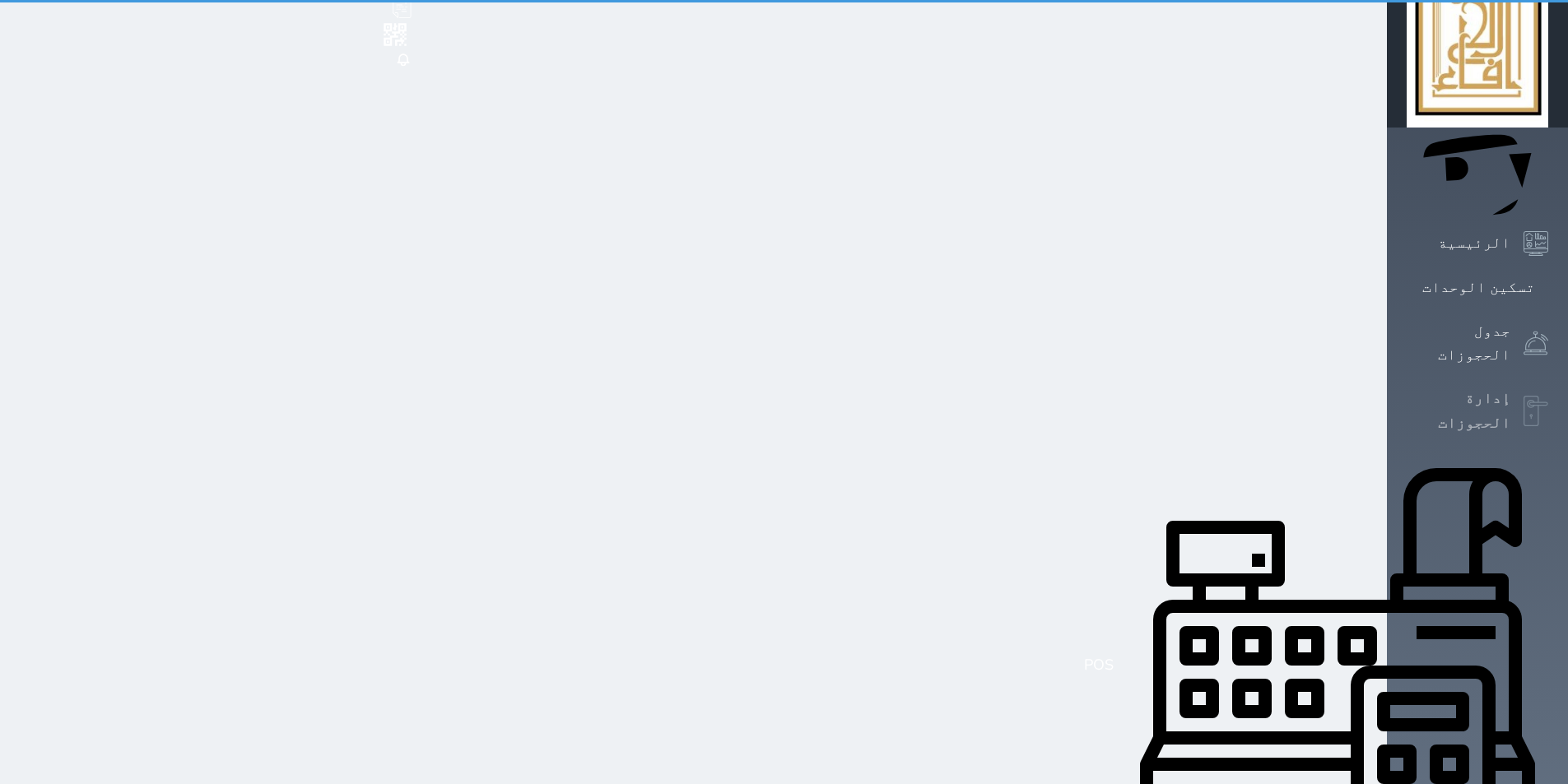 scroll, scrollTop: 7, scrollLeft: 0, axis: vertical 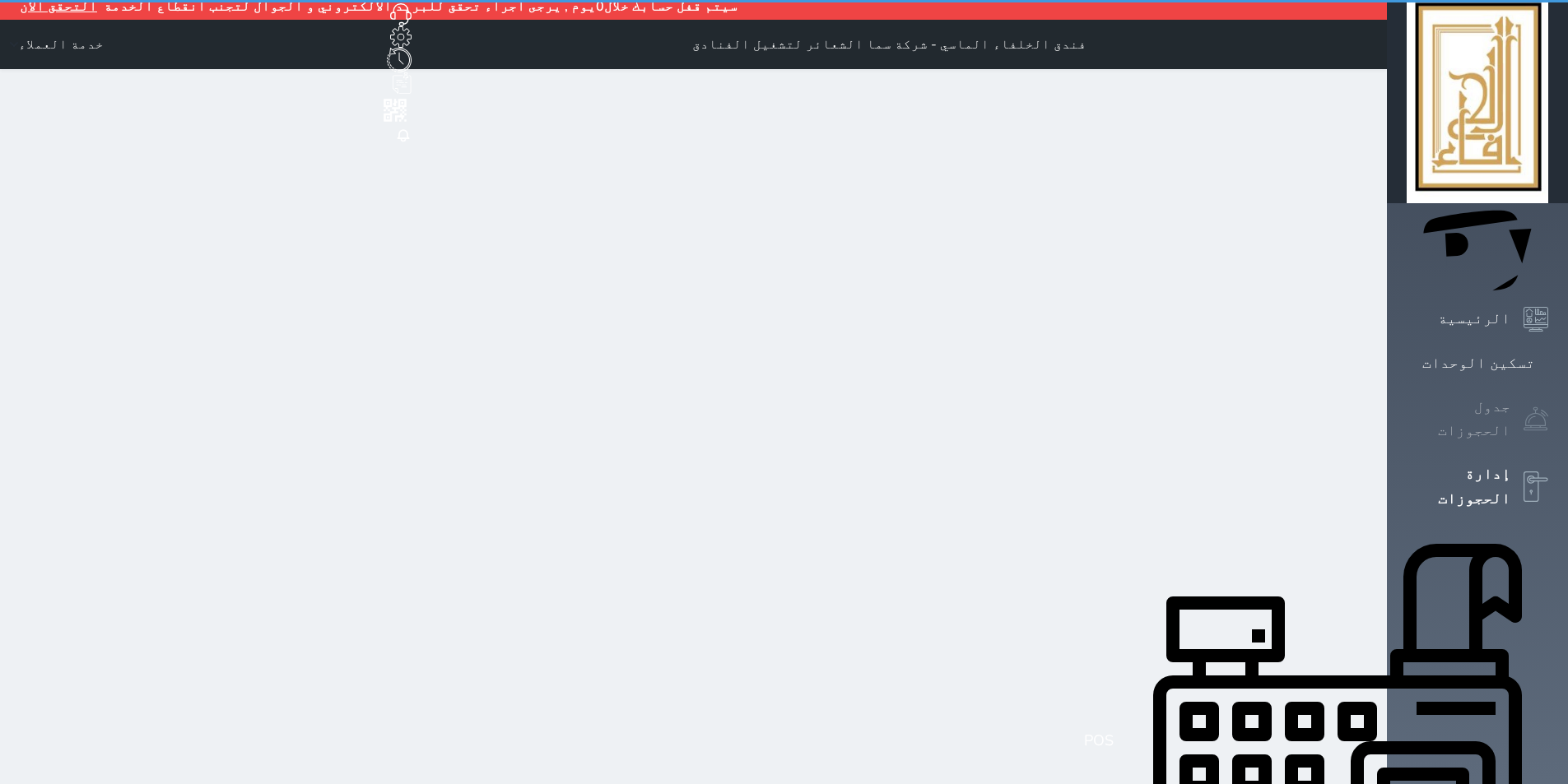 select on "open_all" 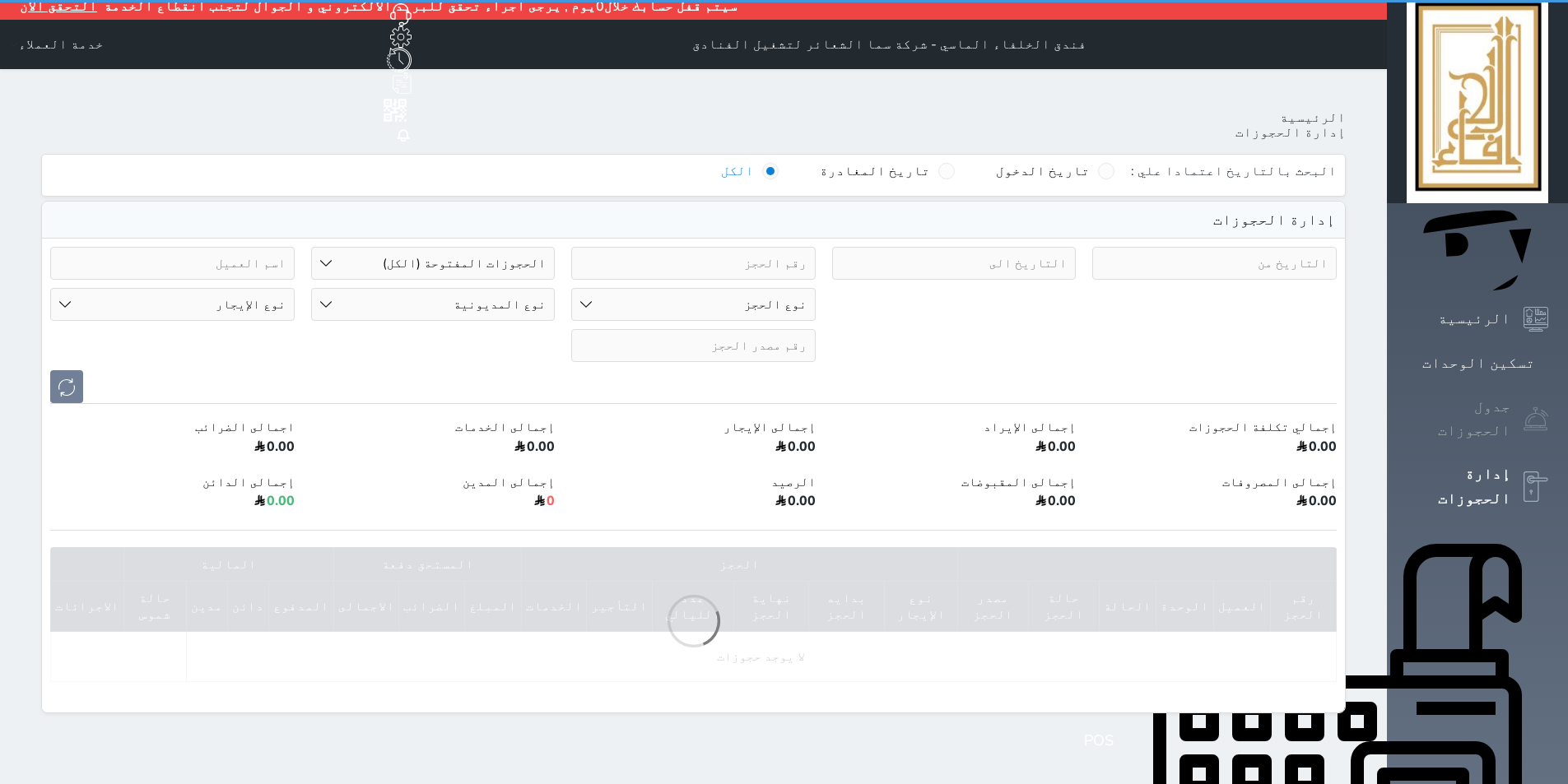 scroll, scrollTop: 0, scrollLeft: 0, axis: both 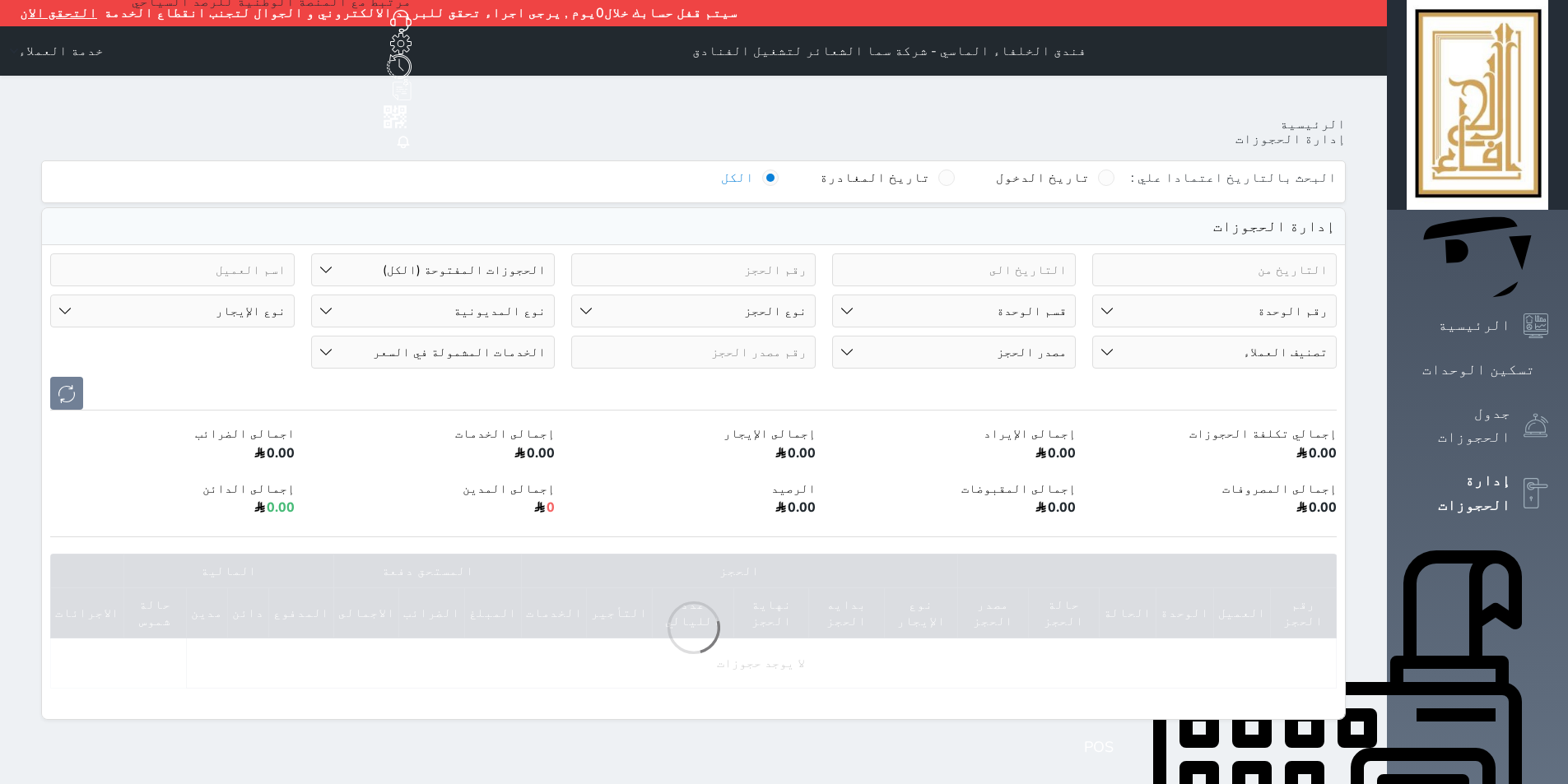 click on "رقم الوحدة
101 - غرفة رباعية
102 - غرفة ثنائي
103 - غرفة ثلاثية
104 - غرفة ثنائي
105 - غرفة ثنائي
106 - غرفة ثلاثية
107 - غرفة ثنائى
108 - غرفة ثنائي
109 - غرفة ثنائى
110 - غرفة ثلاثية
111 - غرفة ثنائي
112 - غرفة رباعية
113 - غرفة رباعية
114 - غرفة ثنائي
115 - غرفة ثلاثية
116 - غرفة كينج
117 - غرفة ثنائي" at bounding box center (1214, 311) 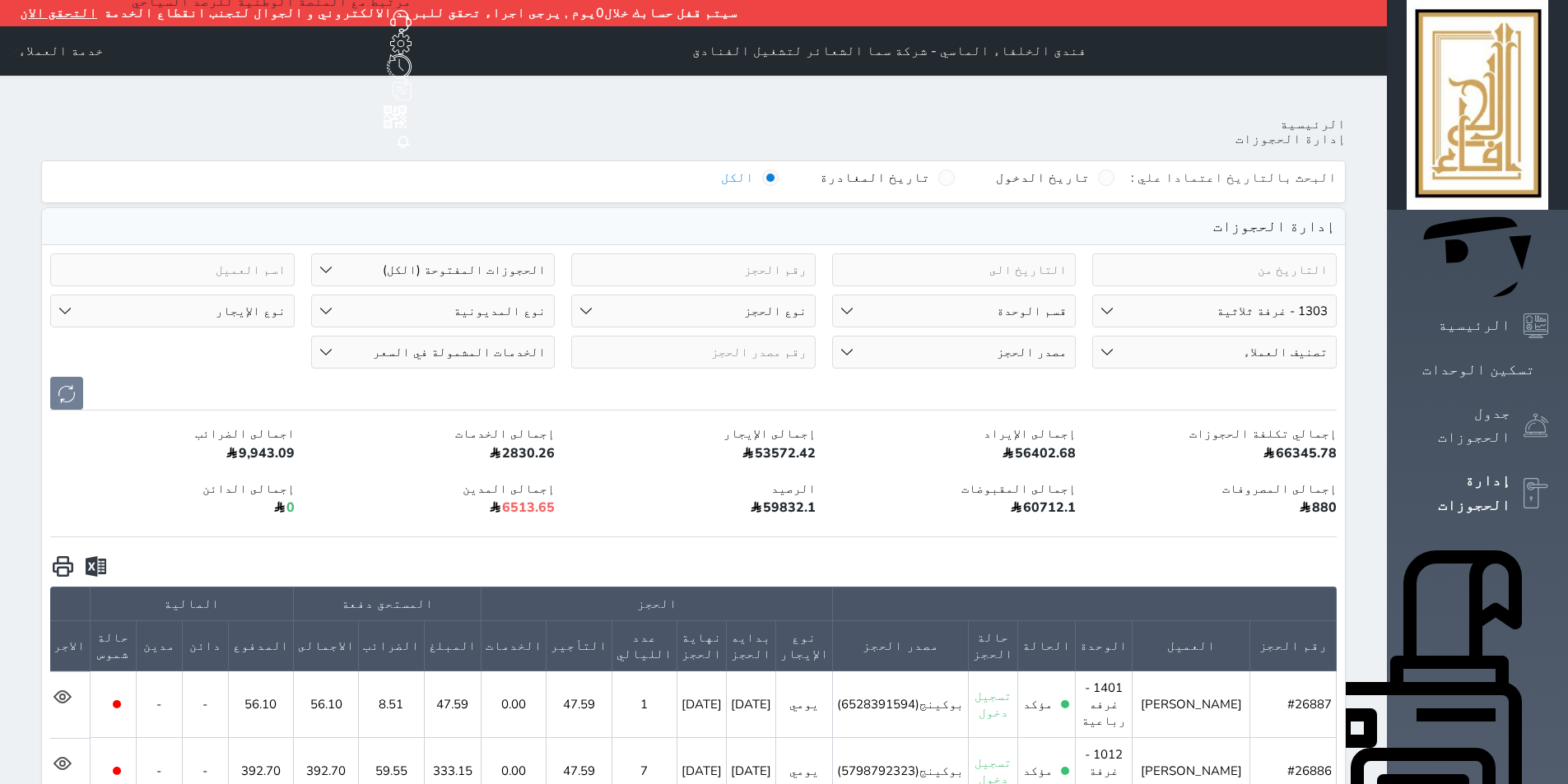 click on "رقم الوحدة
101 - غرفة رباعية
102 - غرفة ثنائي
103 - غرفة ثلاثية
104 - غرفة ثنائي
105 - غرفة ثنائي
106 - غرفة ثلاثية
107 - غرفة ثنائى
108 - غرفة ثنائي
109 - غرفة ثنائى
110 - غرفة ثلاثية
111 - غرفة ثنائي
112 - غرفة رباعية
113 - غرفة رباعية
114 - غرفة ثنائي
115 - غرفة ثلاثية
116 - غرفة كينج
117 - غرفة ثنائي" at bounding box center (1214, 311) 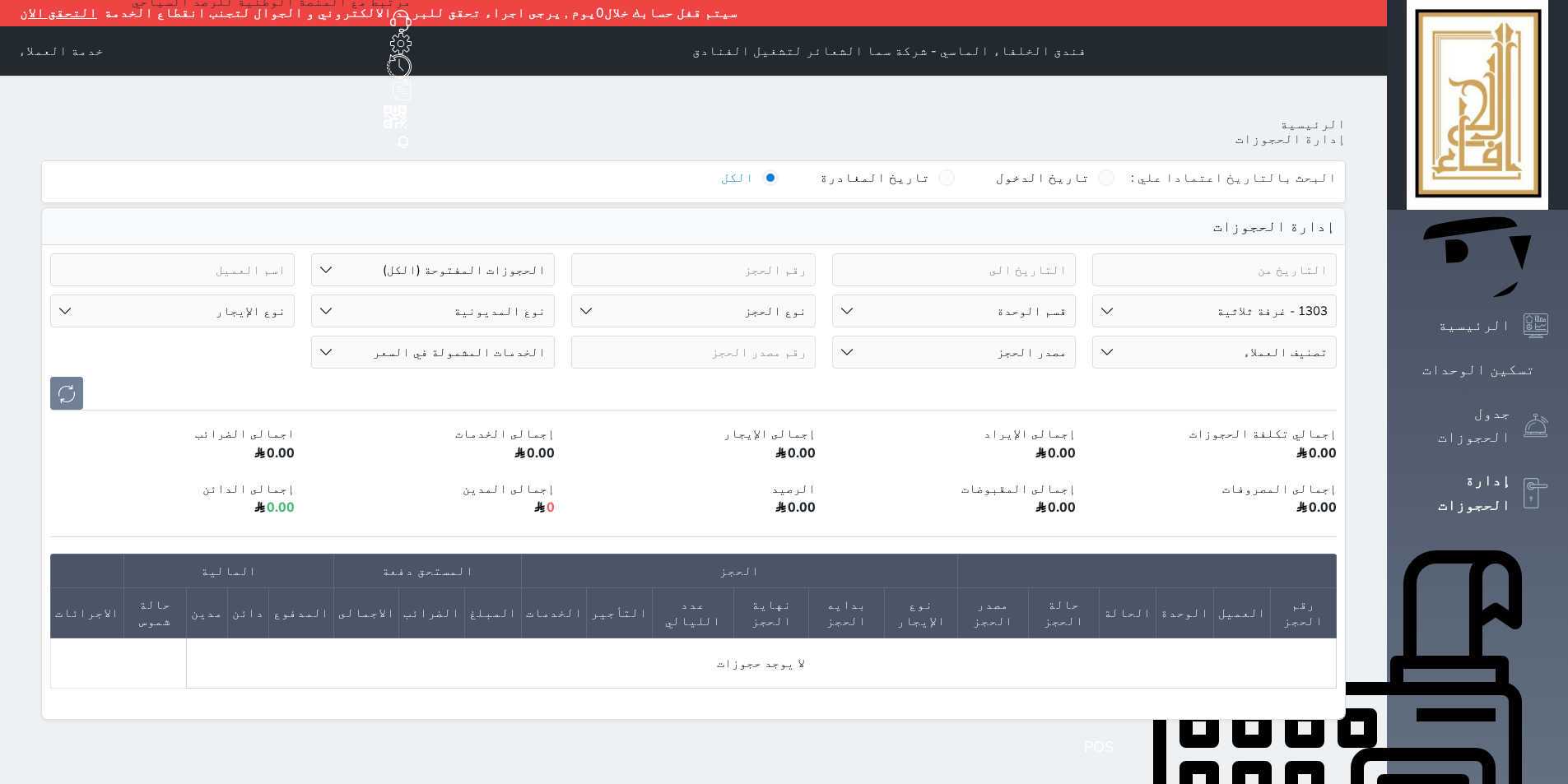 click on "رقم الوحدة
101 - غرفة رباعية
102 - غرفة ثنائي
103 - غرفة ثلاثية
104 - غرفة ثنائي
105 - غرفة ثنائي
106 - غرفة ثلاثية
107 - غرفة ثنائى
108 - غرفة ثنائي
109 - غرفة ثنائى
110 - غرفة ثلاثية
111 - غرفة ثنائي
112 - غرفة رباعية
113 - غرفة رباعية
114 - غرفة ثنائي
115 - غرفة ثلاثية
116 - غرفة كينج
117 - غرفة ثنائي" at bounding box center (1214, 311) 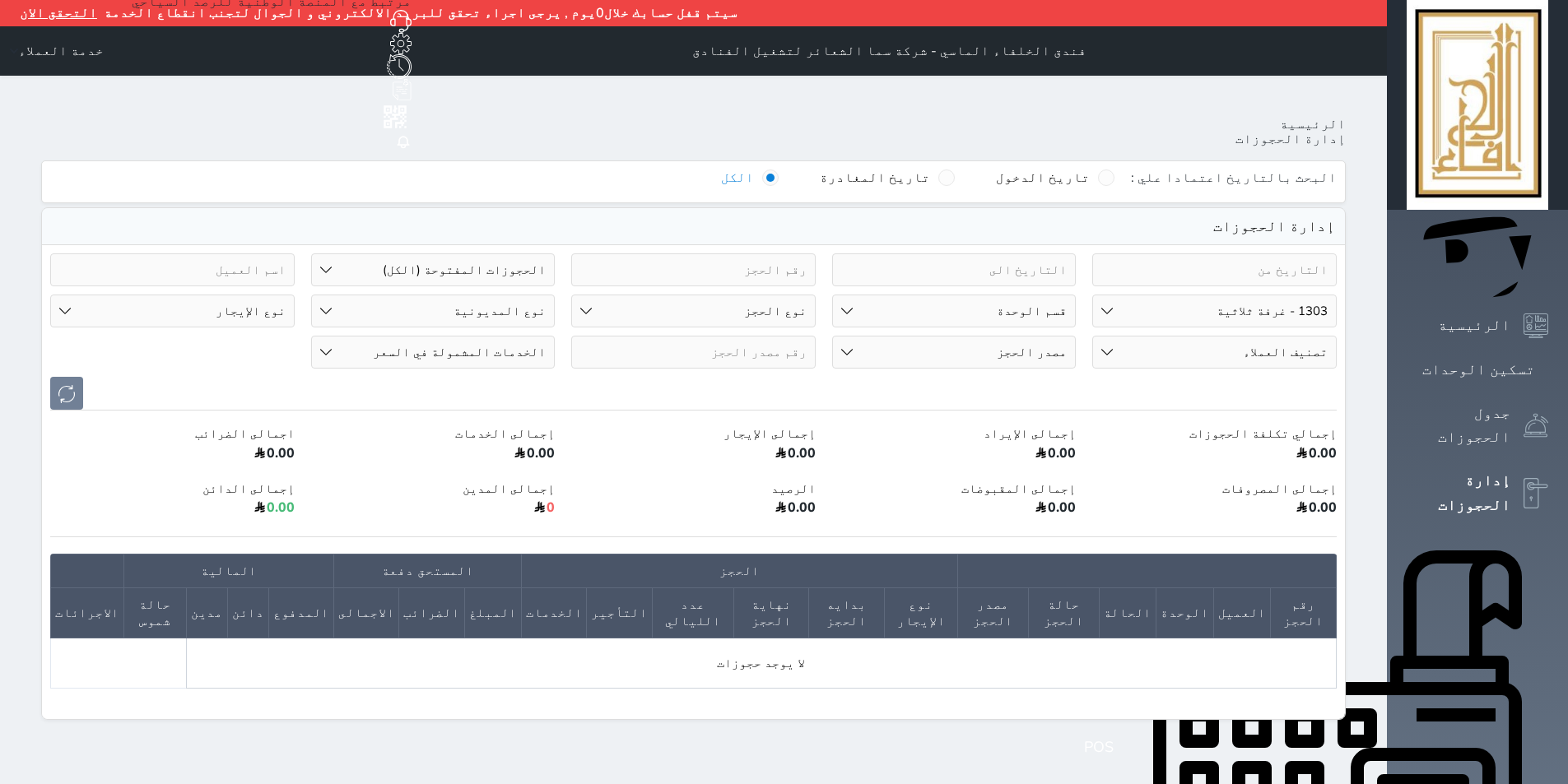 select on "67511" 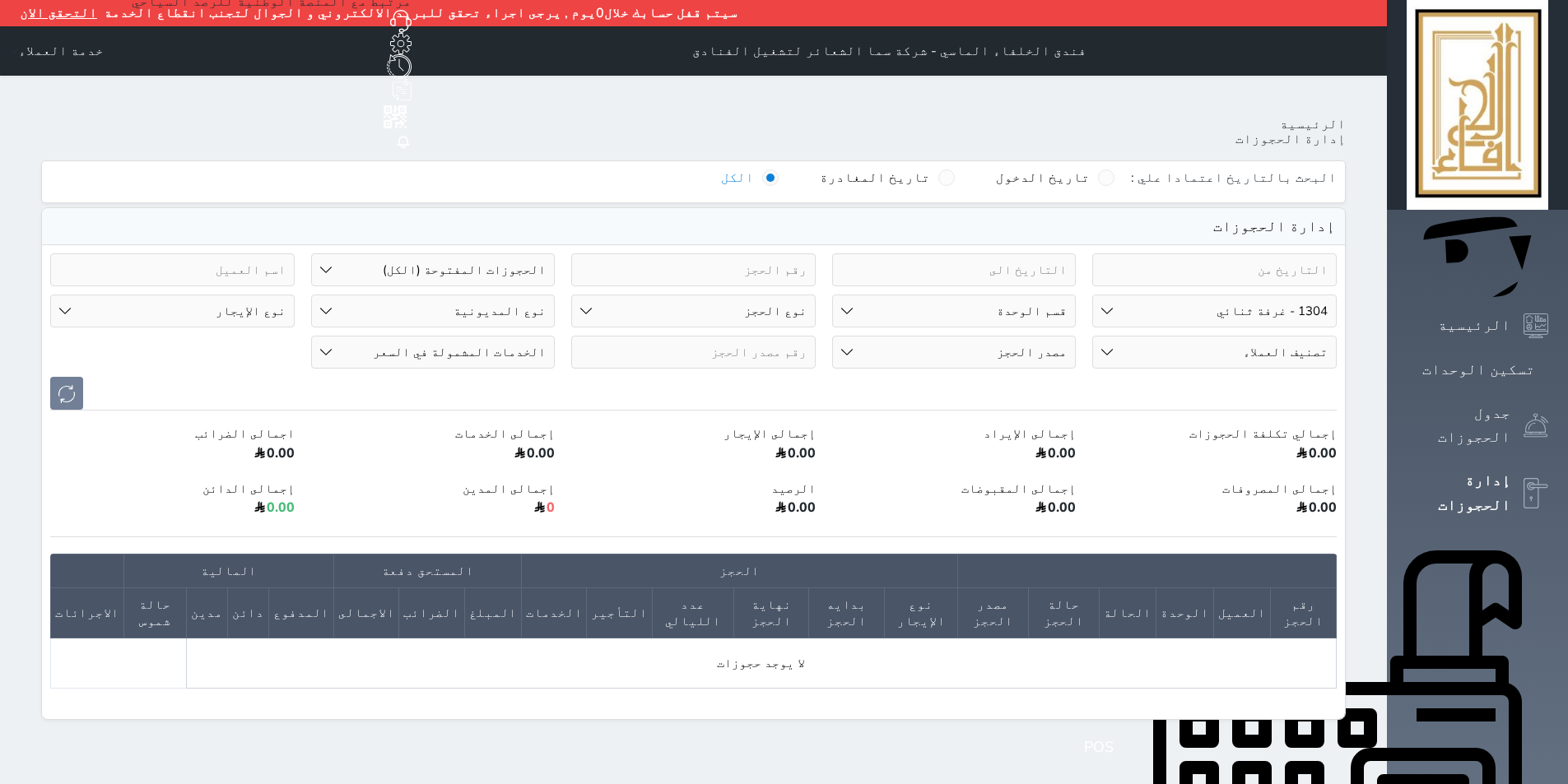 click on "رقم الوحدة
101 - غرفة رباعية
102 - غرفة ثنائي
103 - غرفة ثلاثية
104 - غرفة ثنائي
105 - غرفة ثنائي
106 - غرفة ثلاثية
107 - غرفة ثنائى
108 - غرفة ثنائي
109 - غرفة ثنائى
110 - غرفة ثلاثية
111 - غرفة ثنائي
112 - غرفة رباعية
113 - غرفة رباعية
114 - غرفة ثنائي
115 - غرفة ثلاثية
116 - غرفة كينج
117 - غرفة ثنائي" at bounding box center [1214, 311] 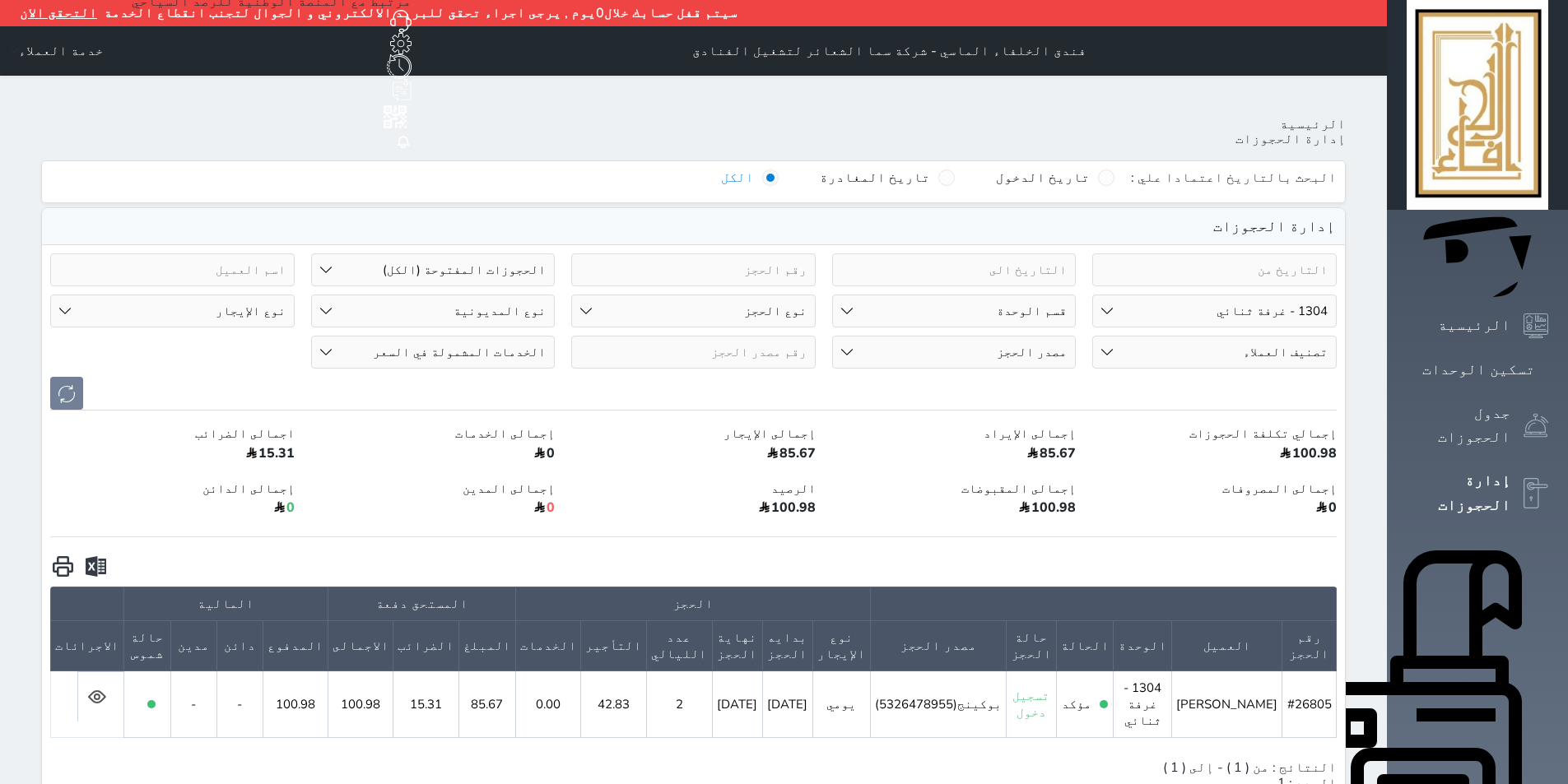 click 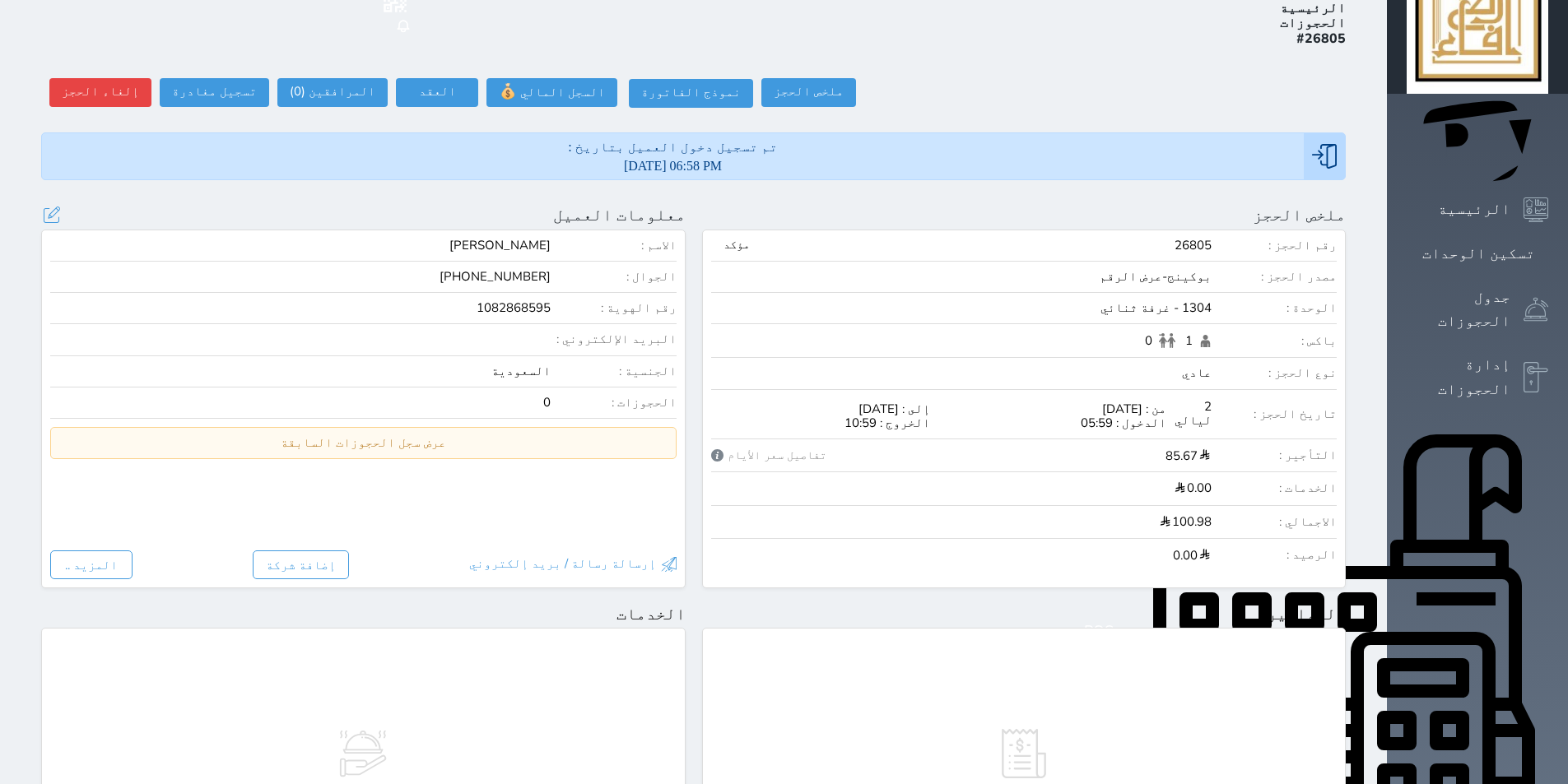 scroll, scrollTop: 0, scrollLeft: 0, axis: both 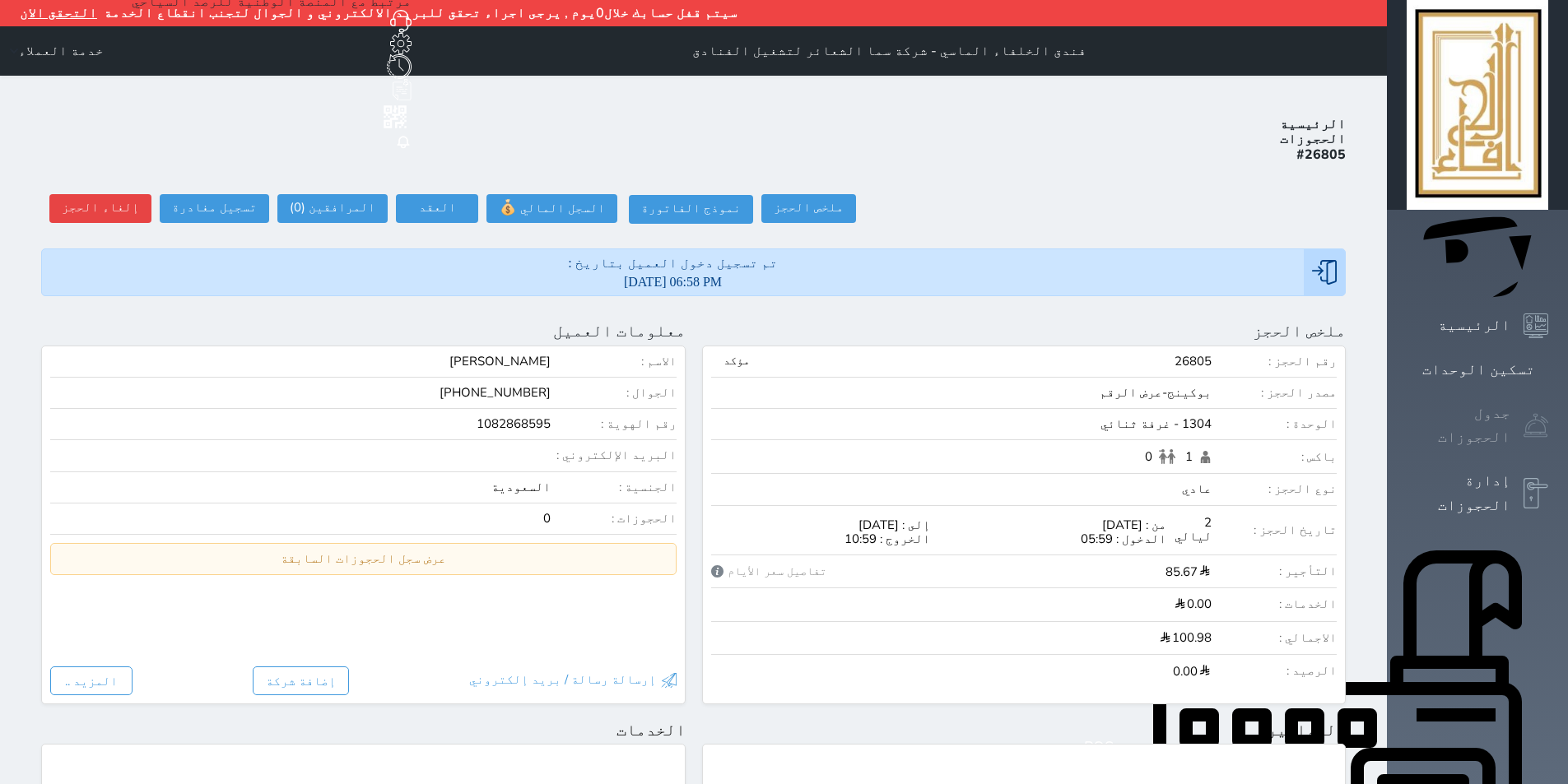 click on "جدول الحجوزات" at bounding box center [1459, 425] 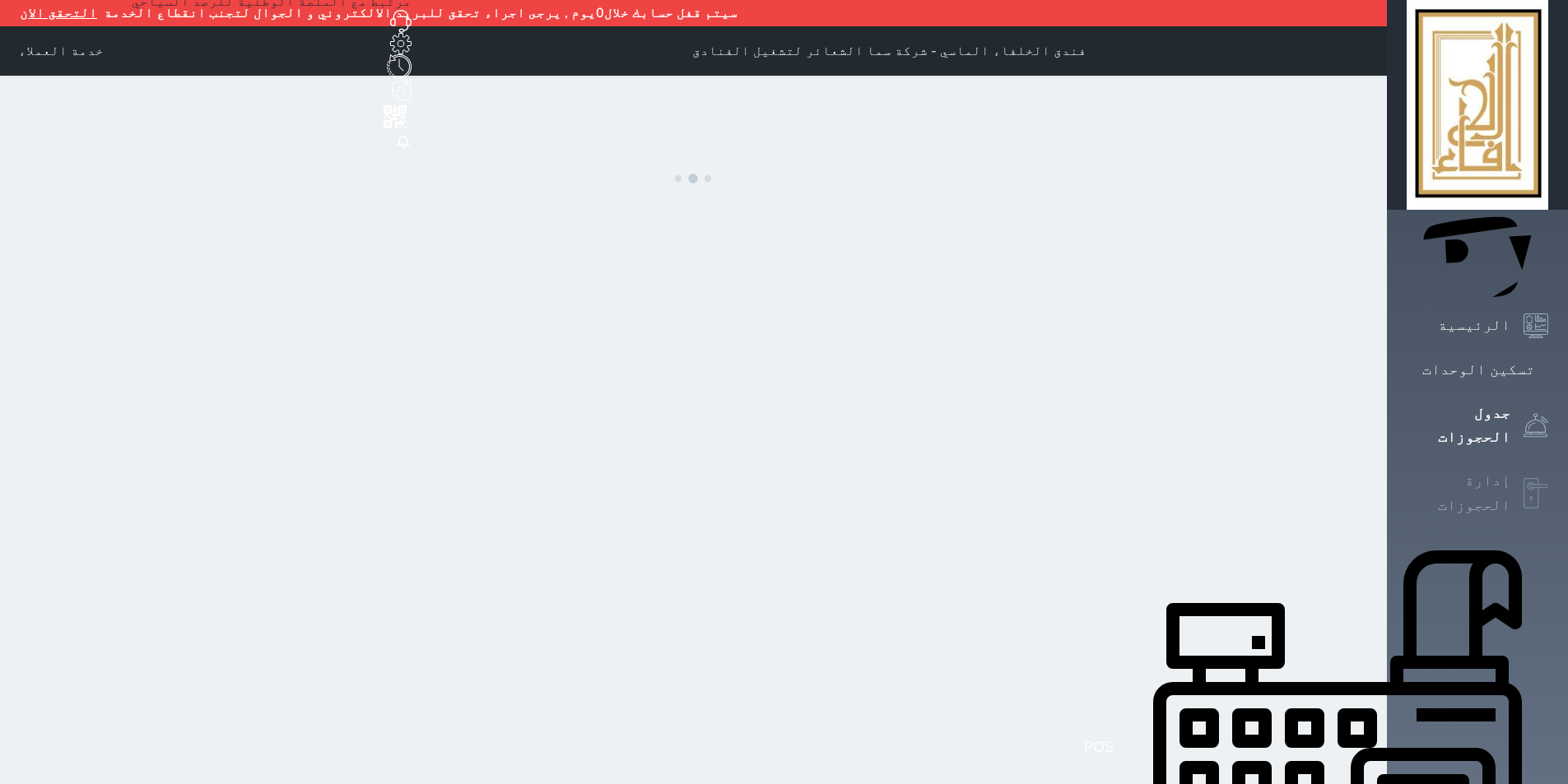 click 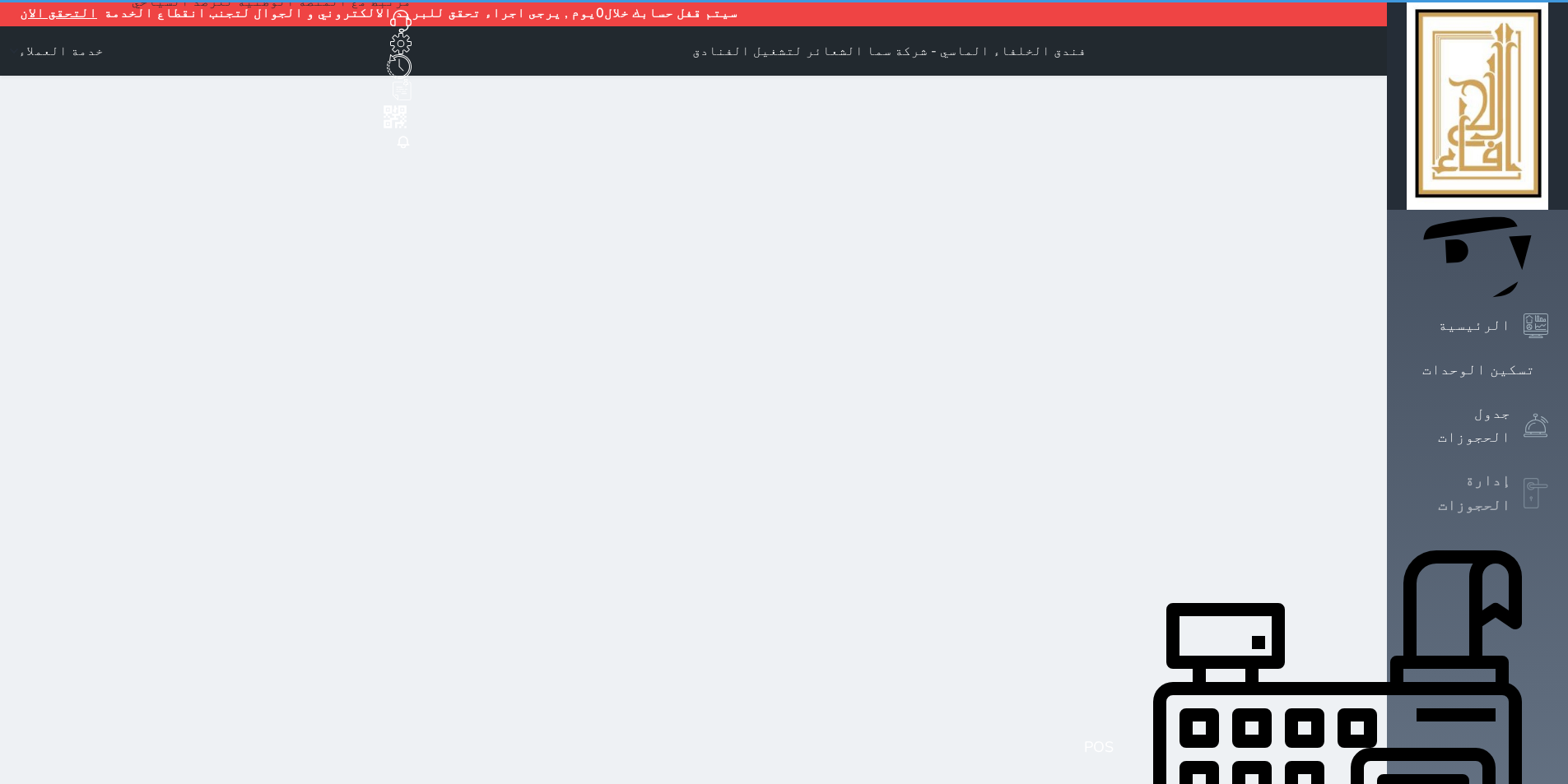 select on "open_all" 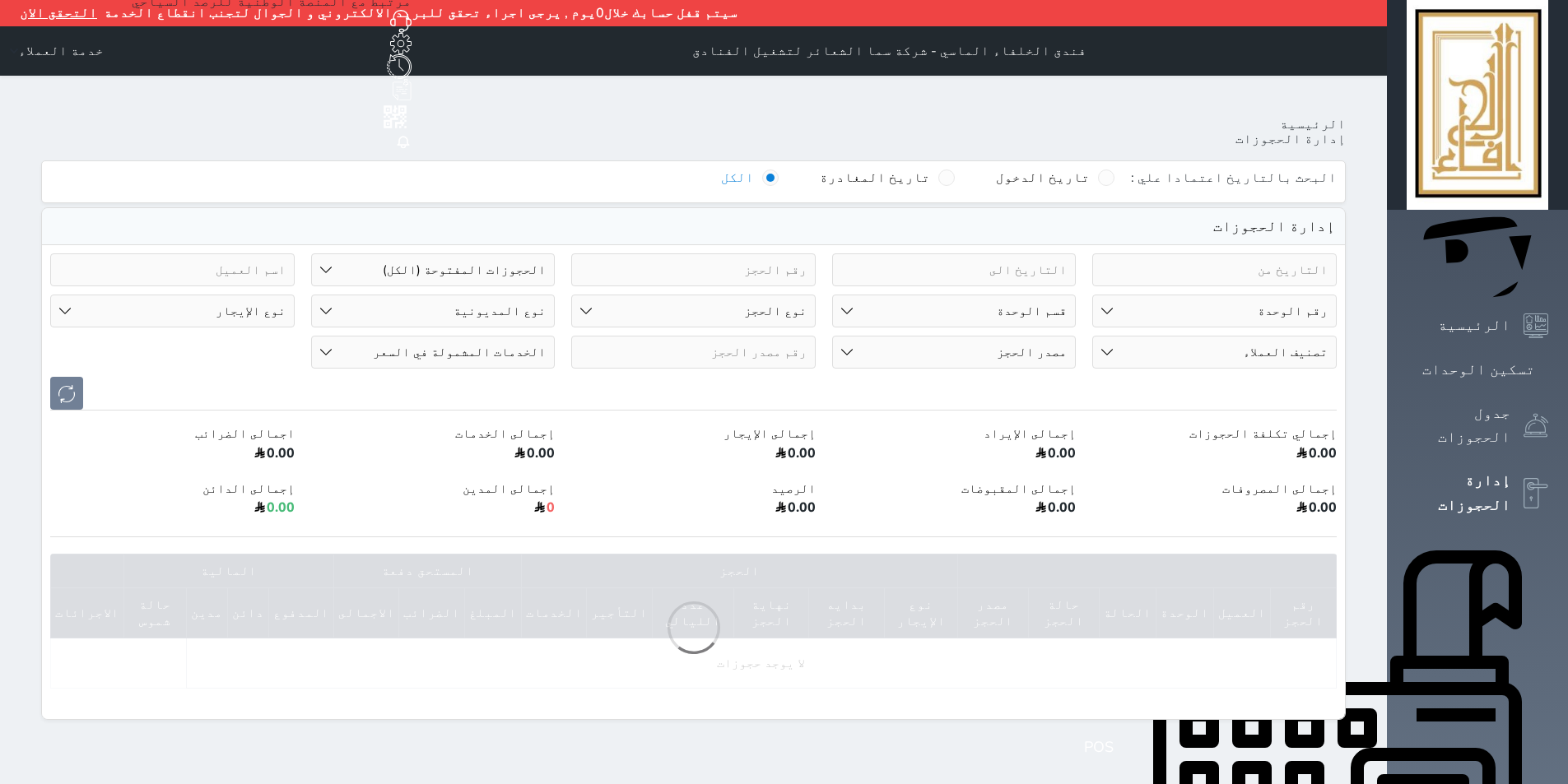 click on "رقم الوحدة
101 - غرفة رباعية
102 - غرفة ثنائي
103 - غرفة ثلاثية
104 - غرفة ثنائي
105 - غرفة ثنائي
106 - غرفة ثلاثية
107 - غرفة ثنائى
108 - غرفة ثنائي
109 - غرفة ثنائى
110 - غرفة ثلاثية
111 - غرفة ثنائي
112 - غرفة رباعية
113 - غرفة رباعية
114 - غرفة ثنائي
115 - غرفة ثلاثية
116 - غرفة كينج
117 - غرفة ثنائي" at bounding box center [1214, 311] 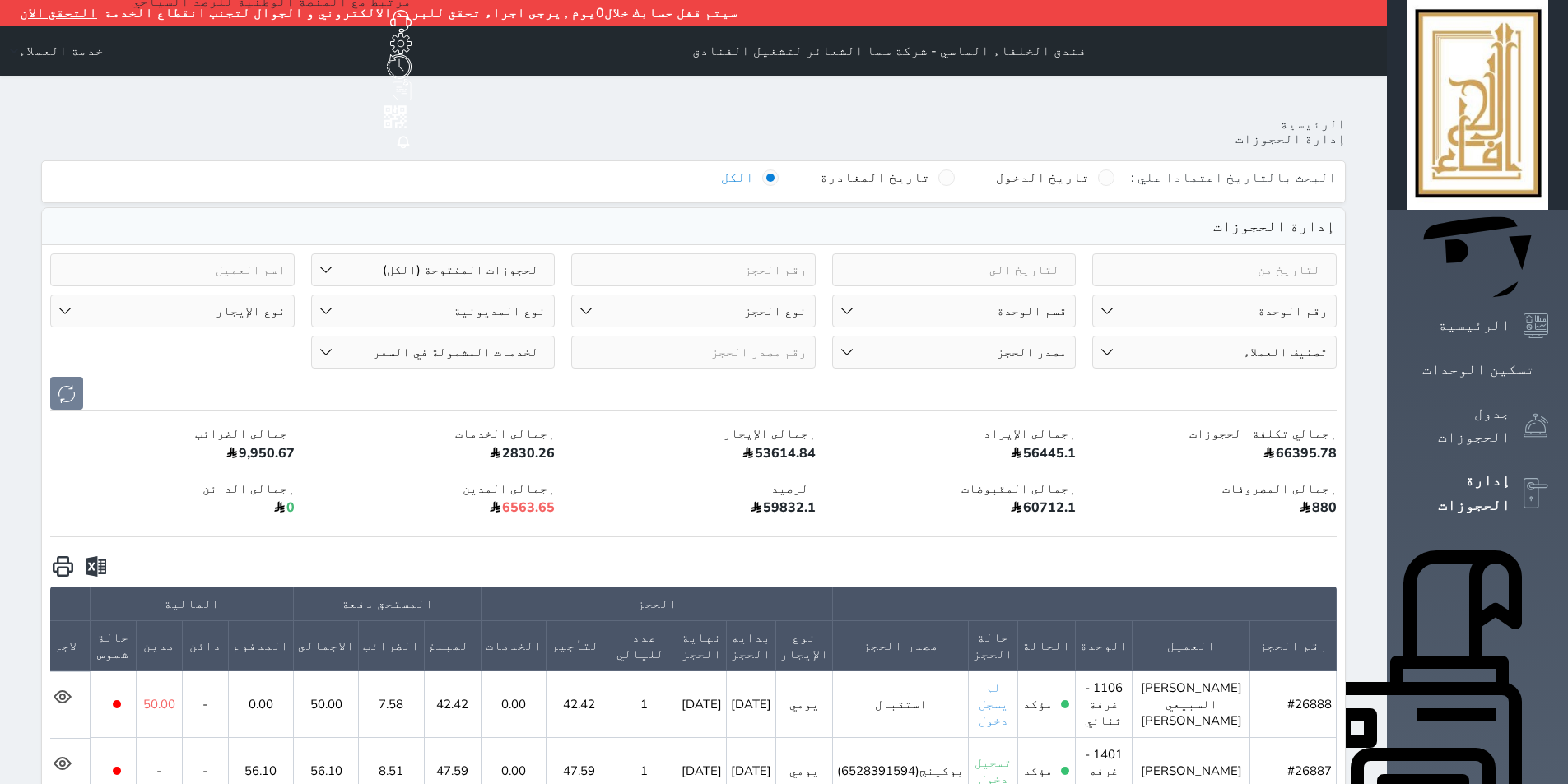 select on "67321" 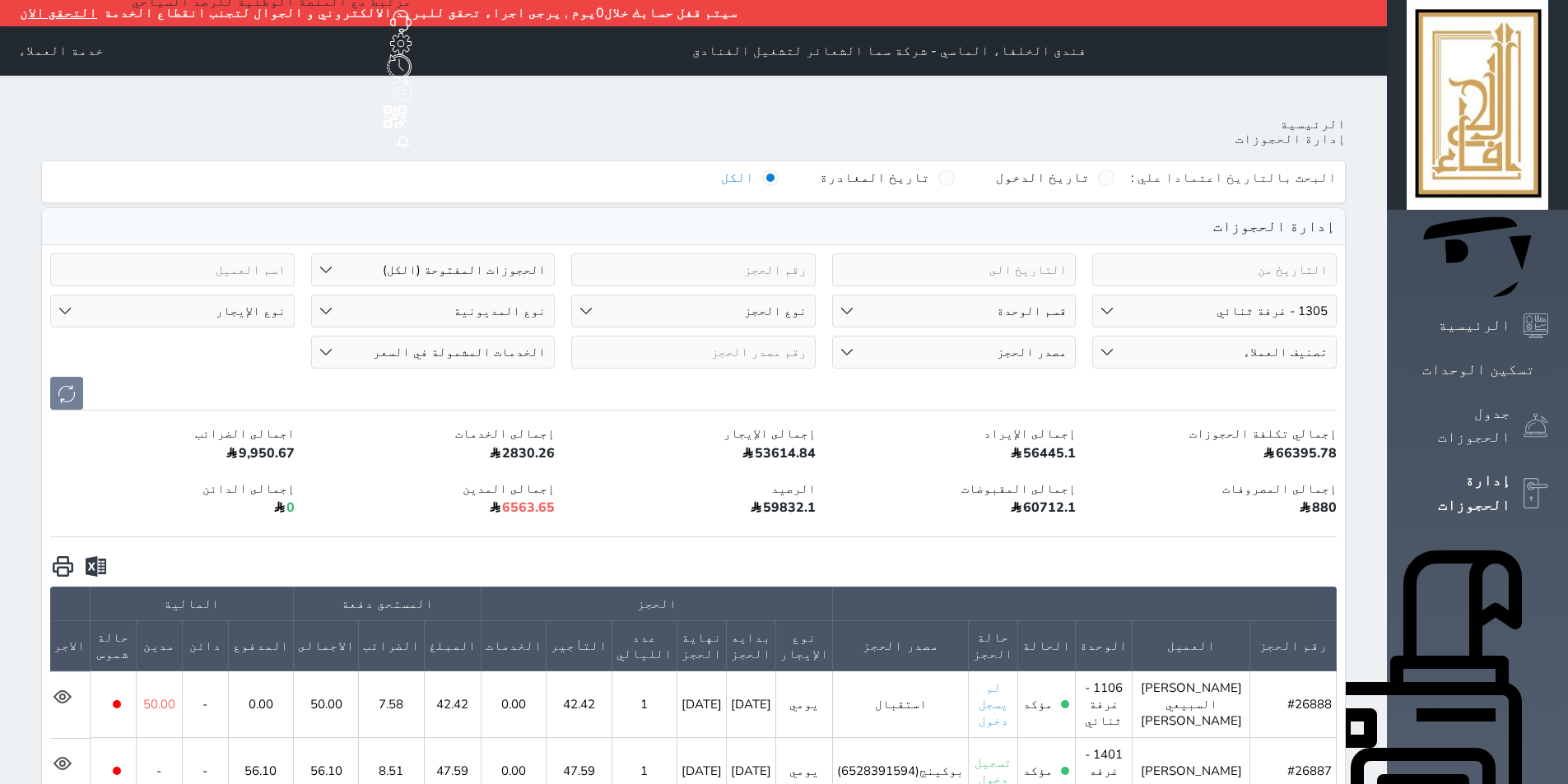click on "رقم الوحدة
101 - غرفة رباعية
102 - غرفة ثنائي
103 - غرفة ثلاثية
104 - غرفة ثنائي
105 - غرفة ثنائي
106 - غرفة ثلاثية
107 - غرفة ثنائى
108 - غرفة ثنائي
109 - غرفة ثنائى
110 - غرفة ثلاثية
111 - غرفة ثنائي
112 - غرفة رباعية
113 - غرفة رباعية
114 - غرفة ثنائي
115 - غرفة ثلاثية
116 - غرفة كينج
117 - غرفة ثنائي" at bounding box center [1214, 311] 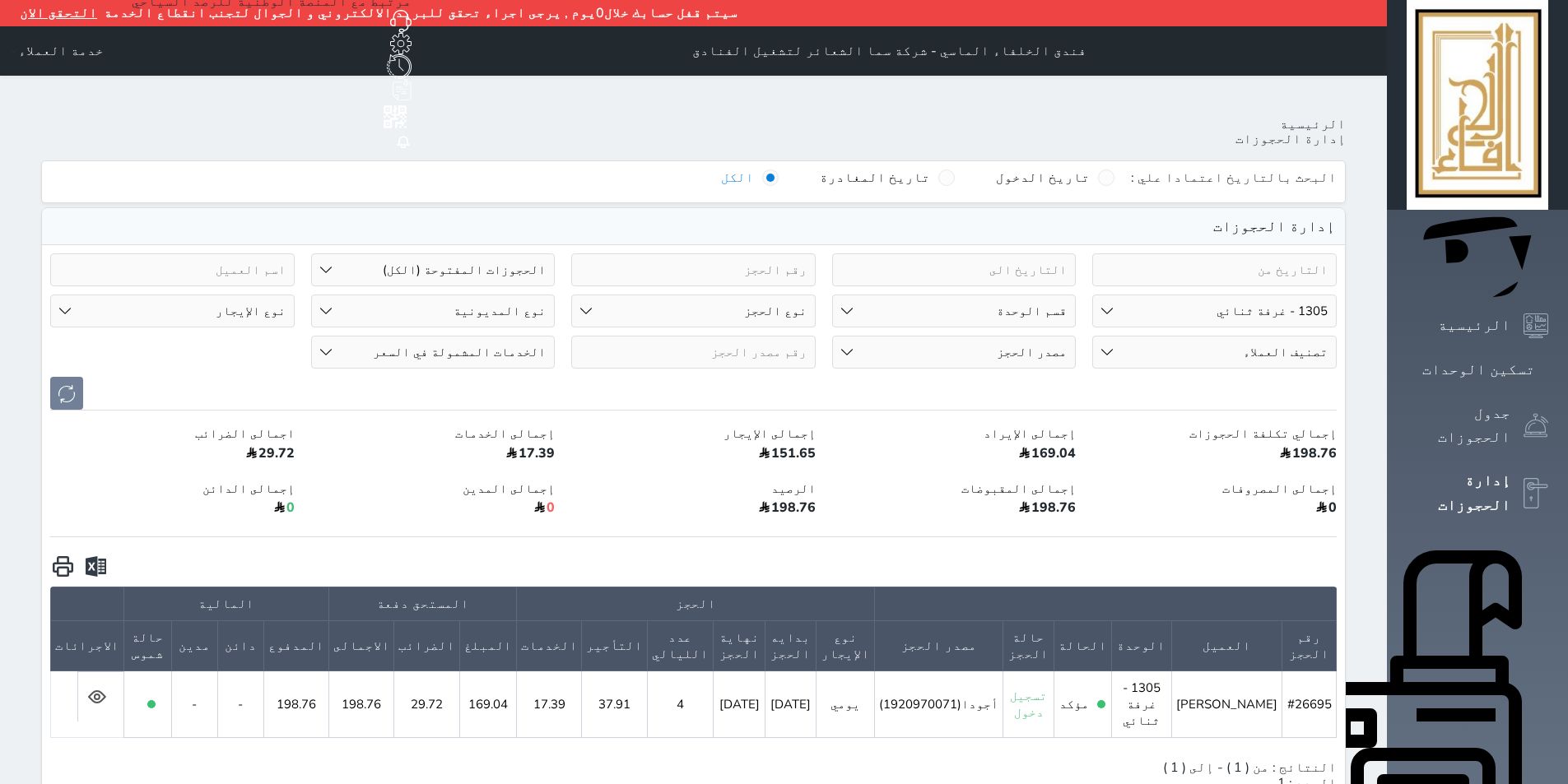 click 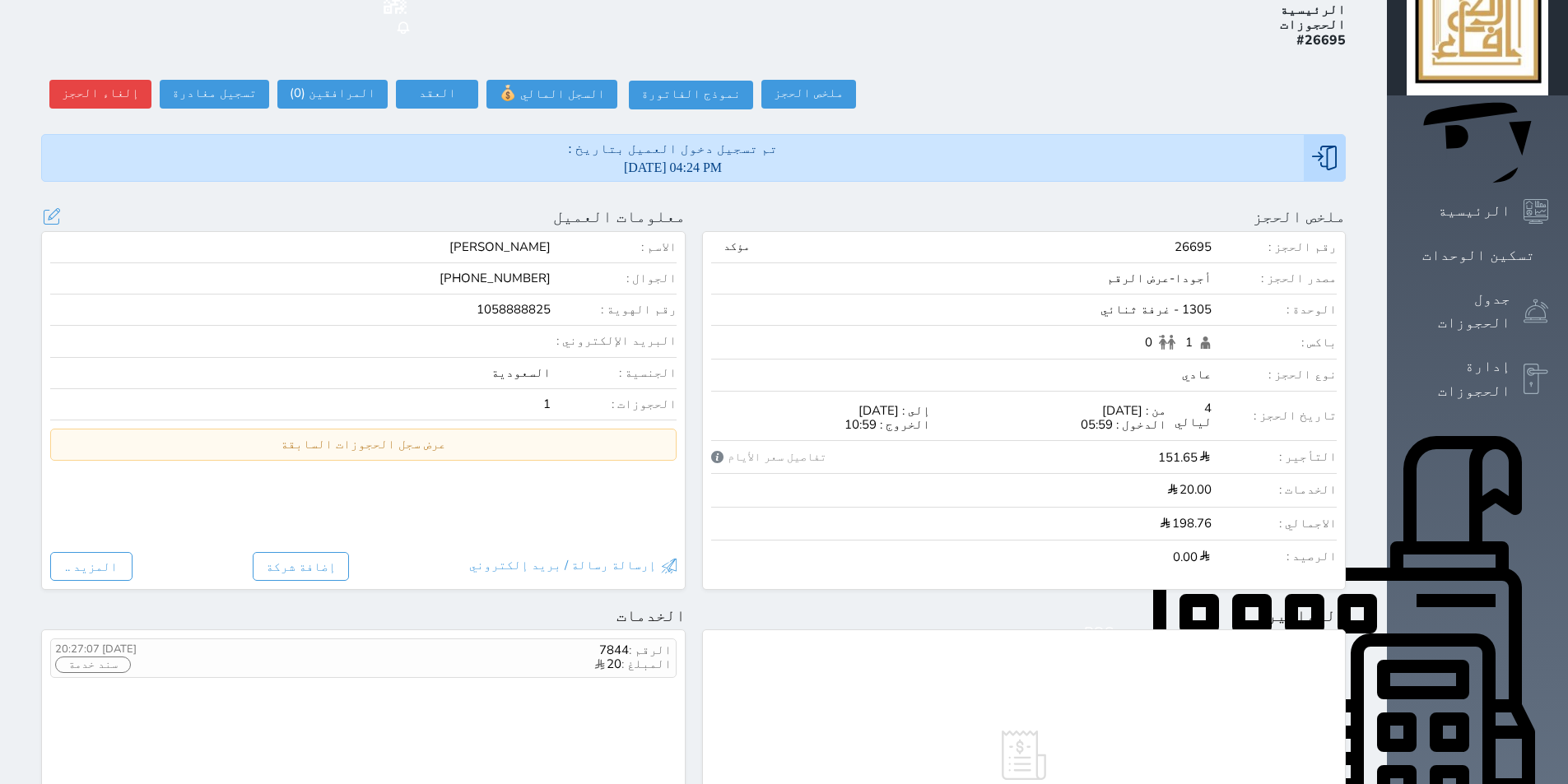 scroll, scrollTop: 0, scrollLeft: 0, axis: both 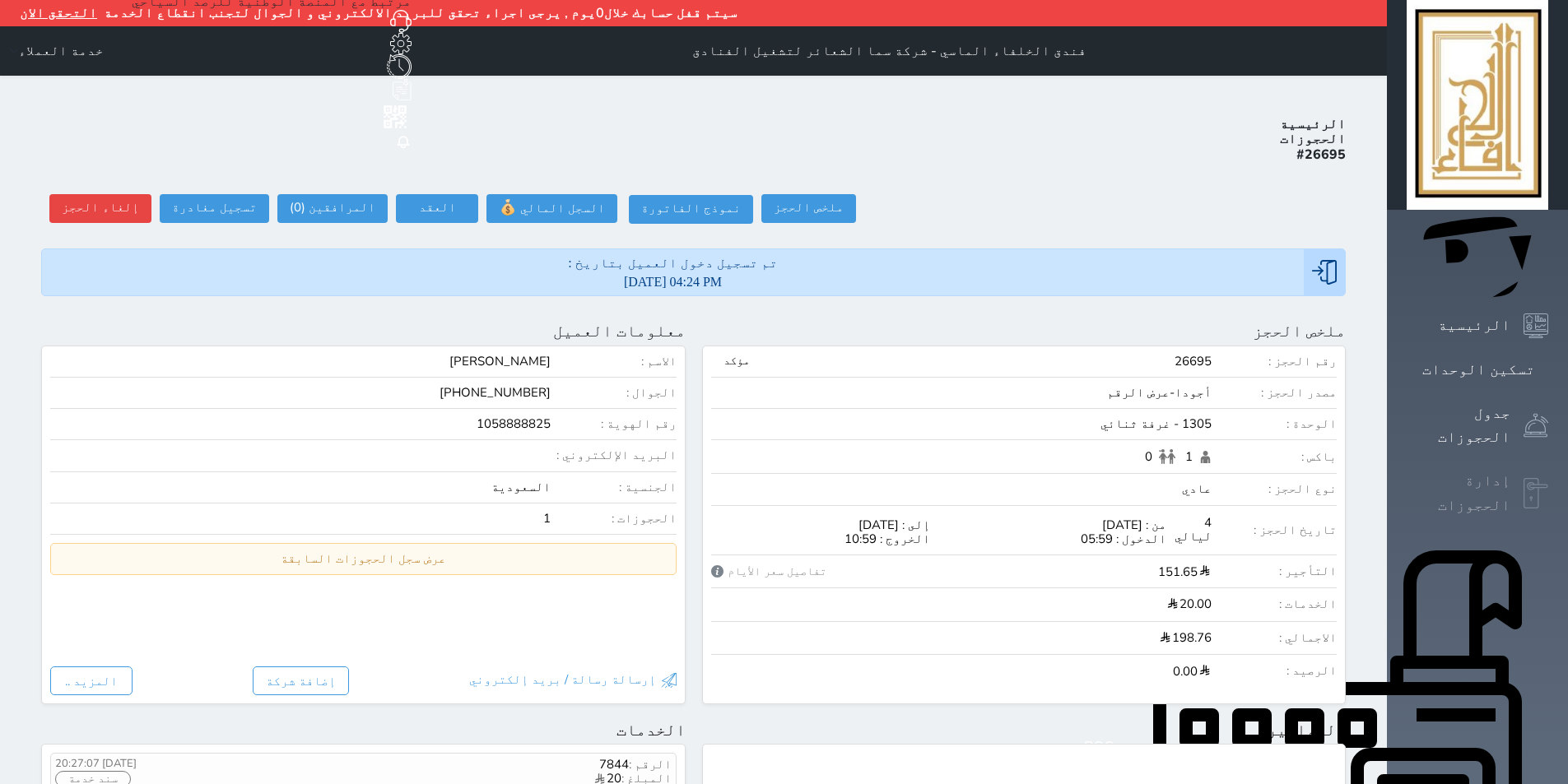 click 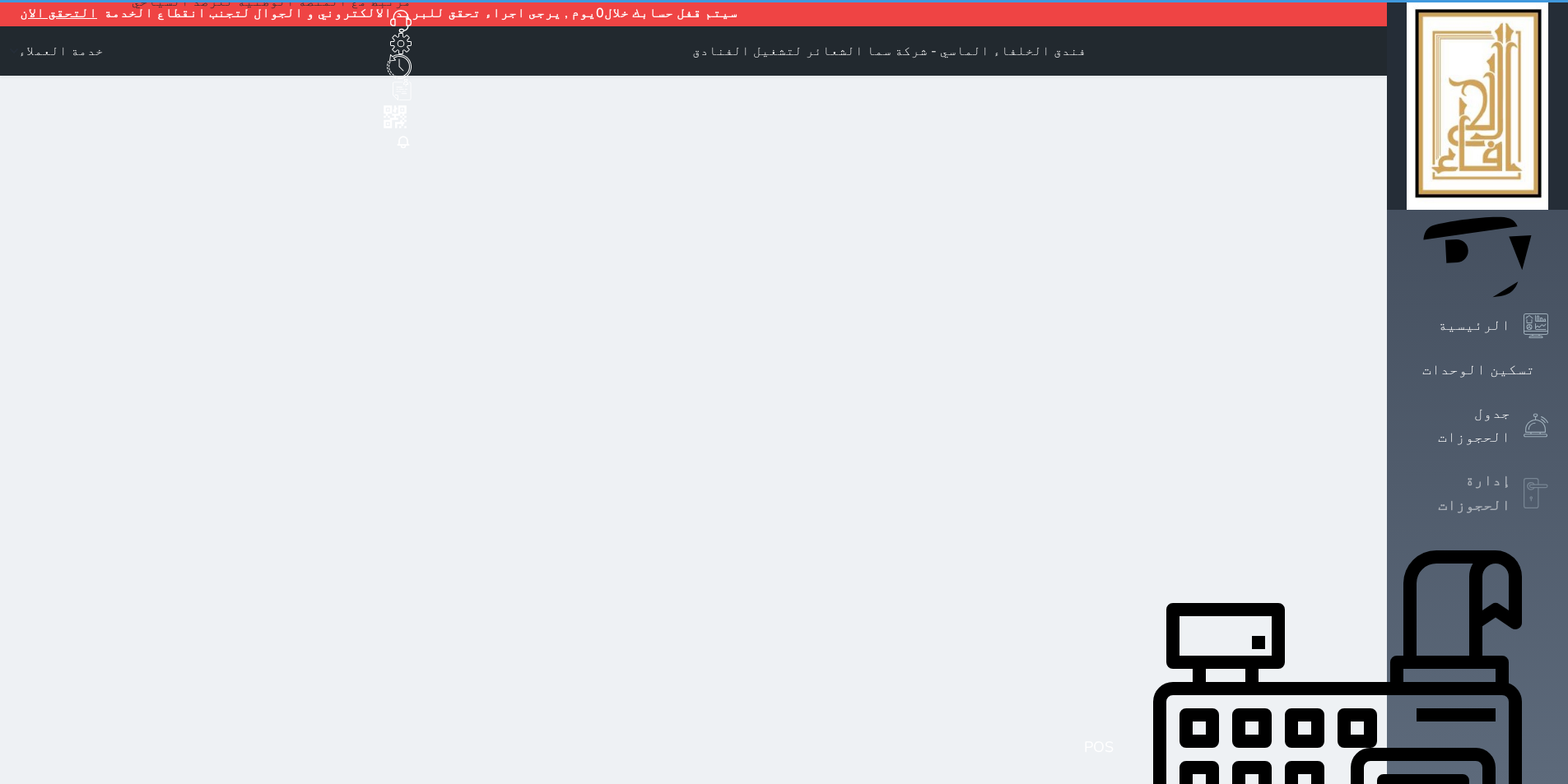 select on "open_all" 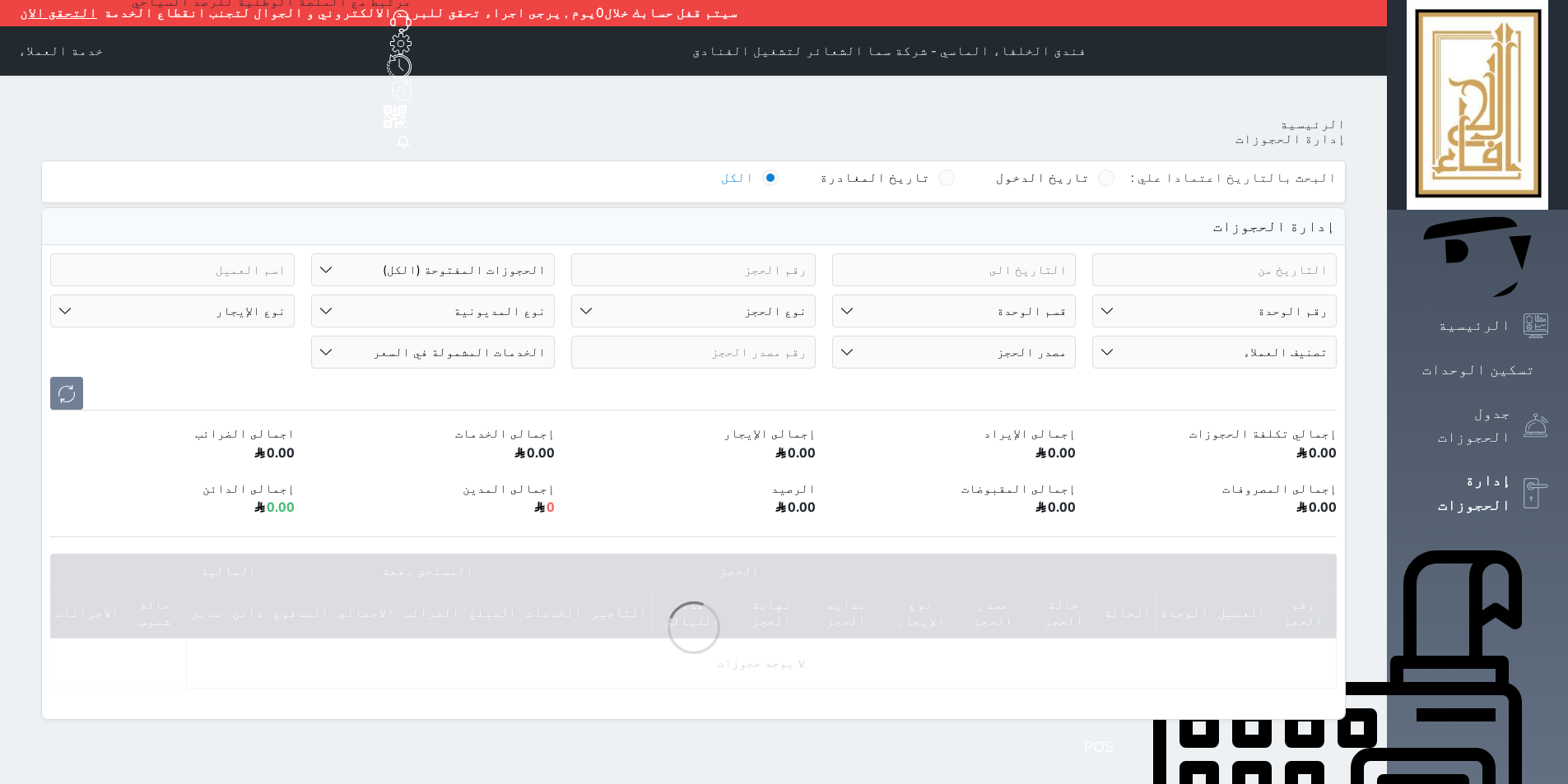 click on "رقم الوحدة
101 - غرفة رباعية
102 - غرفة ثنائي
103 - غرفة ثلاثية
104 - غرفة ثنائي
105 - غرفة ثنائي
106 - غرفة ثلاثية
107 - غرفة ثنائى
108 - غرفة ثنائي
109 - غرفة ثنائى
110 - غرفة ثلاثية
111 - غرفة ثنائي
112 - غرفة رباعية
113 - غرفة رباعية
114 - غرفة ثنائي
115 - غرفة ثلاثية
116 - غرفة كينج
117 - غرفة ثنائي" at bounding box center [1214, 311] 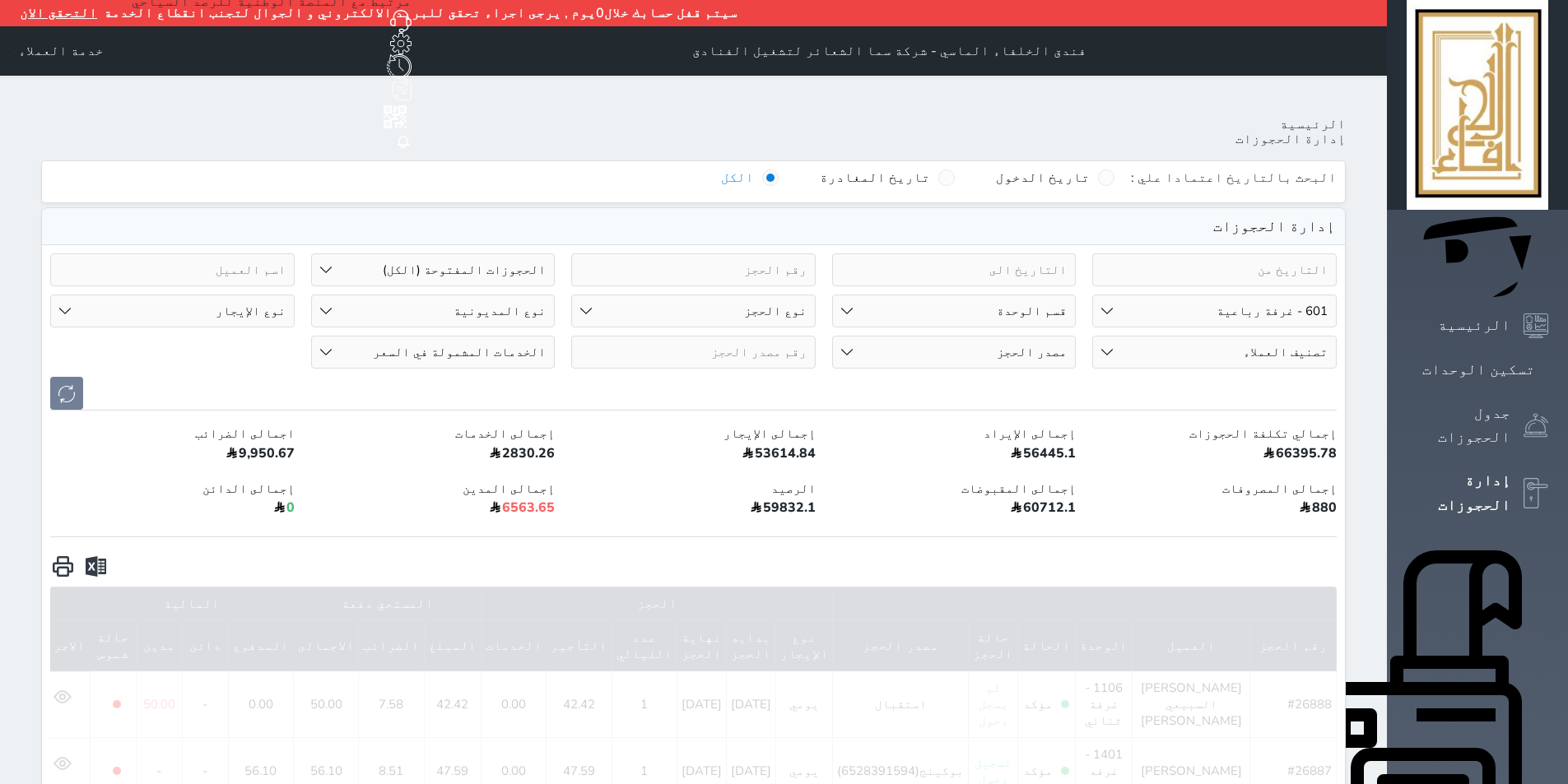 click on "رقم الوحدة
101 - غرفة رباعية
102 - غرفة ثنائي
103 - غرفة ثلاثية
104 - غرفة ثنائي
105 - غرفة ثنائي
106 - غرفة ثلاثية
107 - غرفة ثنائى
108 - غرفة ثنائي
109 - غرفة ثنائى
110 - غرفة ثلاثية
111 - غرفة ثنائي
112 - غرفة رباعية
113 - غرفة رباعية
114 - غرفة ثنائي
115 - غرفة ثلاثية
116 - غرفة كينج
117 - غرفة ثنائي" at bounding box center (1214, 311) 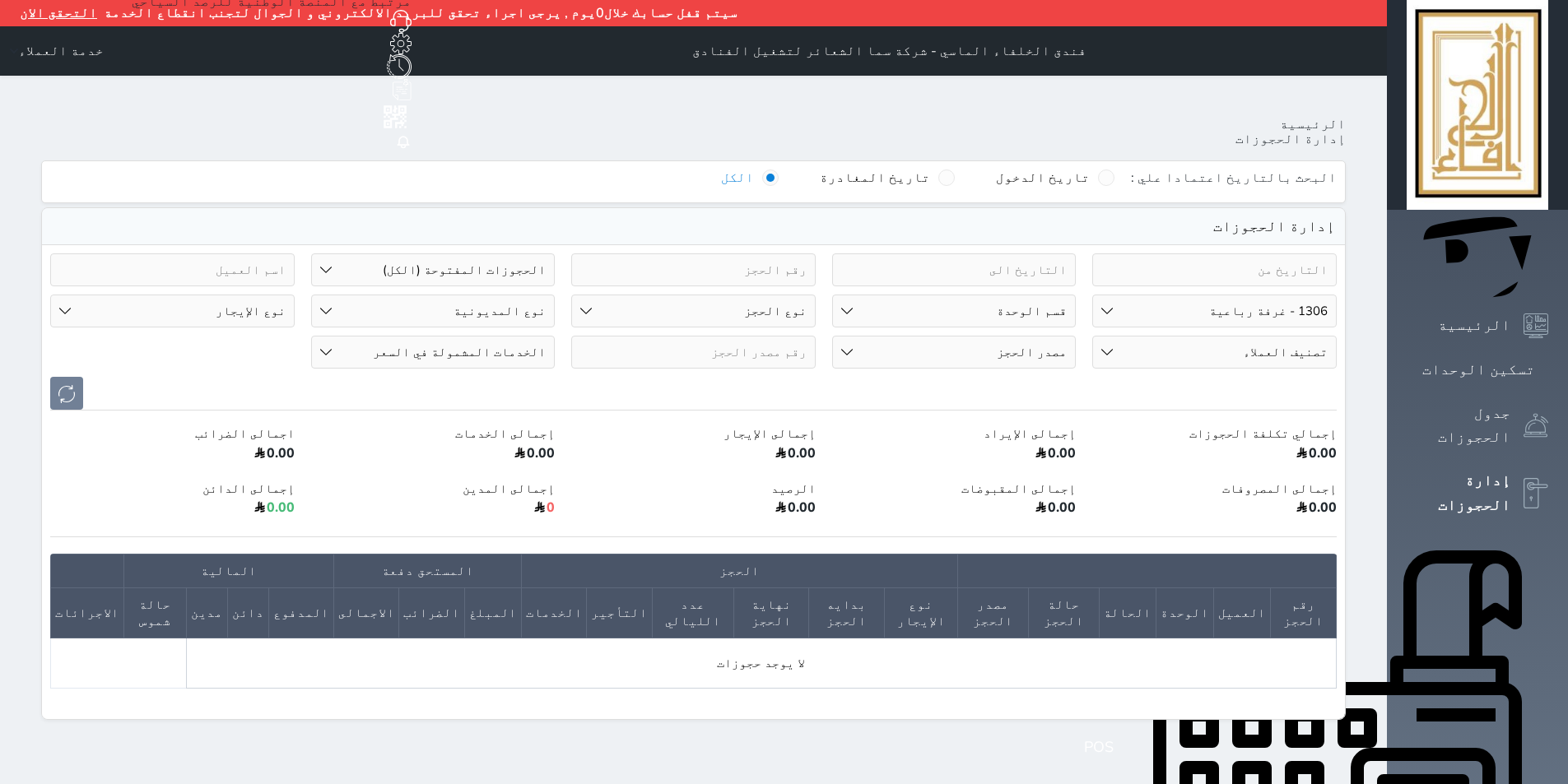 click on "رقم الوحدة
101 - غرفة رباعية
102 - غرفة ثنائي
103 - غرفة ثلاثية
104 - غرفة ثنائي
105 - غرفة ثنائي
106 - غرفة ثلاثية
107 - غرفة ثنائى
108 - غرفة ثنائي
109 - غرفة ثنائى
110 - غرفة ثلاثية
111 - غرفة ثنائي
112 - غرفة رباعية
113 - غرفة رباعية
114 - غرفة ثنائي
115 - غرفة ثلاثية
116 - غرفة كينج
117 - غرفة ثنائي" at bounding box center [1214, 311] 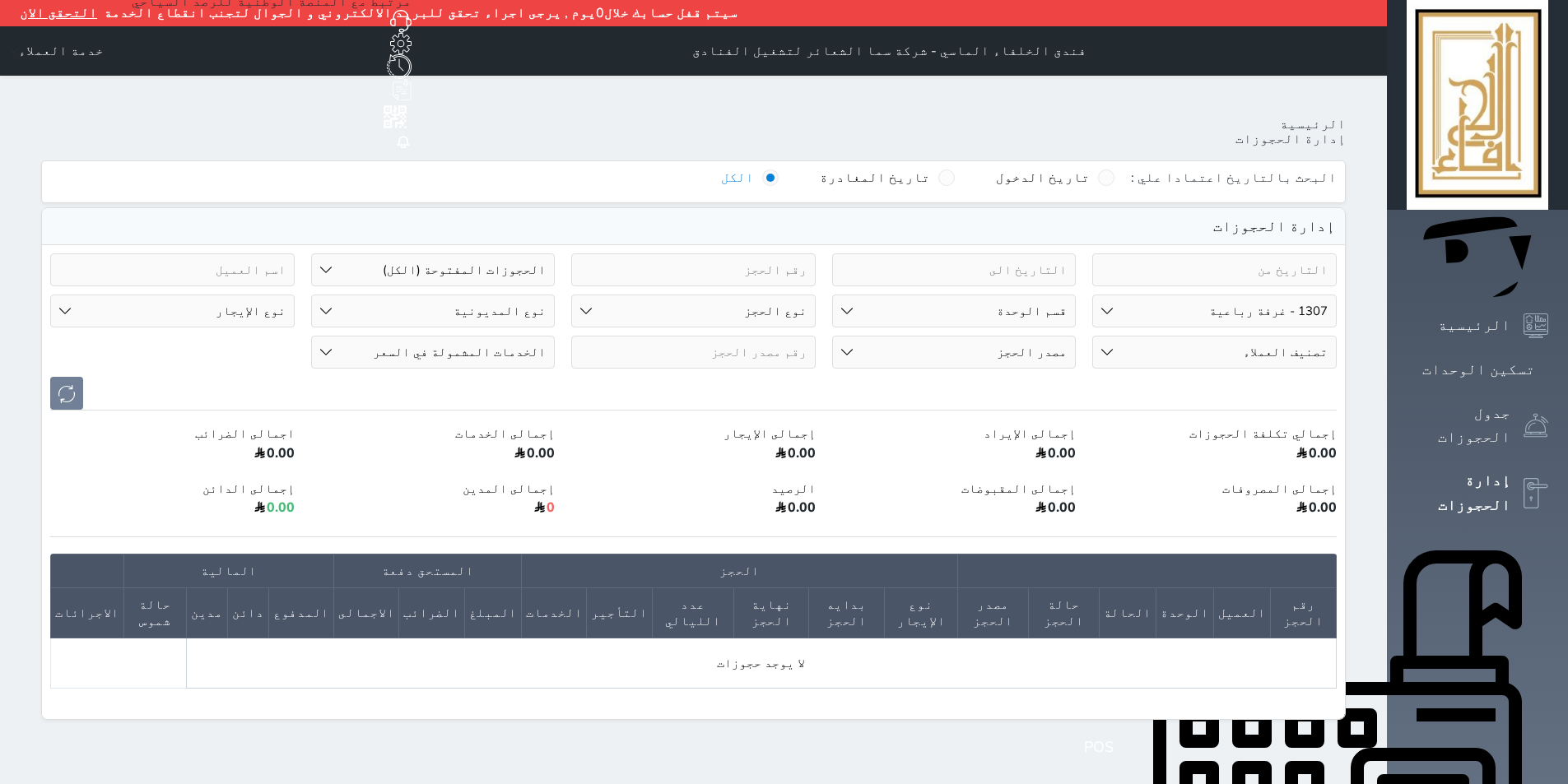 click on "رقم الوحدة
101 - غرفة رباعية
102 - غرفة ثنائي
103 - غرفة ثلاثية
104 - غرفة ثنائي
105 - غرفة ثنائي
106 - غرفة ثلاثية
107 - غرفة ثنائى
108 - غرفة ثنائي
109 - غرفة ثنائى
110 - غرفة ثلاثية
111 - غرفة ثنائي
112 - غرفة رباعية
113 - غرفة رباعية
114 - غرفة ثنائي
115 - غرفة ثلاثية
116 - غرفة كينج
117 - غرفة ثنائي" at bounding box center [1214, 311] 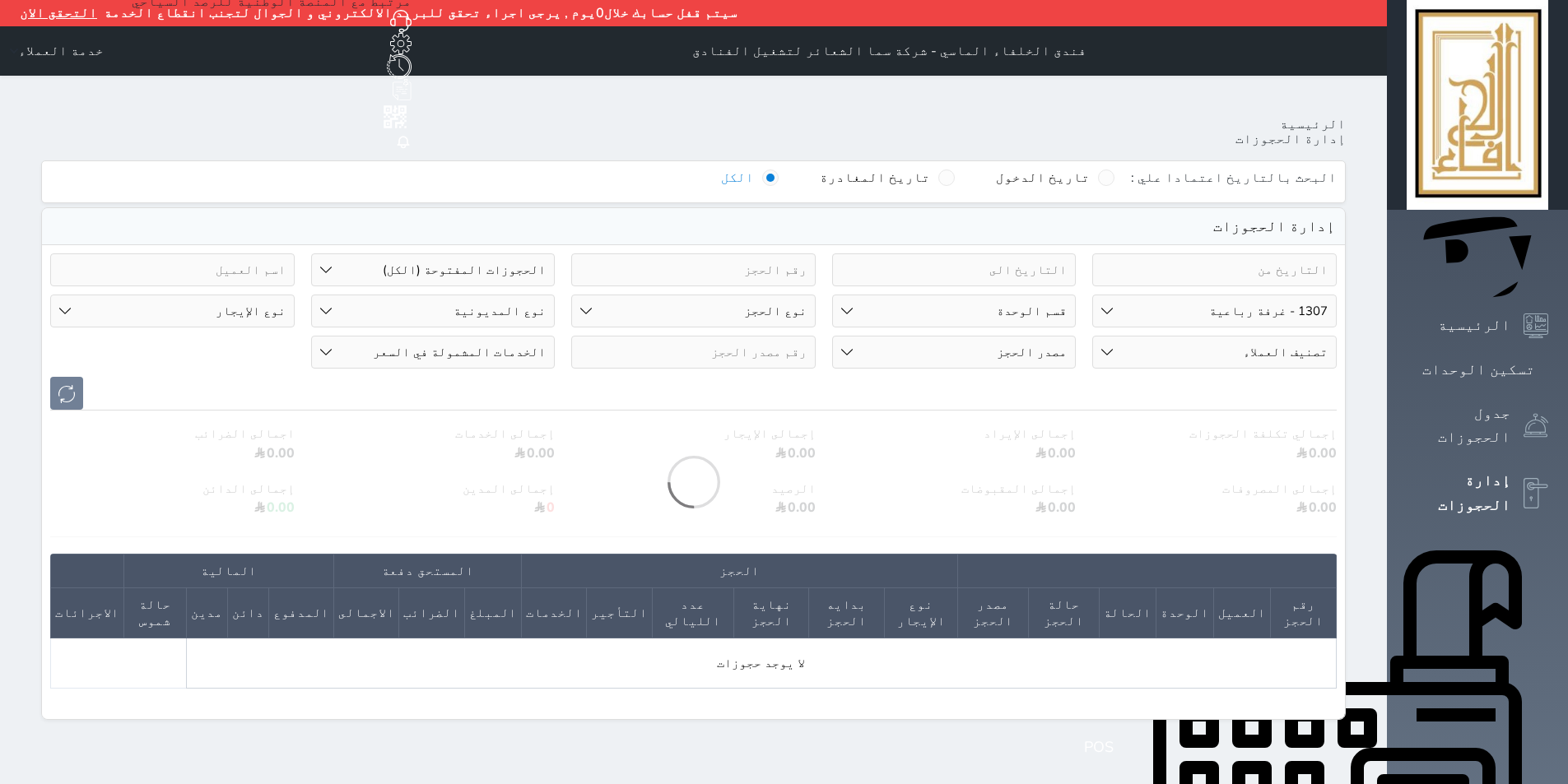 click on "رقم الوحدة
101 - غرفة رباعية
102 - غرفة ثنائي
103 - غرفة ثلاثية
104 - غرفة ثنائي
105 - غرفة ثنائي
106 - غرفة ثلاثية
107 - غرفة ثنائى
108 - غرفة ثنائي
109 - غرفة ثنائى
110 - غرفة ثلاثية
111 - غرفة ثنائي
112 - غرفة رباعية
113 - غرفة رباعية
114 - غرفة ثنائي
115 - غرفة ثلاثية
116 - غرفة كينج
117 - غرفة ثنائي" at bounding box center [1214, 311] 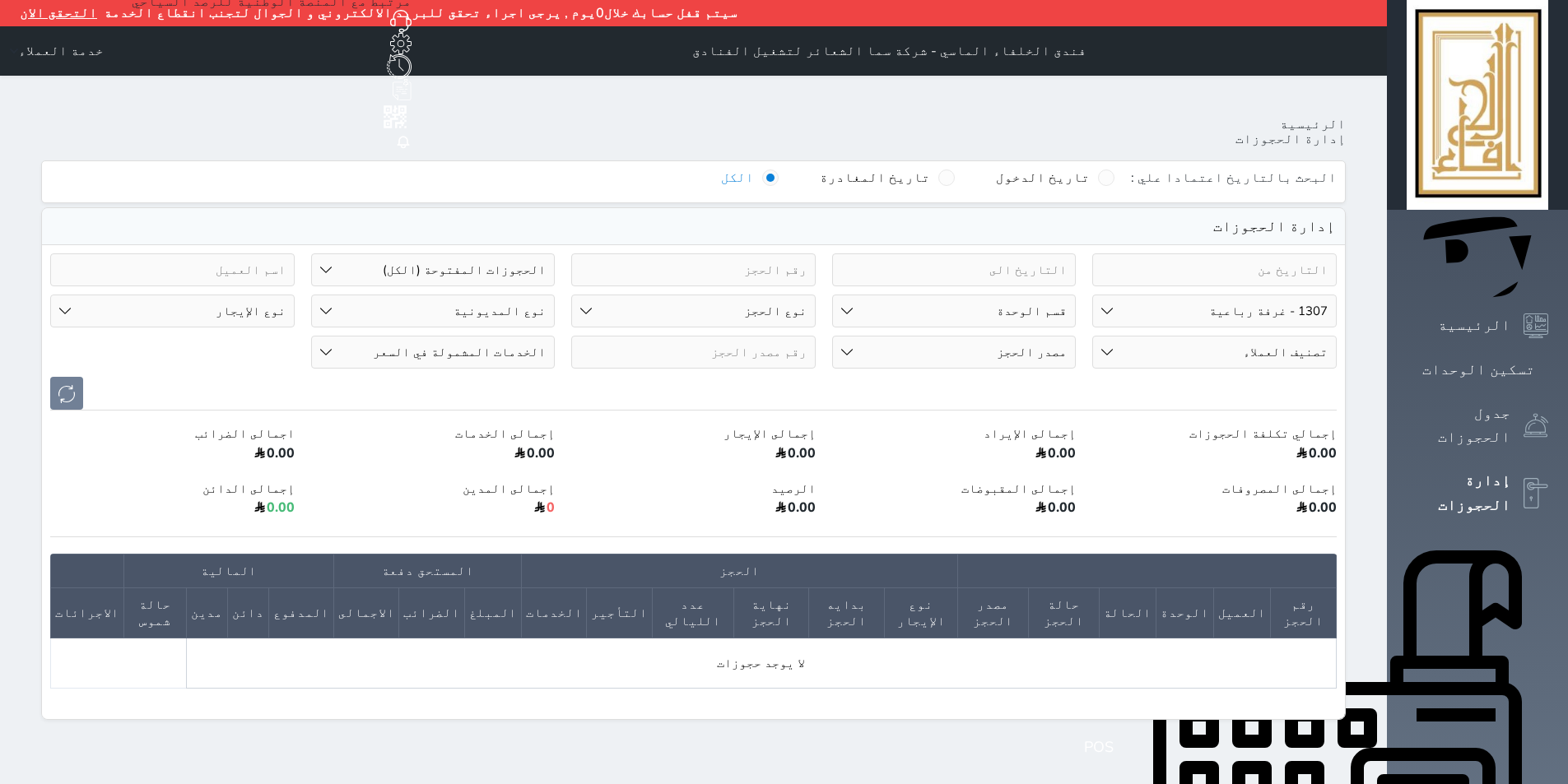 select on "69495" 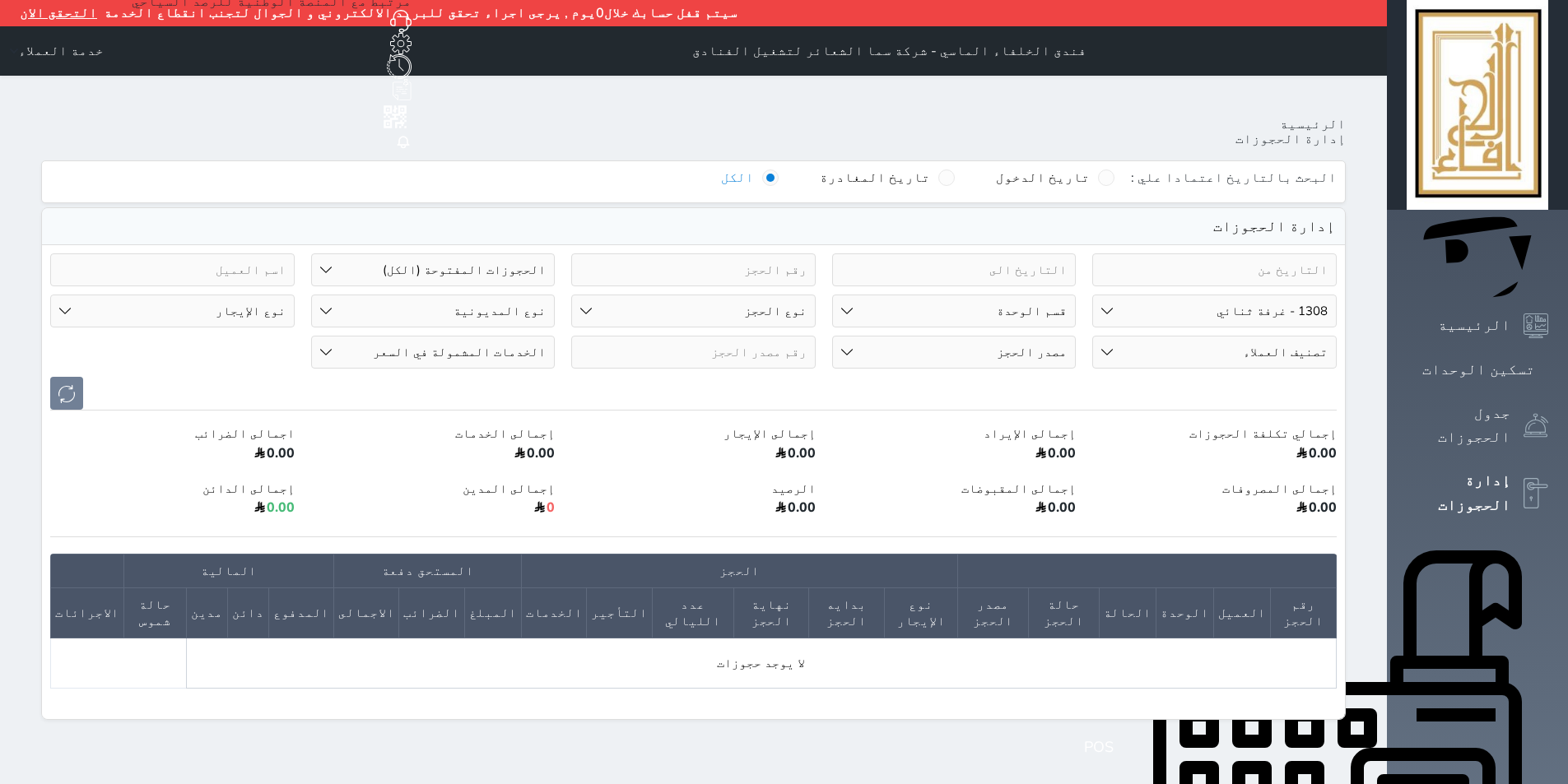 click on "رقم الوحدة
101 - غرفة رباعية
102 - غرفة ثنائي
103 - غرفة ثلاثية
104 - غرفة ثنائي
105 - غرفة ثنائي
106 - غرفة ثلاثية
107 - غرفة ثنائى
108 - غرفة ثنائي
109 - غرفة ثنائى
110 - غرفة ثلاثية
111 - غرفة ثنائي
112 - غرفة رباعية
113 - غرفة رباعية
114 - غرفة ثنائي
115 - غرفة ثلاثية
116 - غرفة كينج
117 - غرفة ثنائي" at bounding box center [1214, 311] 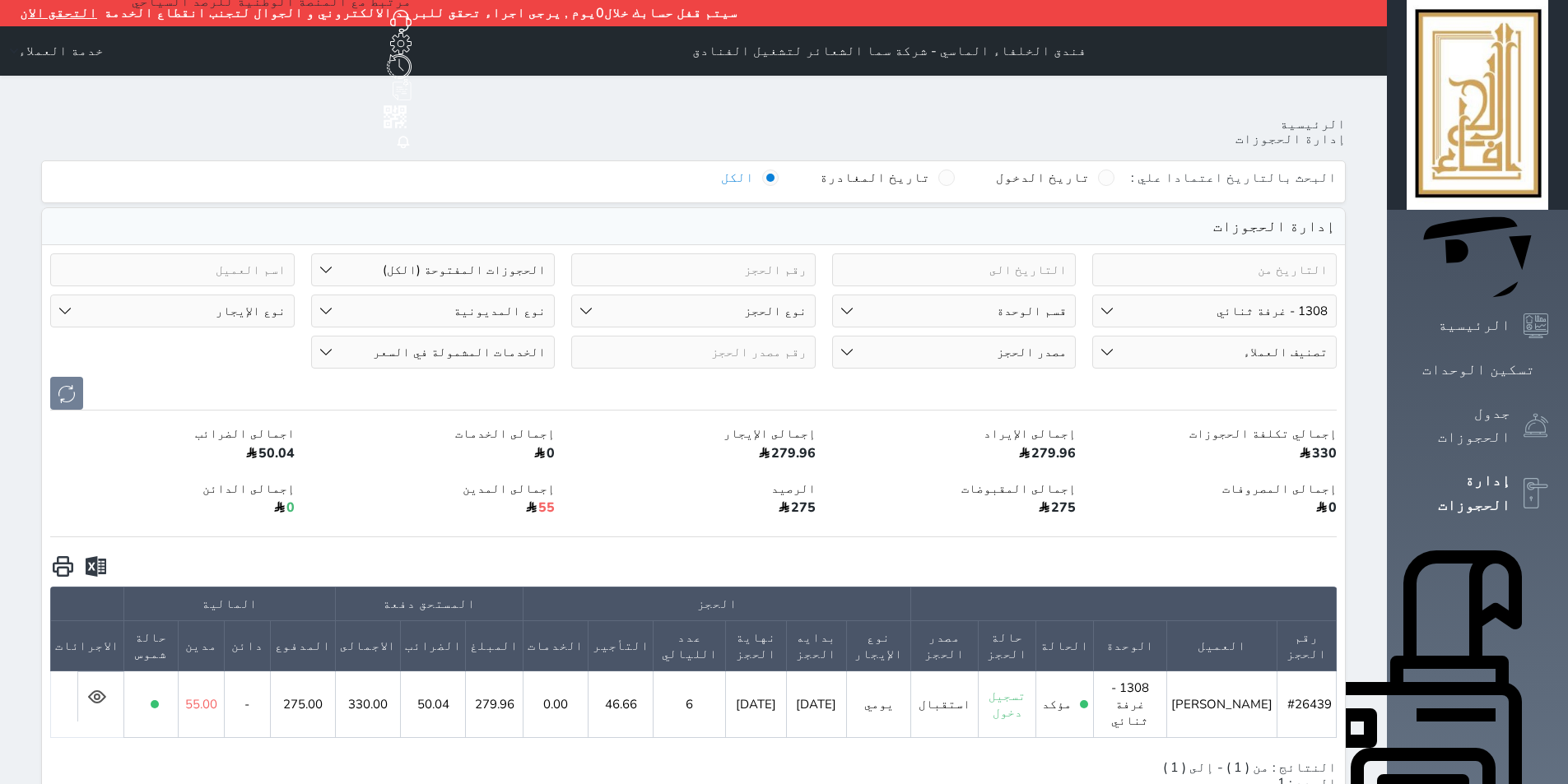 click 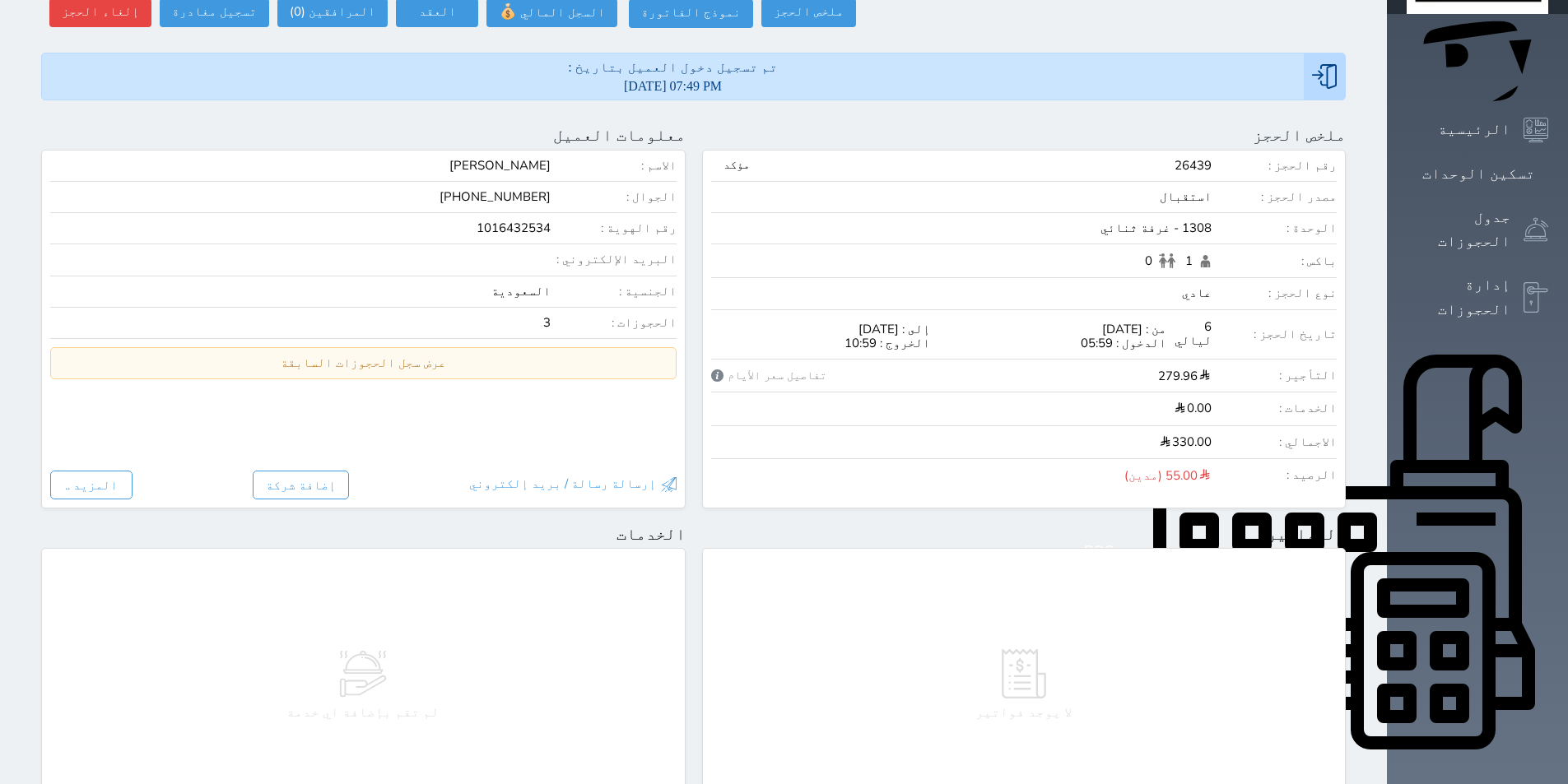 scroll, scrollTop: 0, scrollLeft: 0, axis: both 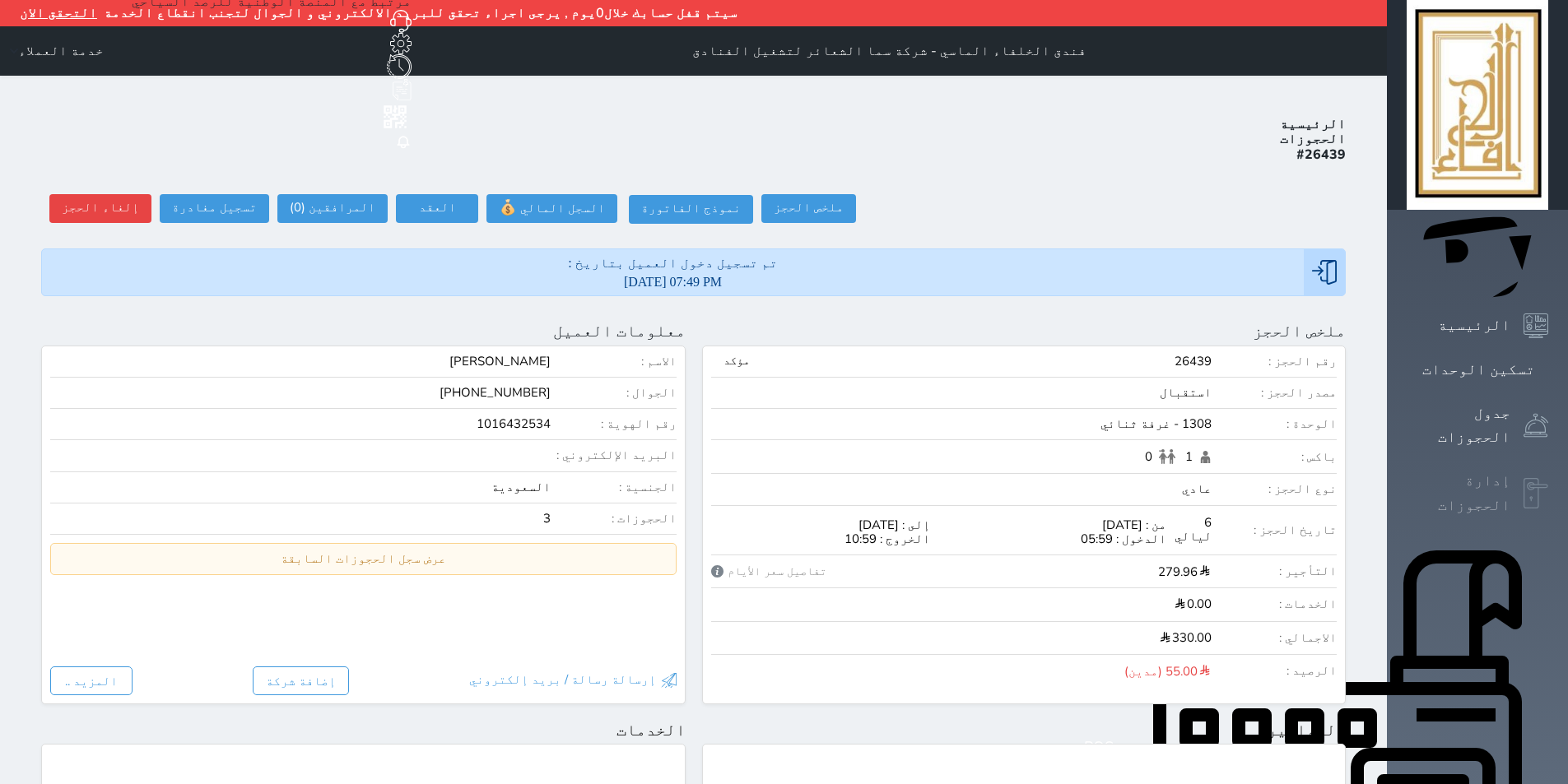 click 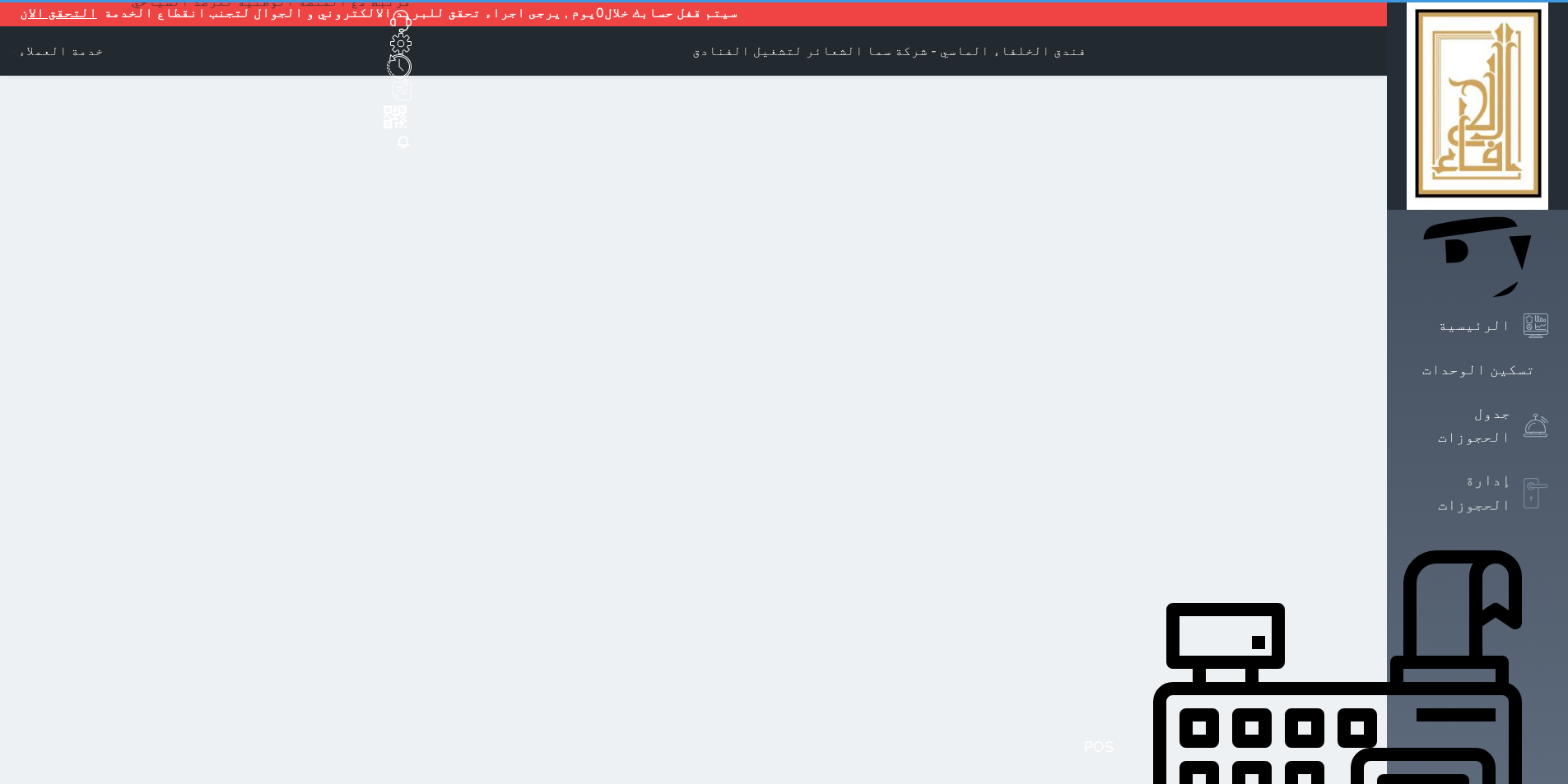 select on "open_all" 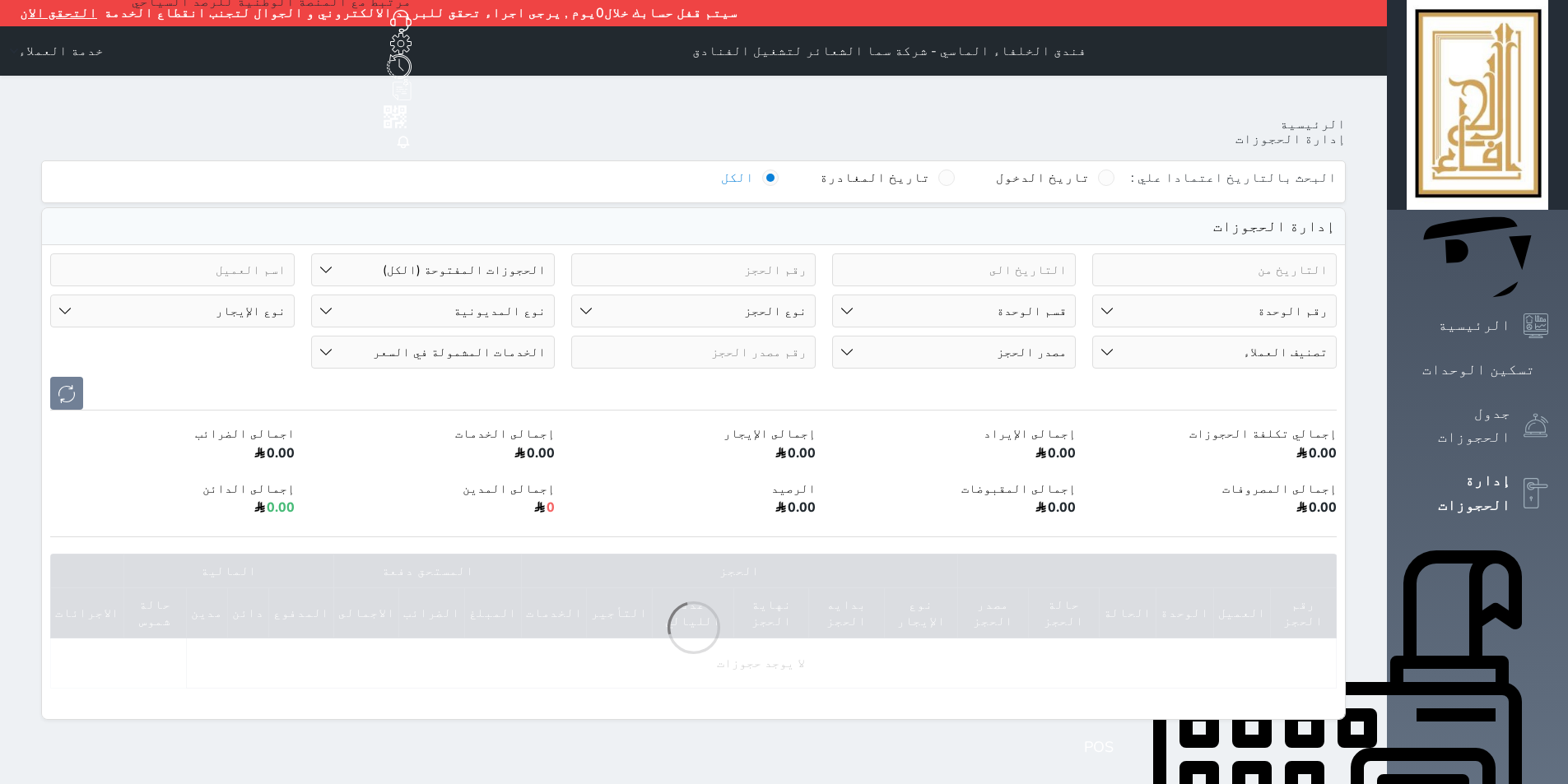 click on "رقم الوحدة
101 - غرفة رباعية
102 - غرفة ثنائي
103 - غرفة ثلاثية
104 - غرفة ثنائي
105 - غرفة ثنائي
106 - غرفة ثلاثية
107 - غرفة ثنائى
108 - غرفة ثنائي
109 - غرفة ثنائى
110 - غرفة ثلاثية
111 - غرفة ثنائي
112 - غرفة رباعية
113 - غرفة رباعية
114 - غرفة ثنائي
115 - غرفة ثلاثية
116 - غرفة كينج
117 - غرفة ثنائي" at bounding box center (1214, 311) 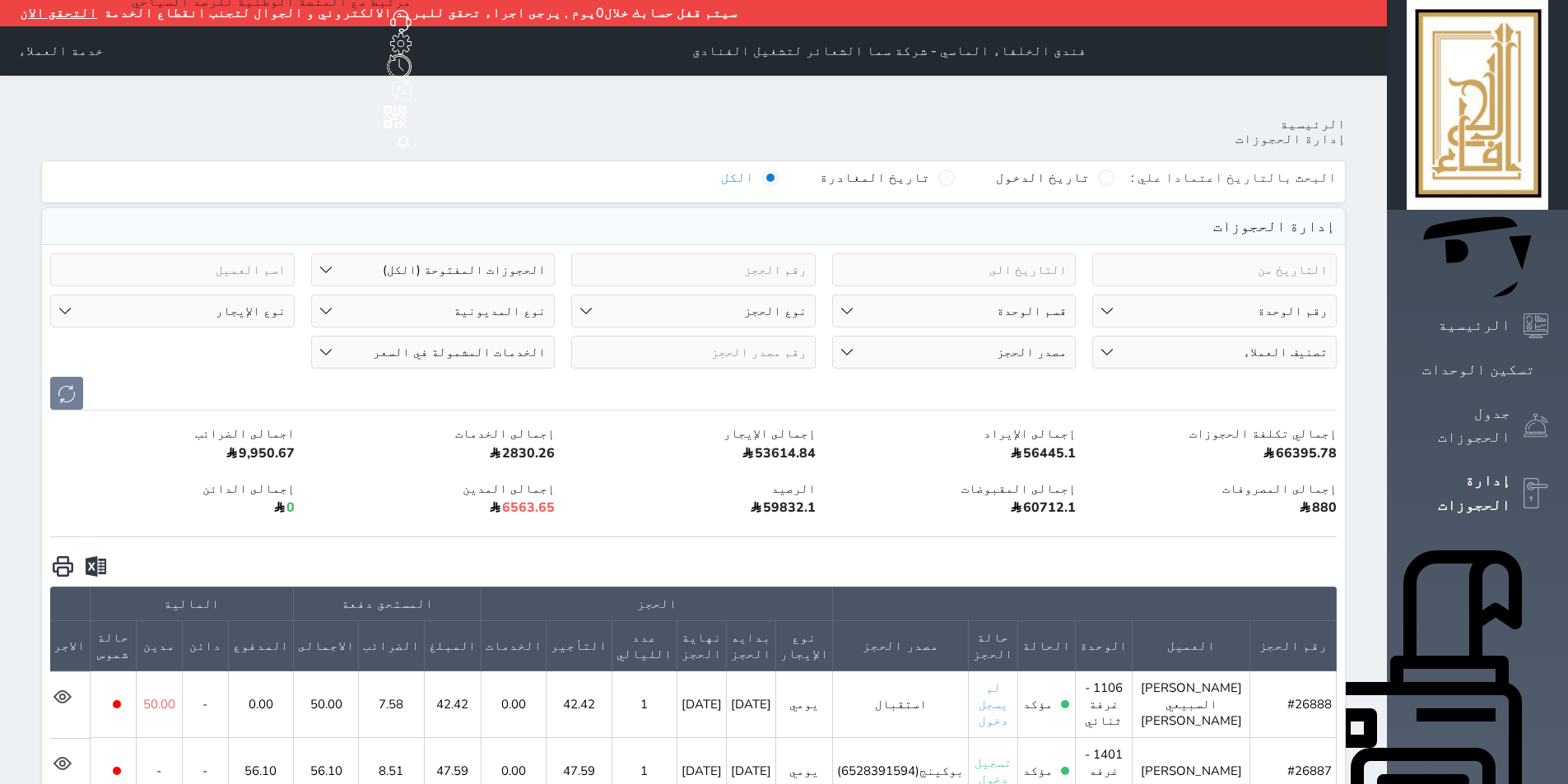 select on "67322" 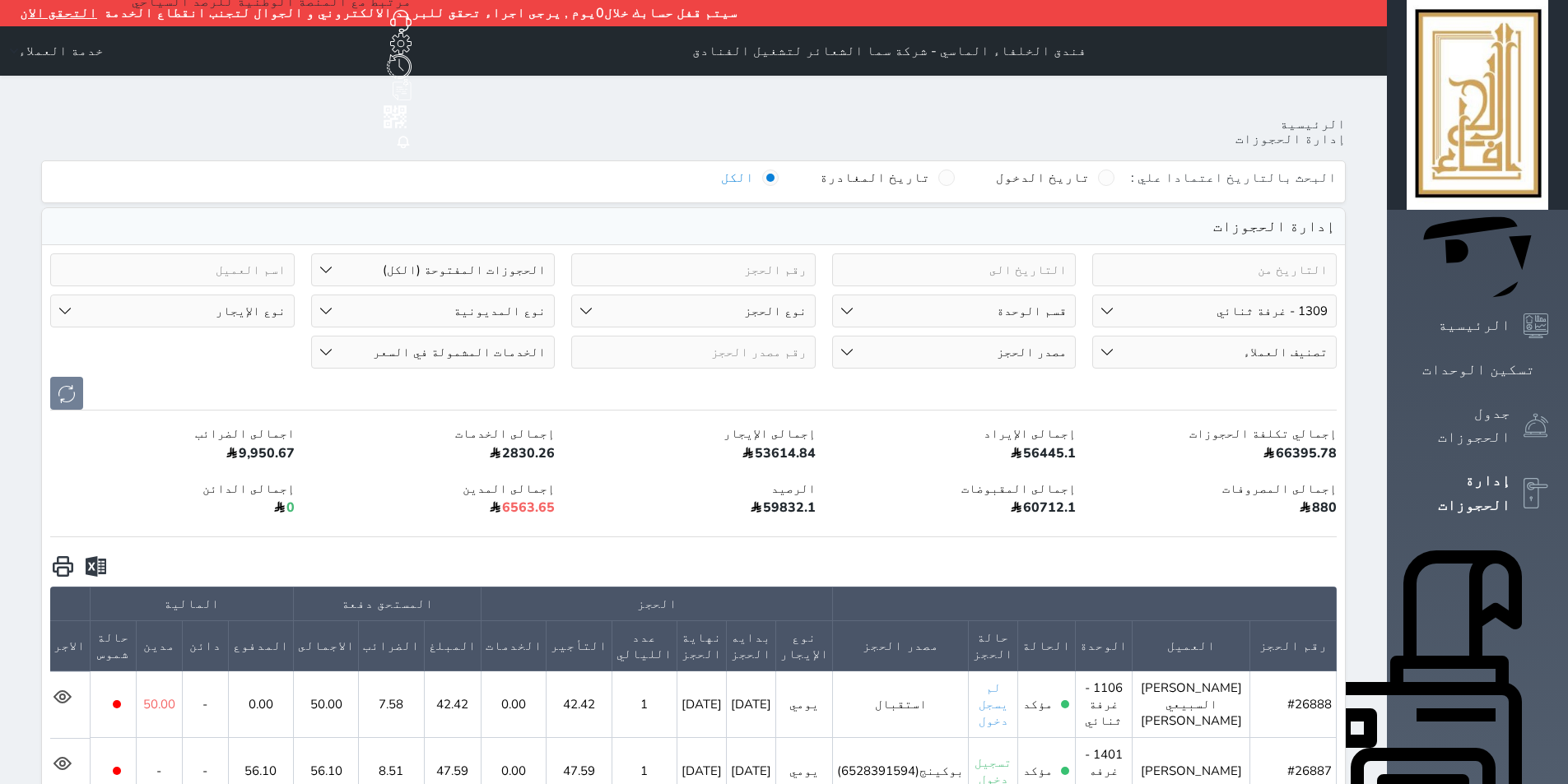 click on "رقم الوحدة
101 - غرفة رباعية
102 - غرفة ثنائي
103 - غرفة ثلاثية
104 - غرفة ثنائي
105 - غرفة ثنائي
106 - غرفة ثلاثية
107 - غرفة ثنائى
108 - غرفة ثنائي
109 - غرفة ثنائى
110 - غرفة ثلاثية
111 - غرفة ثنائي
112 - غرفة رباعية
113 - غرفة رباعية
114 - غرفة ثنائي
115 - غرفة ثلاثية
116 - غرفة كينج
117 - غرفة ثنائي" at bounding box center [1214, 311] 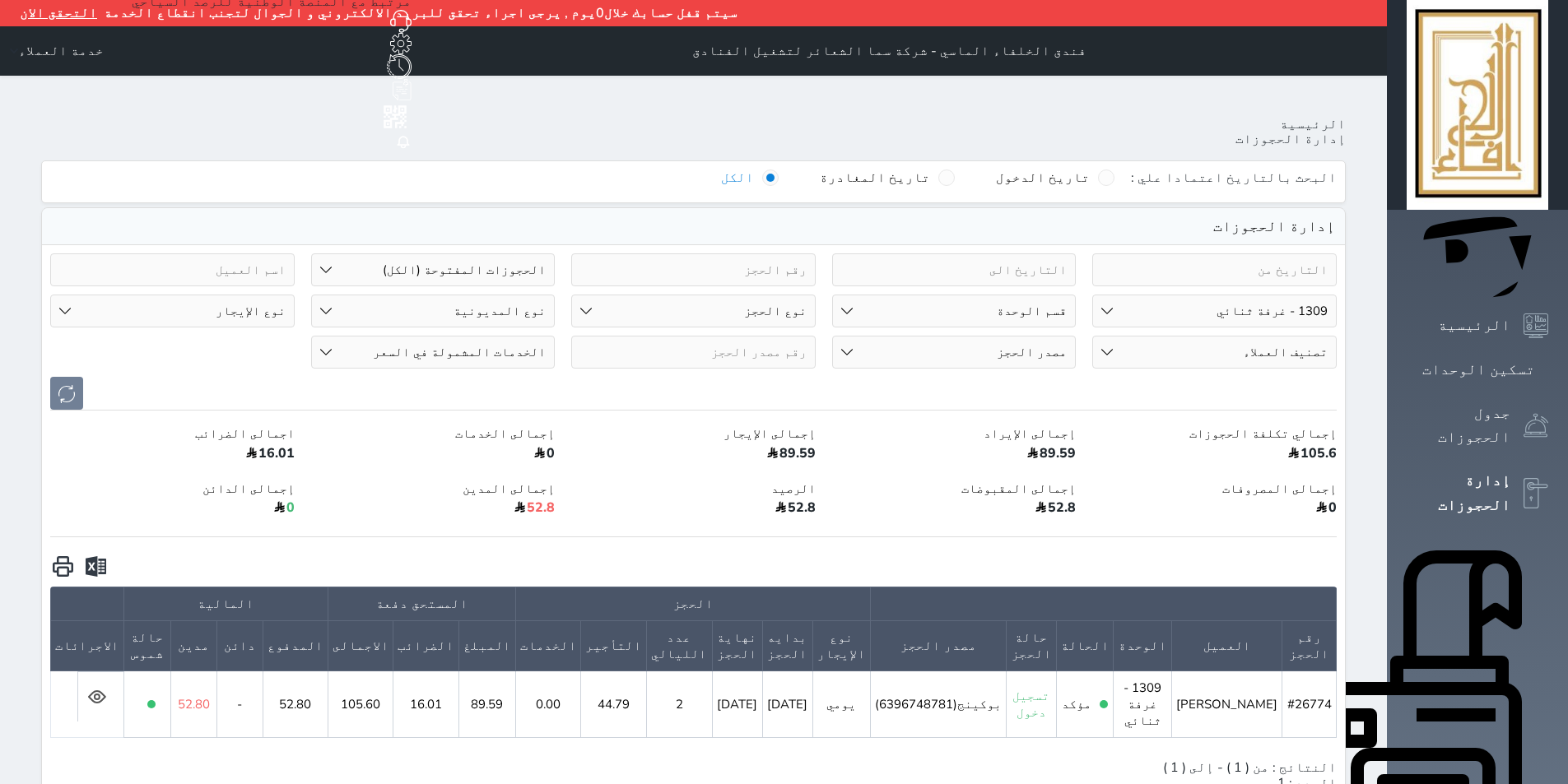 click 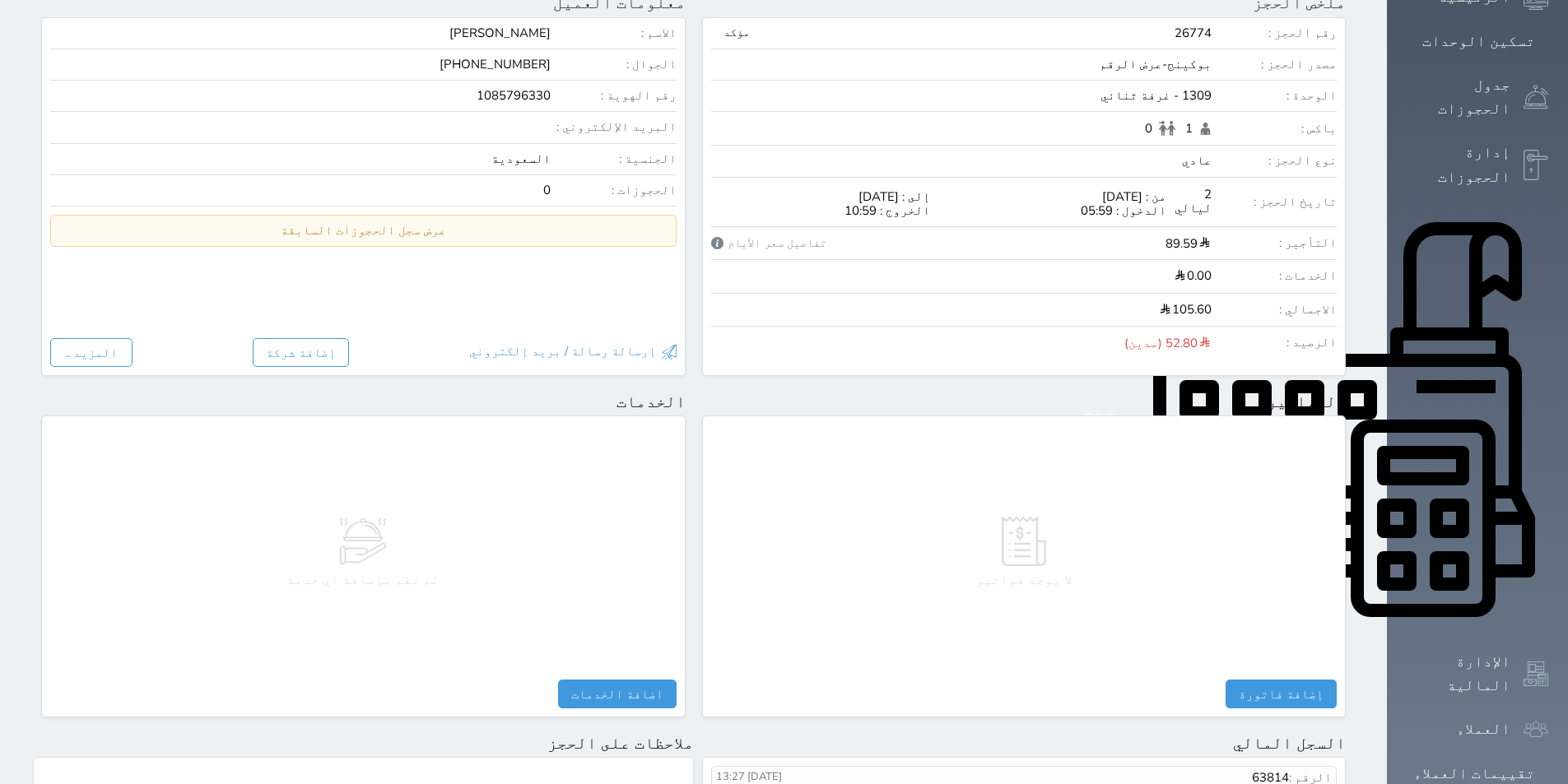 scroll, scrollTop: 0, scrollLeft: 0, axis: both 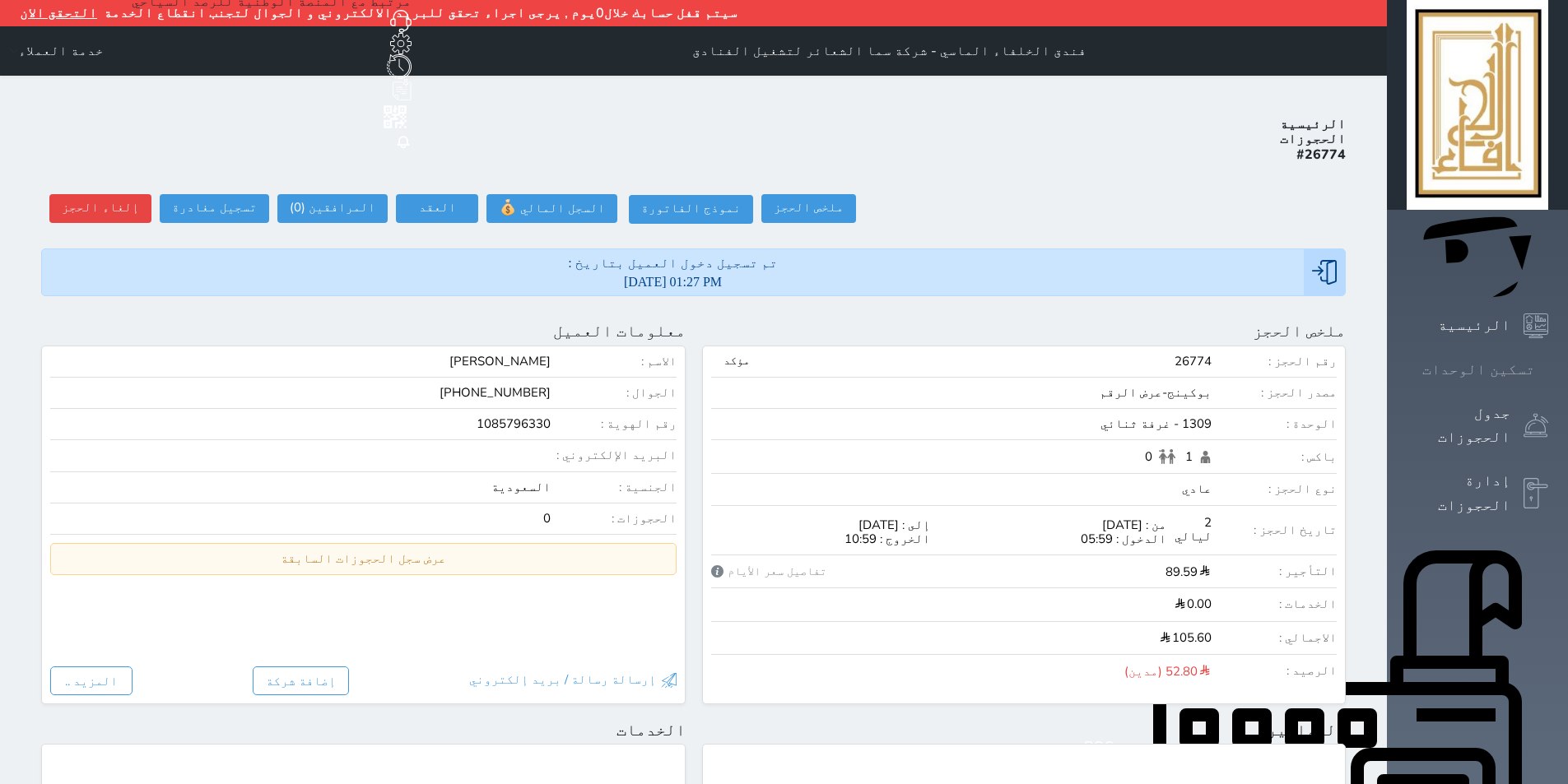 click on "تسكين الوحدات" at bounding box center [1478, 369] 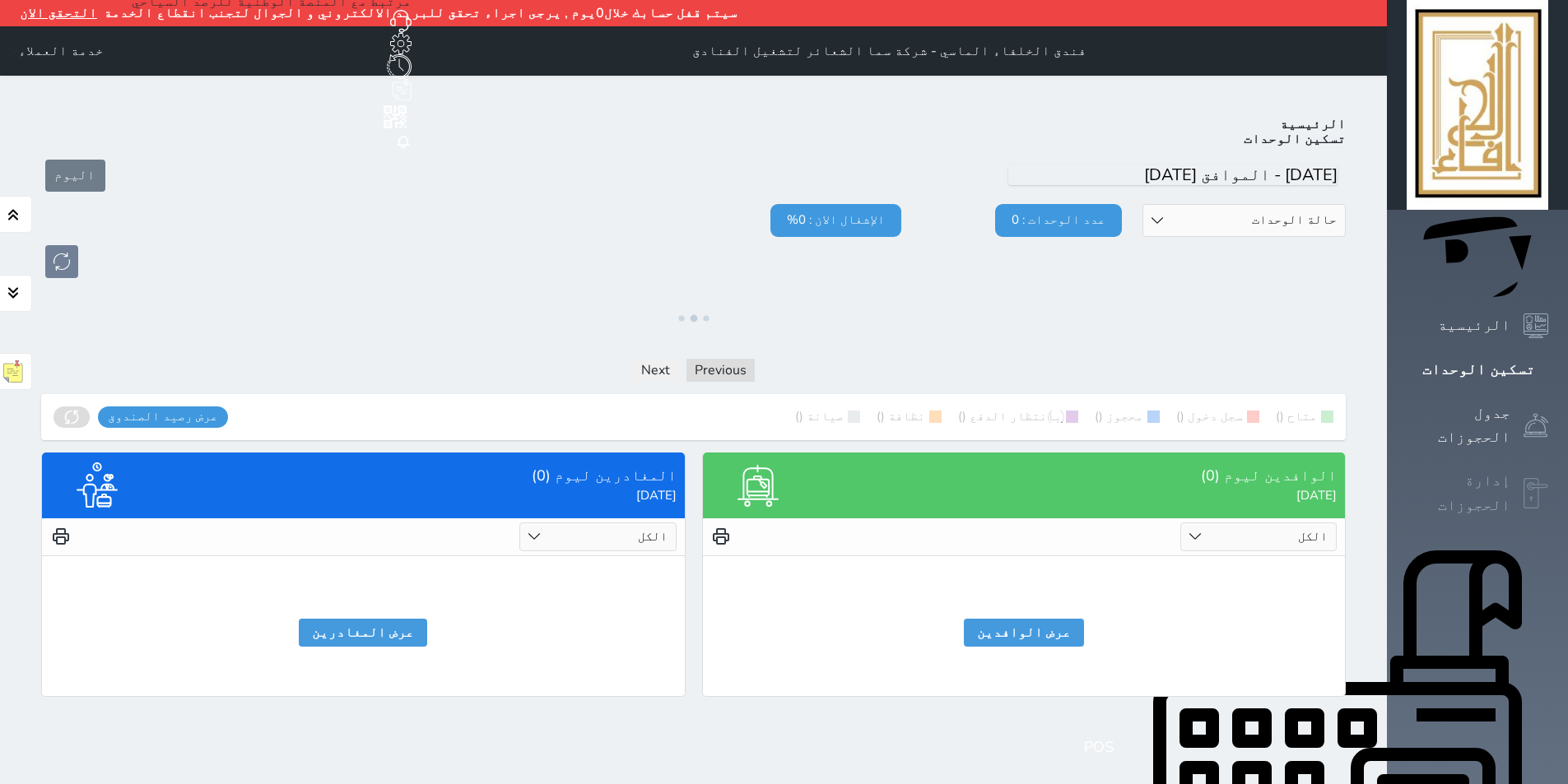 click 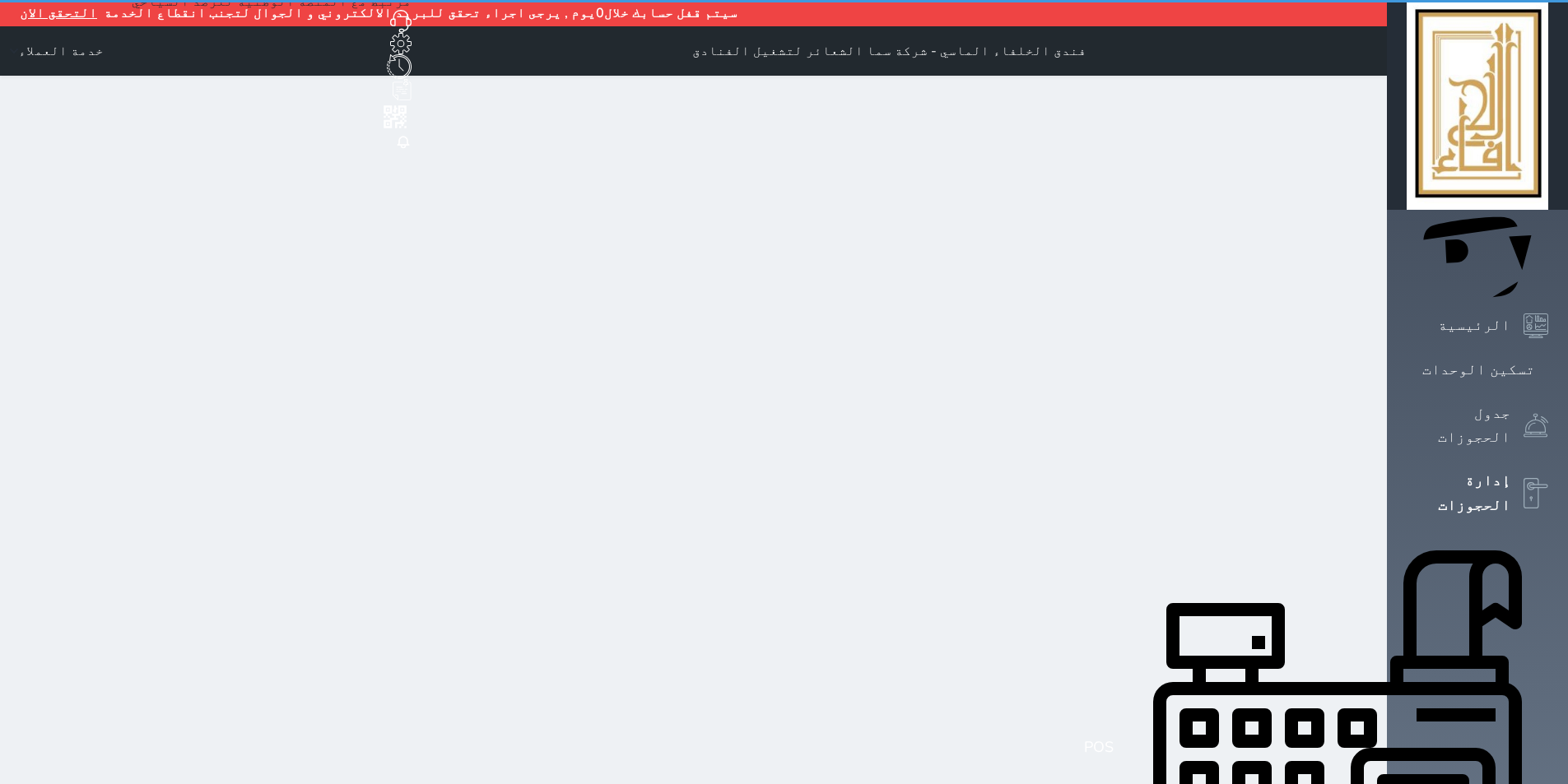 select on "open_all" 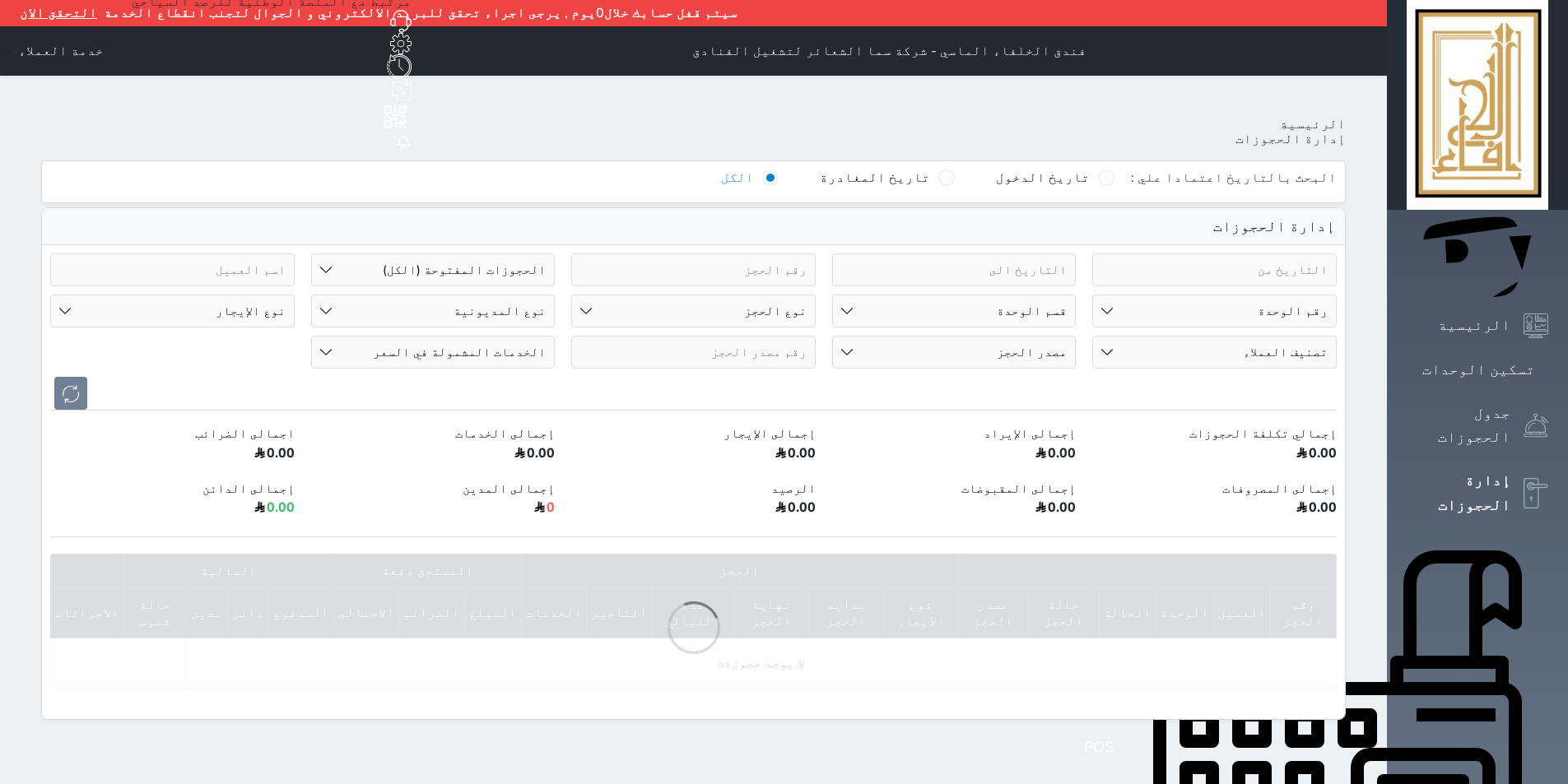 click on "رقم الوحدة
101 - غرفة رباعية
102 - غرفة ثنائي
103 - غرفة ثلاثية
104 - غرفة ثنائي
105 - غرفة ثنائي
106 - غرفة ثلاثية
107 - غرفة ثنائى
108 - غرفة ثنائي
109 - غرفة ثنائى
110 - غرفة ثلاثية
111 - غرفة ثنائي
112 - غرفة رباعية
113 - غرفة رباعية
114 - غرفة ثنائي
115 - غرفة ثلاثية
116 - غرفة كينج
117 - غرفة ثنائي" at bounding box center (1214, 311) 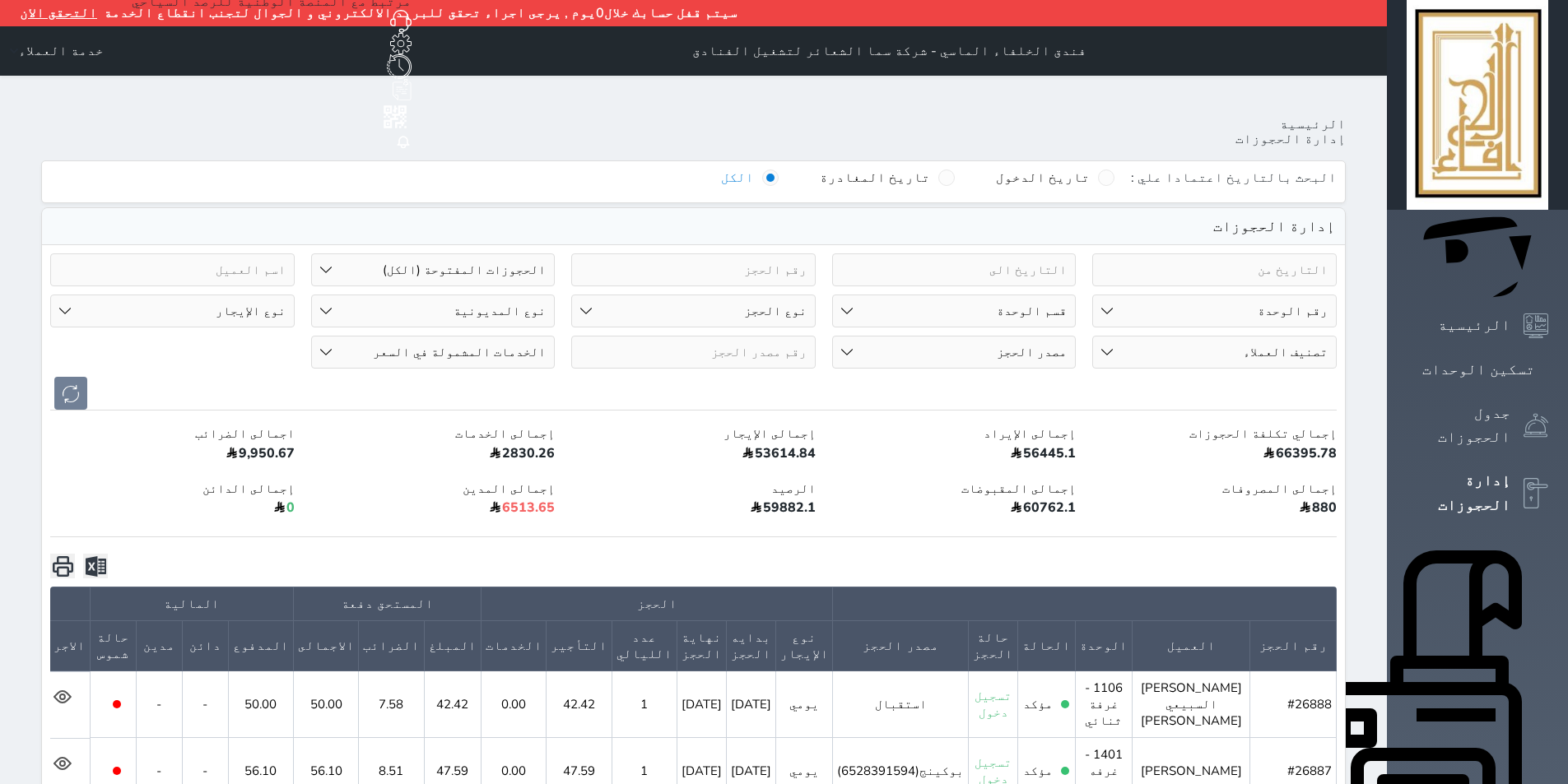 select on "67514" 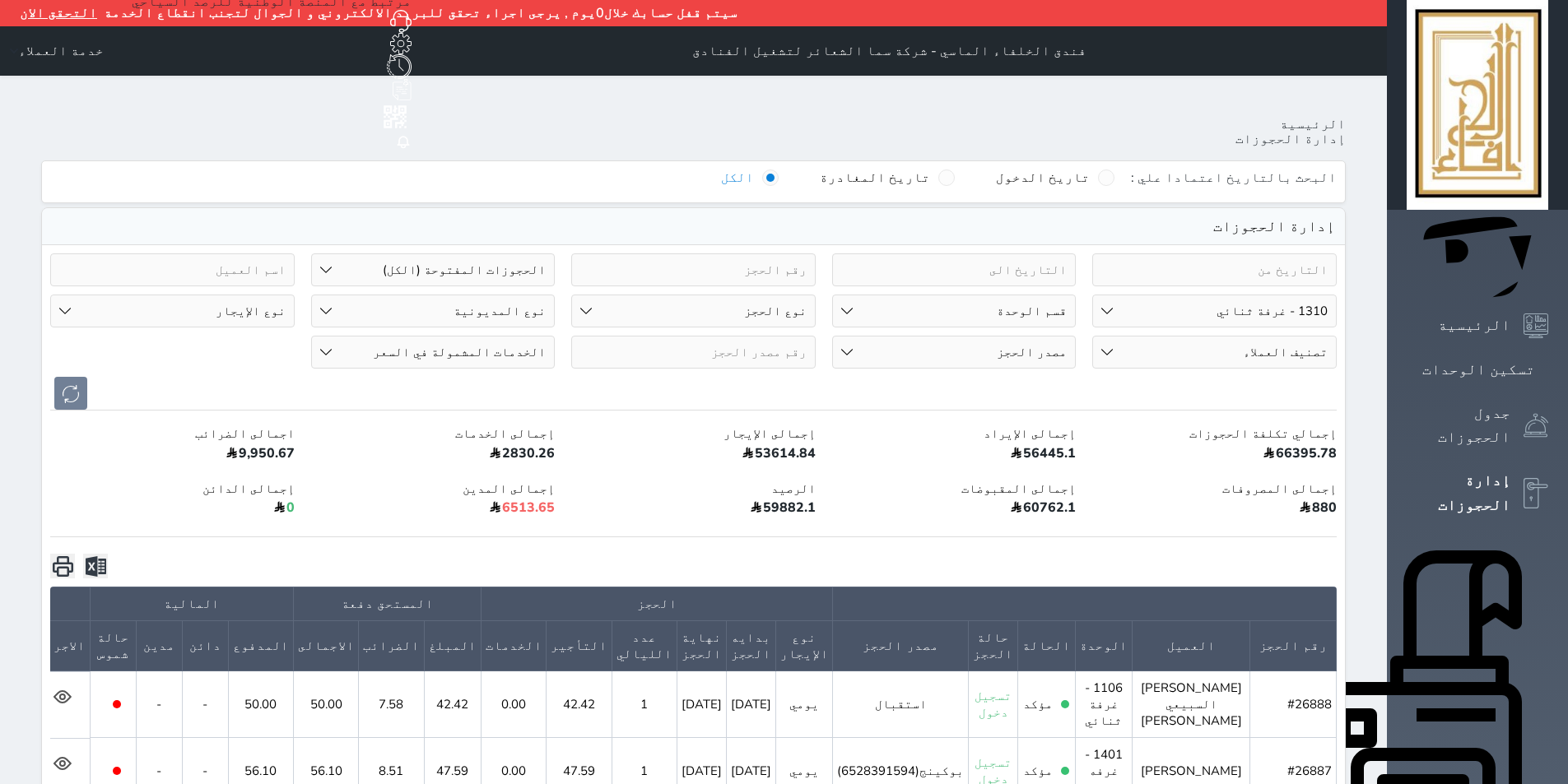 click on "رقم الوحدة
101 - غرفة رباعية
102 - غرفة ثنائي
103 - غرفة ثلاثية
104 - غرفة ثنائي
105 - غرفة ثنائي
106 - غرفة ثلاثية
107 - غرفة ثنائى
108 - غرفة ثنائي
109 - غرفة ثنائى
110 - غرفة ثلاثية
111 - غرفة ثنائي
112 - غرفة رباعية
113 - غرفة رباعية
114 - غرفة ثنائي
115 - غرفة ثلاثية
116 - غرفة كينج
117 - غرفة ثنائي" at bounding box center [1214, 311] 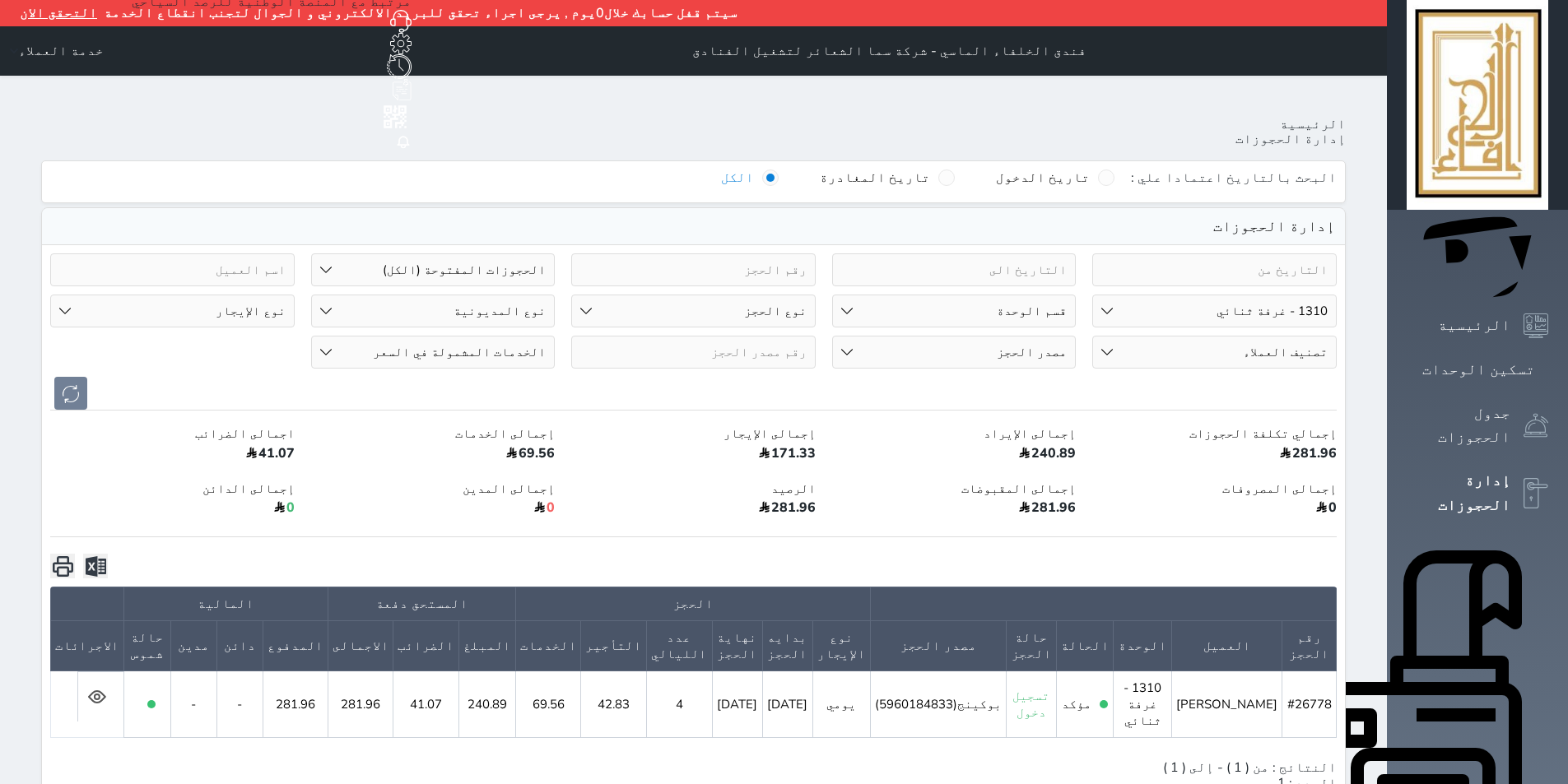 click 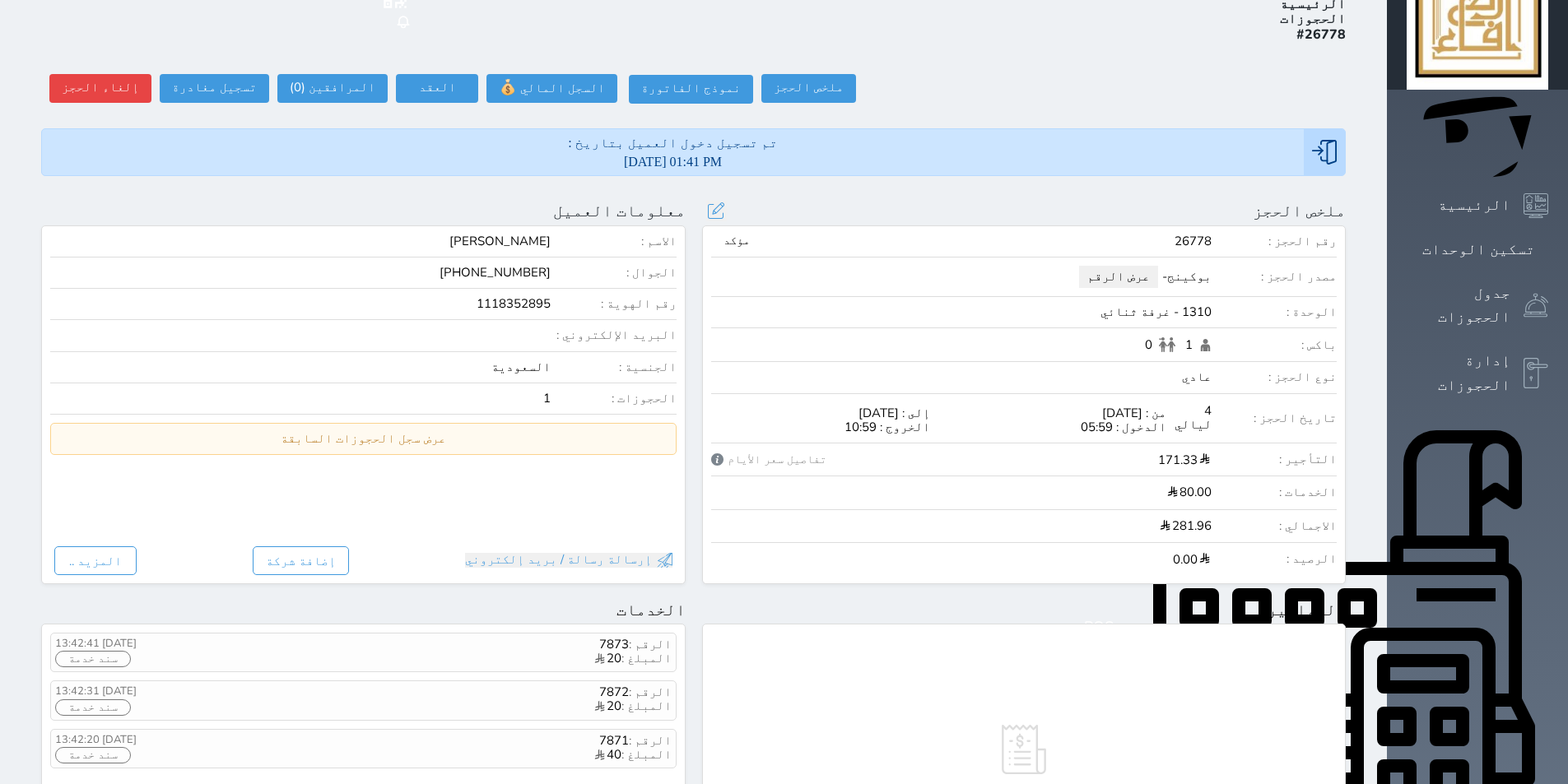 scroll, scrollTop: 82, scrollLeft: 0, axis: vertical 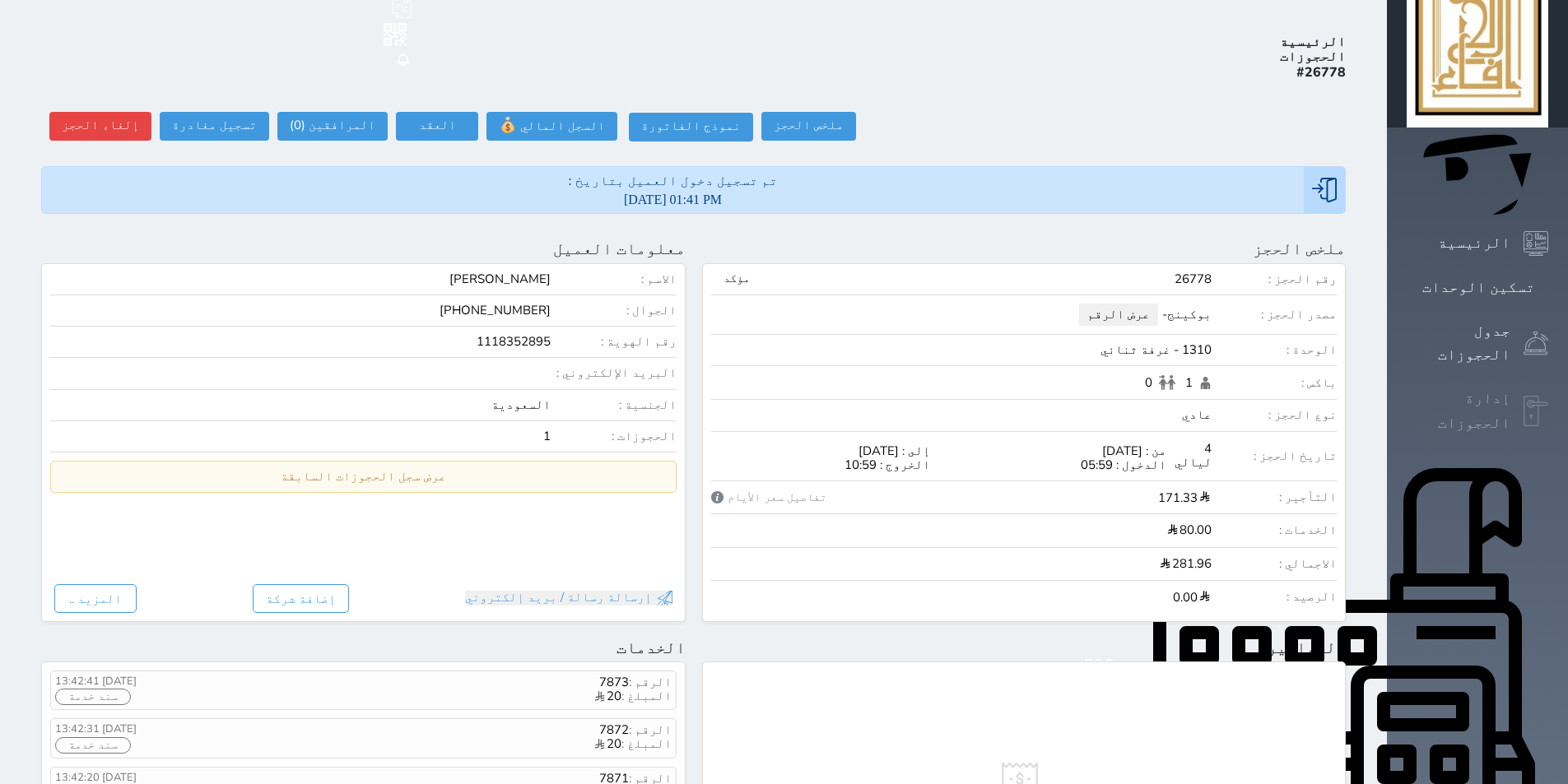 click at bounding box center (1536, 411) 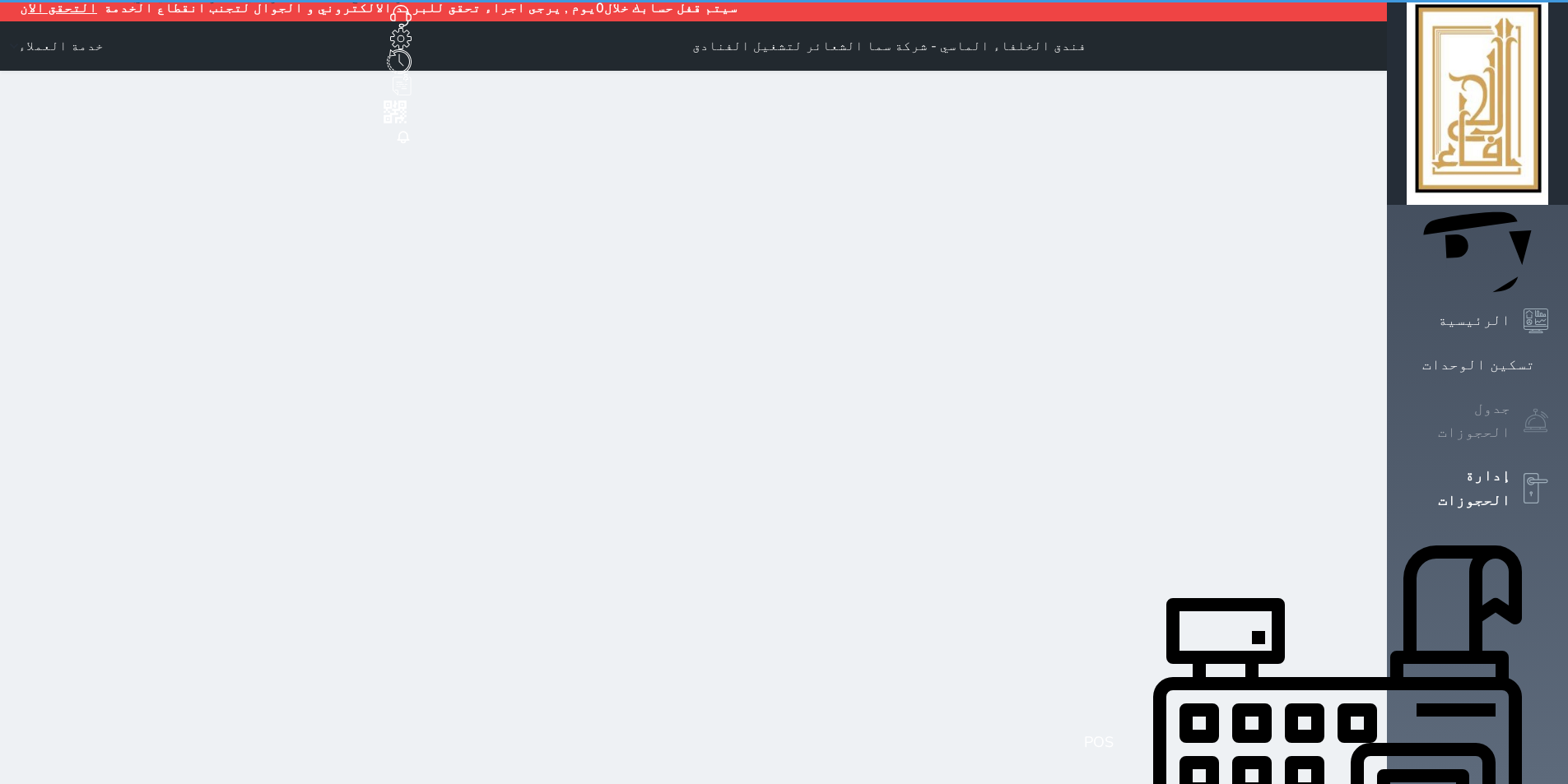 scroll, scrollTop: 0, scrollLeft: 0, axis: both 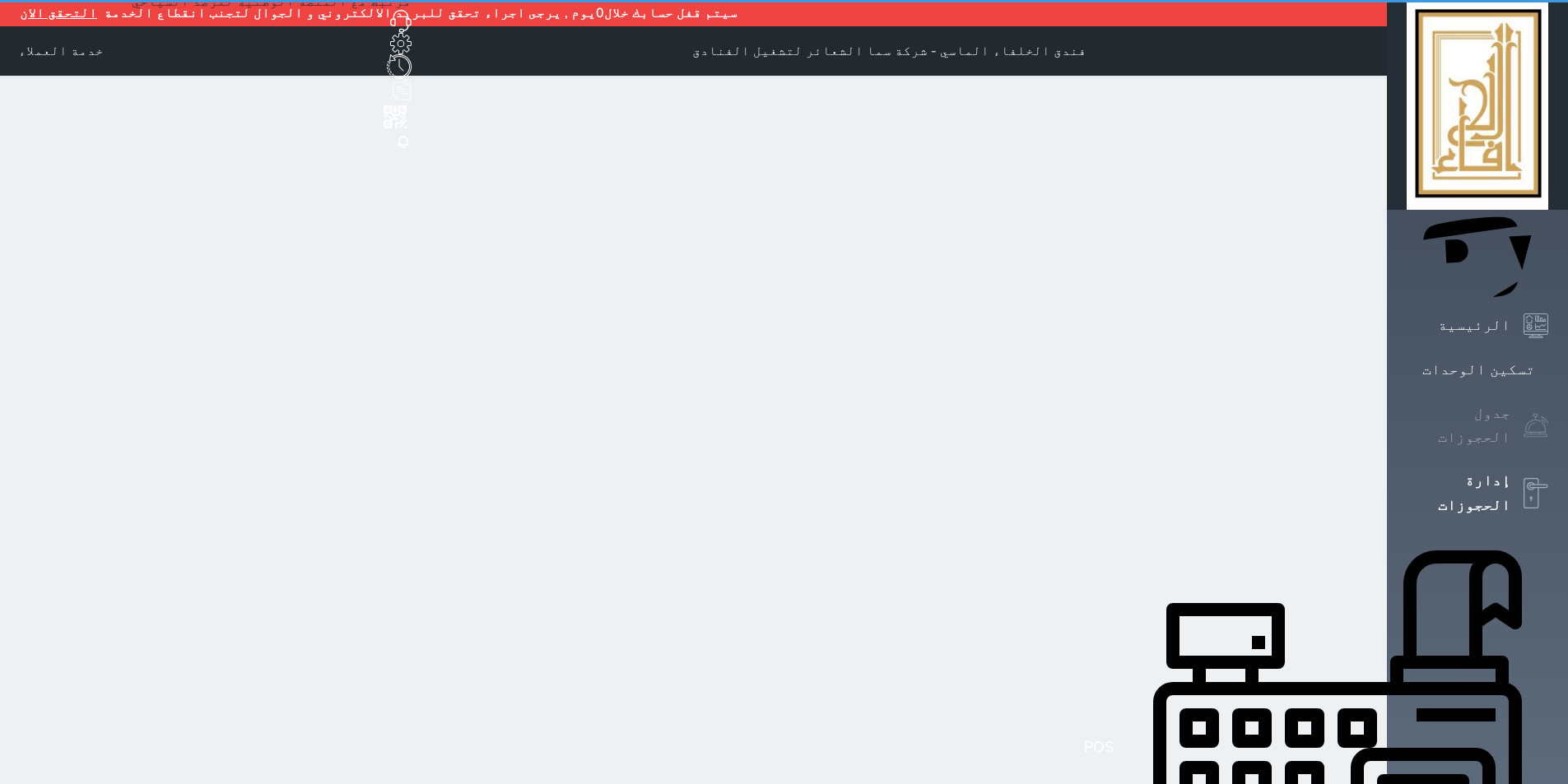 select on "open_all" 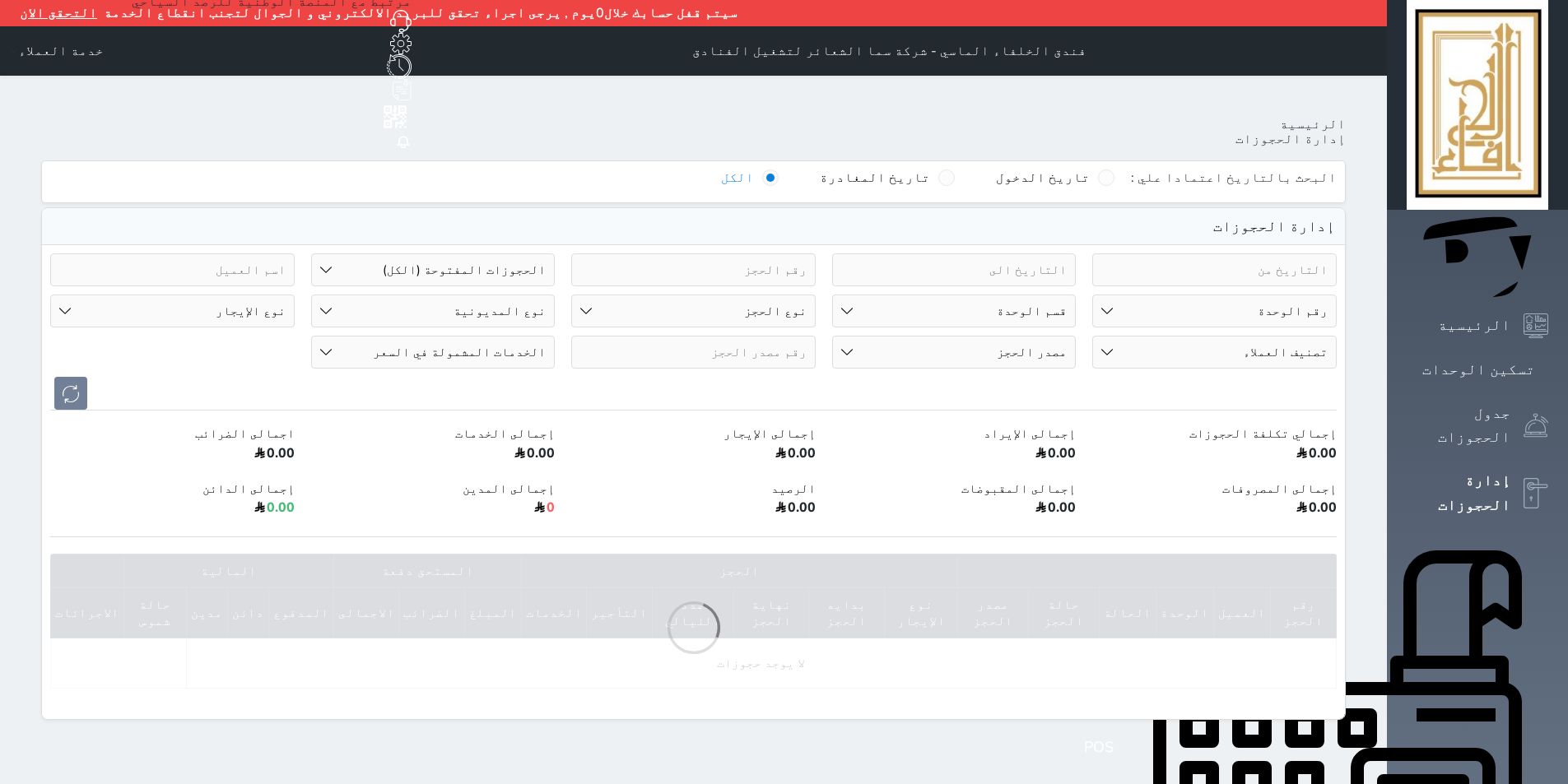 click on "رقم الوحدة
101 - غرفة رباعية
102 - غرفة ثنائي
103 - غرفة ثلاثية
104 - غرفة ثنائي
105 - غرفة ثنائي
106 - غرفة ثلاثية
107 - غرفة ثنائى
108 - غرفة ثنائي
109 - غرفة ثنائى
110 - غرفة ثلاثية
111 - غرفة ثنائي
112 - غرفة رباعية
113 - غرفة رباعية
114 - غرفة ثنائي
115 - غرفة ثلاثية
116 - غرفة كينج
117 - غرفة ثنائي" at bounding box center (1214, 311) 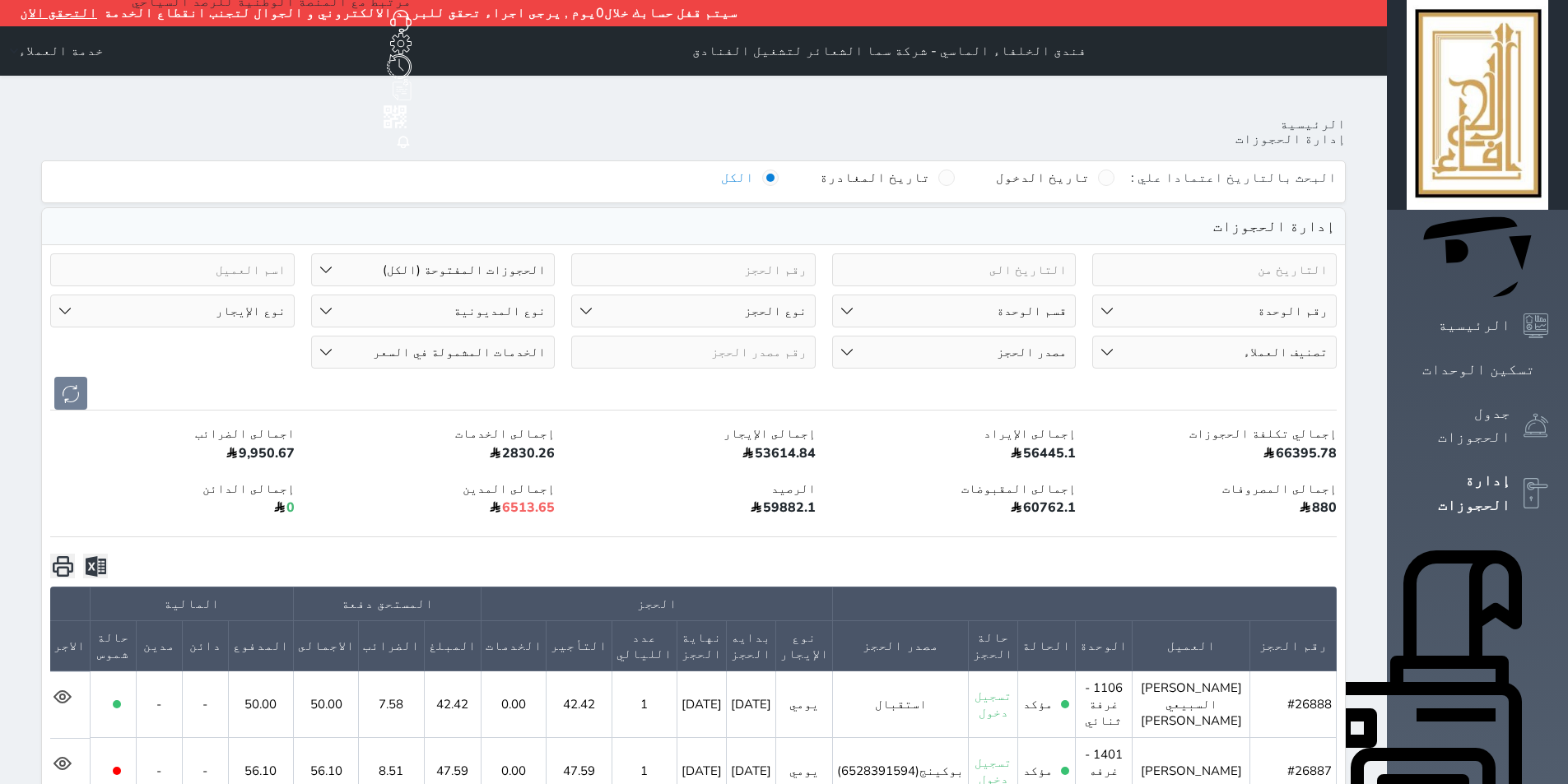 select on "67323" 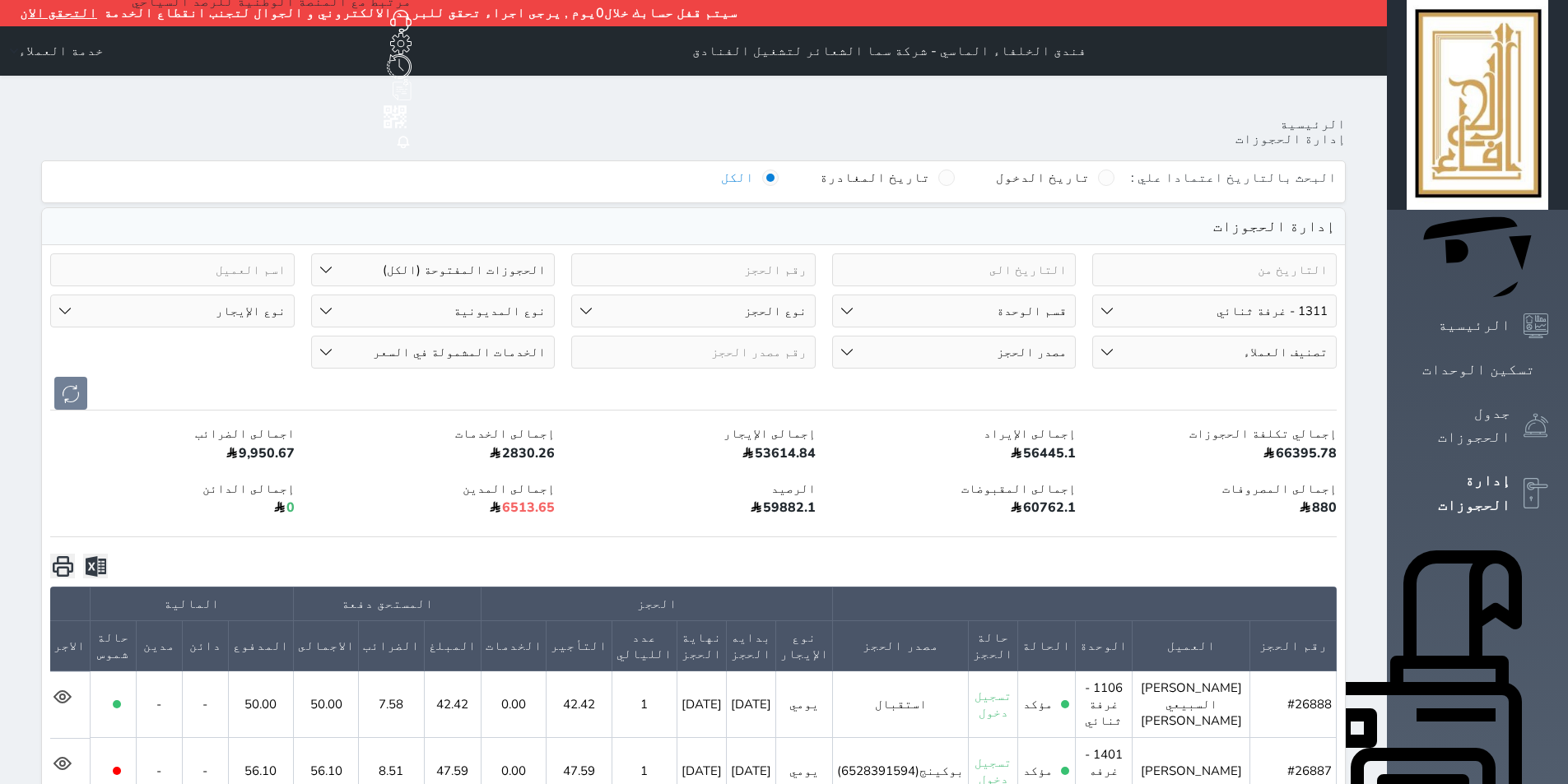 click on "رقم الوحدة
101 - غرفة رباعية
102 - غرفة ثنائي
103 - غرفة ثلاثية
104 - غرفة ثنائي
105 - غرفة ثنائي
106 - غرفة ثلاثية
107 - غرفة ثنائى
108 - غرفة ثنائي
109 - غرفة ثنائى
110 - غرفة ثلاثية
111 - غرفة ثنائي
112 - غرفة رباعية
113 - غرفة رباعية
114 - غرفة ثنائي
115 - غرفة ثلاثية
116 - غرفة كينج
117 - غرفة ثنائي" at bounding box center [1214, 311] 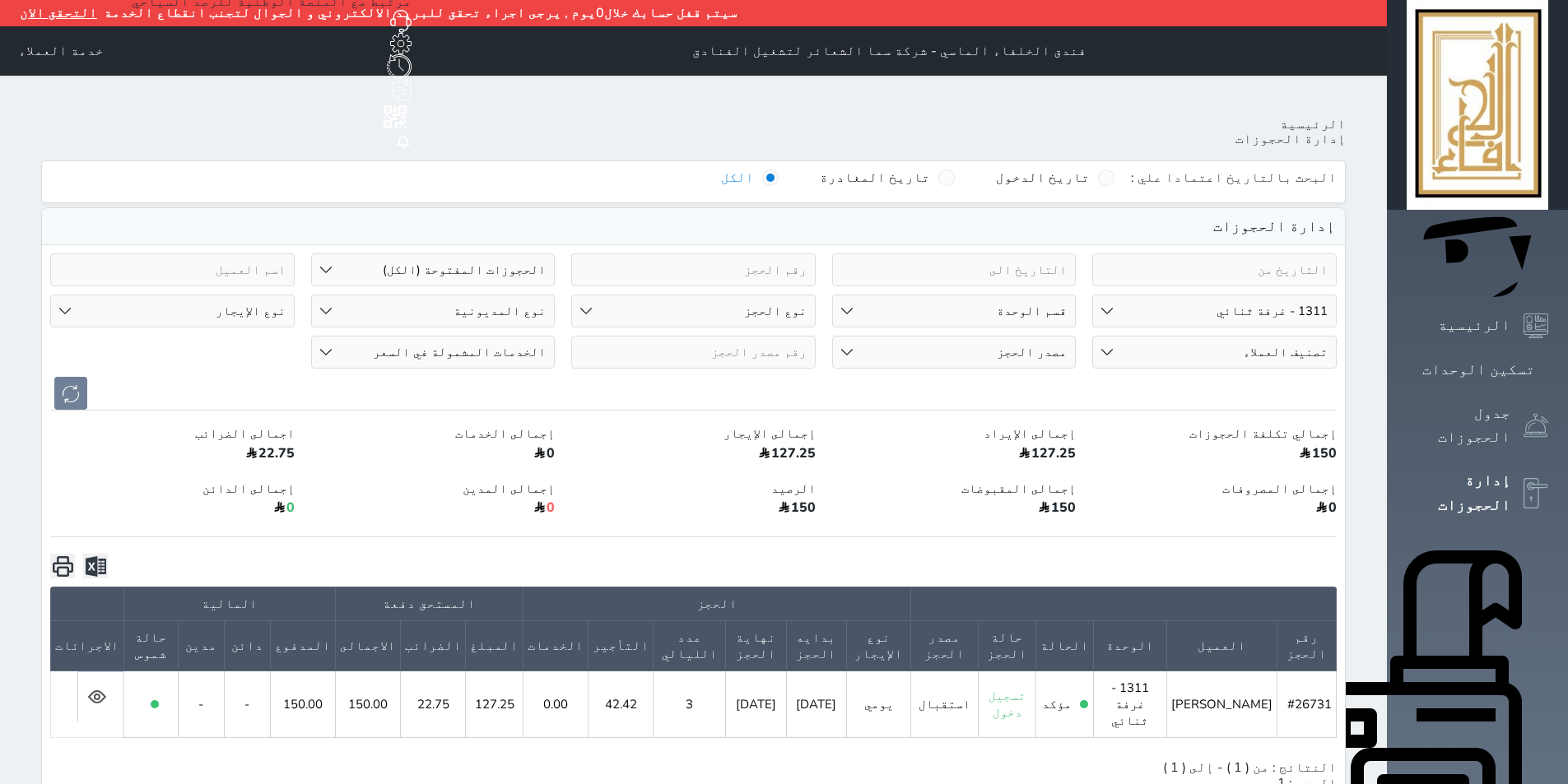 click 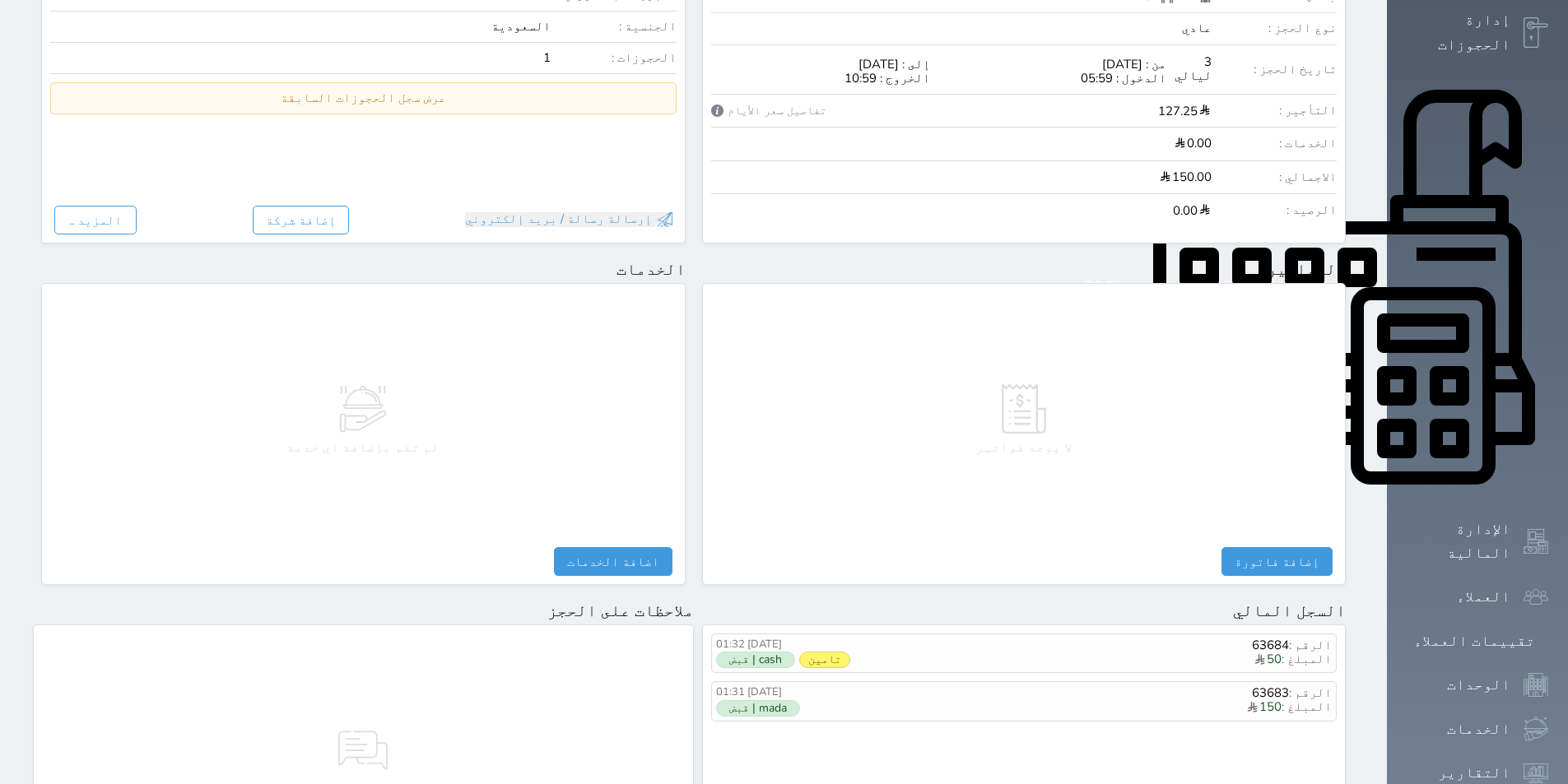 scroll, scrollTop: 0, scrollLeft: 0, axis: both 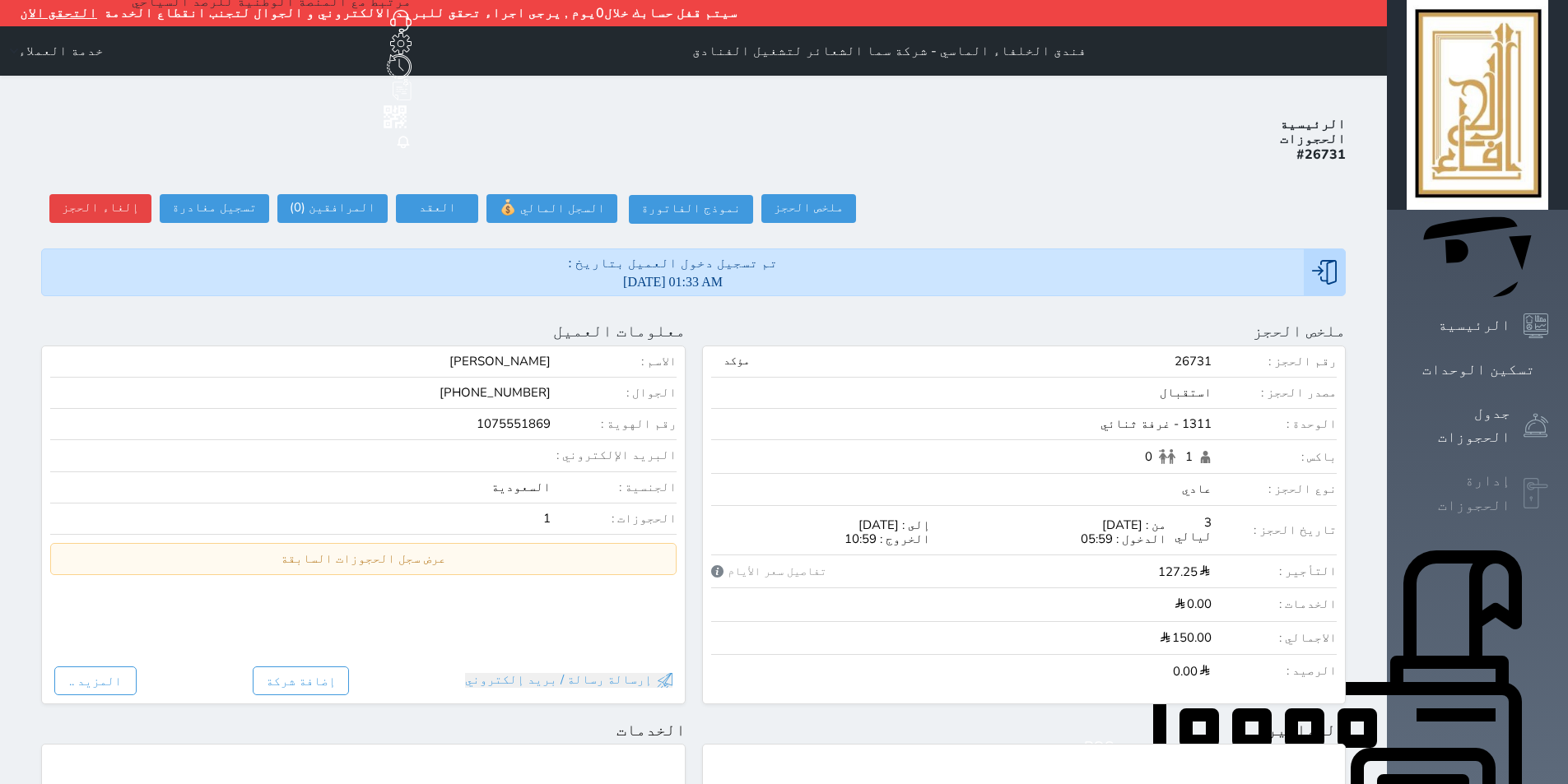 click 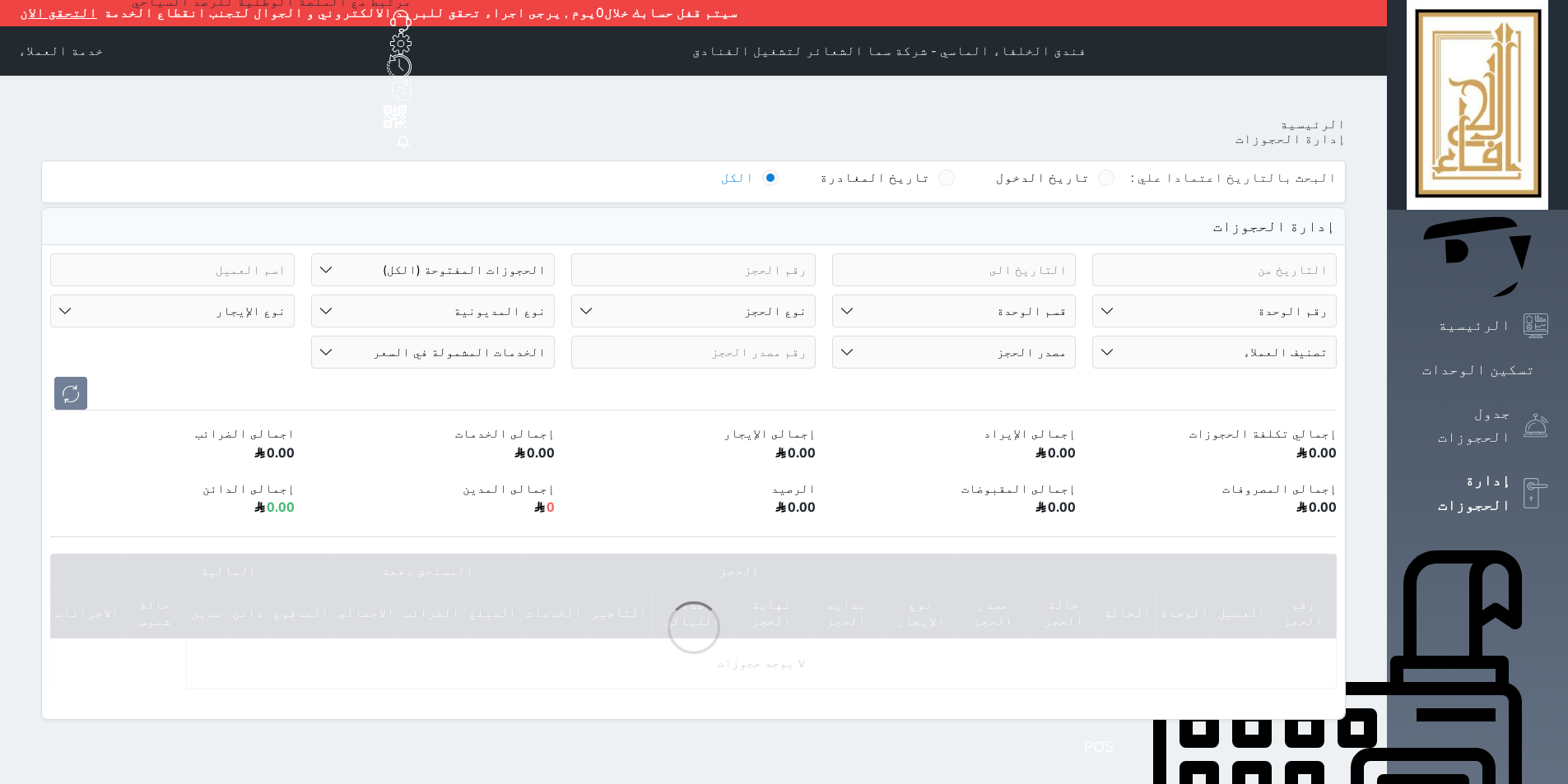 click on "رقم الوحدة
101 - غرفة رباعية
102 - غرفة ثنائي
103 - غرفة ثلاثية
104 - غرفة ثنائي
105 - غرفة ثنائي
106 - غرفة ثلاثية
107 - غرفة ثنائى
108 - غرفة ثنائي
109 - غرفة ثنائى
110 - غرفة ثلاثية
111 - غرفة ثنائي
112 - غرفة رباعية
113 - غرفة رباعية
114 - غرفة ثنائي
115 - غرفة ثلاثية
116 - غرفة كينج
117 - غرفة ثنائي" at bounding box center [1214, 311] 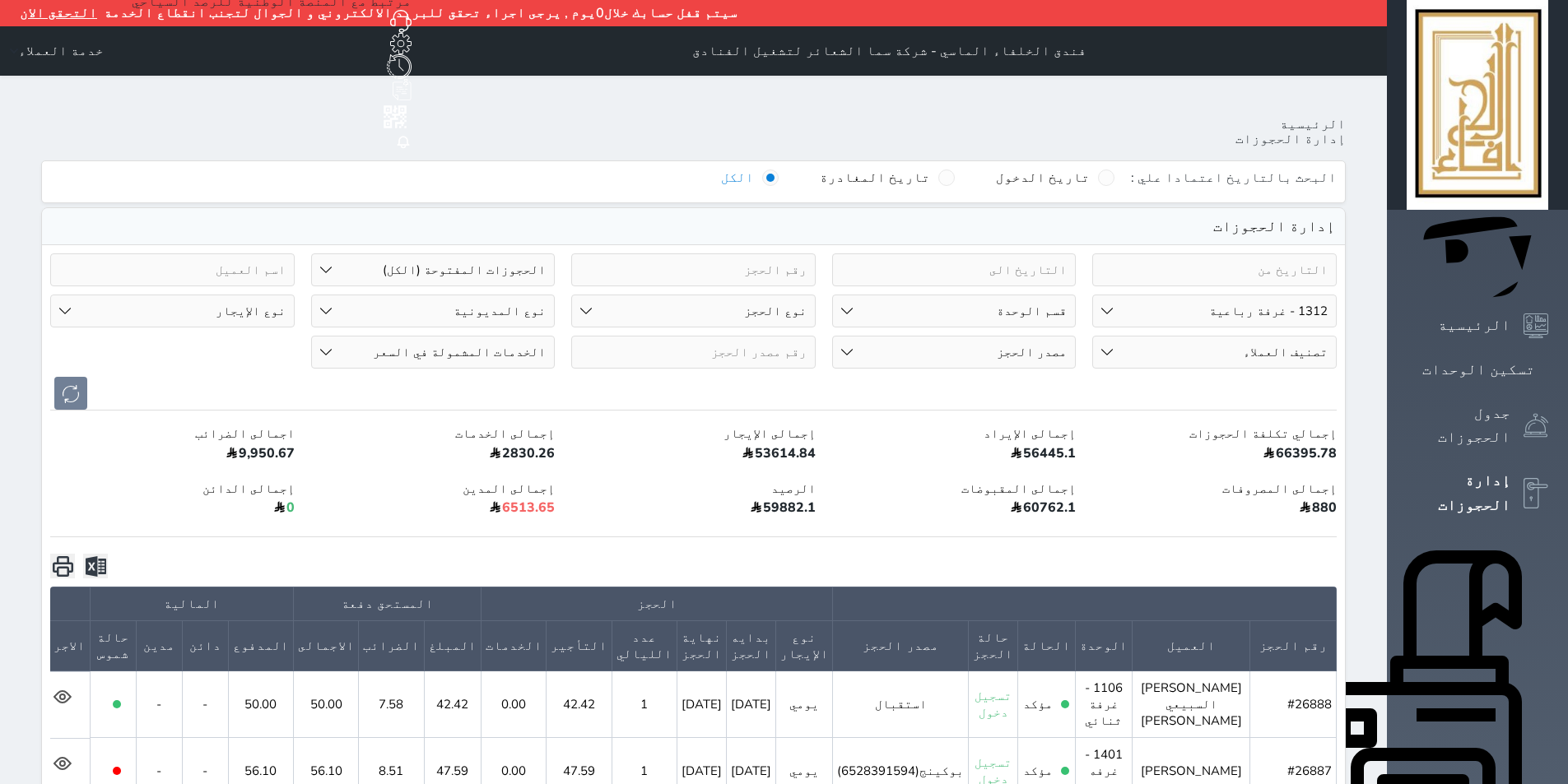 click on "رقم الوحدة
101 - غرفة رباعية
102 - غرفة ثنائي
103 - غرفة ثلاثية
104 - غرفة ثنائي
105 - غرفة ثنائي
106 - غرفة ثلاثية
107 - غرفة ثنائى
108 - غرفة ثنائي
109 - غرفة ثنائى
110 - غرفة ثلاثية
111 - غرفة ثنائي
112 - غرفة رباعية
113 - غرفة رباعية
114 - غرفة ثنائي
115 - غرفة ثلاثية
116 - غرفة كينج
117 - غرفة ثنائي" at bounding box center [1214, 311] 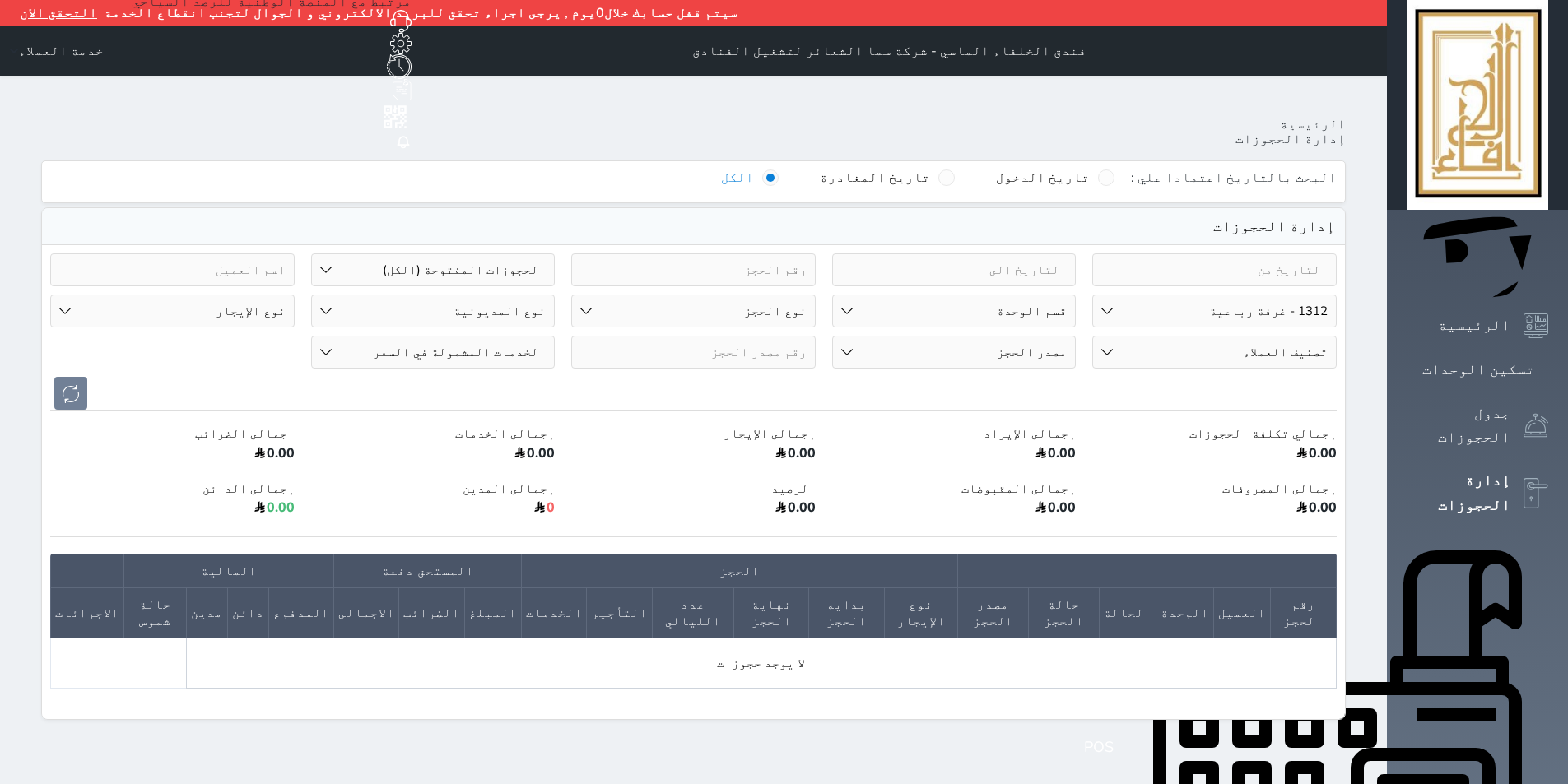 click on "رقم الوحدة
101 - غرفة رباعية
102 - غرفة ثنائي
103 - غرفة ثلاثية
104 - غرفة ثنائي
105 - غرفة ثنائي
106 - غرفة ثلاثية
107 - غرفة ثنائى
108 - غرفة ثنائي
109 - غرفة ثنائى
110 - غرفة ثلاثية
111 - غرفة ثنائي
112 - غرفة رباعية
113 - غرفة رباعية
114 - غرفة ثنائي
115 - غرفة ثلاثية
116 - غرفة كينج
117 - غرفة ثنائي" at bounding box center (1214, 311) 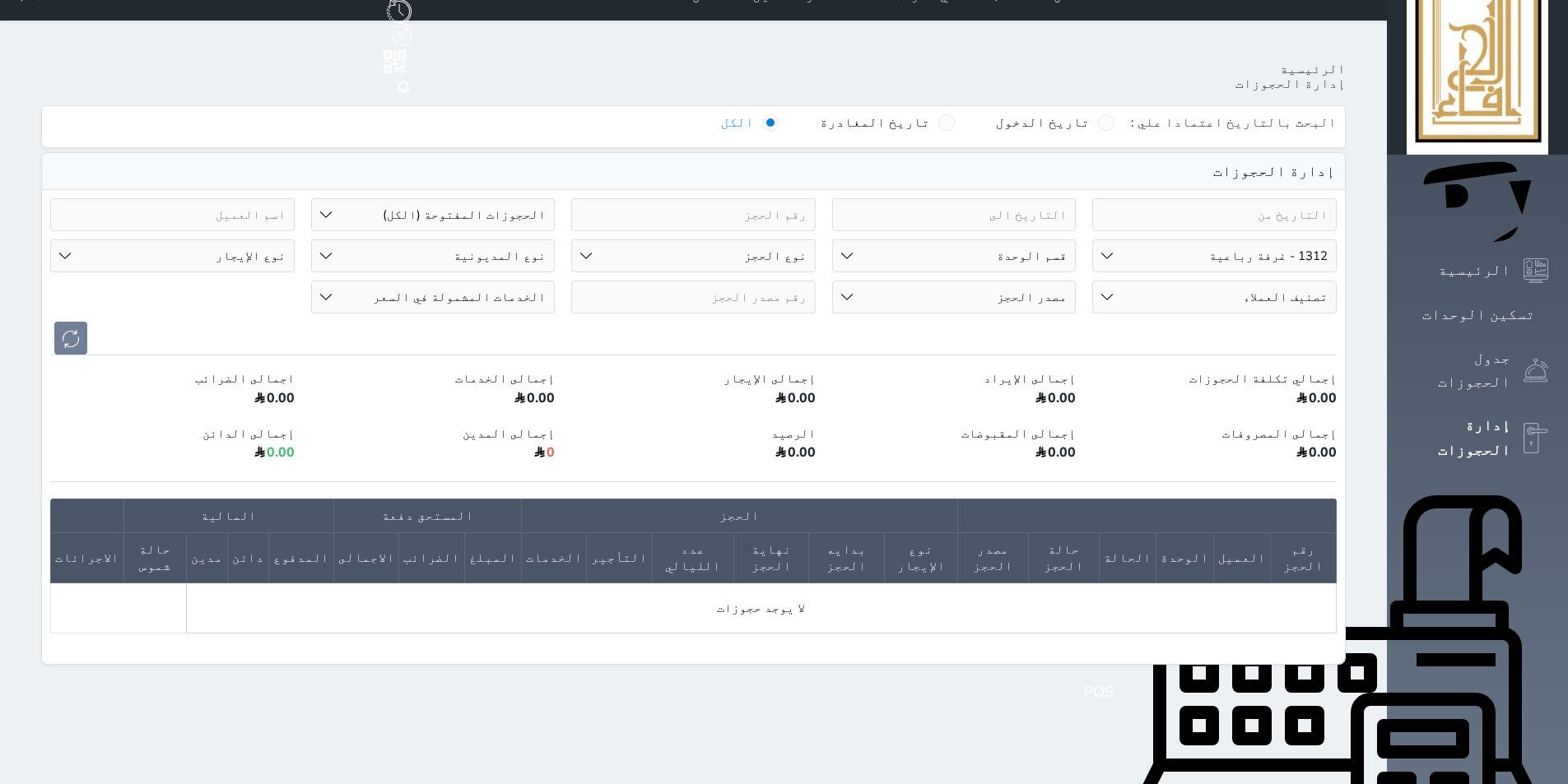 scroll, scrollTop: 82, scrollLeft: 0, axis: vertical 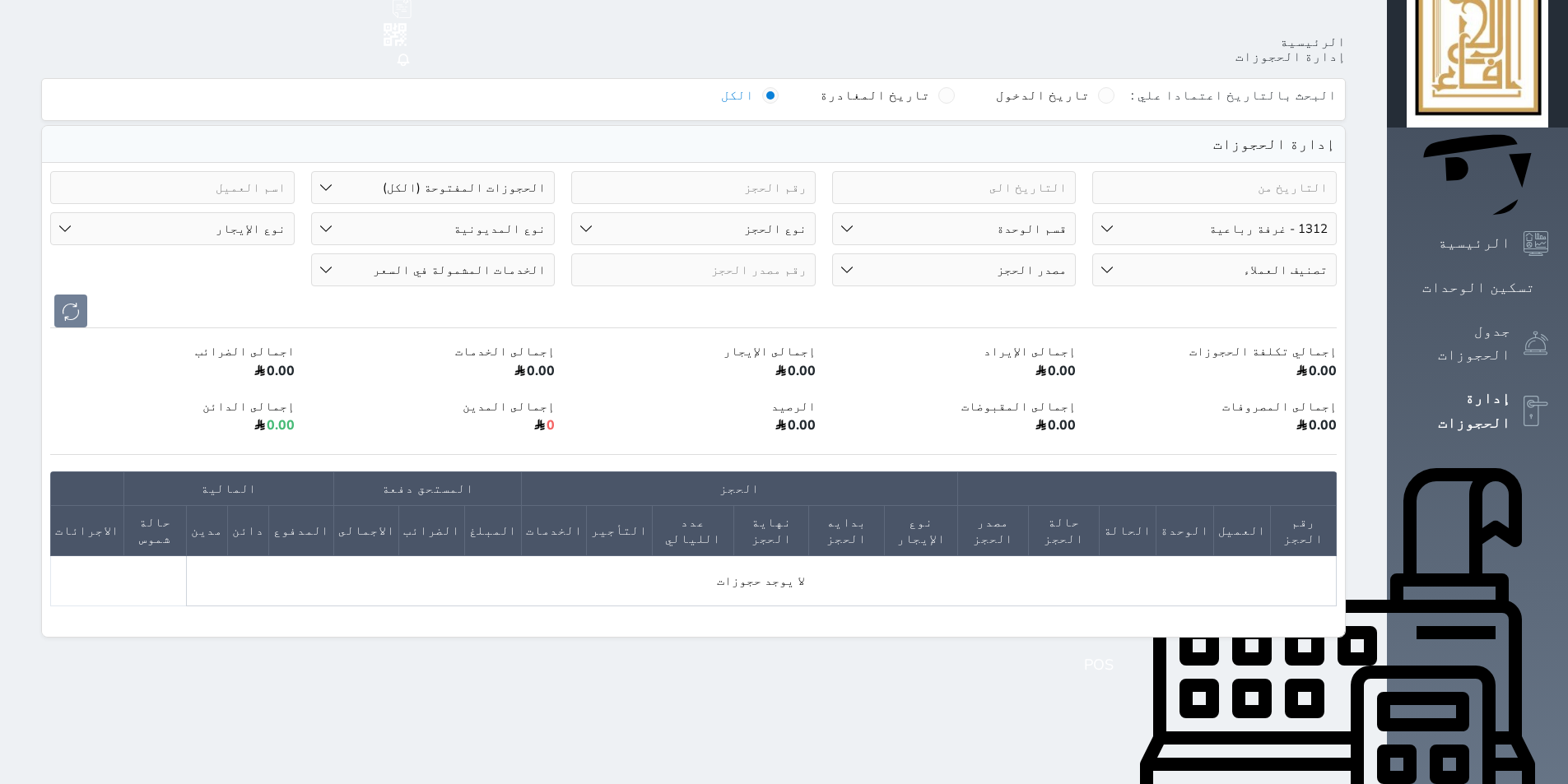 click on "رقم الوحدة
101 - غرفة رباعية
102 - غرفة ثنائي
103 - غرفة ثلاثية
104 - غرفة ثنائي
105 - غرفة ثنائي
106 - غرفة ثلاثية
107 - غرفة ثنائى
108 - غرفة ثنائي
109 - غرفة ثنائى
110 - غرفة ثلاثية
111 - غرفة ثنائي
112 - غرفة رباعية
113 - غرفة رباعية
114 - غرفة ثنائي
115 - غرفة ثلاثية
116 - غرفة كينج
117 - غرفة ثنائي" at bounding box center (1214, 229) 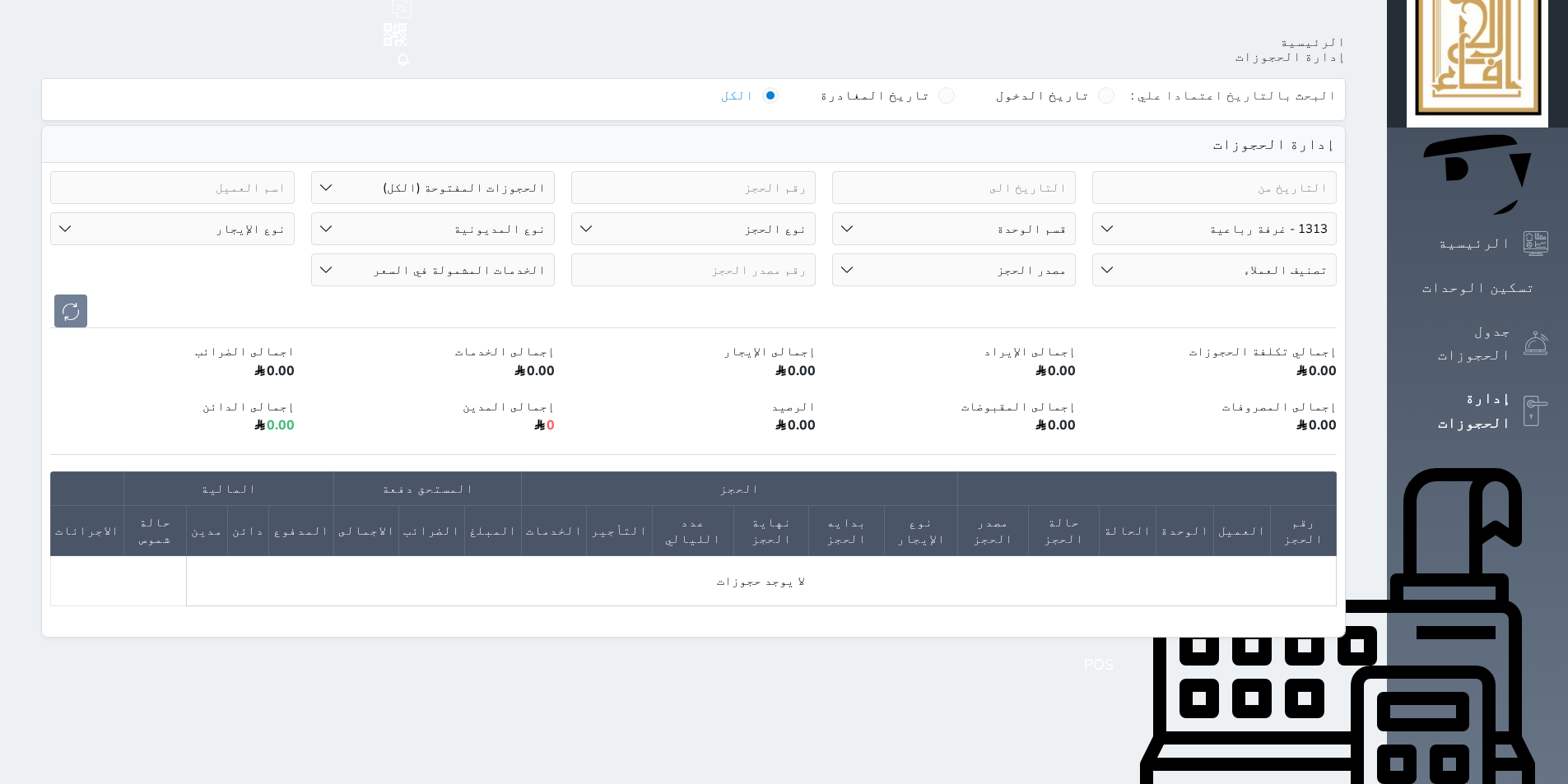 click on "رقم الوحدة
101 - غرفة رباعية
102 - غرفة ثنائي
103 - غرفة ثلاثية
104 - غرفة ثنائي
105 - غرفة ثنائي
106 - غرفة ثلاثية
107 - غرفة ثنائى
108 - غرفة ثنائي
109 - غرفة ثنائى
110 - غرفة ثلاثية
111 - غرفة ثنائي
112 - غرفة رباعية
113 - غرفة رباعية
114 - غرفة ثنائي
115 - غرفة ثلاثية
116 - غرفة كينج
117 - غرفة ثنائي" at bounding box center (1214, 229) 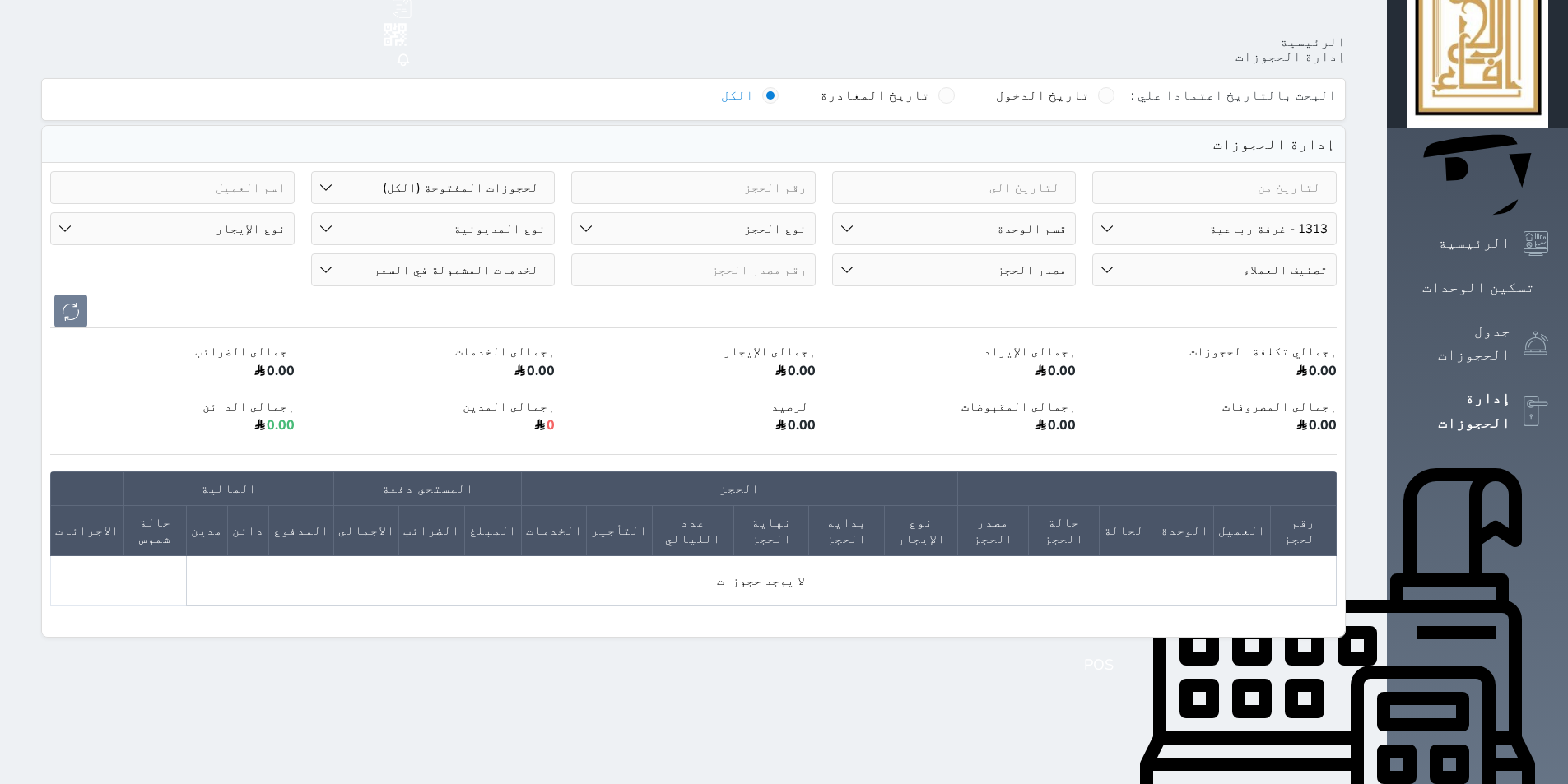 click on "رقم الوحدة
101 - غرفة رباعية
102 - غرفة ثنائي
103 - غرفة ثلاثية
104 - غرفة ثنائي
105 - غرفة ثنائي
106 - غرفة ثلاثية
107 - غرفة ثنائى
108 - غرفة ثنائي
109 - غرفة ثنائى
110 - غرفة ثلاثية
111 - غرفة ثنائي
112 - غرفة رباعية
113 - غرفة رباعية
114 - غرفة ثنائي
115 - غرفة ثلاثية
116 - غرفة كينج
117 - غرفة ثنائي" at bounding box center (1214, 229) 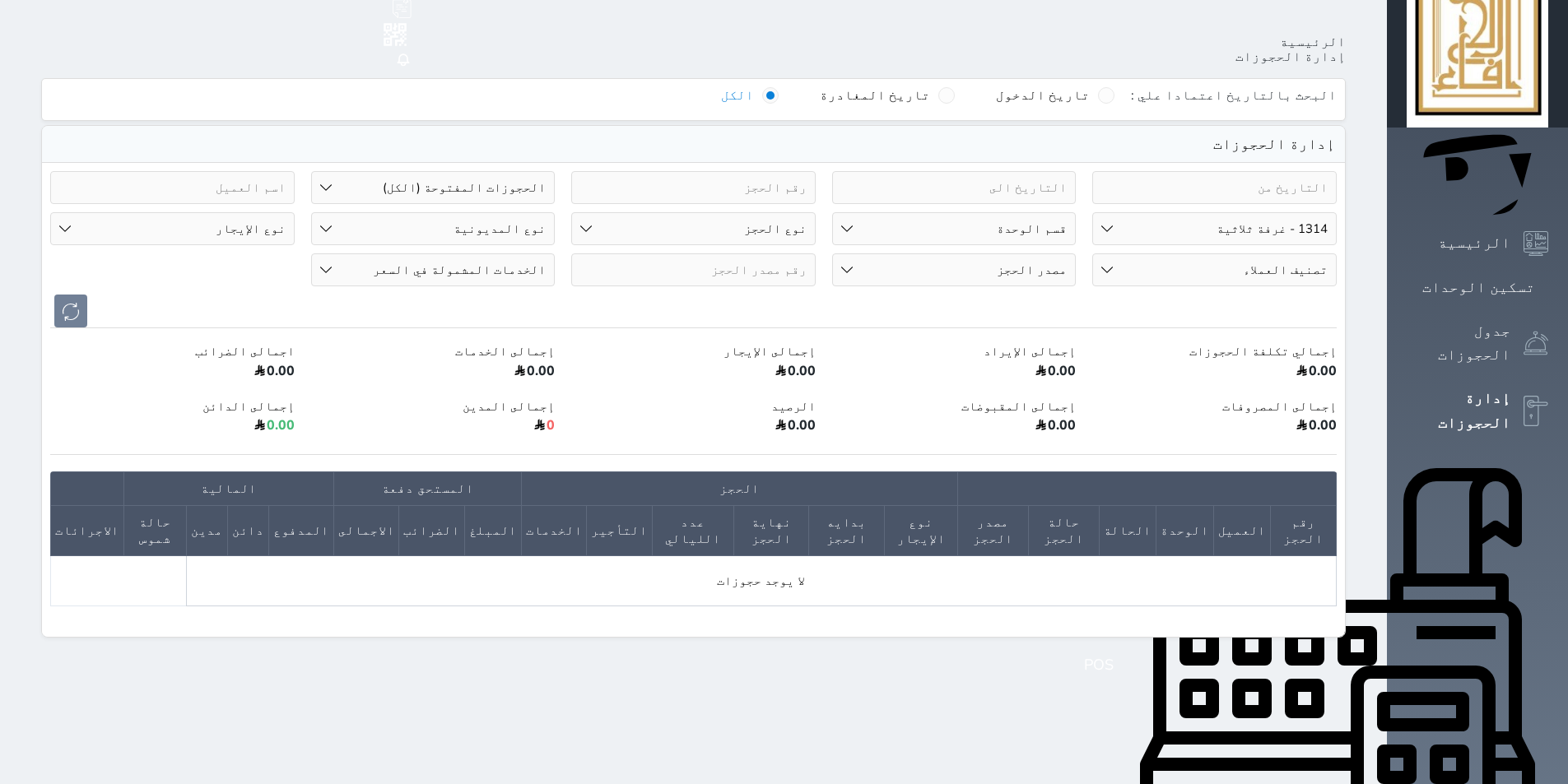 click on "رقم الوحدة
101 - غرفة رباعية
102 - غرفة ثنائي
103 - غرفة ثلاثية
104 - غرفة ثنائي
105 - غرفة ثنائي
106 - غرفة ثلاثية
107 - غرفة ثنائى
108 - غرفة ثنائي
109 - غرفة ثنائى
110 - غرفة ثلاثية
111 - غرفة ثنائي
112 - غرفة رباعية
113 - غرفة رباعية
114 - غرفة ثنائي
115 - غرفة ثلاثية
116 - غرفة كينج
117 - غرفة ثنائي" at bounding box center (1214, 229) 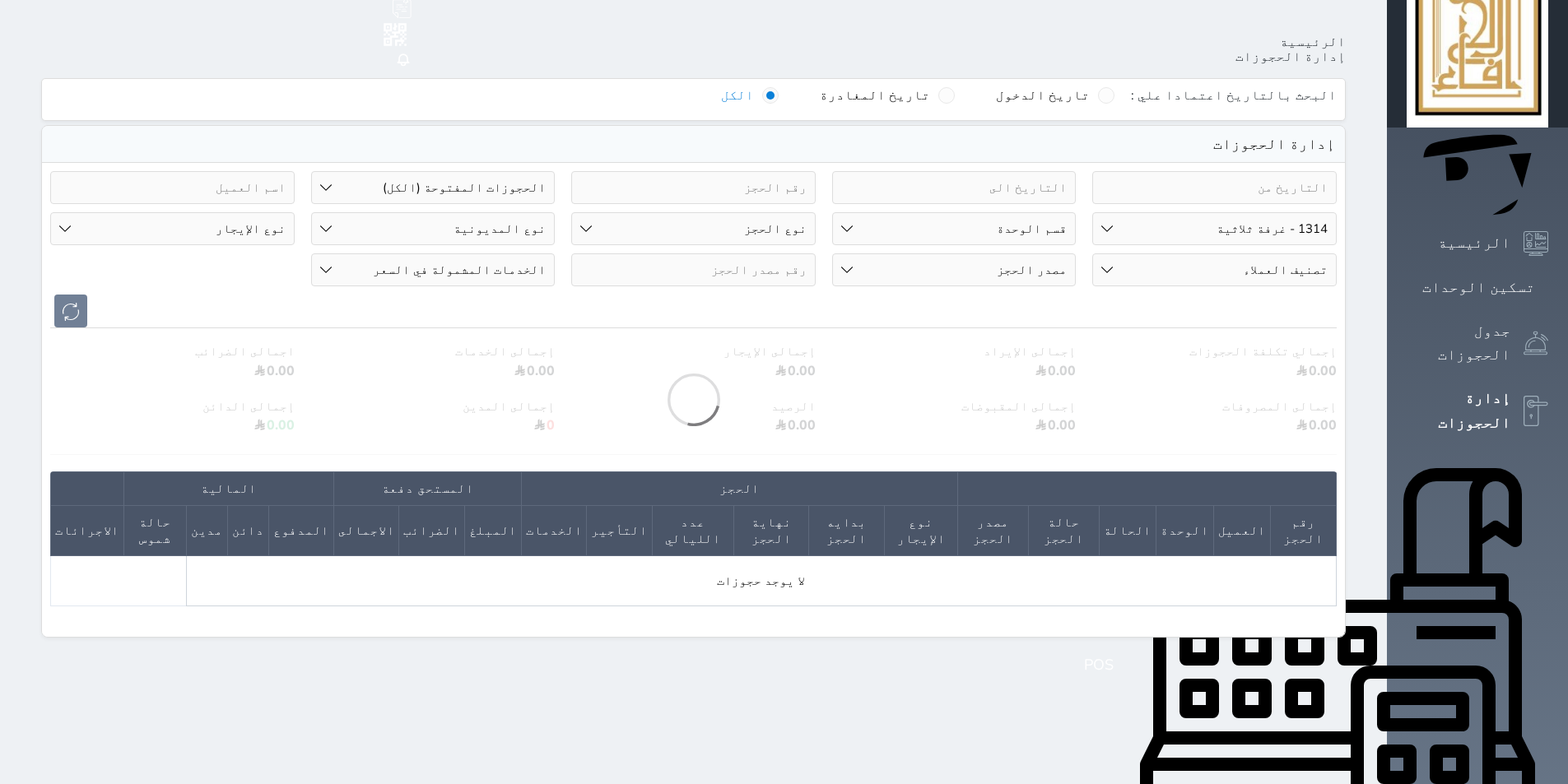 click on "رقم الوحدة
101 - غرفة رباعية
102 - غرفة ثنائي
103 - غرفة ثلاثية
104 - غرفة ثنائي
105 - غرفة ثنائي
106 - غرفة ثلاثية
107 - غرفة ثنائى
108 - غرفة ثنائي
109 - غرفة ثنائى
110 - غرفة ثلاثية
111 - غرفة ثنائي
112 - غرفة رباعية
113 - غرفة رباعية
114 - غرفة ثنائي
115 - غرفة ثلاثية
116 - غرفة كينج
117 - غرفة ثنائي" at bounding box center (1214, 229) 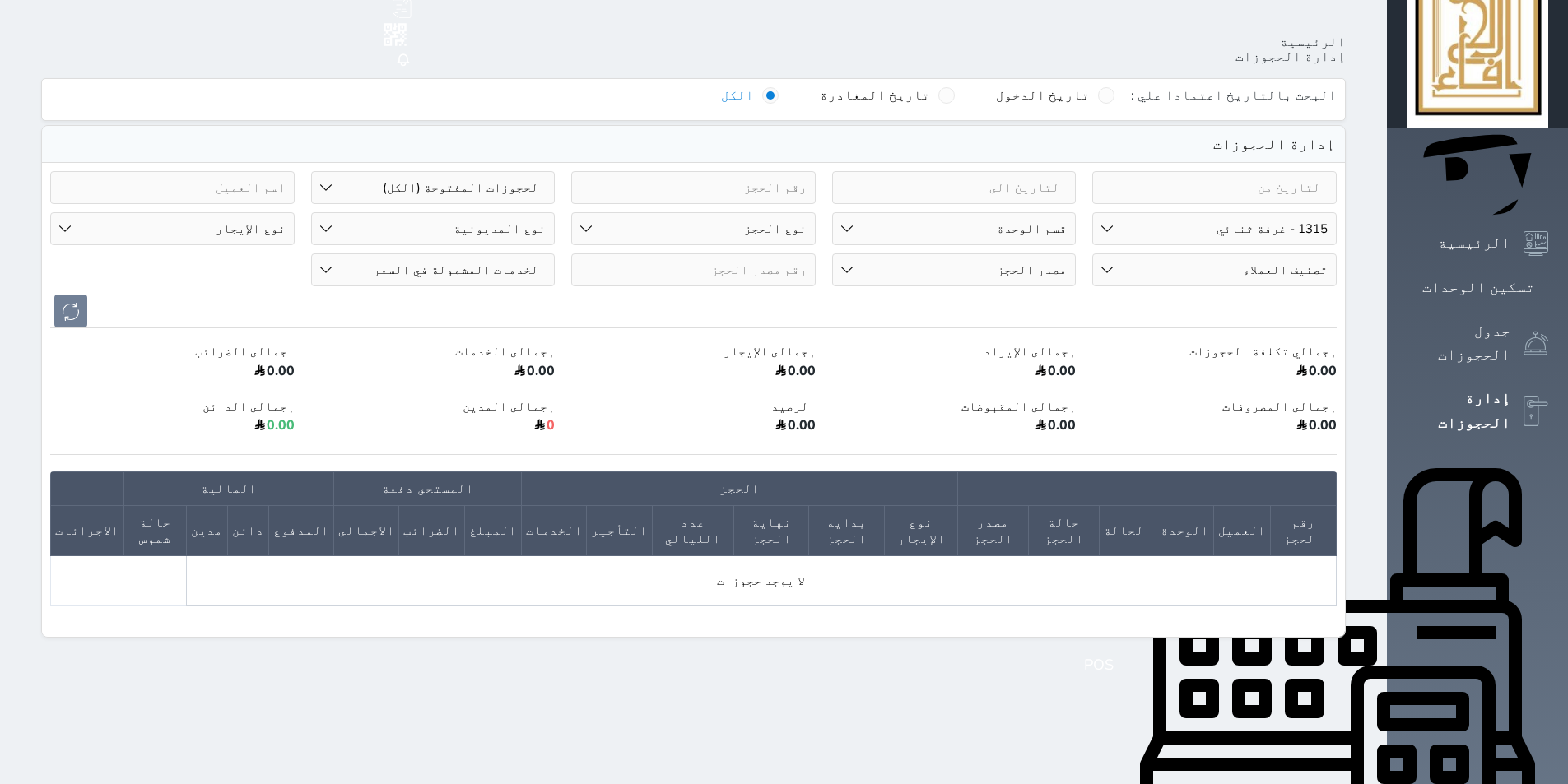 click on "رقم الوحدة
101 - غرفة رباعية
102 - غرفة ثنائي
103 - غرفة ثلاثية
104 - غرفة ثنائي
105 - غرفة ثنائي
106 - غرفة ثلاثية
107 - غرفة ثنائى
108 - غرفة ثنائي
109 - غرفة ثنائى
110 - غرفة ثلاثية
111 - غرفة ثنائي
112 - غرفة رباعية
113 - غرفة رباعية
114 - غرفة ثنائي
115 - غرفة ثلاثية
116 - غرفة كينج
117 - غرفة ثنائي" at bounding box center (1214, 229) 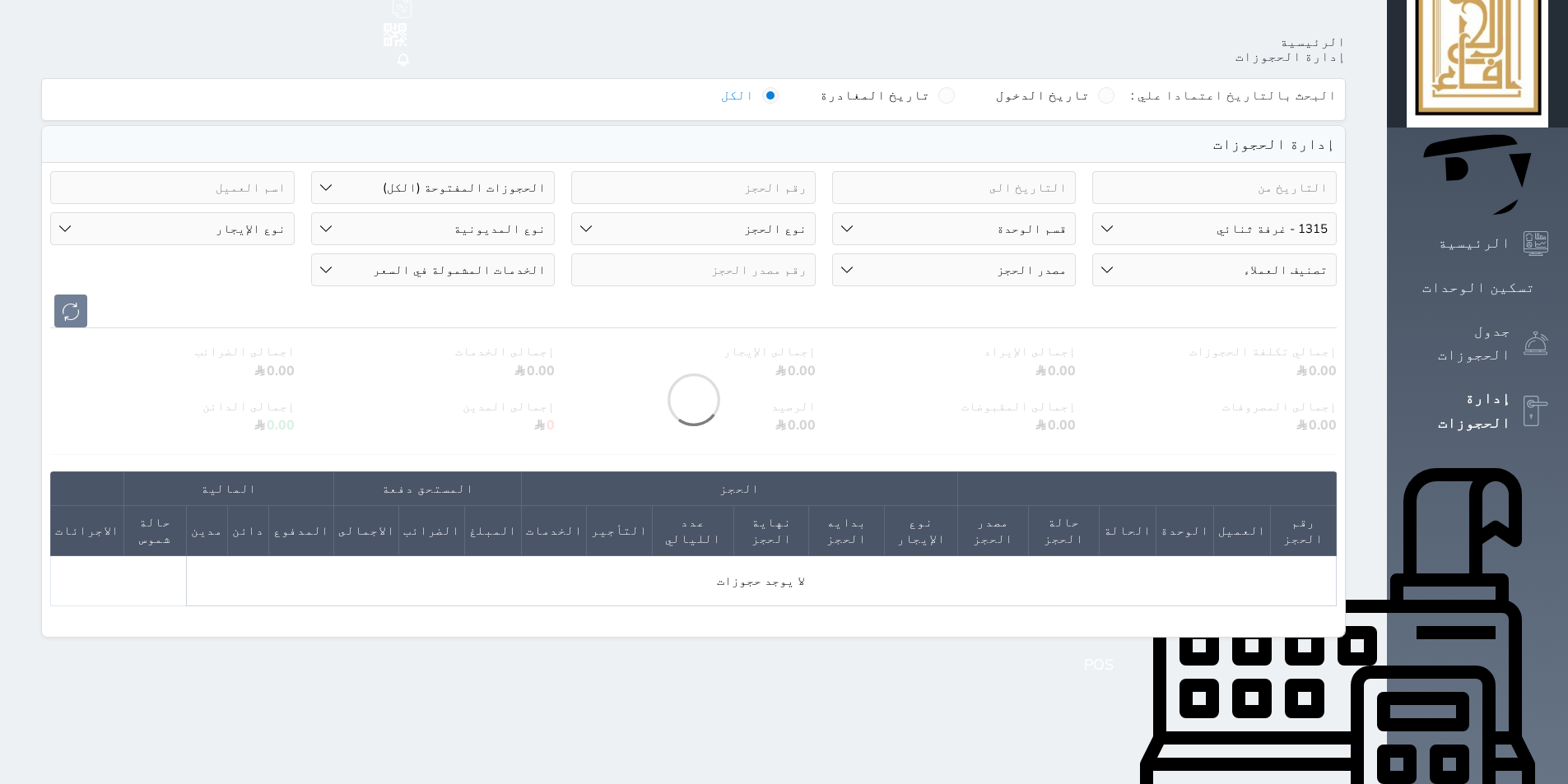 click on "رقم الوحدة
101 - غرفة رباعية
102 - غرفة ثنائي
103 - غرفة ثلاثية
104 - غرفة ثنائي
105 - غرفة ثنائي
106 - غرفة ثلاثية
107 - غرفة ثنائى
108 - غرفة ثنائي
109 - غرفة ثنائى
110 - غرفة ثلاثية
111 - غرفة ثنائي
112 - غرفة رباعية
113 - غرفة رباعية
114 - غرفة ثنائي
115 - غرفة ثلاثية
116 - غرفة كينج
117 - غرفة ثنائي" at bounding box center [1214, 229] 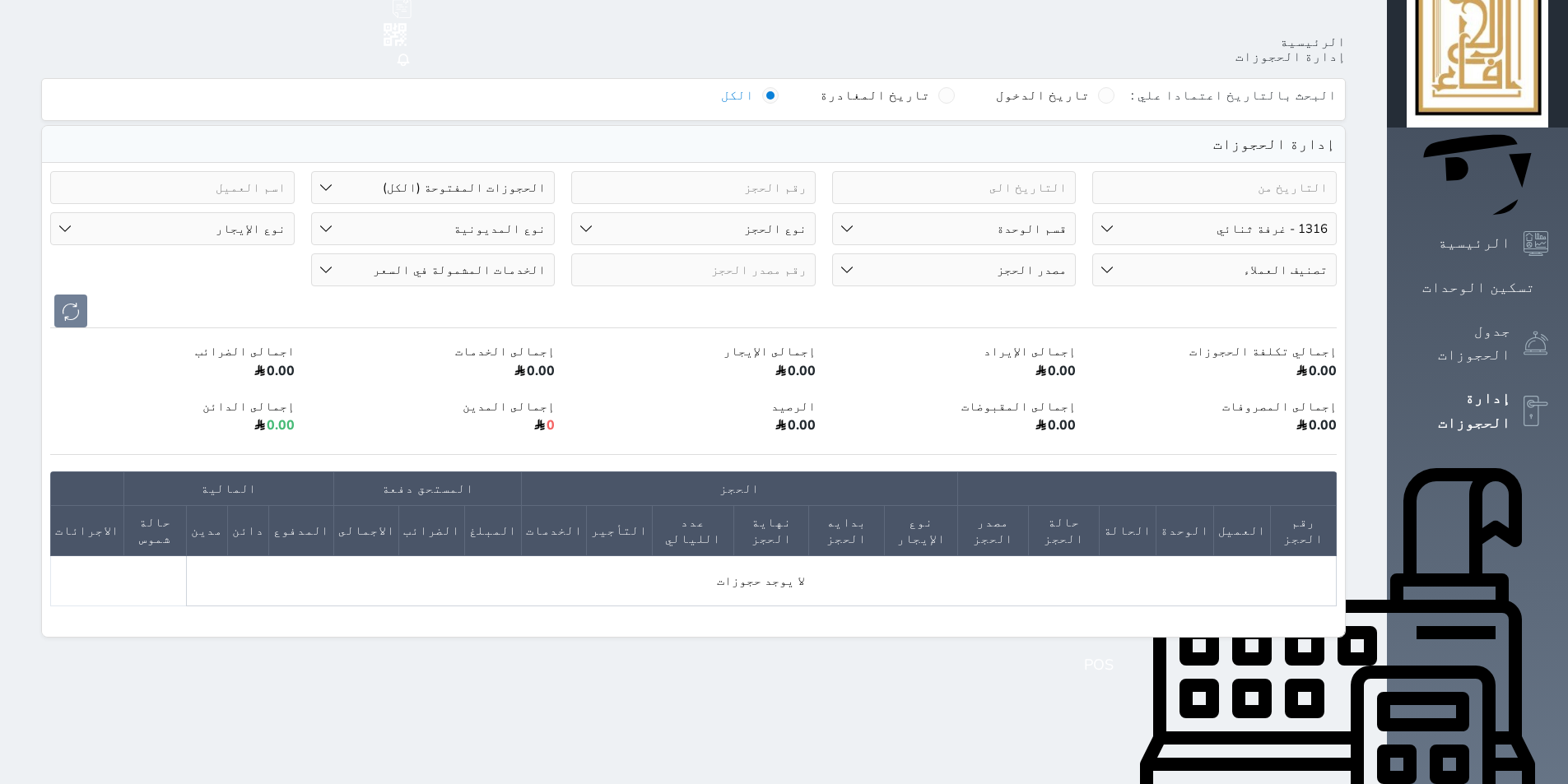 click on "رقم الوحدة
101 - غرفة رباعية
102 - غرفة ثنائي
103 - غرفة ثلاثية
104 - غرفة ثنائي
105 - غرفة ثنائي
106 - غرفة ثلاثية
107 - غرفة ثنائى
108 - غرفة ثنائي
109 - غرفة ثنائى
110 - غرفة ثلاثية
111 - غرفة ثنائي
112 - غرفة رباعية
113 - غرفة رباعية
114 - غرفة ثنائي
115 - غرفة ثلاثية
116 - غرفة كينج
117 - غرفة ثنائي" at bounding box center (1214, 229) 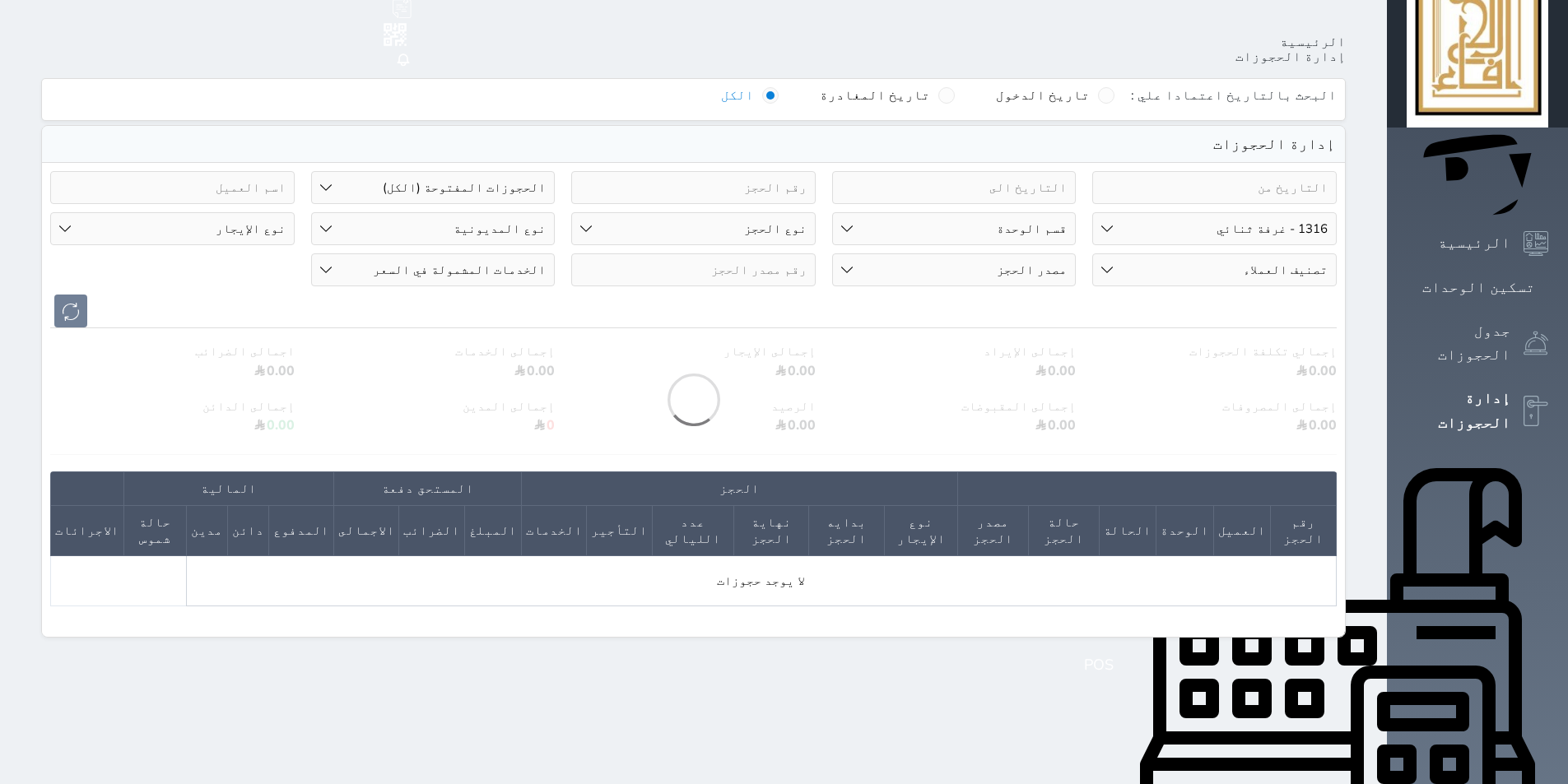 click on "رقم الوحدة
101 - غرفة رباعية
102 - غرفة ثنائي
103 - غرفة ثلاثية
104 - غرفة ثنائي
105 - غرفة ثنائي
106 - غرفة ثلاثية
107 - غرفة ثنائى
108 - غرفة ثنائي
109 - غرفة ثنائى
110 - غرفة ثلاثية
111 - غرفة ثنائي
112 - غرفة رباعية
113 - غرفة رباعية
114 - غرفة ثنائي
115 - غرفة ثلاثية
116 - غرفة كينج
117 - غرفة ثنائي" at bounding box center (1214, 229) 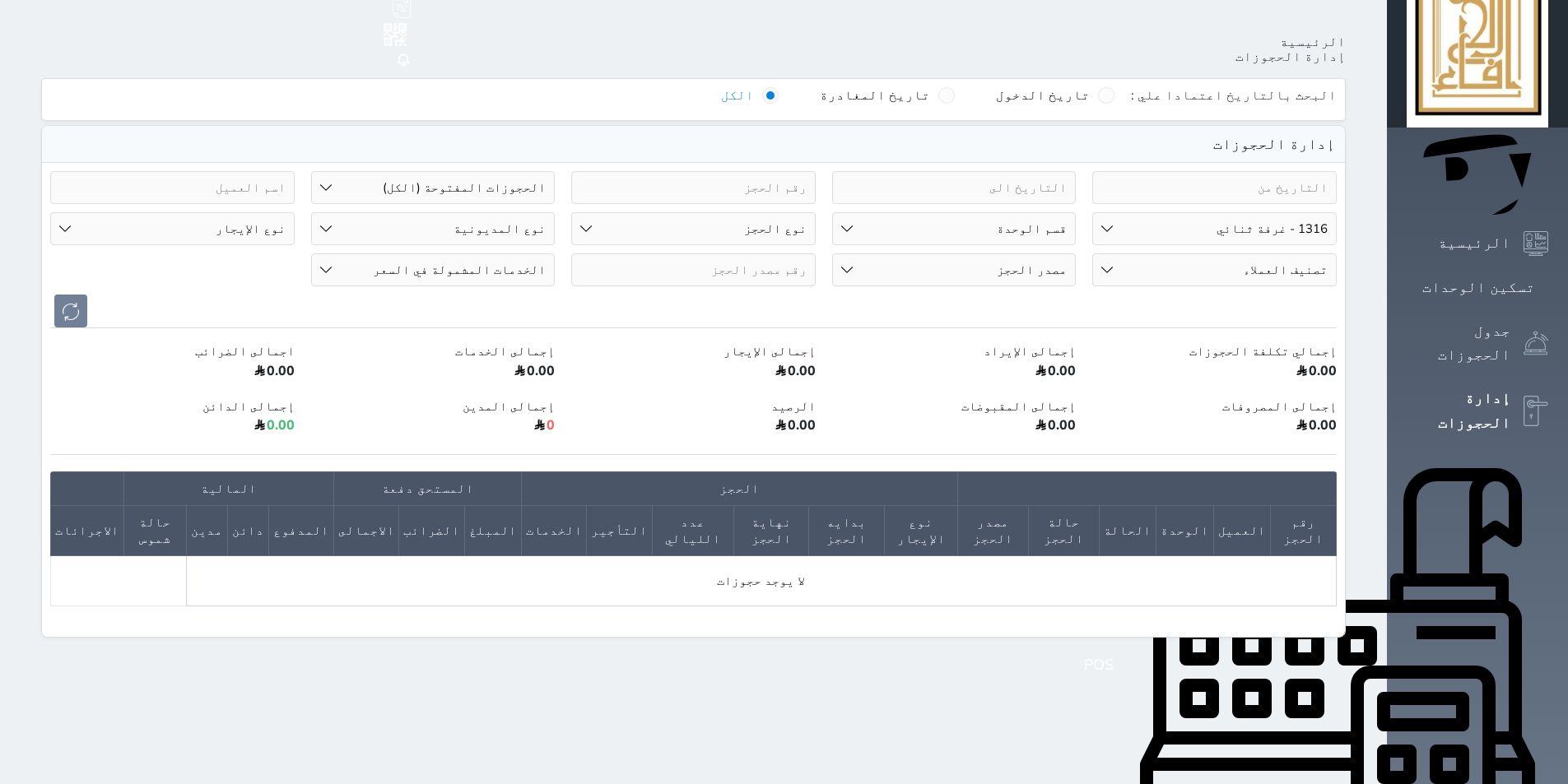 select on "67518" 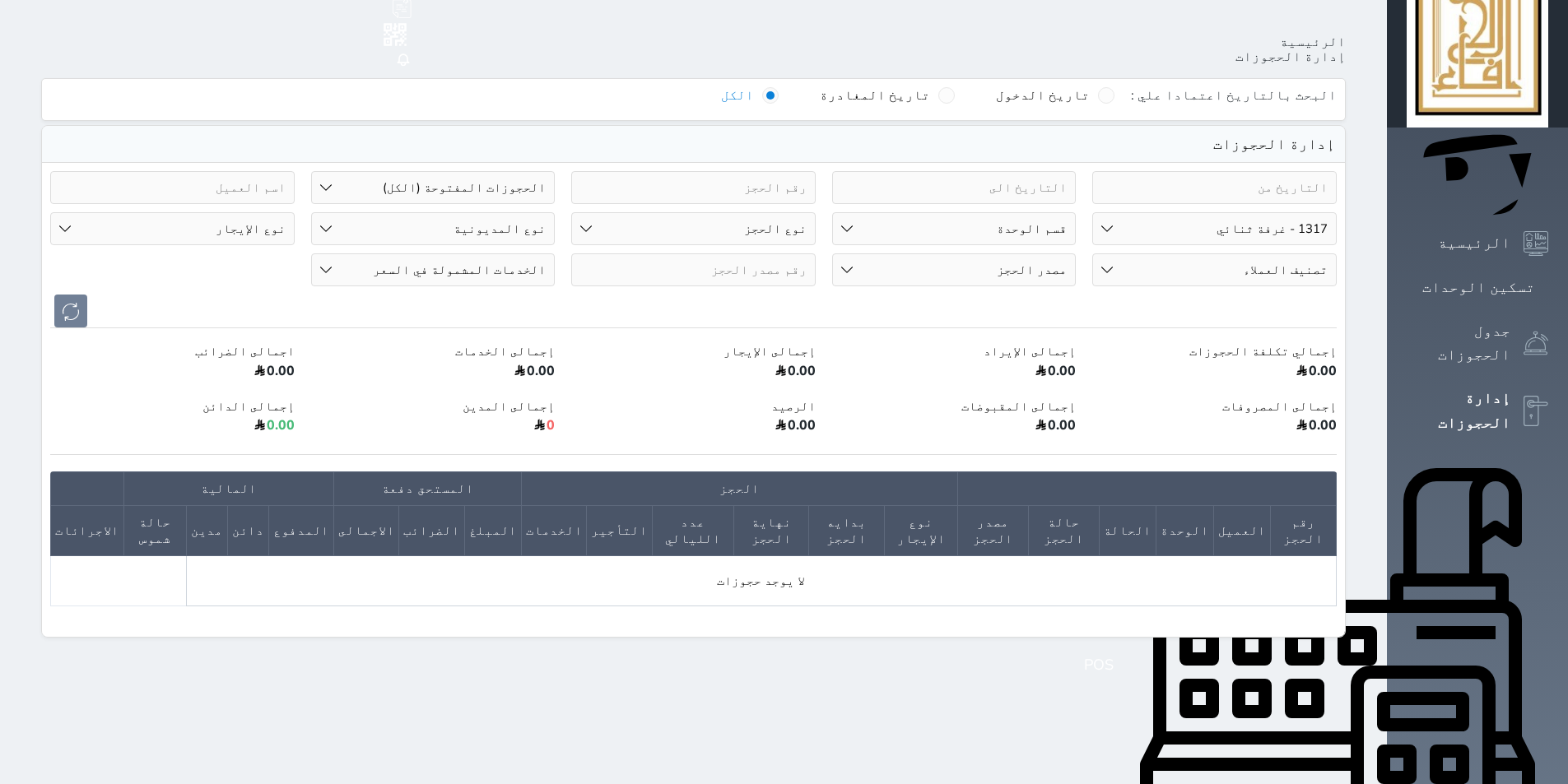click on "رقم الوحدة
101 - غرفة رباعية
102 - غرفة ثنائي
103 - غرفة ثلاثية
104 - غرفة ثنائي
105 - غرفة ثنائي
106 - غرفة ثلاثية
107 - غرفة ثنائى
108 - غرفة ثنائي
109 - غرفة ثنائى
110 - غرفة ثلاثية
111 - غرفة ثنائي
112 - غرفة رباعية
113 - غرفة رباعية
114 - غرفة ثنائي
115 - غرفة ثلاثية
116 - غرفة كينج
117 - غرفة ثنائي" at bounding box center (1214, 229) 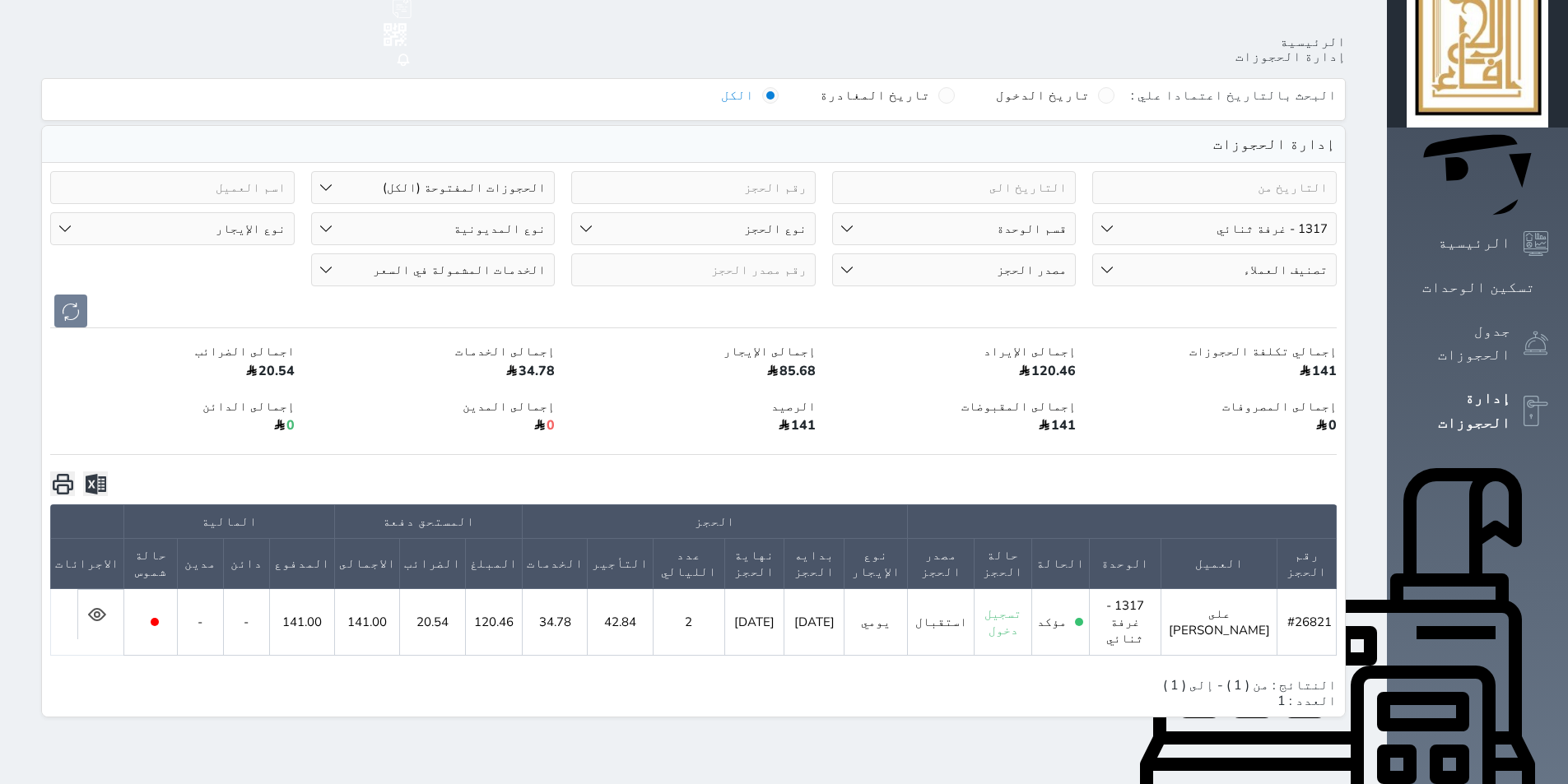 click 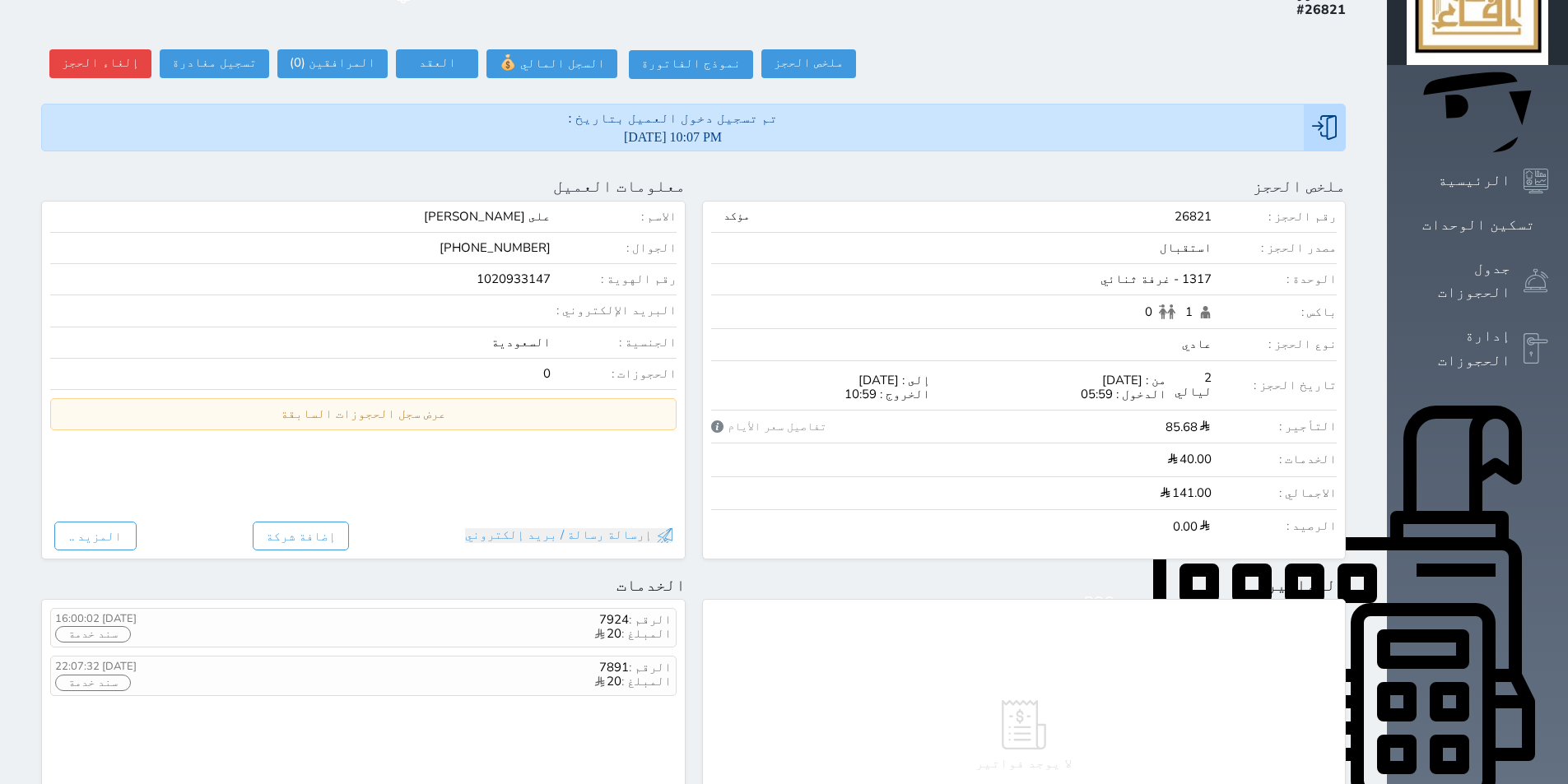 scroll, scrollTop: 0, scrollLeft: 0, axis: both 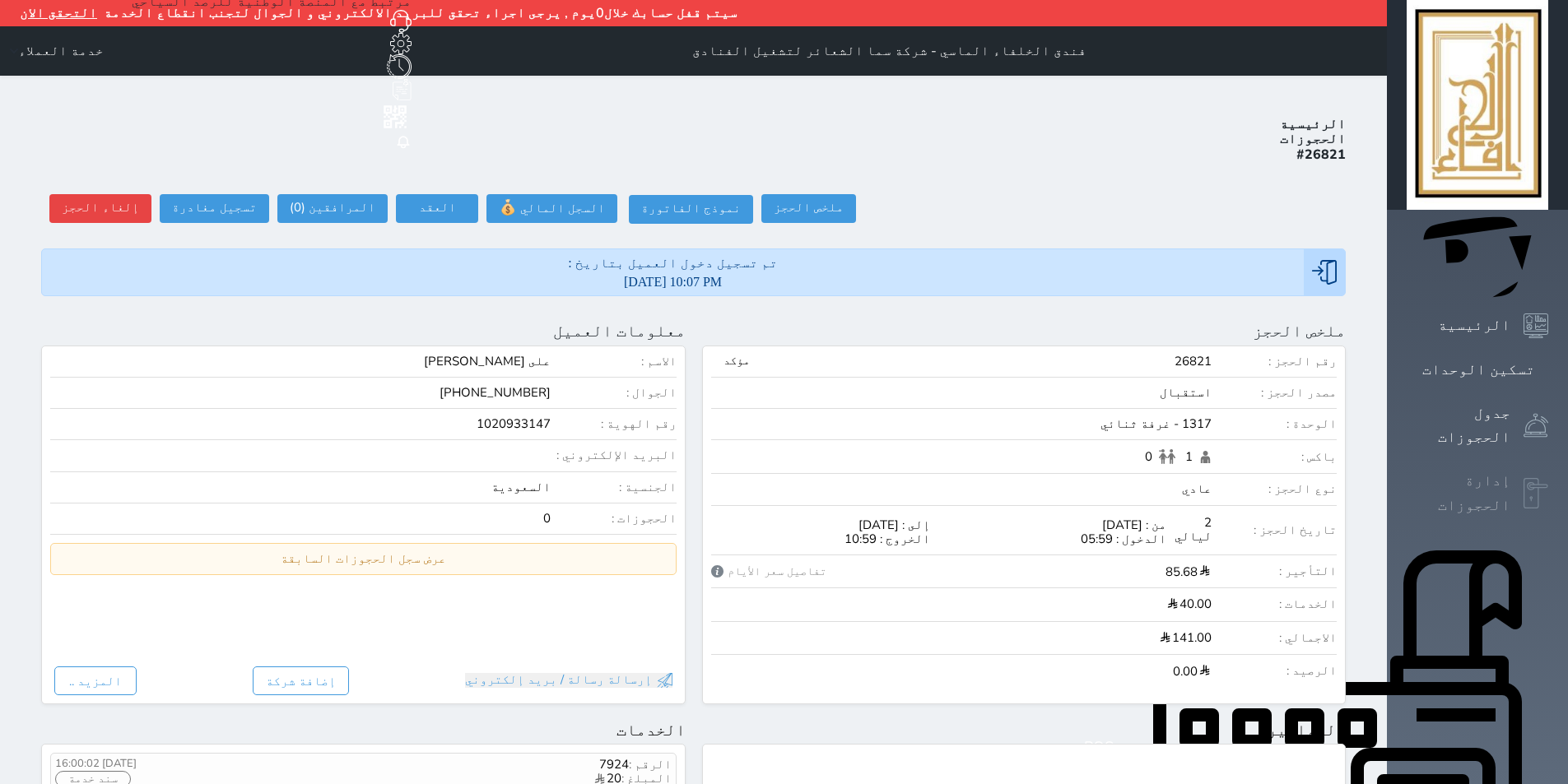 click at bounding box center (1536, 494) 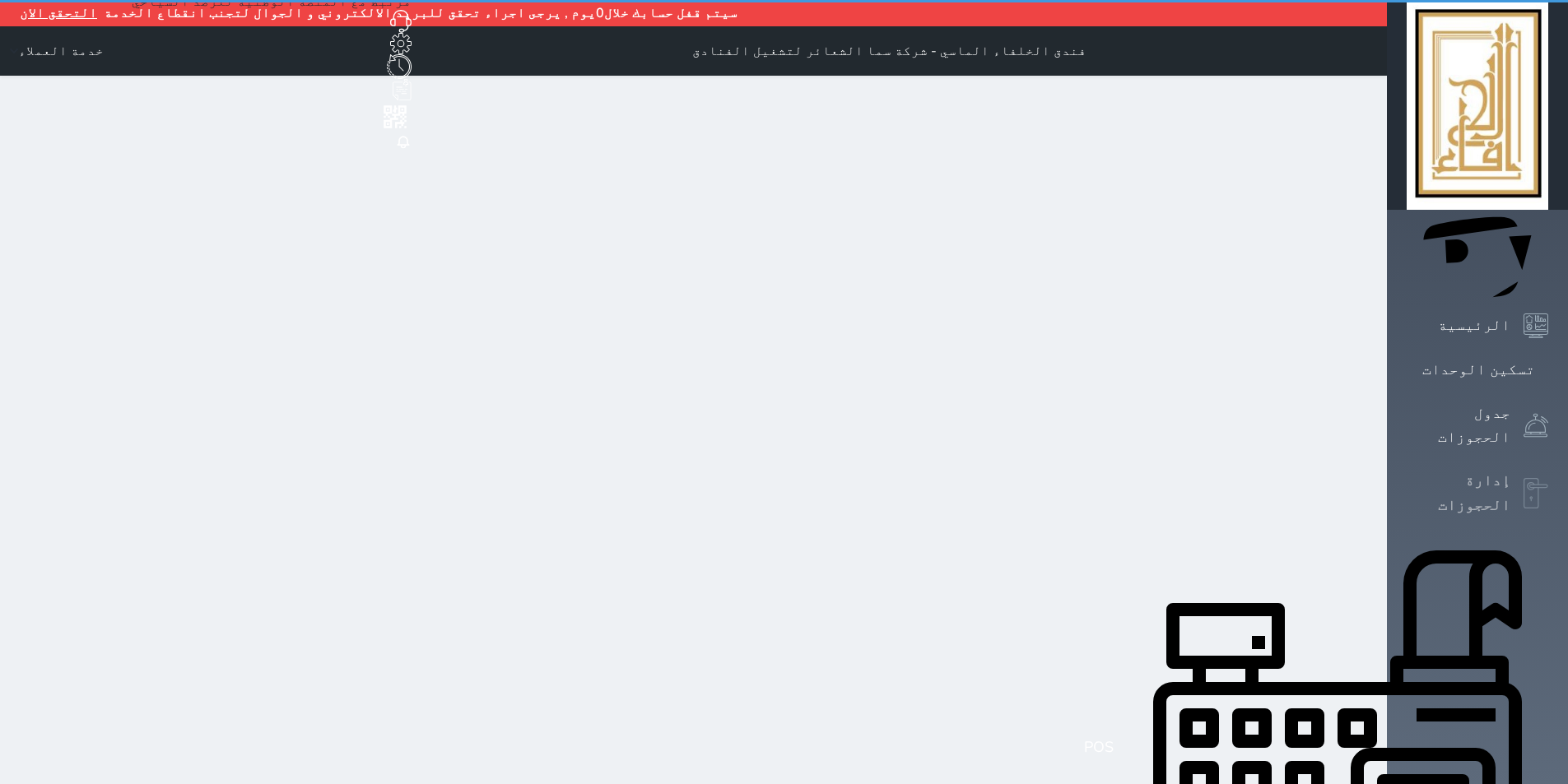 select on "open_all" 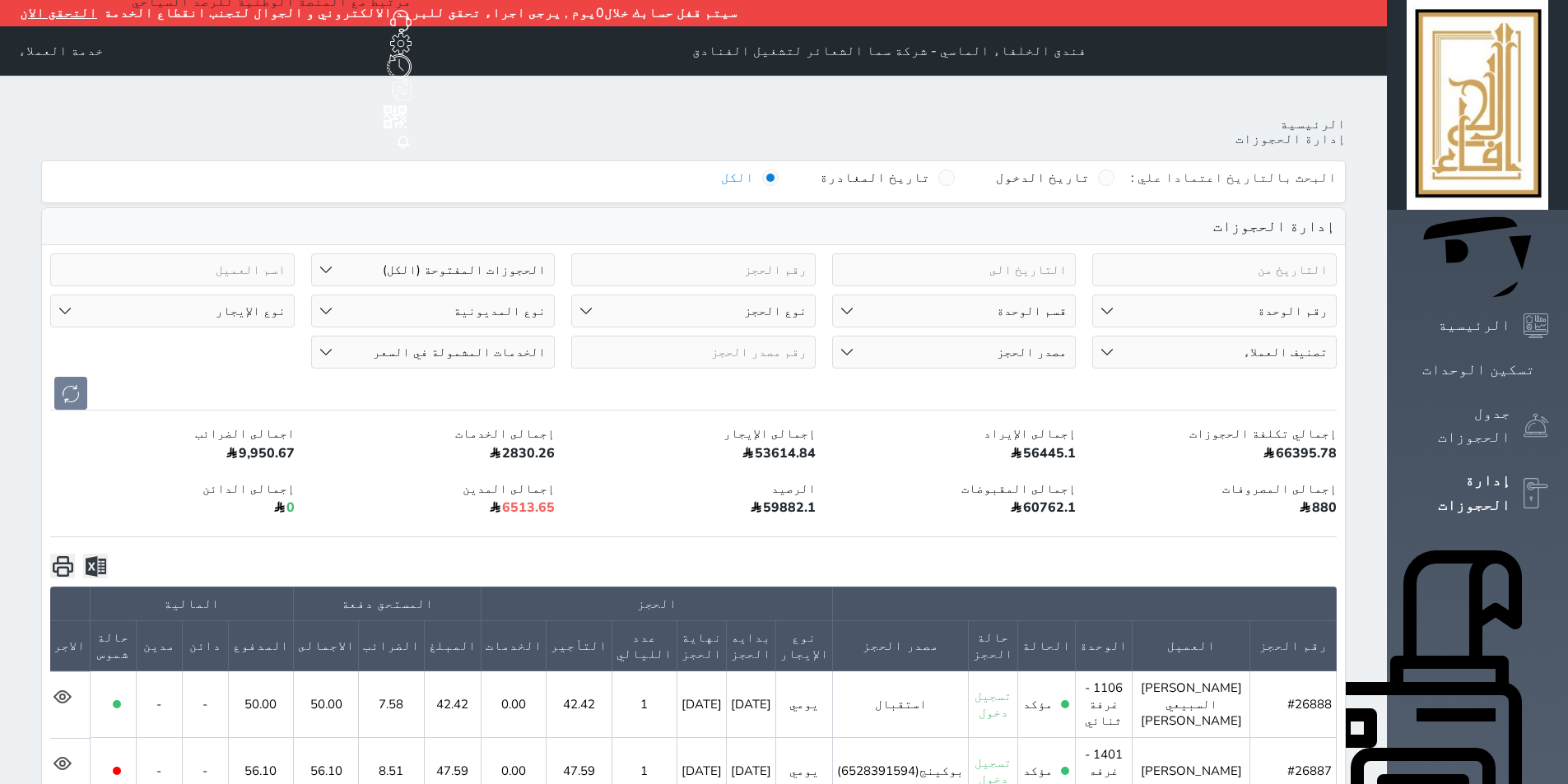 click on "رقم الوحدة
101 - غرفة رباعية
102 - غرفة ثنائي
103 - غرفة ثلاثية
104 - غرفة ثنائي
105 - غرفة ثنائي
106 - غرفة ثلاثية
107 - غرفة ثنائى
108 - غرفة ثنائي
109 - غرفة ثنائى
110 - غرفة ثلاثية
111 - غرفة ثنائي
112 - غرفة رباعية
113 - غرفة رباعية
114 - غرفة ثنائي
115 - غرفة ثلاثية
116 - غرفة كينج
117 - غرفة ثنائي" at bounding box center (1214, 311) 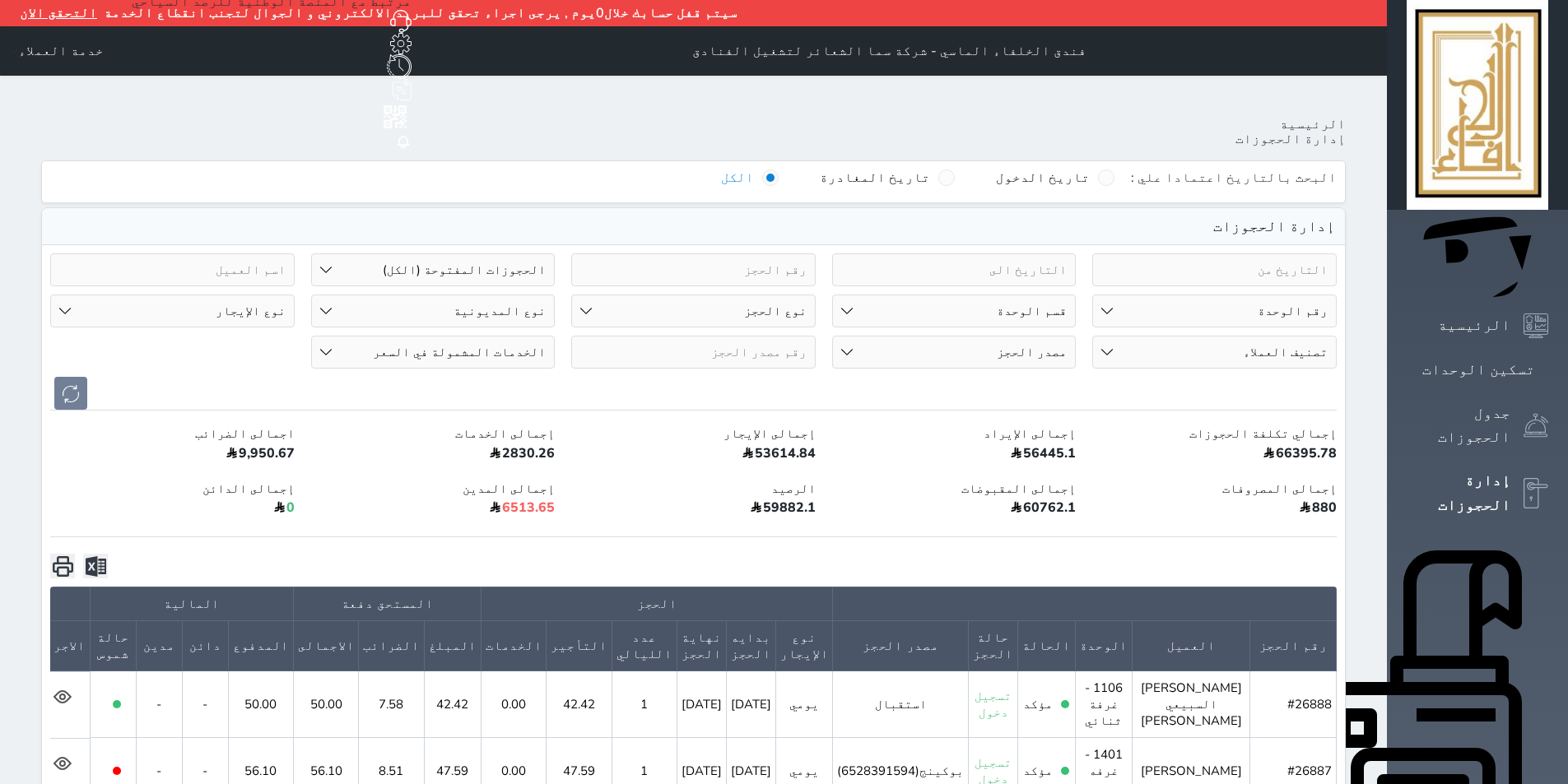 select on "67326" 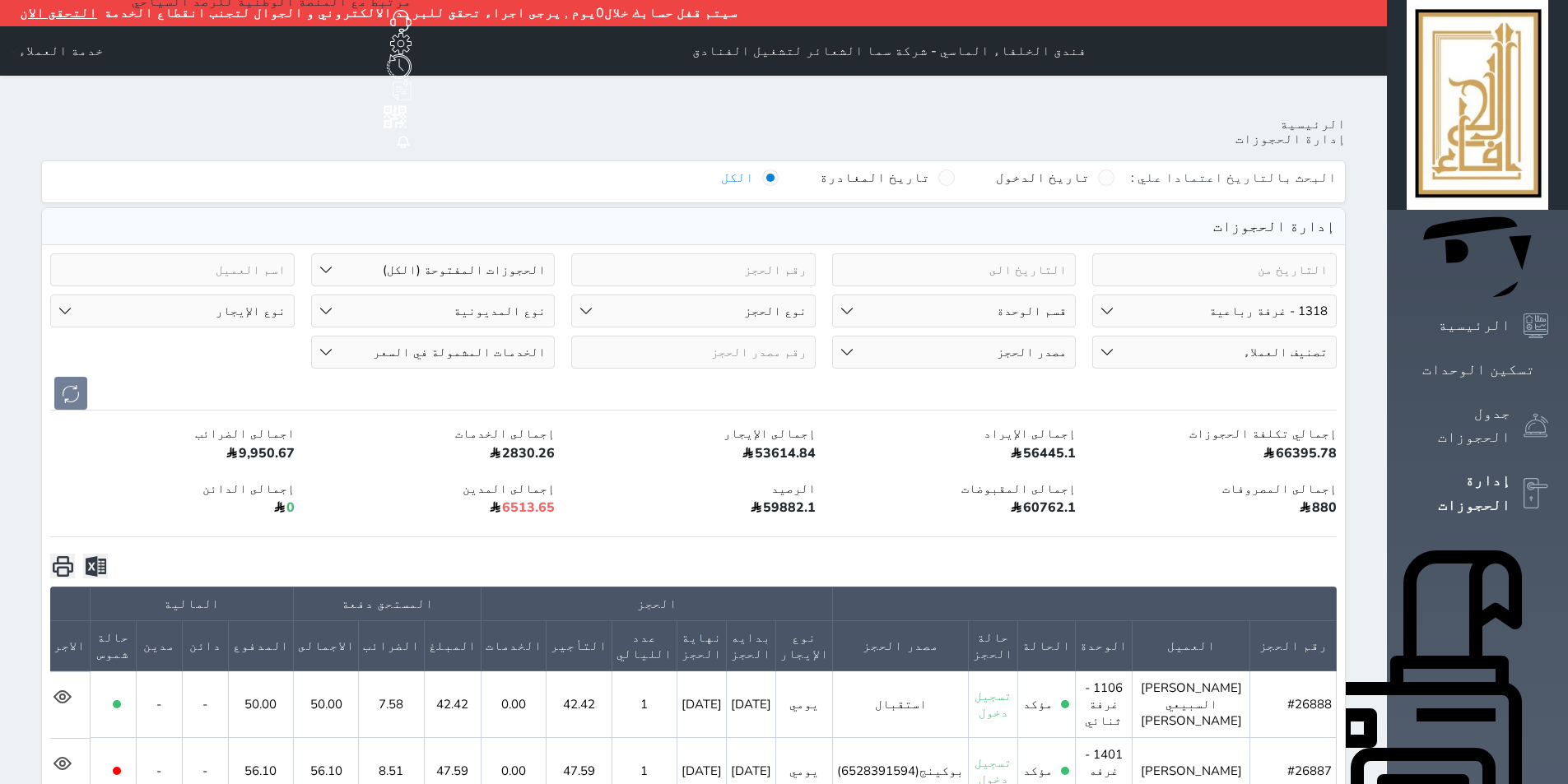 click on "رقم الوحدة
101 - غرفة رباعية
102 - غرفة ثنائي
103 - غرفة ثلاثية
104 - غرفة ثنائي
105 - غرفة ثنائي
106 - غرفة ثلاثية
107 - غرفة ثنائى
108 - غرفة ثنائي
109 - غرفة ثنائى
110 - غرفة ثلاثية
111 - غرفة ثنائي
112 - غرفة رباعية
113 - غرفة رباعية
114 - غرفة ثنائي
115 - غرفة ثلاثية
116 - غرفة كينج
117 - غرفة ثنائي" at bounding box center [1214, 311] 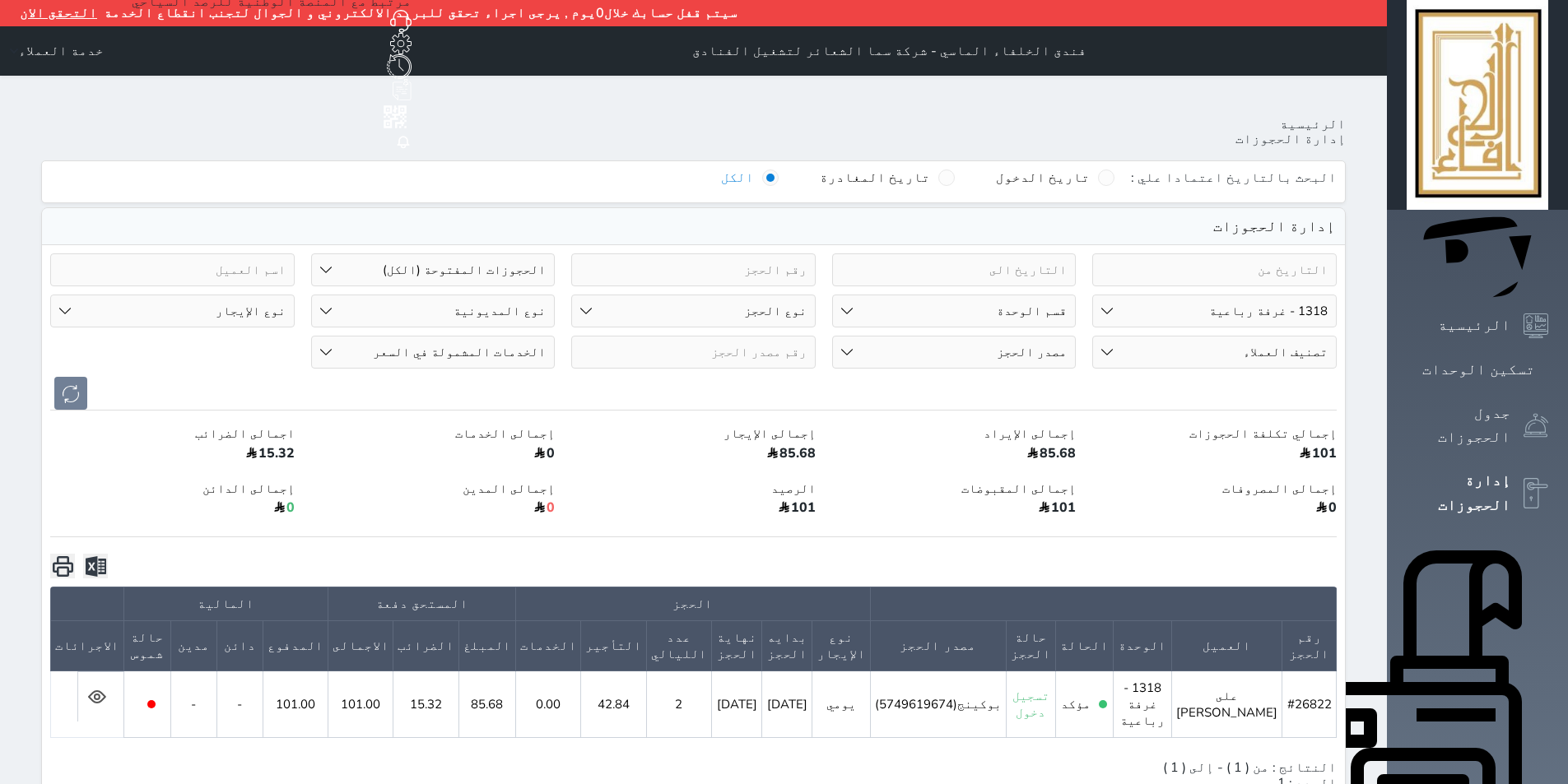 click 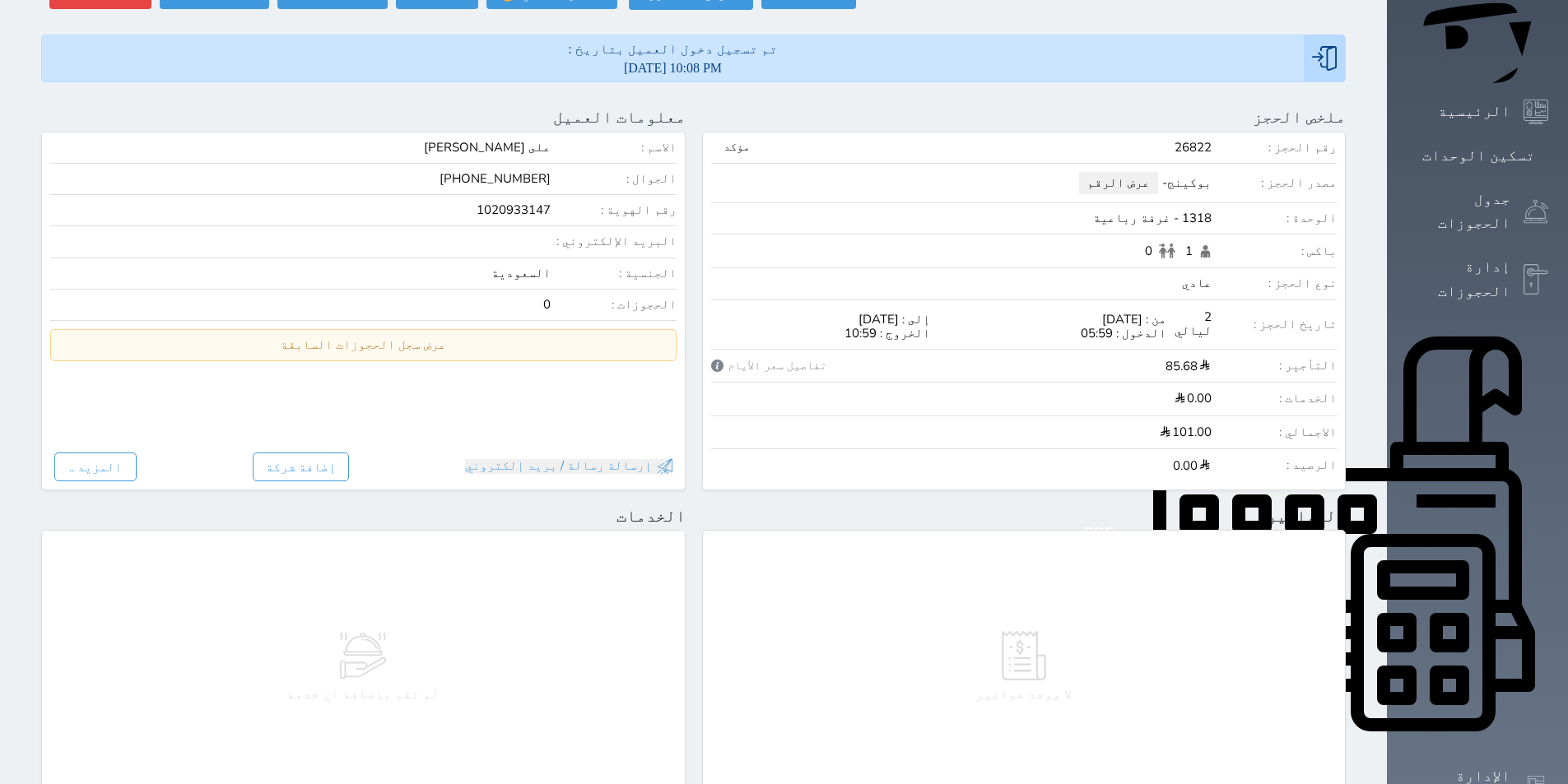 scroll, scrollTop: 0, scrollLeft: 0, axis: both 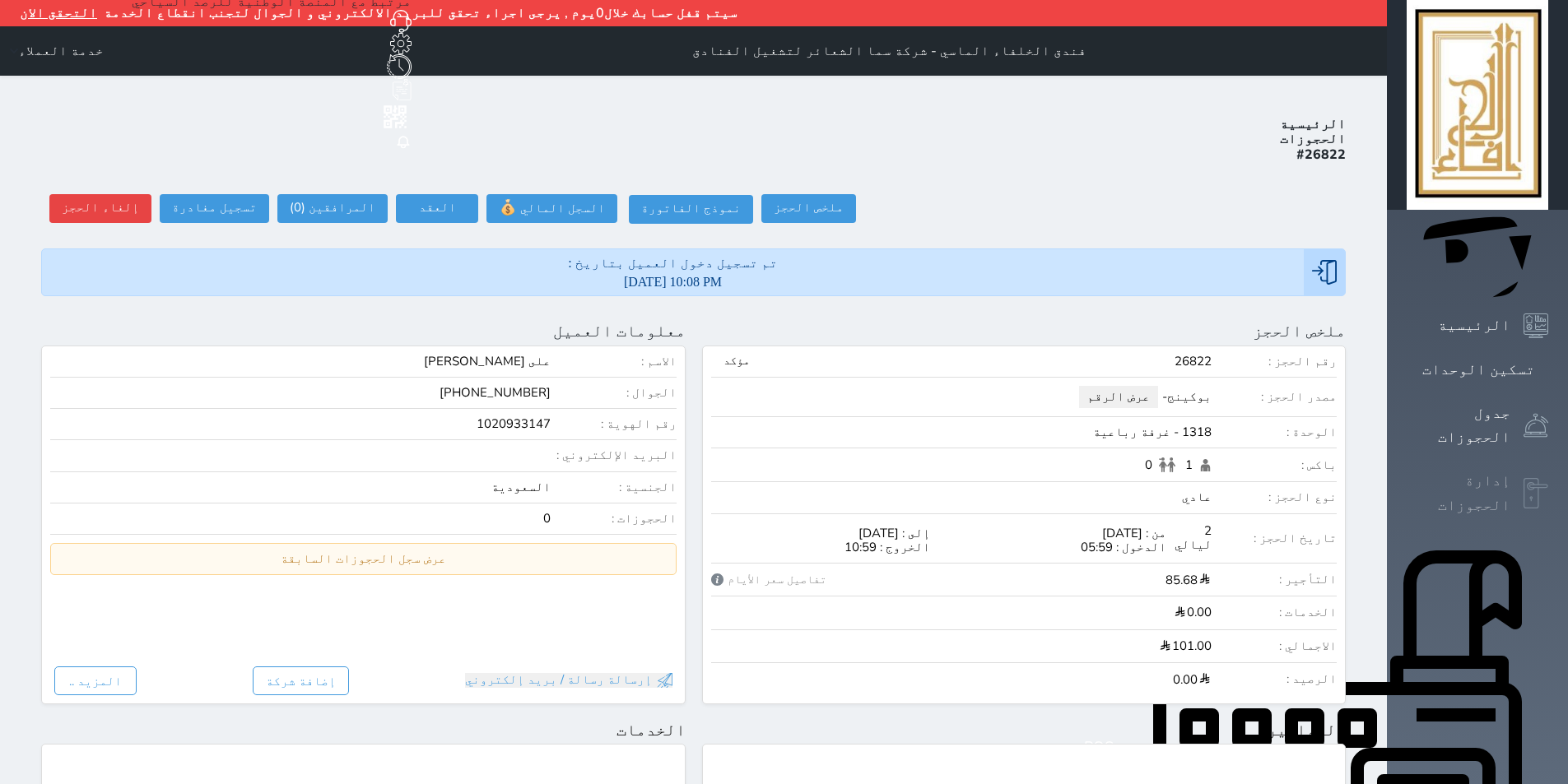 click at bounding box center [1536, 494] 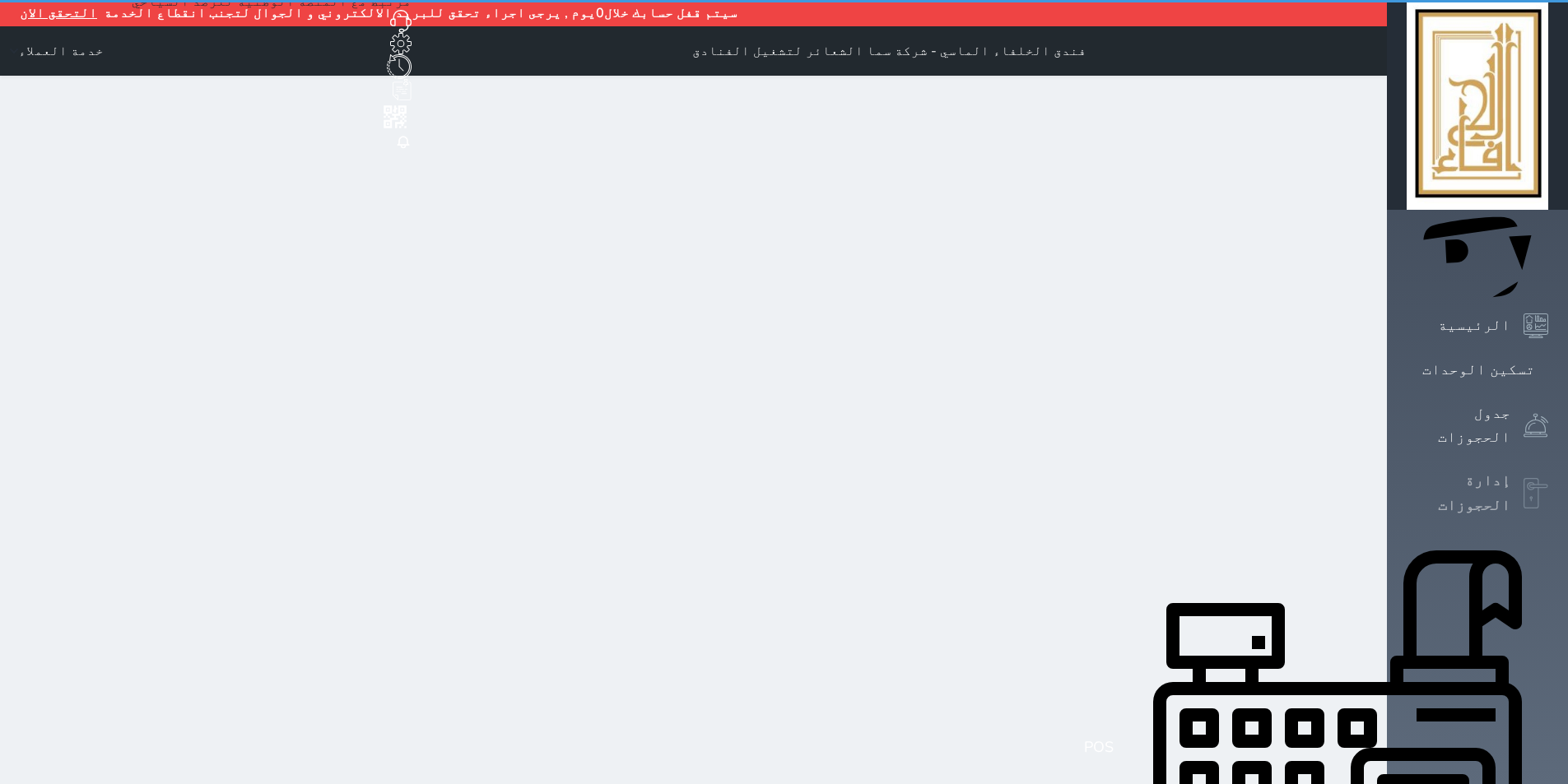 select on "open_all" 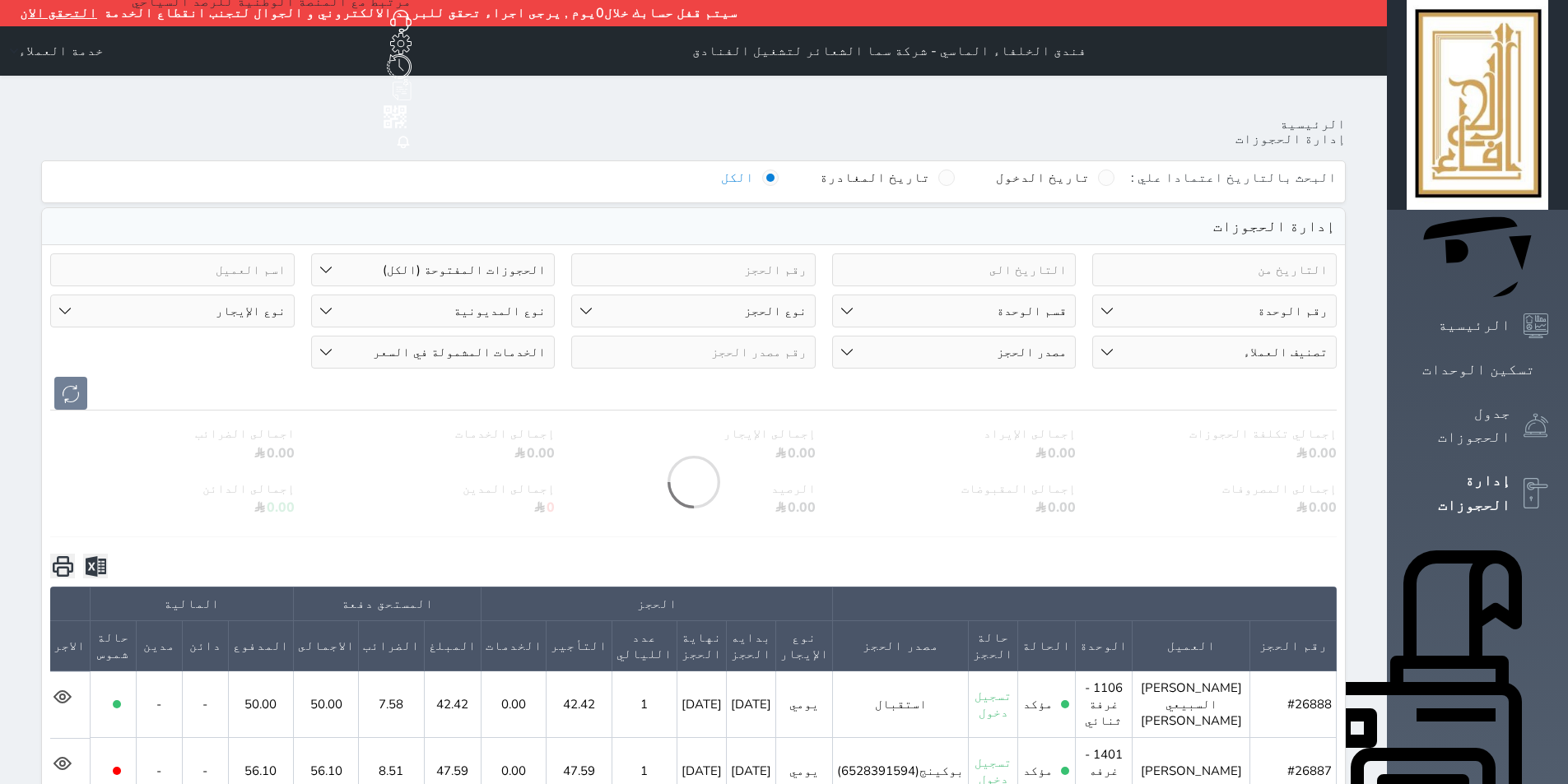click on "رقم الوحدة
101 - غرفة رباعية
102 - غرفة ثنائي
103 - غرفة ثلاثية
104 - غرفة ثنائي
105 - غرفة ثنائي
106 - غرفة ثلاثية
107 - غرفة ثنائى
108 - غرفة ثنائي
109 - غرفة ثنائى
110 - غرفة ثلاثية
111 - غرفة ثنائي
112 - غرفة رباعية
113 - غرفة رباعية
114 - غرفة ثنائي
115 - غرفة ثلاثية
116 - غرفة كينج
117 - غرفة ثنائي" at bounding box center (1214, 311) 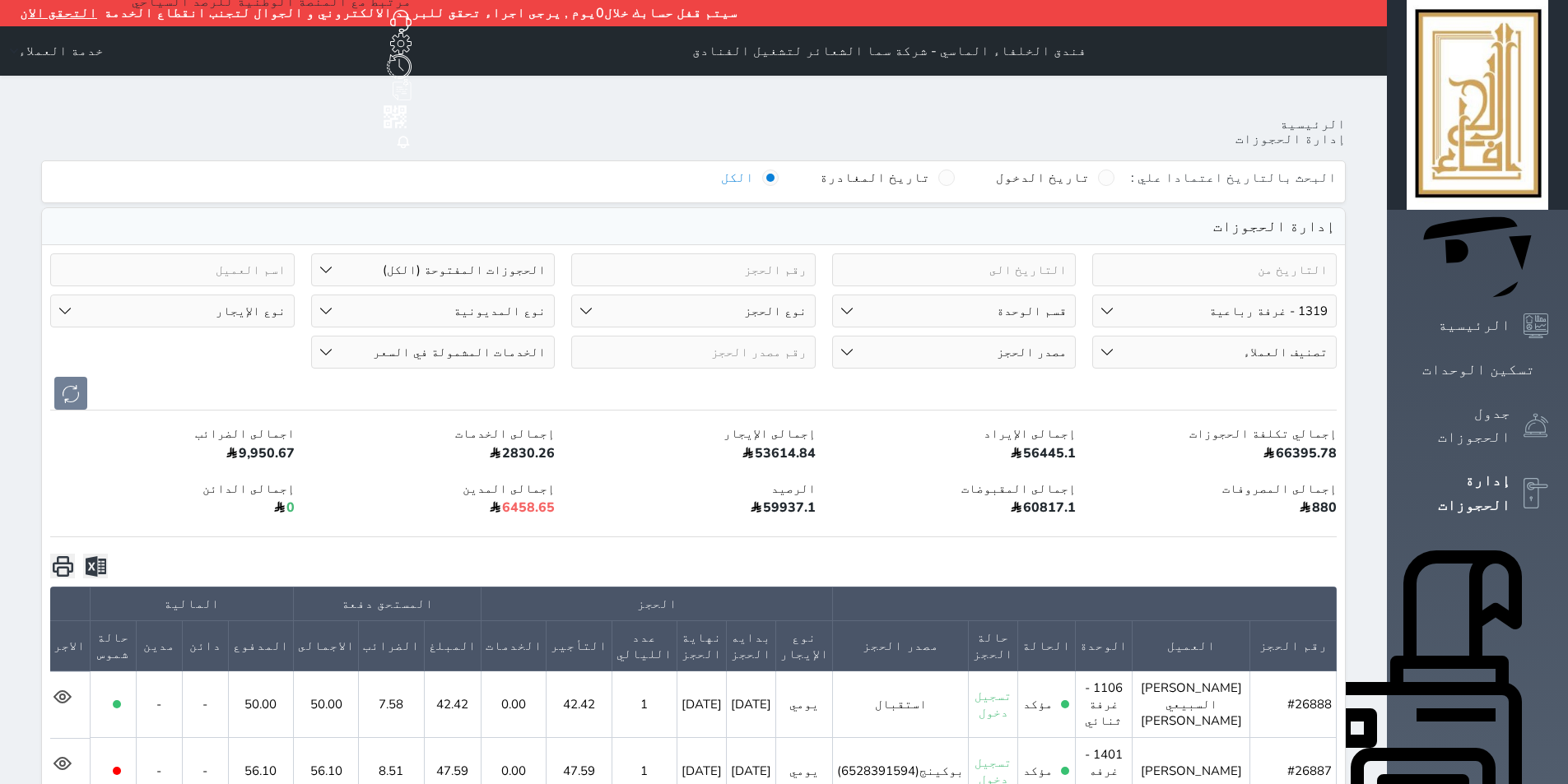 click on "رقم الوحدة
101 - غرفة رباعية
102 - غرفة ثنائي
103 - غرفة ثلاثية
104 - غرفة ثنائي
105 - غرفة ثنائي
106 - غرفة ثلاثية
107 - غرفة ثنائى
108 - غرفة ثنائي
109 - غرفة ثنائى
110 - غرفة ثلاثية
111 - غرفة ثنائي
112 - غرفة رباعية
113 - غرفة رباعية
114 - غرفة ثنائي
115 - غرفة ثلاثية
116 - غرفة كينج
117 - غرفة ثنائي" at bounding box center (1214, 311) 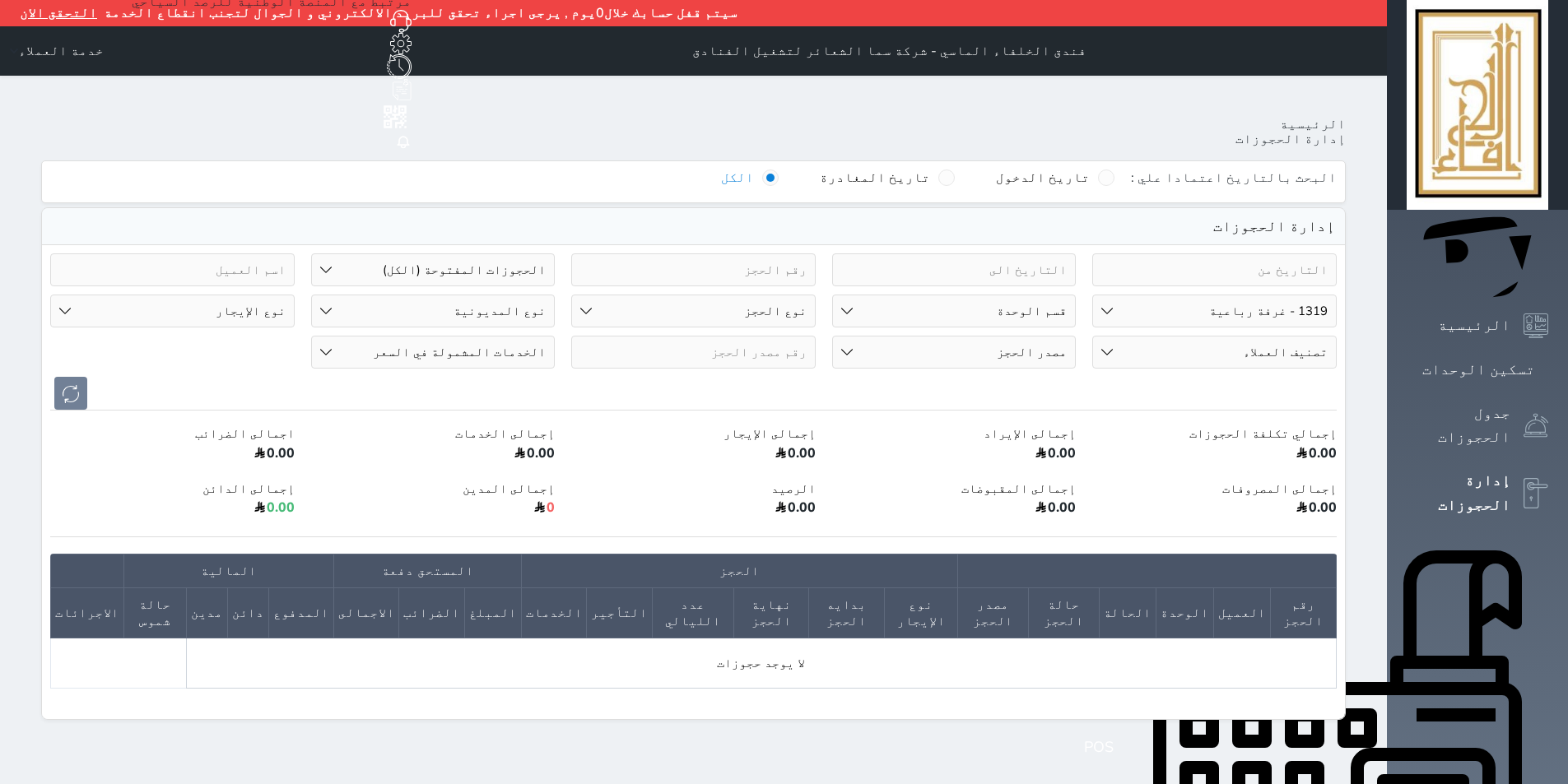 click on "رقم الوحدة
101 - غرفة رباعية
102 - غرفة ثنائي
103 - غرفة ثلاثية
104 - غرفة ثنائي
105 - غرفة ثنائي
106 - غرفة ثلاثية
107 - غرفة ثنائى
108 - غرفة ثنائي
109 - غرفة ثنائى
110 - غرفة ثلاثية
111 - غرفة ثنائي
112 - غرفة رباعية
113 - غرفة رباعية
114 - غرفة ثنائي
115 - غرفة ثلاثية
116 - غرفة كينج
117 - غرفة ثنائي" at bounding box center [1214, 311] 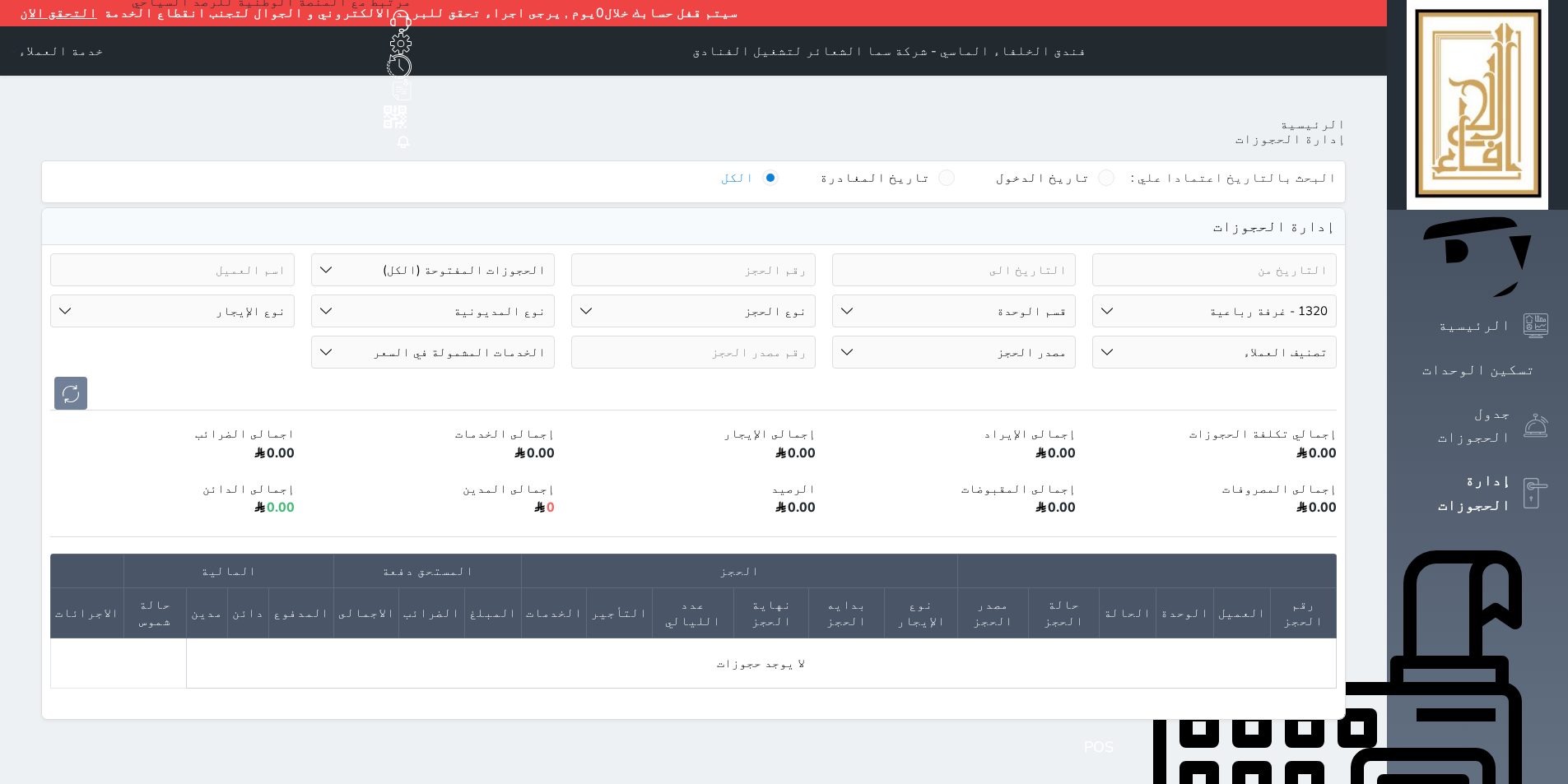 click on "رقم الوحدة
101 - غرفة رباعية
102 - غرفة ثنائي
103 - غرفة ثلاثية
104 - غرفة ثنائي
105 - غرفة ثنائي
106 - غرفة ثلاثية
107 - غرفة ثنائى
108 - غرفة ثنائي
109 - غرفة ثنائى
110 - غرفة ثلاثية
111 - غرفة ثنائي
112 - غرفة رباعية
113 - غرفة رباعية
114 - غرفة ثنائي
115 - غرفة ثلاثية
116 - غرفة كينج
117 - غرفة ثنائي" at bounding box center (1214, 311) 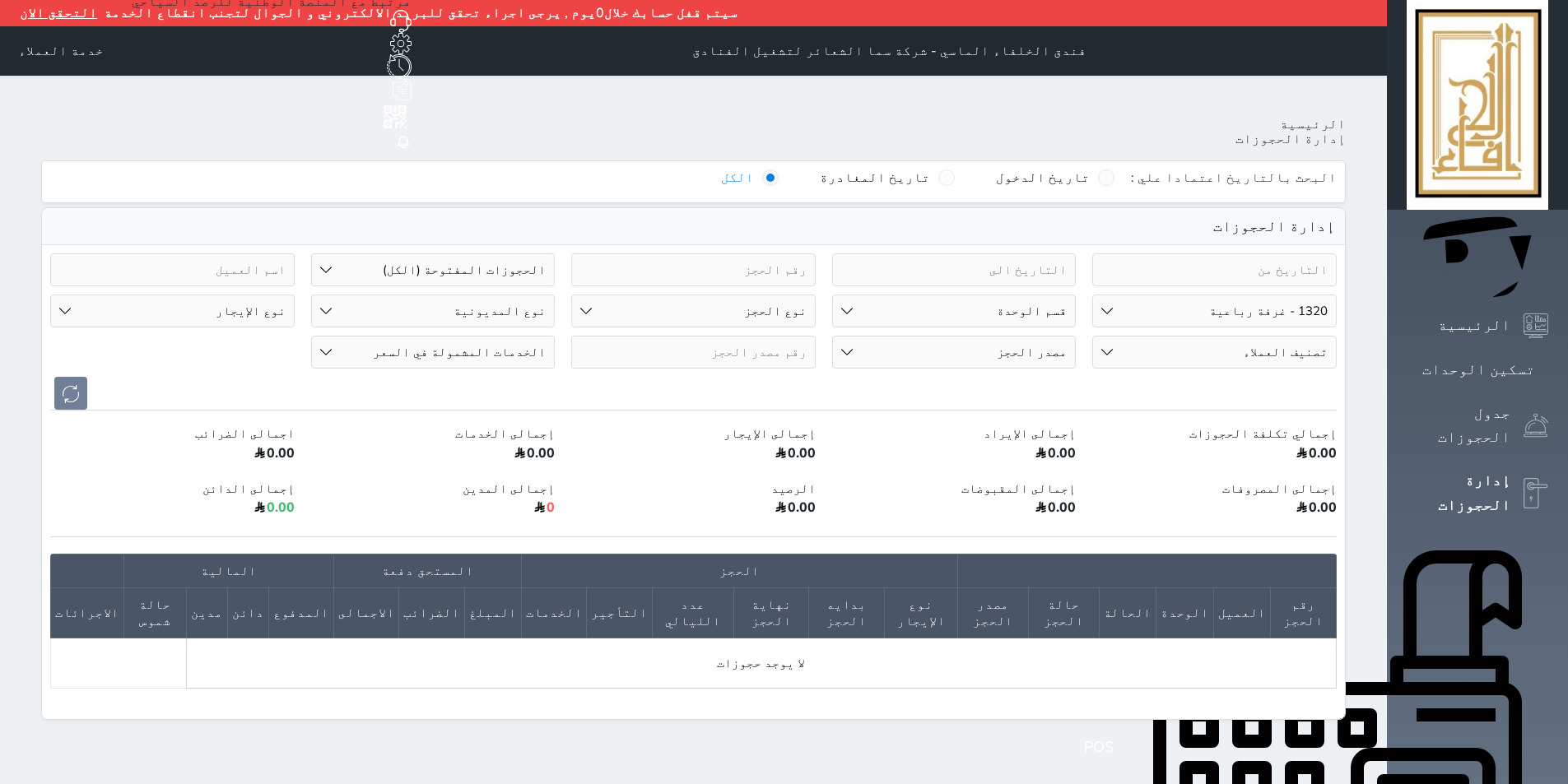 select on "67520" 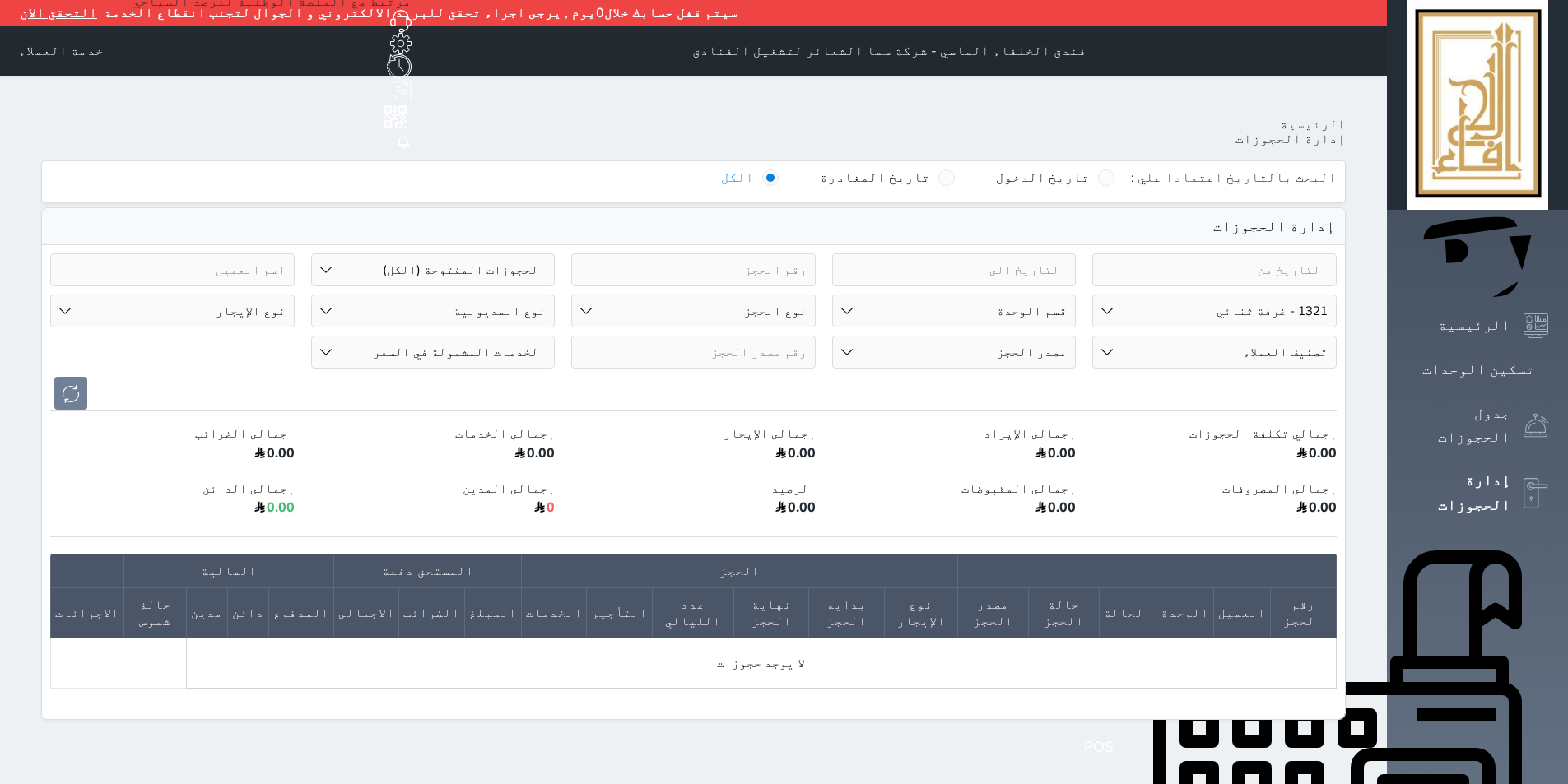 click on "رقم الوحدة
101 - غرفة رباعية
102 - غرفة ثنائي
103 - غرفة ثلاثية
104 - غرفة ثنائي
105 - غرفة ثنائي
106 - غرفة ثلاثية
107 - غرفة ثنائى
108 - غرفة ثنائي
109 - غرفة ثنائى
110 - غرفة ثلاثية
111 - غرفة ثنائي
112 - غرفة رباعية
113 - غرفة رباعية
114 - غرفة ثنائي
115 - غرفة ثلاثية
116 - غرفة كينج
117 - غرفة ثنائي" at bounding box center (1214, 311) 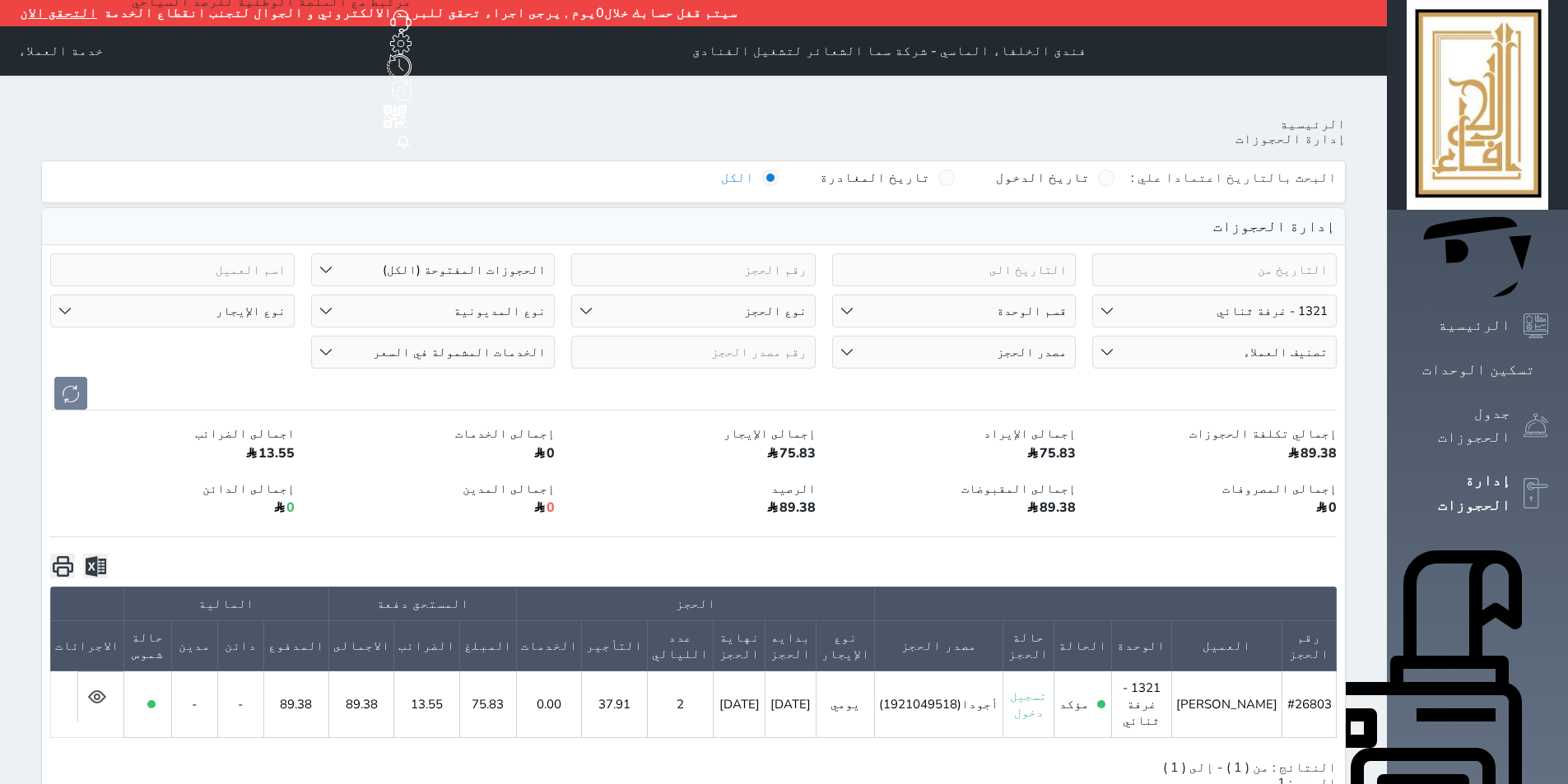 click 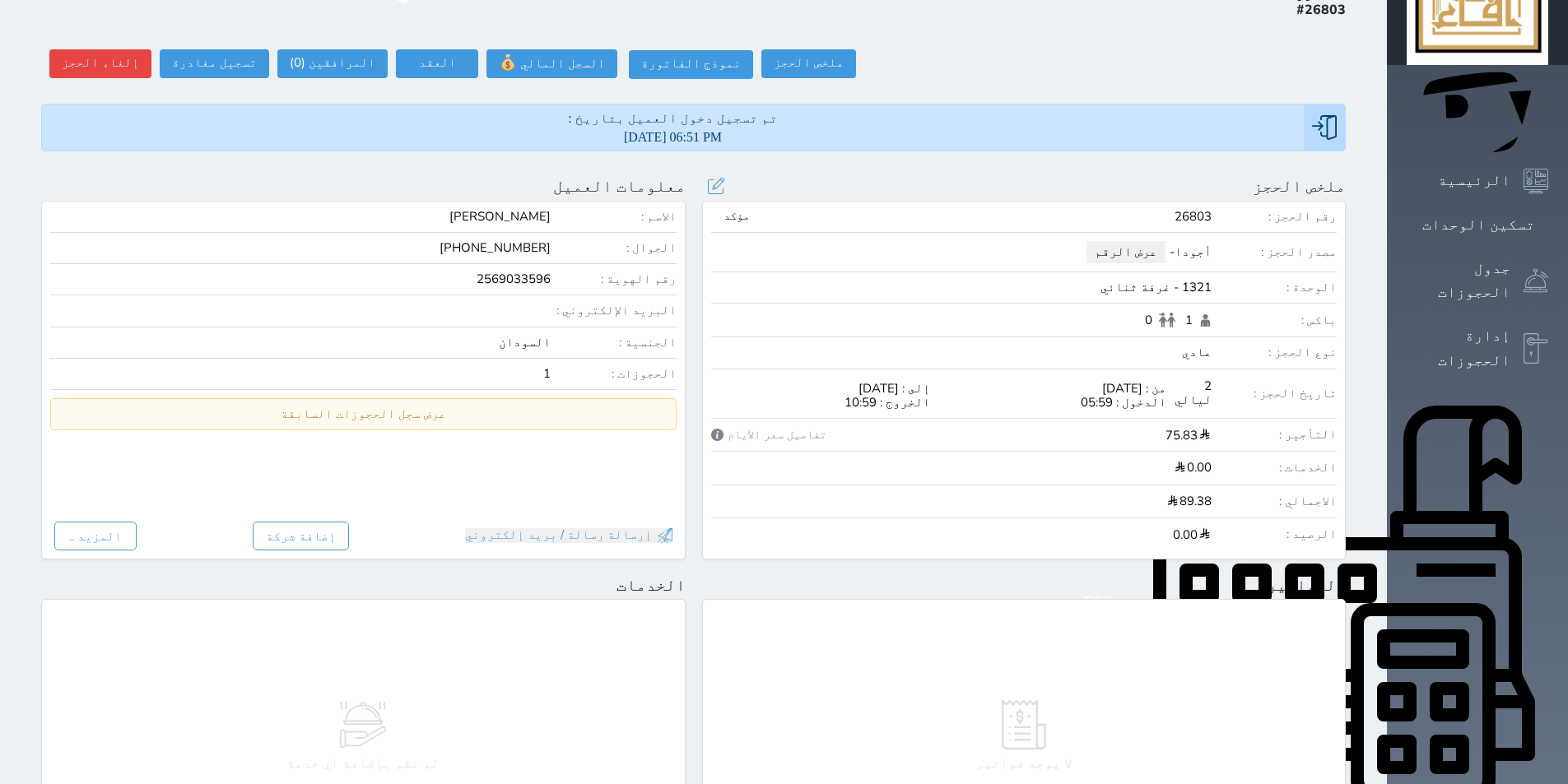 scroll, scrollTop: 0, scrollLeft: 0, axis: both 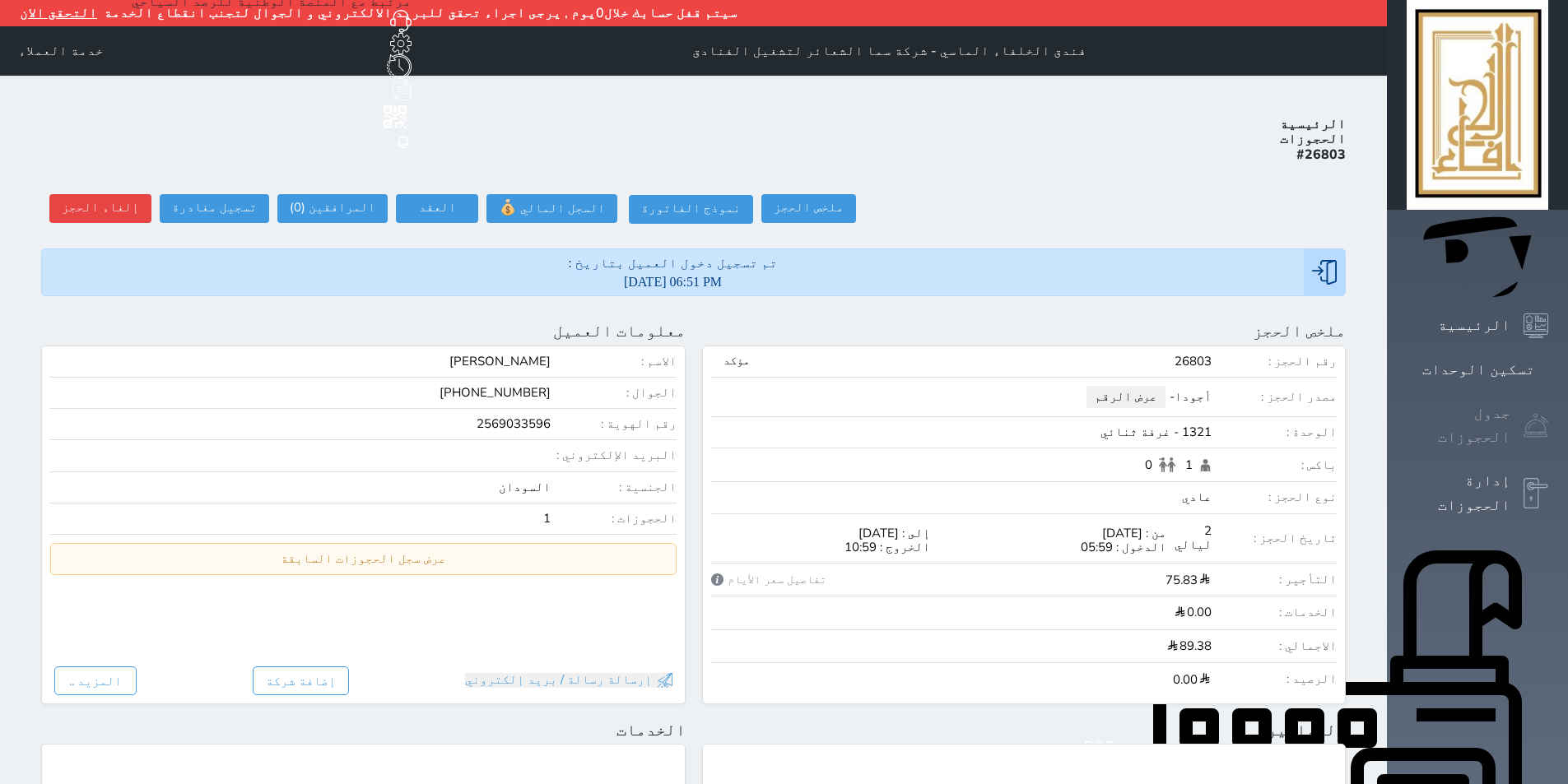 click on "جدول الحجوزات" at bounding box center (1477, 425) 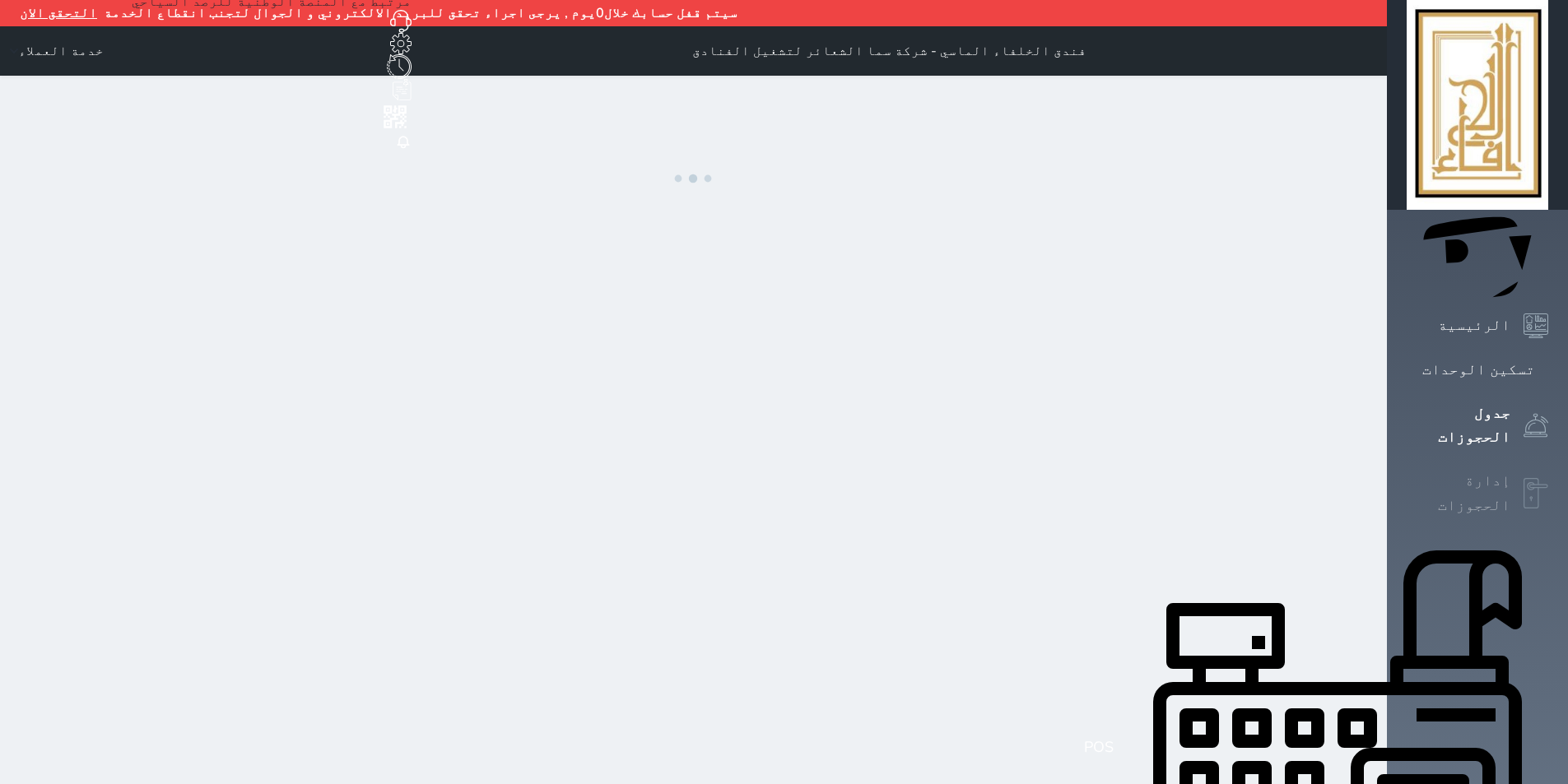 click at bounding box center [1536, 494] 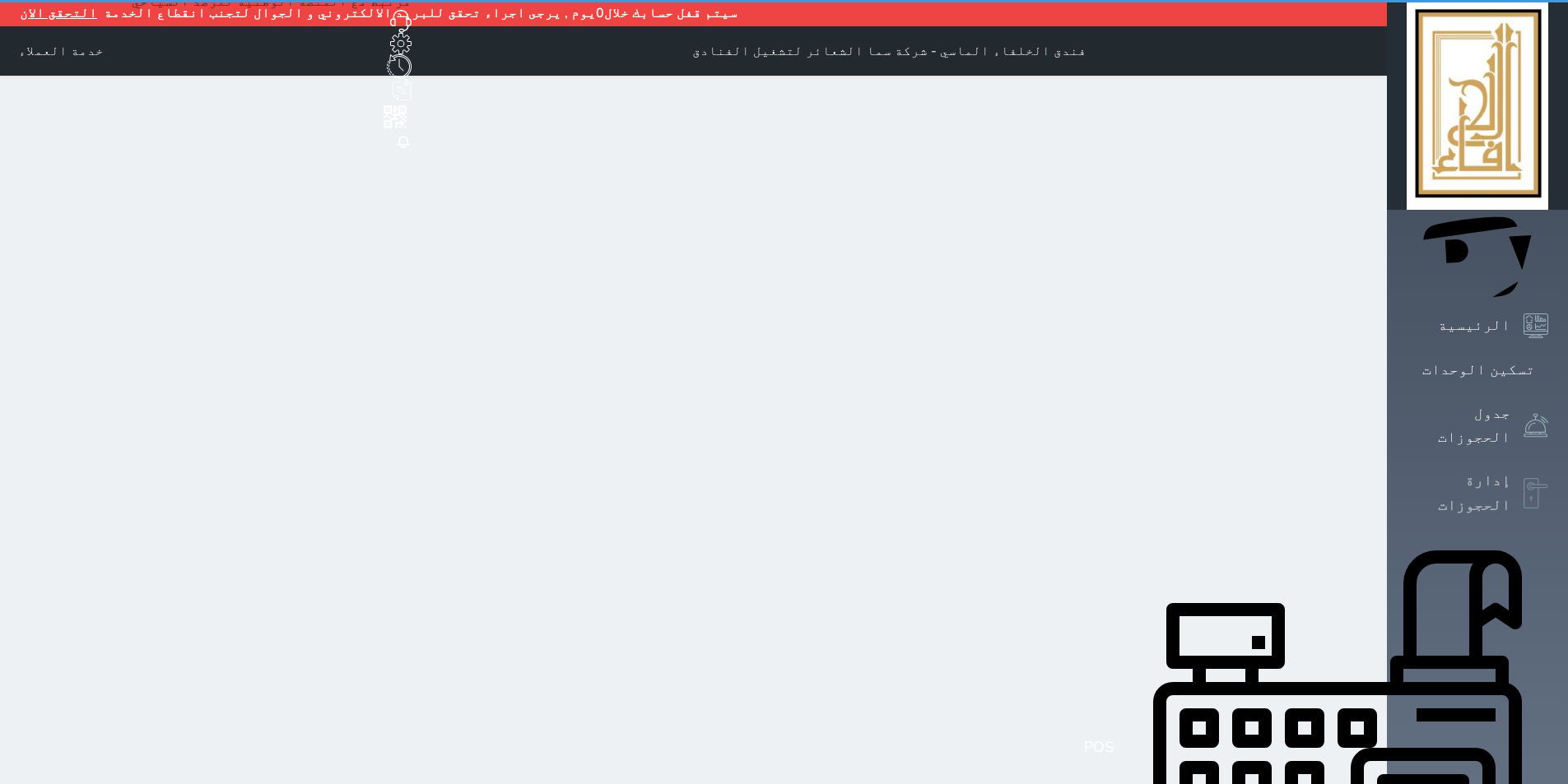 select on "open_all" 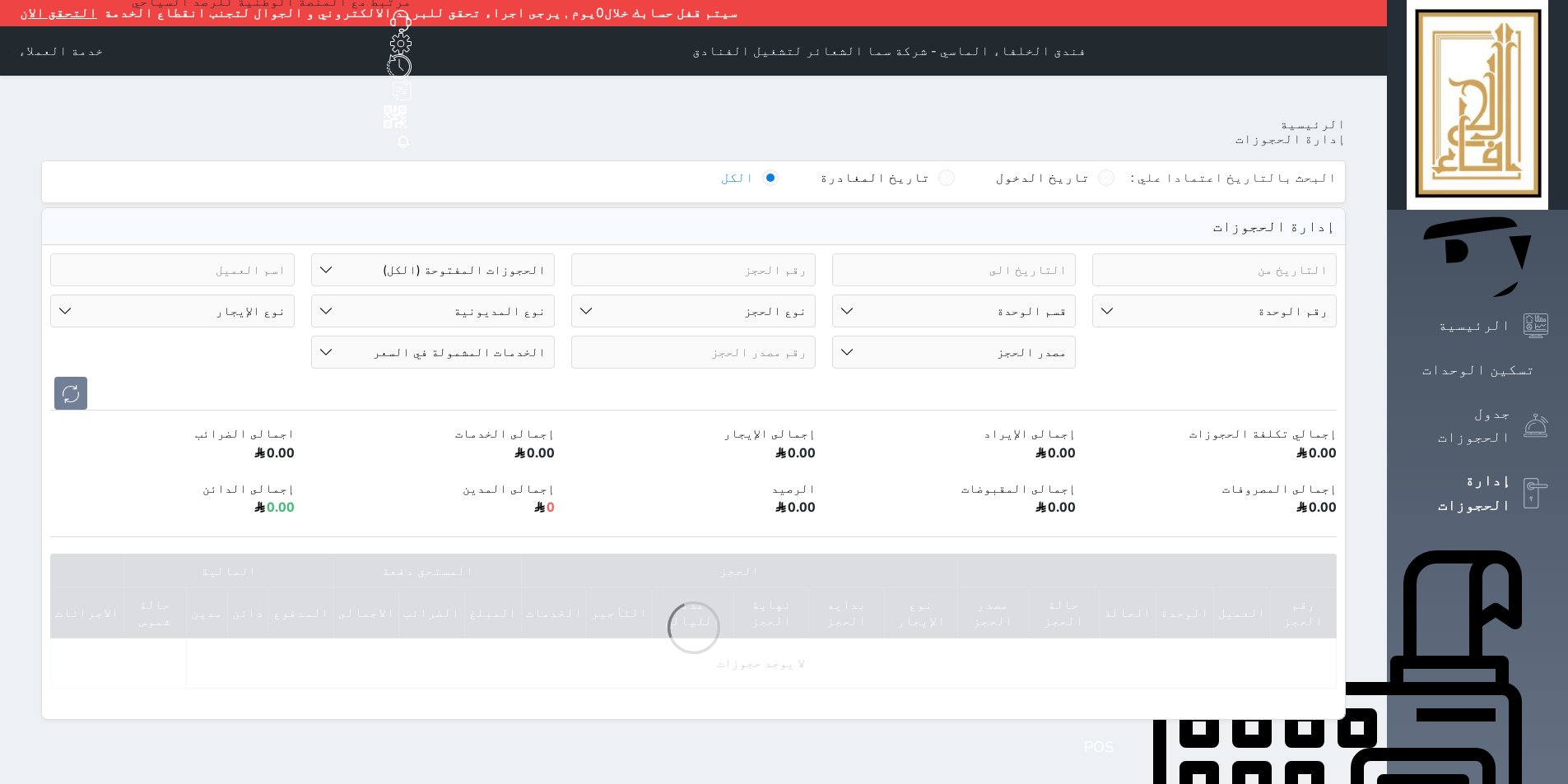 click on "رقم الوحدة
101 - غرفة رباعية
102 - غرفة ثنائي
103 - غرفة ثلاثية
104 - غرفة ثنائي
105 - غرفة ثنائي
106 - غرفة ثلاثية
107 - غرفة ثنائى
108 - غرفة ثنائي
109 - غرفة ثنائى
110 - غرفة ثلاثية
111 - غرفة ثنائي
112 - غرفة رباعية
113 - غرفة رباعية
114 - غرفة ثنائي
115 - غرفة ثلاثية
116 - غرفة كينج
117 - غرفة ثنائي" at bounding box center [1214, 311] 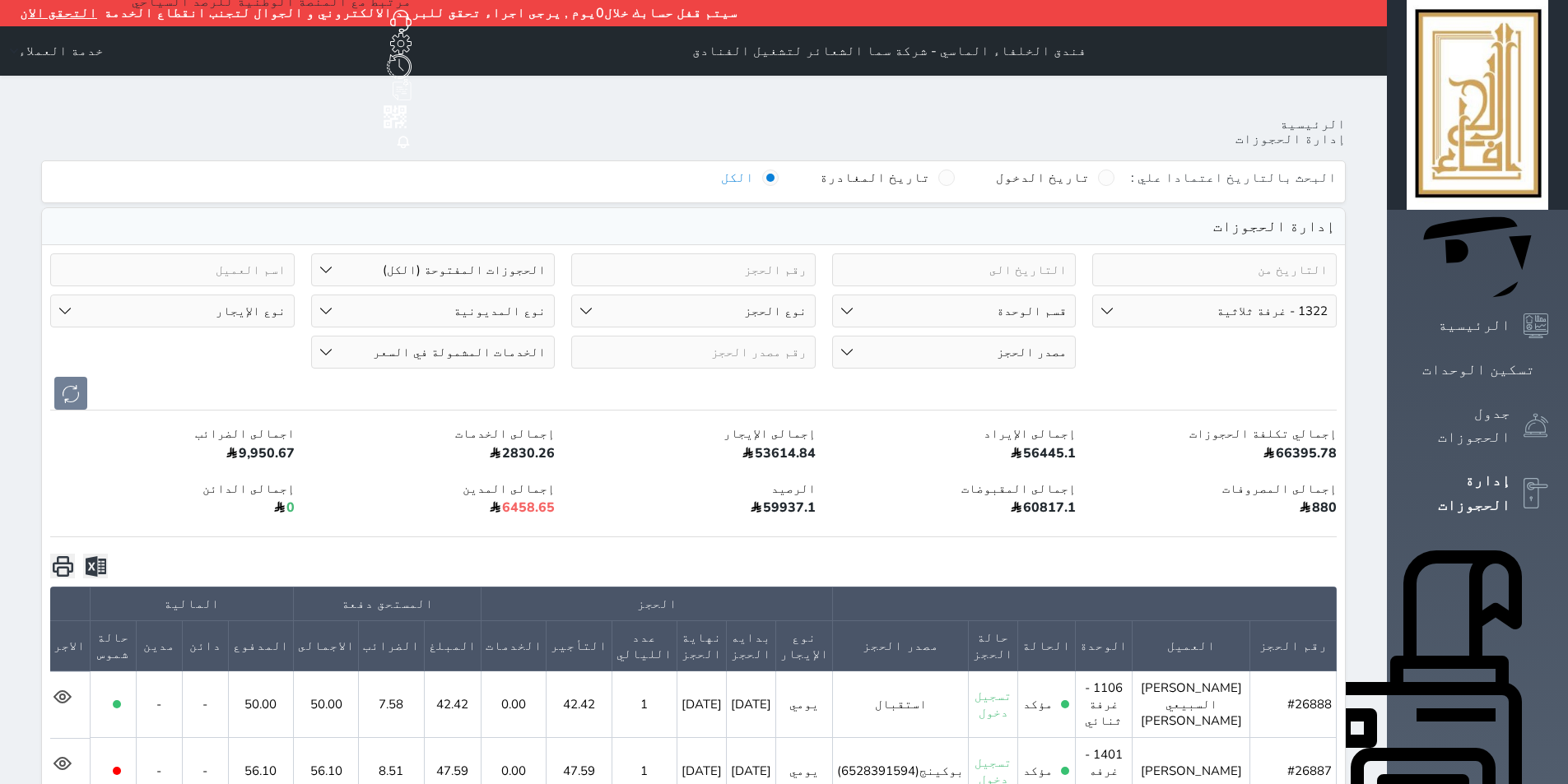 click on "رقم الوحدة
101 - غرفة رباعية
102 - غرفة ثنائي
103 - غرفة ثلاثية
104 - غرفة ثنائي
105 - غرفة ثنائي
106 - غرفة ثلاثية
107 - غرفة ثنائى
108 - غرفة ثنائي
109 - غرفة ثنائى
110 - غرفة ثلاثية
111 - غرفة ثنائي
112 - غرفة رباعية
113 - غرفة رباعية
114 - غرفة ثنائي
115 - غرفة ثلاثية
116 - غرفة كينج
117 - غرفة ثنائي" at bounding box center [1214, 311] 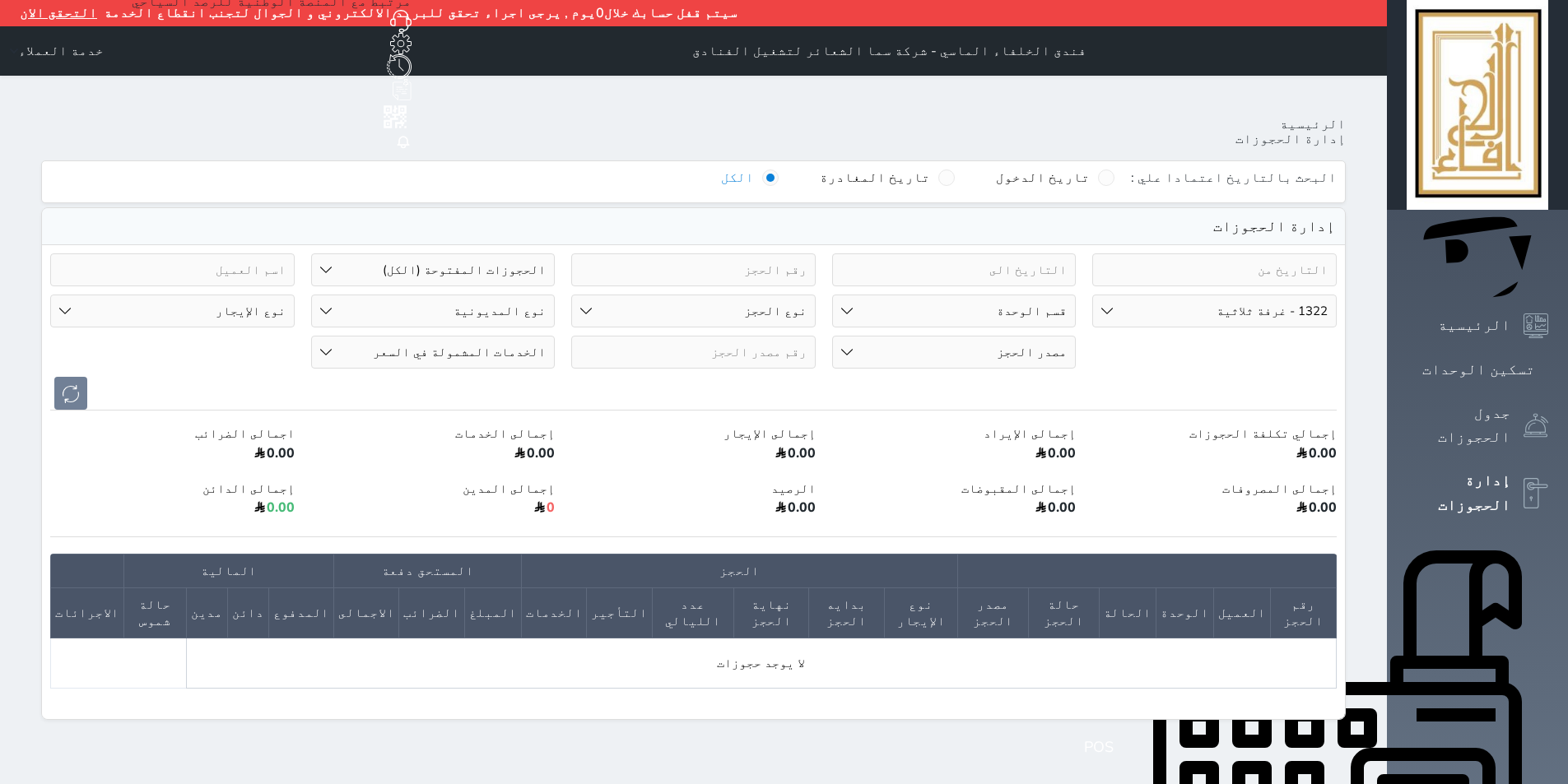 click on "رقم الوحدة
101 - غرفة رباعية
102 - غرفة ثنائي
103 - غرفة ثلاثية
104 - غرفة ثنائي
105 - غرفة ثنائي
106 - غرفة ثلاثية
107 - غرفة ثنائى
108 - غرفة ثنائي
109 - غرفة ثنائى
110 - غرفة ثلاثية
111 - غرفة ثنائي
112 - غرفة رباعية
113 - غرفة رباعية
114 - غرفة ثنائي
115 - غرفة ثلاثية
116 - غرفة كينج
117 - غرفة ثنائي" at bounding box center [1214, 311] 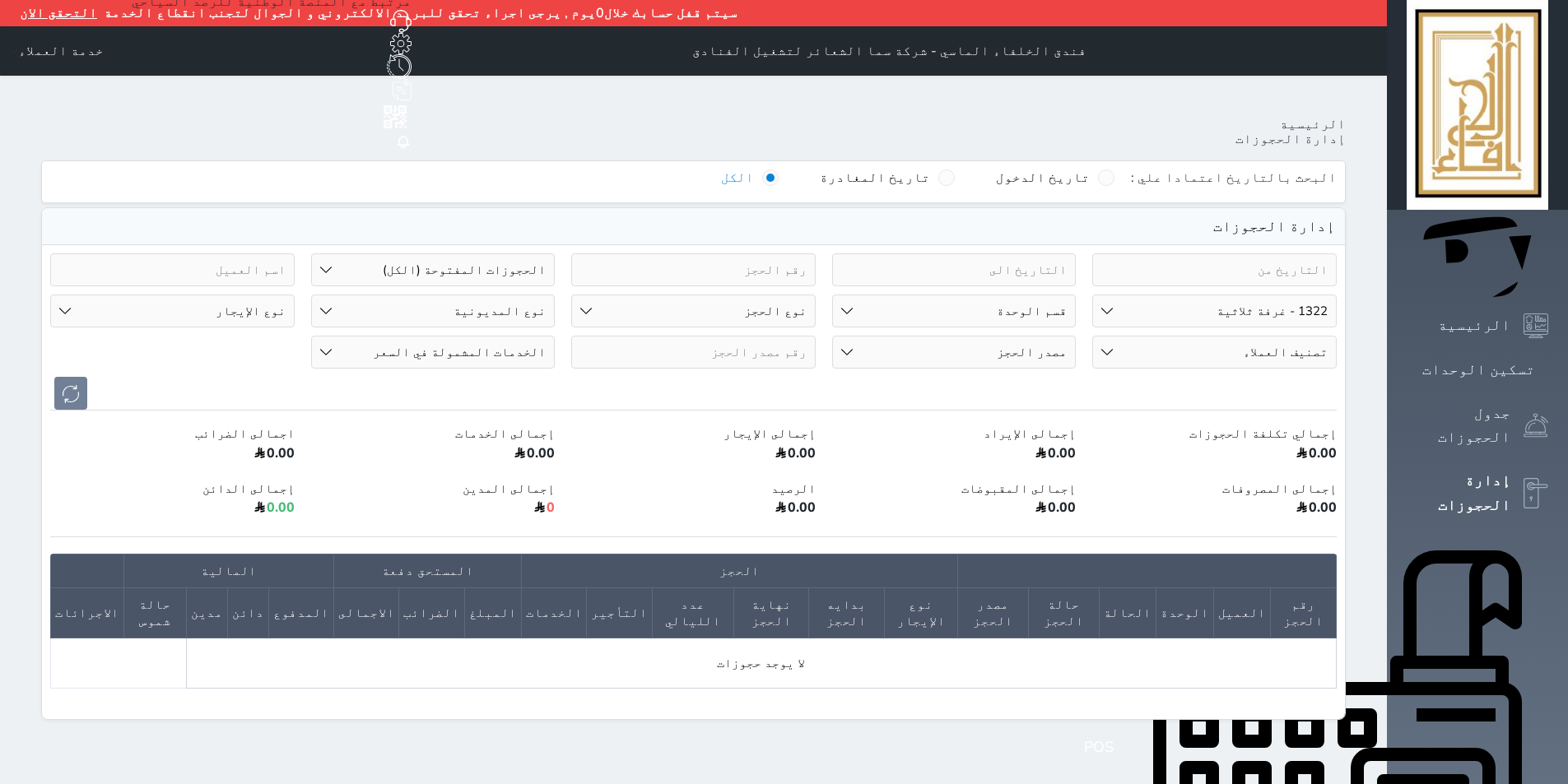 select on "67329" 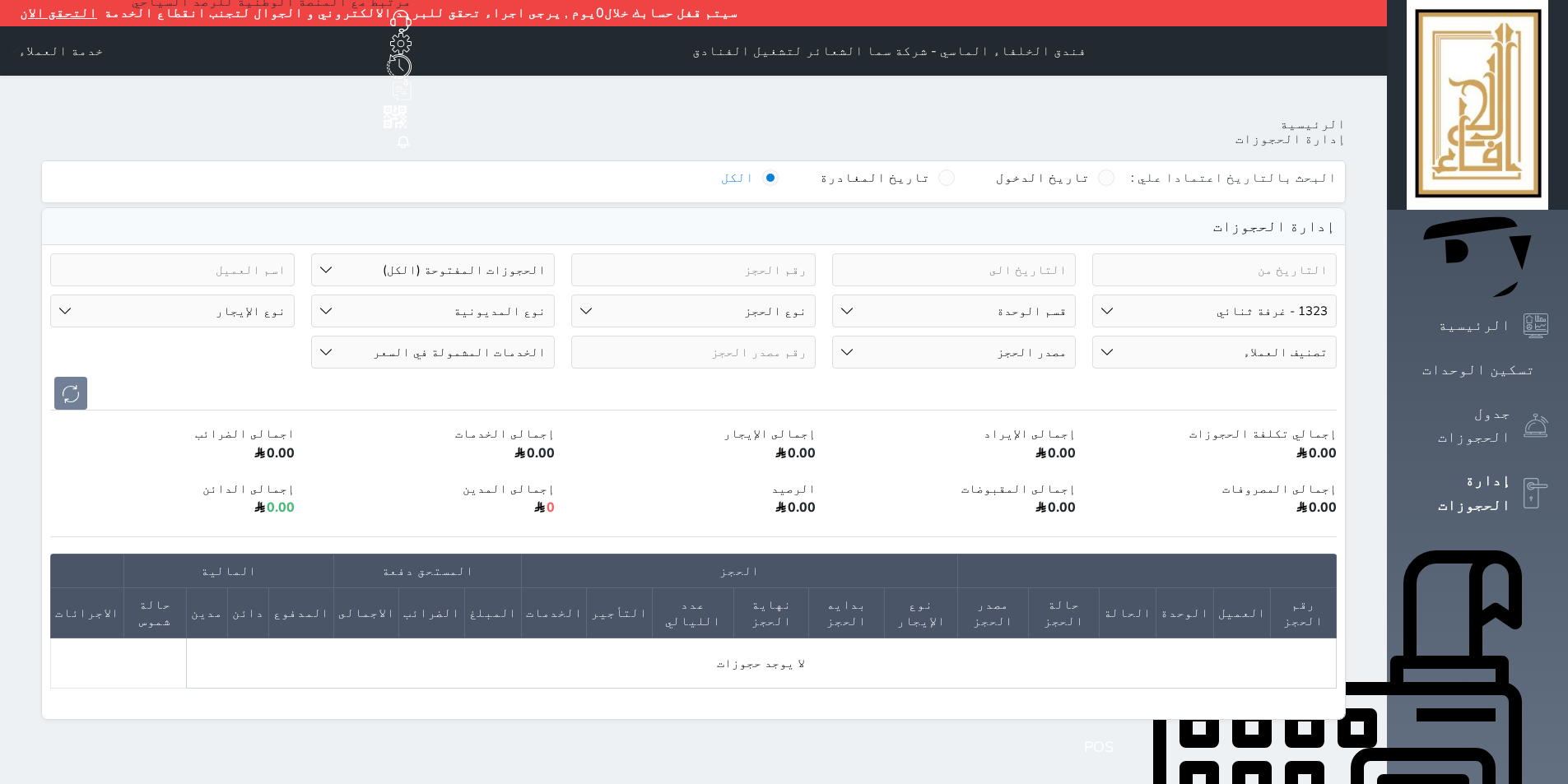 click on "رقم الوحدة
101 - غرفة رباعية
102 - غرفة ثنائي
103 - غرفة ثلاثية
104 - غرفة ثنائي
105 - غرفة ثنائي
106 - غرفة ثلاثية
107 - غرفة ثنائى
108 - غرفة ثنائي
109 - غرفة ثنائى
110 - غرفة ثلاثية
111 - غرفة ثنائي
112 - غرفة رباعية
113 - غرفة رباعية
114 - غرفة ثنائي
115 - غرفة ثلاثية
116 - غرفة كينج
117 - غرفة ثنائي" at bounding box center (1214, 311) 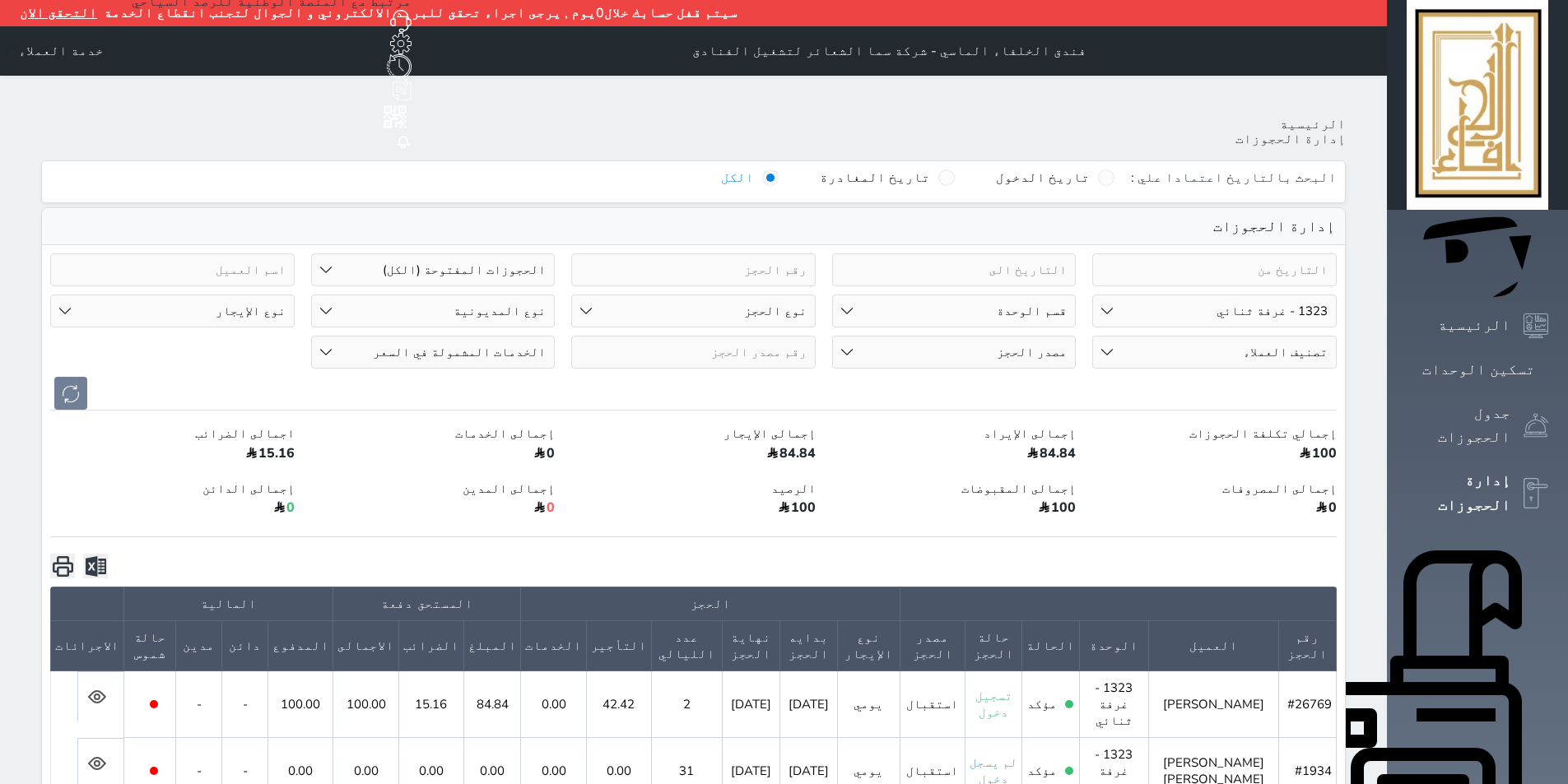 click 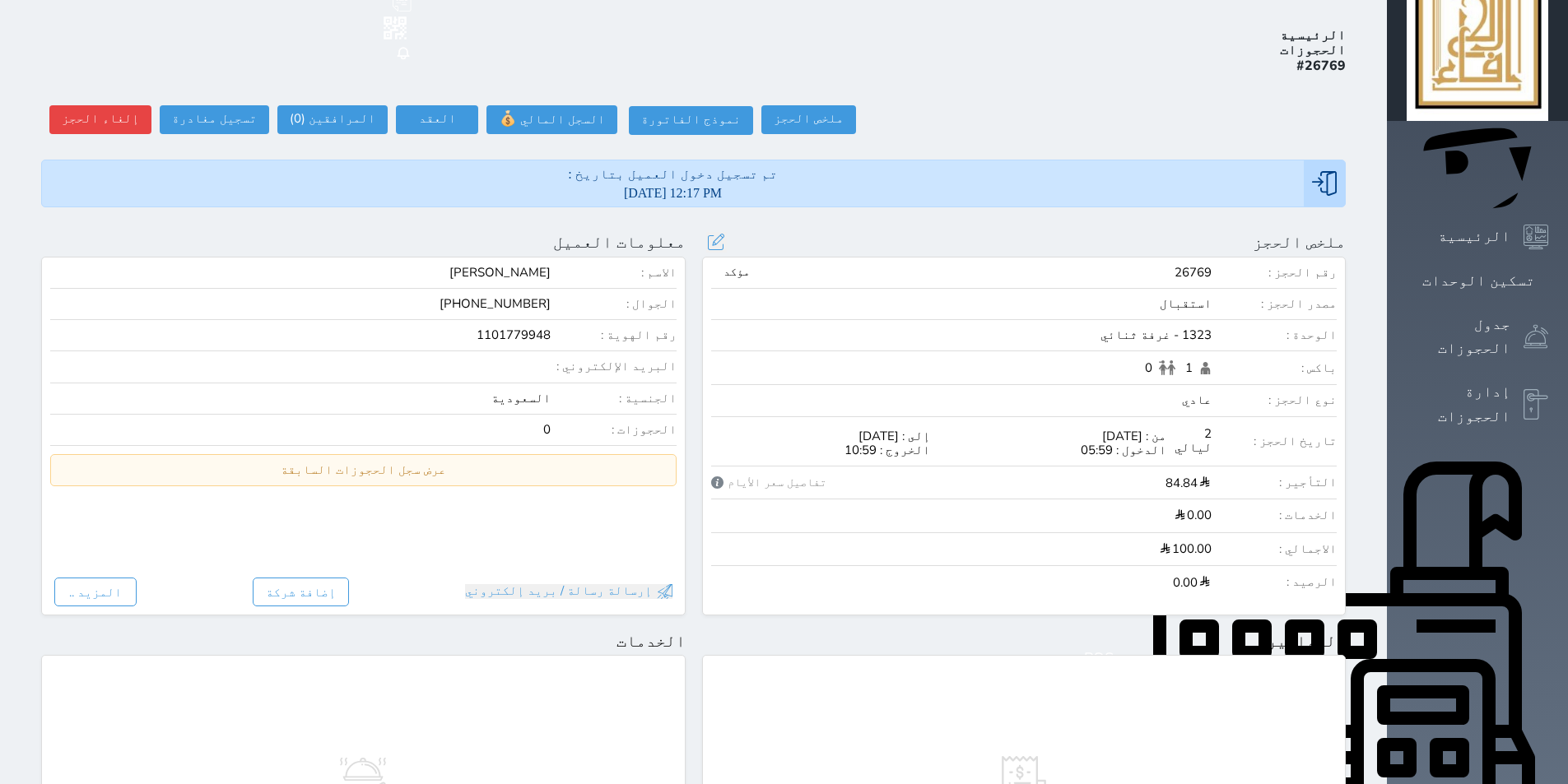 scroll, scrollTop: 0, scrollLeft: 0, axis: both 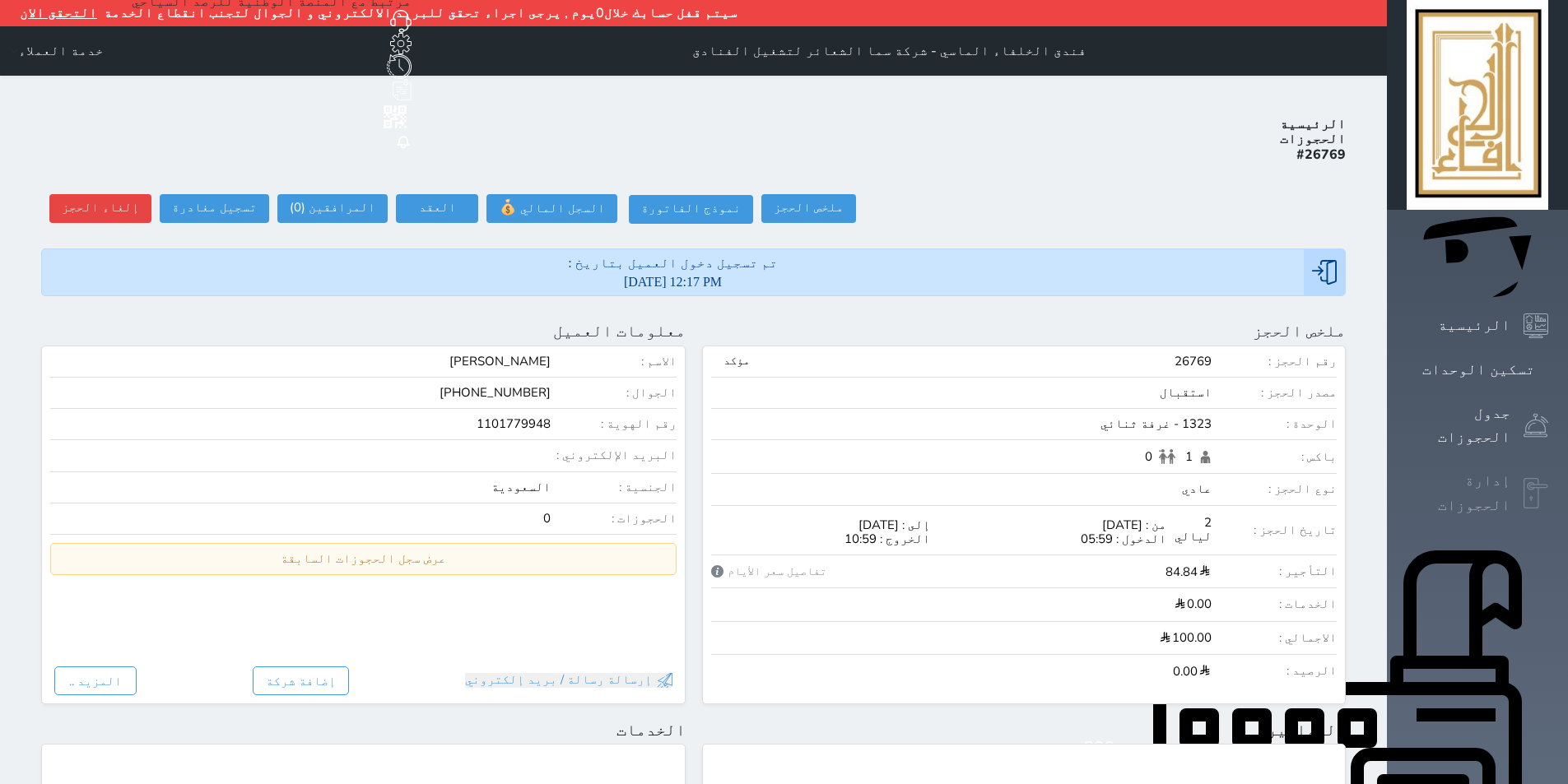 click 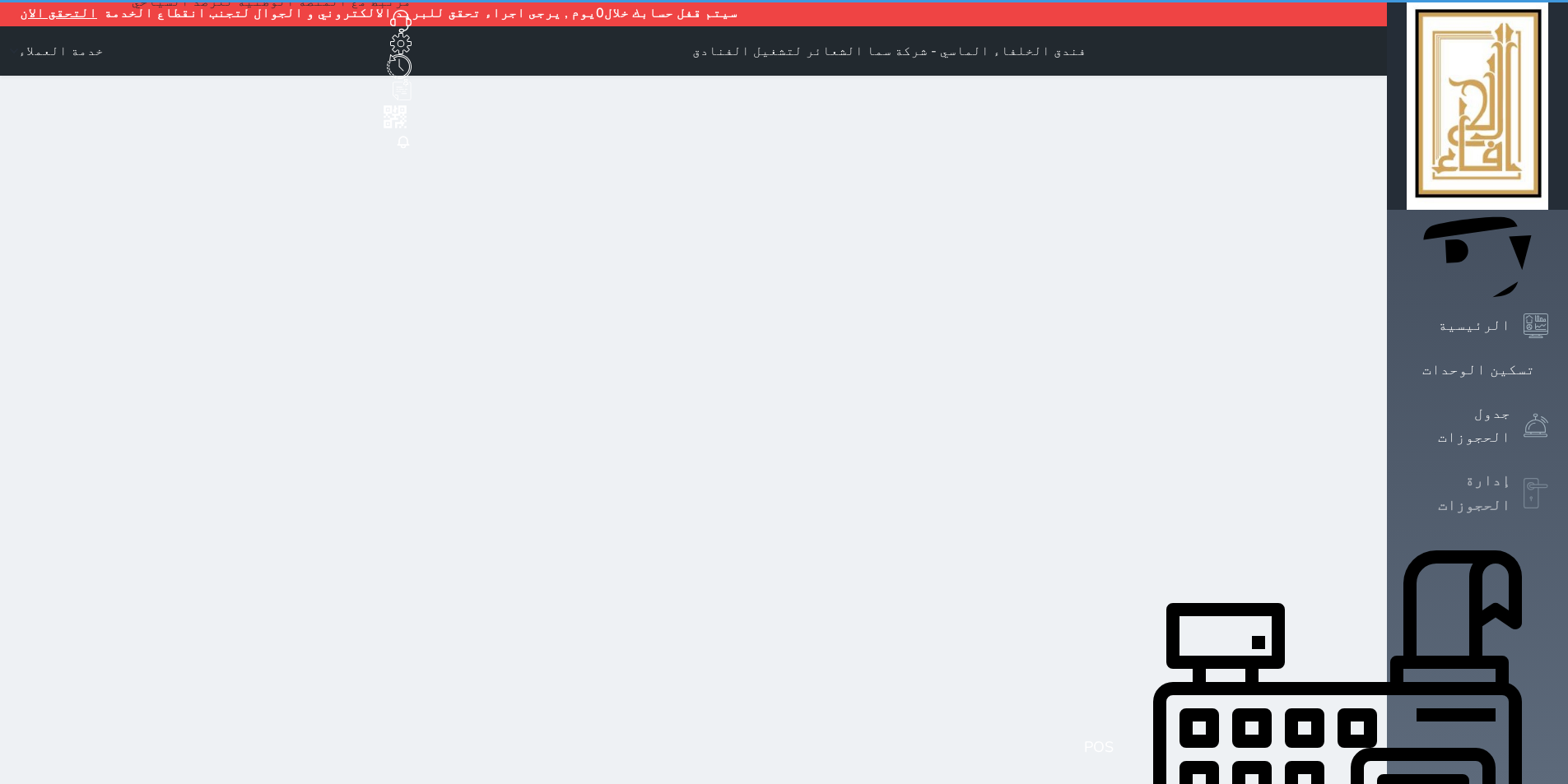 select on "open_all" 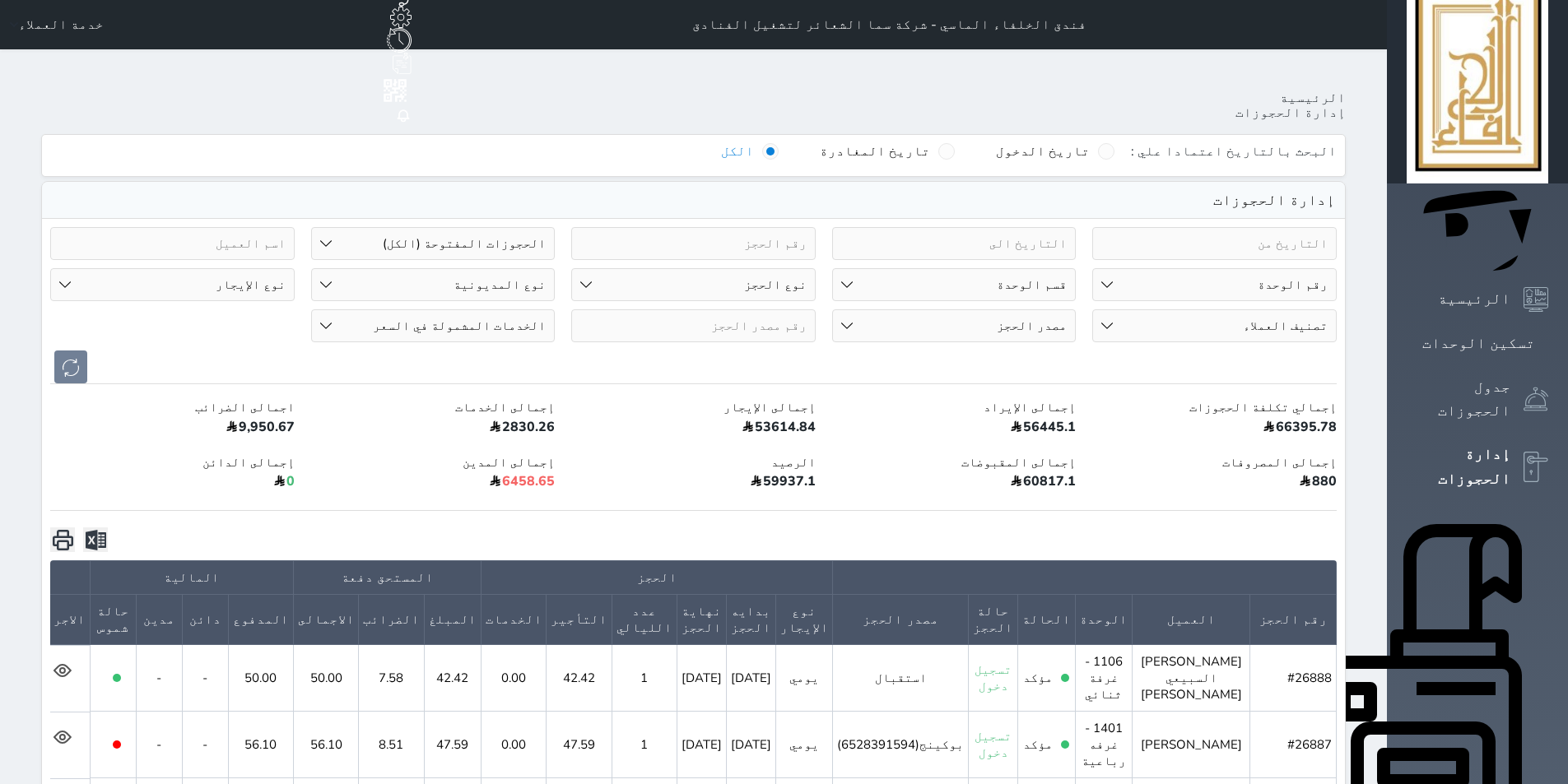scroll, scrollTop: 0, scrollLeft: 0, axis: both 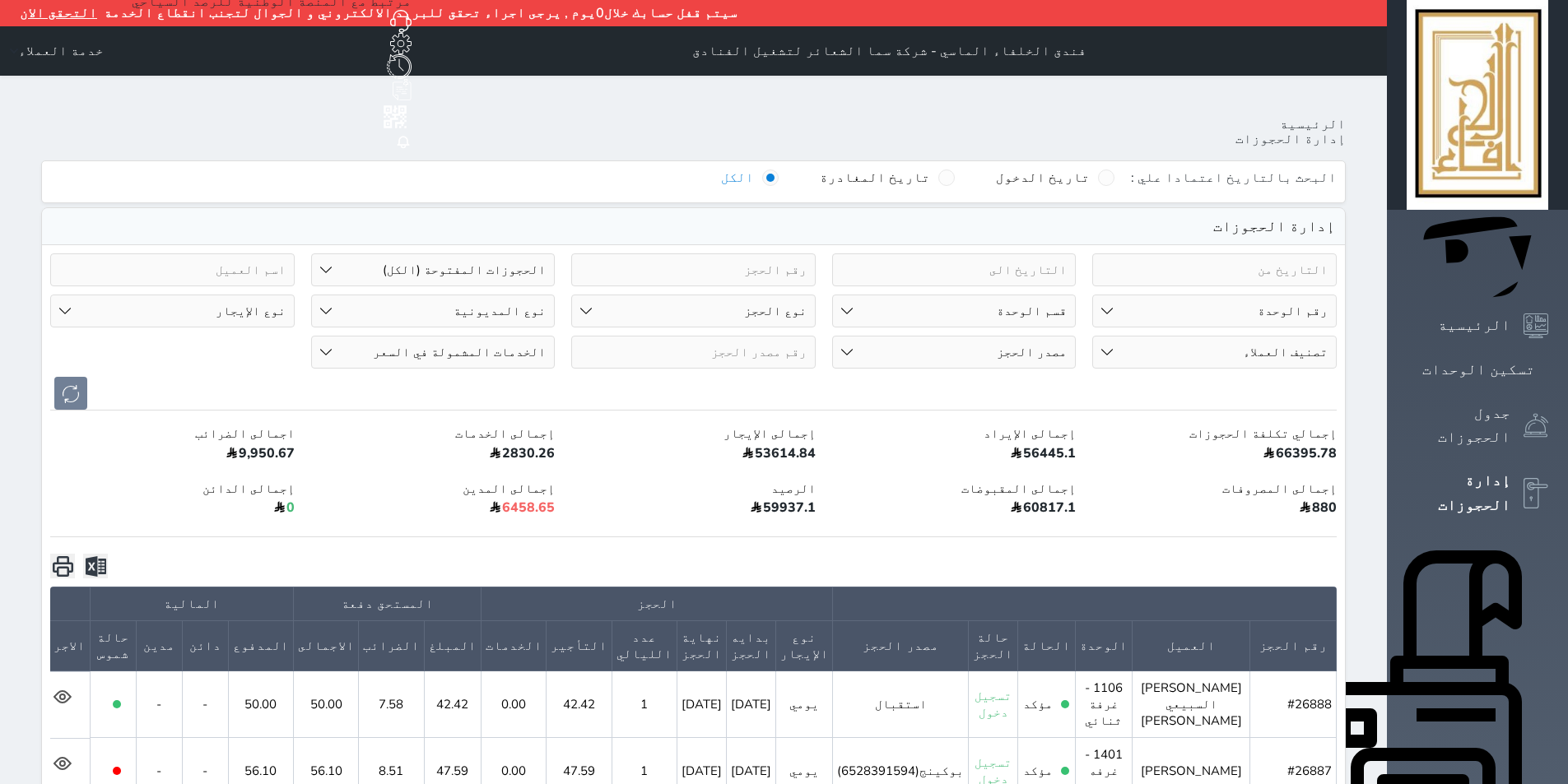 click on "رقم الوحدة
101 - غرفة رباعية
102 - غرفة ثنائي
103 - غرفة ثلاثية
104 - غرفة ثنائي
105 - غرفة ثنائي
106 - غرفة ثلاثية
107 - غرفة ثنائى
108 - غرفة ثنائي
109 - غرفة ثنائى
110 - غرفة ثلاثية
111 - غرفة ثنائي
112 - غرفة رباعية
113 - غرفة رباعية
114 - غرفة ثنائي
115 - غرفة ثلاثية
116 - غرفة كينج
117 - غرفة ثنائي" at bounding box center (1214, 311) 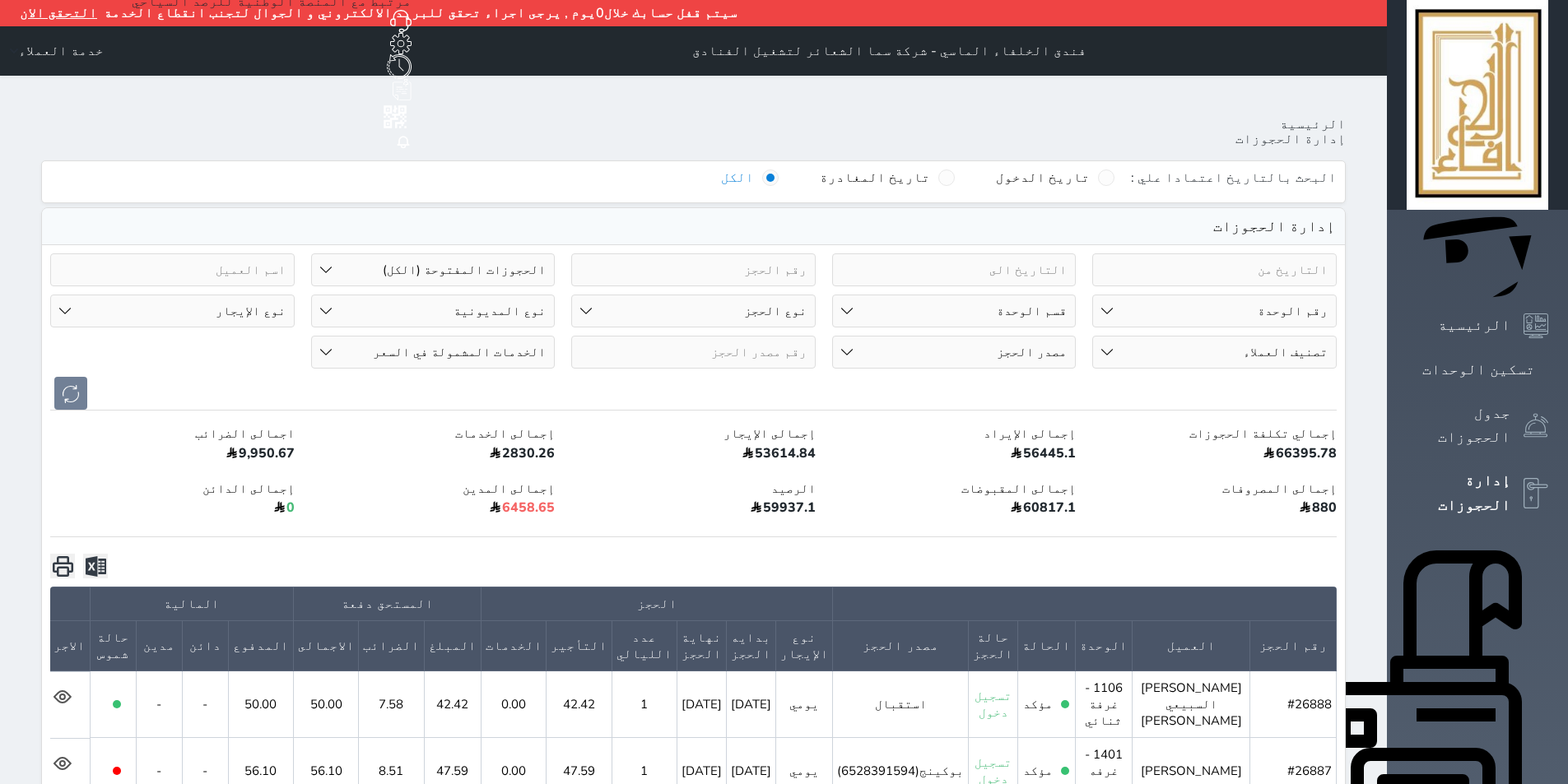 click on "رقم الوحدة
101 - غرفة رباعية
102 - غرفة ثنائي
103 - غرفة ثلاثية
104 - غرفة ثنائي
105 - غرفة ثنائي
106 - غرفة ثلاثية
107 - غرفة ثنائى
108 - غرفة ثنائي
109 - غرفة ثنائى
110 - غرفة ثلاثية
111 - غرفة ثنائي
112 - غرفة رباعية
113 - غرفة رباعية
114 - غرفة ثنائي
115 - غرفة ثلاثية
116 - غرفة كينج
117 - غرفة ثنائي" at bounding box center (1214, 311) 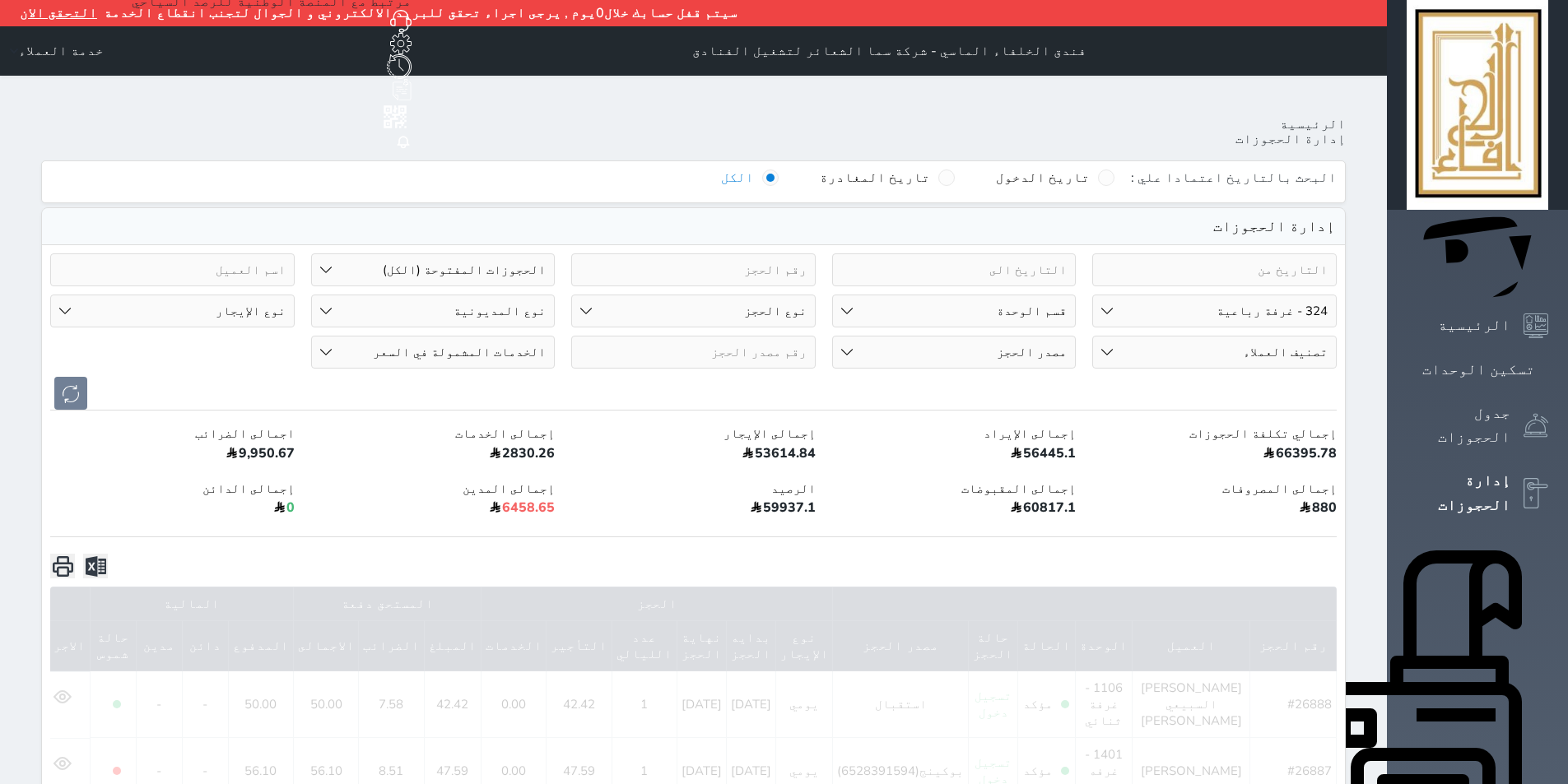 click on "رقم الوحدة
101 - غرفة رباعية
102 - غرفة ثنائي
103 - غرفة ثلاثية
104 - غرفة ثنائي
105 - غرفة ثنائي
106 - غرفة ثلاثية
107 - غرفة ثنائى
108 - غرفة ثنائي
109 - غرفة ثنائى
110 - غرفة ثلاثية
111 - غرفة ثنائي
112 - غرفة رباعية
113 - غرفة رباعية
114 - غرفة ثنائي
115 - غرفة ثلاثية
116 - غرفة كينج
117 - غرفة ثنائي" at bounding box center (1214, 311) 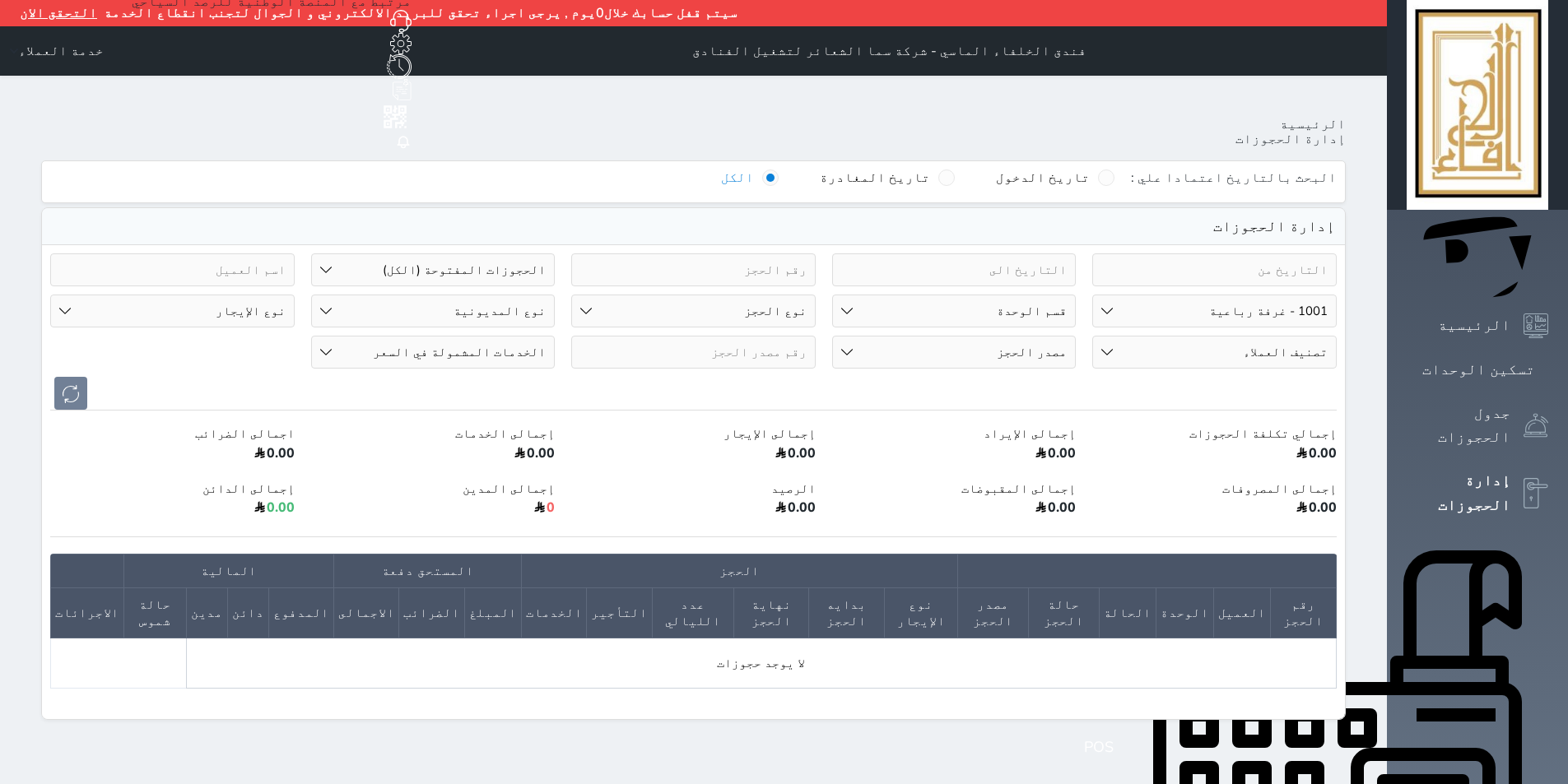 click on "رقم الوحدة
101 - غرفة رباعية
102 - غرفة ثنائي
103 - غرفة ثلاثية
104 - غرفة ثنائي
105 - غرفة ثنائي
106 - غرفة ثلاثية
107 - غرفة ثنائى
108 - غرفة ثنائي
109 - غرفة ثنائى
110 - غرفة ثلاثية
111 - غرفة ثنائي
112 - غرفة رباعية
113 - غرفة رباعية
114 - غرفة ثنائي
115 - غرفة ثلاثية
116 - غرفة كينج
117 - غرفة ثنائي" at bounding box center (1214, 311) 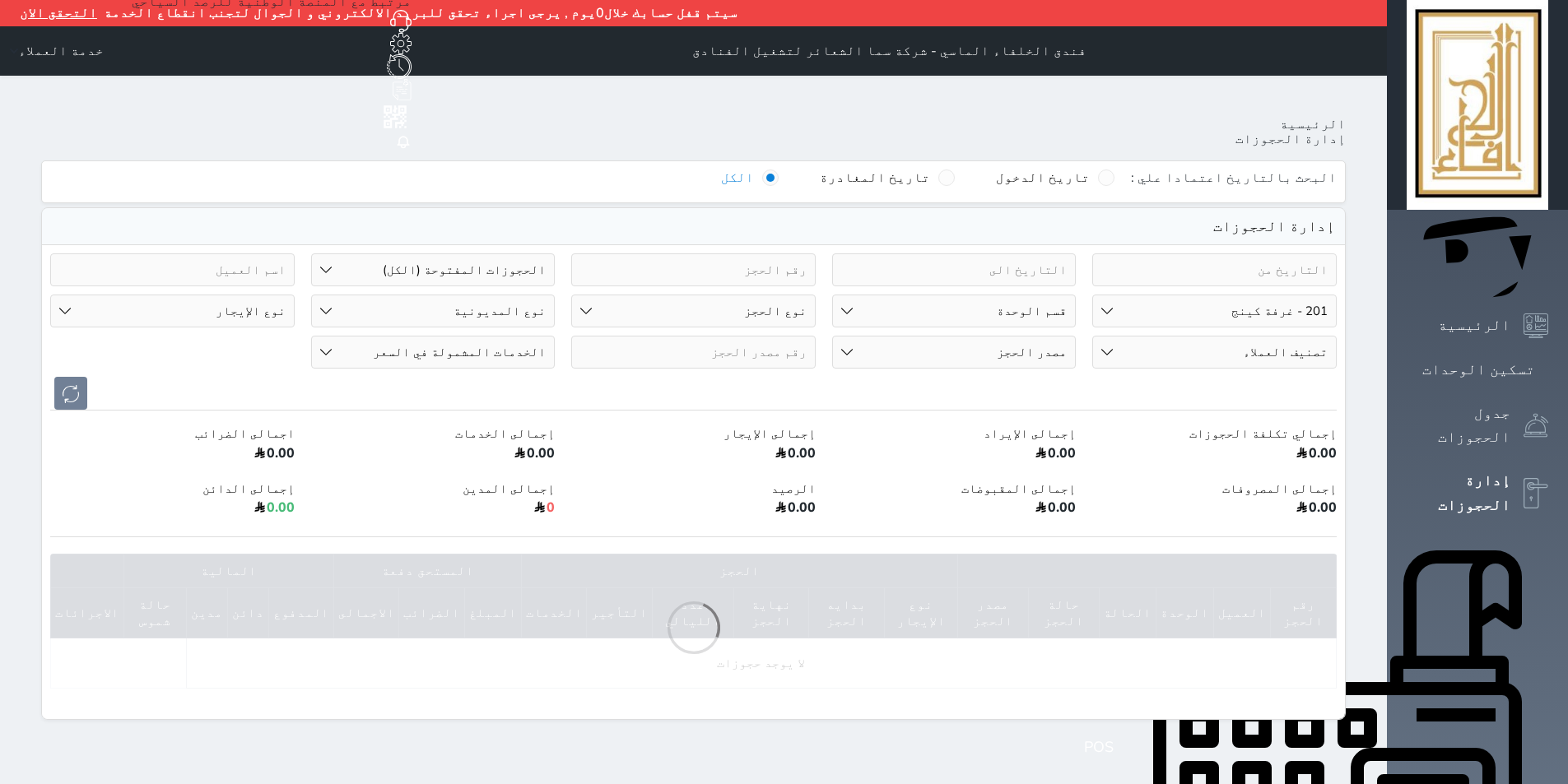 click on "رقم الوحدة
101 - غرفة رباعية
102 - غرفة ثنائي
103 - غرفة ثلاثية
104 - غرفة ثنائي
105 - غرفة ثنائي
106 - غرفة ثلاثية
107 - غرفة ثنائى
108 - غرفة ثنائي
109 - غرفة ثنائى
110 - غرفة ثلاثية
111 - غرفة ثنائي
112 - غرفة رباعية
113 - غرفة رباعية
114 - غرفة ثنائي
115 - غرفة ثلاثية
116 - غرفة كينج
117 - غرفة ثنائي" at bounding box center [1214, 311] 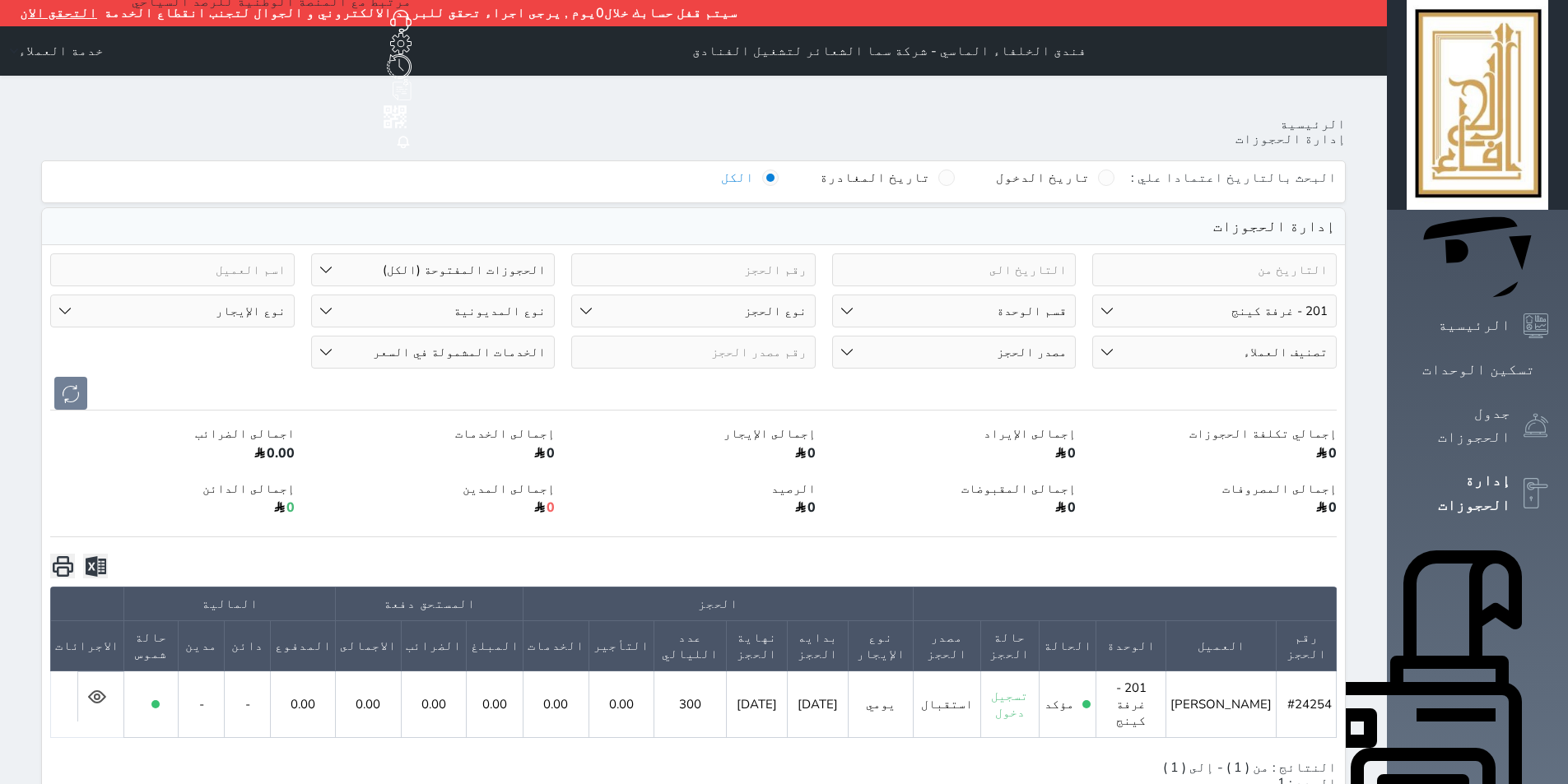 click on "رقم الوحدة
101 - غرفة رباعية
102 - غرفة ثنائي
103 - غرفة ثلاثية
104 - غرفة ثنائي
105 - غرفة ثنائي
106 - غرفة ثلاثية
107 - غرفة ثنائى
108 - غرفة ثنائي
109 - غرفة ثنائى
110 - غرفة ثلاثية
111 - غرفة ثنائي
112 - غرفة رباعية
113 - غرفة رباعية
114 - غرفة ثنائي
115 - غرفة ثلاثية
116 - غرفة كينج
117 - غرفة ثنائي" at bounding box center (1214, 311) 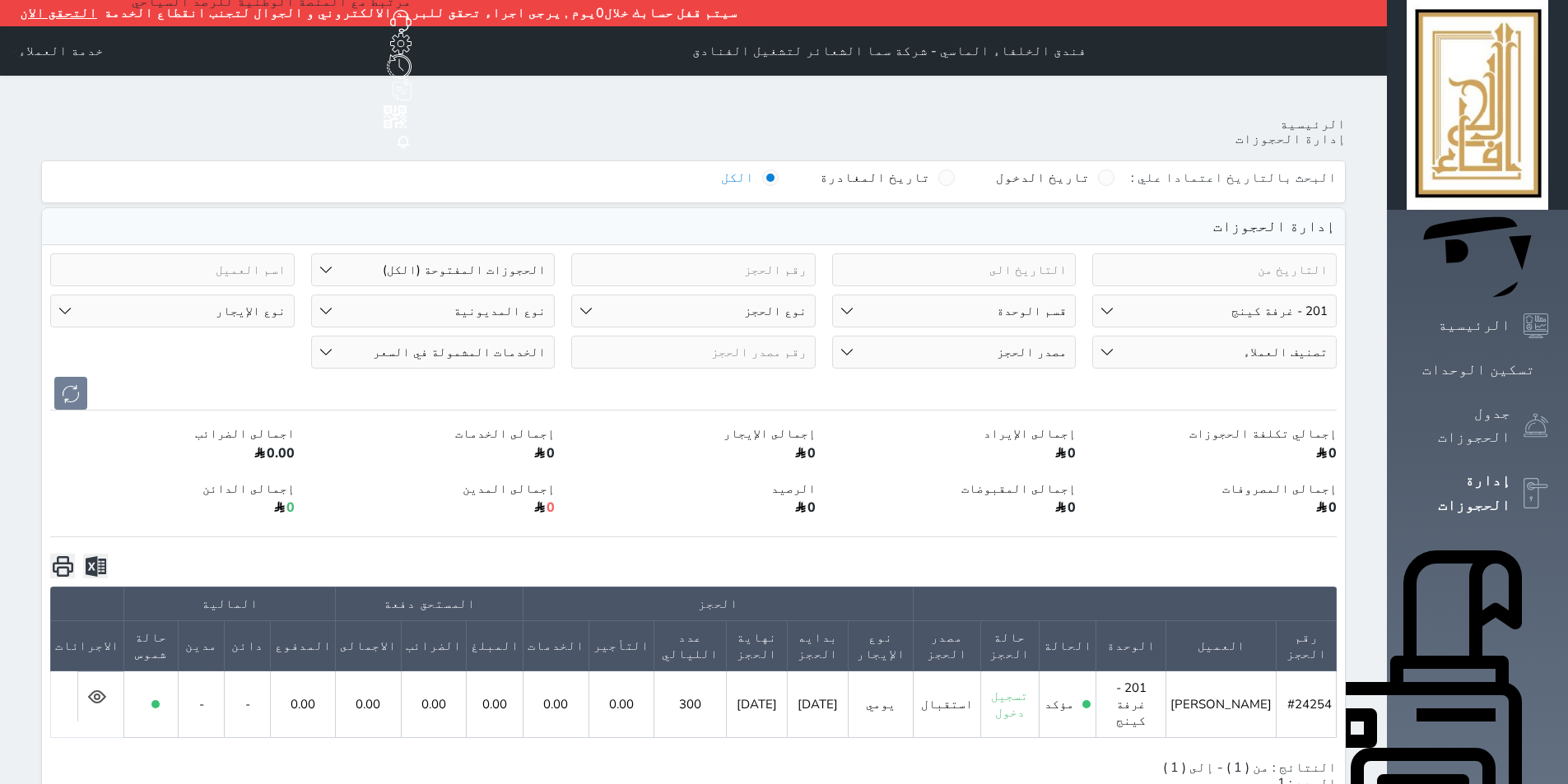 click on "الرئيسية إدارة الحجوزات" at bounding box center (693, 132) 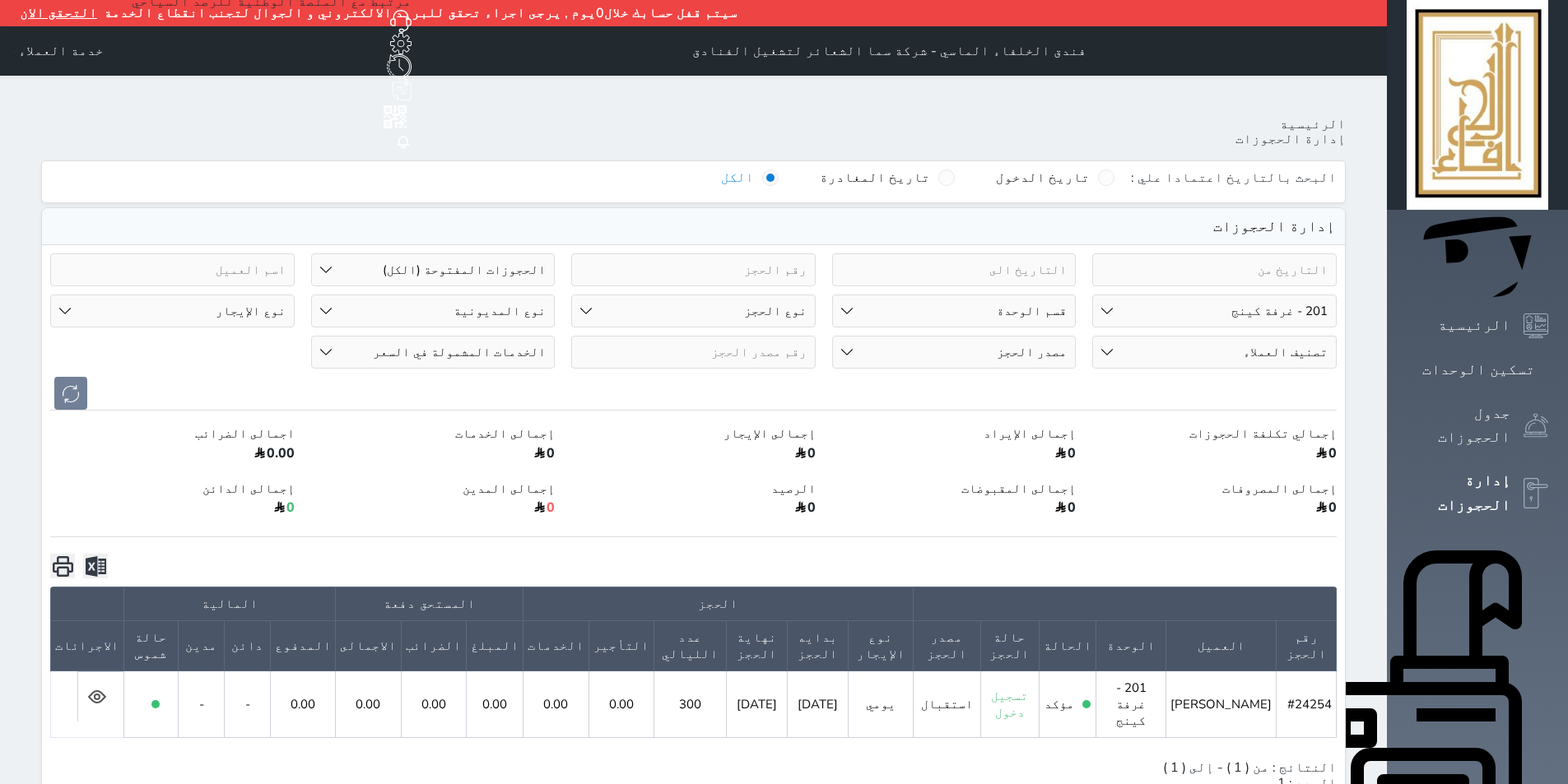 click on "رقم الوحدة
101 - غرفة رباعية
102 - غرفة ثنائي
103 - غرفة ثلاثية
104 - غرفة ثنائي
105 - غرفة ثنائي
106 - غرفة ثلاثية
107 - غرفة ثنائى
108 - غرفة ثنائي
109 - غرفة ثنائى
110 - غرفة ثلاثية
111 - غرفة ثنائي
112 - غرفة رباعية
113 - غرفة رباعية
114 - غرفة ثنائي
115 - غرفة ثلاثية
116 - غرفة كينج
117 - غرفة ثنائي" at bounding box center [1214, 311] 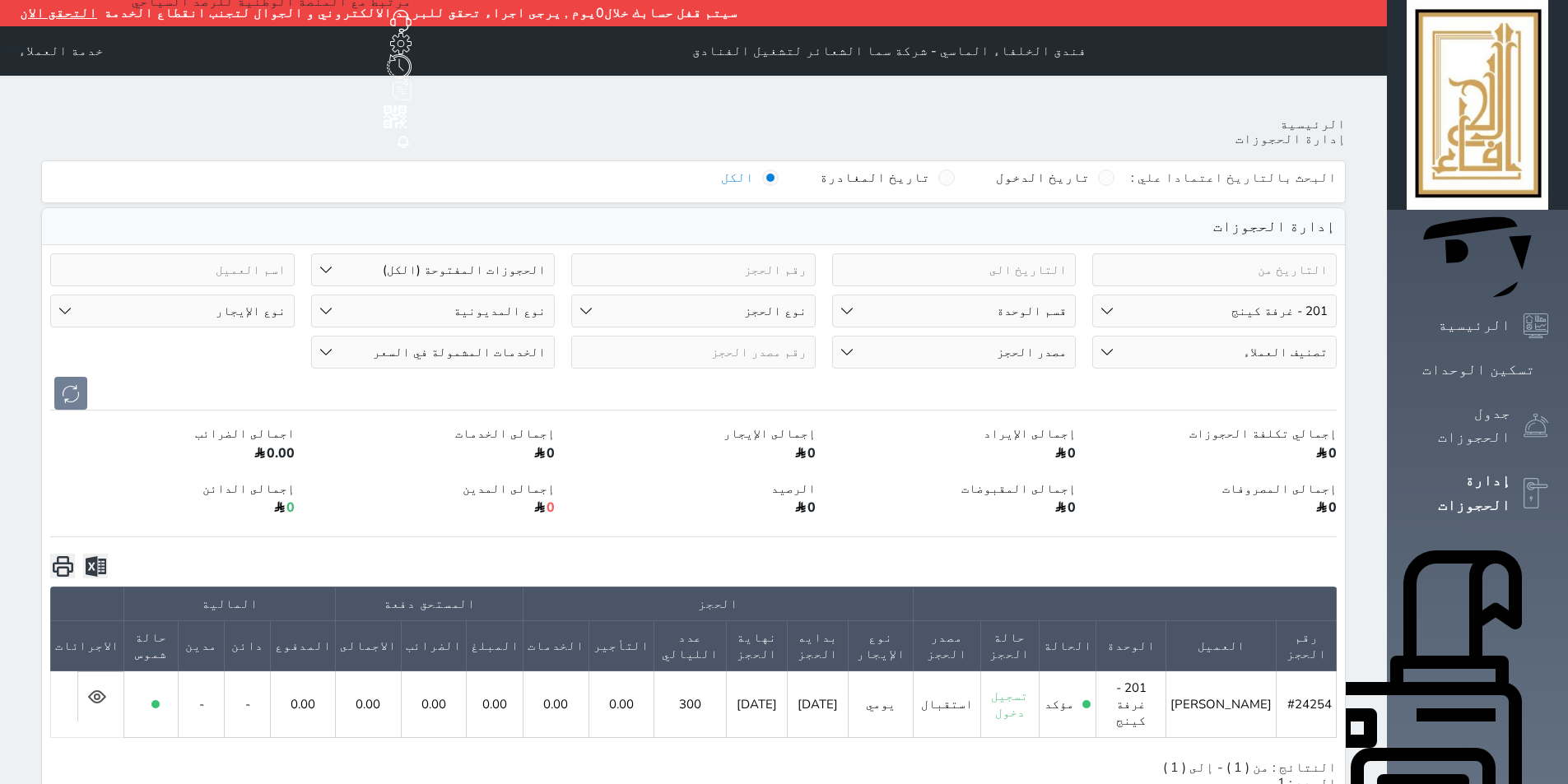 select on "67498" 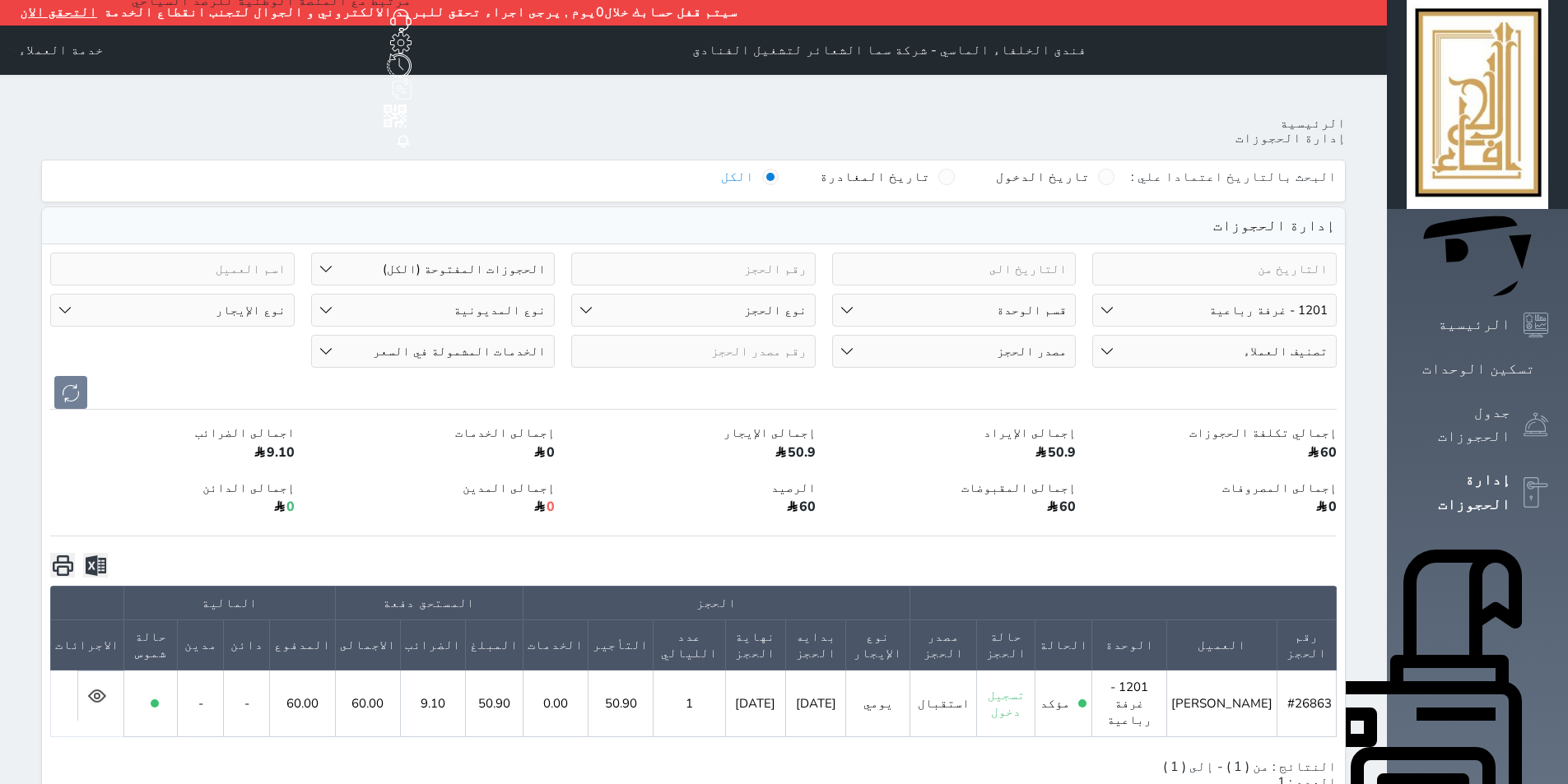 scroll, scrollTop: 0, scrollLeft: 0, axis: both 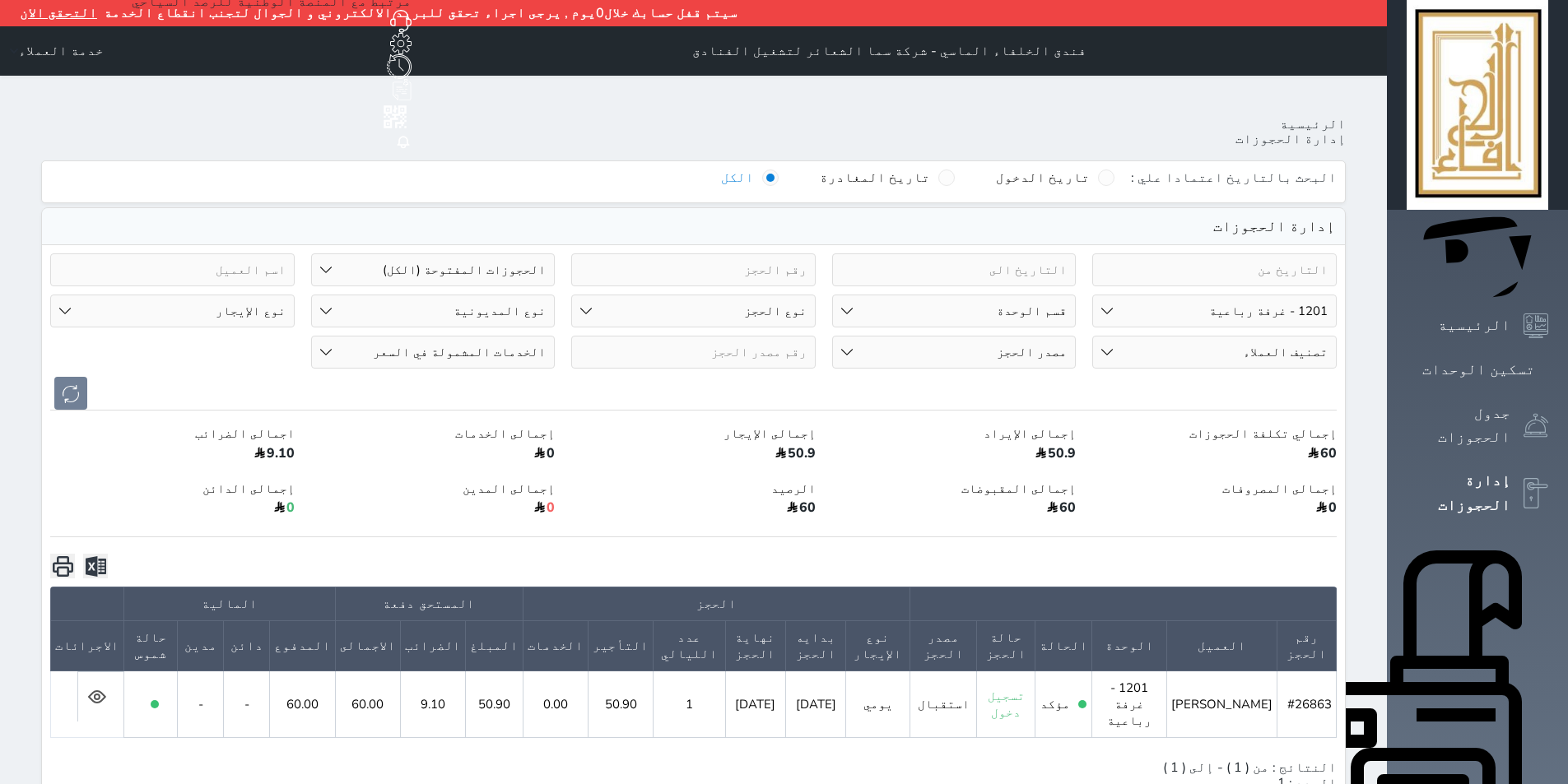 click 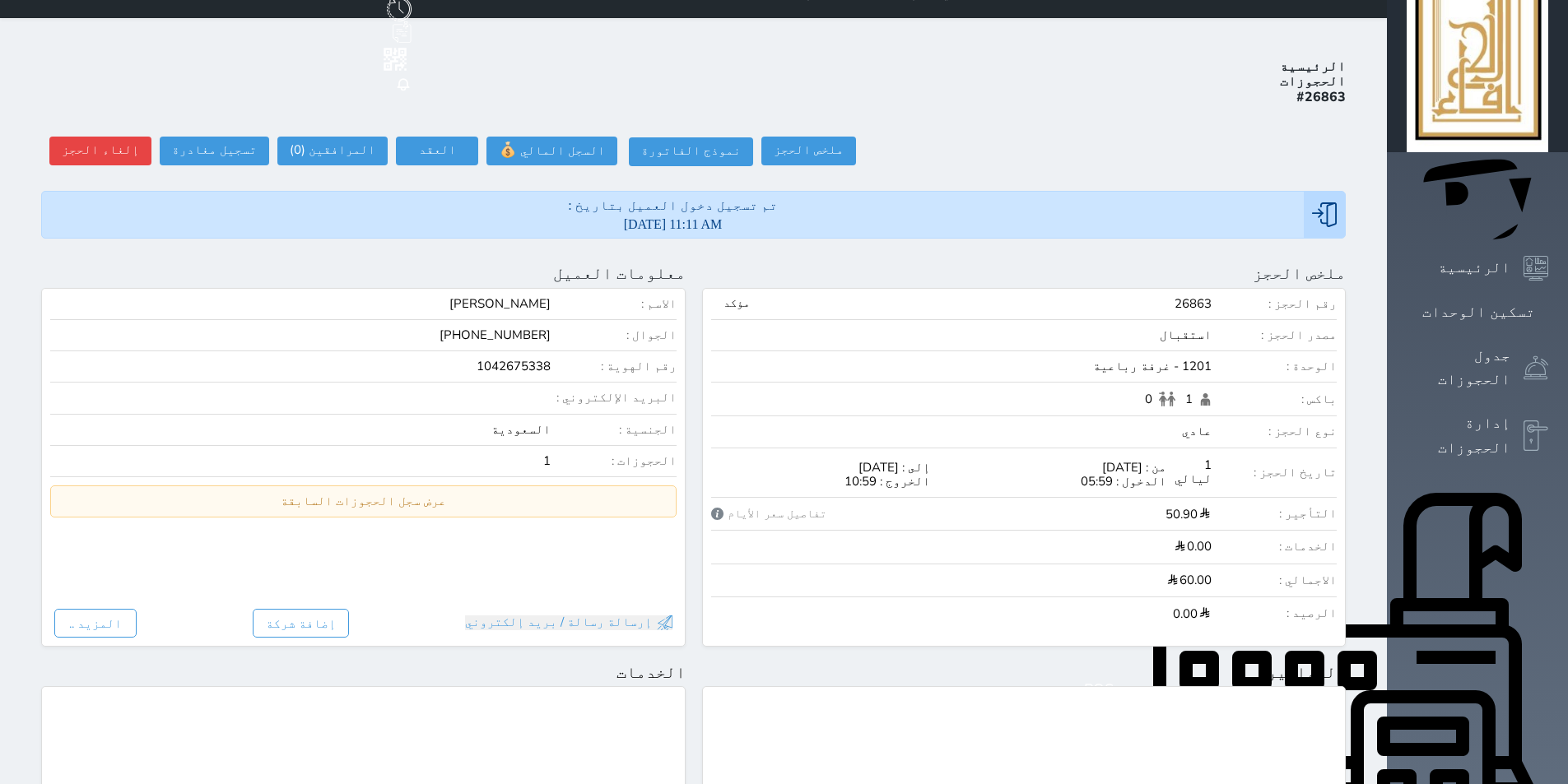 scroll, scrollTop: 82, scrollLeft: 0, axis: vertical 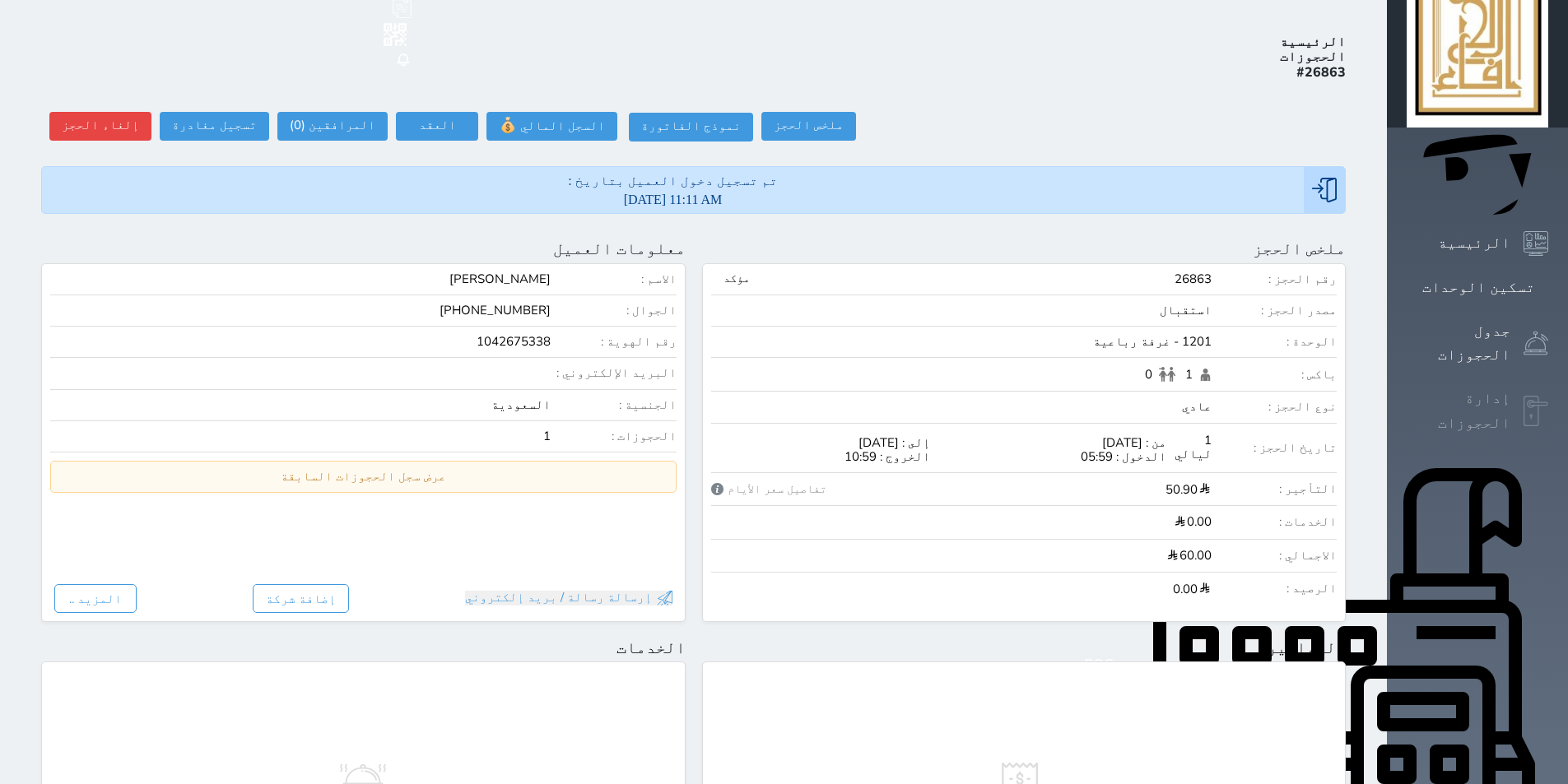 click at bounding box center (1536, 411) 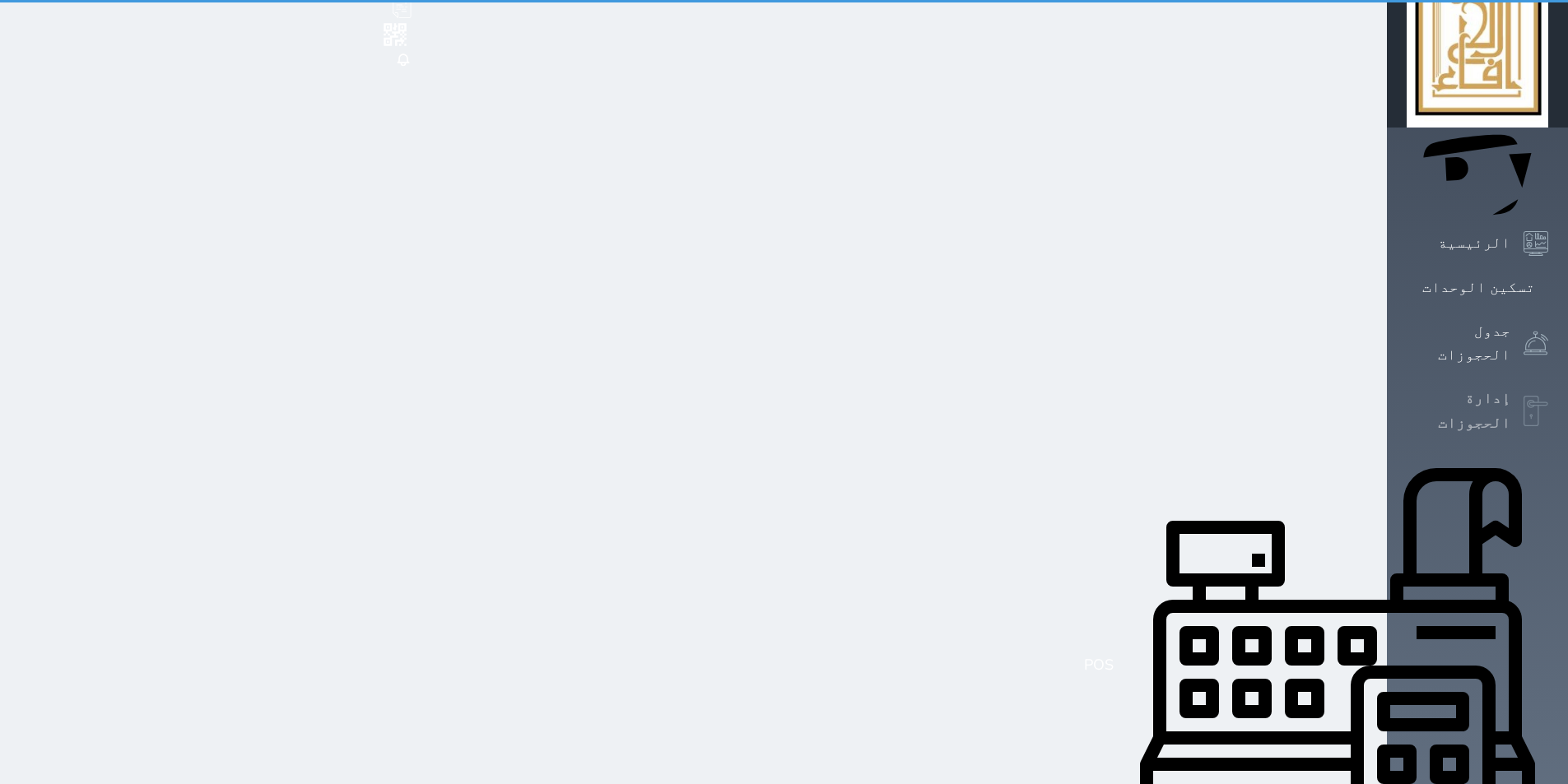 scroll, scrollTop: 0, scrollLeft: 0, axis: both 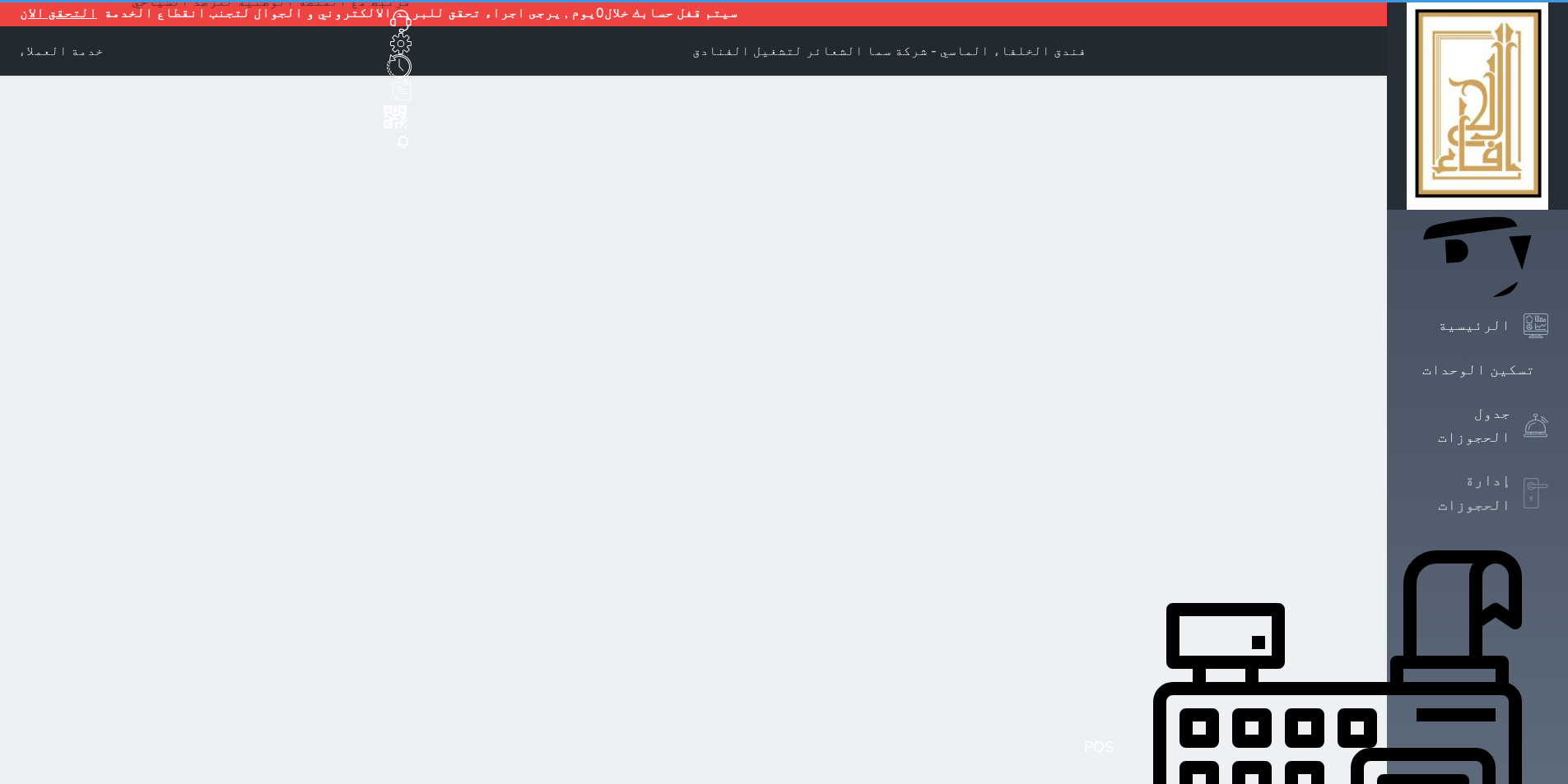 select on "open_all" 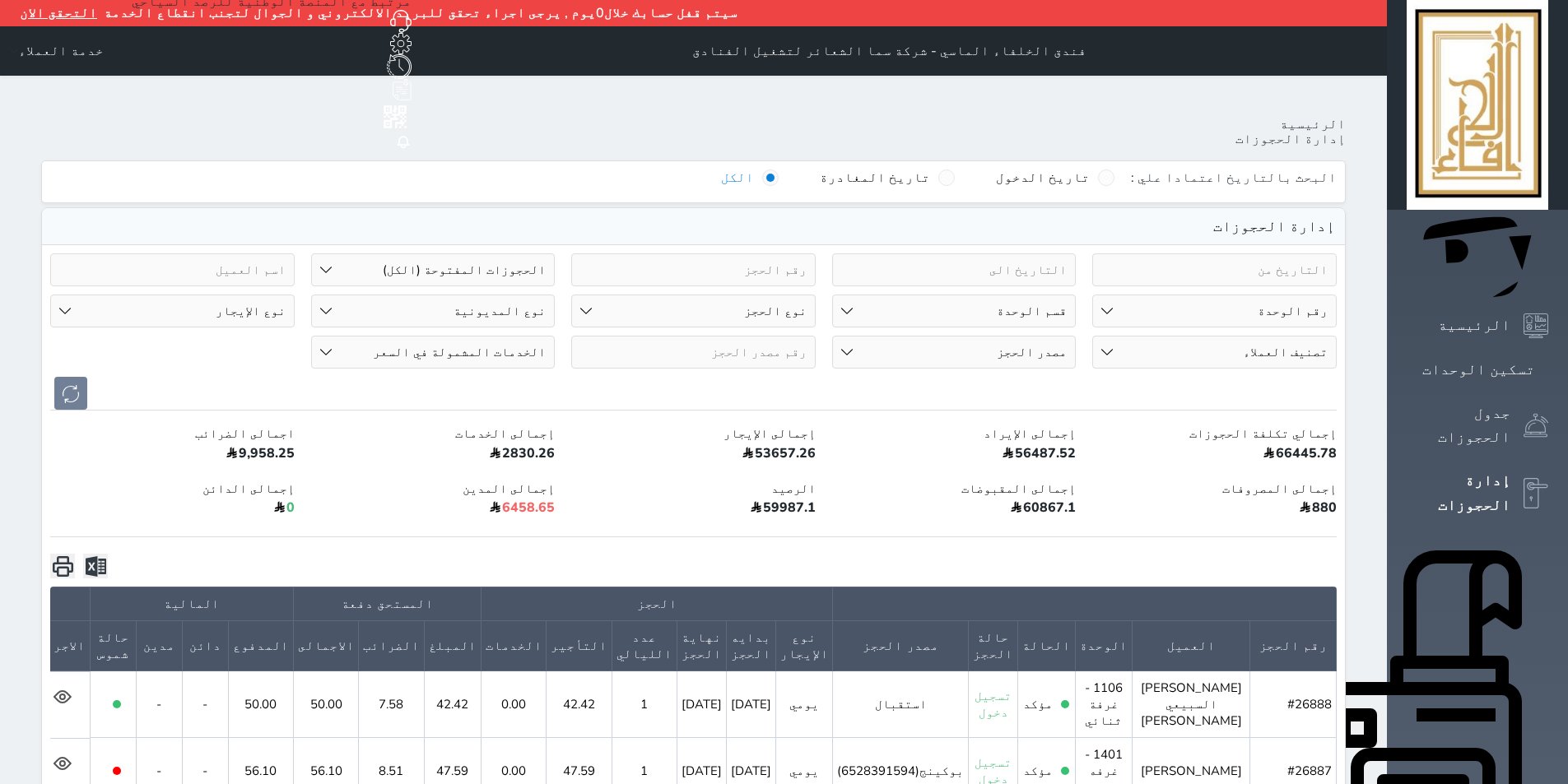 click on "رقم الوحدة
101 - غرفة رباعية
102 - غرفة ثنائي
103 - غرفة ثلاثية
104 - غرفة ثنائي
105 - غرفة ثنائي
106 - غرفة ثلاثية
107 - غرفة ثنائى
108 - غرفة ثنائي
109 - غرفة ثنائى
110 - غرفة ثلاثية
111 - غرفة ثنائي
112 - غرفة رباعية
113 - غرفة رباعية
114 - غرفة ثنائي
115 - غرفة ثلاثية
116 - غرفة كينج
117 - غرفة ثنائي" at bounding box center [1214, 311] 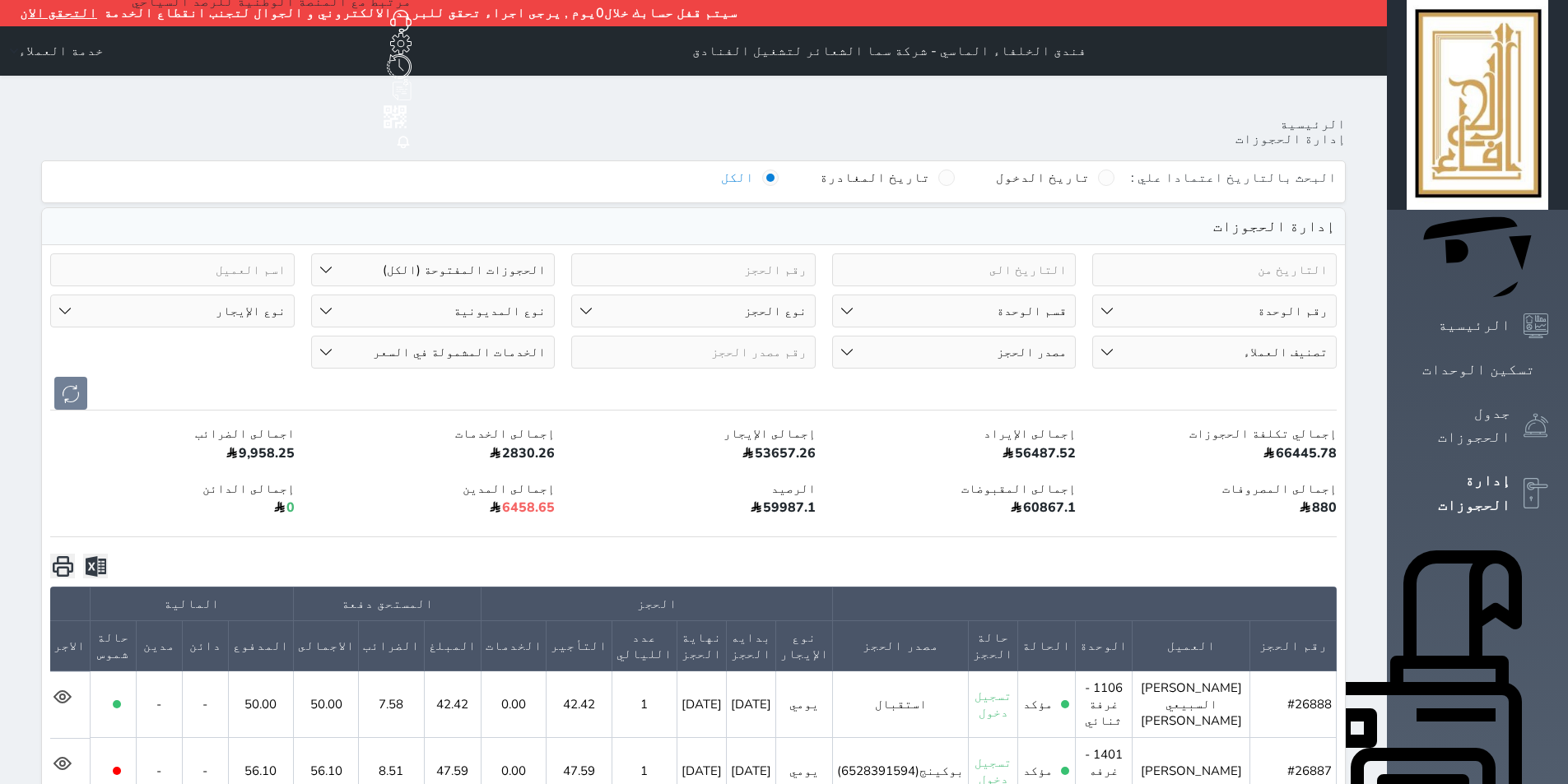 select on "67306" 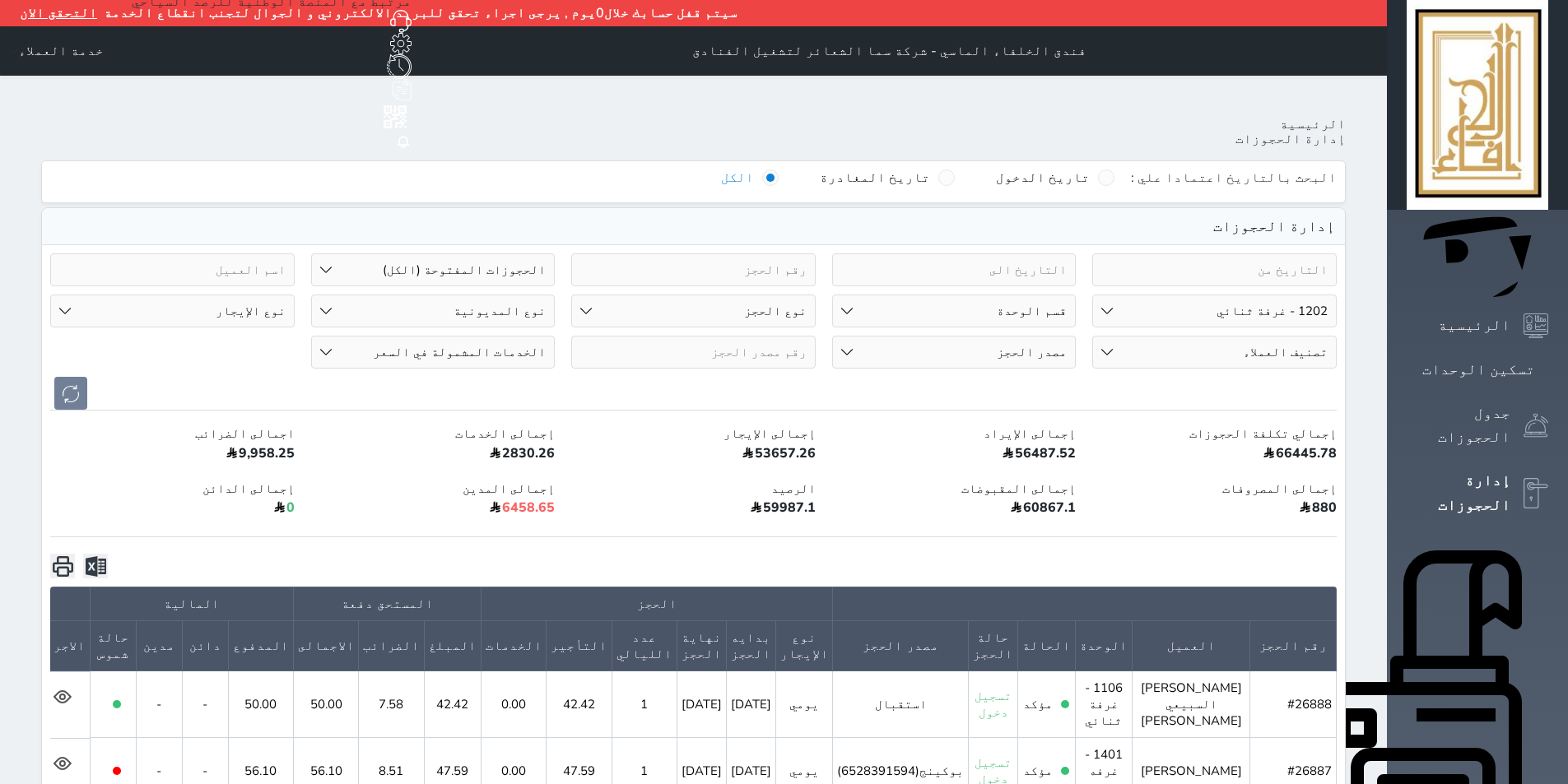 click on "رقم الوحدة
101 - غرفة رباعية
102 - غرفة ثنائي
103 - غرفة ثلاثية
104 - غرفة ثنائي
105 - غرفة ثنائي
106 - غرفة ثلاثية
107 - غرفة ثنائى
108 - غرفة ثنائي
109 - غرفة ثنائى
110 - غرفة ثلاثية
111 - غرفة ثنائي
112 - غرفة رباعية
113 - غرفة رباعية
114 - غرفة ثنائي
115 - غرفة ثلاثية
116 - غرفة كينج
117 - غرفة ثنائي" at bounding box center (1214, 311) 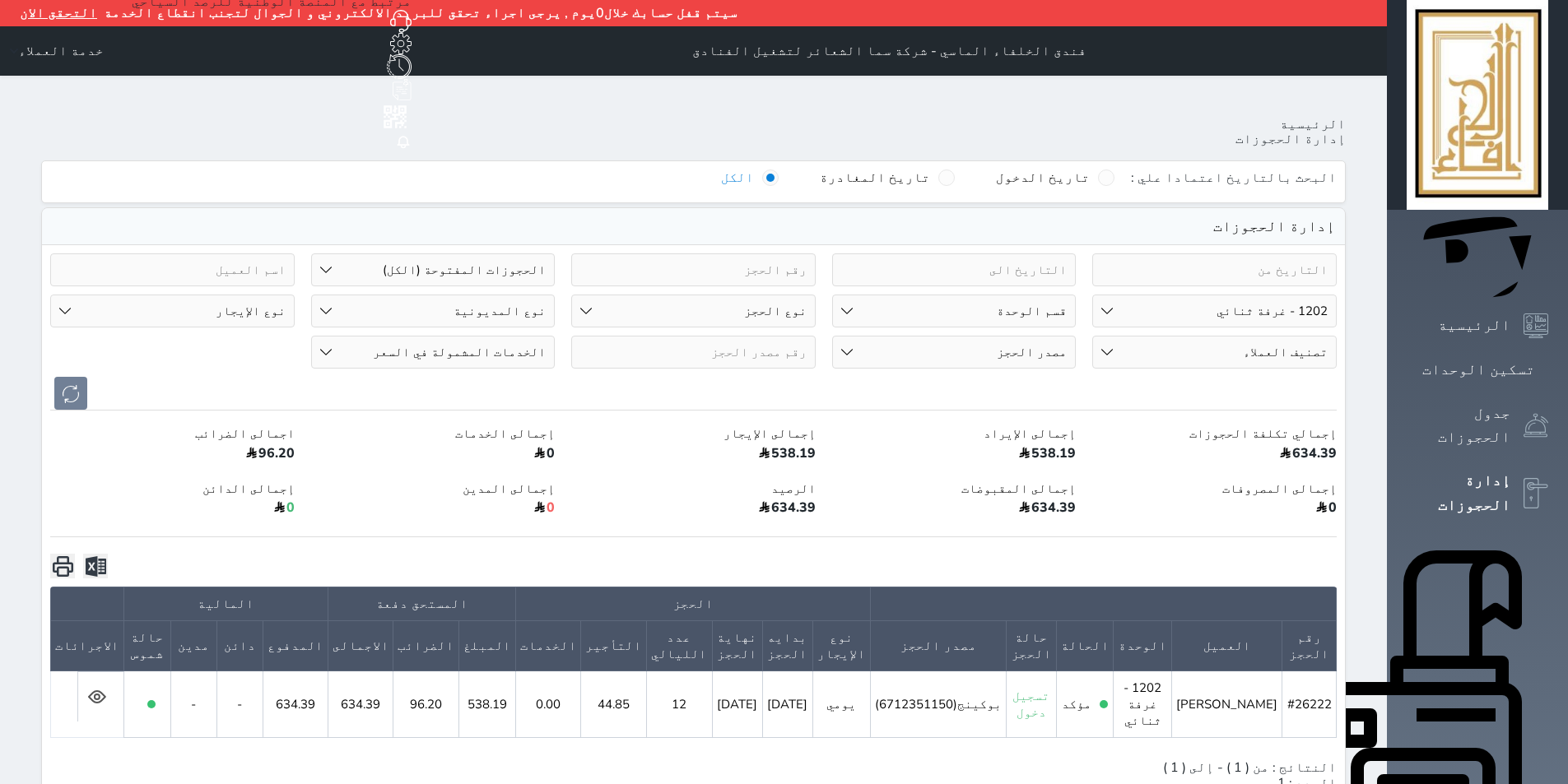 click 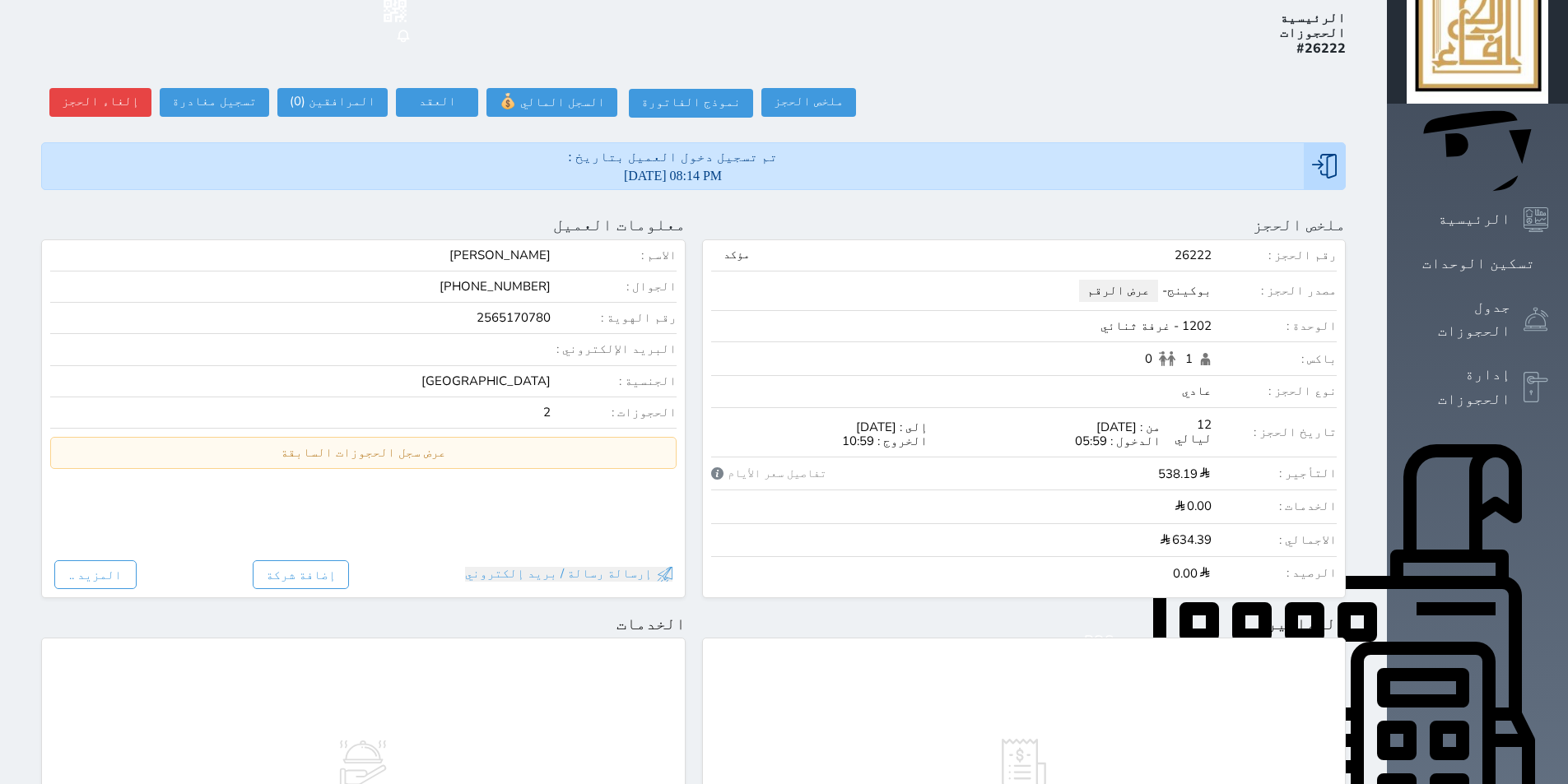 scroll, scrollTop: 0, scrollLeft: 0, axis: both 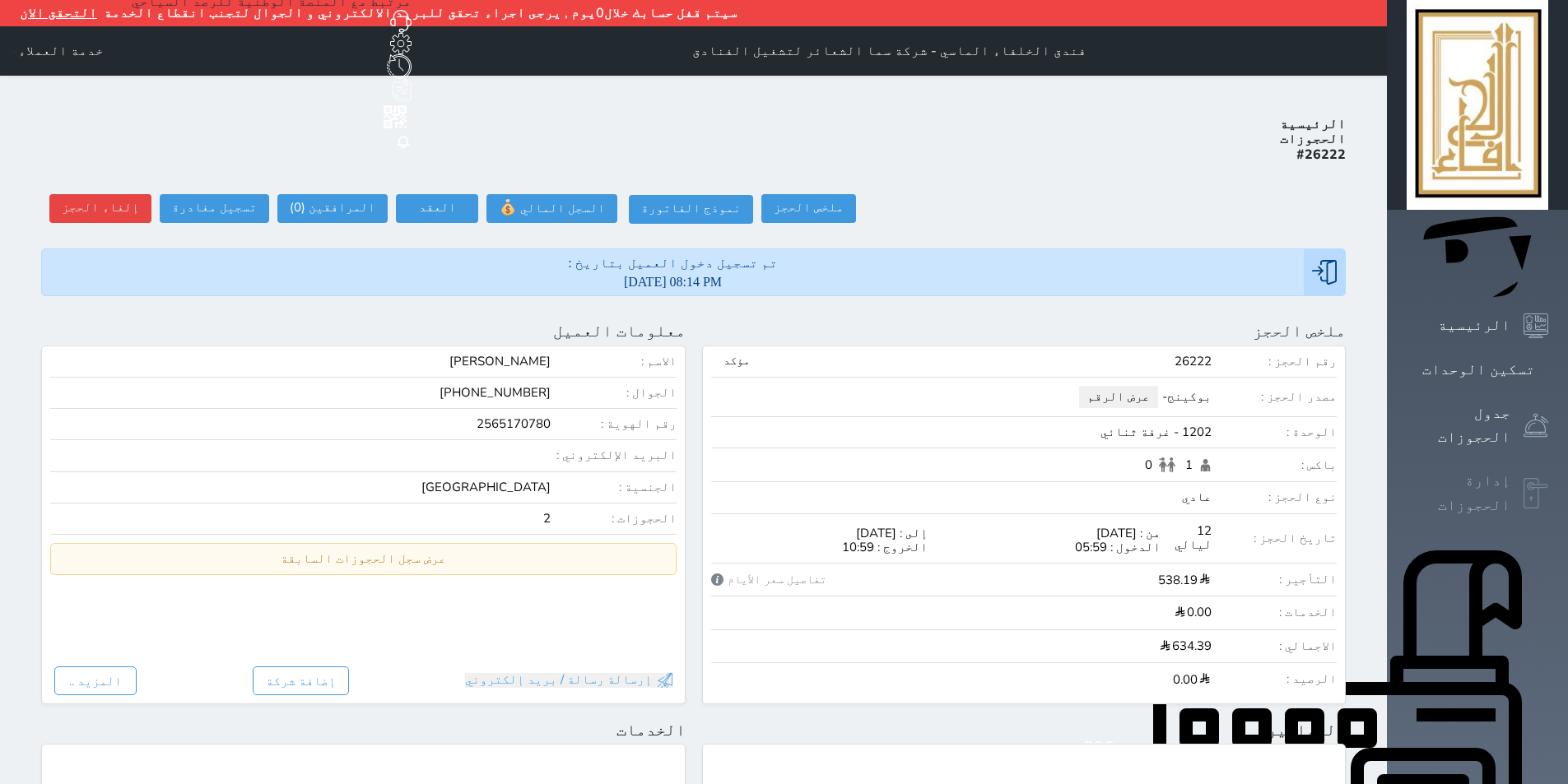click at bounding box center (1536, 494) 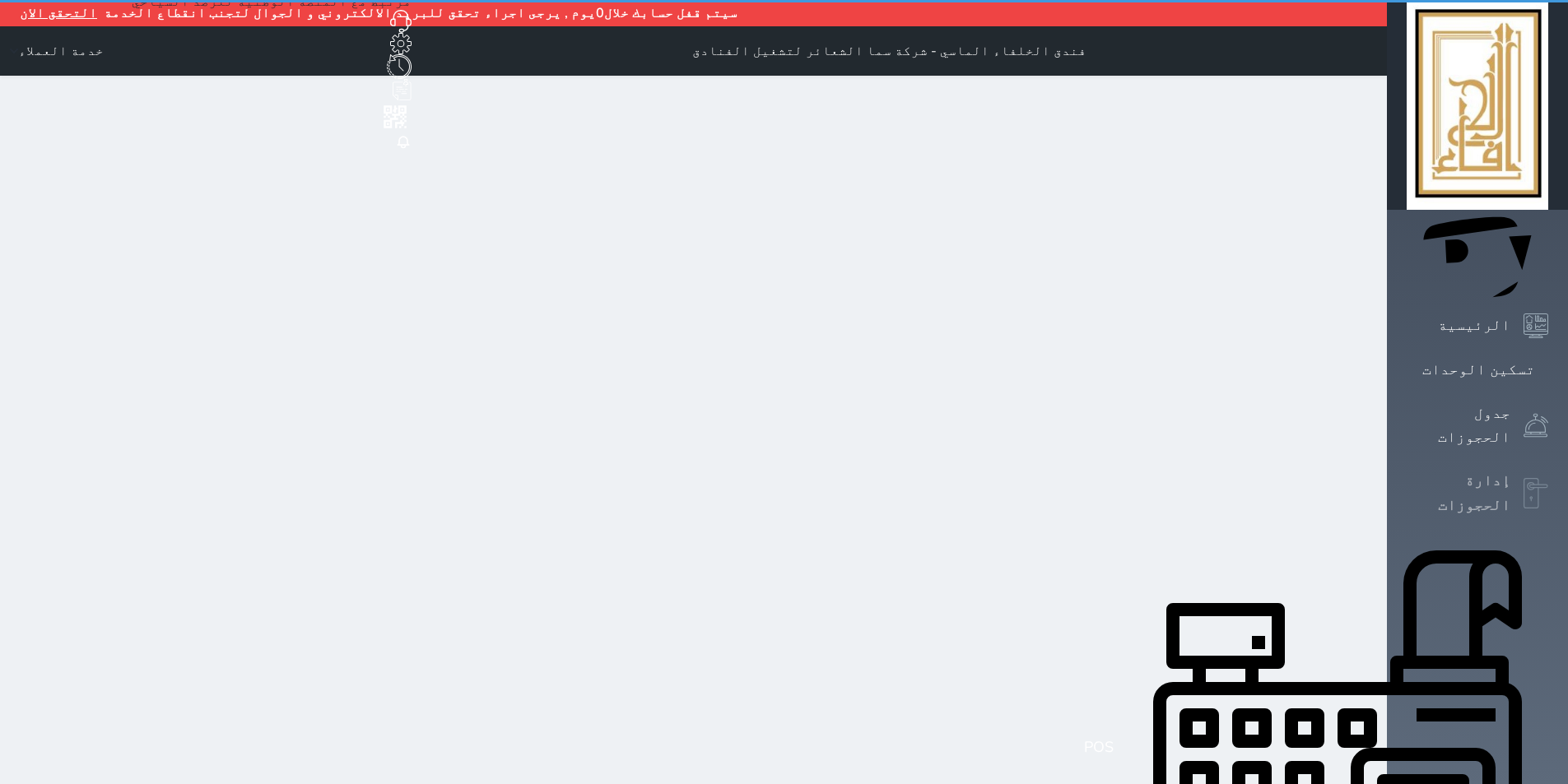 select on "open_all" 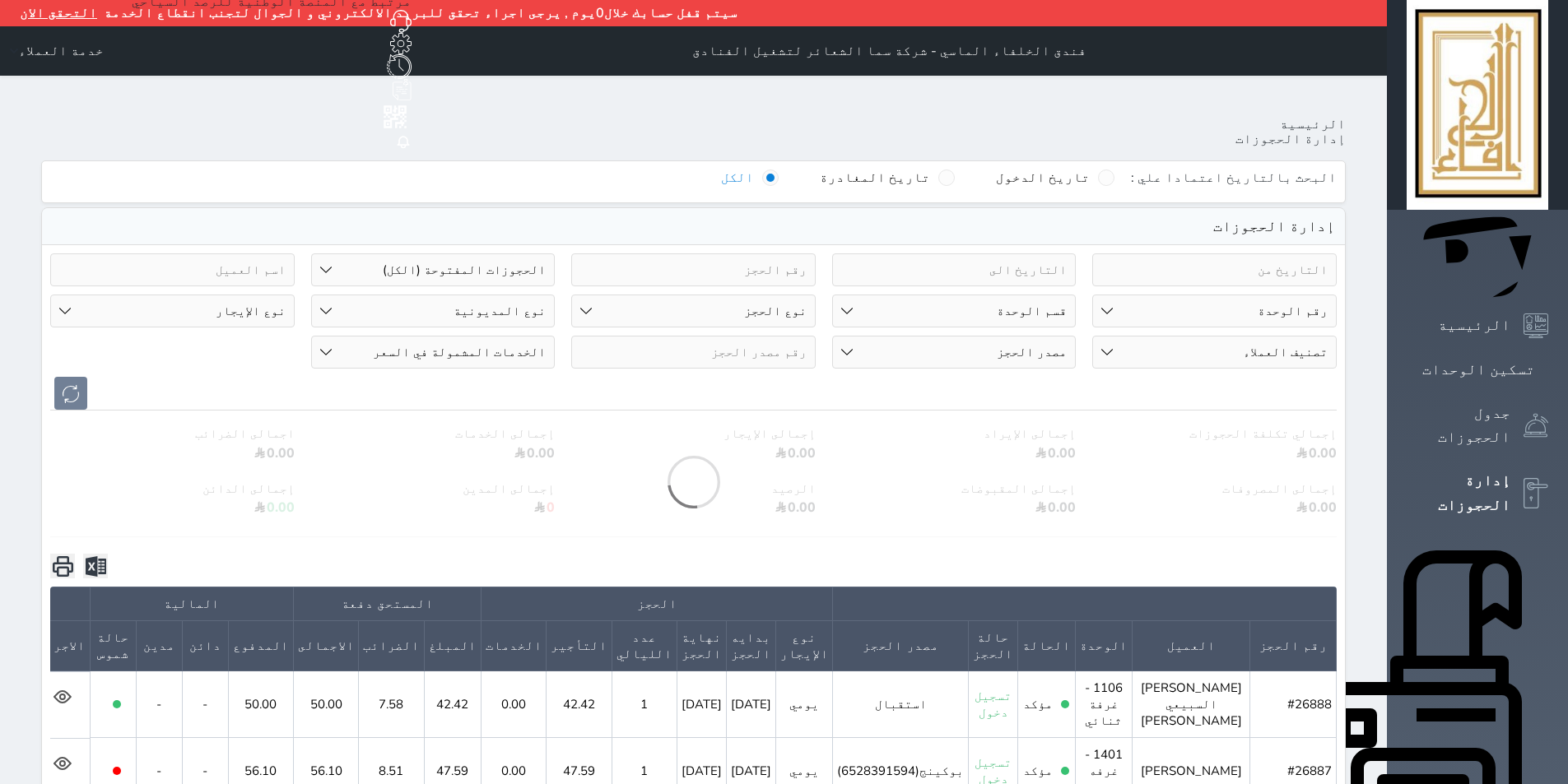 click on "رقم الوحدة
101 - غرفة رباعية
102 - غرفة ثنائي
103 - غرفة ثلاثية
104 - غرفة ثنائي
105 - غرفة ثنائي
106 - غرفة ثلاثية
107 - غرفة ثنائى
108 - غرفة ثنائي
109 - غرفة ثنائى
110 - غرفة ثلاثية
111 - غرفة ثنائي
112 - غرفة رباعية
113 - غرفة رباعية
114 - غرفة ثنائي
115 - غرفة ثلاثية
116 - غرفة كينج
117 - غرفة ثنائي" at bounding box center [1214, 311] 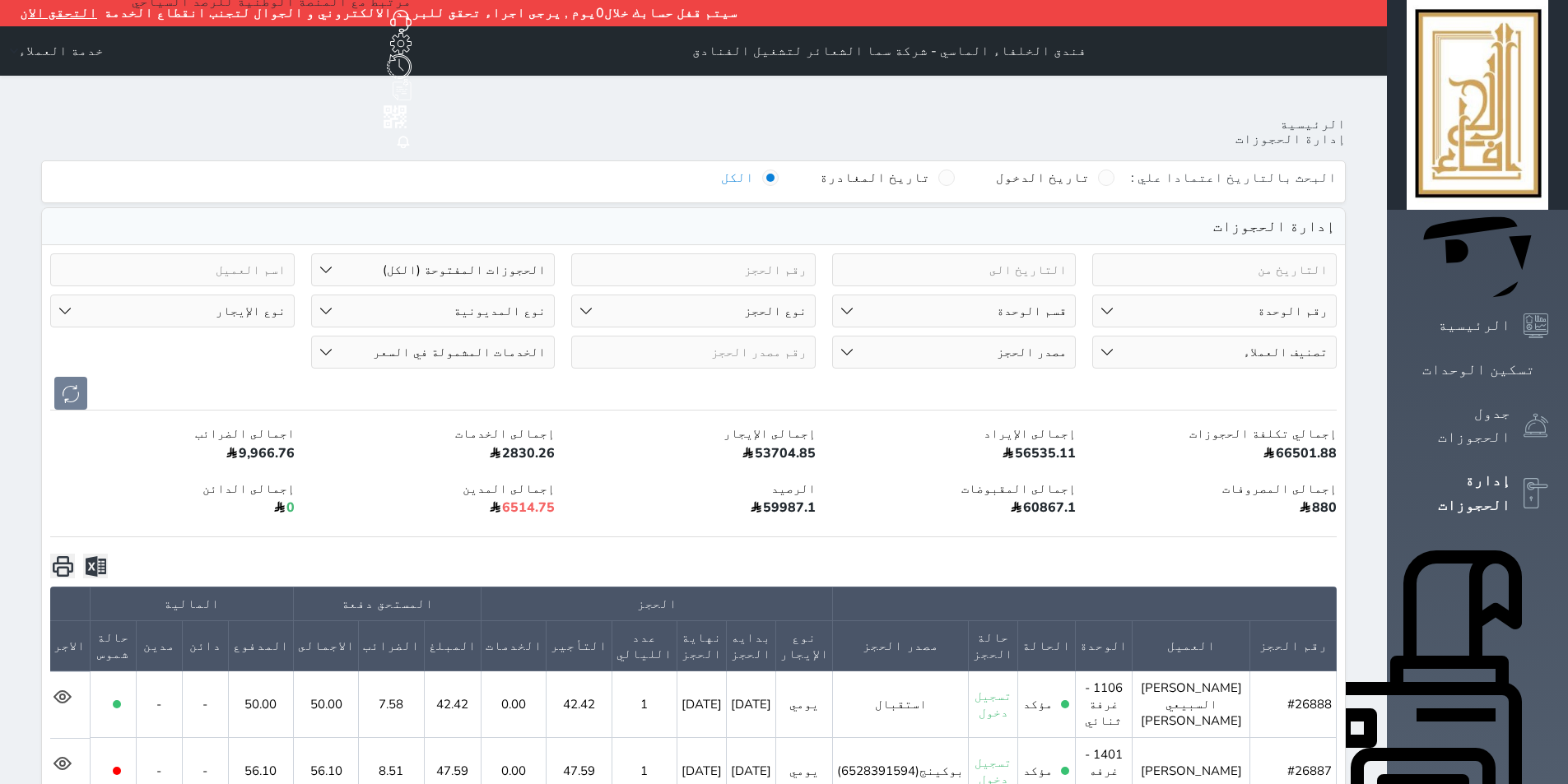 select on "67307" 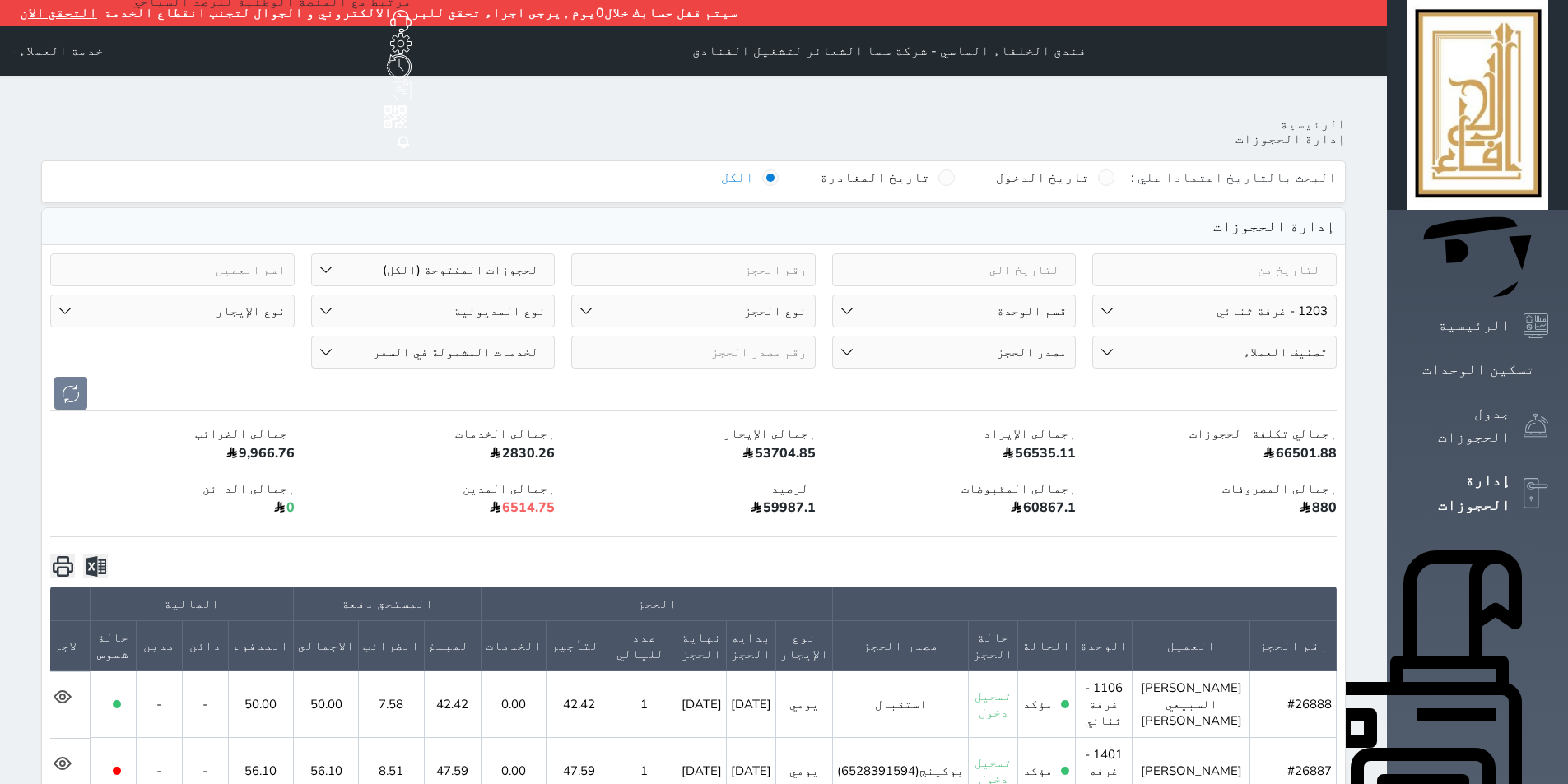 click on "رقم الوحدة
101 - غرفة رباعية
102 - غرفة ثنائي
103 - غرفة ثلاثية
104 - غرفة ثنائي
105 - غرفة ثنائي
106 - غرفة ثلاثية
107 - غرفة ثنائى
108 - غرفة ثنائي
109 - غرفة ثنائى
110 - غرفة ثلاثية
111 - غرفة ثنائي
112 - غرفة رباعية
113 - غرفة رباعية
114 - غرفة ثنائي
115 - غرفة ثلاثية
116 - غرفة كينج
117 - غرفة ثنائي" at bounding box center [1214, 311] 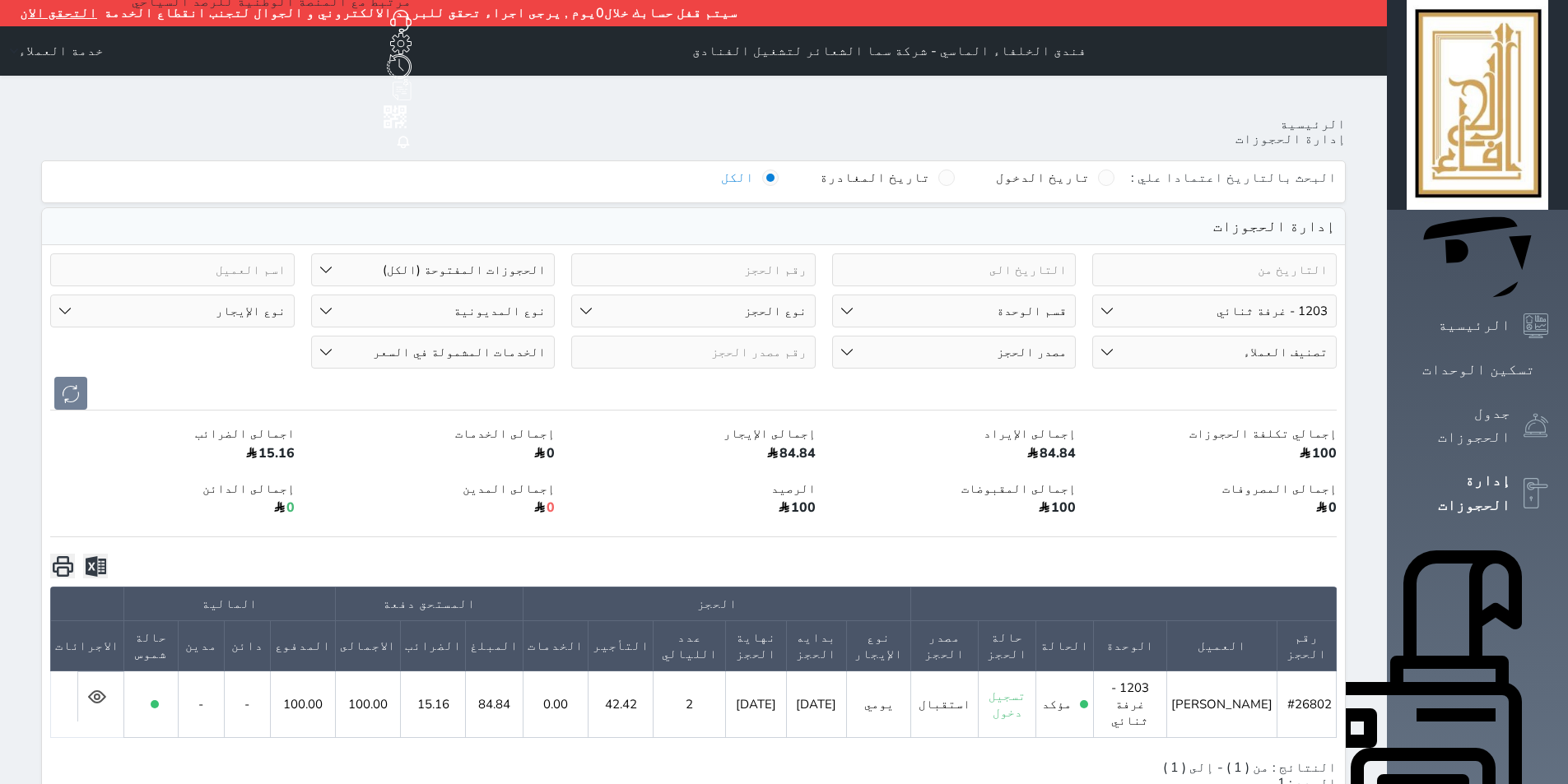 click 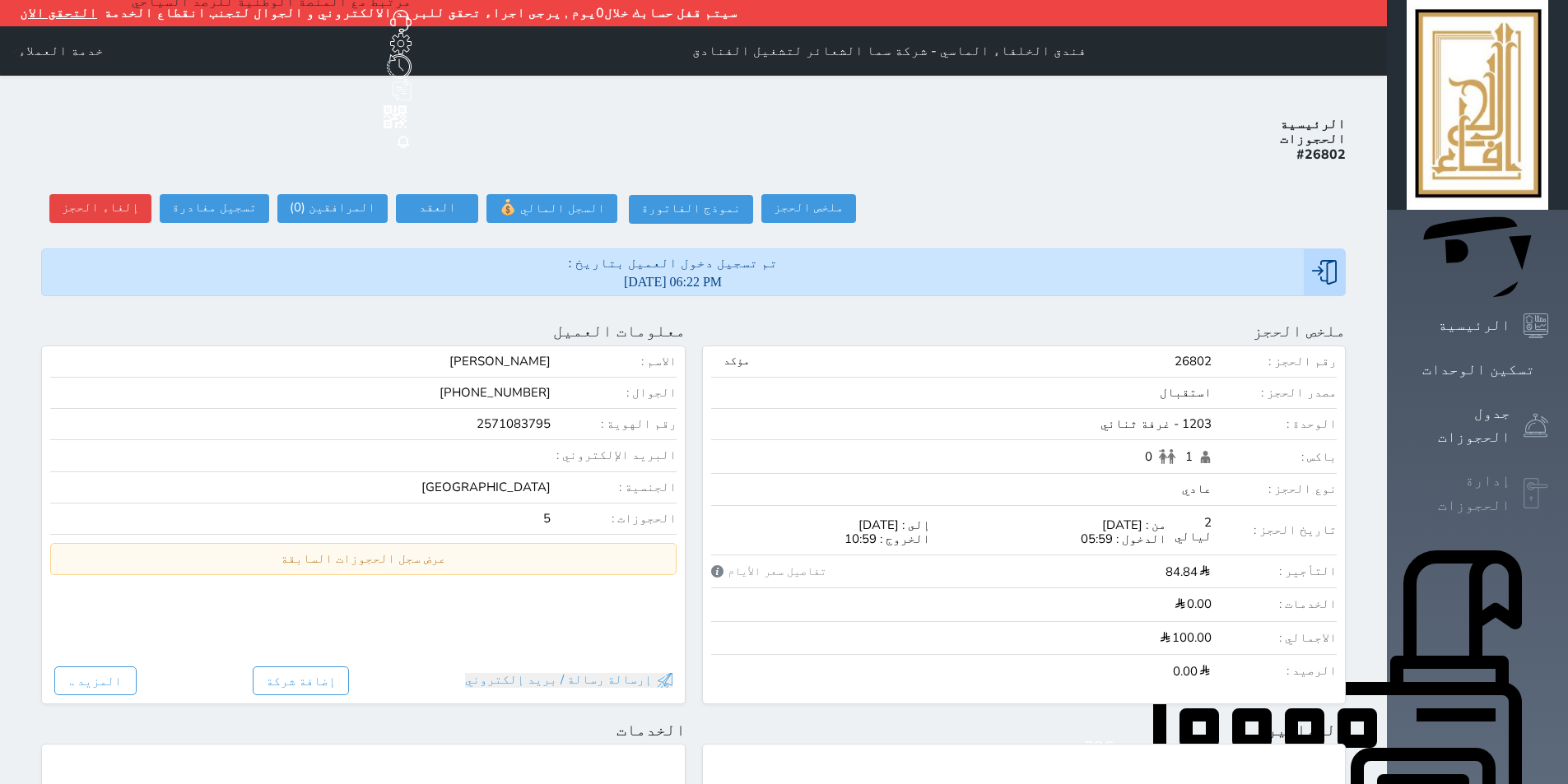 click on "إدارة الحجوزات" at bounding box center [1459, 493] 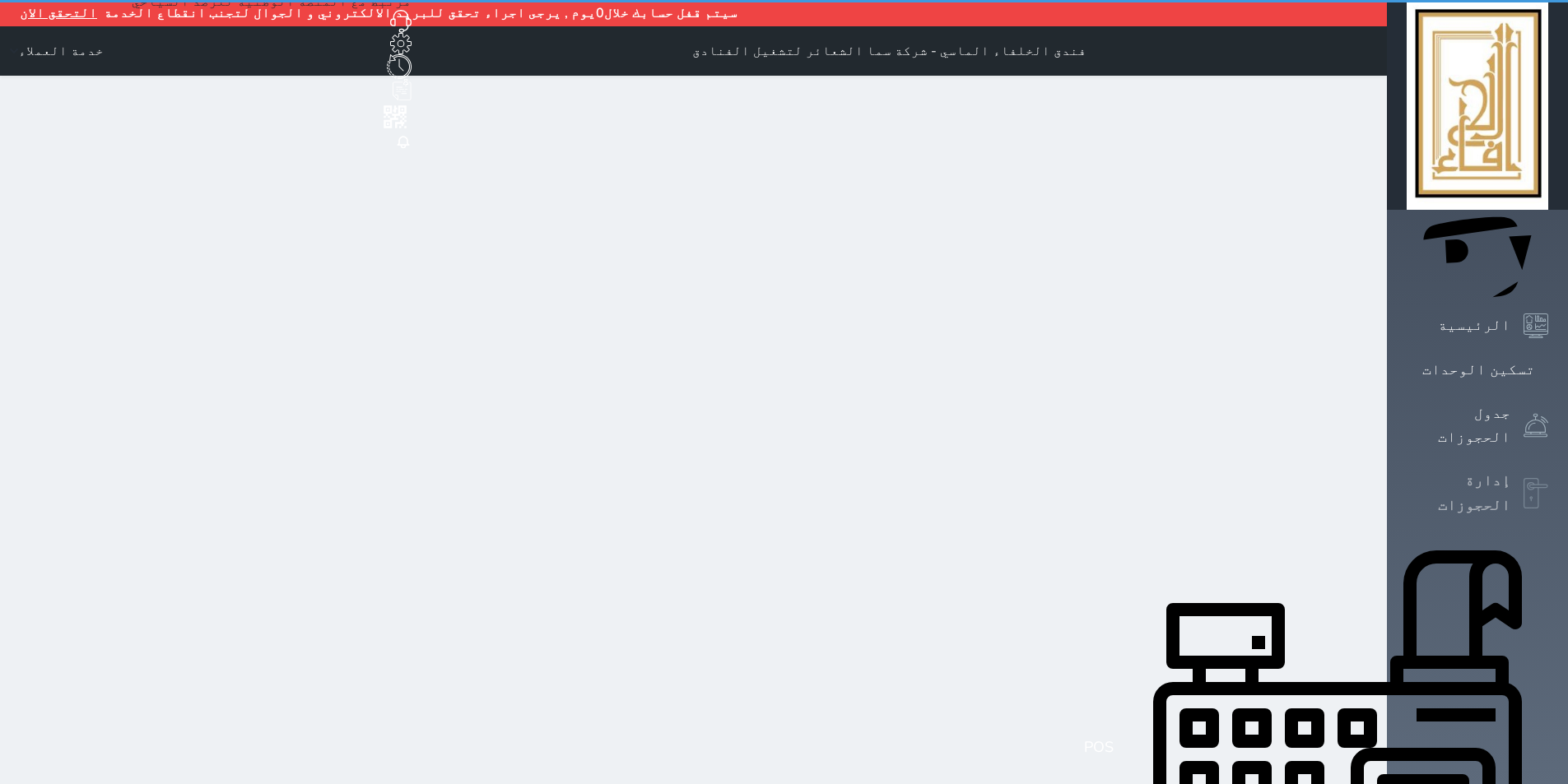 select on "open_all" 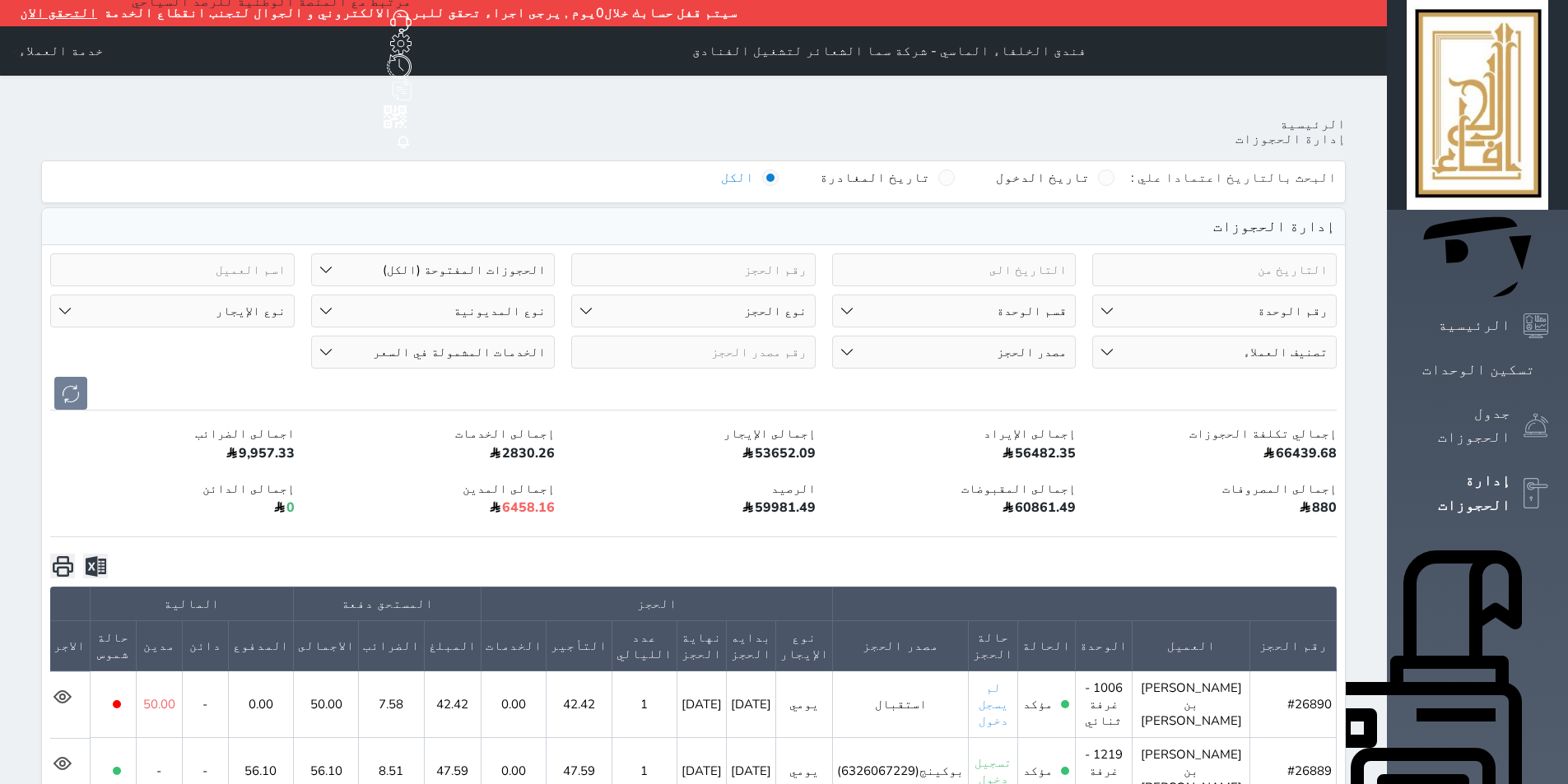 click on "رقم الوحدة
101 - غرفة رباعية
102 - غرفة ثنائي
103 - غرفة ثلاثية
104 - غرفة ثنائي
105 - غرفة ثنائي
106 - غرفة ثلاثية
107 - غرفة ثنائى
108 - غرفة ثنائي
109 - غرفة ثنائى
110 - غرفة ثلاثية
111 - غرفة ثنائي
112 - غرفة رباعية
113 - غرفة رباعية
114 - غرفة ثنائي
115 - غرفة ثلاثية
116 - غرفة كينج
117 - غرفة ثنائي" at bounding box center (1214, 311) 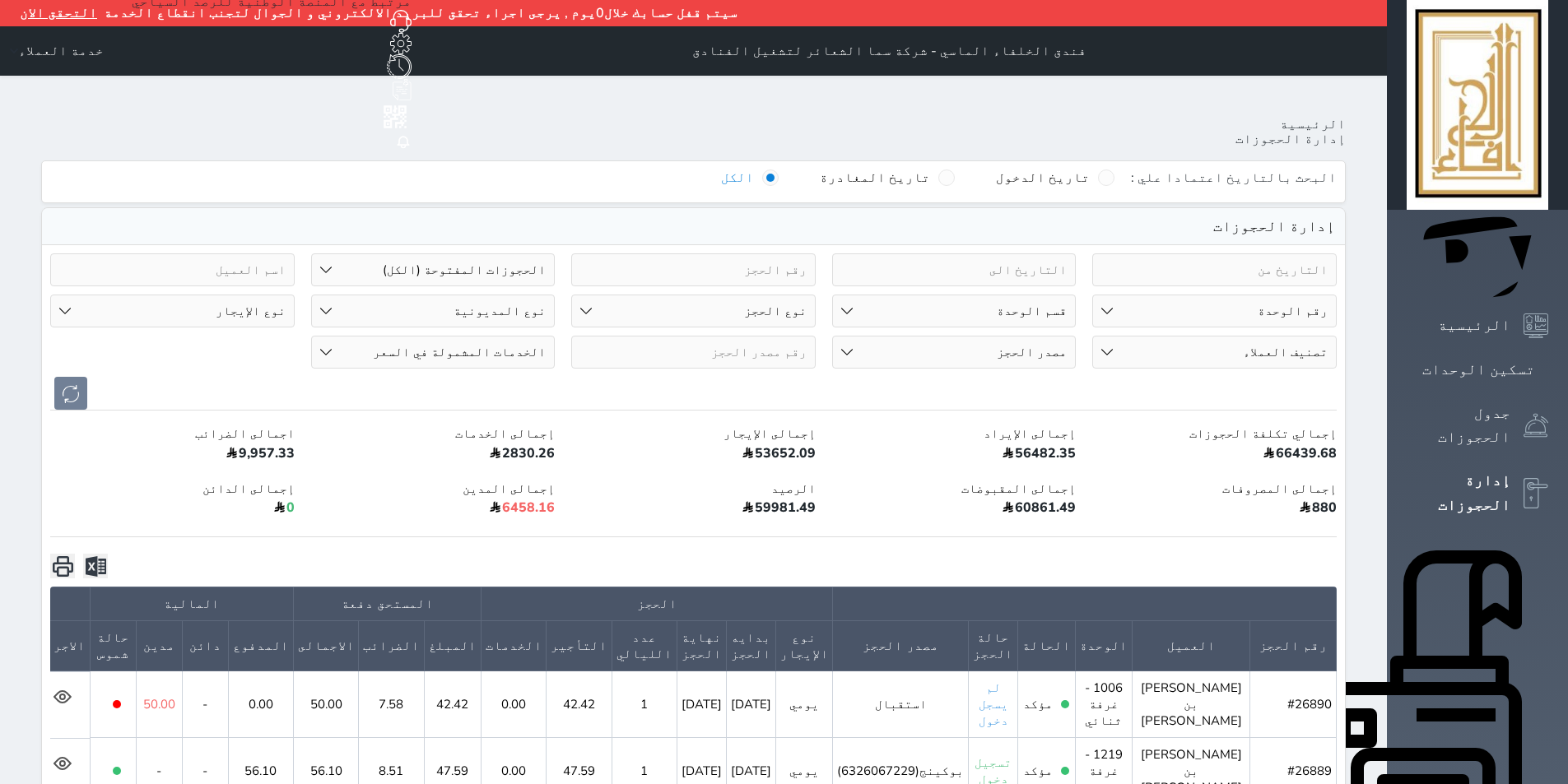 select on "67499" 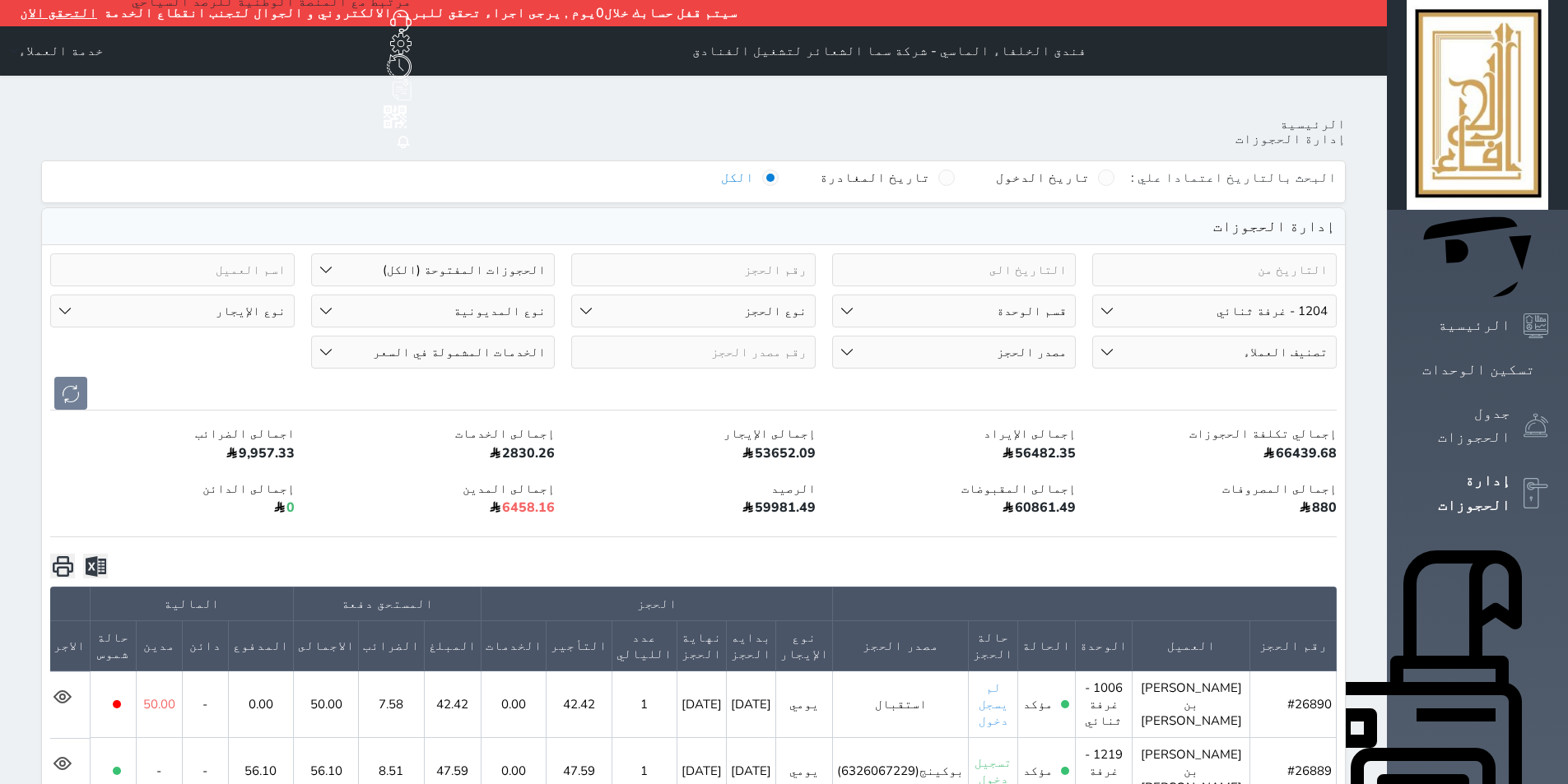 click on "رقم الوحدة
101 - غرفة رباعية
102 - غرفة ثنائي
103 - غرفة ثلاثية
104 - غرفة ثنائي
105 - غرفة ثنائي
106 - غرفة ثلاثية
107 - غرفة ثنائى
108 - غرفة ثنائي
109 - غرفة ثنائى
110 - غرفة ثلاثية
111 - غرفة ثنائي
112 - غرفة رباعية
113 - غرفة رباعية
114 - غرفة ثنائي
115 - غرفة ثلاثية
116 - غرفة كينج
117 - غرفة ثنائي" at bounding box center [1214, 311] 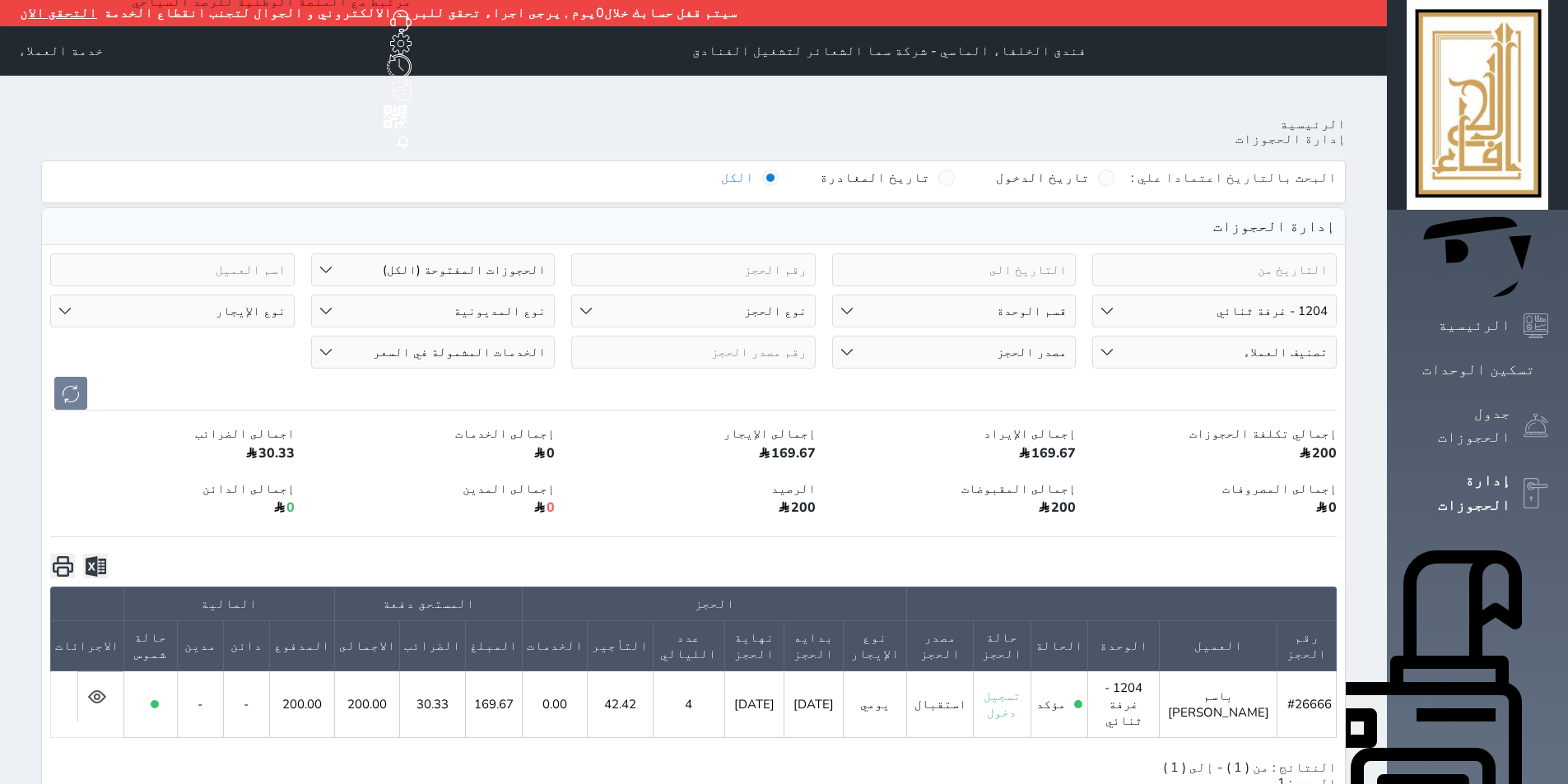 click at bounding box center [101, 697] 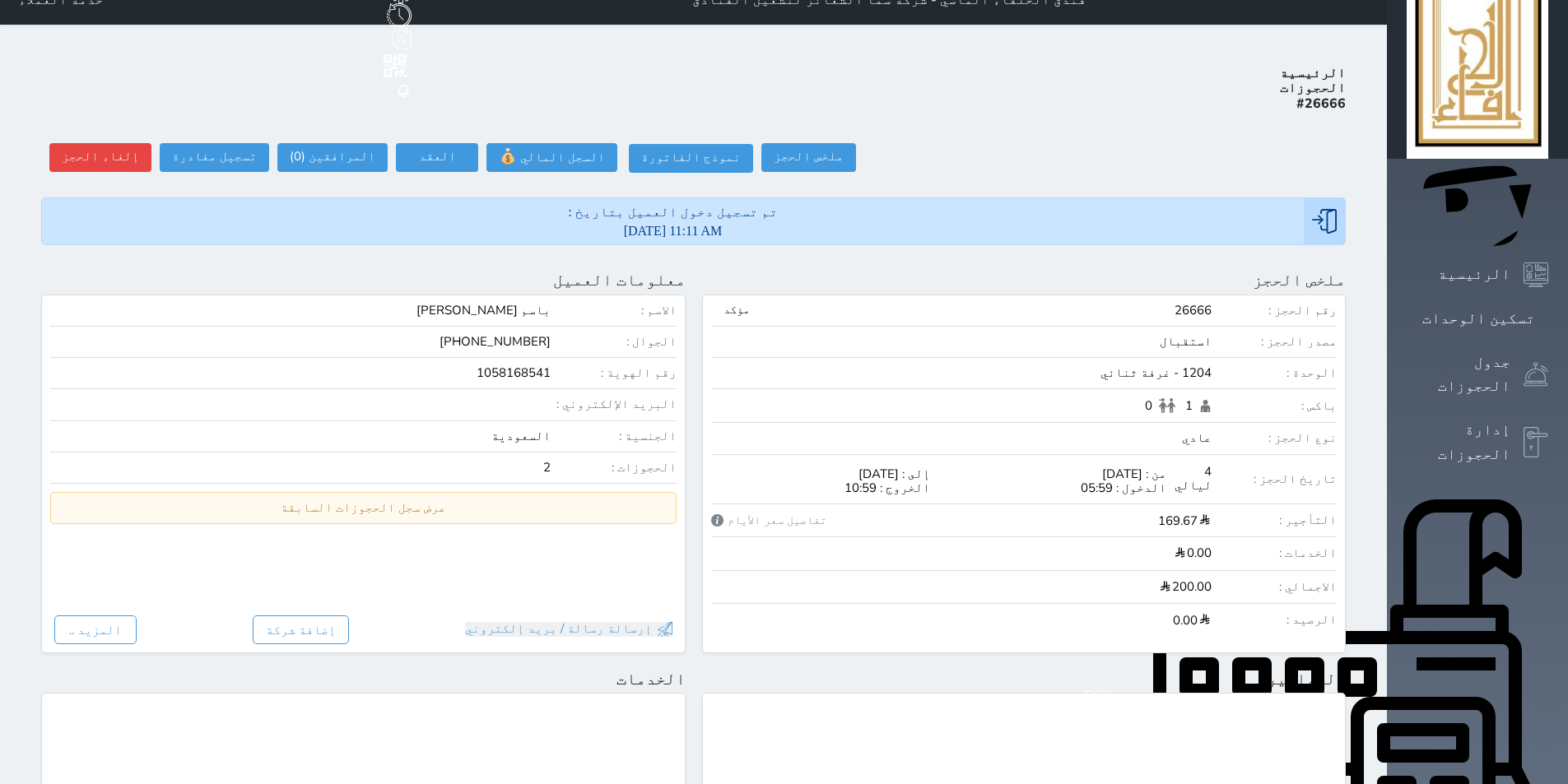 scroll, scrollTop: 49, scrollLeft: 0, axis: vertical 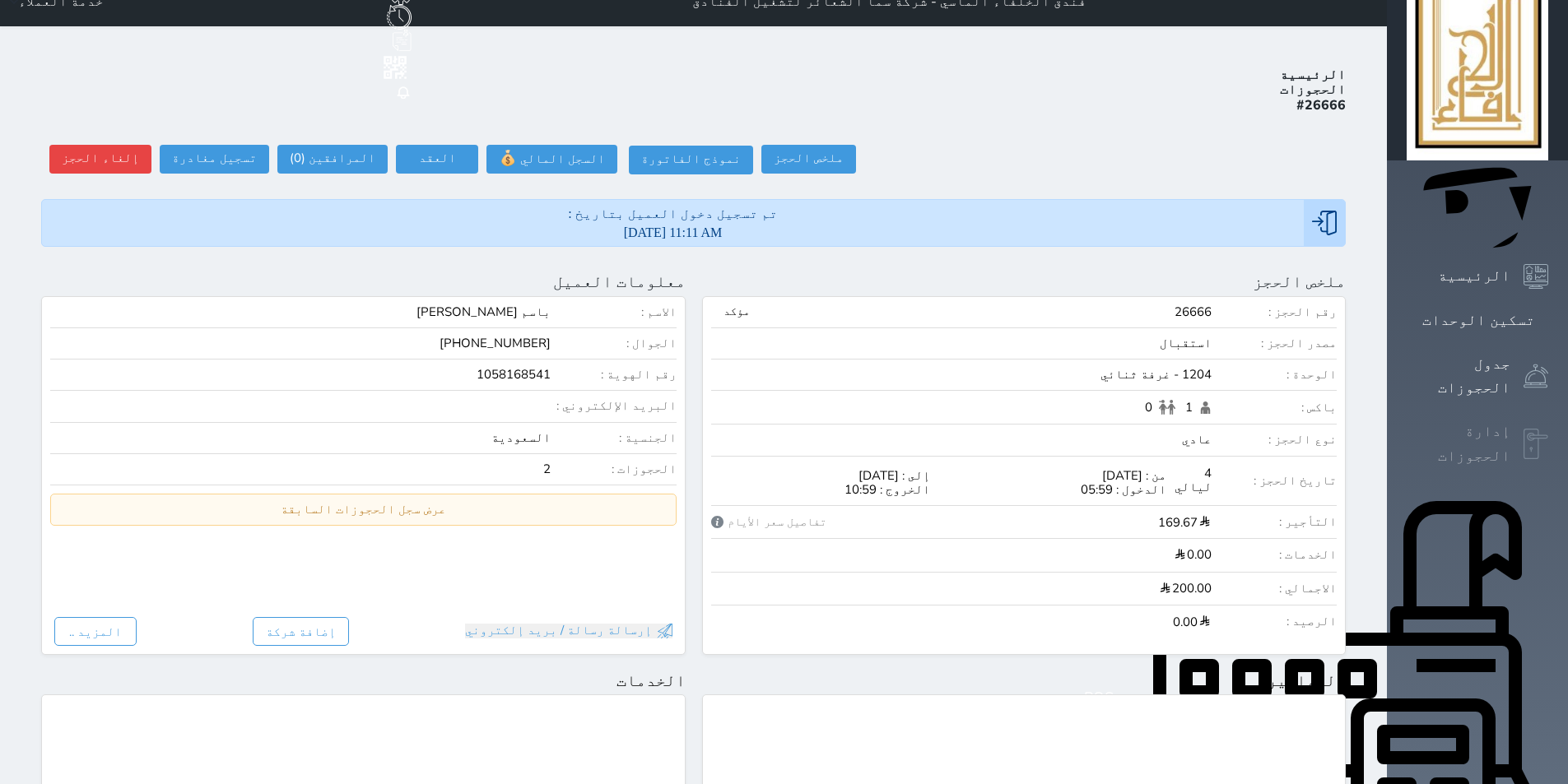 click 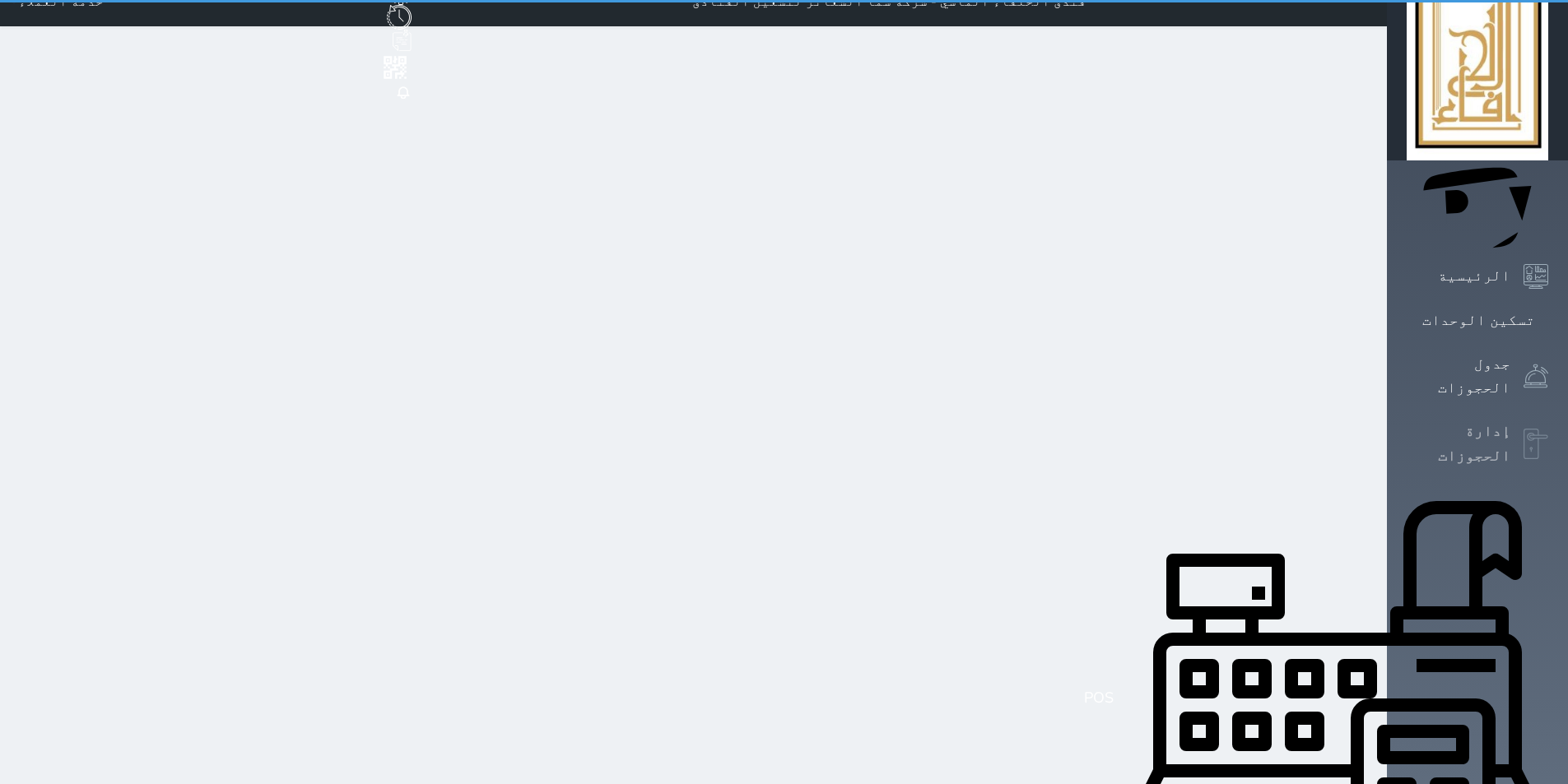 scroll, scrollTop: 0, scrollLeft: 0, axis: both 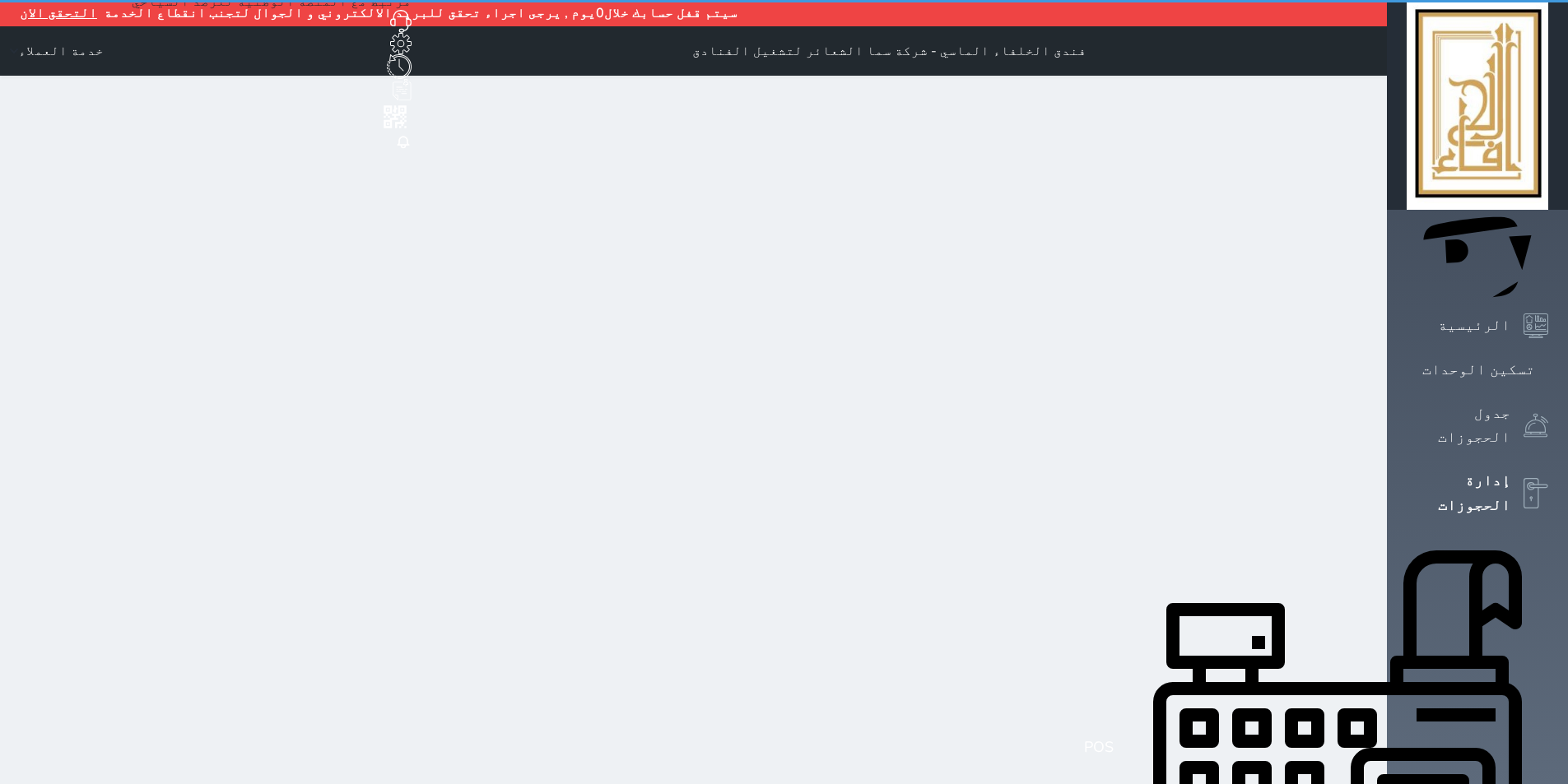 select on "open_all" 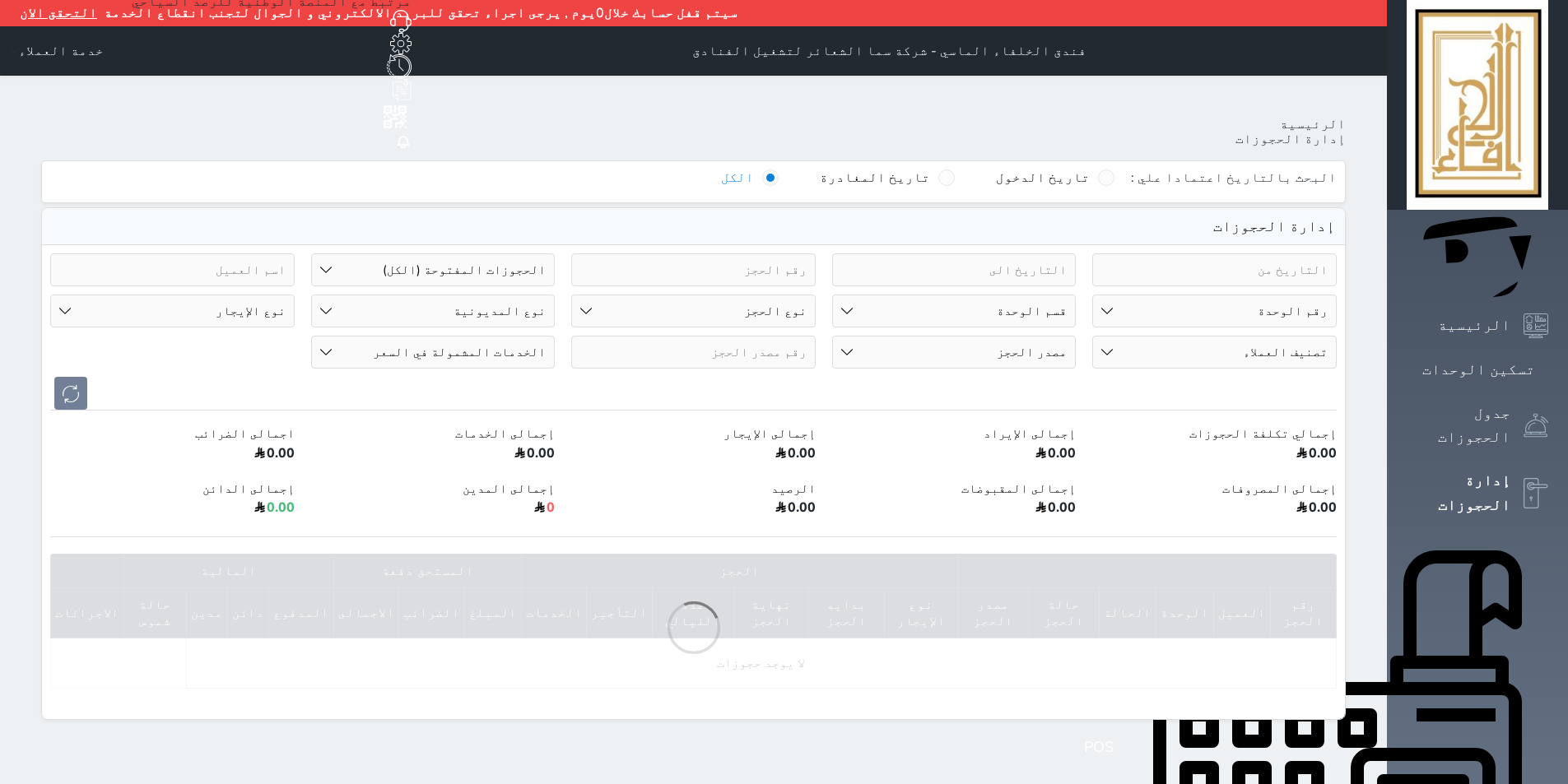 click on "رقم الوحدة
101 - غرفة رباعية
102 - غرفة ثنائي
103 - غرفة ثلاثية
104 - غرفة ثنائي
105 - غرفة ثنائي
106 - غرفة ثلاثية
107 - غرفة ثنائى
108 - غرفة ثنائي
109 - غرفة ثنائى
110 - غرفة ثلاثية
111 - غرفة ثنائي
112 - غرفة رباعية
113 - غرفة رباعية
114 - غرفة ثنائي
115 - غرفة ثلاثية
116 - غرفة كينج
117 - غرفة ثنائي" at bounding box center (1214, 311) 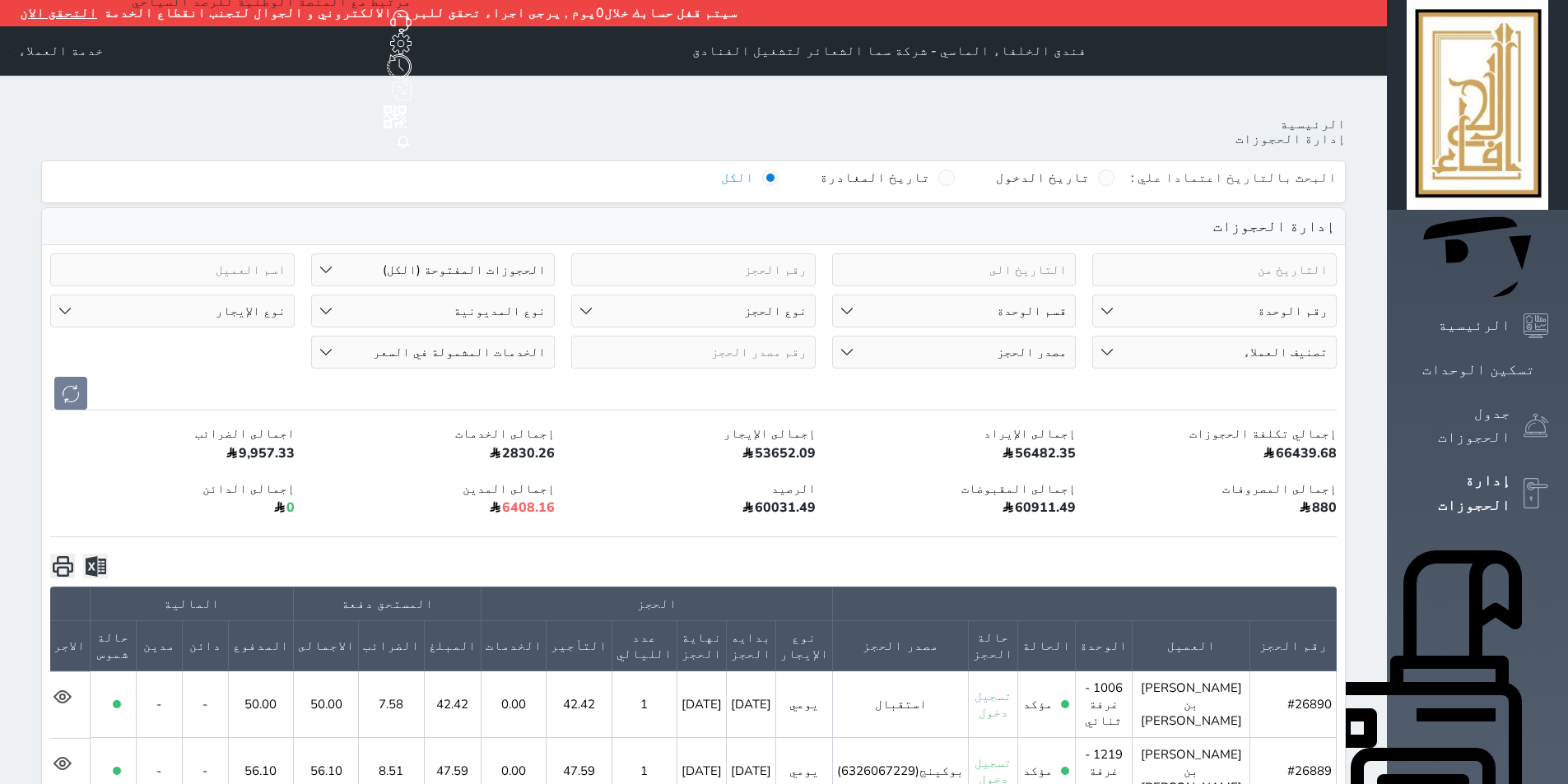 select on "67308" 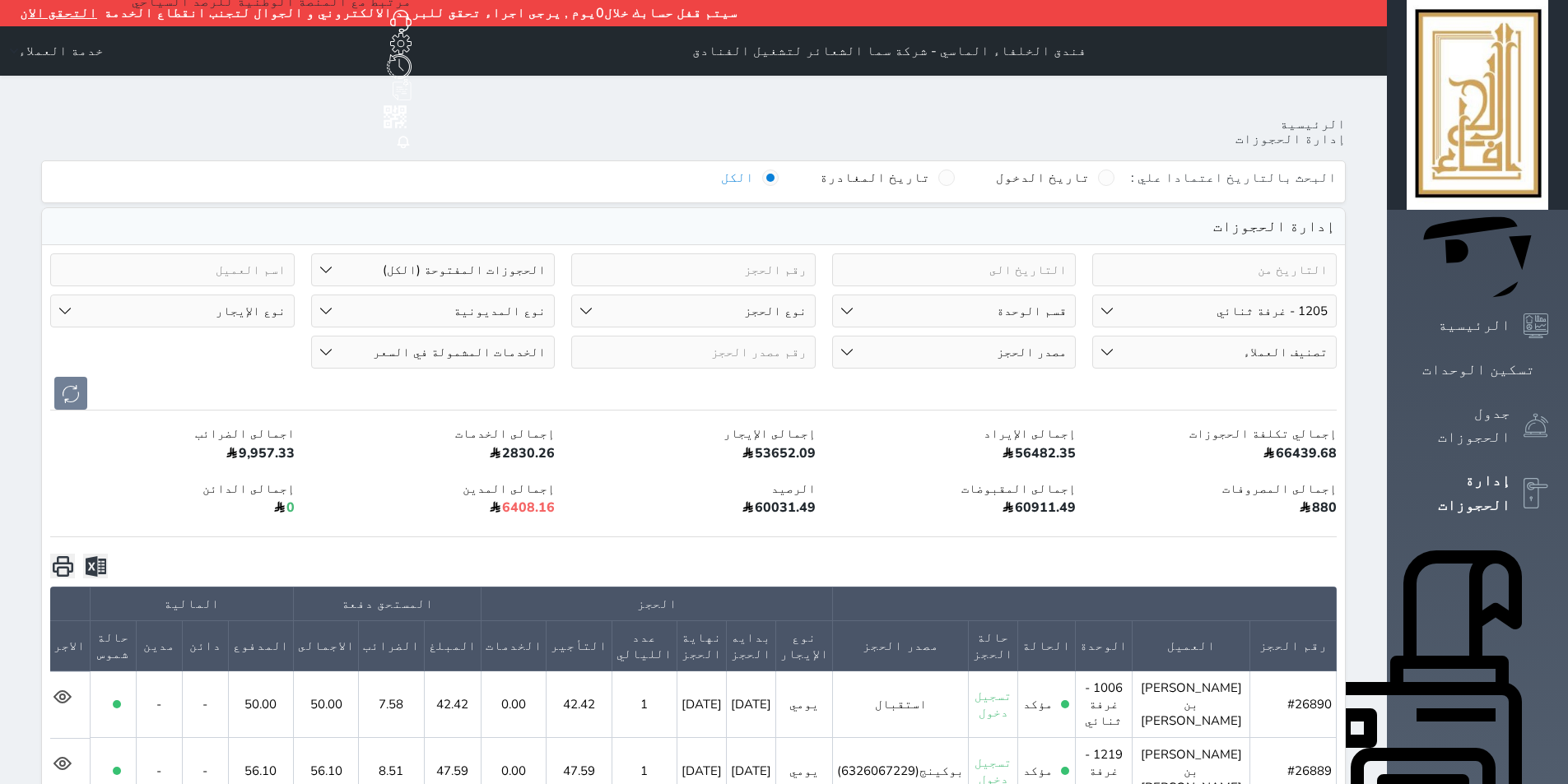 click on "رقم الوحدة
101 - غرفة رباعية
102 - غرفة ثنائي
103 - غرفة ثلاثية
104 - غرفة ثنائي
105 - غرفة ثنائي
106 - غرفة ثلاثية
107 - غرفة ثنائى
108 - غرفة ثنائي
109 - غرفة ثنائى
110 - غرفة ثلاثية
111 - غرفة ثنائي
112 - غرفة رباعية
113 - غرفة رباعية
114 - غرفة ثنائي
115 - غرفة ثلاثية
116 - غرفة كينج
117 - غرفة ثنائي" at bounding box center (1214, 311) 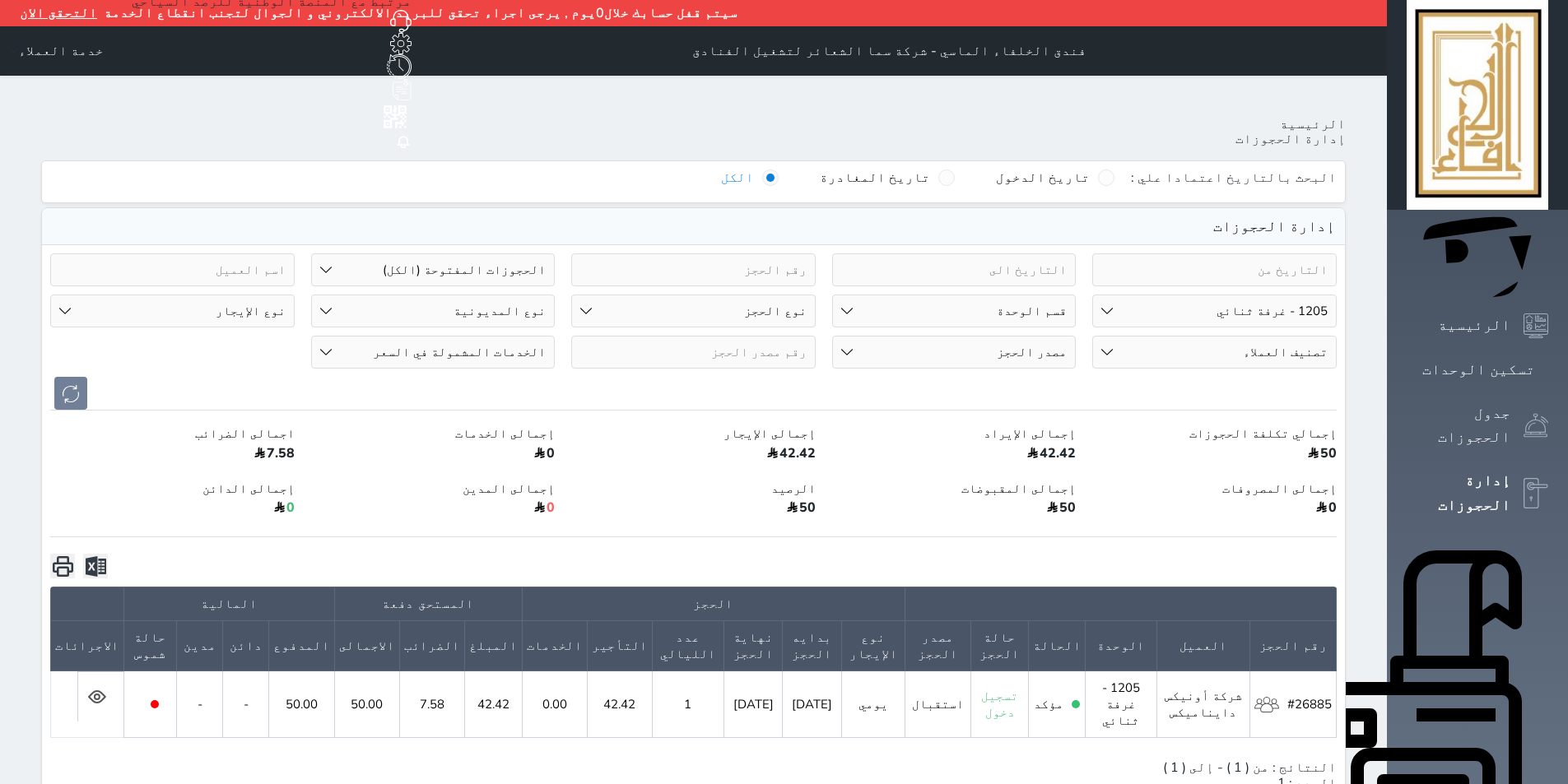 click 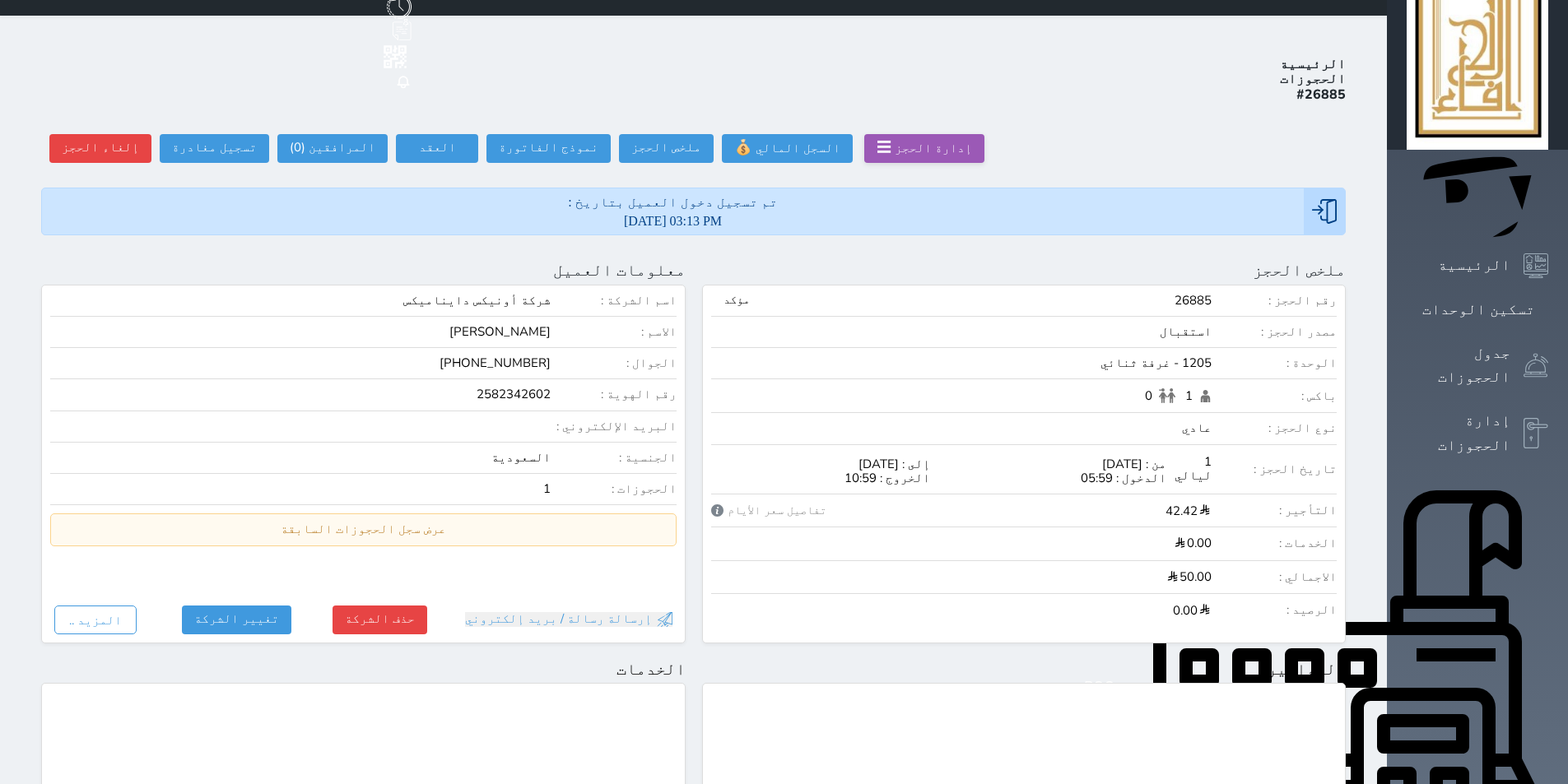 scroll, scrollTop: 0, scrollLeft: 0, axis: both 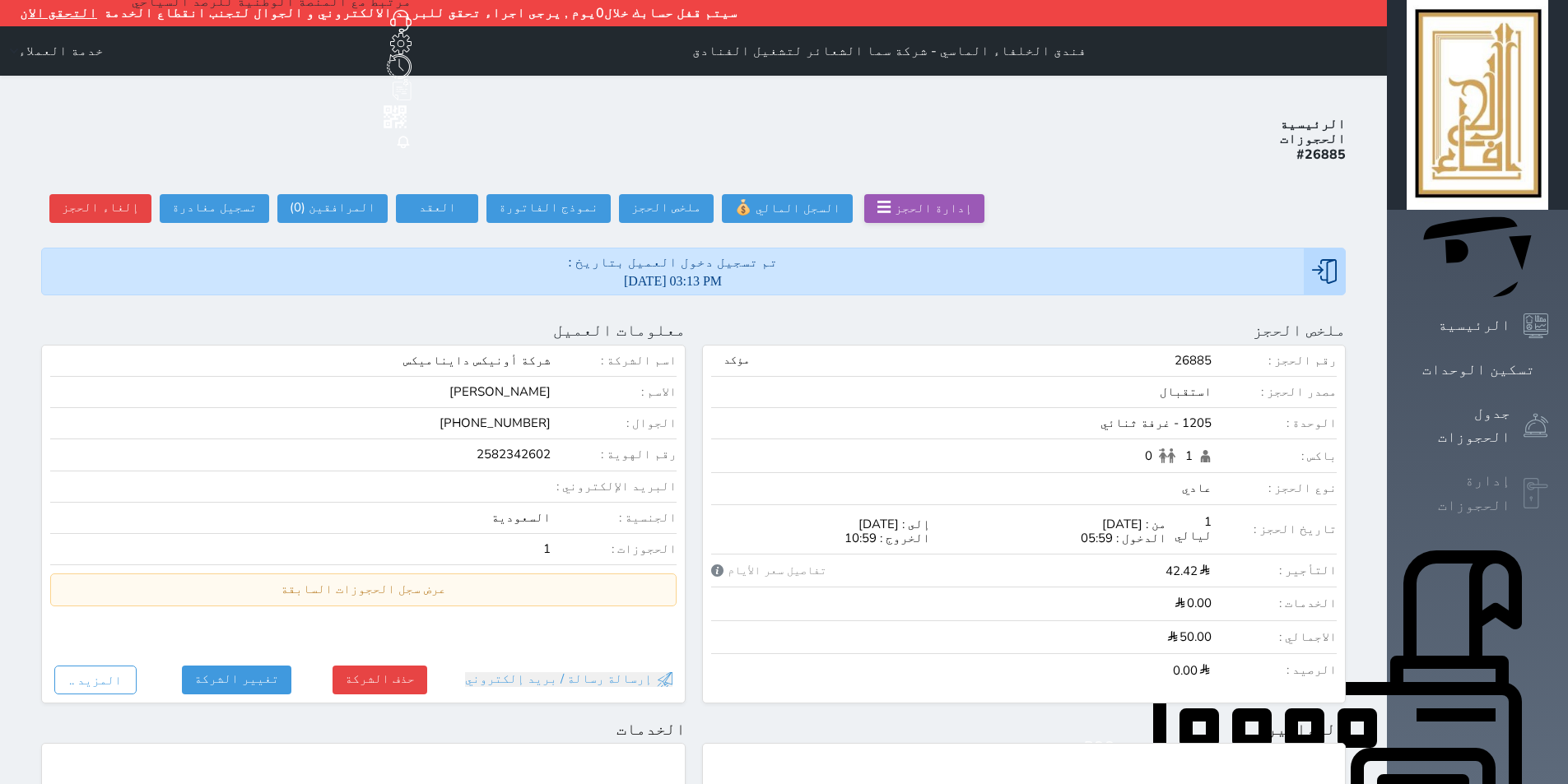 click on "إدارة الحجوزات" at bounding box center [1459, 493] 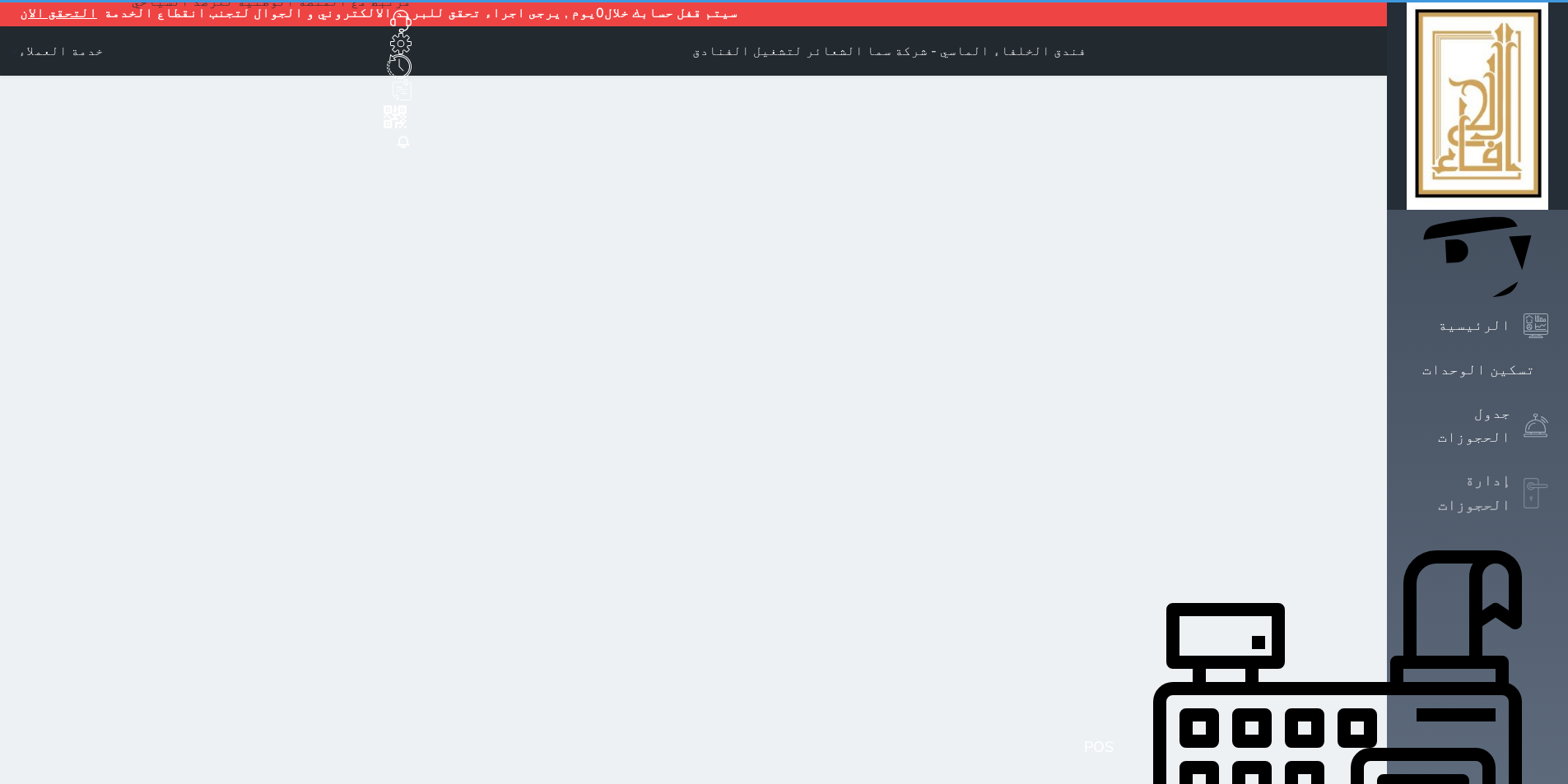 select on "open_all" 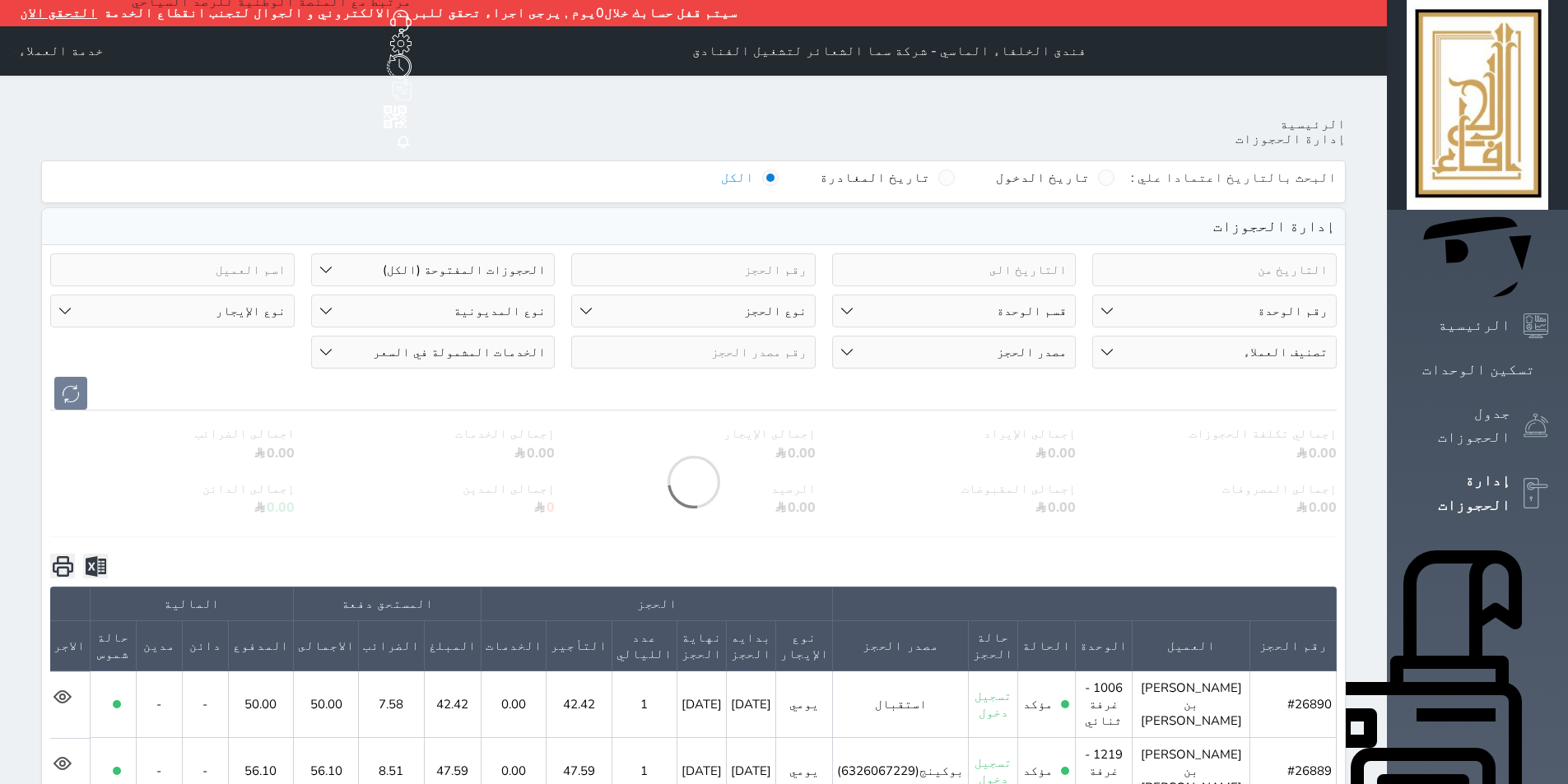 click on "رقم الوحدة
101 - غرفة رباعية
102 - غرفة ثنائي
103 - غرفة ثلاثية
104 - غرفة ثنائي
105 - غرفة ثنائي
106 - غرفة ثلاثية
107 - غرفة ثنائى
108 - غرفة ثنائي
109 - غرفة ثنائى
110 - غرفة ثلاثية
111 - غرفة ثنائي
112 - غرفة رباعية
113 - غرفة رباعية
114 - غرفة ثنائي
115 - غرفة ثلاثية
116 - غرفة كينج
117 - غرفة ثنائي" at bounding box center (1214, 311) 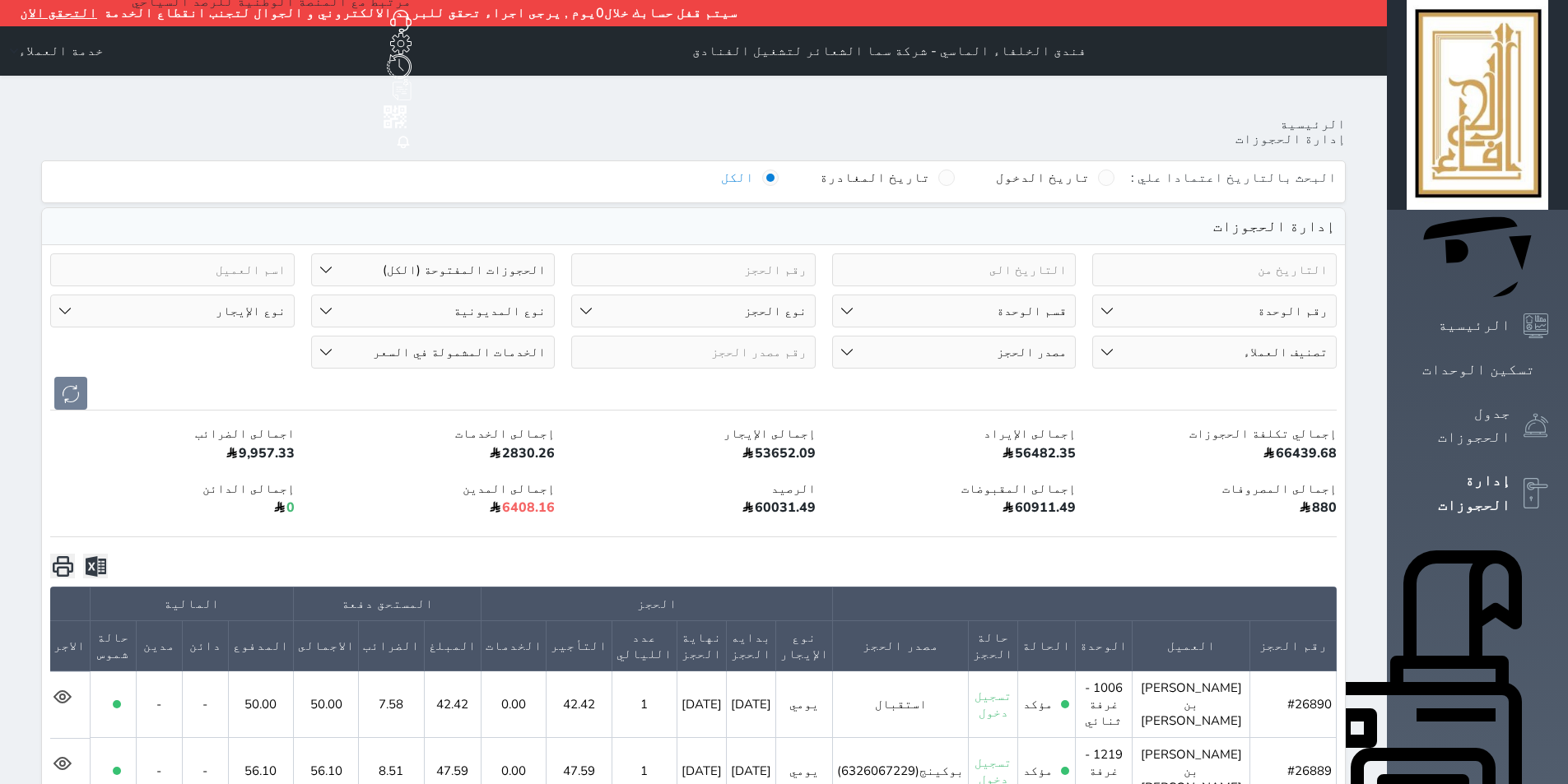 select on "69489" 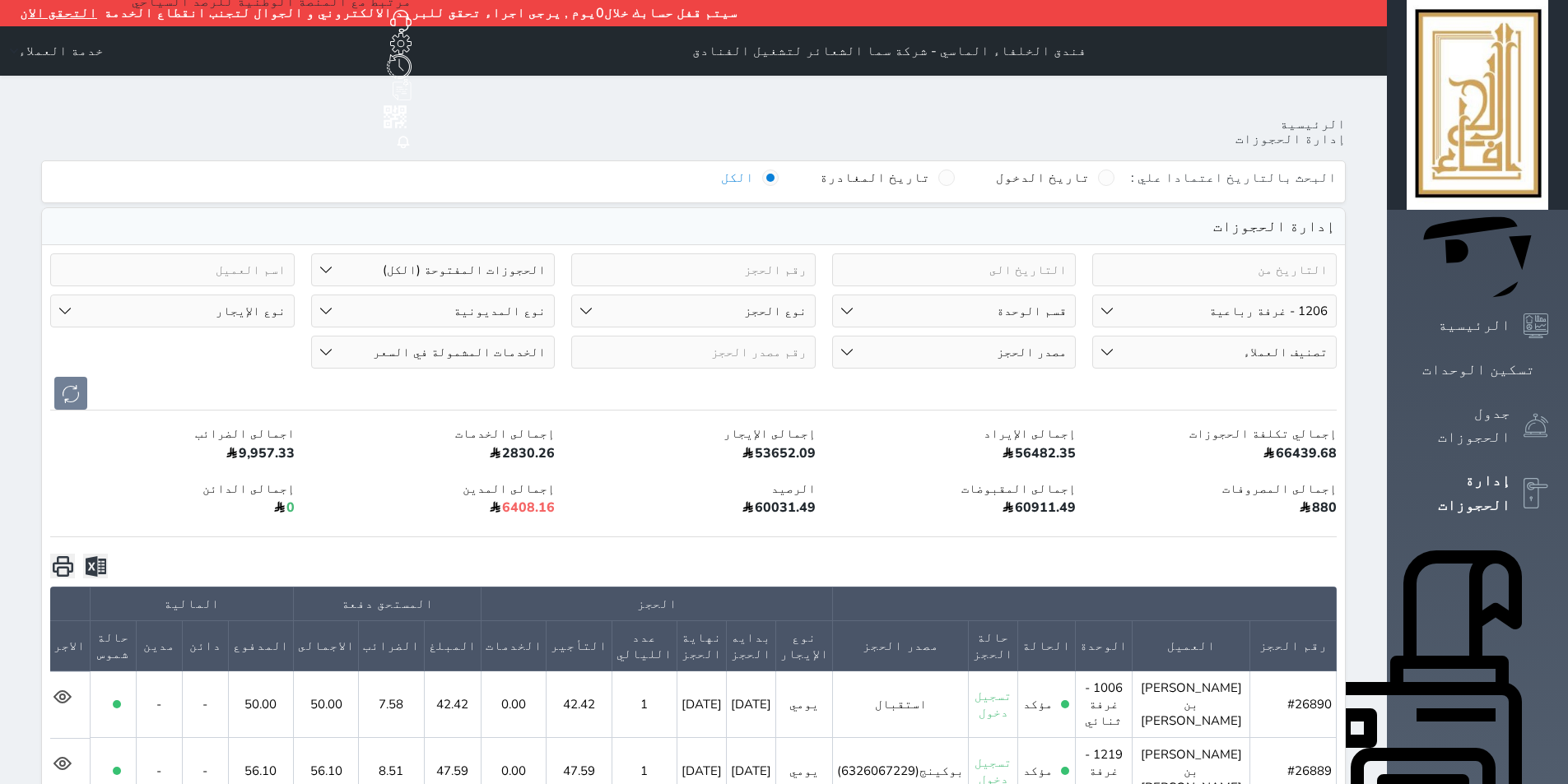 click on "رقم الوحدة
101 - غرفة رباعية
102 - غرفة ثنائي
103 - غرفة ثلاثية
104 - غرفة ثنائي
105 - غرفة ثنائي
106 - غرفة ثلاثية
107 - غرفة ثنائى
108 - غرفة ثنائي
109 - غرفة ثنائى
110 - غرفة ثلاثية
111 - غرفة ثنائي
112 - غرفة رباعية
113 - غرفة رباعية
114 - غرفة ثنائي
115 - غرفة ثلاثية
116 - غرفة كينج
117 - غرفة ثنائي" at bounding box center [1214, 311] 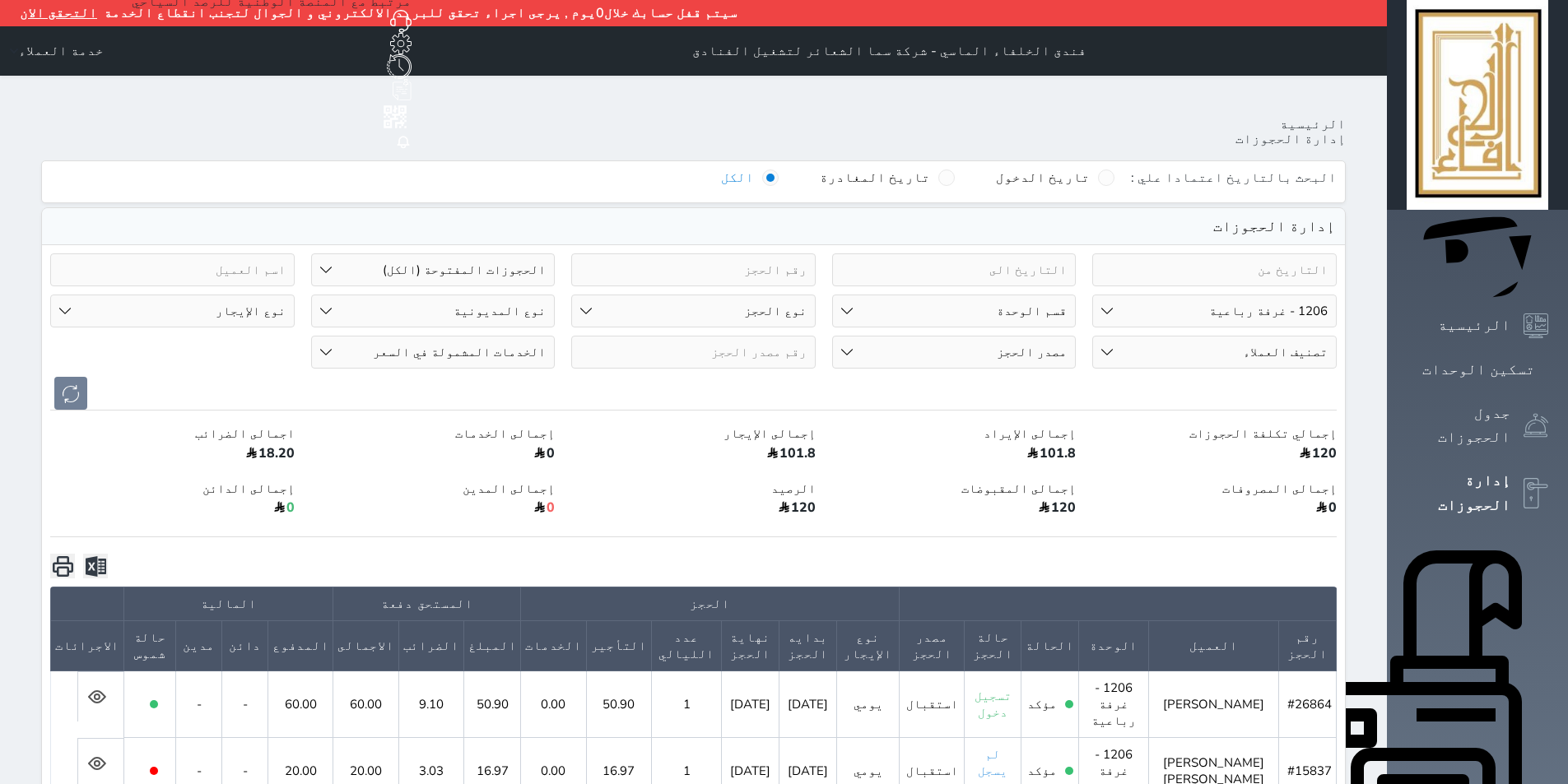 click 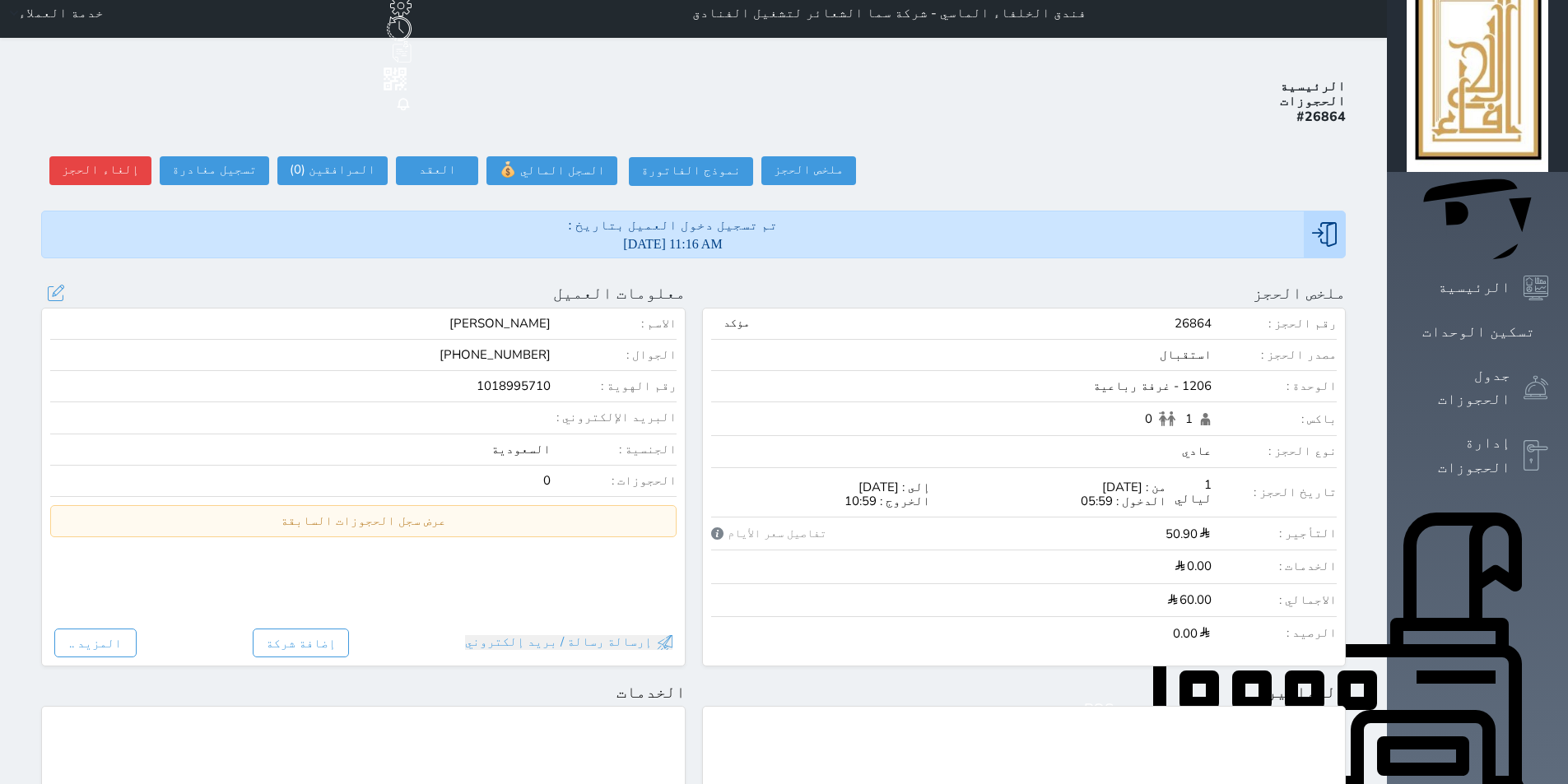 scroll, scrollTop: 0, scrollLeft: 0, axis: both 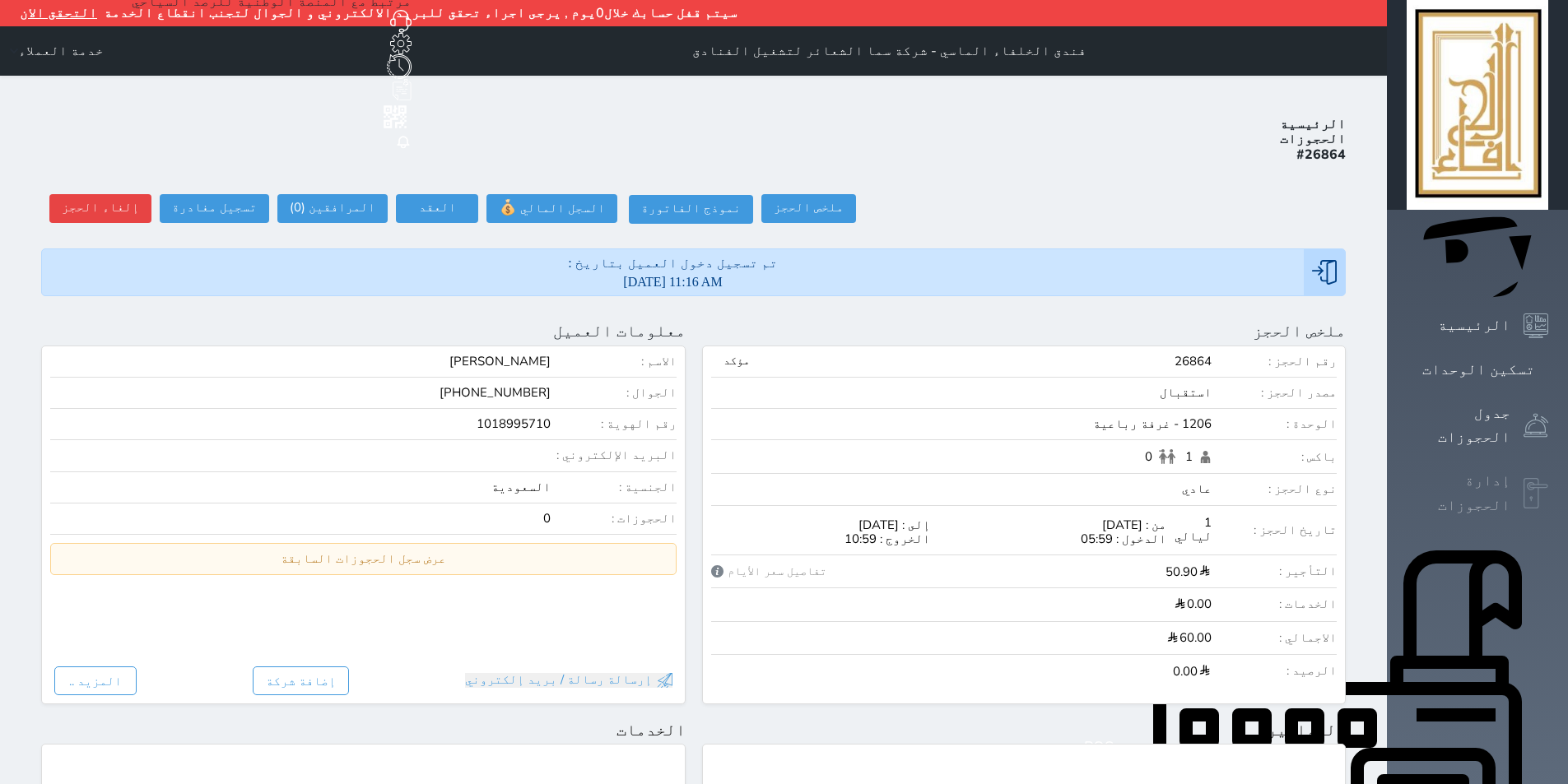 click on "إدارة الحجوزات" at bounding box center [1477, 493] 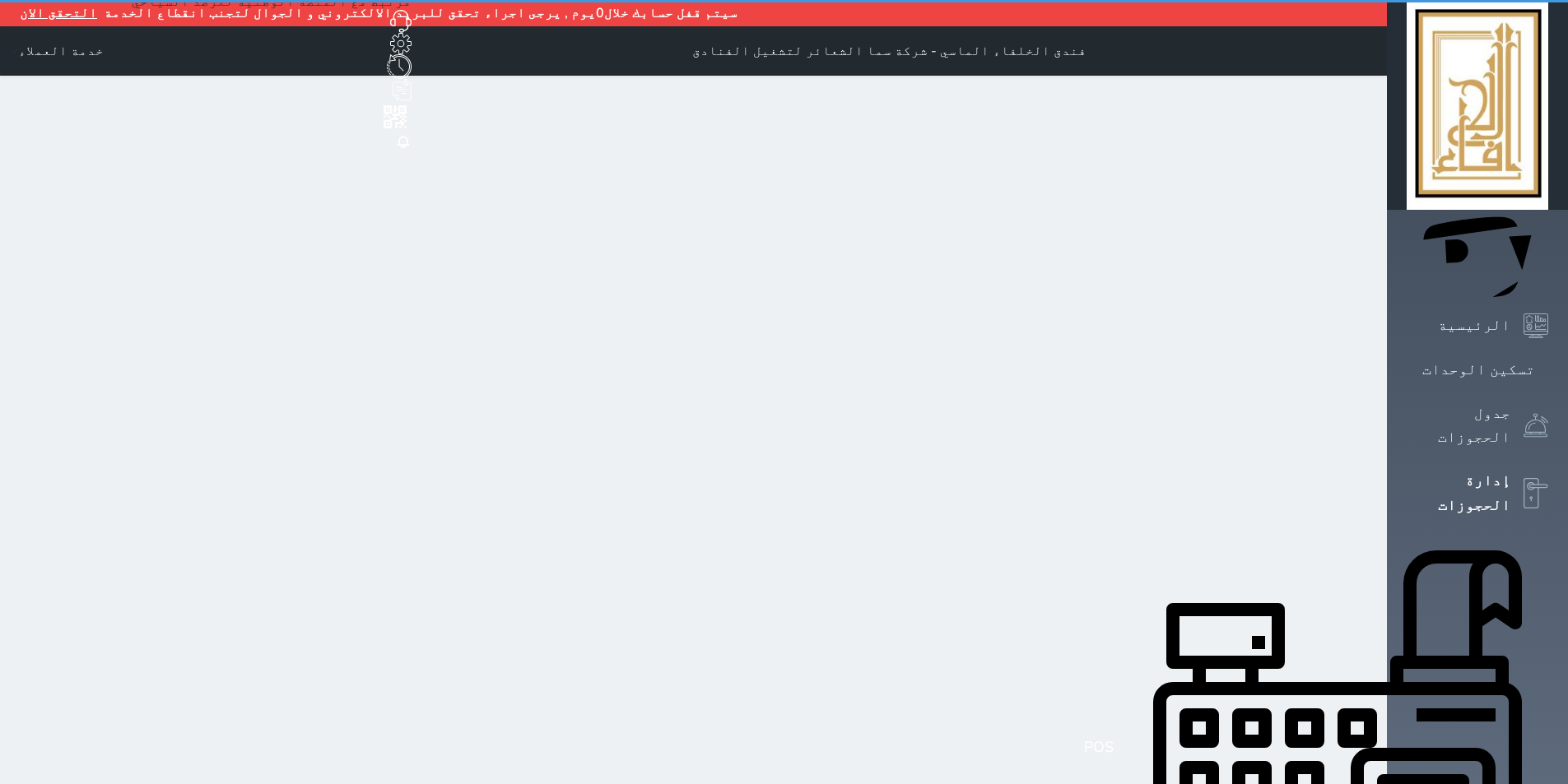 select on "open_all" 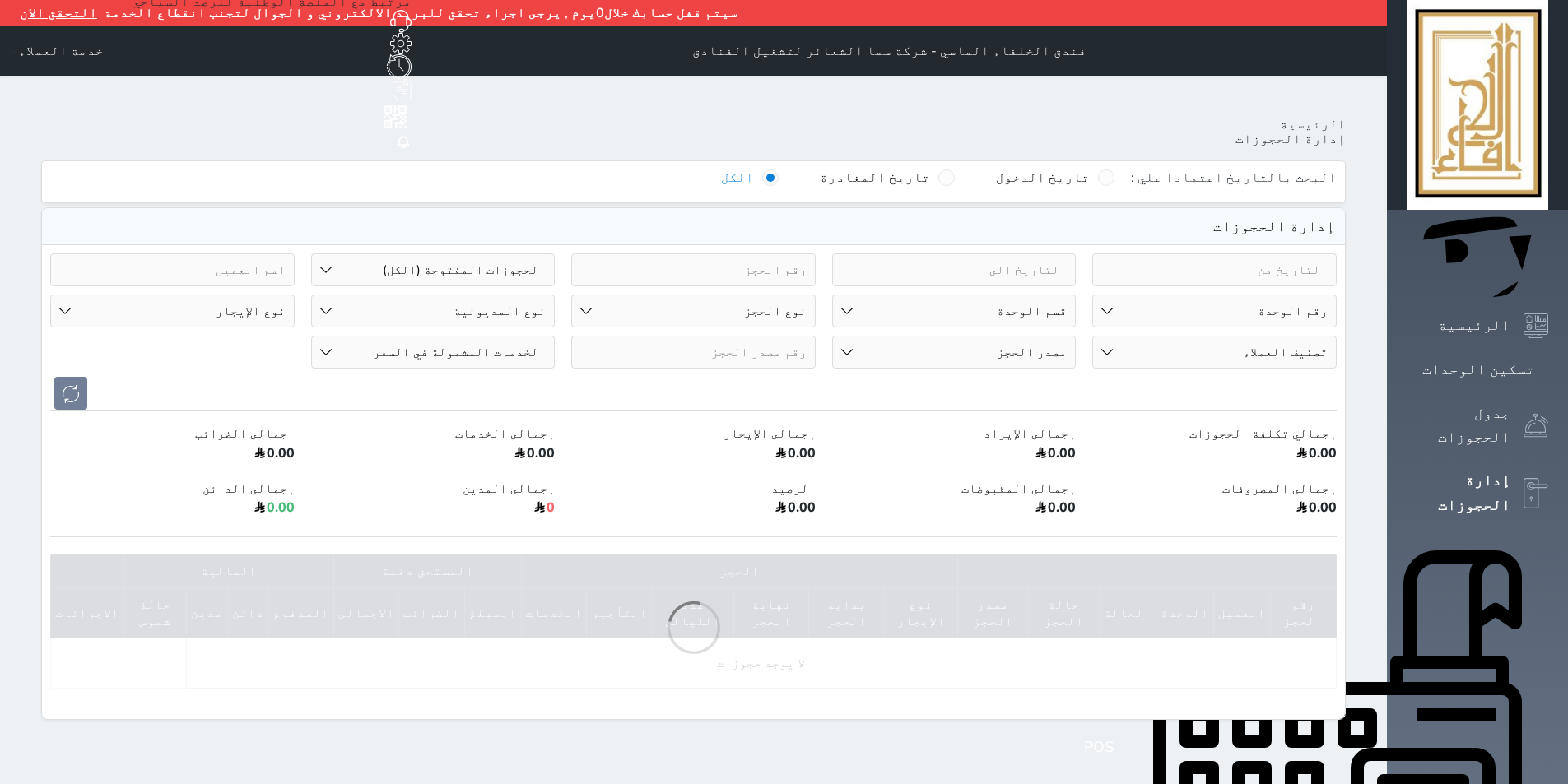 click on "رقم الوحدة
101 - غرفة رباعية
102 - غرفة ثنائي
103 - غرفة ثلاثية
104 - غرفة ثنائي
105 - غرفة ثنائي
106 - غرفة ثلاثية
107 - غرفة ثنائى
108 - غرفة ثنائي
109 - غرفة ثنائى
110 - غرفة ثلاثية
111 - غرفة ثنائي
112 - غرفة رباعية
113 - غرفة رباعية
114 - غرفة ثنائي
115 - غرفة ثلاثية
116 - غرفة كينج
117 - غرفة ثنائي" at bounding box center [1214, 311] 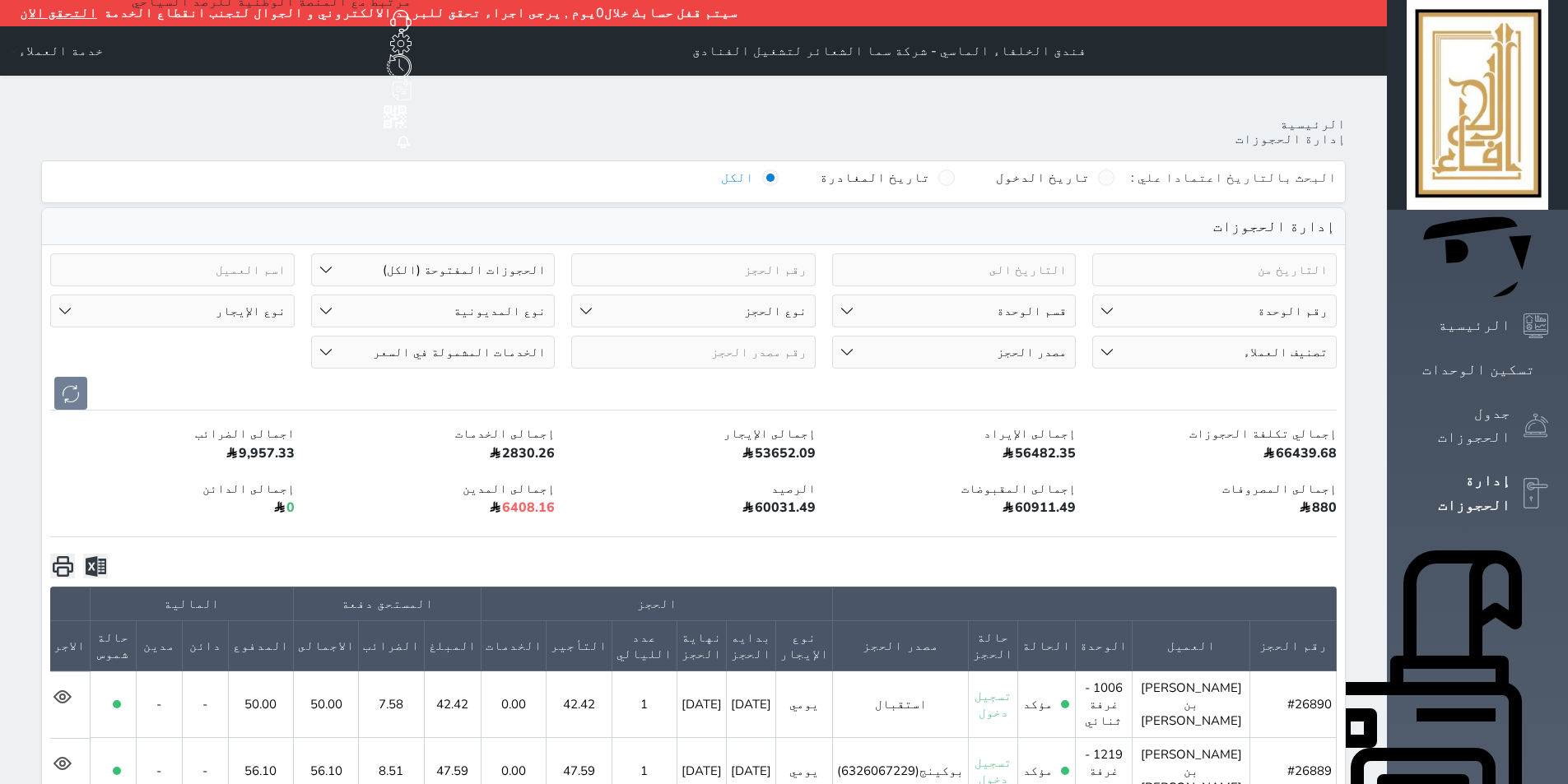 select on "67309" 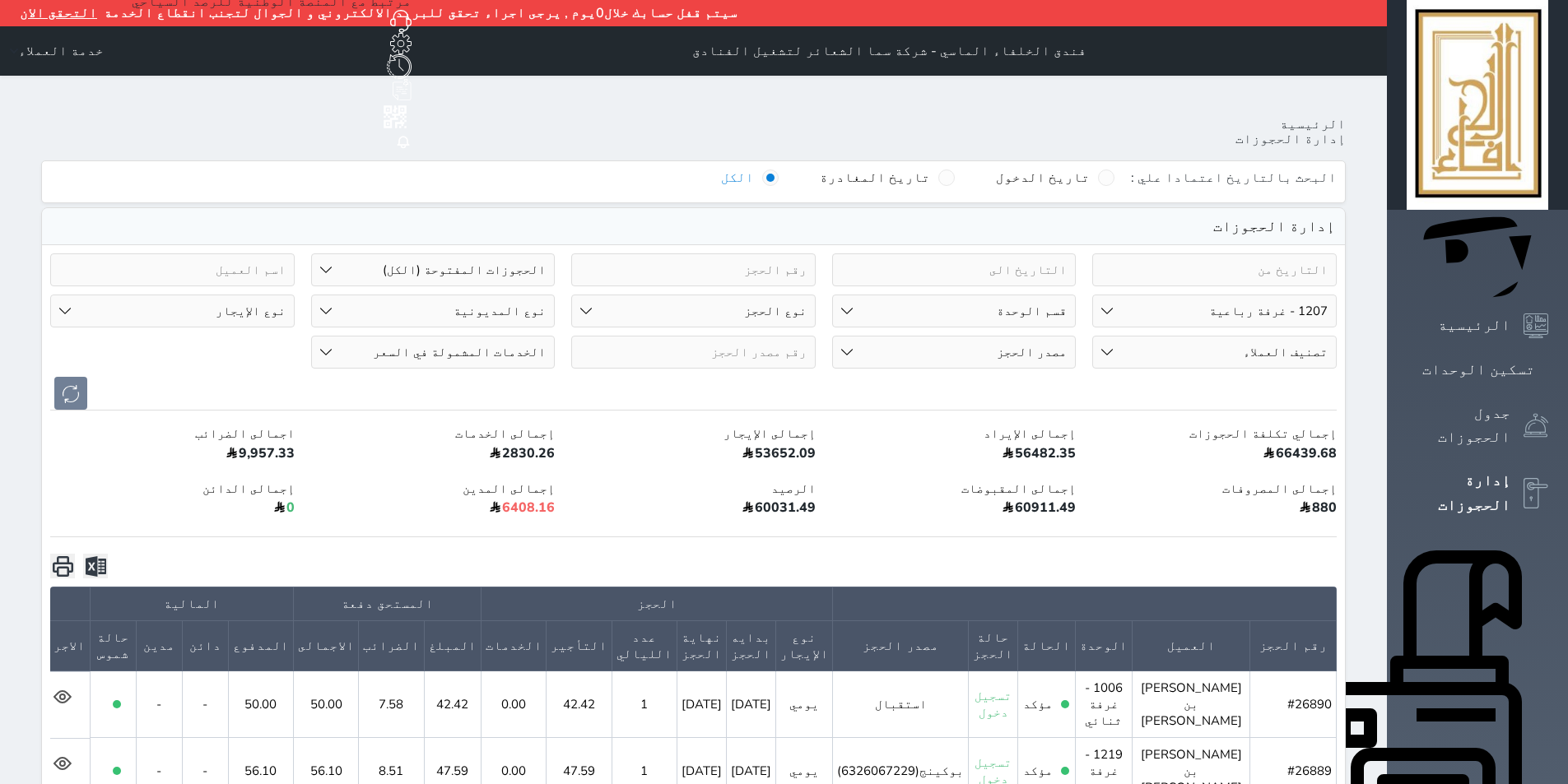 click on "رقم الوحدة
101 - غرفة رباعية
102 - غرفة ثنائي
103 - غرفة ثلاثية
104 - غرفة ثنائي
105 - غرفة ثنائي
106 - غرفة ثلاثية
107 - غرفة ثنائى
108 - غرفة ثنائي
109 - غرفة ثنائى
110 - غرفة ثلاثية
111 - غرفة ثنائي
112 - غرفة رباعية
113 - غرفة رباعية
114 - غرفة ثنائي
115 - غرفة ثلاثية
116 - غرفة كينج
117 - غرفة ثنائي" at bounding box center (1214, 311) 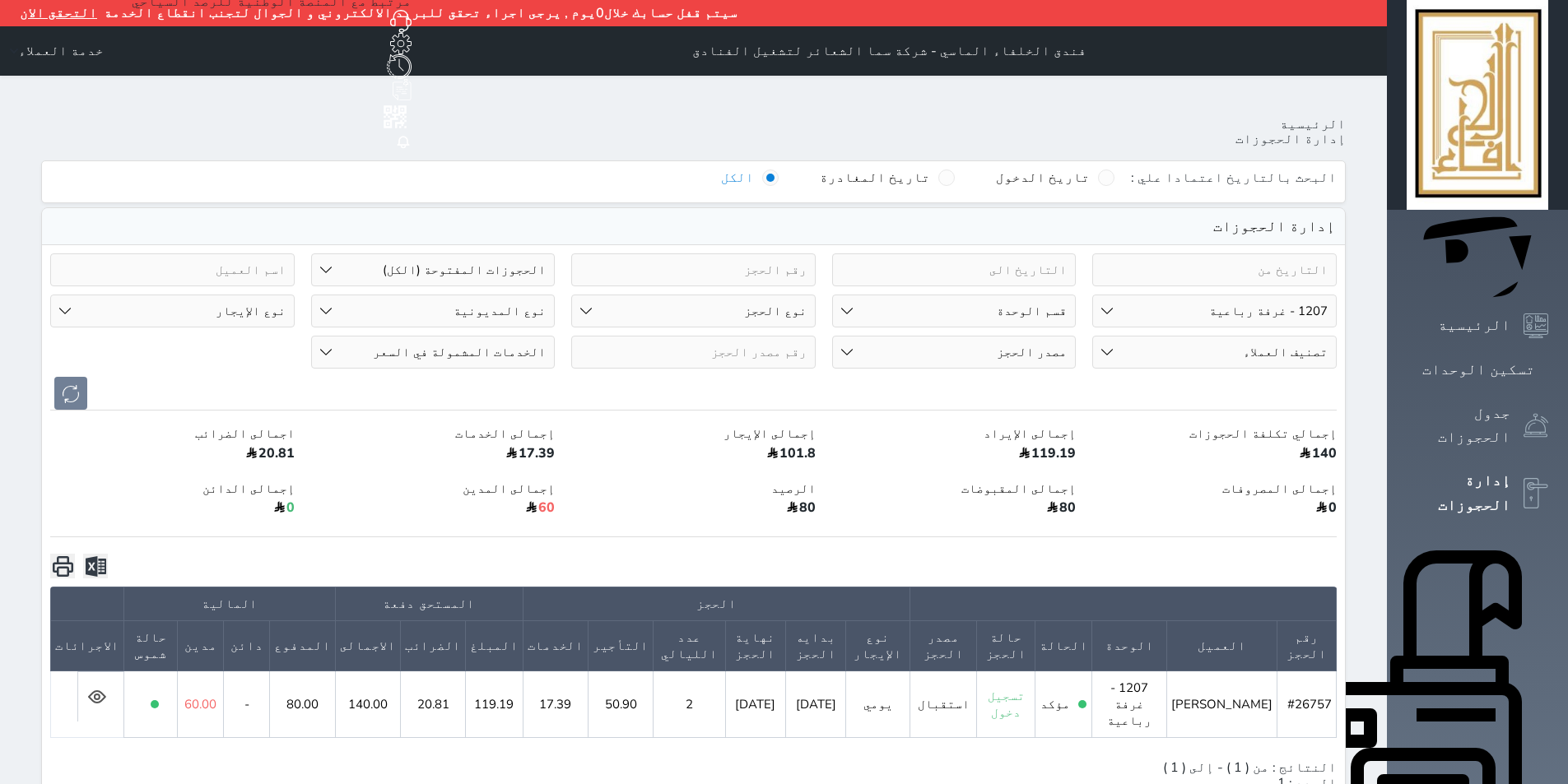 click 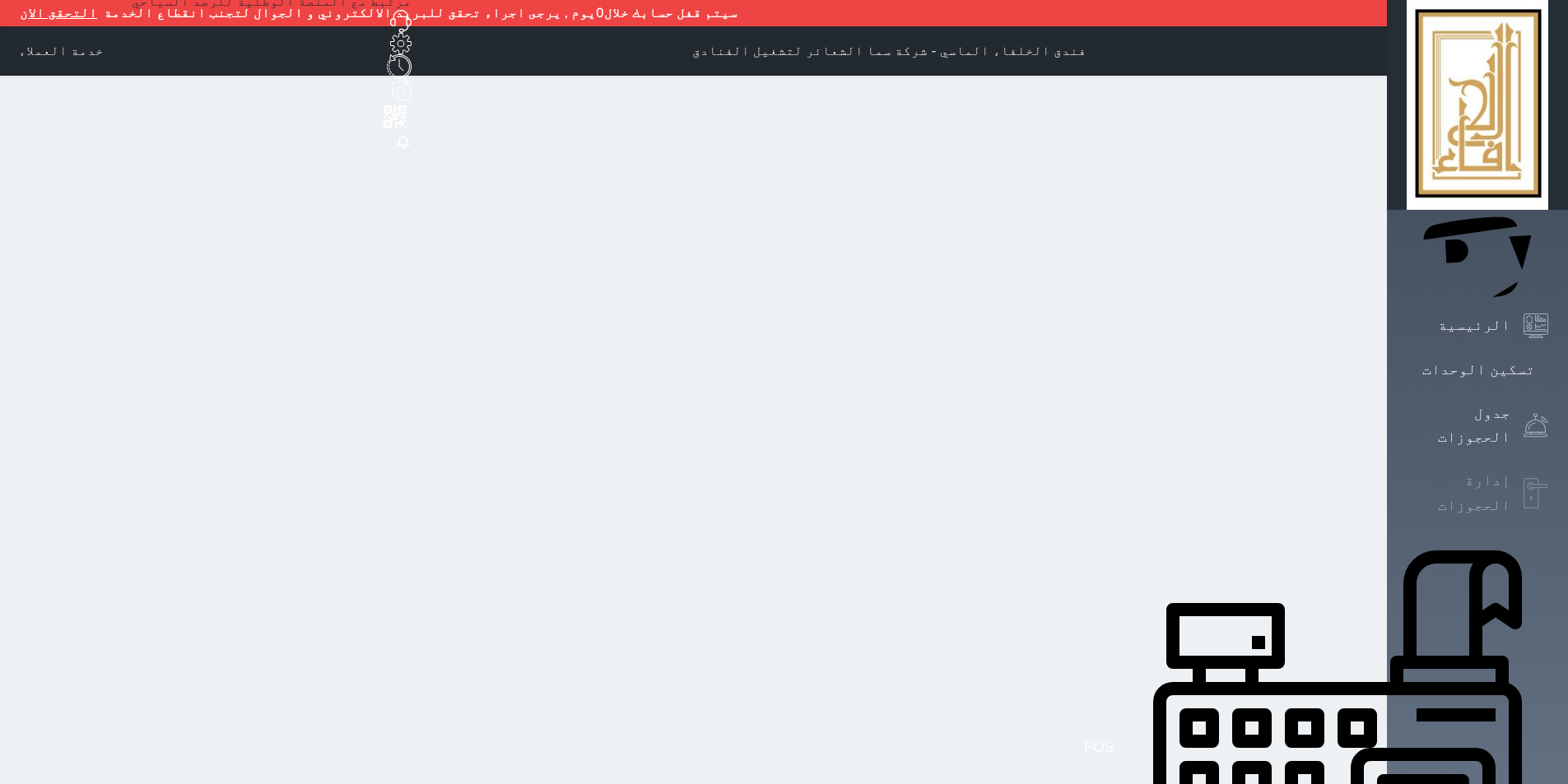 click 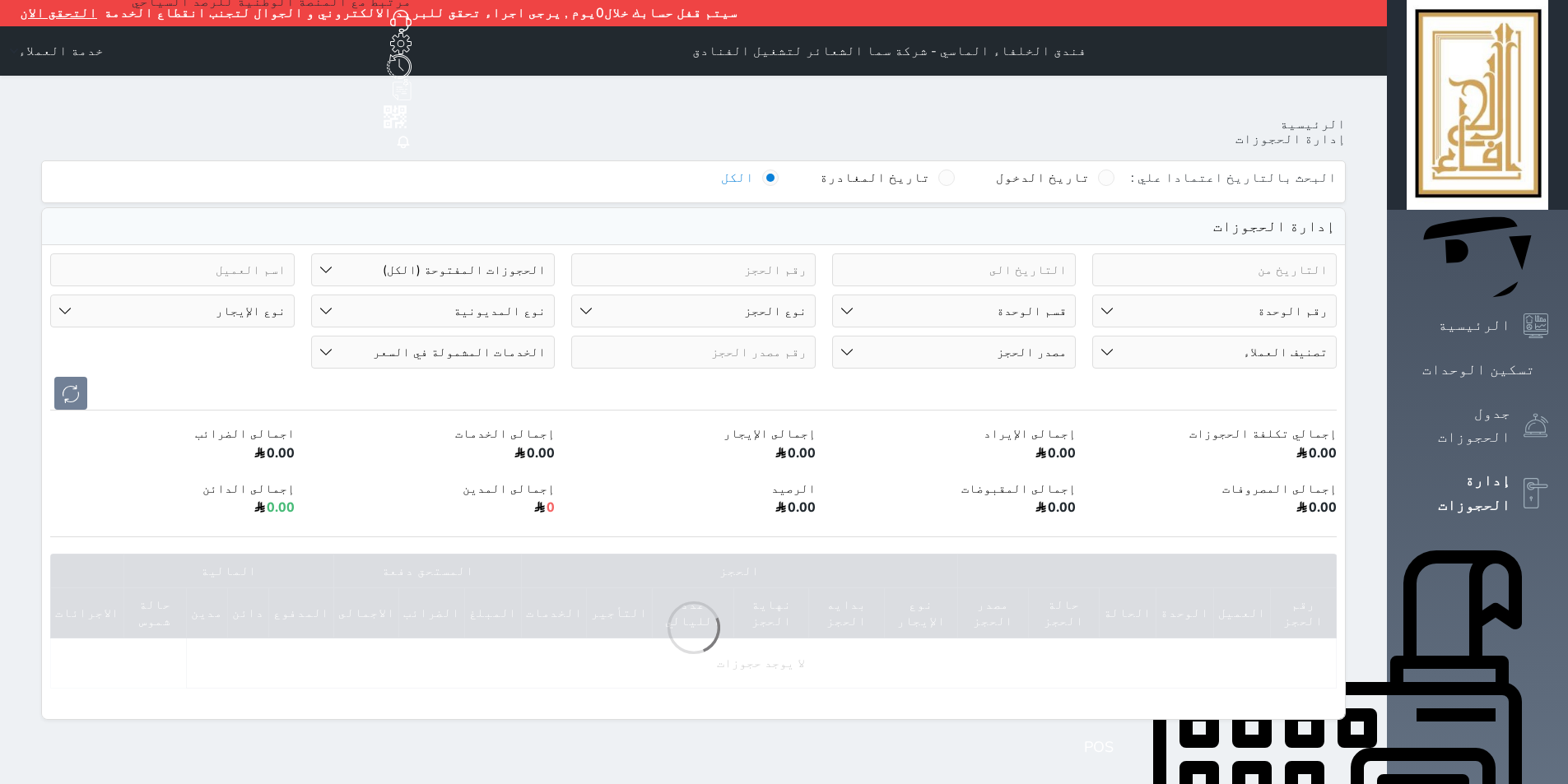 click on "رقم الوحدة
101 - غرفة رباعية
102 - غرفة ثنائي
103 - غرفة ثلاثية
104 - غرفة ثنائي
105 - غرفة ثنائي
106 - غرفة ثلاثية
107 - غرفة ثنائى
108 - غرفة ثنائي
109 - غرفة ثنائى
110 - غرفة ثلاثية
111 - غرفة ثنائي
112 - غرفة رباعية
113 - غرفة رباعية
114 - غرفة ثنائي
115 - غرفة ثلاثية
116 - غرفة كينج
117 - غرفة ثنائي" at bounding box center (1214, 311) 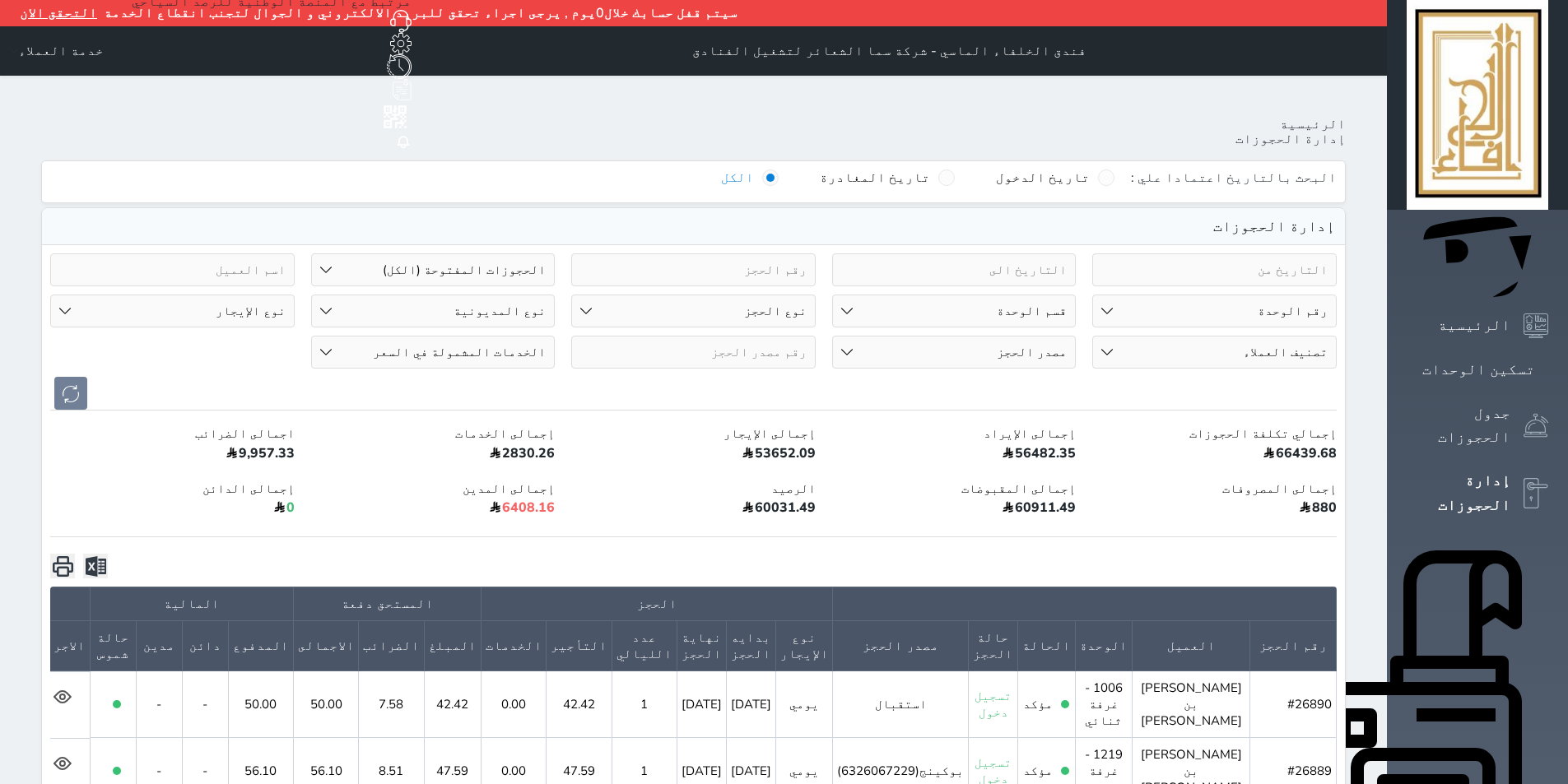 select on "67309" 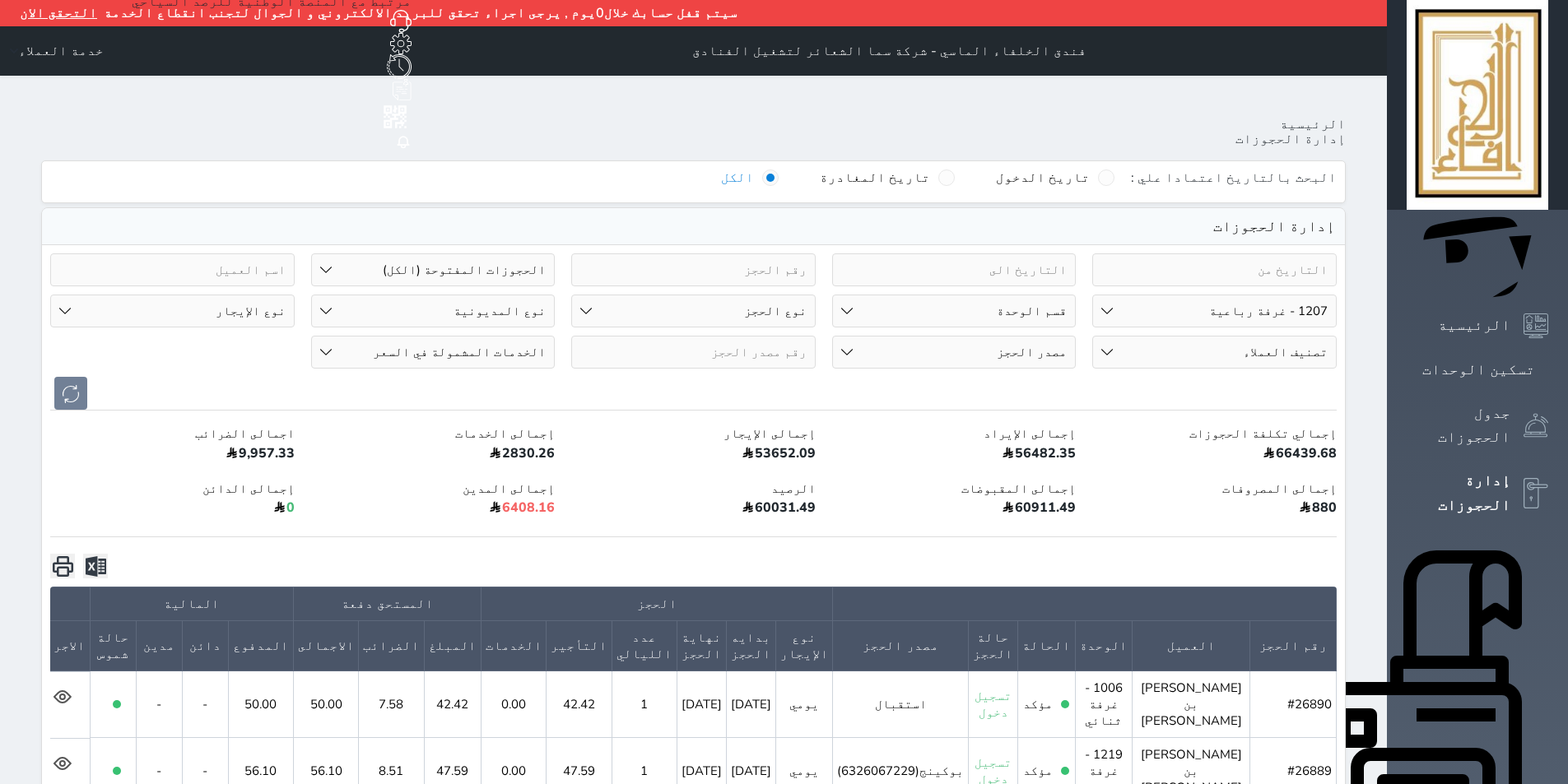 click on "رقم الوحدة
101 - غرفة رباعية
102 - غرفة ثنائي
103 - غرفة ثلاثية
104 - غرفة ثنائي
105 - غرفة ثنائي
106 - غرفة ثلاثية
107 - غرفة ثنائى
108 - غرفة ثنائي
109 - غرفة ثنائى
110 - غرفة ثلاثية
111 - غرفة ثنائي
112 - غرفة رباعية
113 - غرفة رباعية
114 - غرفة ثنائي
115 - غرفة ثلاثية
116 - غرفة كينج
117 - غرفة ثنائي" at bounding box center [1214, 311] 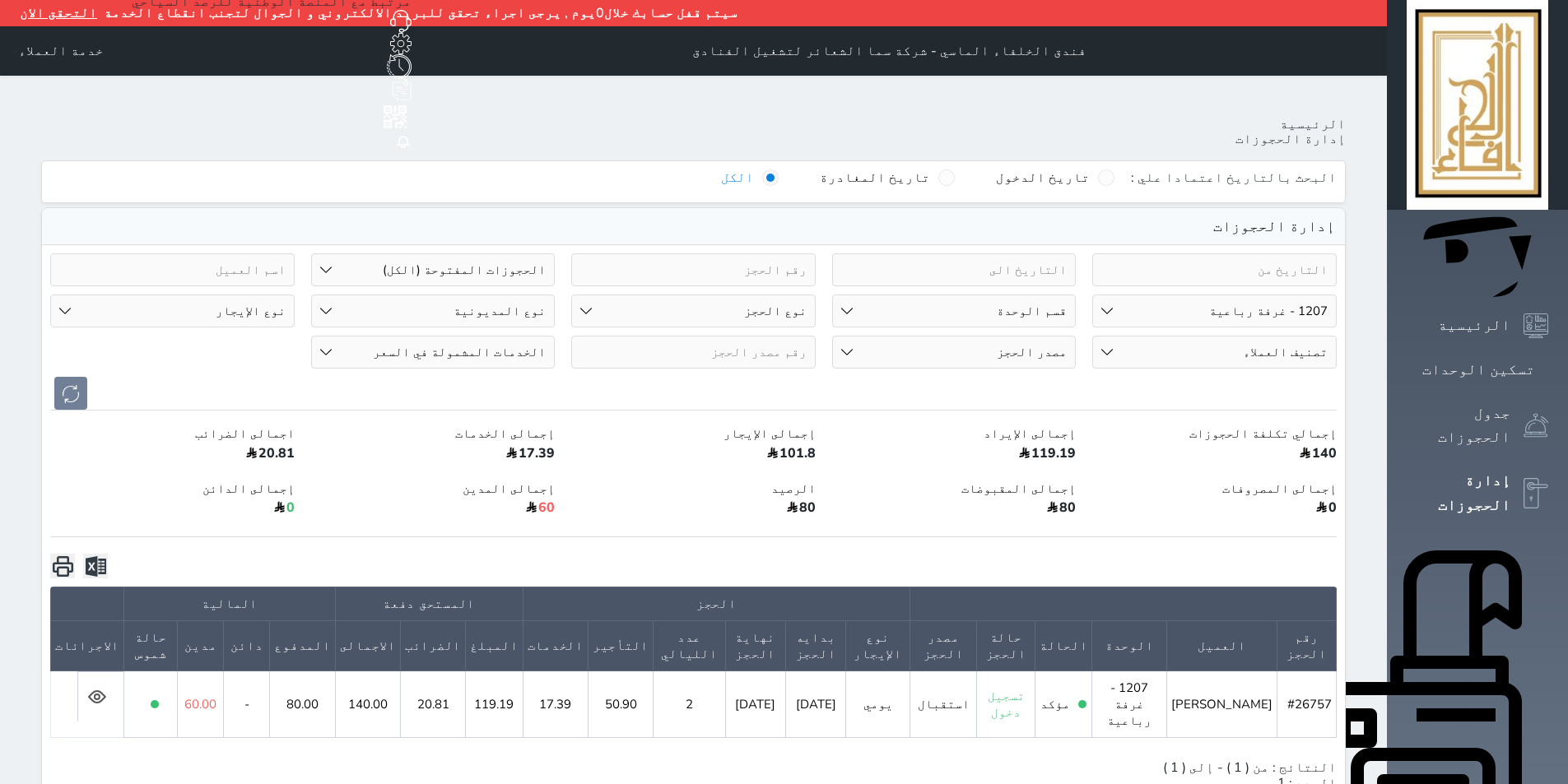 click 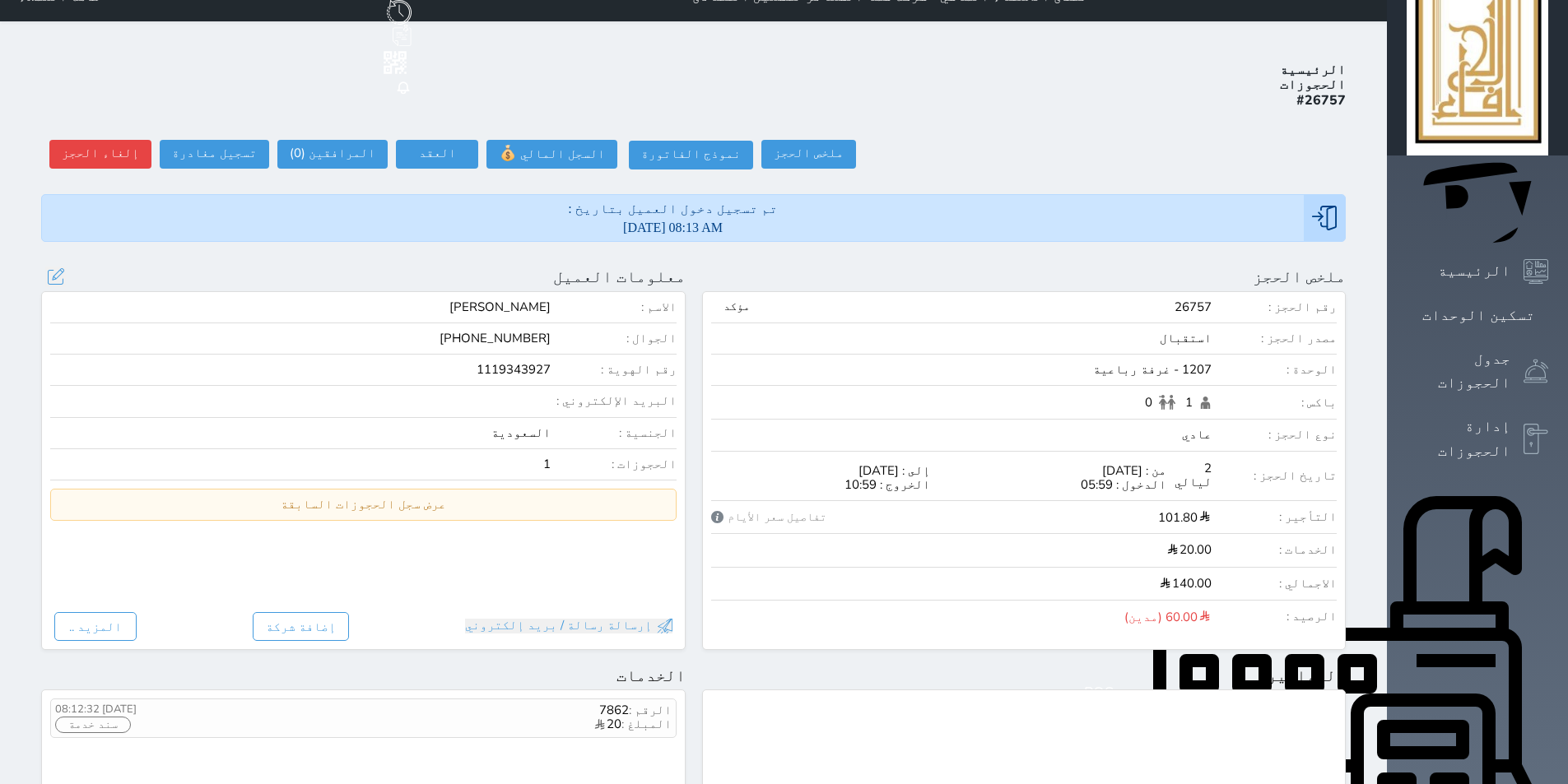 scroll, scrollTop: 0, scrollLeft: 0, axis: both 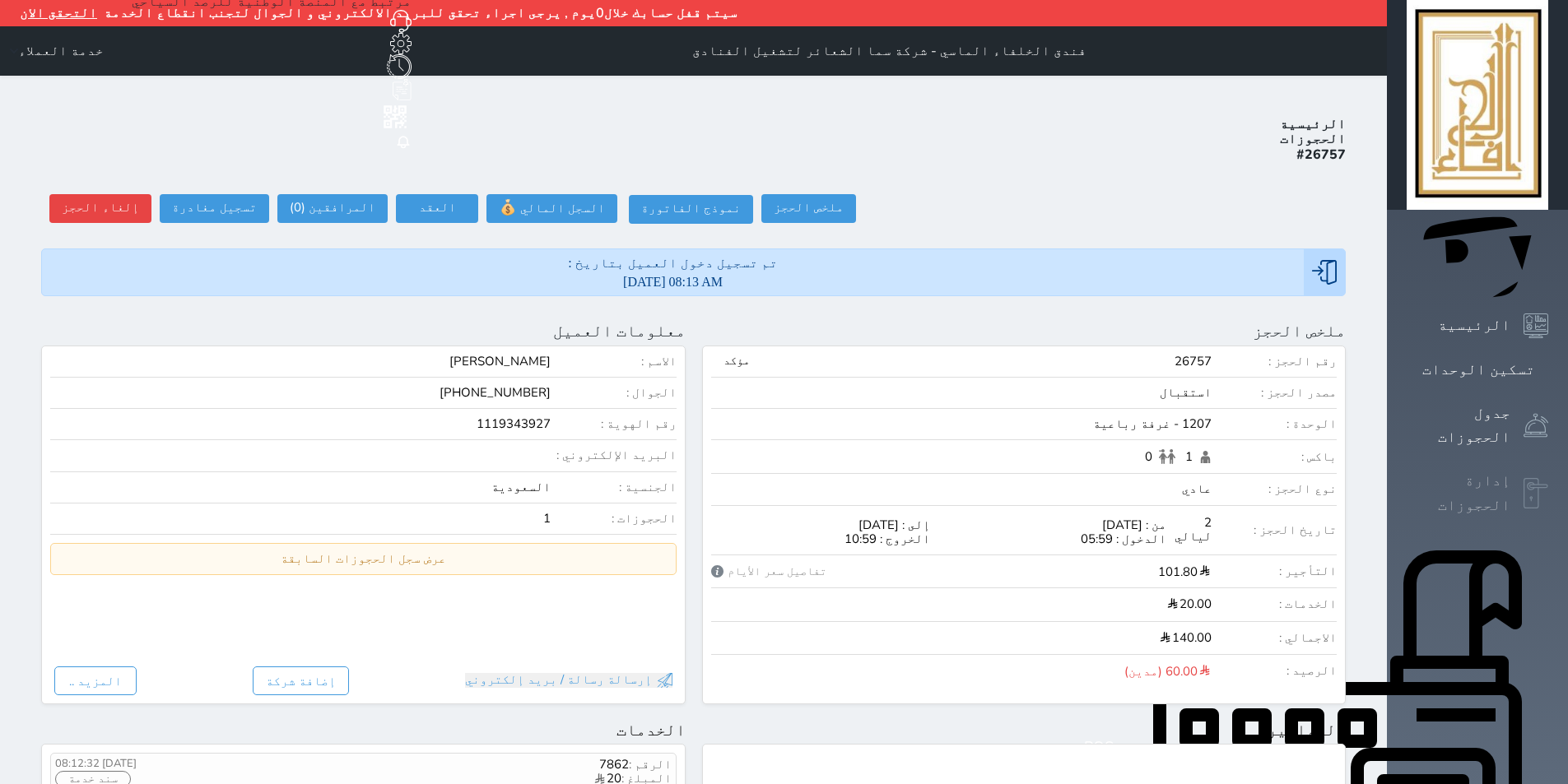 click on "إدارة الحجوزات" at bounding box center (1477, 493) 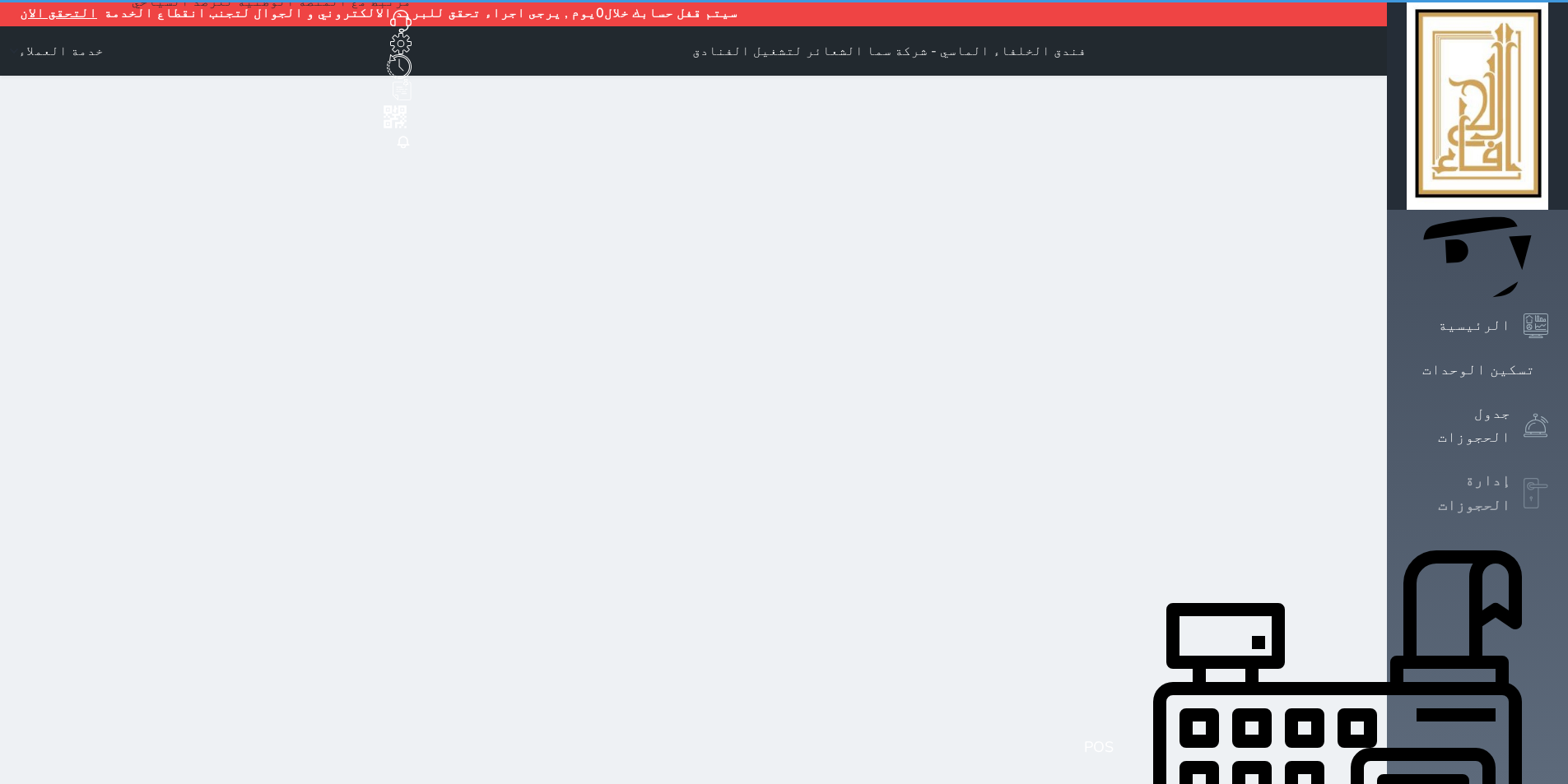 select on "open_all" 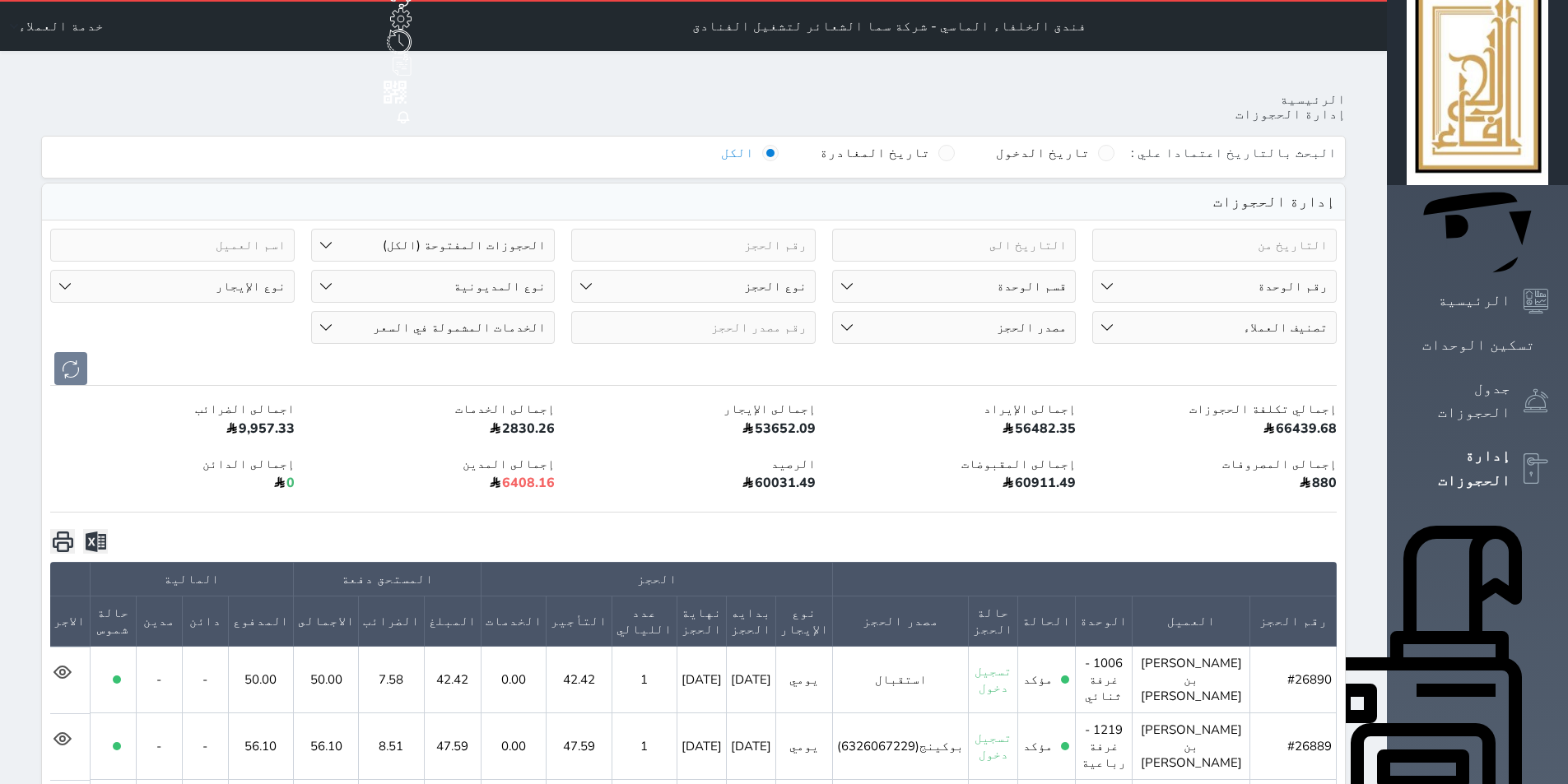 scroll, scrollTop: 0, scrollLeft: 0, axis: both 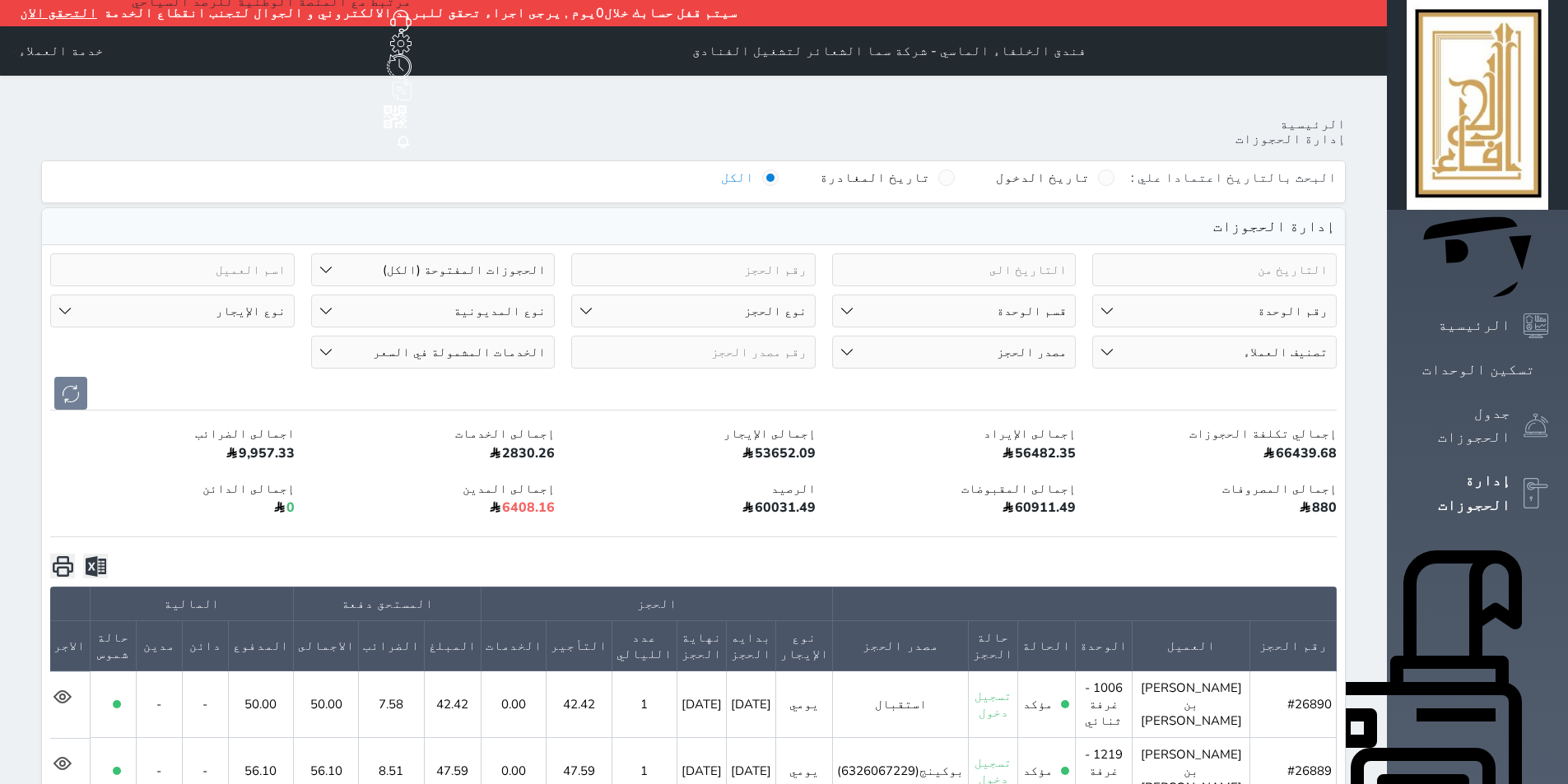 click on "رقم الوحدة
101 - غرفة رباعية
102 - غرفة ثنائي
103 - غرفة ثلاثية
104 - غرفة ثنائي
105 - غرفة ثنائي
106 - غرفة ثلاثية
107 - غرفة ثنائى
108 - غرفة ثنائي
109 - غرفة ثنائى
110 - غرفة ثلاثية
111 - غرفة ثنائي
112 - غرفة رباعية
113 - غرفة رباعية
114 - غرفة ثنائي
115 - غرفة ثلاثية
116 - غرفة كينج
117 - غرفة ثنائي" at bounding box center [1214, 311] 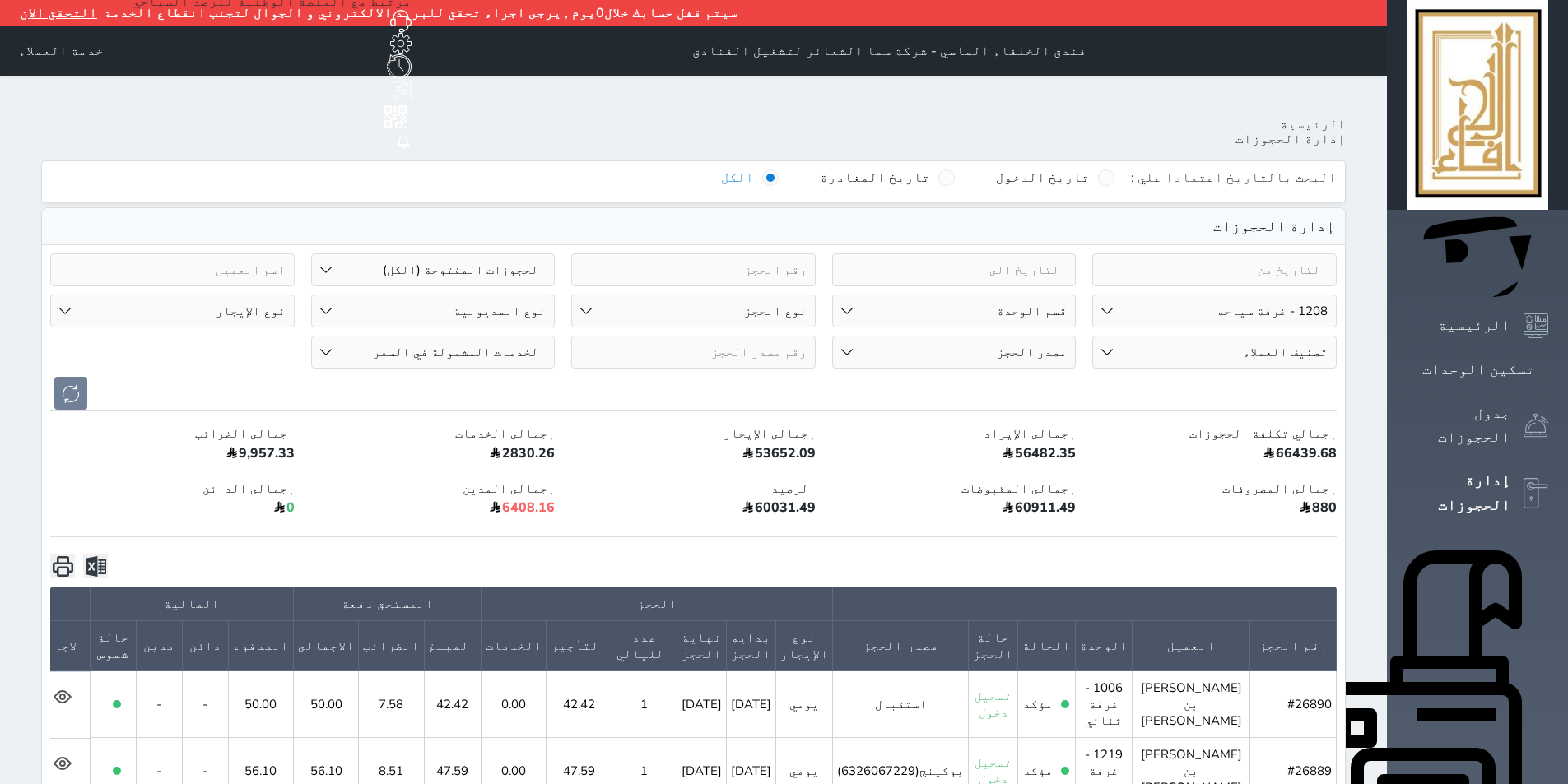 click on "رقم الوحدة
101 - غرفة رباعية
102 - غرفة ثنائي
103 - غرفة ثلاثية
104 - غرفة ثنائي
105 - غرفة ثنائي
106 - غرفة ثلاثية
107 - غرفة ثنائى
108 - غرفة ثنائي
109 - غرفة ثنائى
110 - غرفة ثلاثية
111 - غرفة ثنائي
112 - غرفة رباعية
113 - غرفة رباعية
114 - غرفة ثنائي
115 - غرفة ثلاثية
116 - غرفة كينج
117 - غرفة ثنائي" at bounding box center (1214, 311) 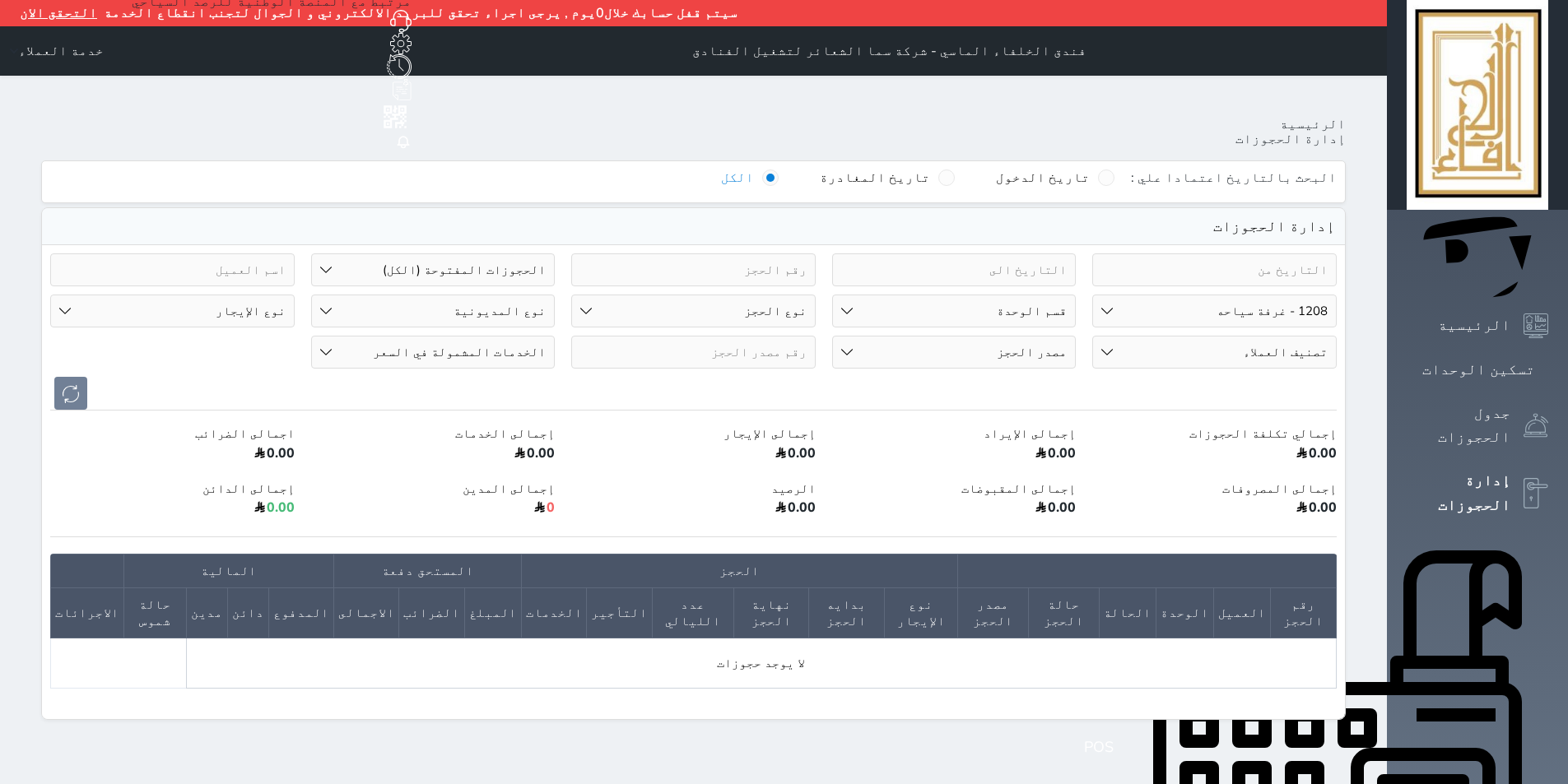 click on "رقم الوحدة
101 - غرفة رباعية
102 - غرفة ثنائي
103 - غرفة ثلاثية
104 - غرفة ثنائي
105 - غرفة ثنائي
106 - غرفة ثلاثية
107 - غرفة ثنائى
108 - غرفة ثنائي
109 - غرفة ثنائى
110 - غرفة ثلاثية
111 - غرفة ثنائي
112 - غرفة رباعية
113 - غرفة رباعية
114 - غرفة ثنائي
115 - غرفة ثلاثية
116 - غرفة كينج
117 - غرفة ثنائي" at bounding box center (1214, 311) 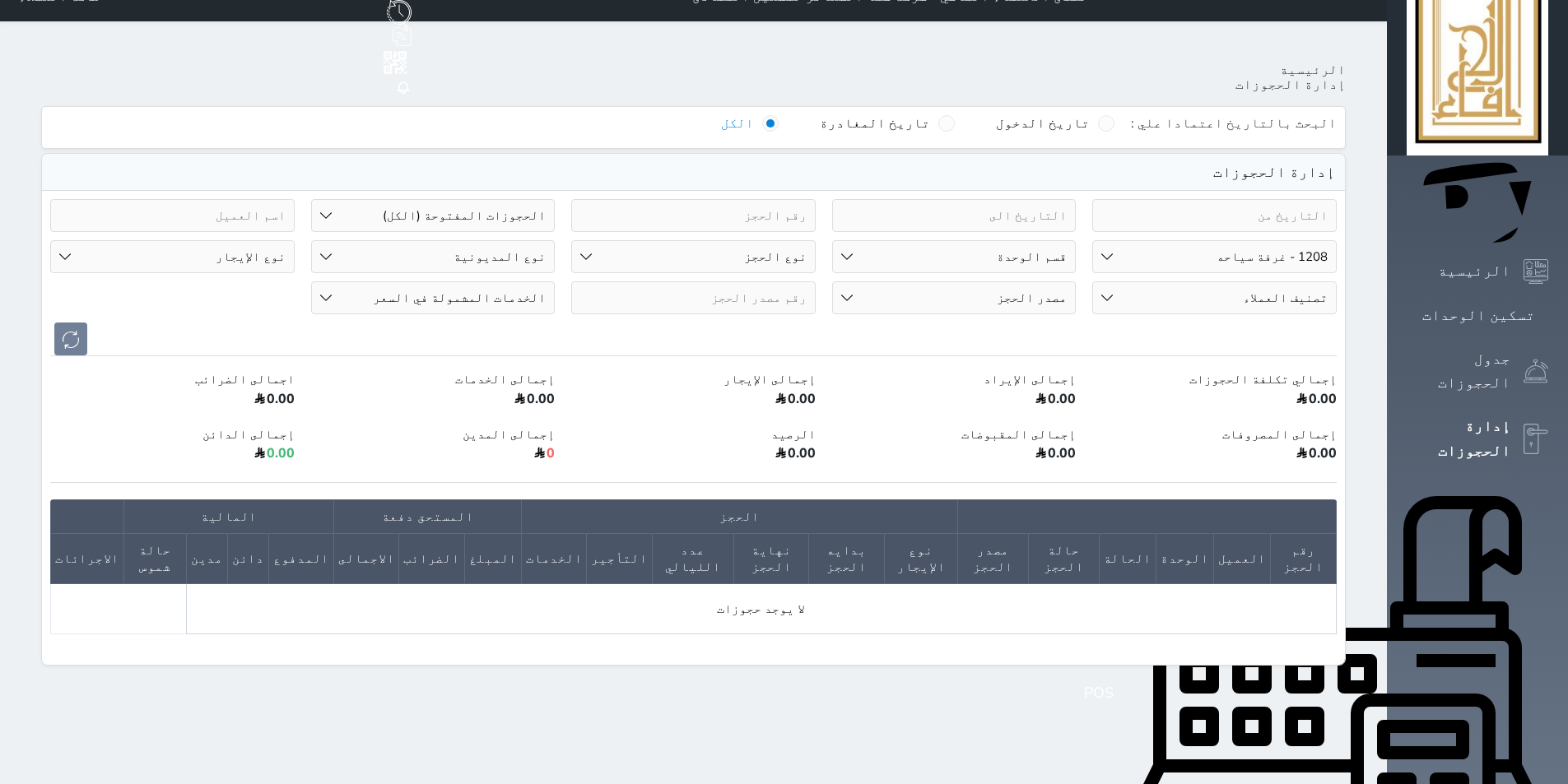 scroll, scrollTop: 82, scrollLeft: 0, axis: vertical 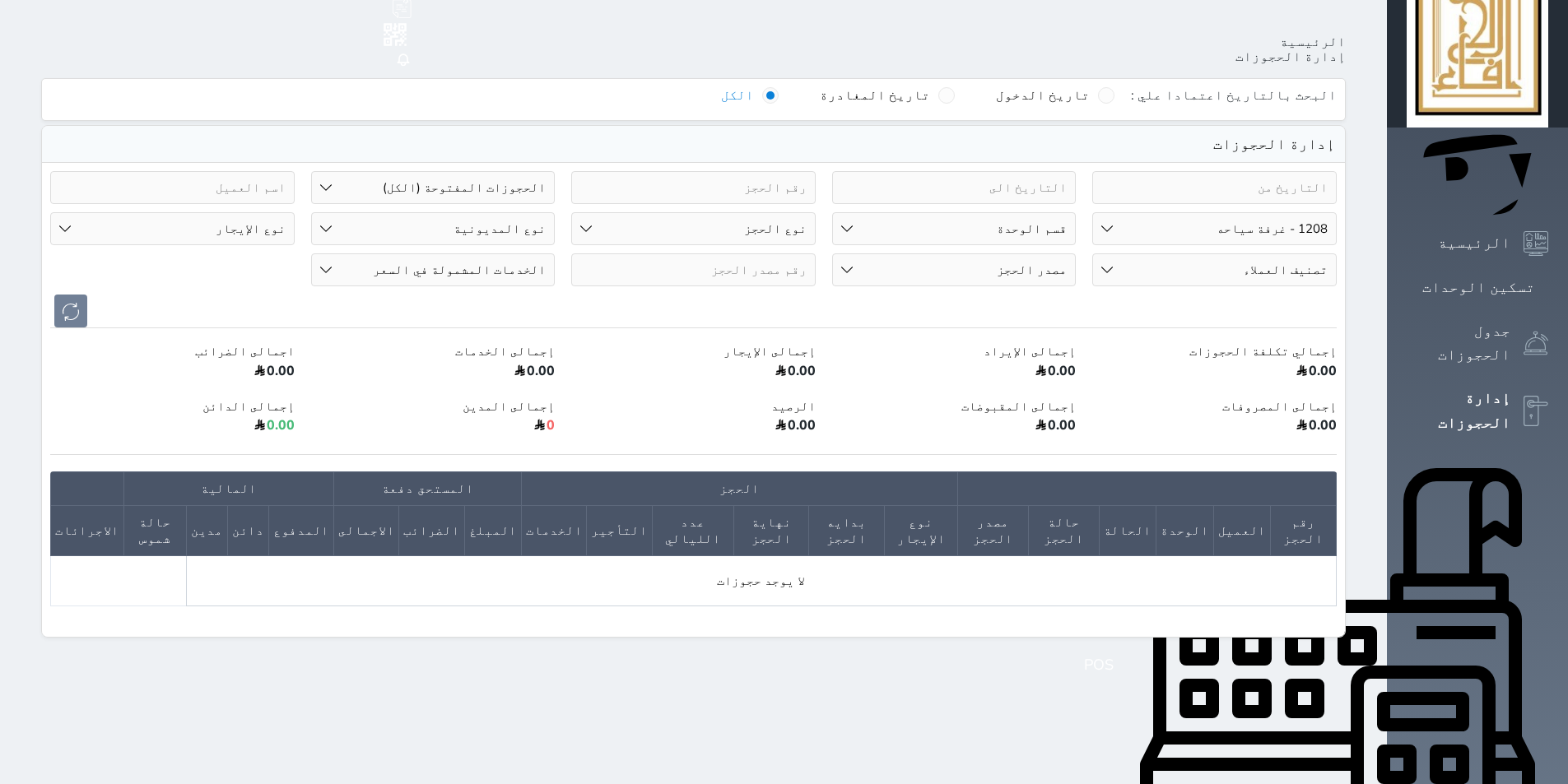 click on "رقم الوحدة
101 - غرفة رباعية
102 - غرفة ثنائي
103 - غرفة ثلاثية
104 - غرفة ثنائي
105 - غرفة ثنائي
106 - غرفة ثلاثية
107 - غرفة ثنائى
108 - غرفة ثنائي
109 - غرفة ثنائى
110 - غرفة ثلاثية
111 - غرفة ثنائي
112 - غرفة رباعية
113 - غرفة رباعية
114 - غرفة ثنائي
115 - غرفة ثلاثية
116 - غرفة كينج
117 - غرفة ثنائي" at bounding box center [1214, 229] 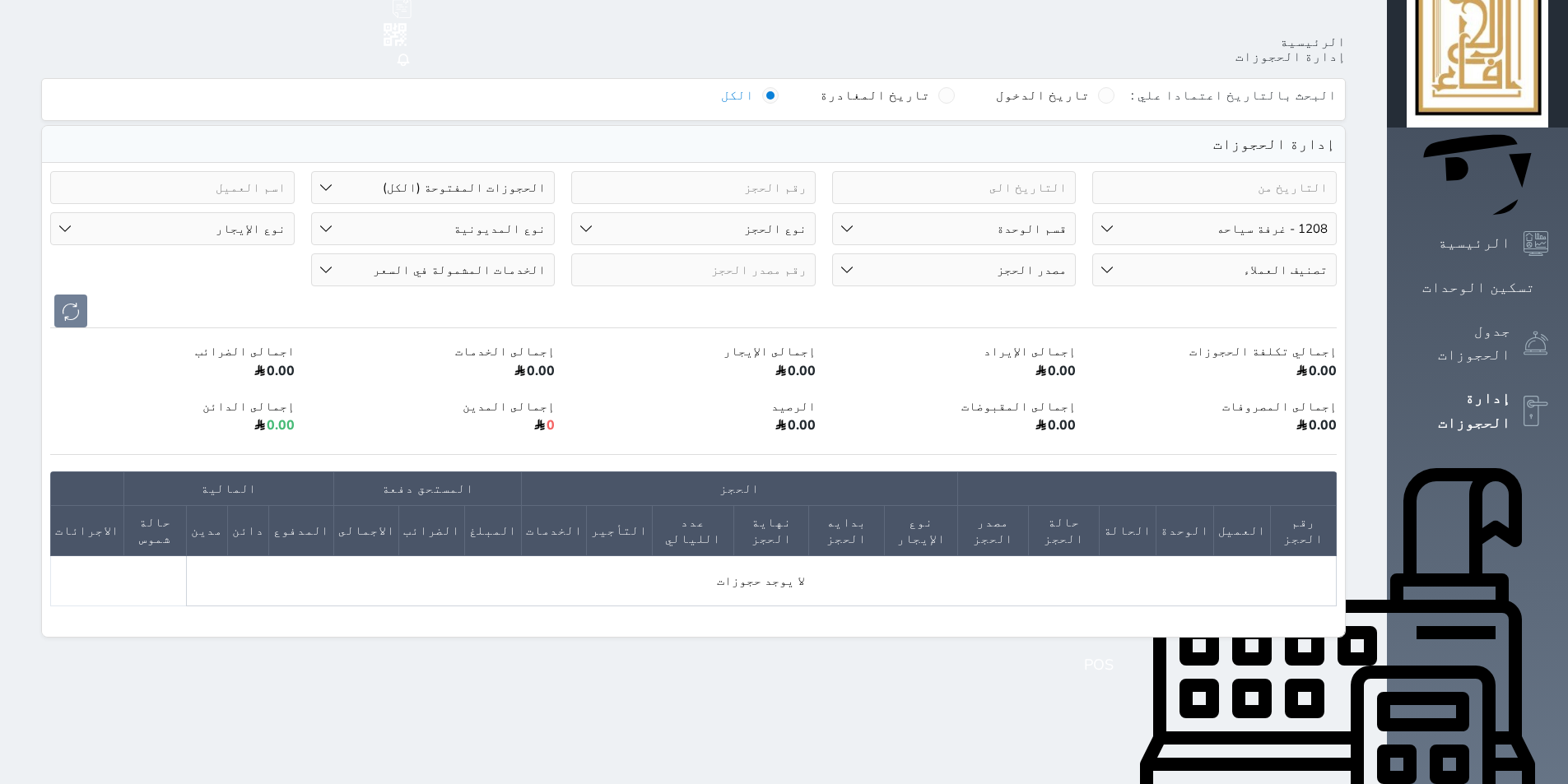 select on "67310" 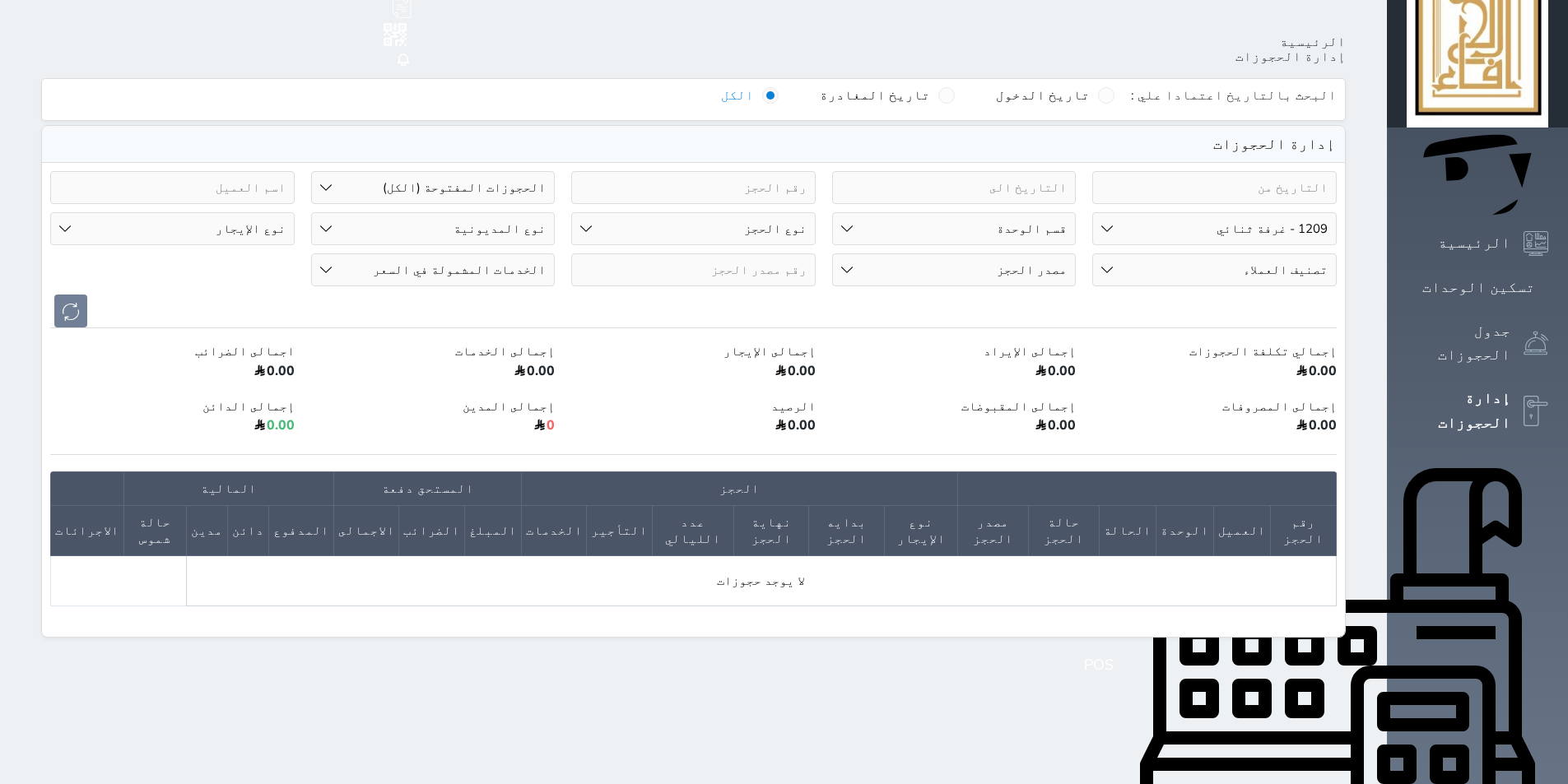 click on "رقم الوحدة
101 - غرفة رباعية
102 - غرفة ثنائي
103 - غرفة ثلاثية
104 - غرفة ثنائي
105 - غرفة ثنائي
106 - غرفة ثلاثية
107 - غرفة ثنائى
108 - غرفة ثنائي
109 - غرفة ثنائى
110 - غرفة ثلاثية
111 - غرفة ثنائي
112 - غرفة رباعية
113 - غرفة رباعية
114 - غرفة ثنائي
115 - غرفة ثلاثية
116 - غرفة كينج
117 - غرفة ثنائي" at bounding box center (1214, 229) 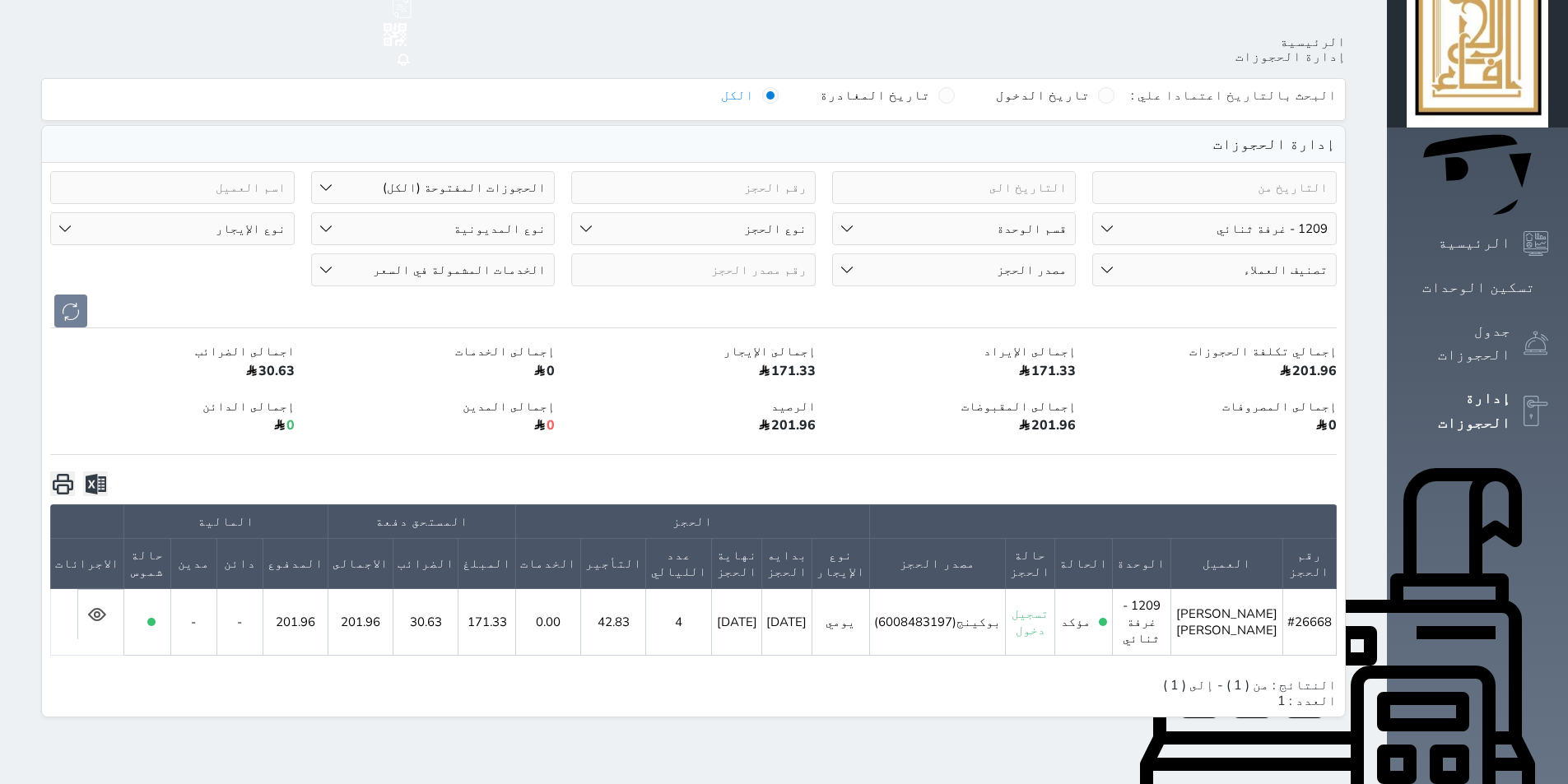 click 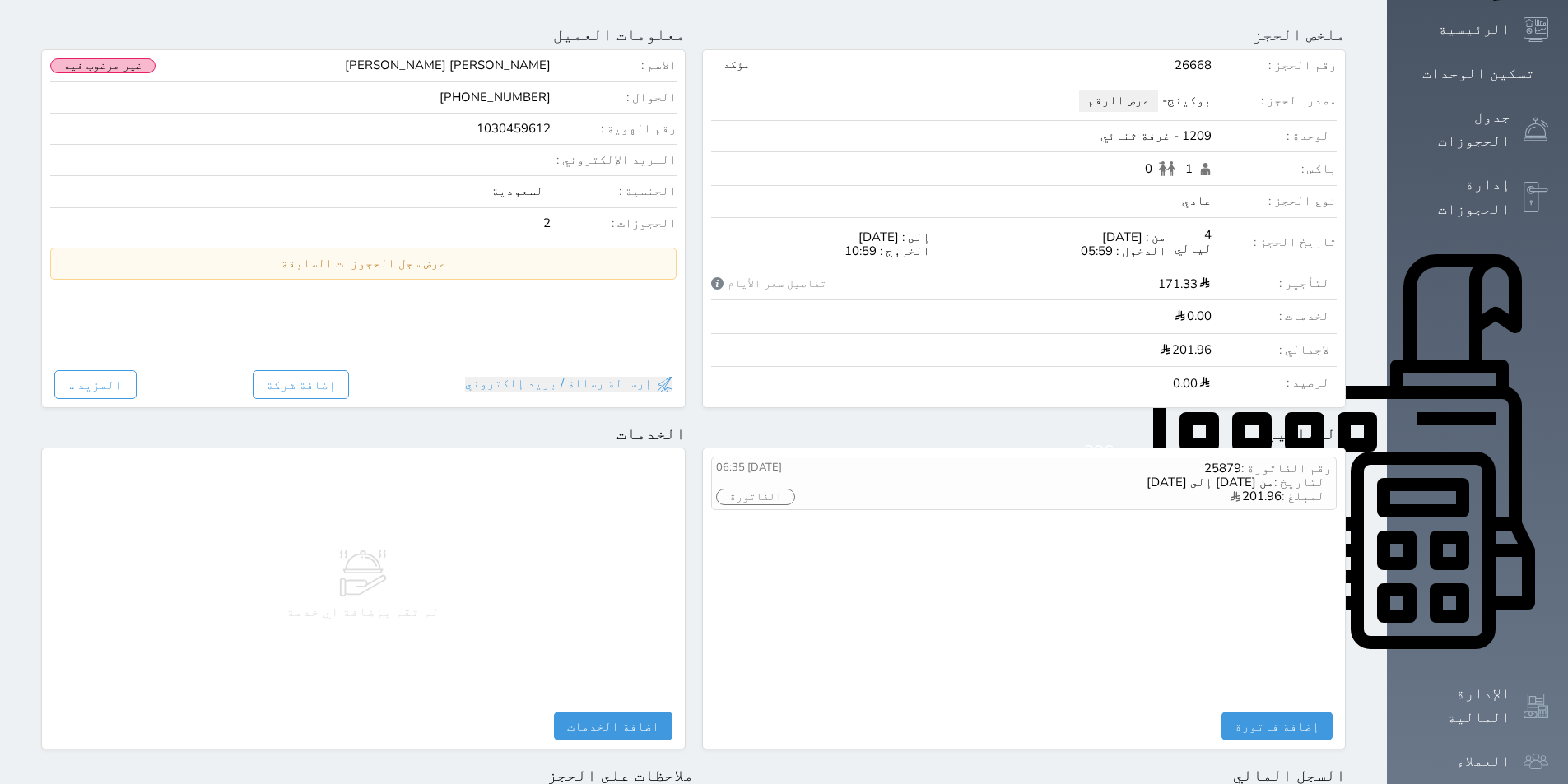 scroll, scrollTop: 0, scrollLeft: 0, axis: both 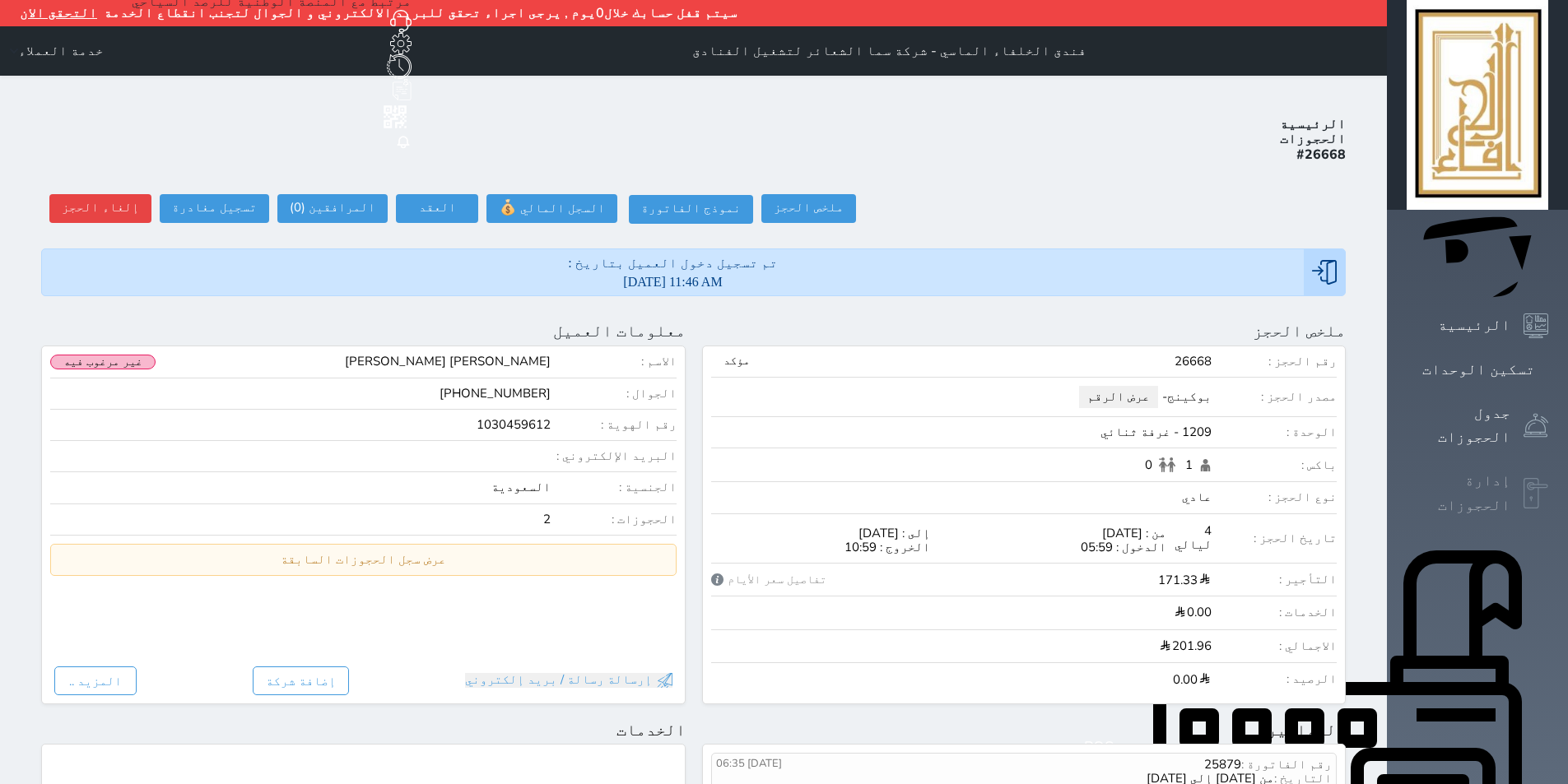 click 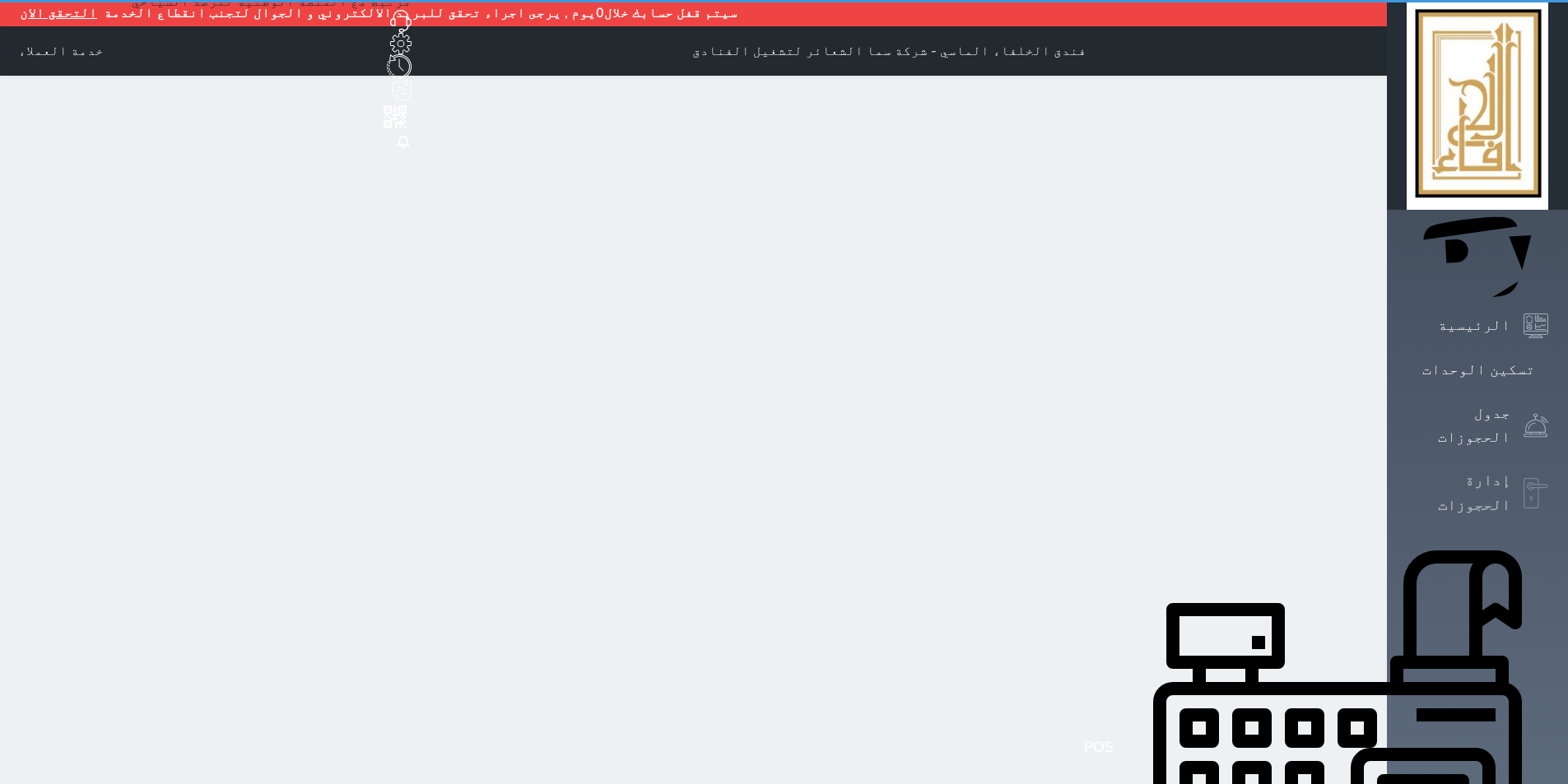 select on "open_all" 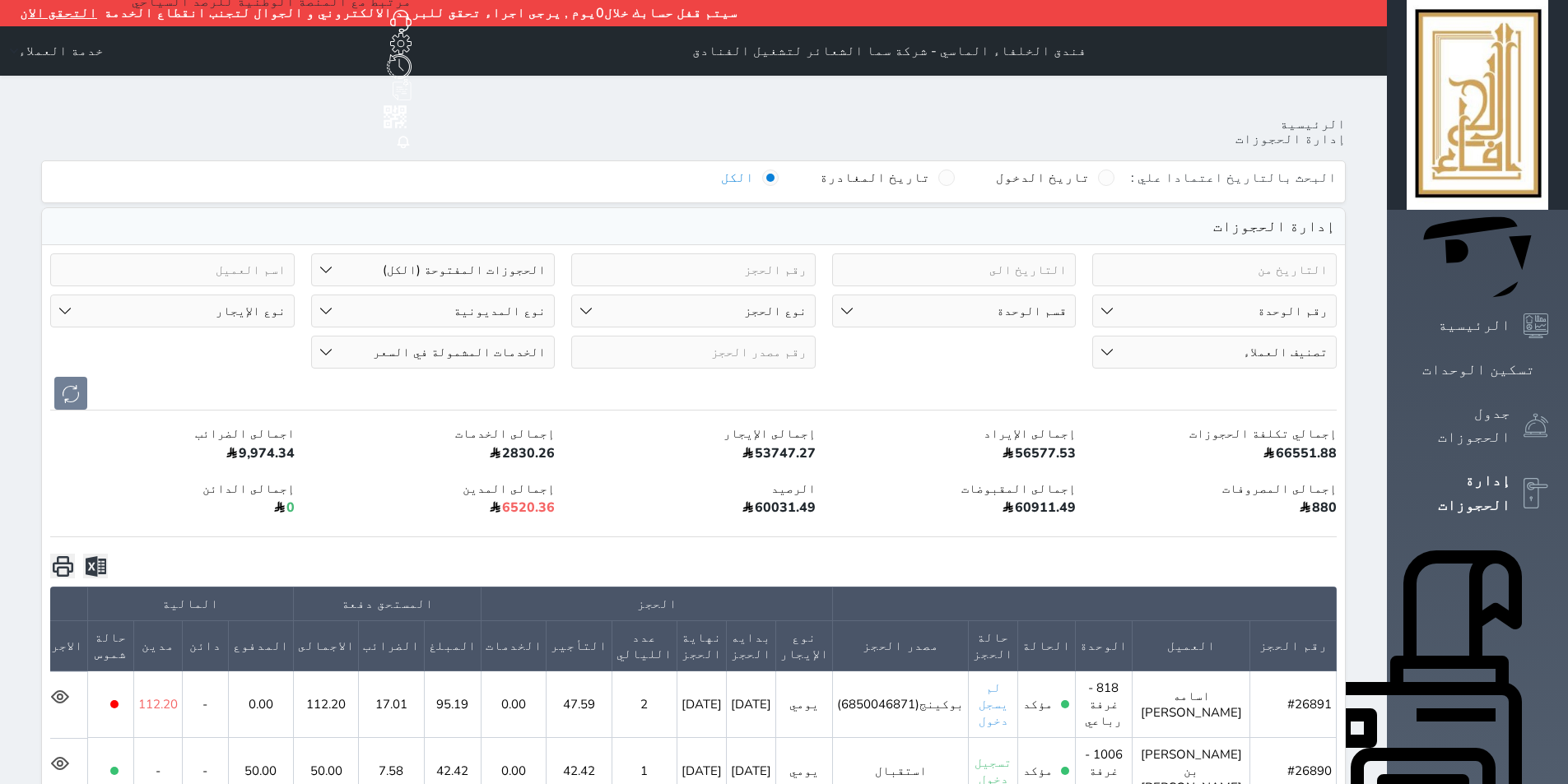click on "رقم الوحدة
101 - غرفة رباعية
102 - غرفة ثنائي
103 - غرفة ثلاثية
104 - غرفة ثنائي
105 - غرفة ثنائي
106 - غرفة ثلاثية
107 - غرفة ثنائى
108 - غرفة ثنائي
109 - غرفة ثنائى
110 - غرفة ثلاثية
111 - غرفة ثنائي
112 - غرفة رباعية
113 - غرفة رباعية
114 - غرفة ثنائي
115 - غرفة ثلاثية
116 - غرفة كينج
117 - غرفة ثنائي" at bounding box center (1214, 311) 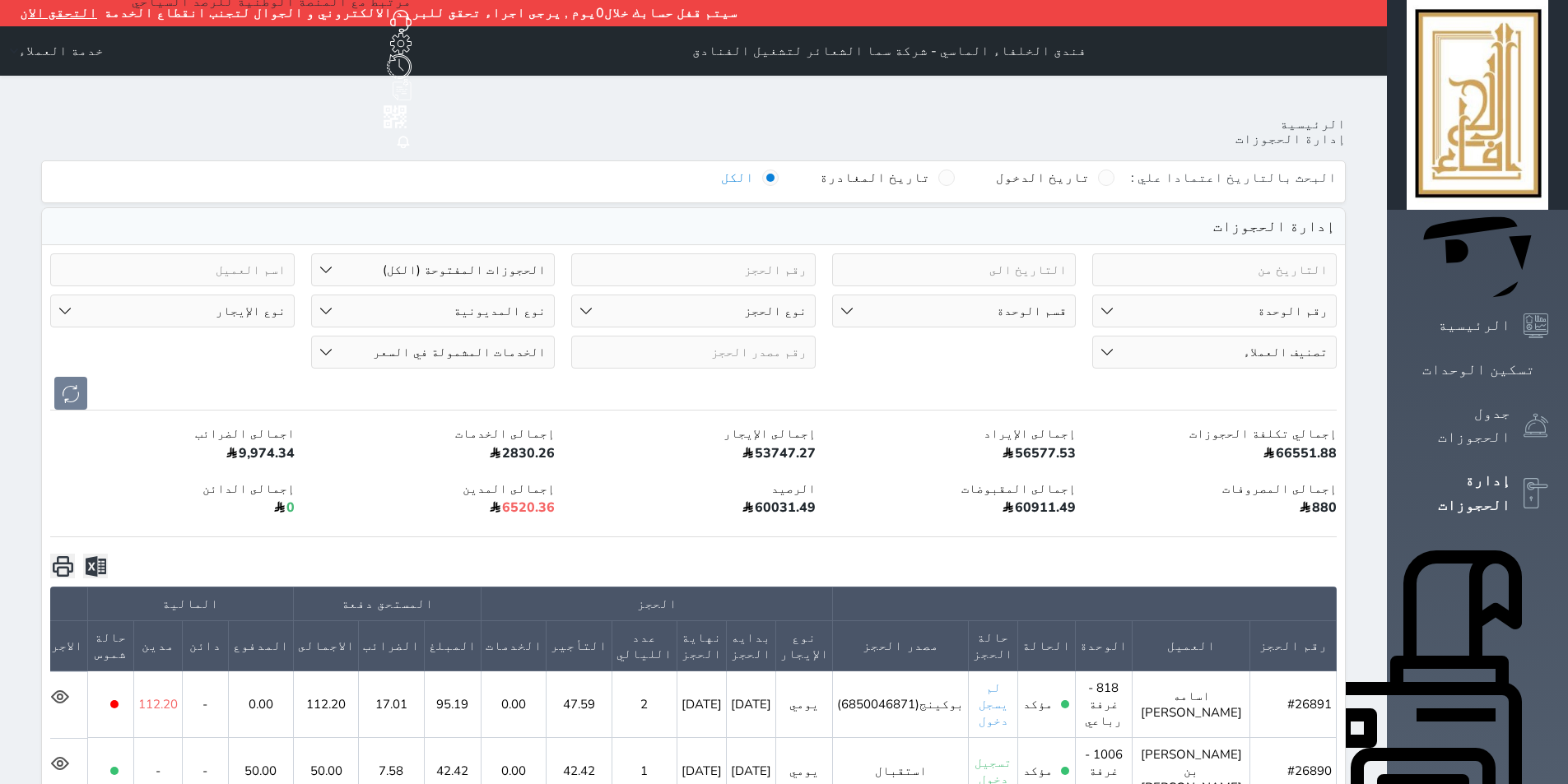 select on "67502" 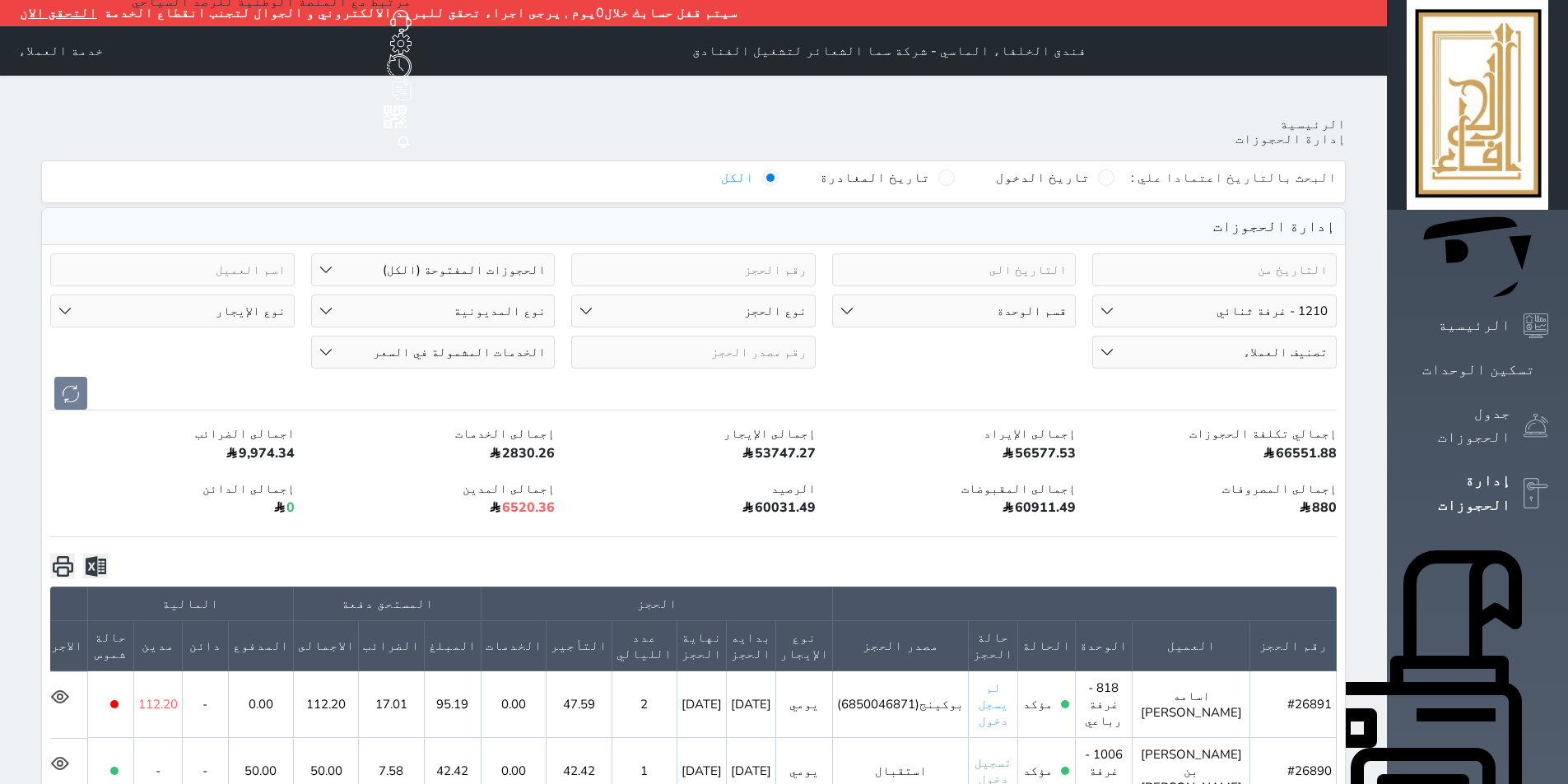 click on "رقم الوحدة
101 - غرفة رباعية
102 - غرفة ثنائي
103 - غرفة ثلاثية
104 - غرفة ثنائي
105 - غرفة ثنائي
106 - غرفة ثلاثية
107 - غرفة ثنائى
108 - غرفة ثنائي
109 - غرفة ثنائى
110 - غرفة ثلاثية
111 - غرفة ثنائي
112 - غرفة رباعية
113 - غرفة رباعية
114 - غرفة ثنائي
115 - غرفة ثلاثية
116 - غرفة كينج
117 - غرفة ثنائي" at bounding box center (1214, 311) 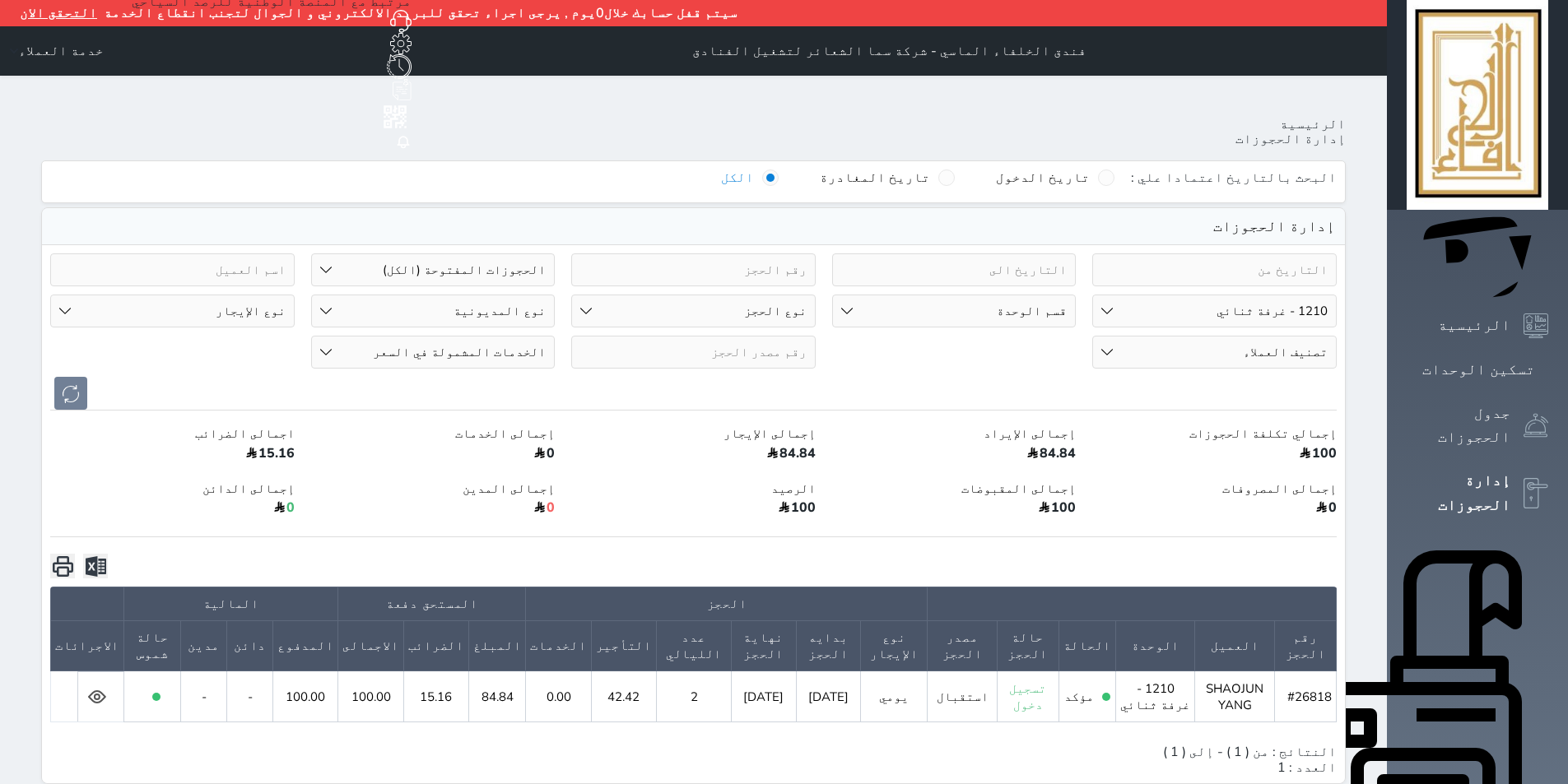 click 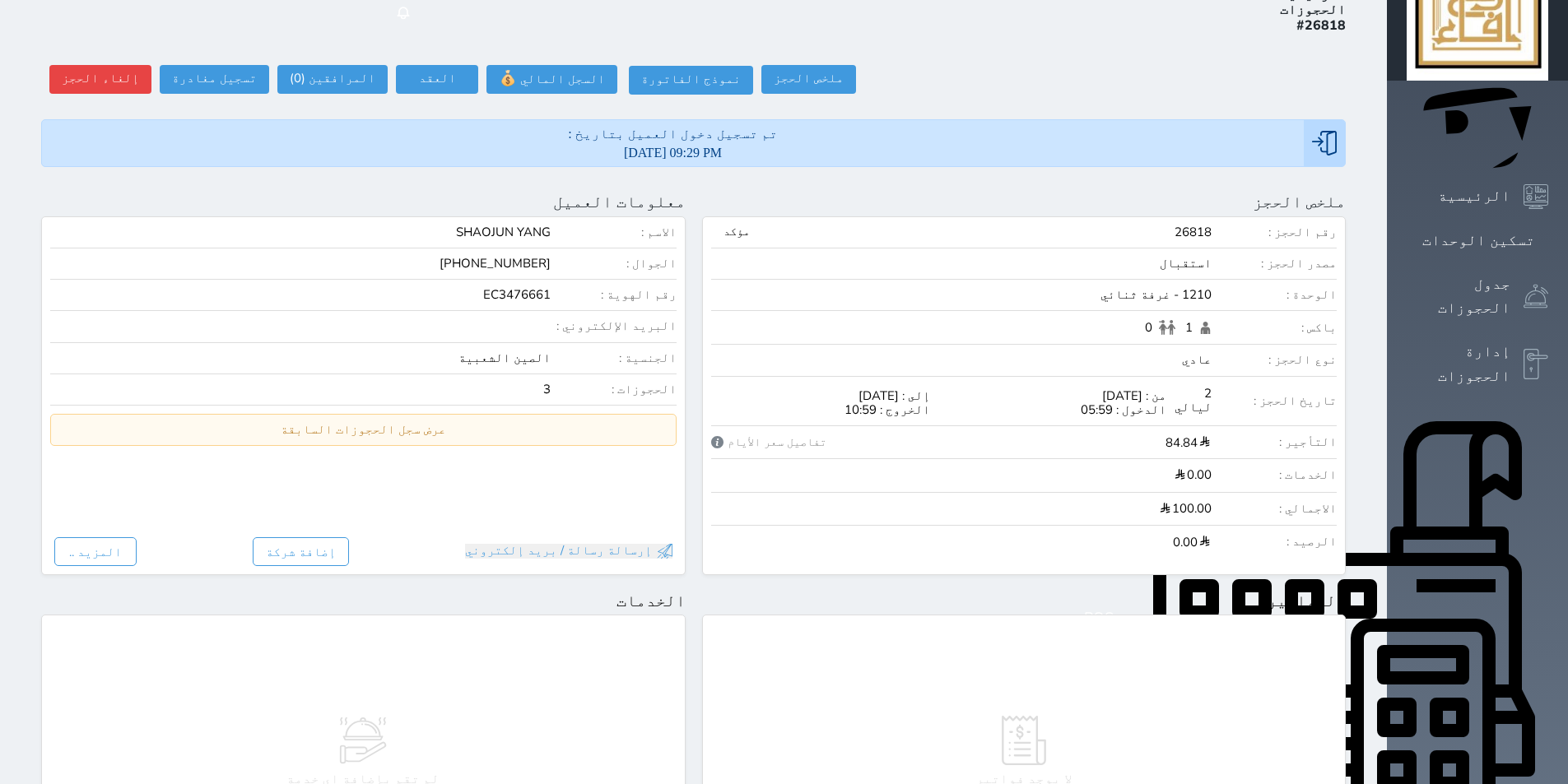 scroll, scrollTop: 0, scrollLeft: 0, axis: both 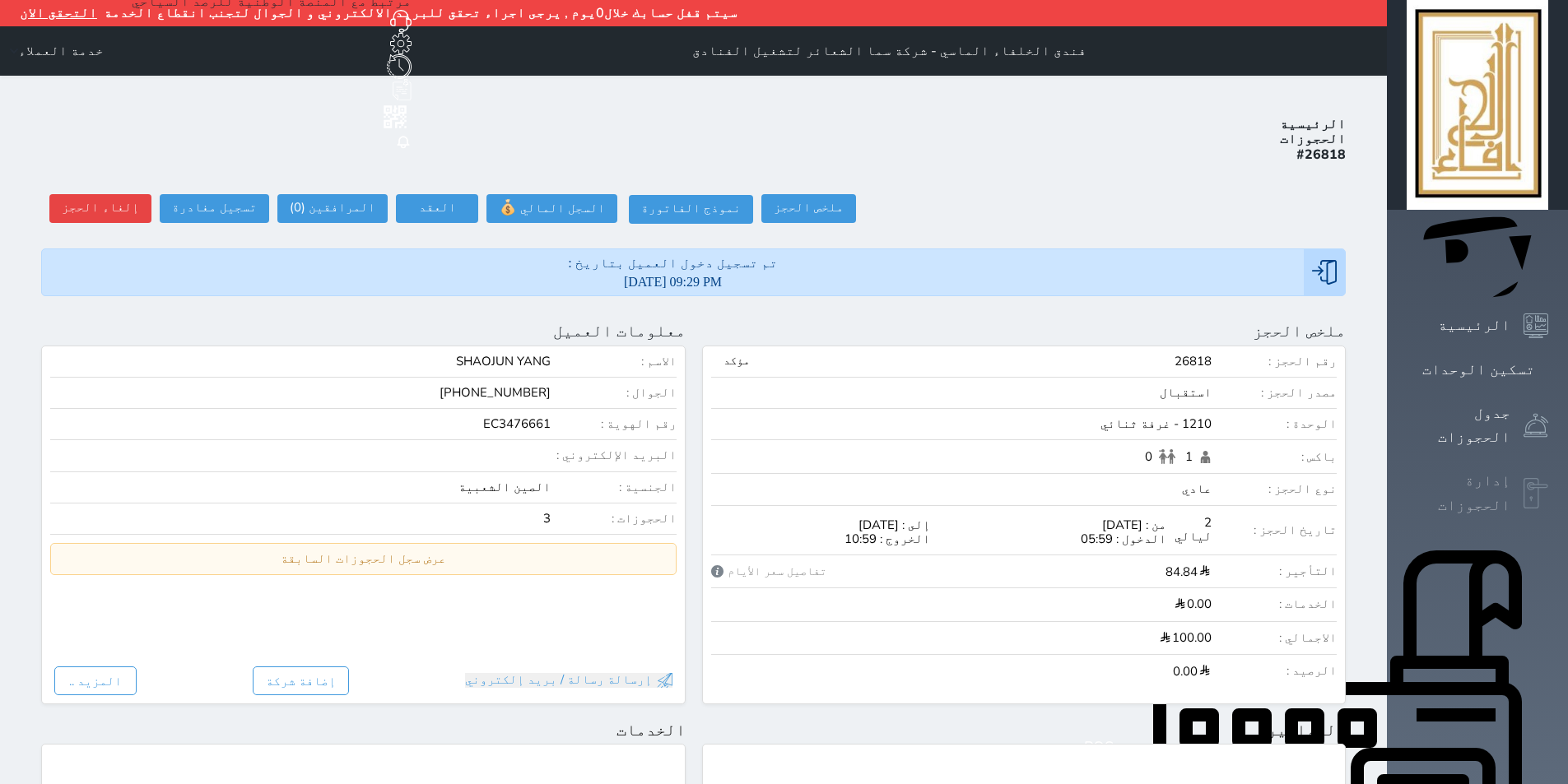 click on "إدارة الحجوزات" at bounding box center (1477, 493) 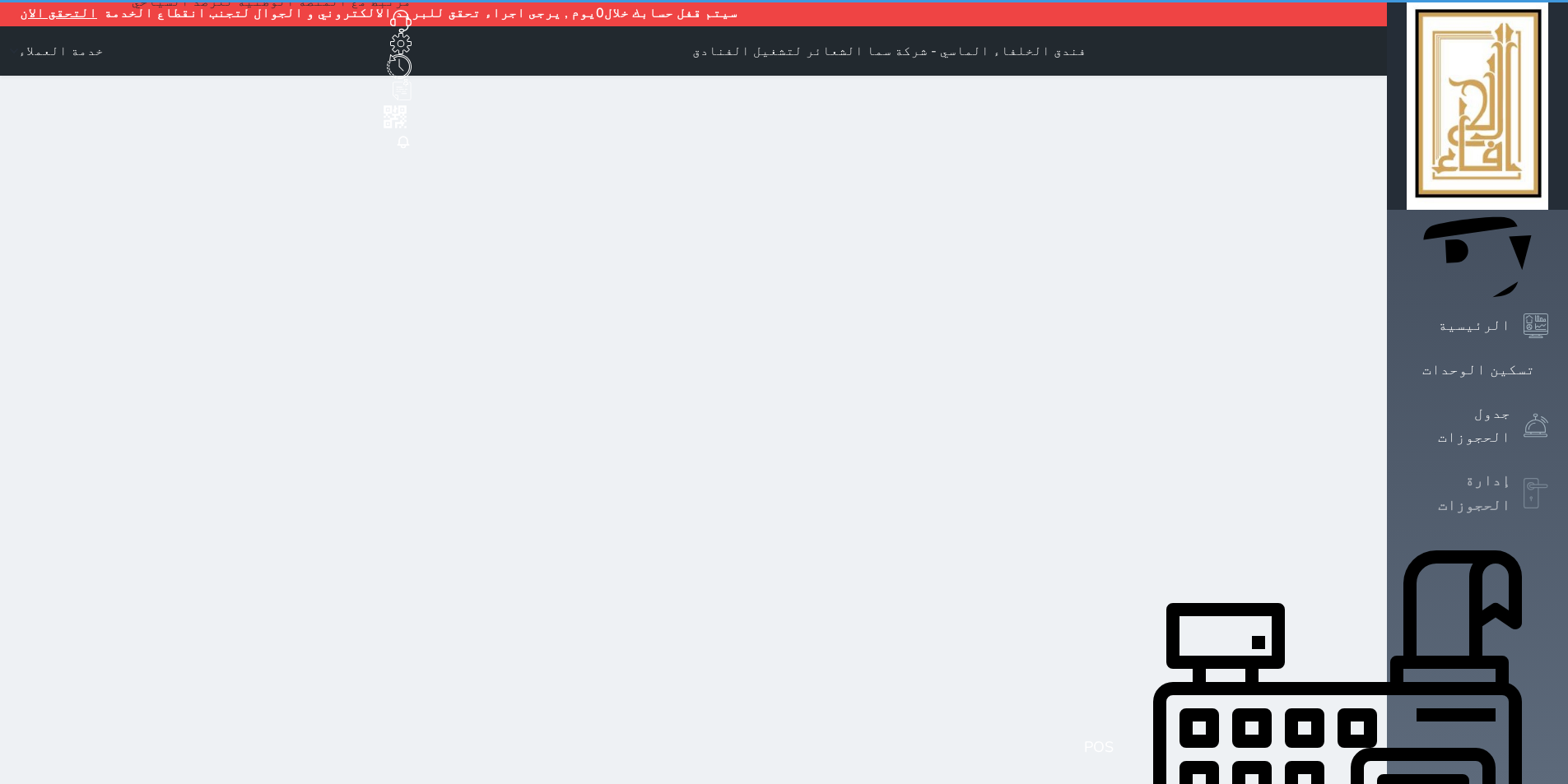 select on "open_all" 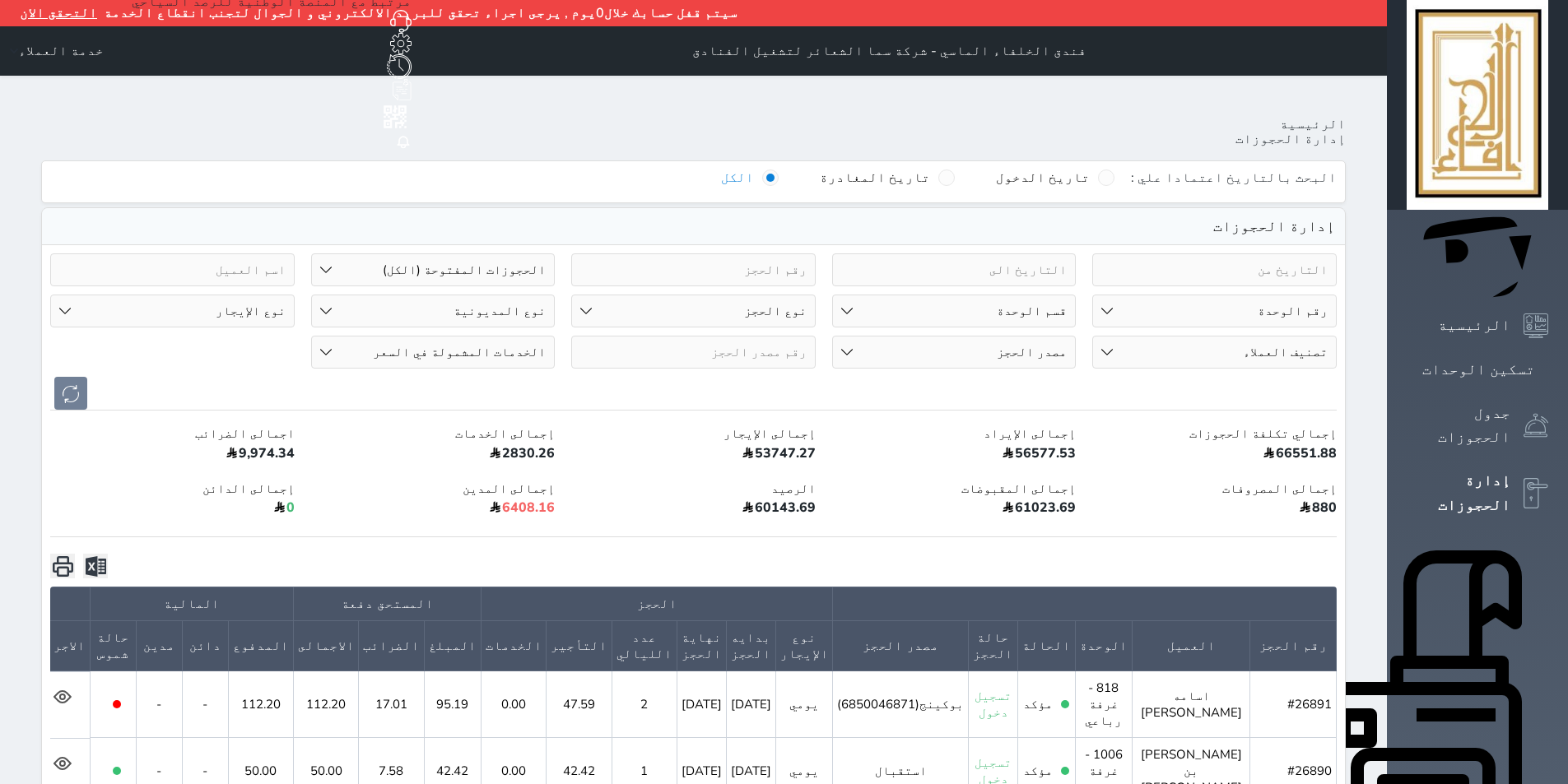 click on "رقم الوحدة
101 - غرفة رباعية
102 - غرفة ثنائي
103 - غرفة ثلاثية
104 - غرفة ثنائي
105 - غرفة ثنائي
106 - غرفة ثلاثية
107 - غرفة ثنائى
108 - غرفة ثنائي
109 - غرفة ثنائى
110 - غرفة ثلاثية
111 - غرفة ثنائي
112 - غرفة رباعية
113 - غرفة رباعية
114 - غرفة ثنائي
115 - غرفة ثلاثية
116 - غرفة كينج
117 - غرفة ثنائي" at bounding box center [1214, 311] 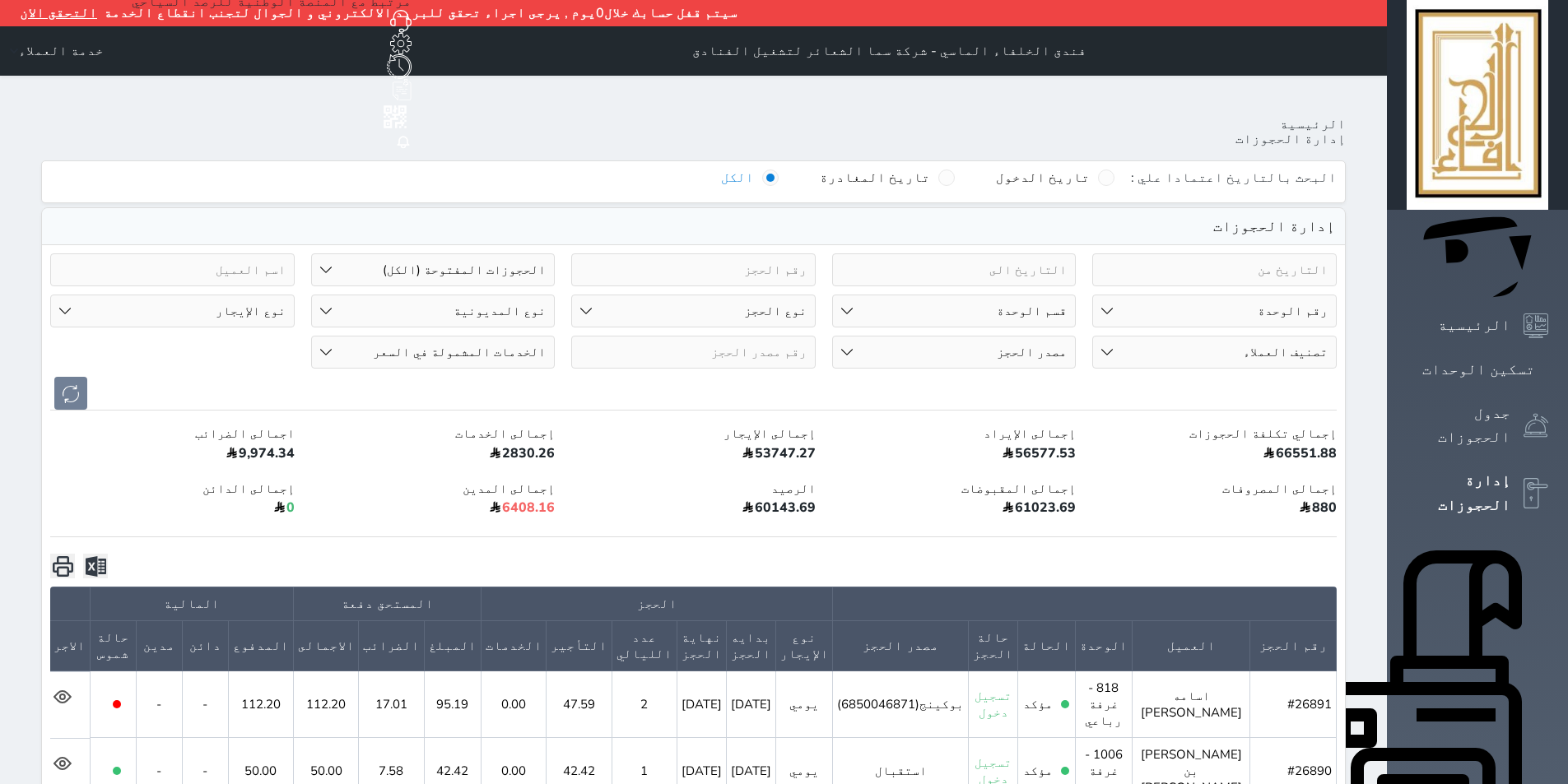 select on "67311" 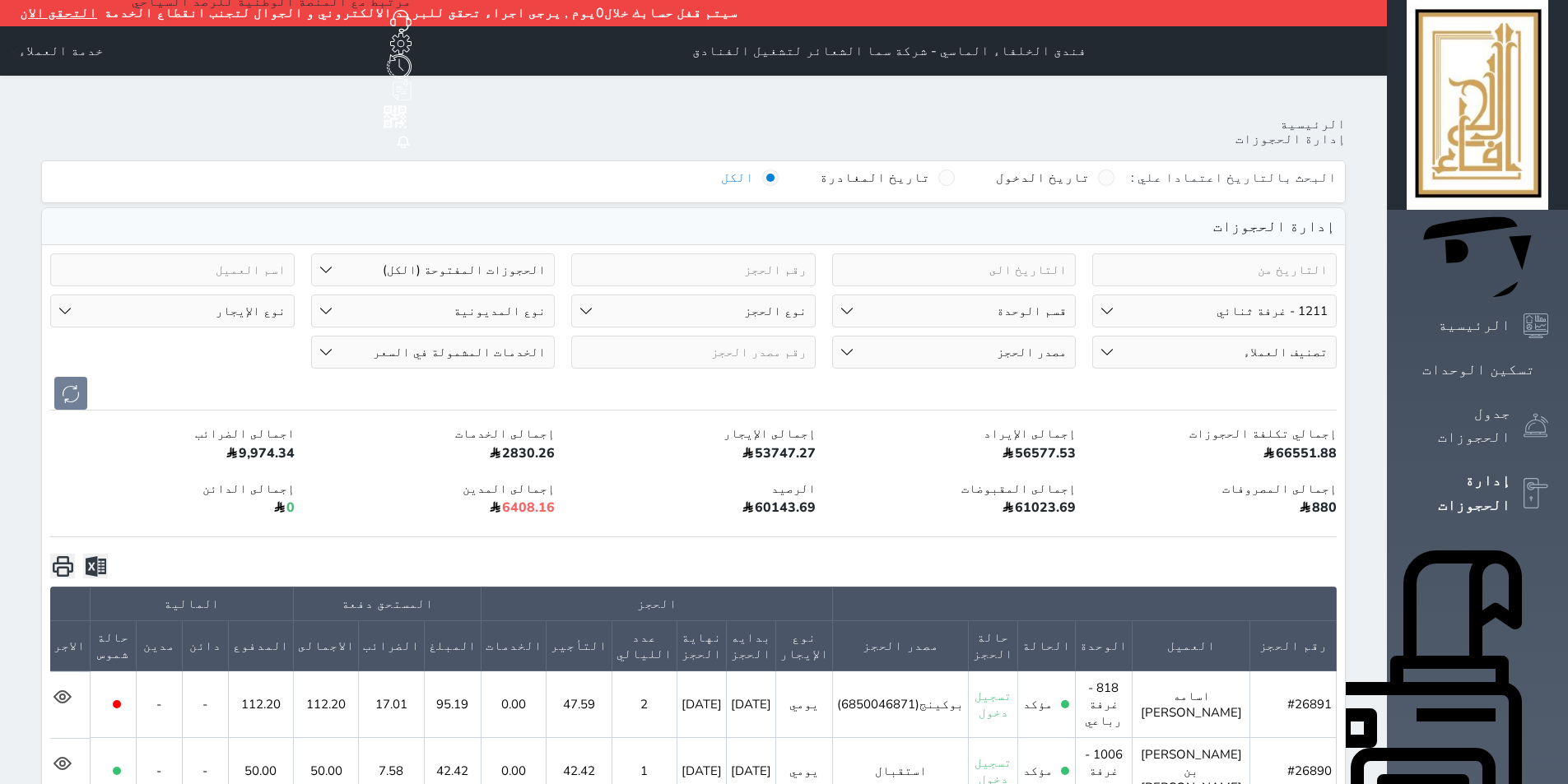 click on "رقم الوحدة
101 - غرفة رباعية
102 - غرفة ثنائي
103 - غرفة ثلاثية
104 - غرفة ثنائي
105 - غرفة ثنائي
106 - غرفة ثلاثية
107 - غرفة ثنائى
108 - غرفة ثنائي
109 - غرفة ثنائى
110 - غرفة ثلاثية
111 - غرفة ثنائي
112 - غرفة رباعية
113 - غرفة رباعية
114 - غرفة ثنائي
115 - غرفة ثلاثية
116 - غرفة كينج
117 - غرفة ثنائي" at bounding box center (1214, 311) 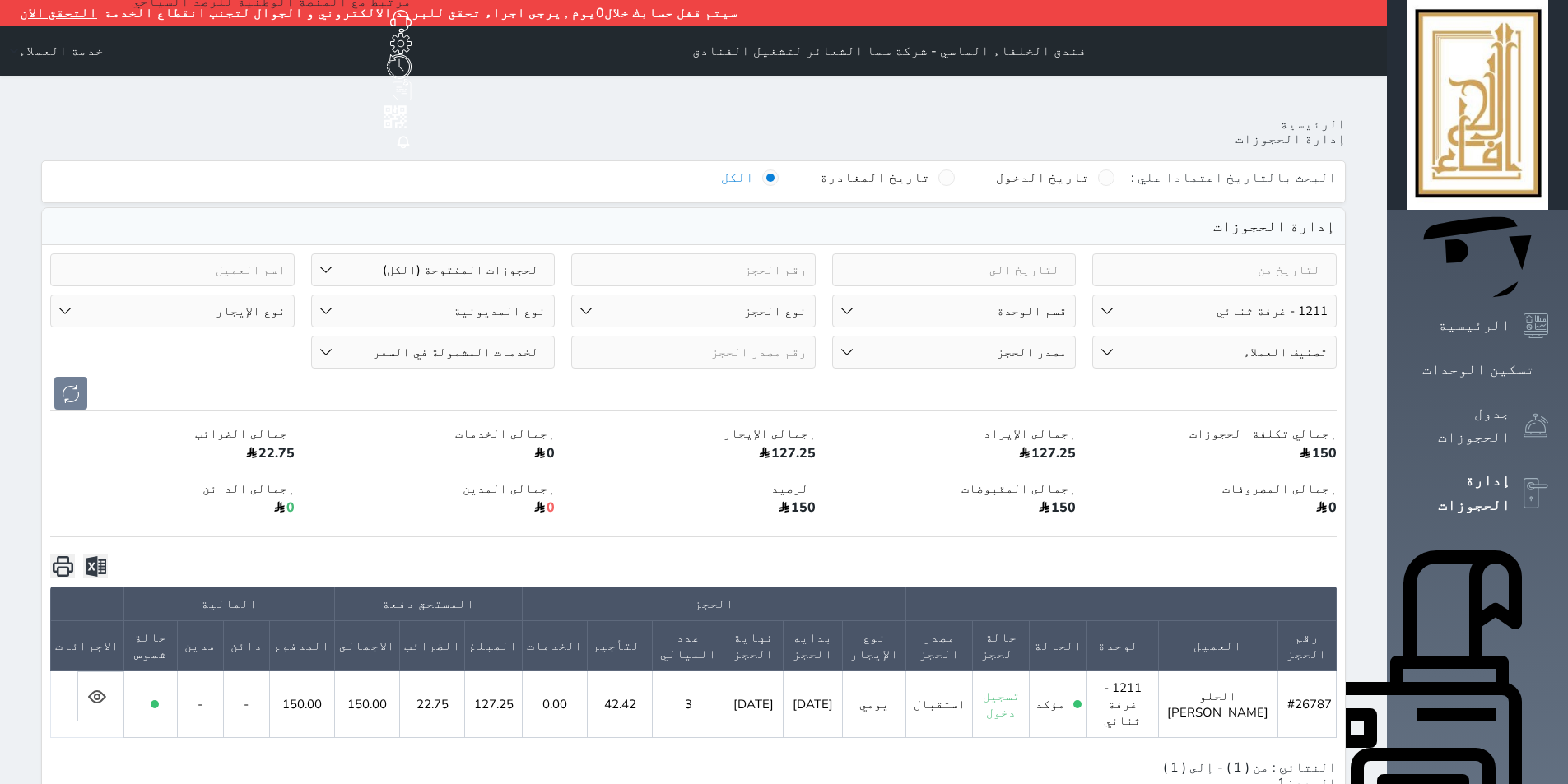 click 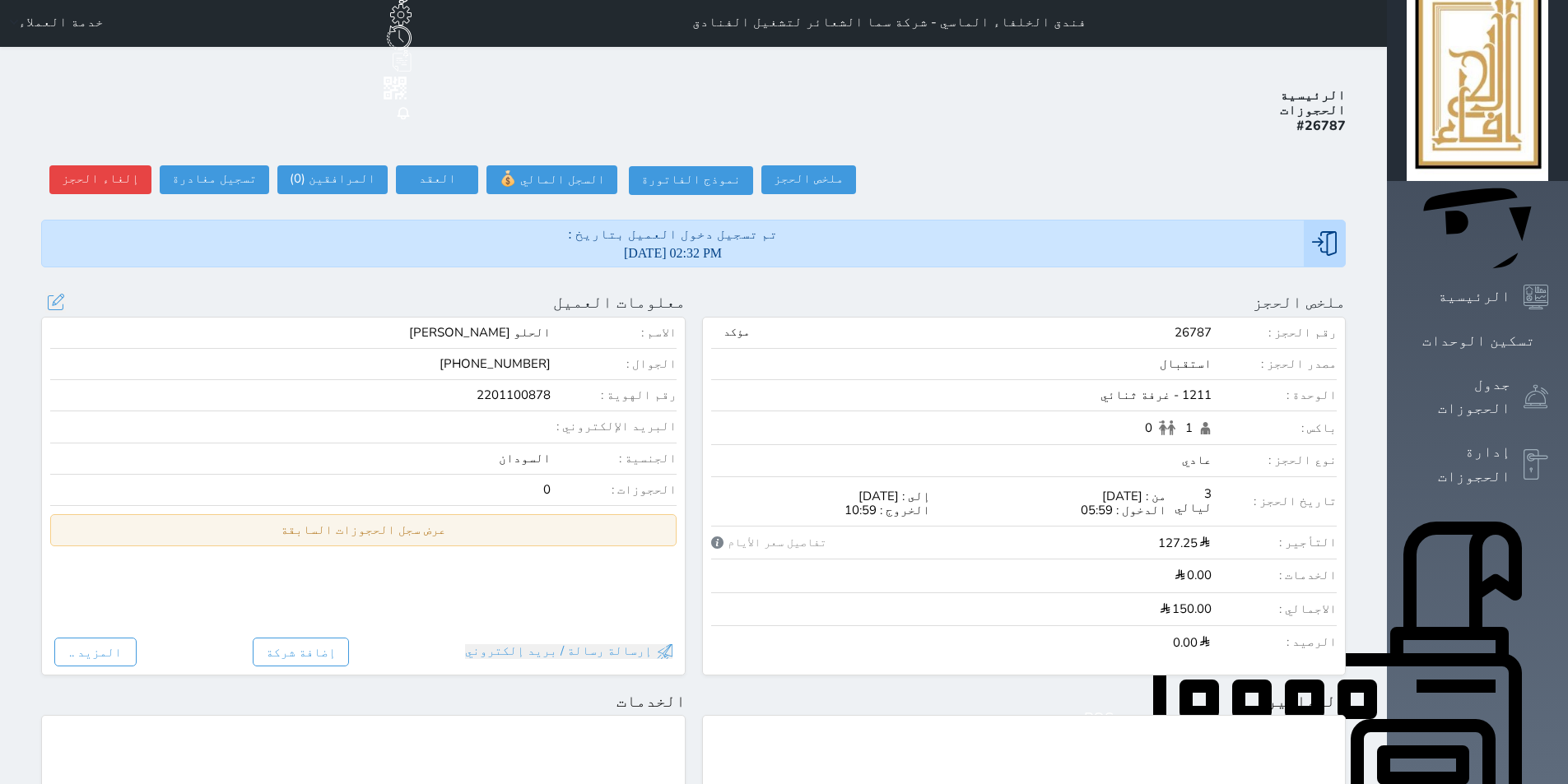 scroll, scrollTop: 0, scrollLeft: 0, axis: both 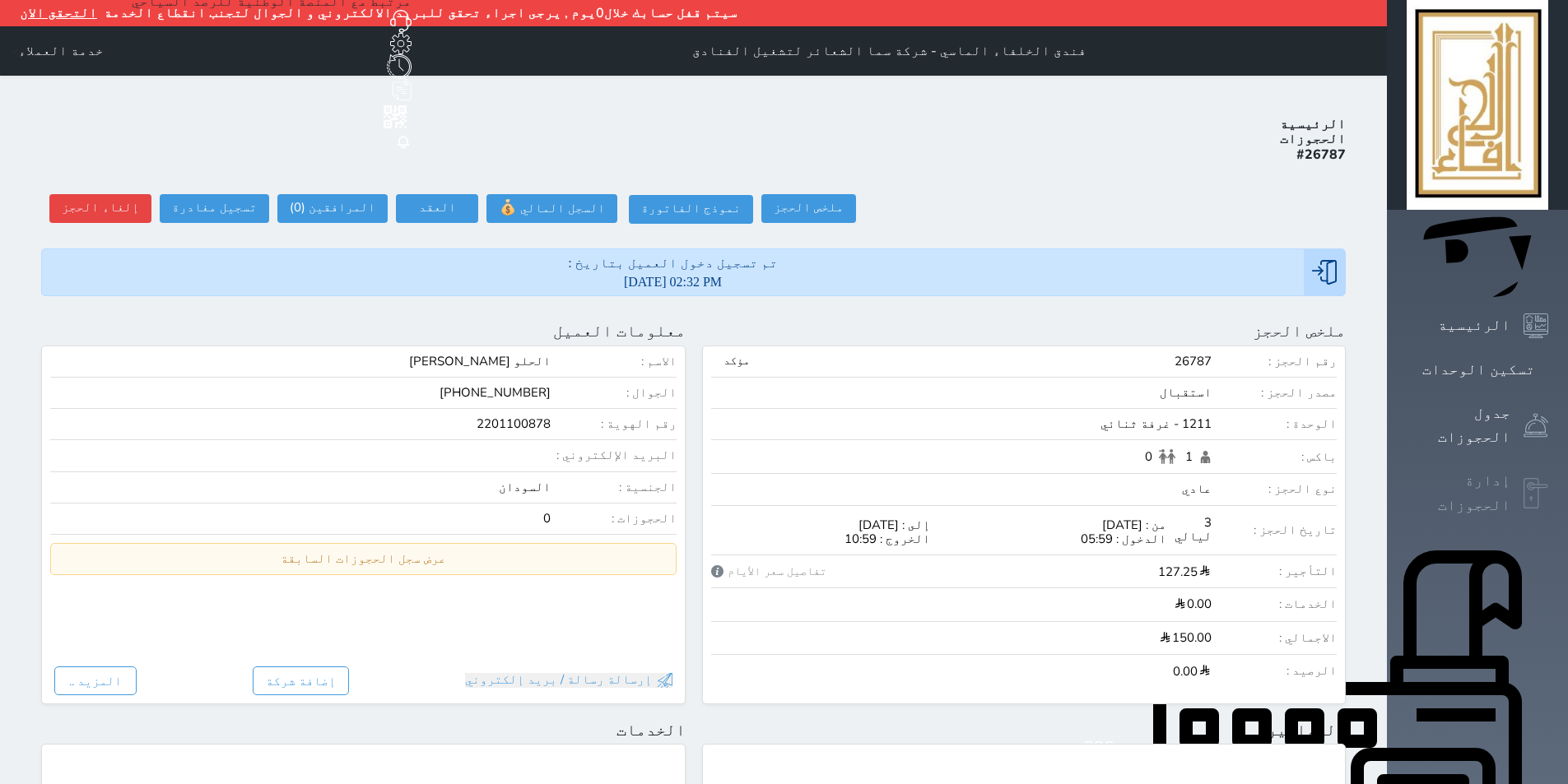 click 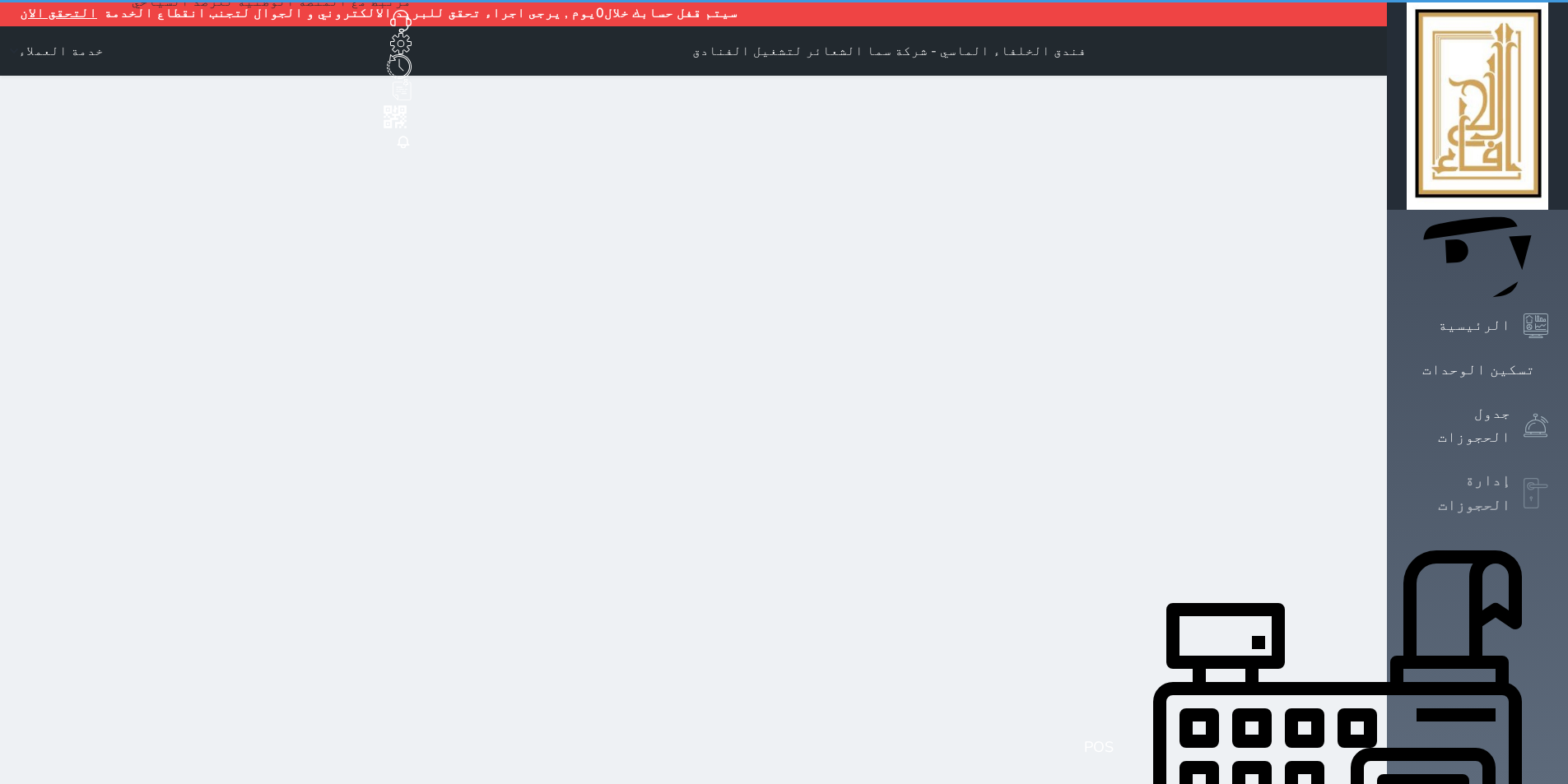 select on "open_all" 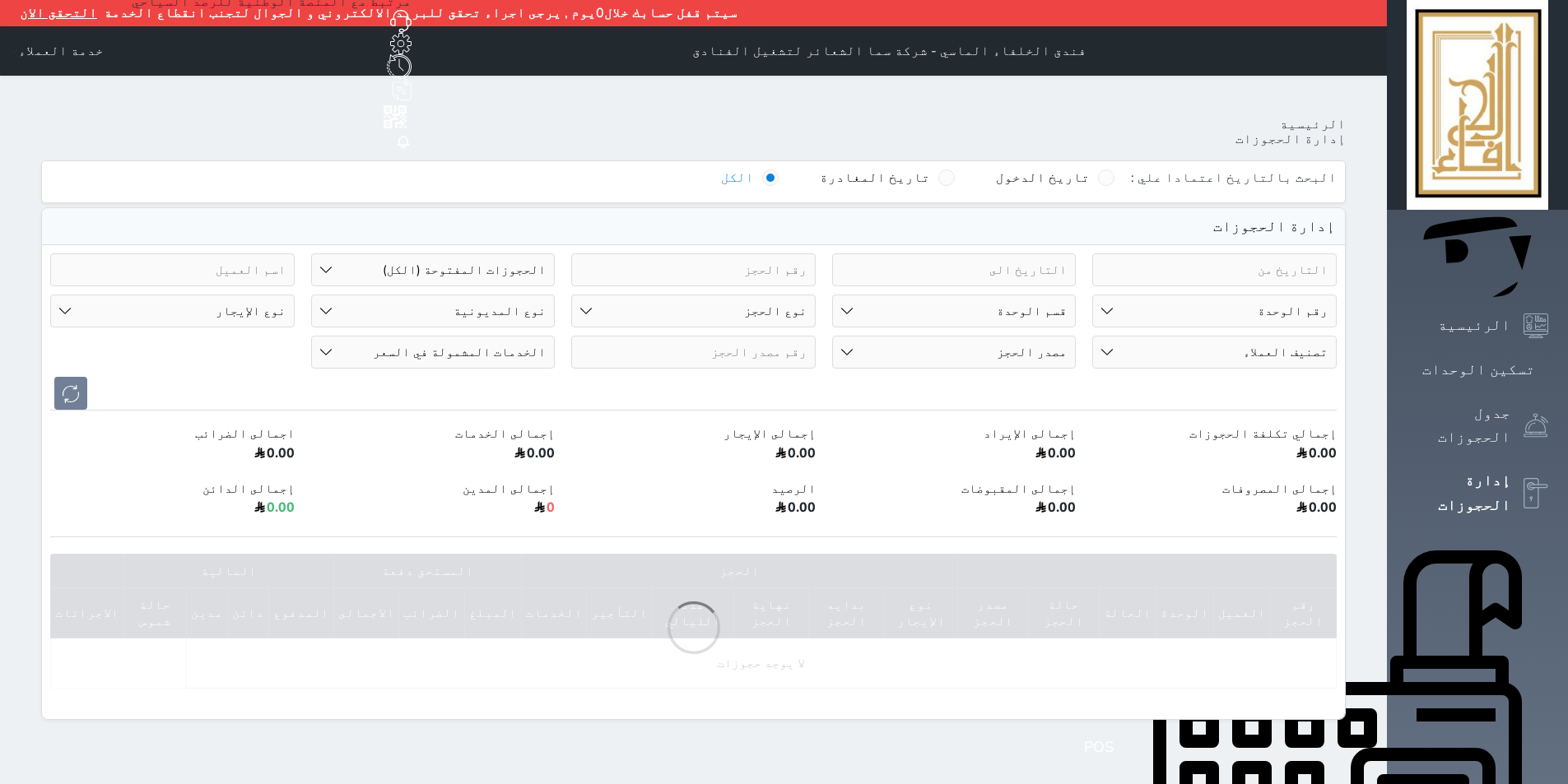 click on "رقم الوحدة
101 - غرفة رباعية
102 - غرفة ثنائي
103 - غرفة ثلاثية
104 - غرفة ثنائي
105 - غرفة ثنائي
106 - غرفة ثلاثية
107 - غرفة ثنائى
108 - غرفة ثنائي
109 - غرفة ثنائى
110 - غرفة ثلاثية
111 - غرفة ثنائي
112 - غرفة رباعية
113 - غرفة رباعية
114 - غرفة ثنائي
115 - غرفة ثلاثية
116 - غرفة كينج
117 - غرفة ثنائي" at bounding box center (1214, 311) 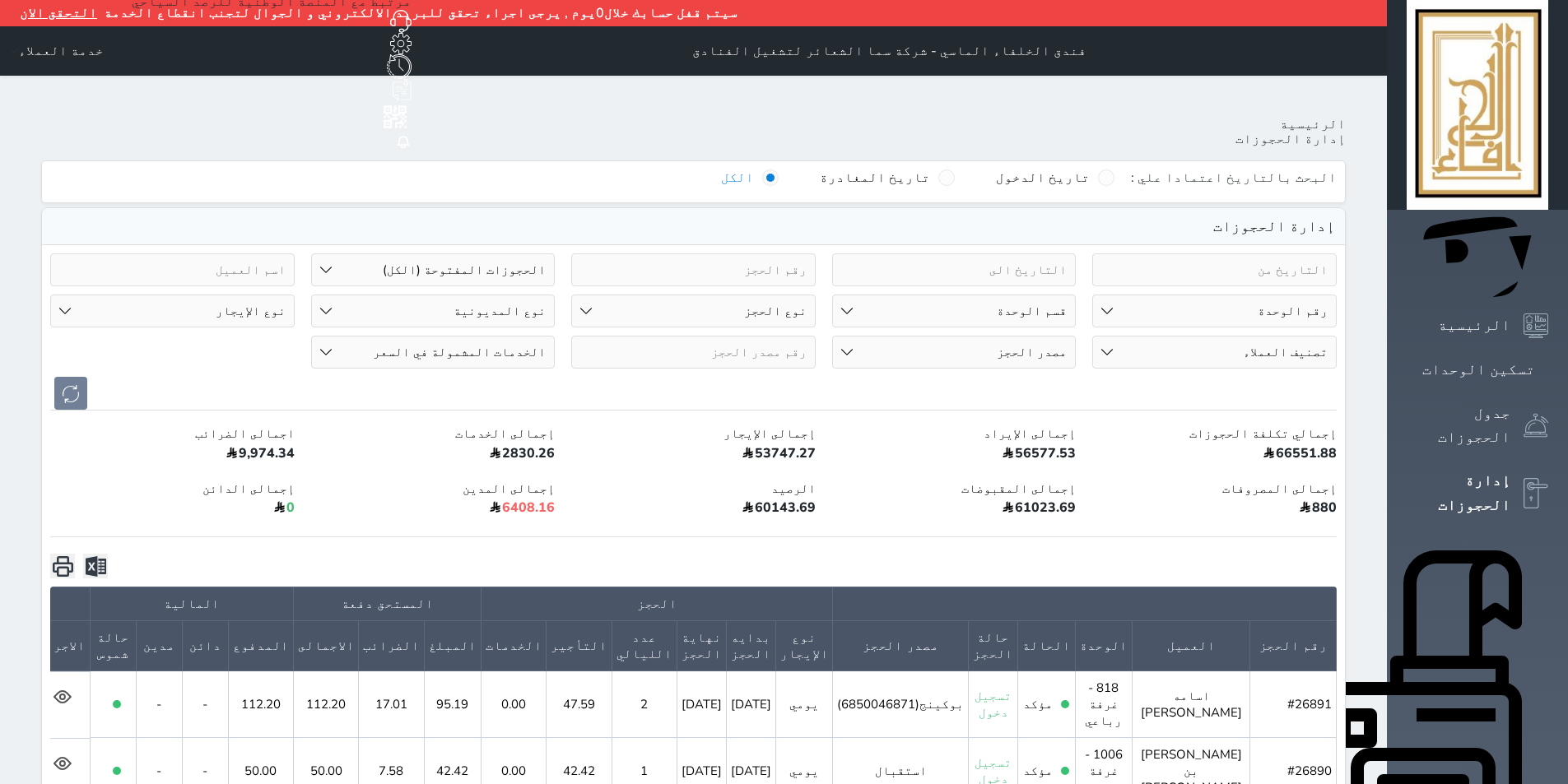 select on "67522" 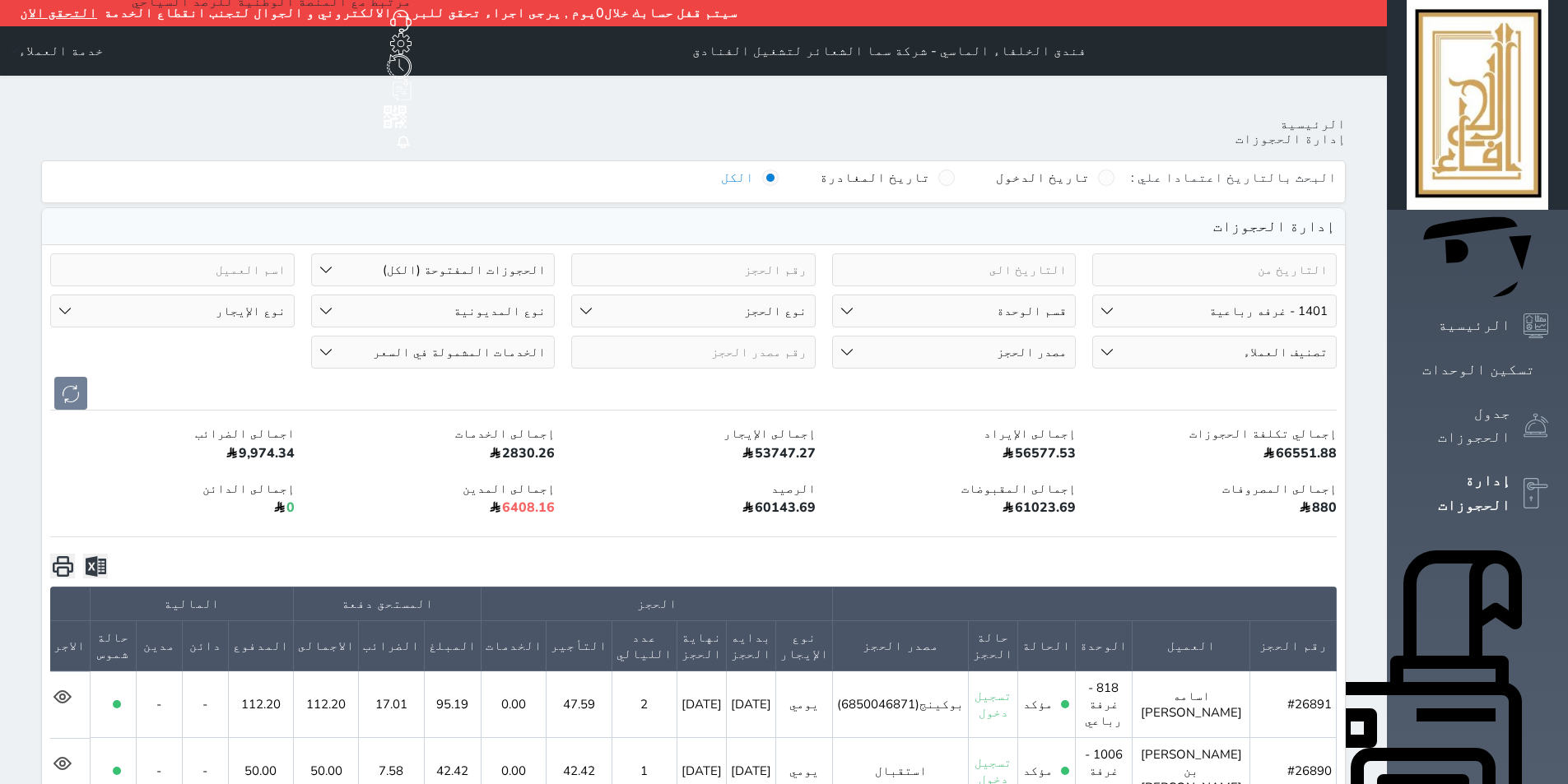 click on "رقم الوحدة
101 - غرفة رباعية
102 - غرفة ثنائي
103 - غرفة ثلاثية
104 - غرفة ثنائي
105 - غرفة ثنائي
106 - غرفة ثلاثية
107 - غرفة ثنائى
108 - غرفة ثنائي
109 - غرفة ثنائى
110 - غرفة ثلاثية
111 - غرفة ثنائي
112 - غرفة رباعية
113 - غرفة رباعية
114 - غرفة ثنائي
115 - غرفة ثلاثية
116 - غرفة كينج
117 - غرفة ثنائي" at bounding box center [1214, 311] 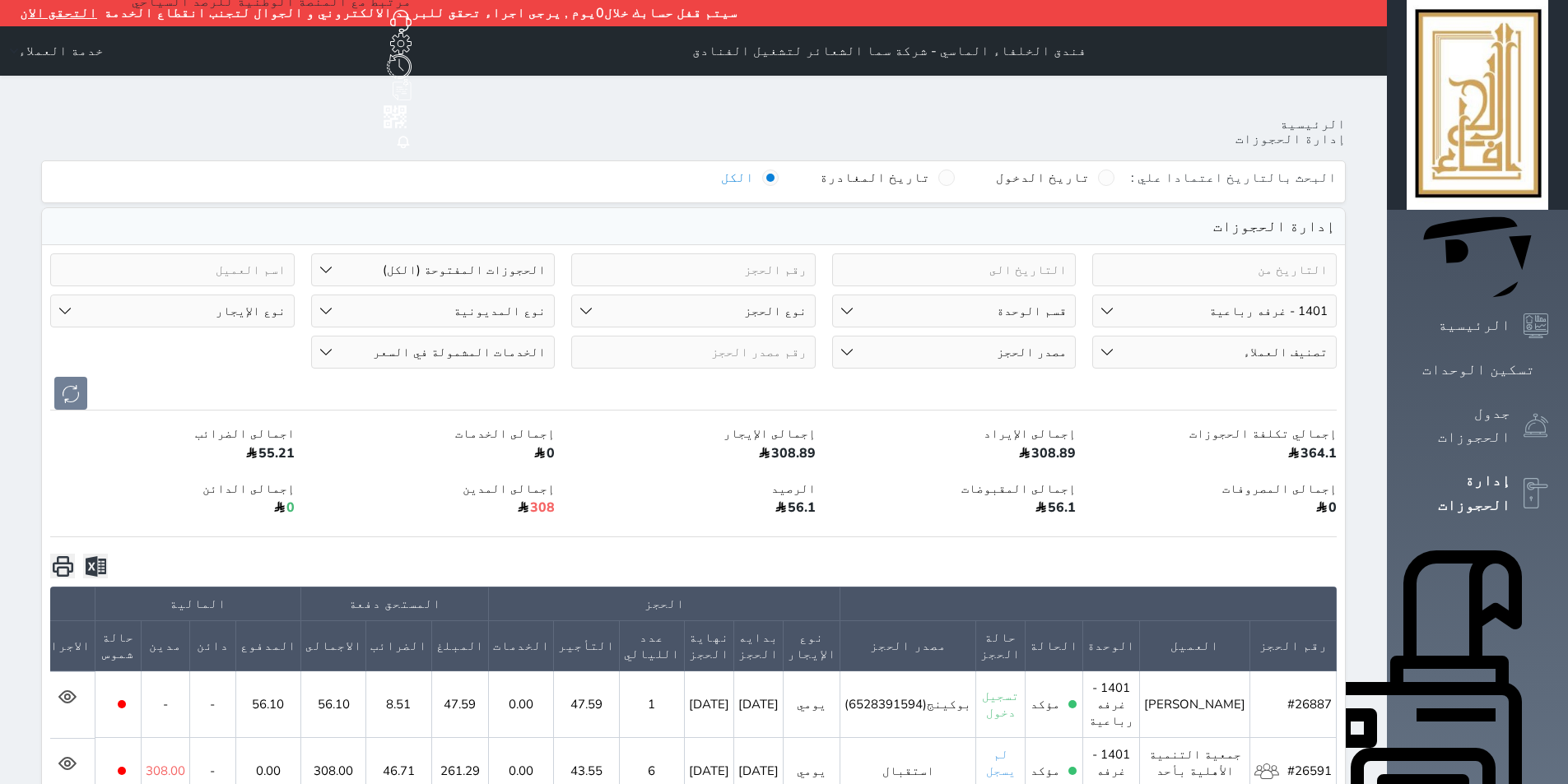 click 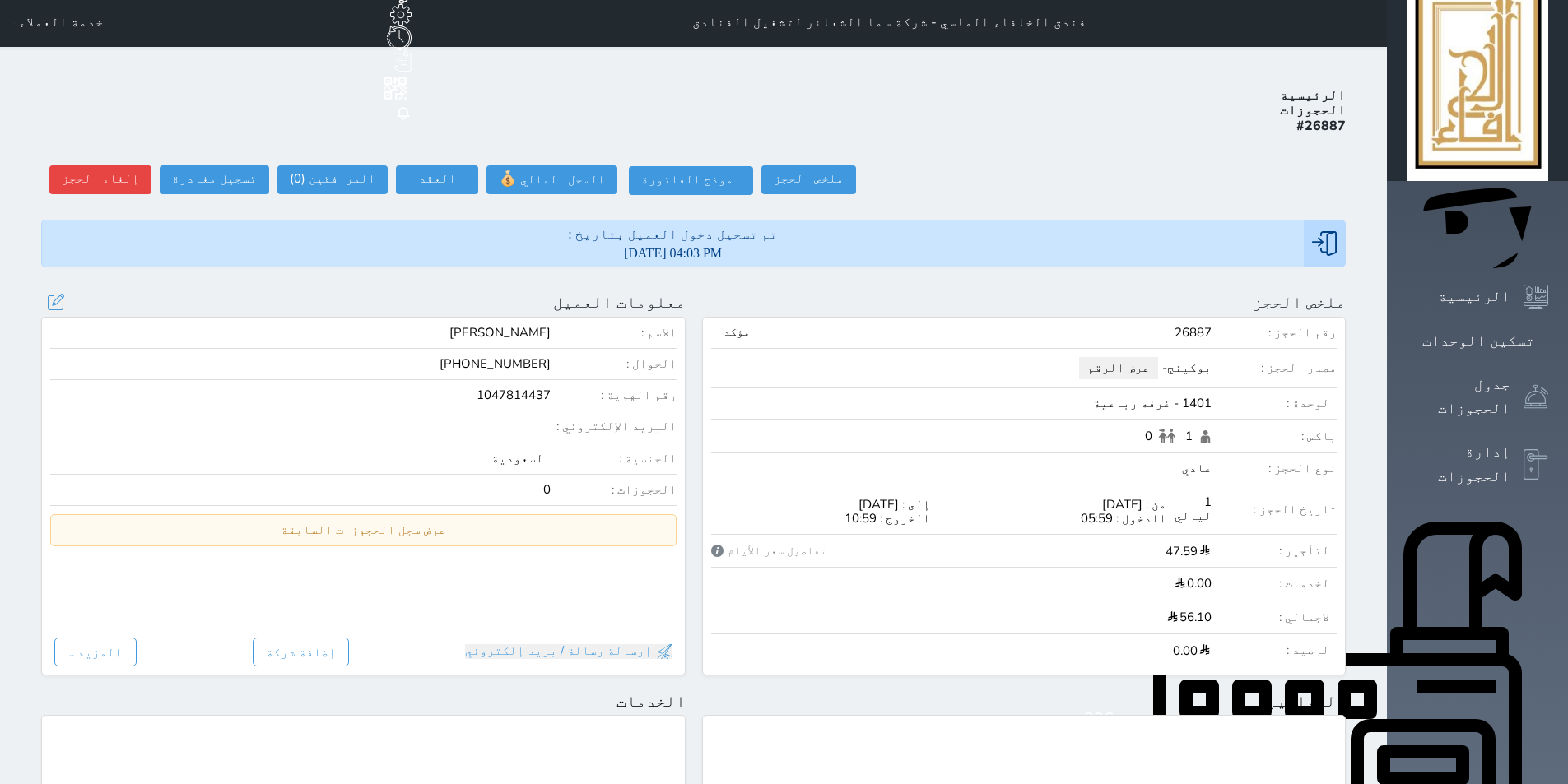 scroll, scrollTop: 0, scrollLeft: 0, axis: both 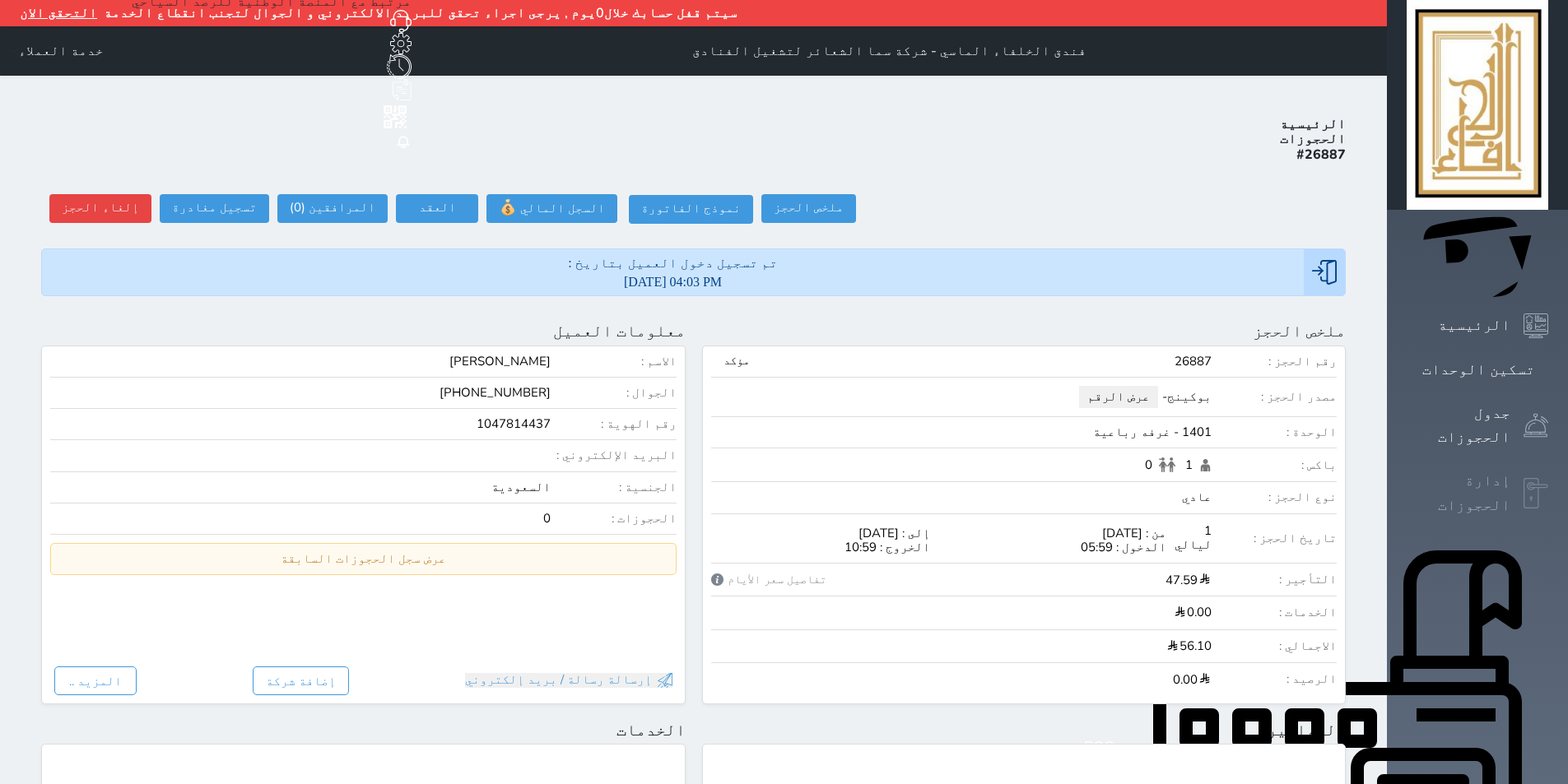 click 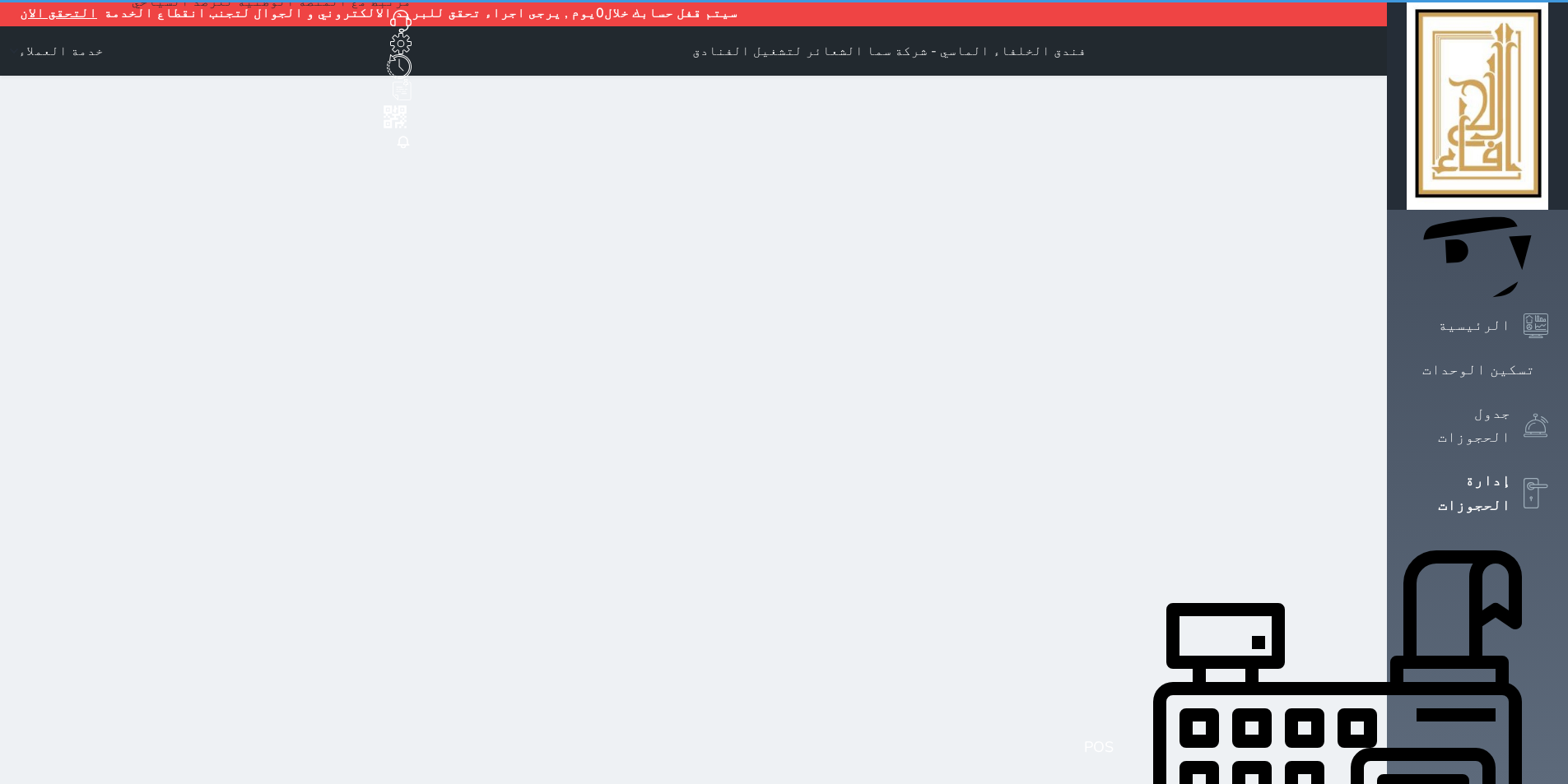 select on "open_all" 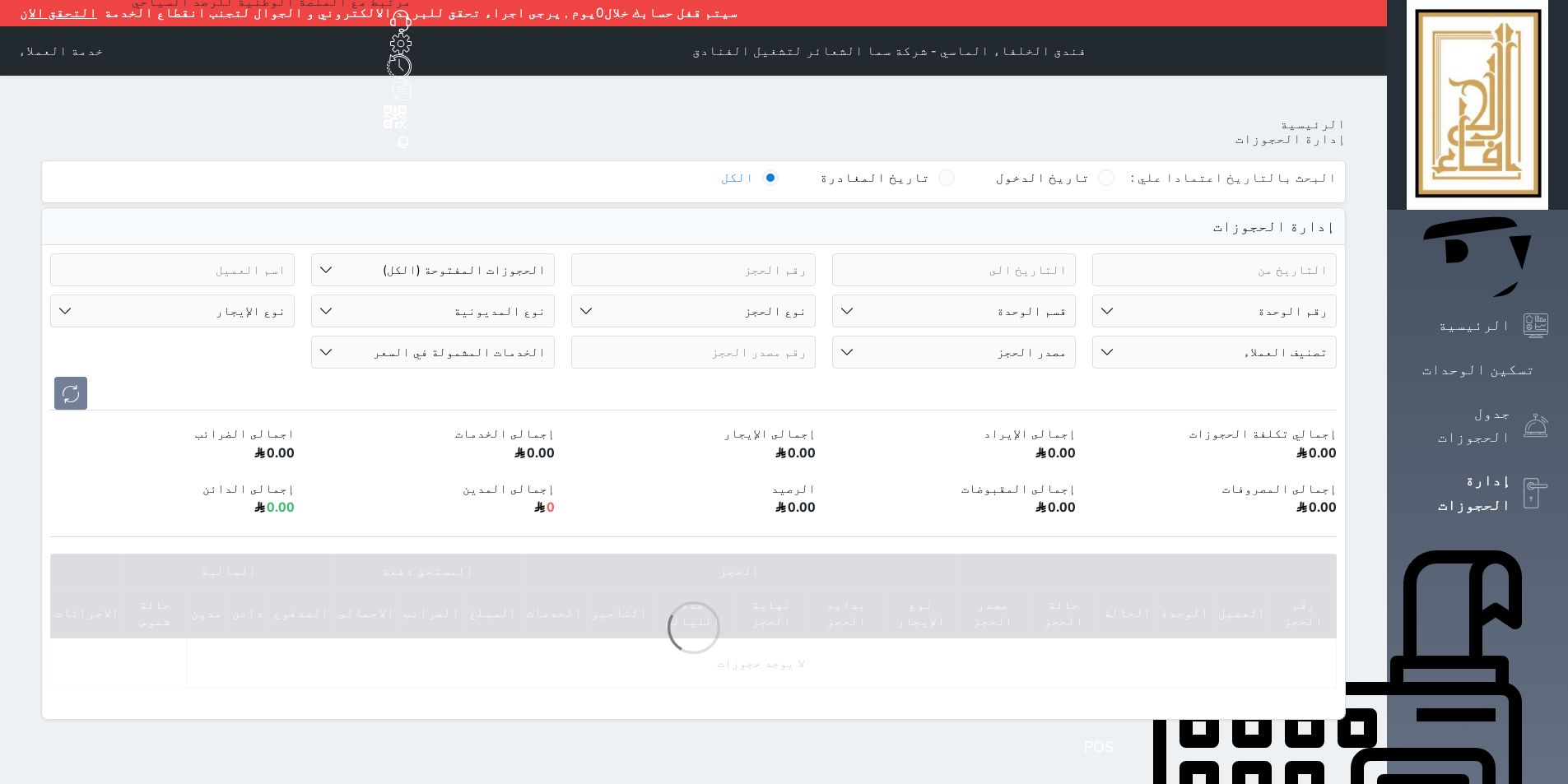 click on "رقم الوحدة
101 - غرفة رباعية
102 - غرفة ثنائي
103 - غرفة ثلاثية
104 - غرفة ثنائي
105 - غرفة ثنائي
106 - غرفة ثلاثية
107 - غرفة ثنائى
108 - غرفة ثنائي
109 - غرفة ثنائى
110 - غرفة ثلاثية
111 - غرفة ثنائي
112 - غرفة رباعية
113 - غرفة رباعية
114 - غرفة ثنائي
115 - غرفة ثلاثية
116 - غرفة كينج
117 - غرفة ثنائي" at bounding box center [1214, 311] 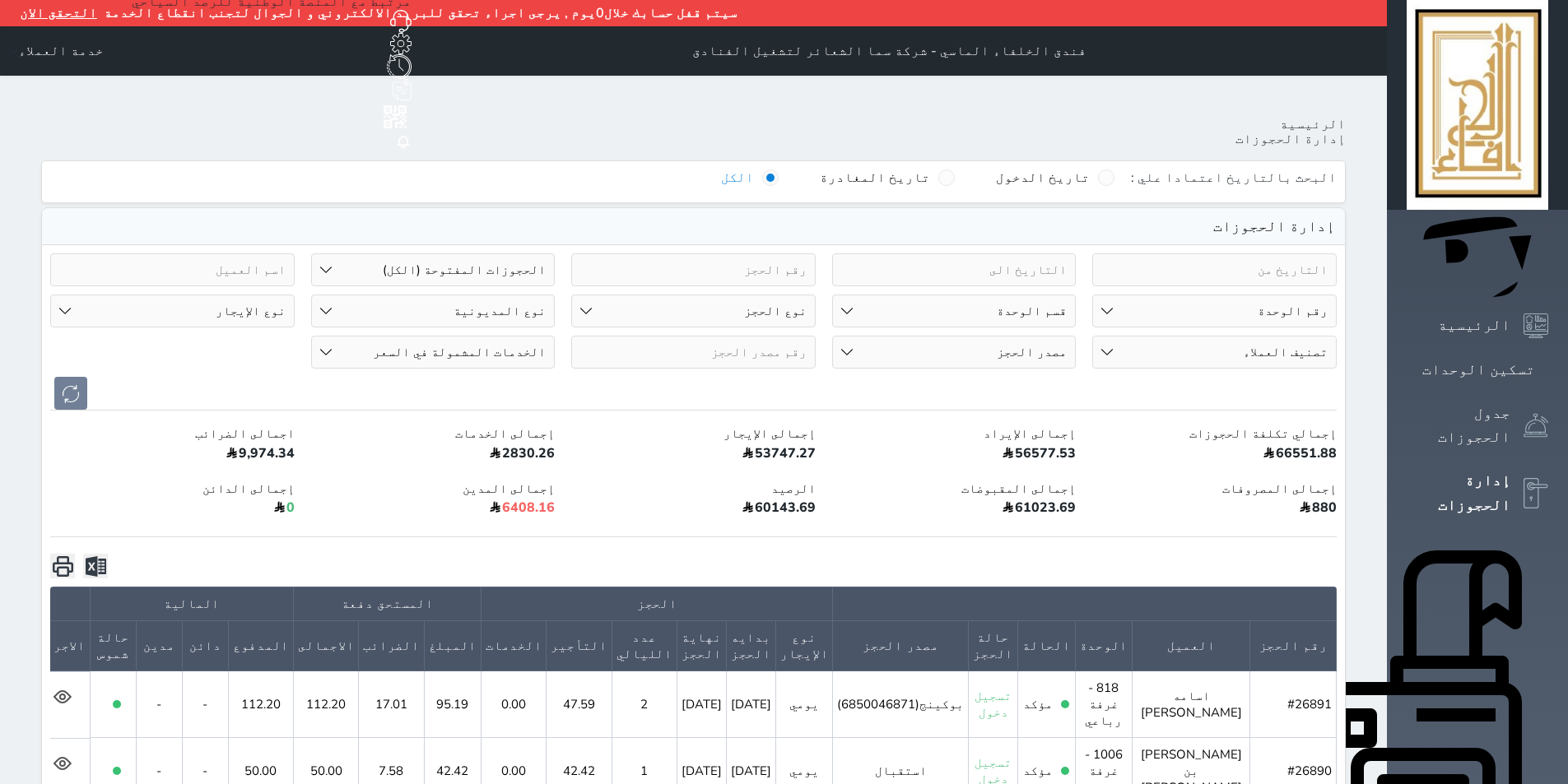select on "67335" 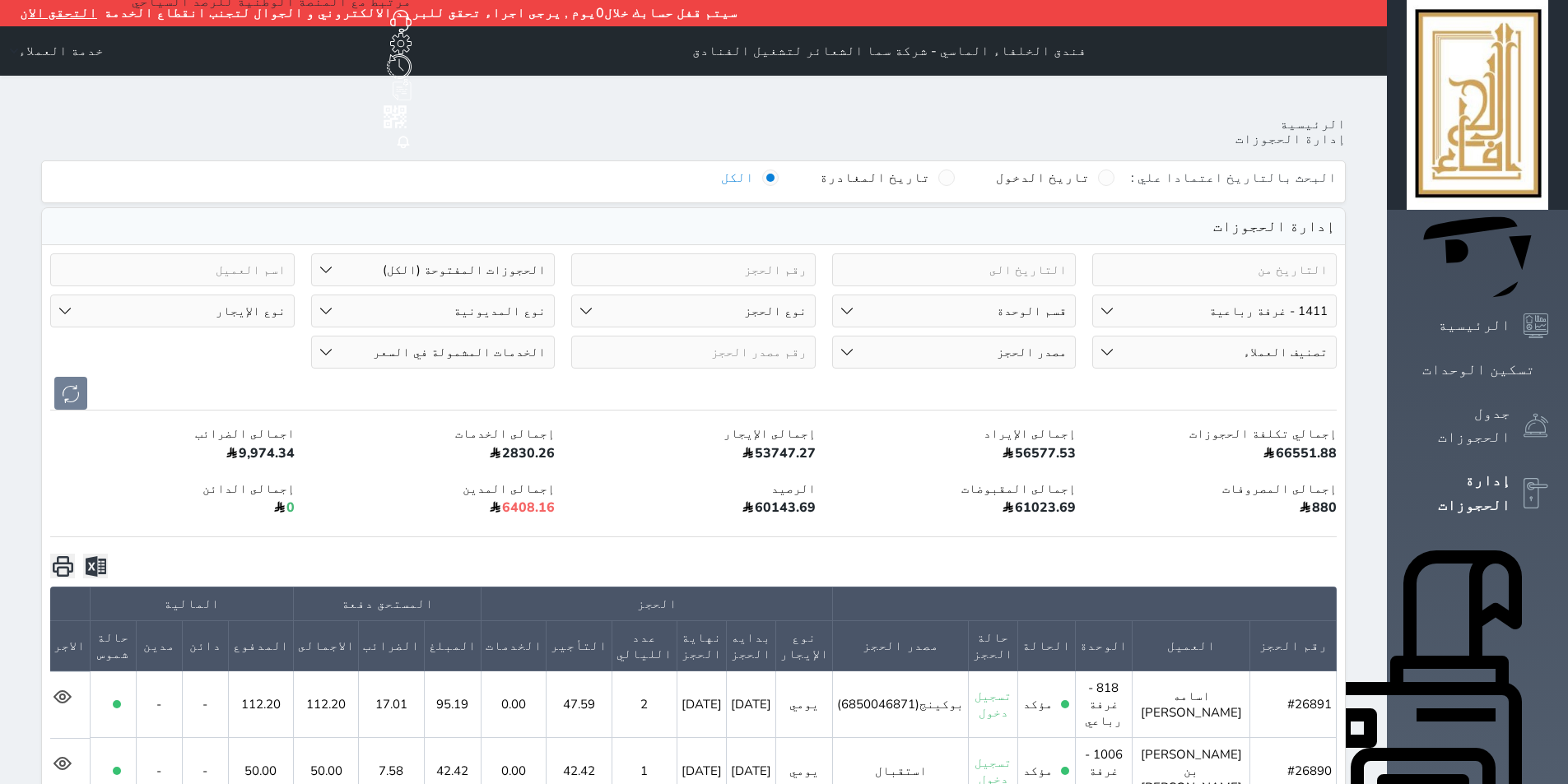 click on "رقم الوحدة
101 - غرفة رباعية
102 - غرفة ثنائي
103 - غرفة ثلاثية
104 - غرفة ثنائي
105 - غرفة ثنائي
106 - غرفة ثلاثية
107 - غرفة ثنائى
108 - غرفة ثنائي
109 - غرفة ثنائى
110 - غرفة ثلاثية
111 - غرفة ثنائي
112 - غرفة رباعية
113 - غرفة رباعية
114 - غرفة ثنائي
115 - غرفة ثلاثية
116 - غرفة كينج
117 - غرفة ثنائي" at bounding box center (1214, 311) 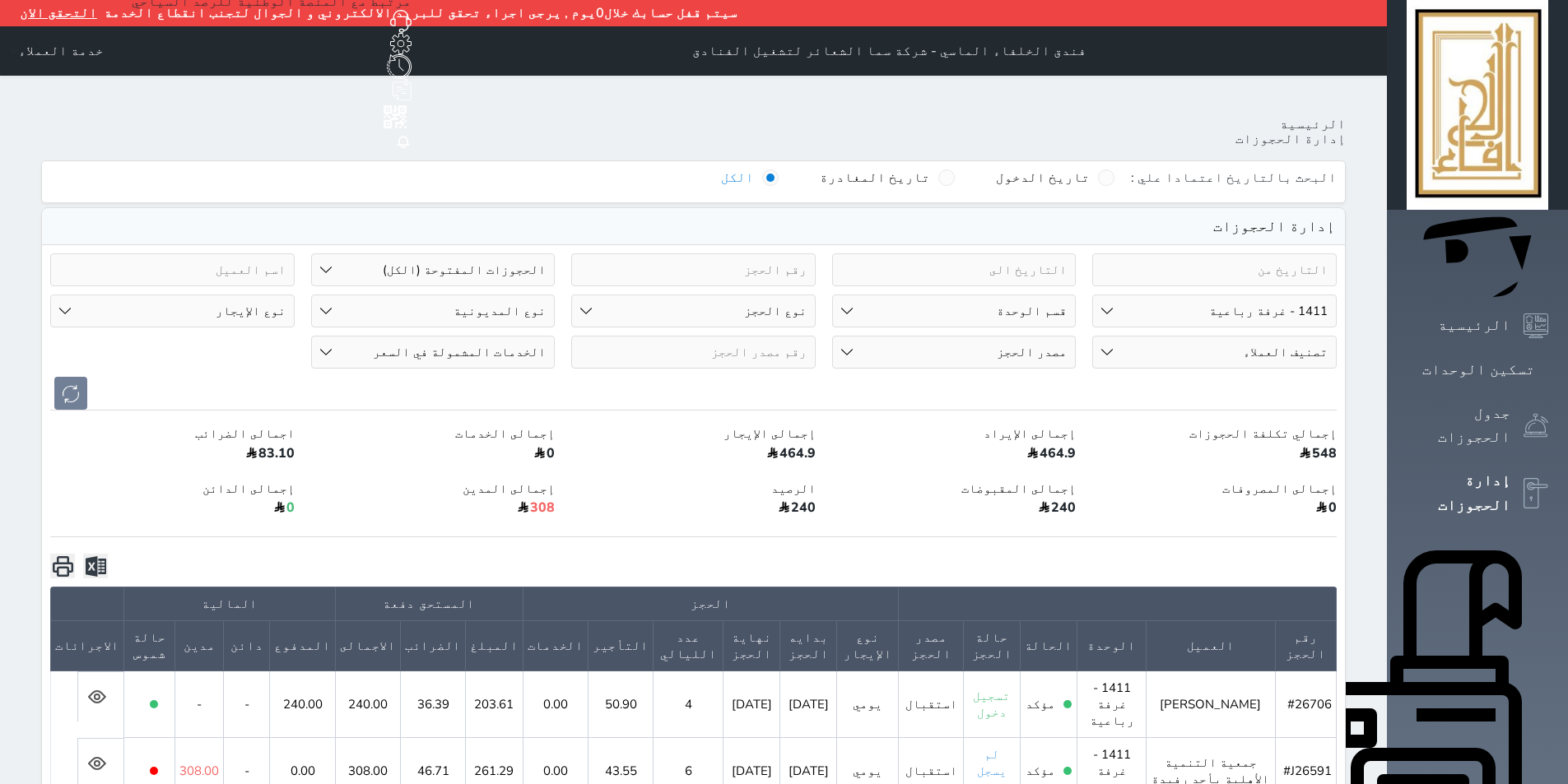click 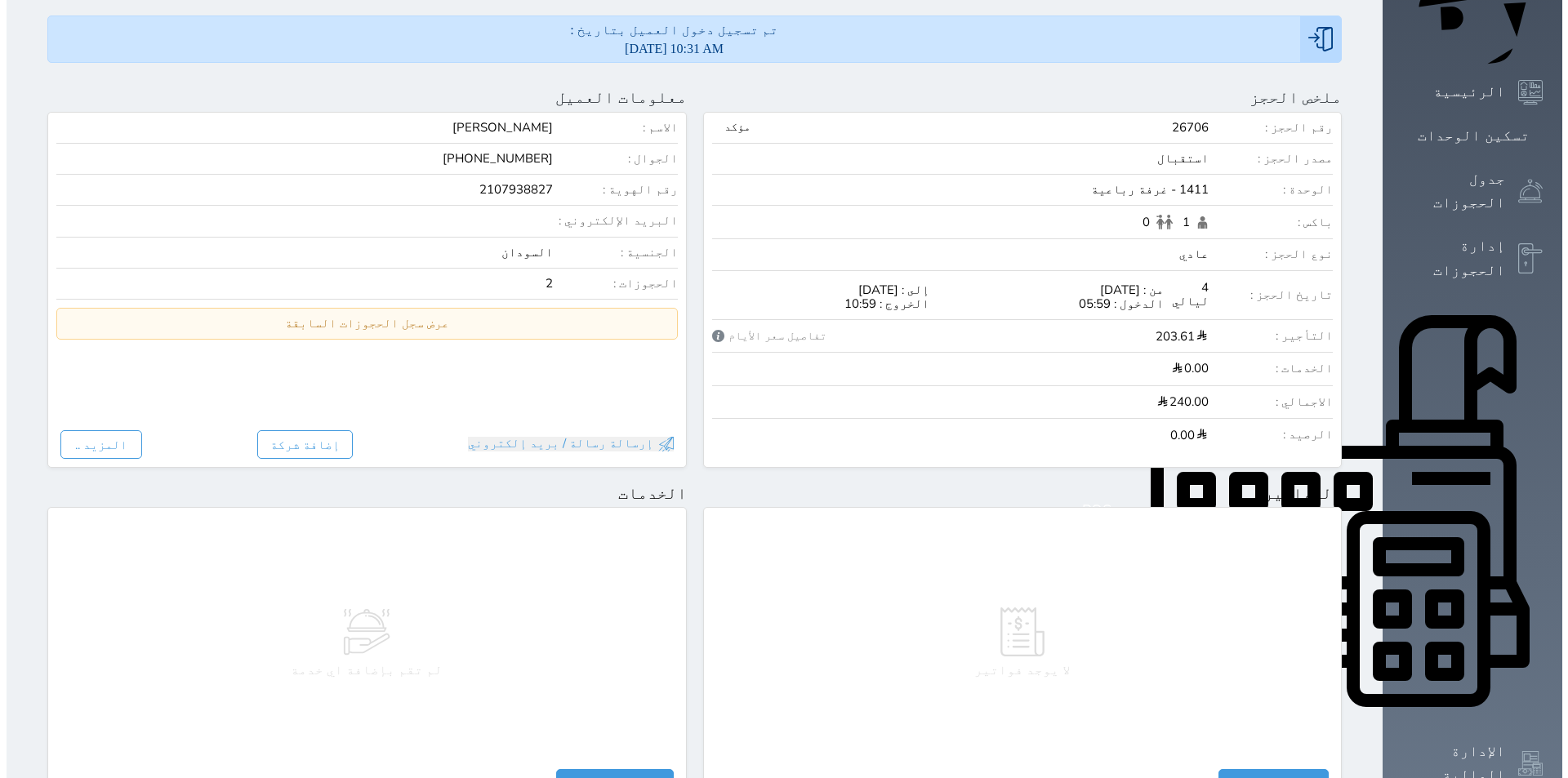 scroll, scrollTop: 0, scrollLeft: 0, axis: both 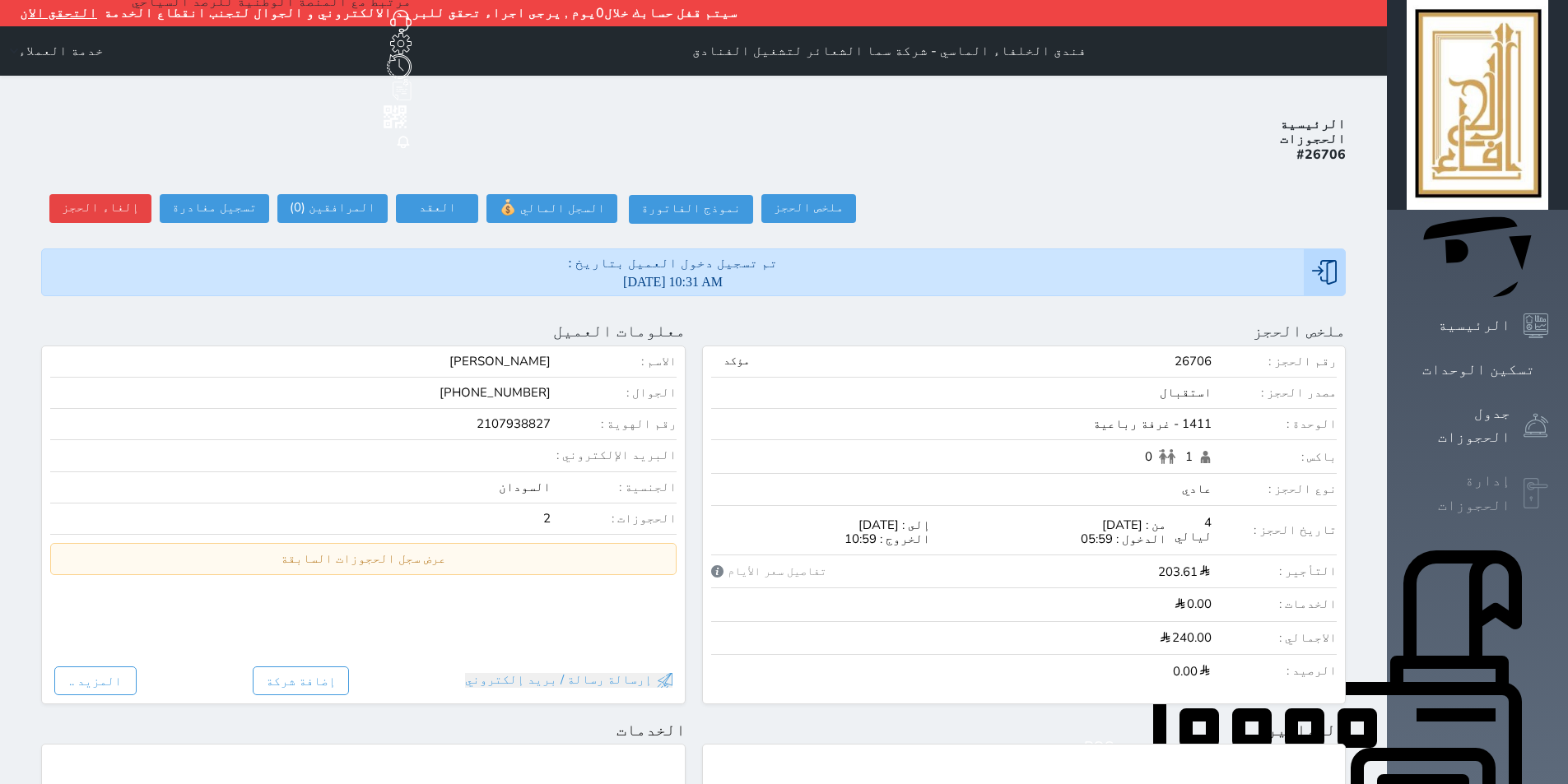 click on "إدارة الحجوزات" at bounding box center [1459, 493] 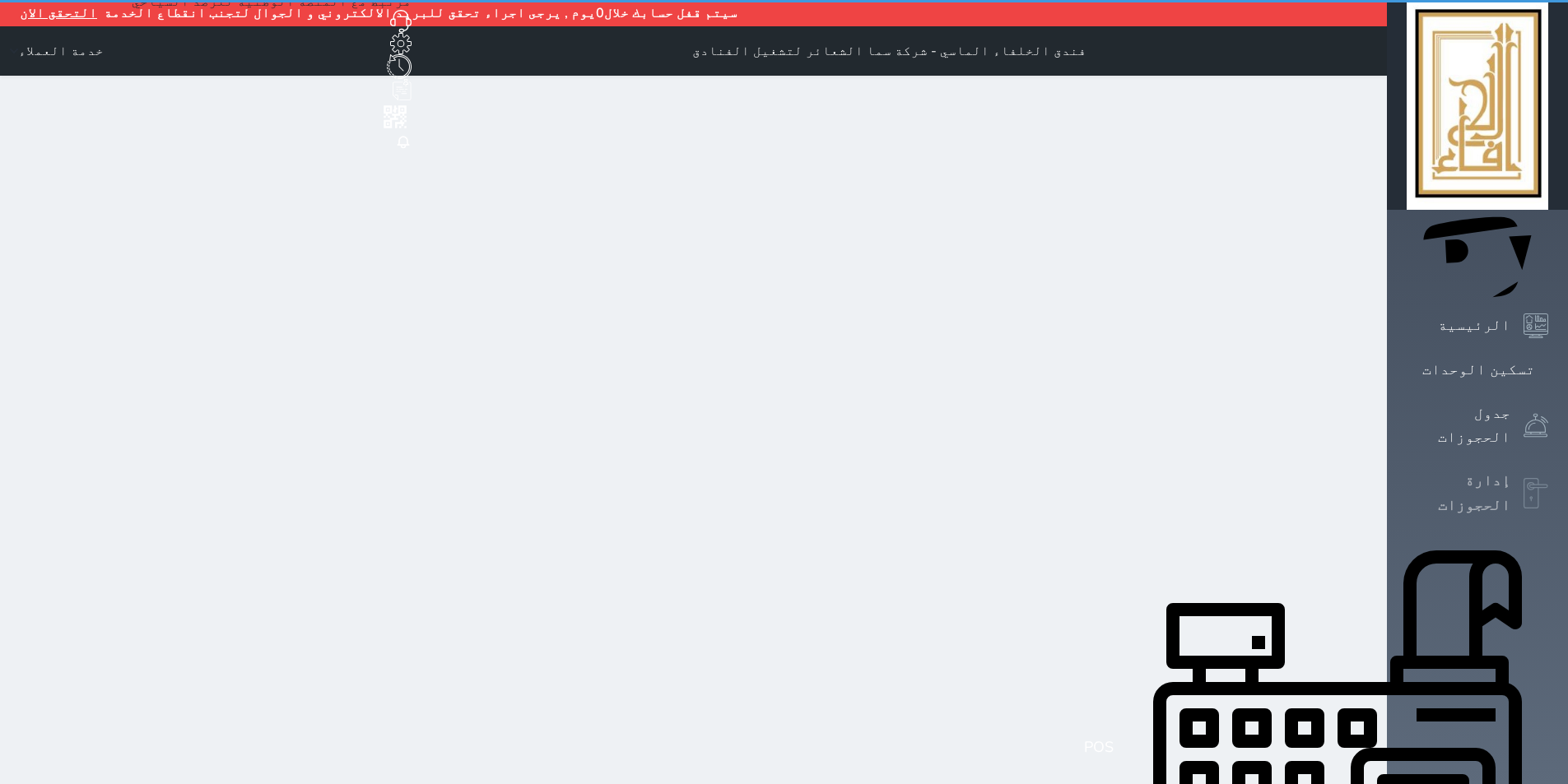 select on "open_all" 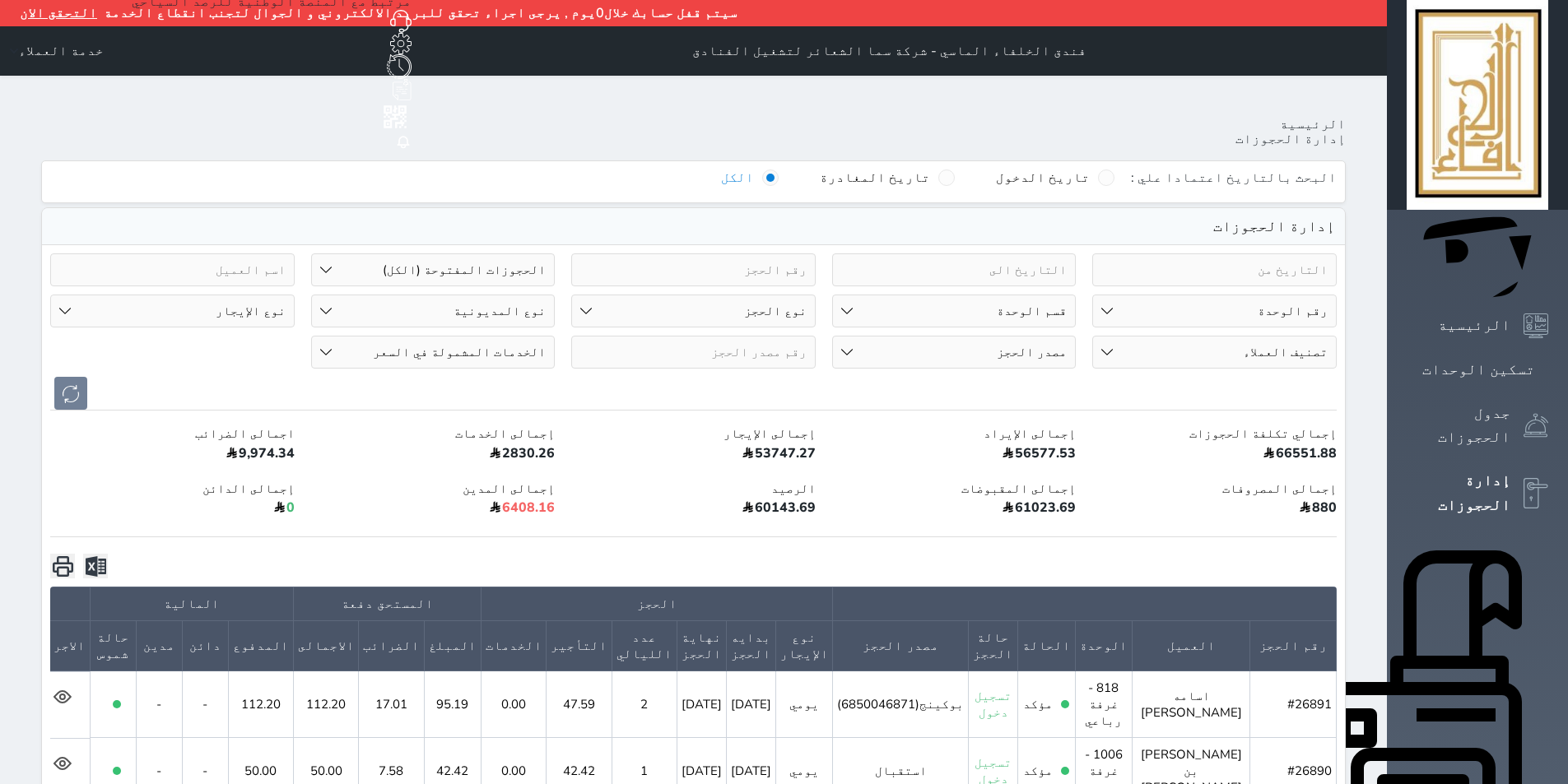 click on "رقم الوحدة
101 - غرفة رباعية
102 - غرفة ثنائي
103 - غرفة ثلاثية
104 - غرفة ثنائي
105 - غرفة ثنائي
106 - غرفة ثلاثية
107 - غرفة ثنائى
108 - غرفة ثنائي
109 - غرفة ثنائى
110 - غرفة ثلاثية
111 - غرفة ثنائي
112 - غرفة رباعية
113 - غرفة رباعية
114 - غرفة ثنائي
115 - غرفة ثلاثية
116 - غرفة كينج
117 - غرفة ثنائي" at bounding box center (1214, 311) 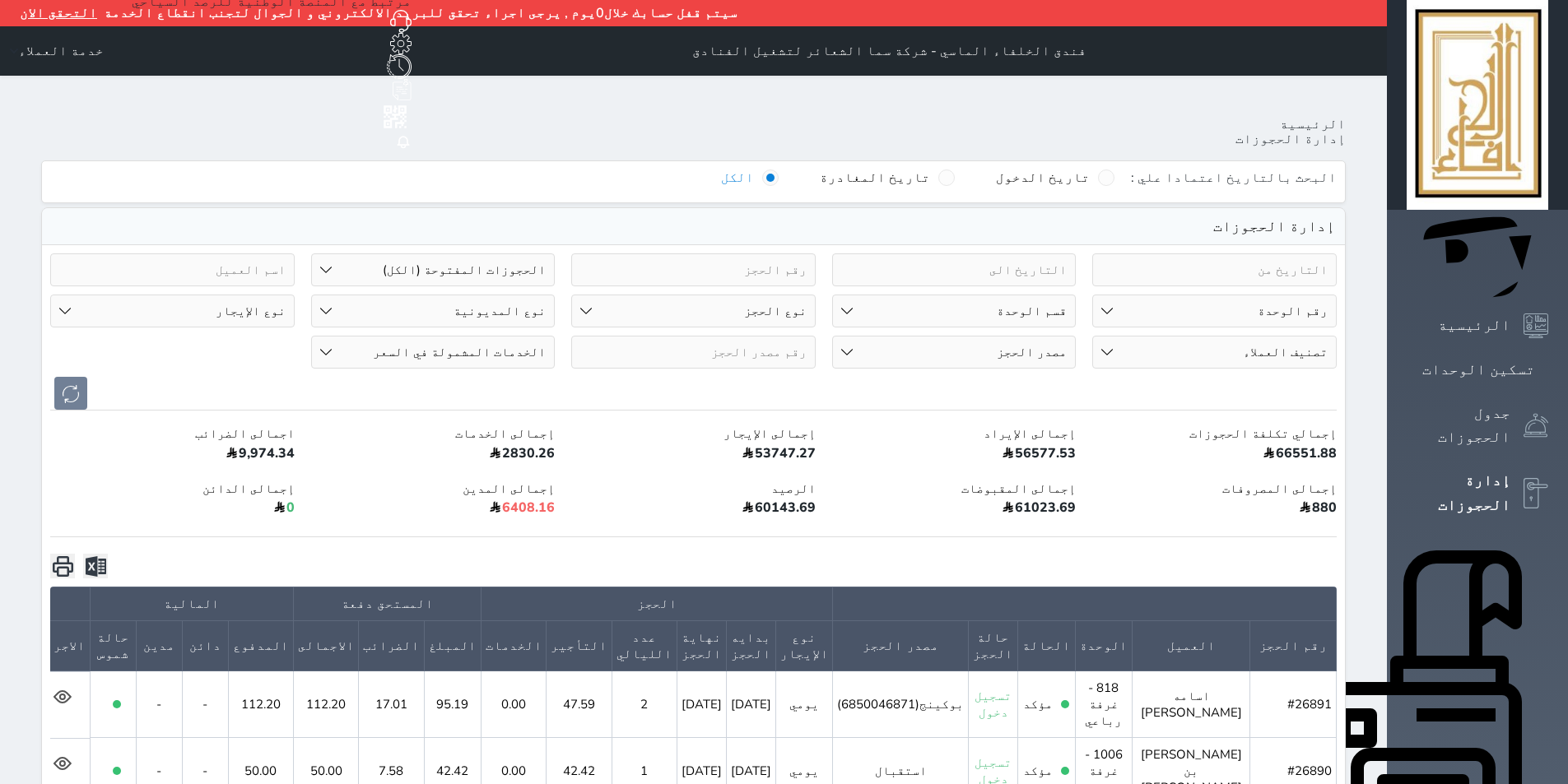 select on "67527" 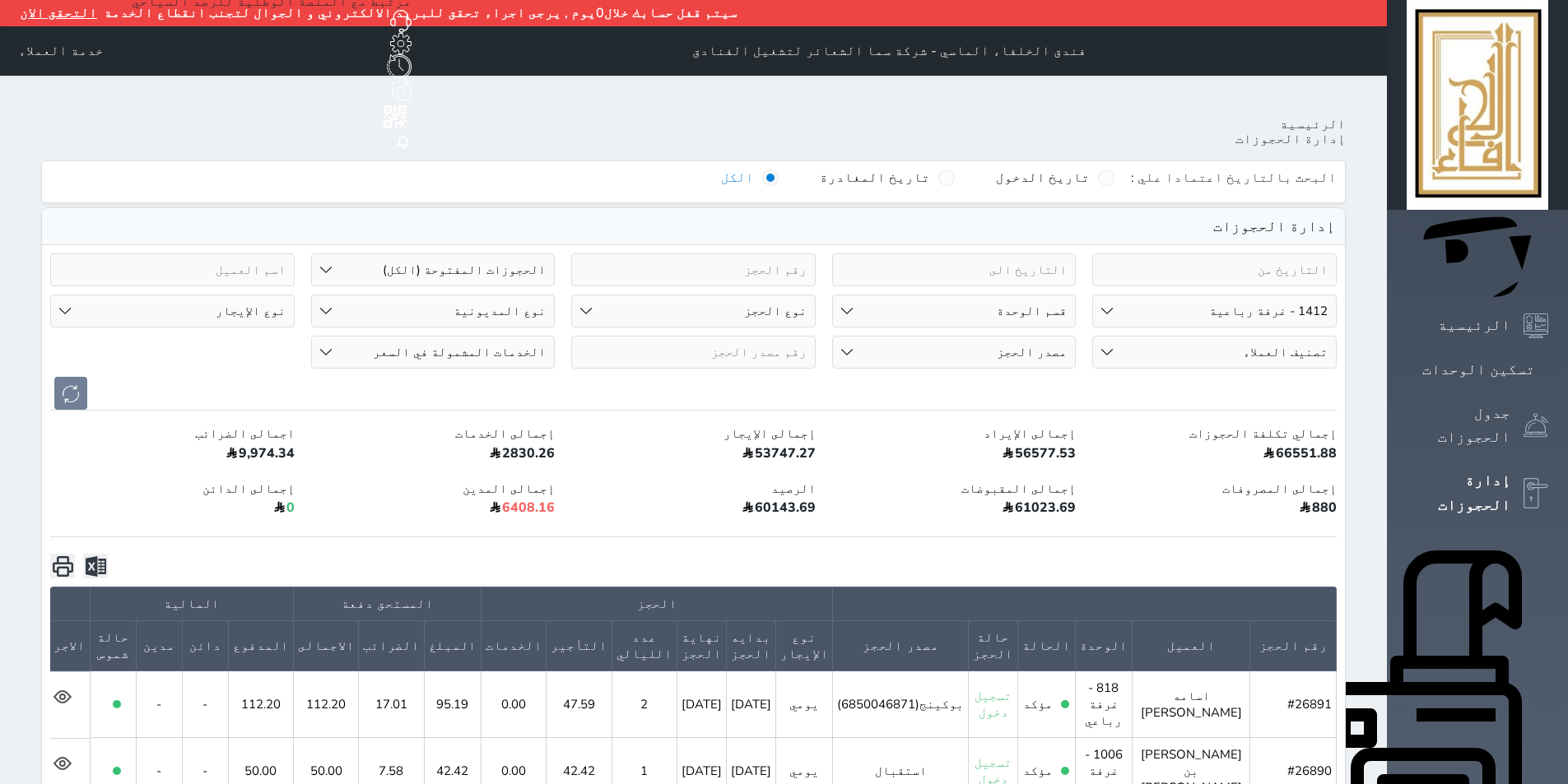 click on "رقم الوحدة
101 - غرفة رباعية
102 - غرفة ثنائي
103 - غرفة ثلاثية
104 - غرفة ثنائي
105 - غرفة ثنائي
106 - غرفة ثلاثية
107 - غرفة ثنائى
108 - غرفة ثنائي
109 - غرفة ثنائى
110 - غرفة ثلاثية
111 - غرفة ثنائي
112 - غرفة رباعية
113 - غرفة رباعية
114 - غرفة ثنائي
115 - غرفة ثلاثية
116 - غرفة كينج
117 - غرفة ثنائي" at bounding box center [1214, 311] 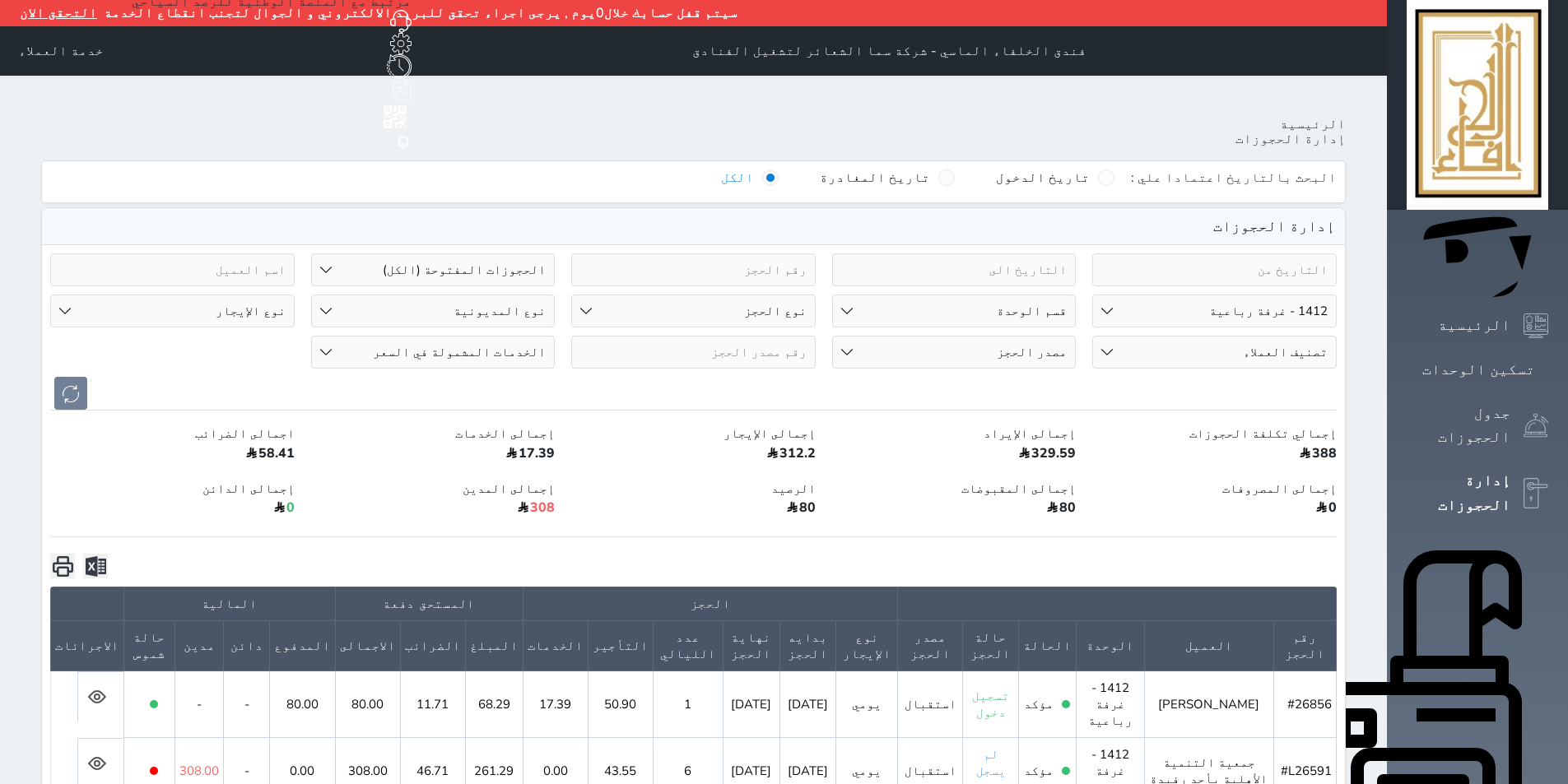click 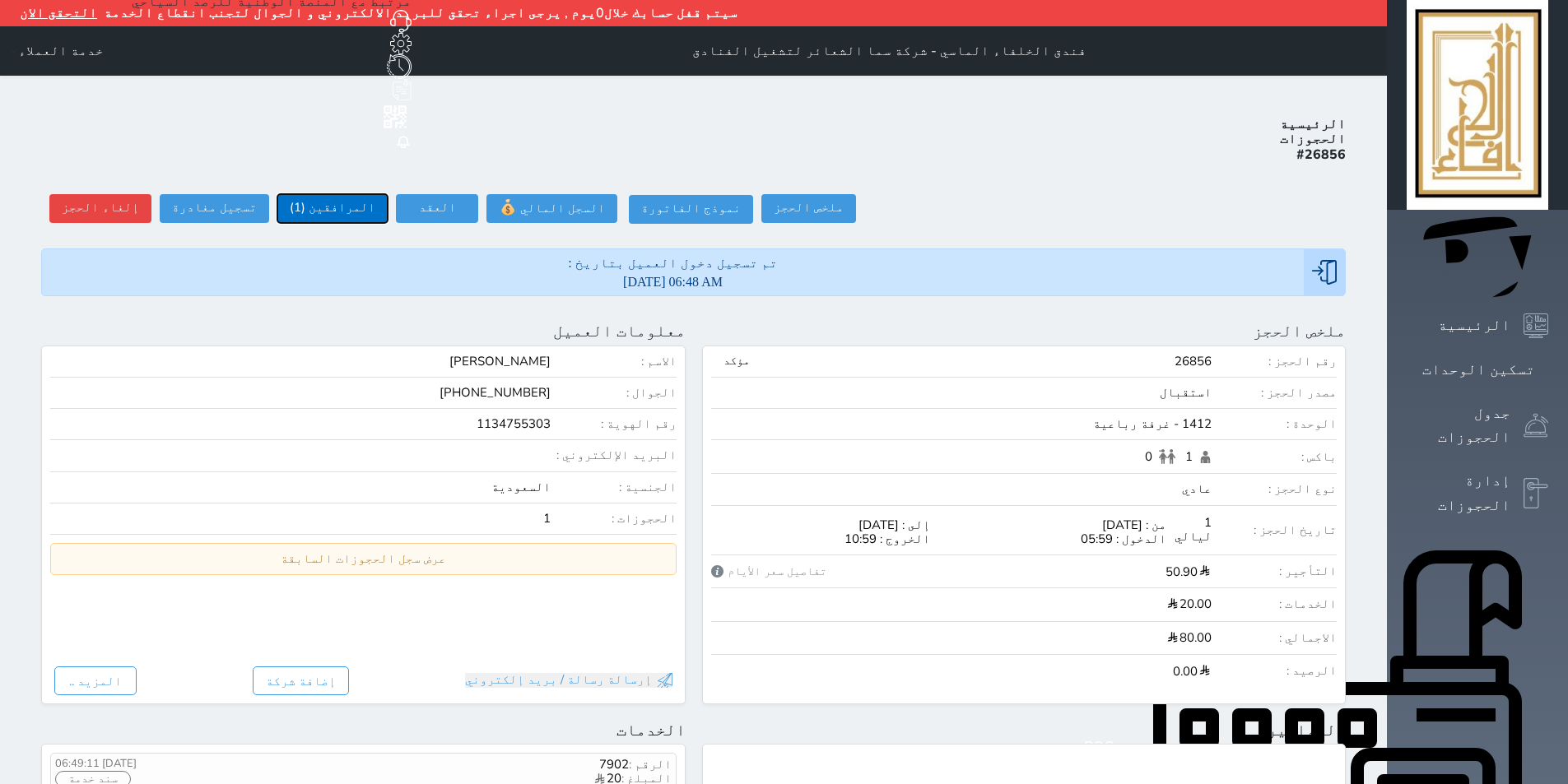 click on "المرافقين (1)" at bounding box center (333, 208) 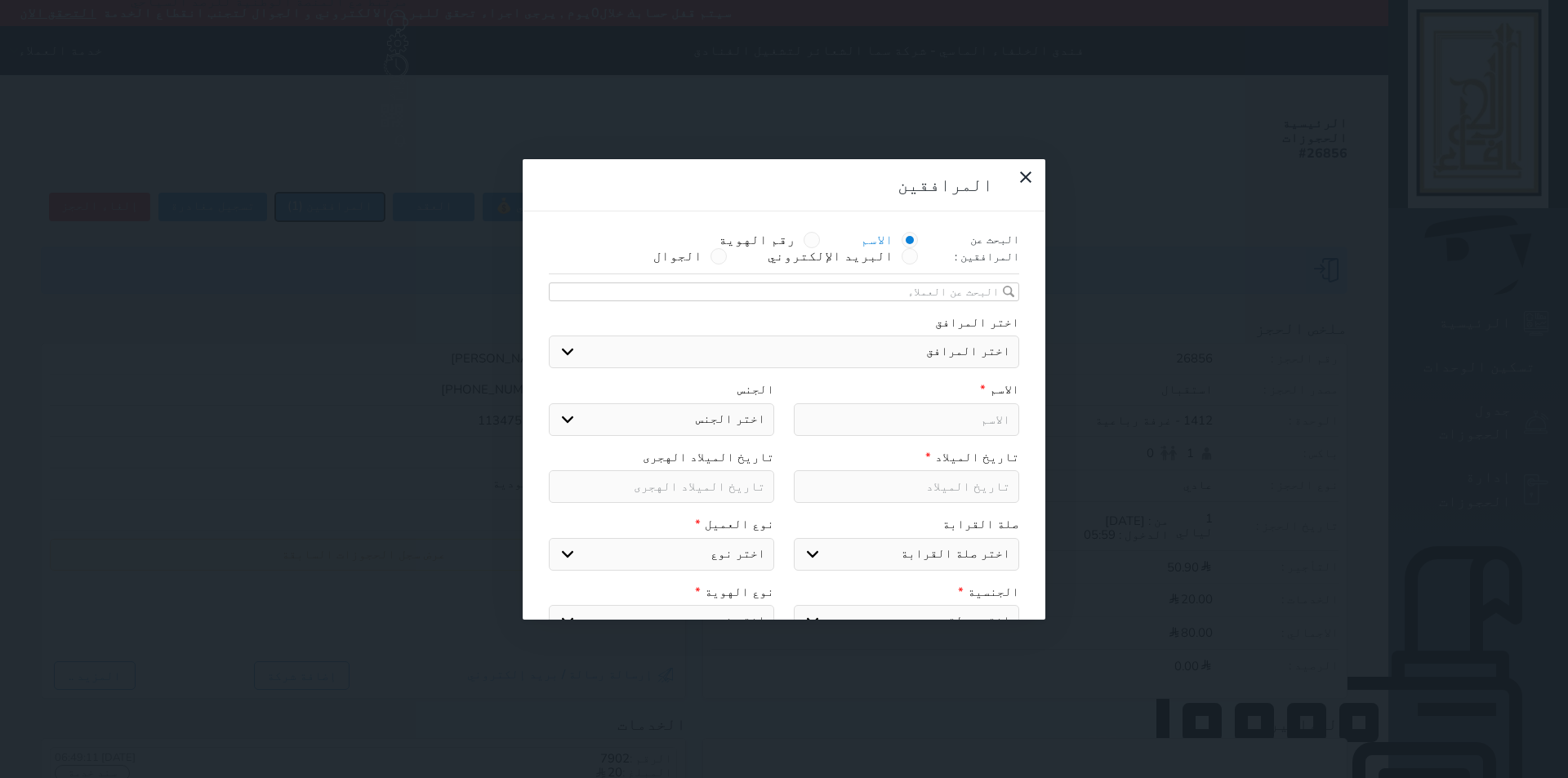 select 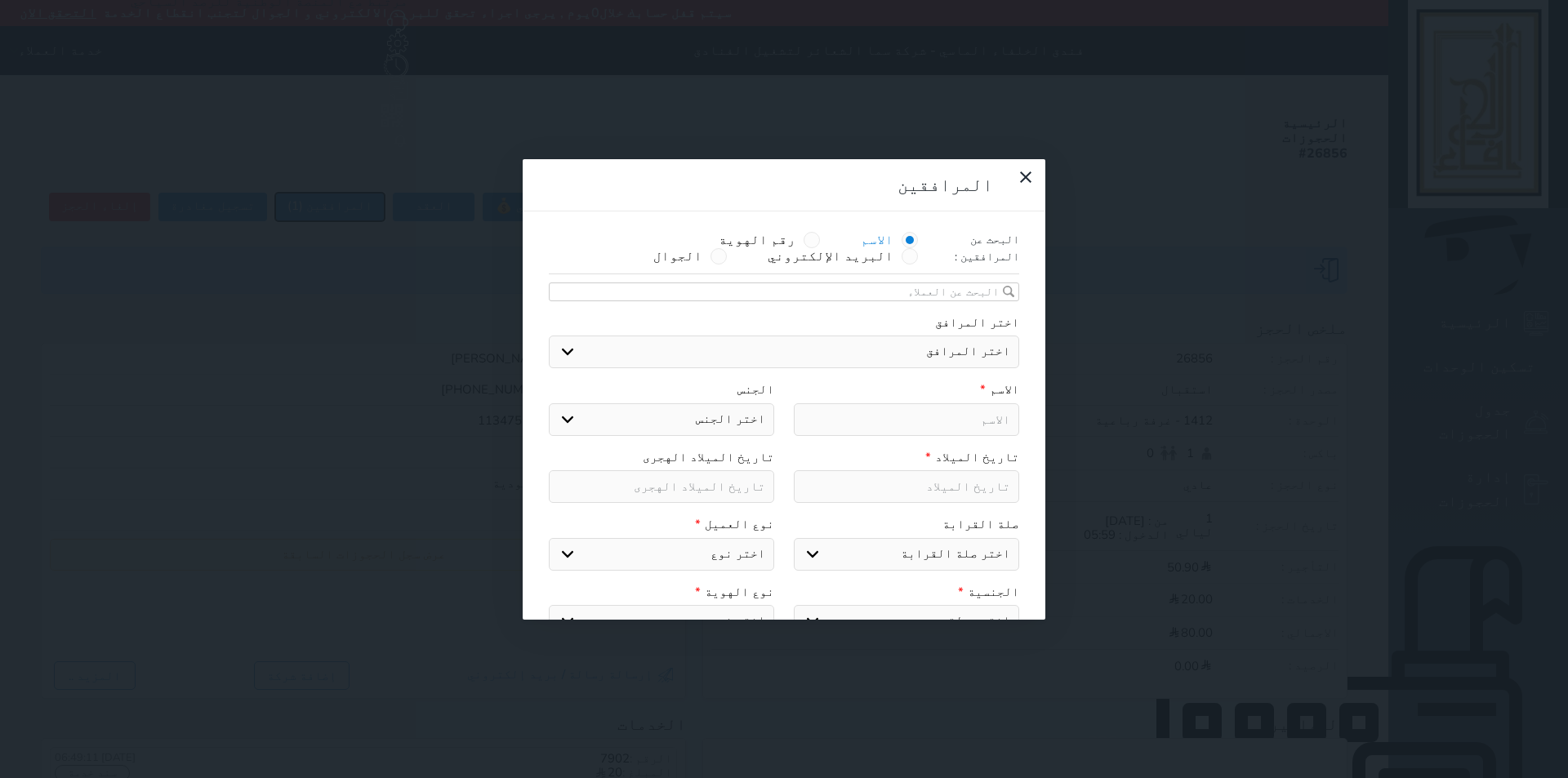 select 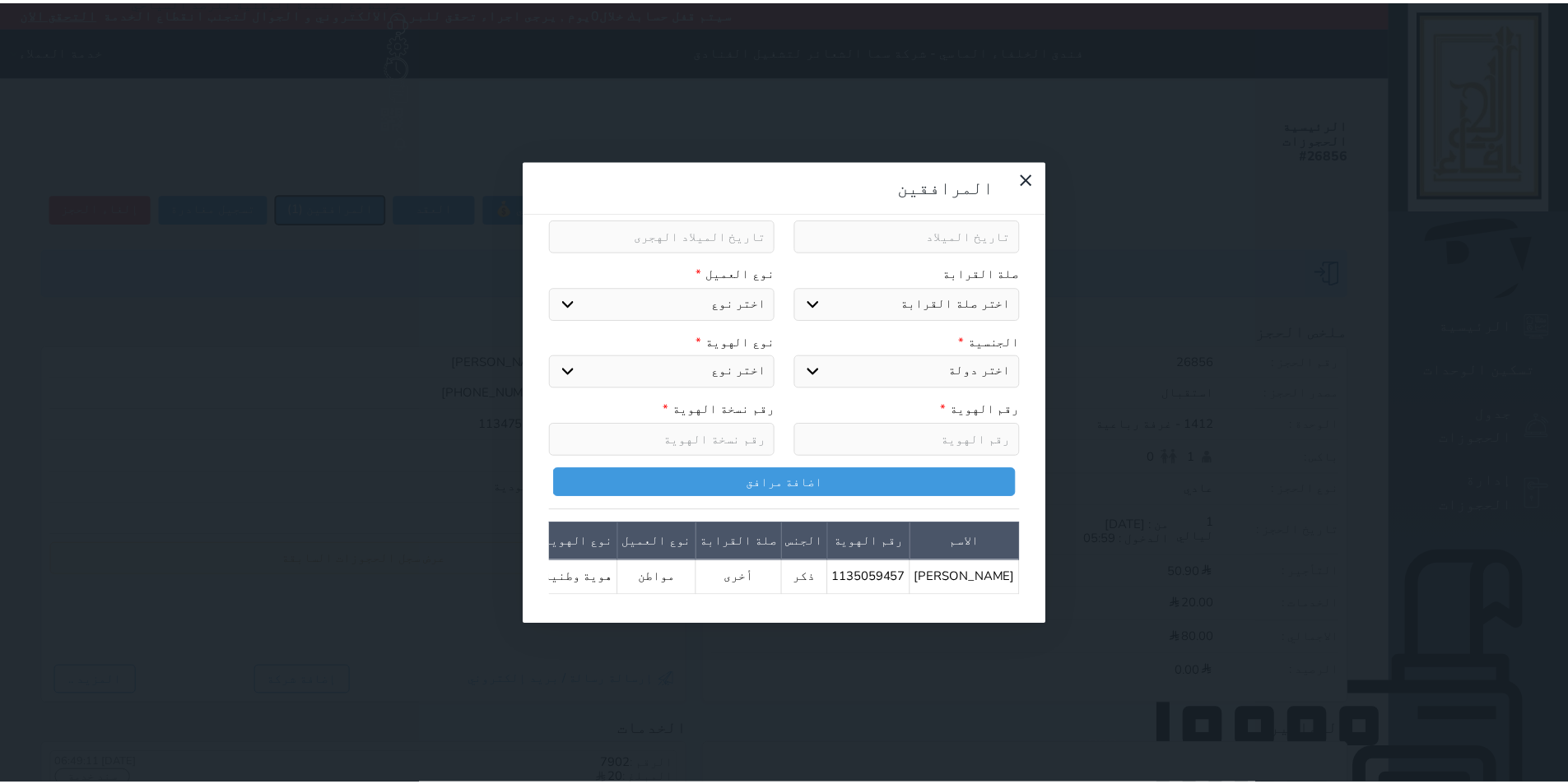 scroll, scrollTop: 265, scrollLeft: 0, axis: vertical 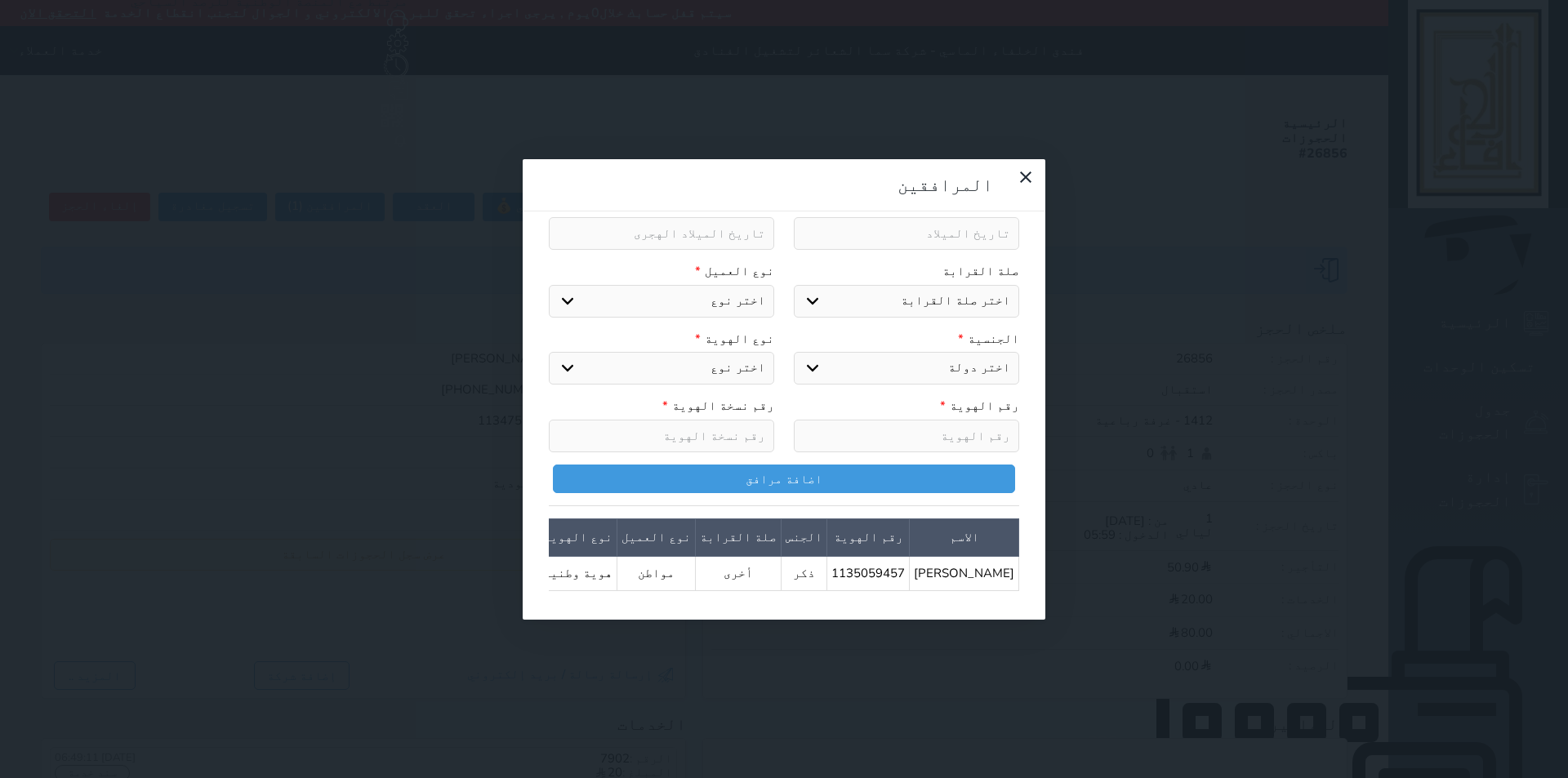 click on "المرافقين                 البحث عن المرافقين :        الاسم       رقم الهوية       البريد الإلكتروني       الجوال           تغيير العميل            اختر المرافق   اختر المرافق   عبدالرحمن العنزي   الاسم *     الجنس    اختر الجنس   ذكر انثى   تاريخ الميلاد *         تاريخ الميلاد الهجرى         صلة القرابة
اختر صلة القرابة   ابن ابنه زوجة اخ اخت اب ام زوج أخرى   نوع العميل *   اختر نوع   مواطن مواطن خليجي زائر مقيم   الجنسية *   اختر دولة   الامارات العربية الاردن البحرين سوريا العراق عمان فلسطين قطر الكويت لبنان اليمن اليمن الجنوبي السعودية يمني جنوبي-السلاطين بني حارث الكويت-بدون افراد القبائل" at bounding box center [784, 389] 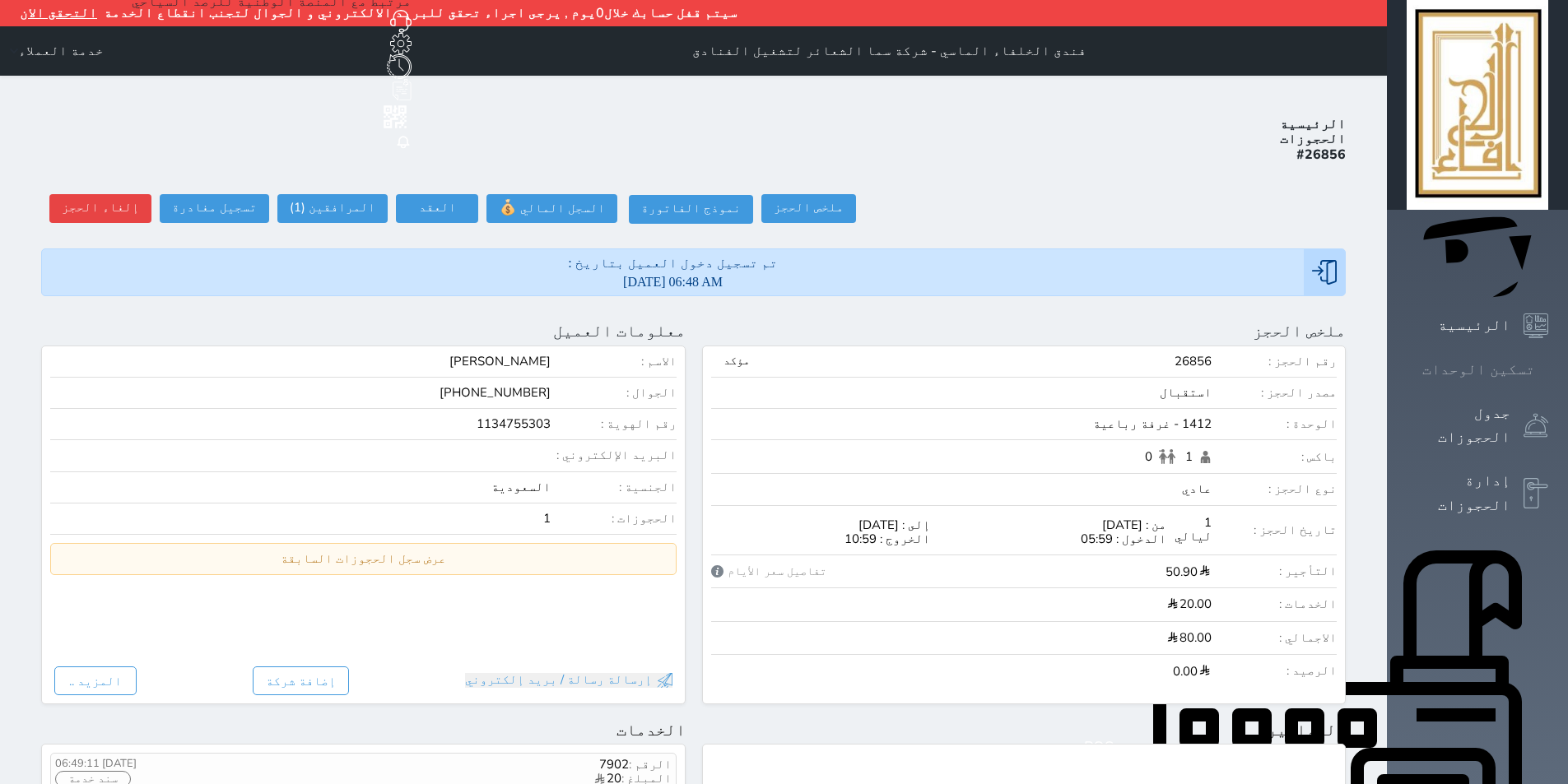 click 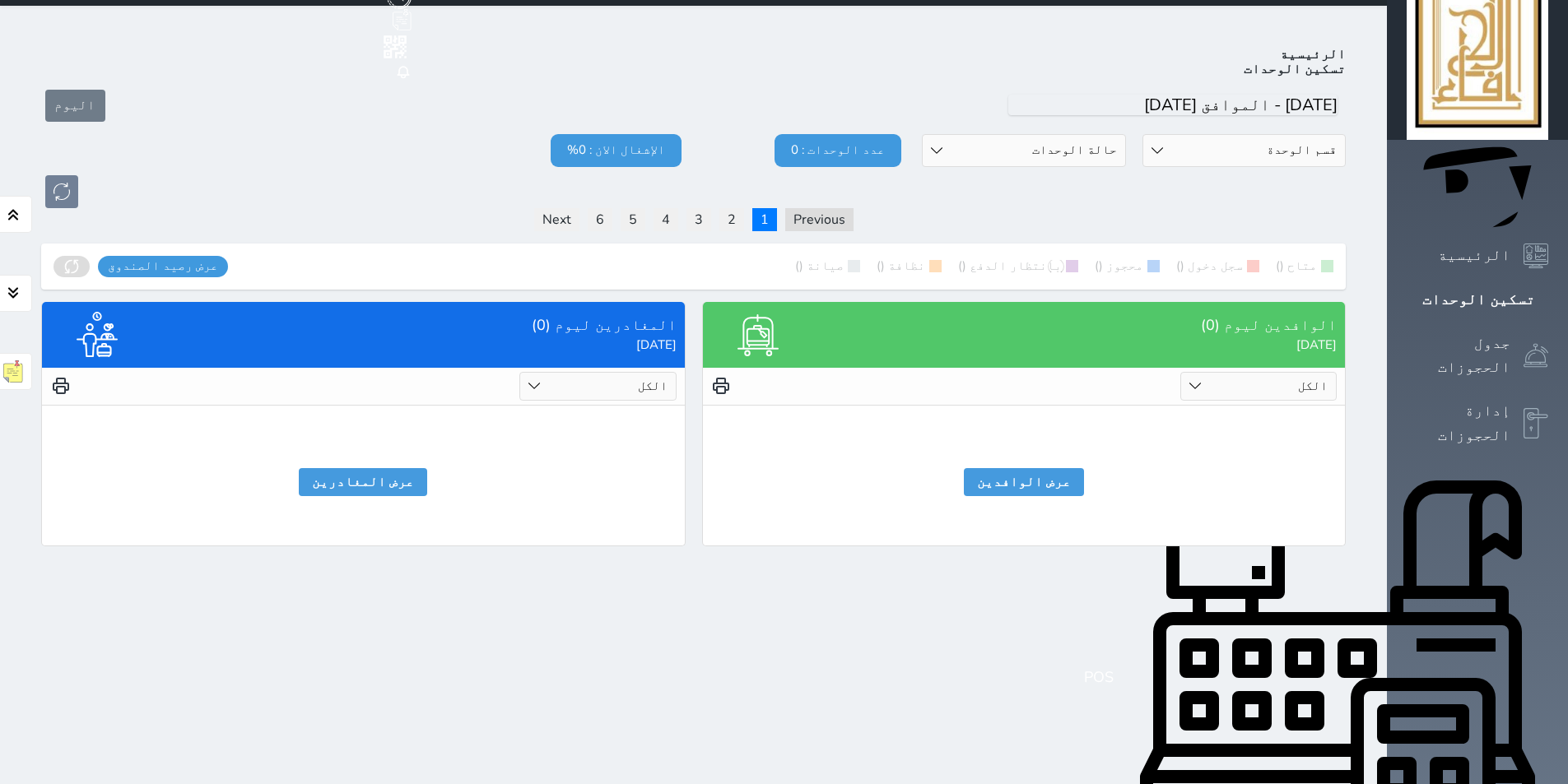 scroll, scrollTop: 90, scrollLeft: 0, axis: vertical 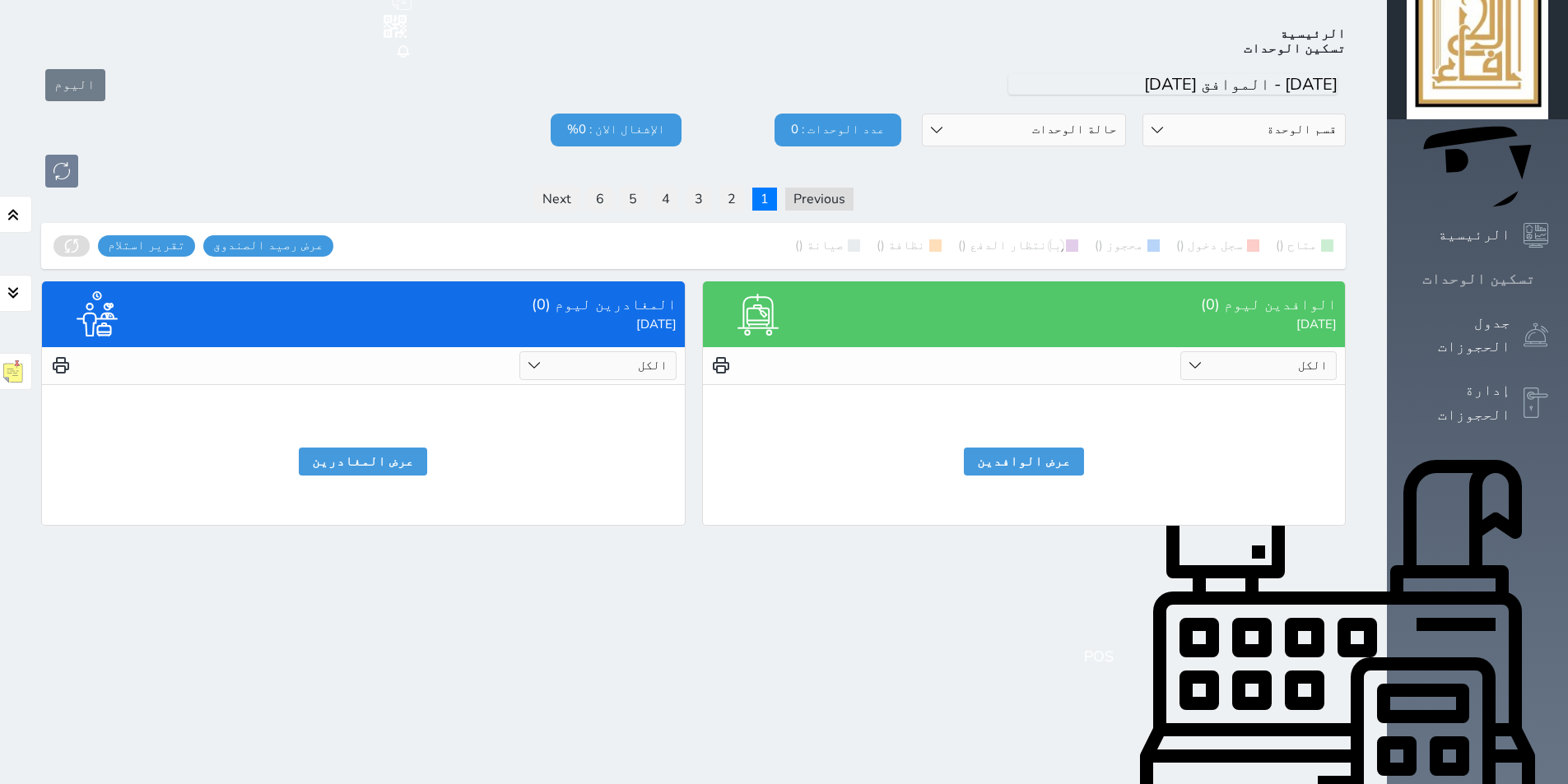 click on "تسكين الوحدات" at bounding box center [1477, 279] 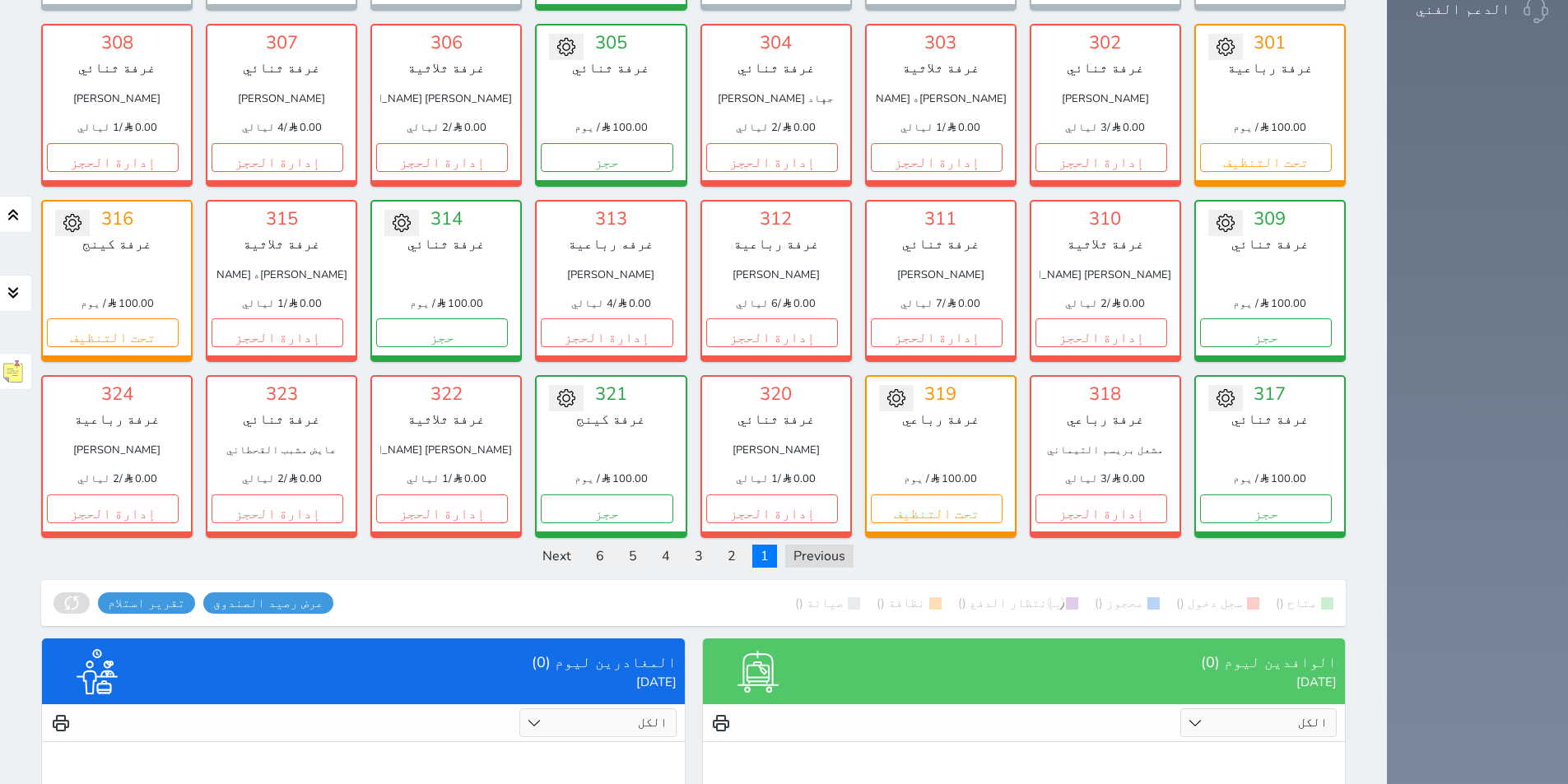 scroll, scrollTop: 1399, scrollLeft: 0, axis: vertical 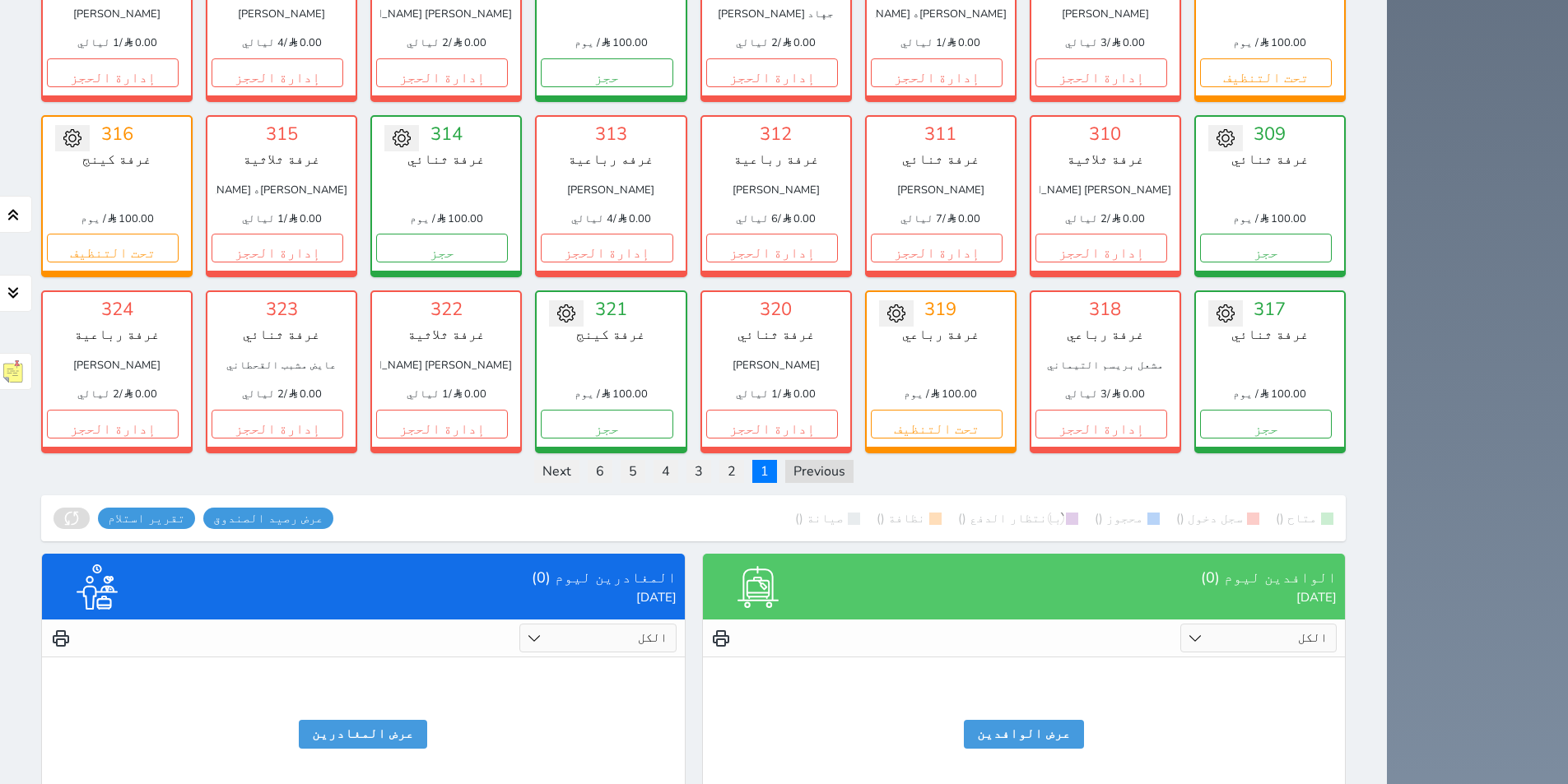 click on "الكل   تم الدخول   تم المغادرة" at bounding box center (598, 638) 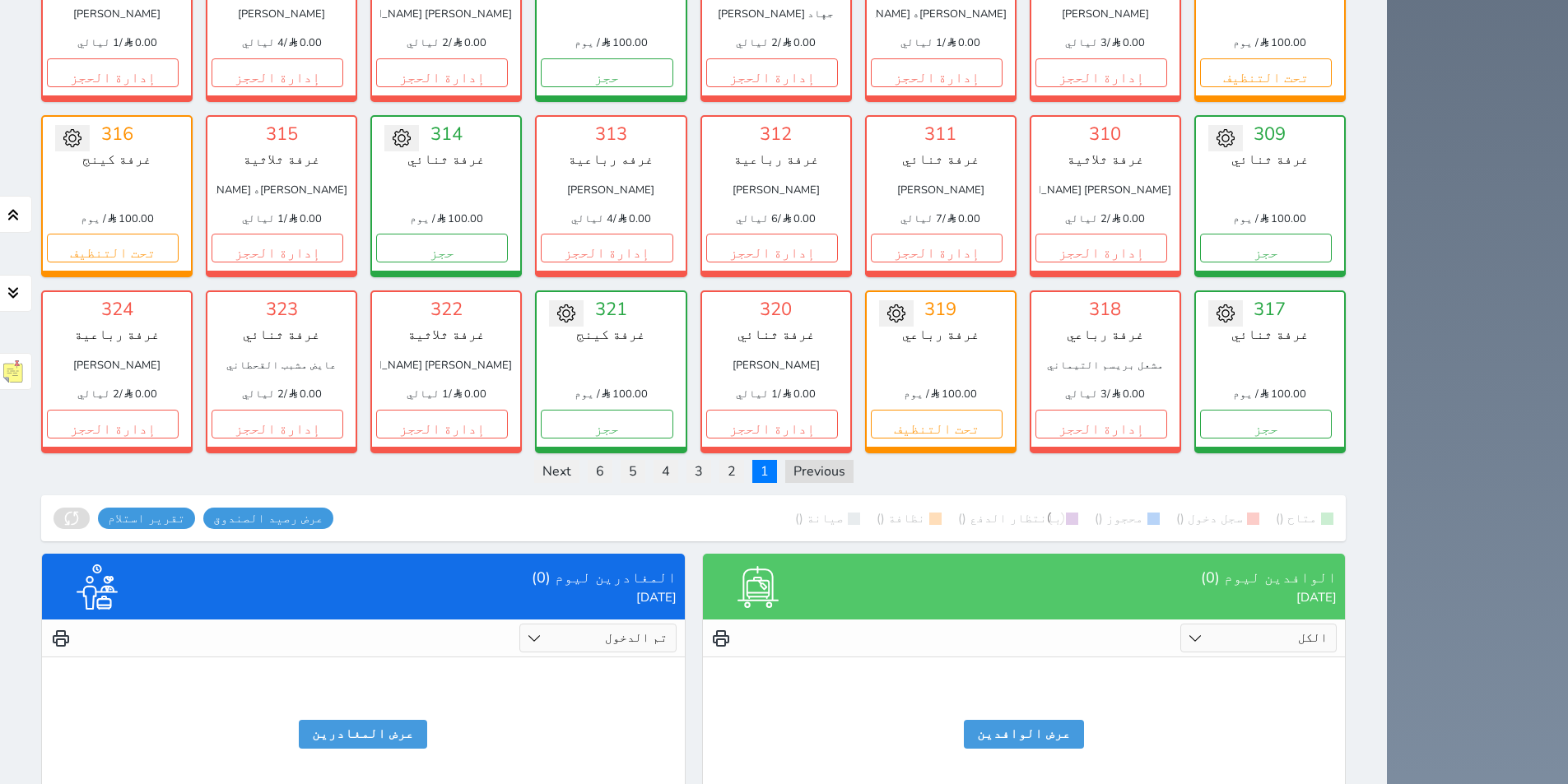 click on "الكل   تم الدخول   تم المغادرة" at bounding box center (598, 638) 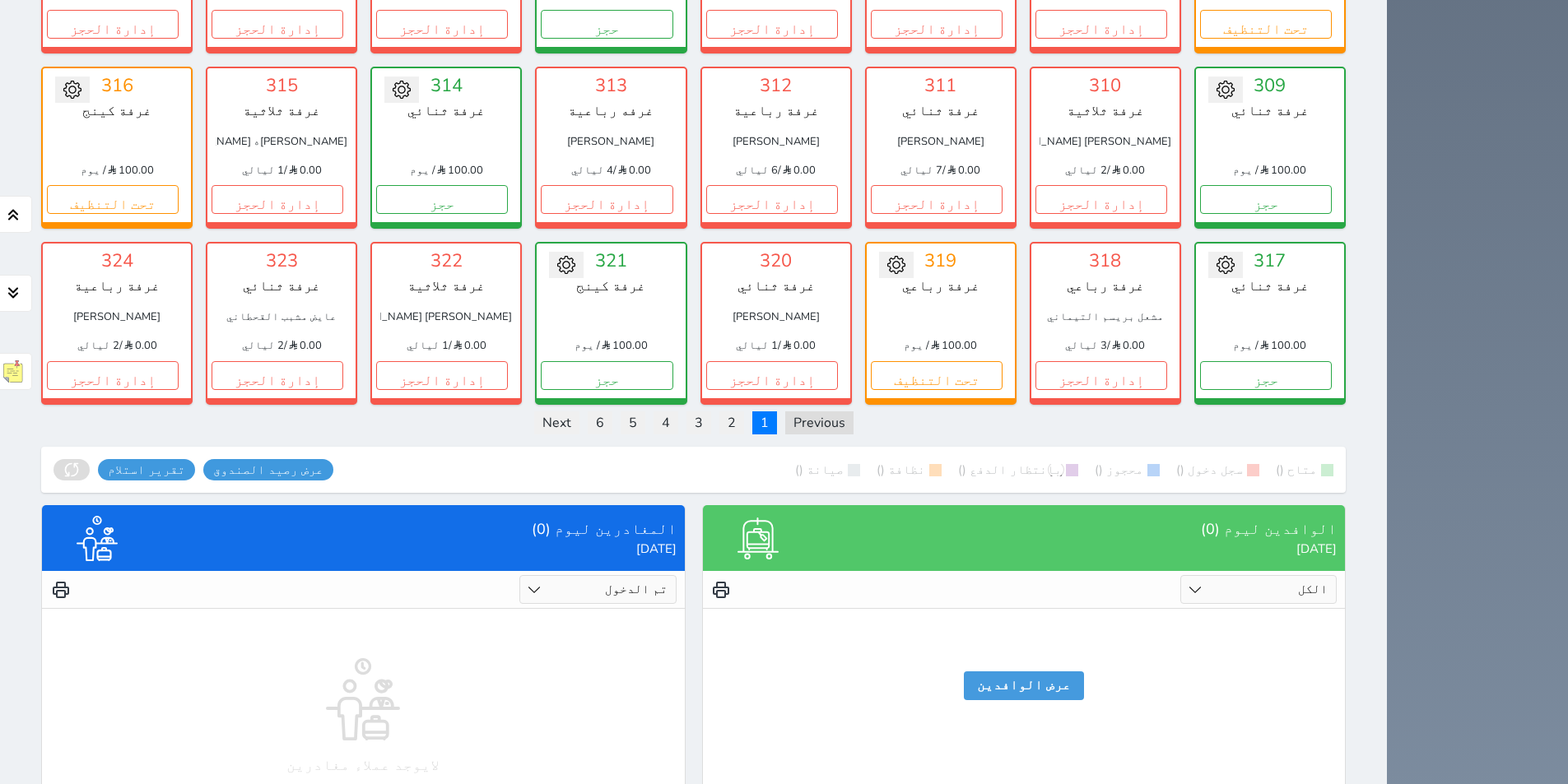scroll, scrollTop: 1473, scrollLeft: 0, axis: vertical 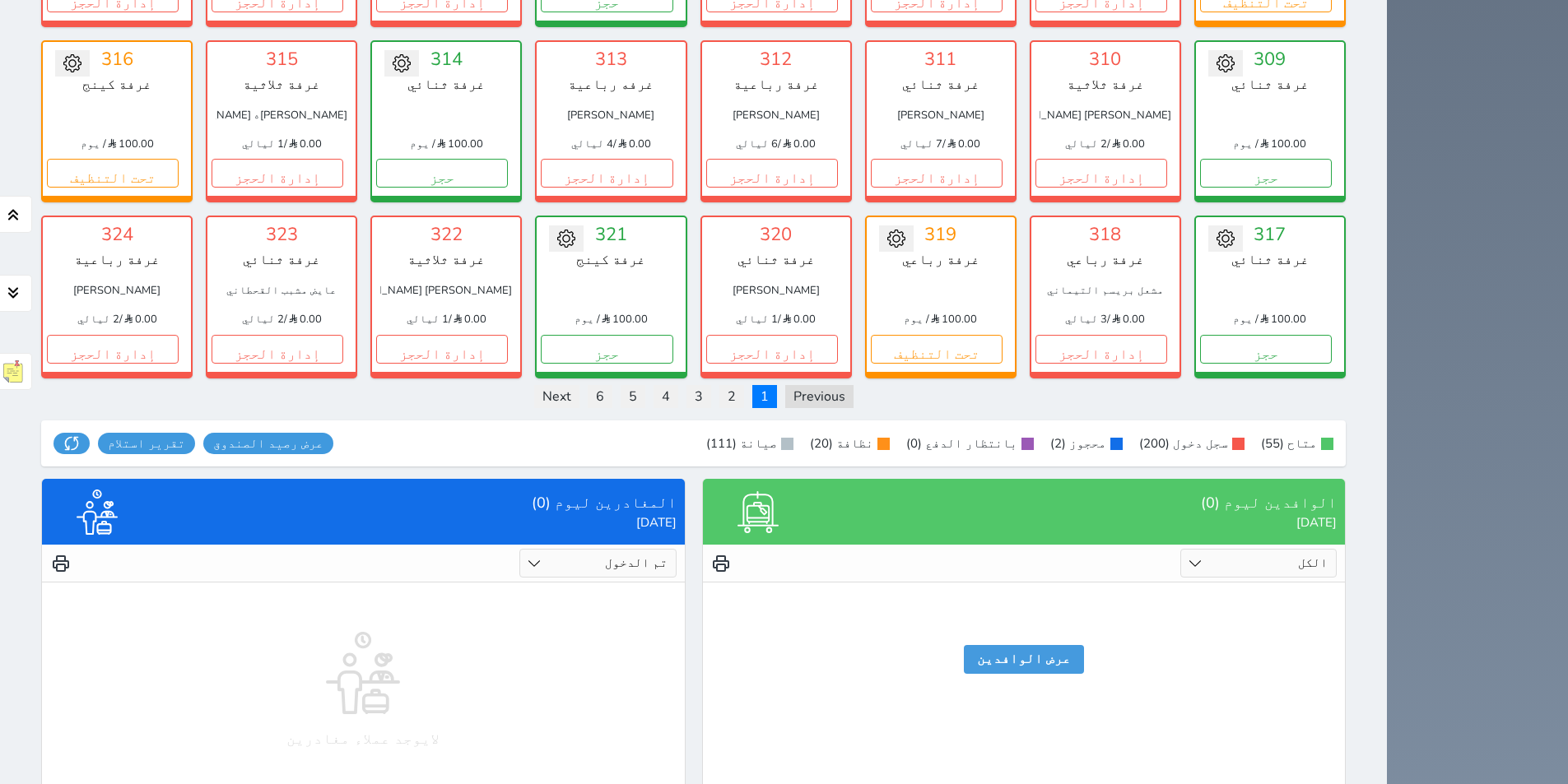 drag, startPoint x: 635, startPoint y: 536, endPoint x: 638, endPoint y: 544, distance: 8.544004 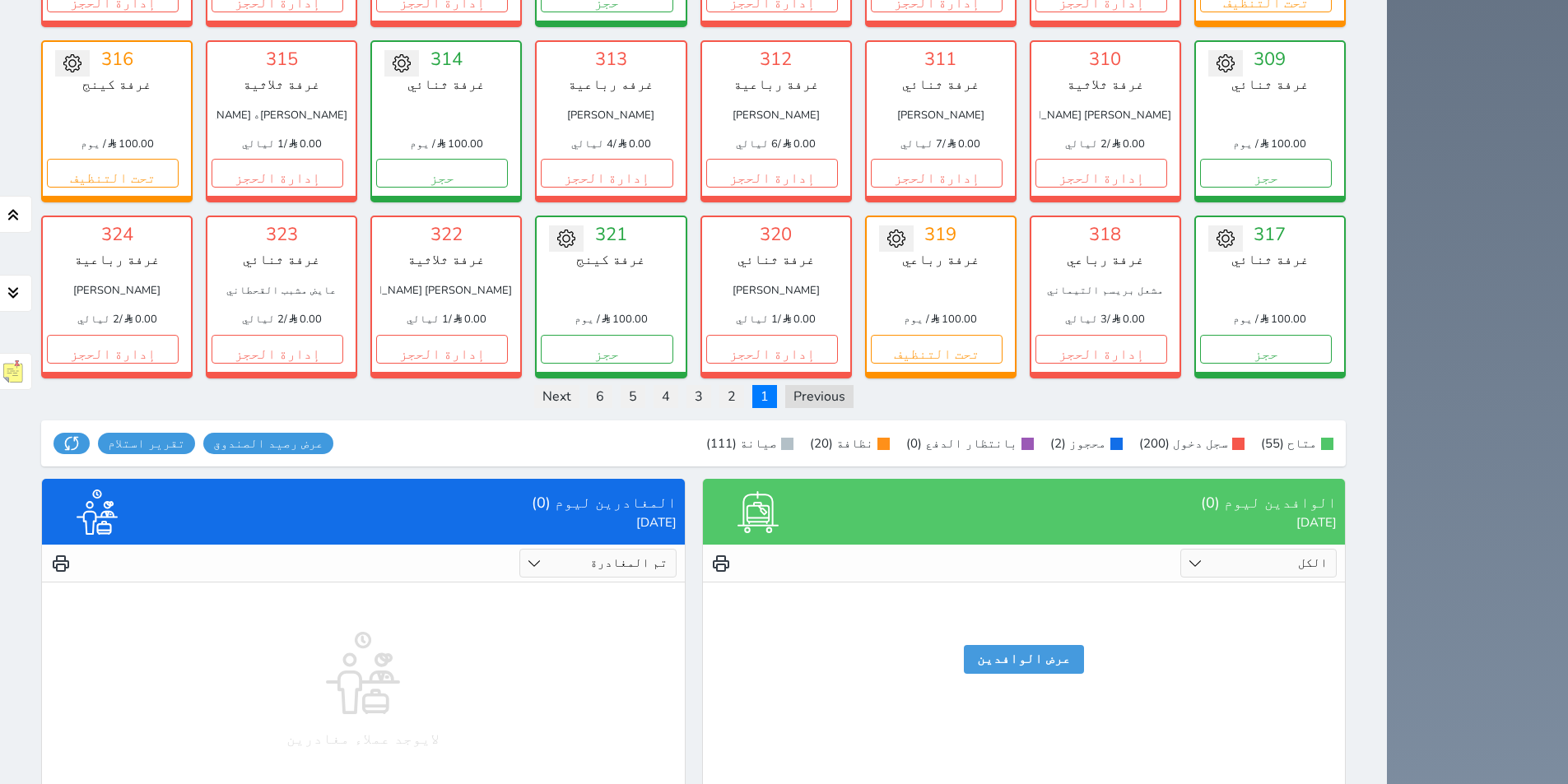 click on "الكل   تم الدخول   تم المغادرة" at bounding box center (598, 563) 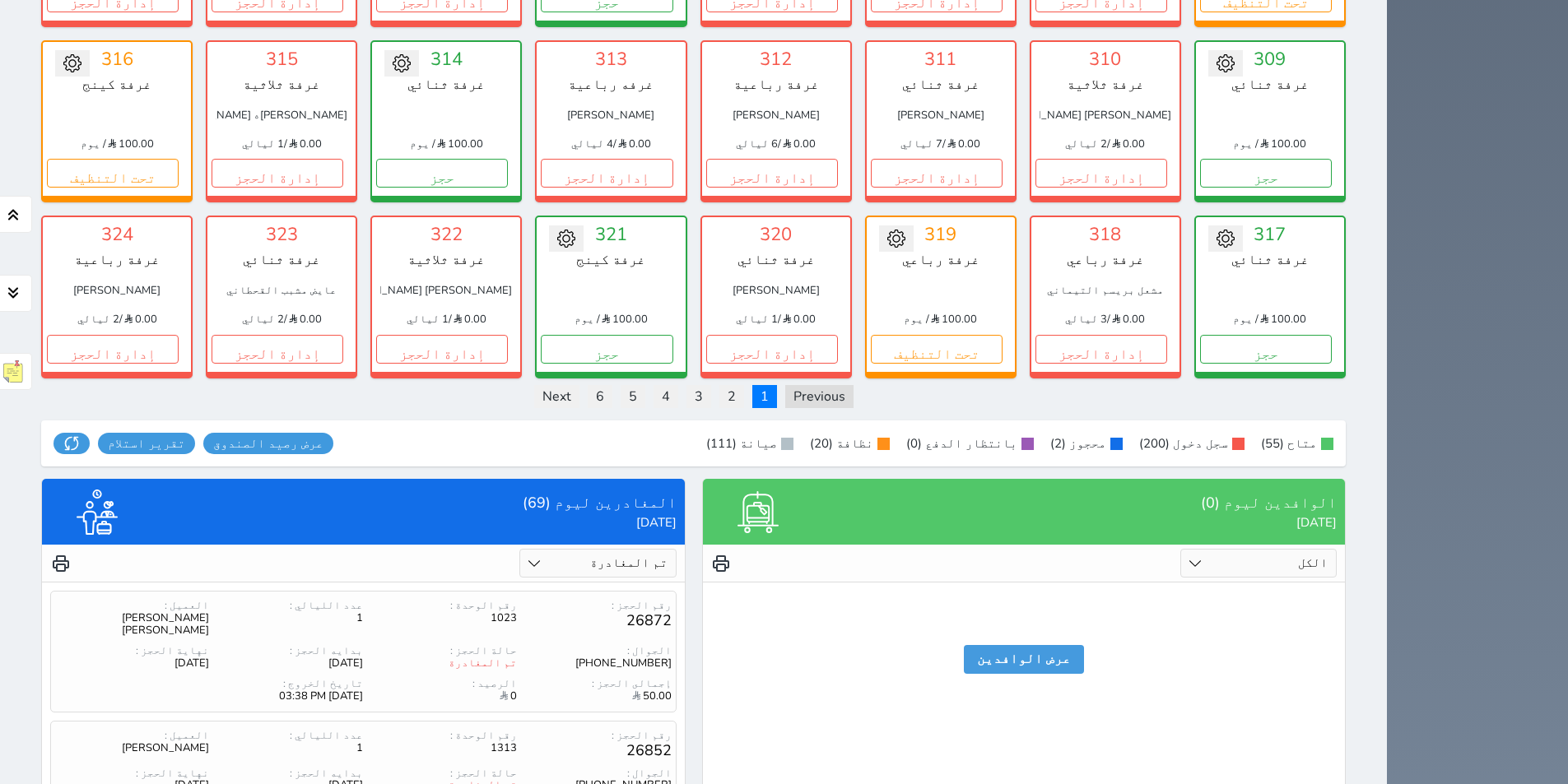 click at bounding box center [363, 810] 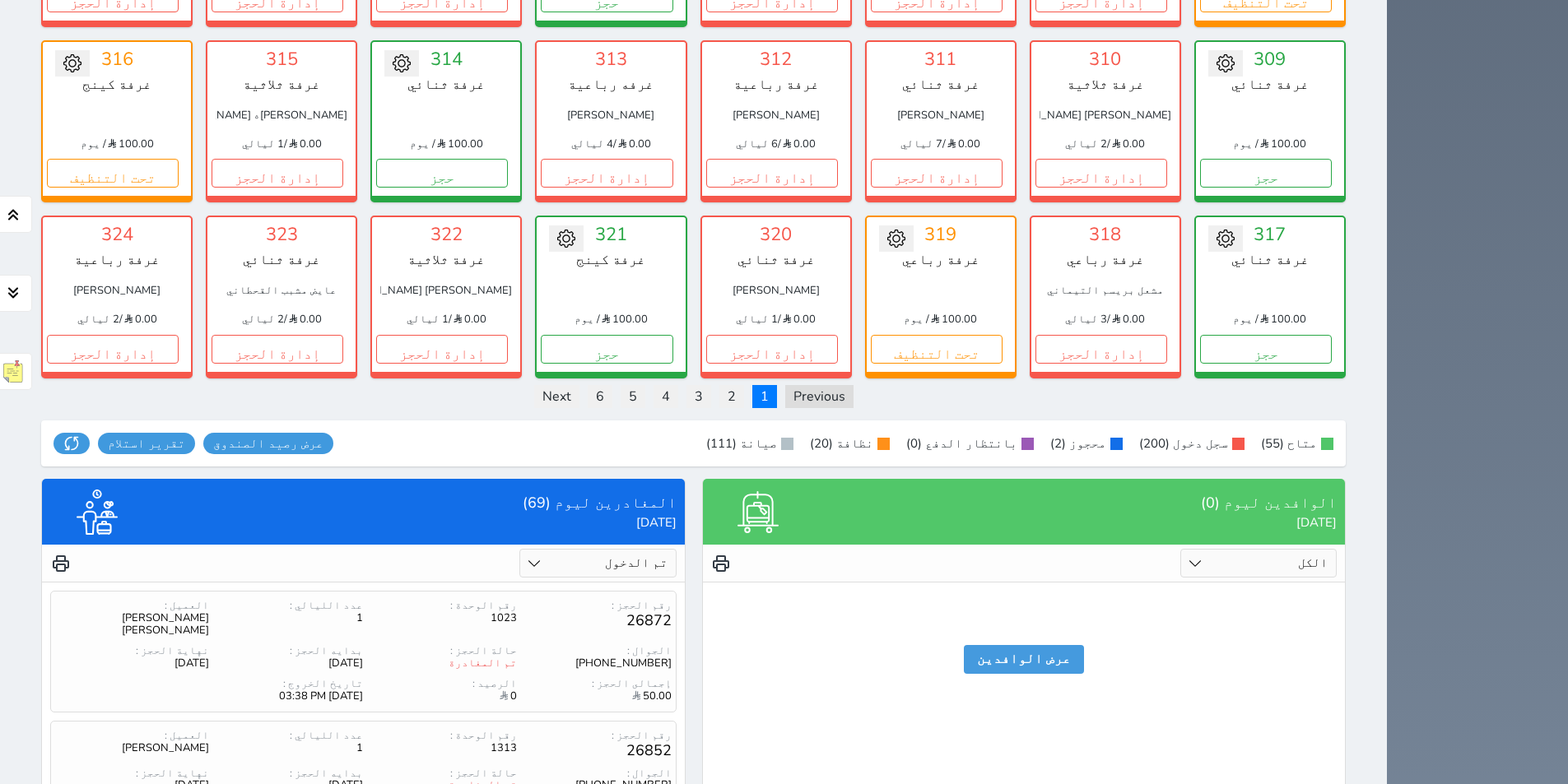 click on "الكل   تم الدخول   تم المغادرة" at bounding box center (598, 563) 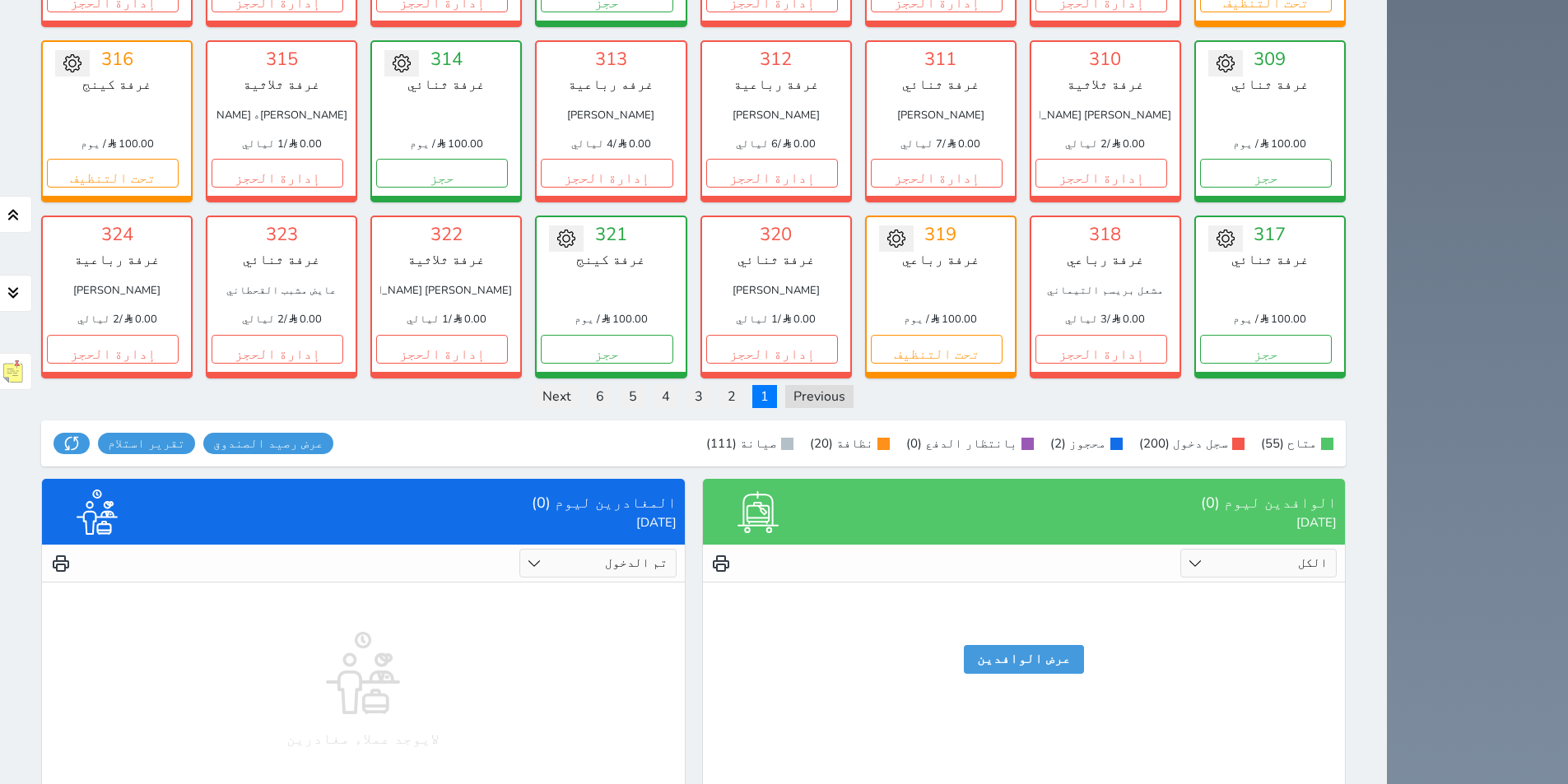 click at bounding box center (60, 563) 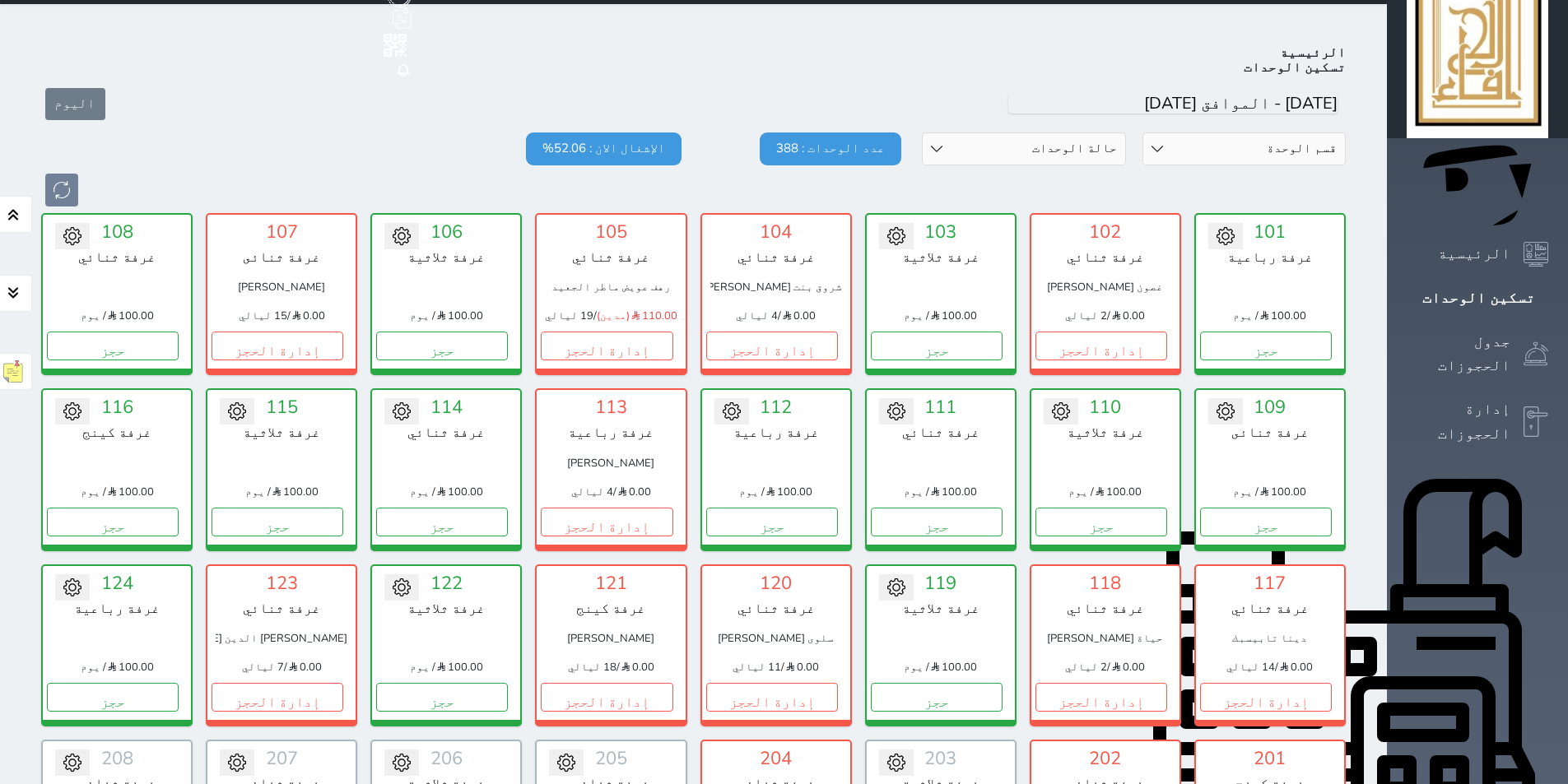 scroll, scrollTop: 0, scrollLeft: 0, axis: both 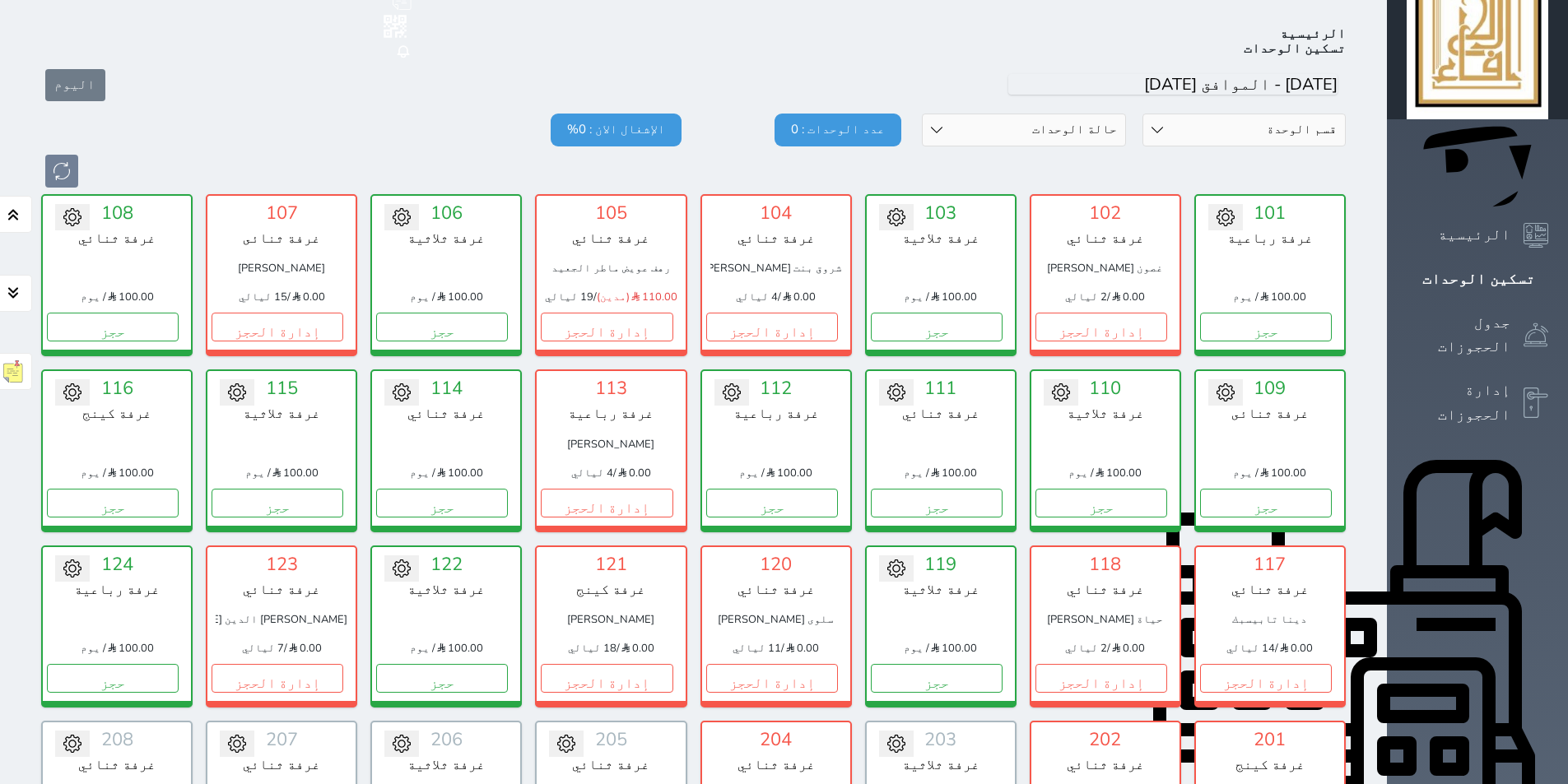 click on "حالة الوحدات متاح تحت التنظيف تحت الصيانة سجل دخول  لم يتم تسجيل الدخول" at bounding box center (1024, 130) 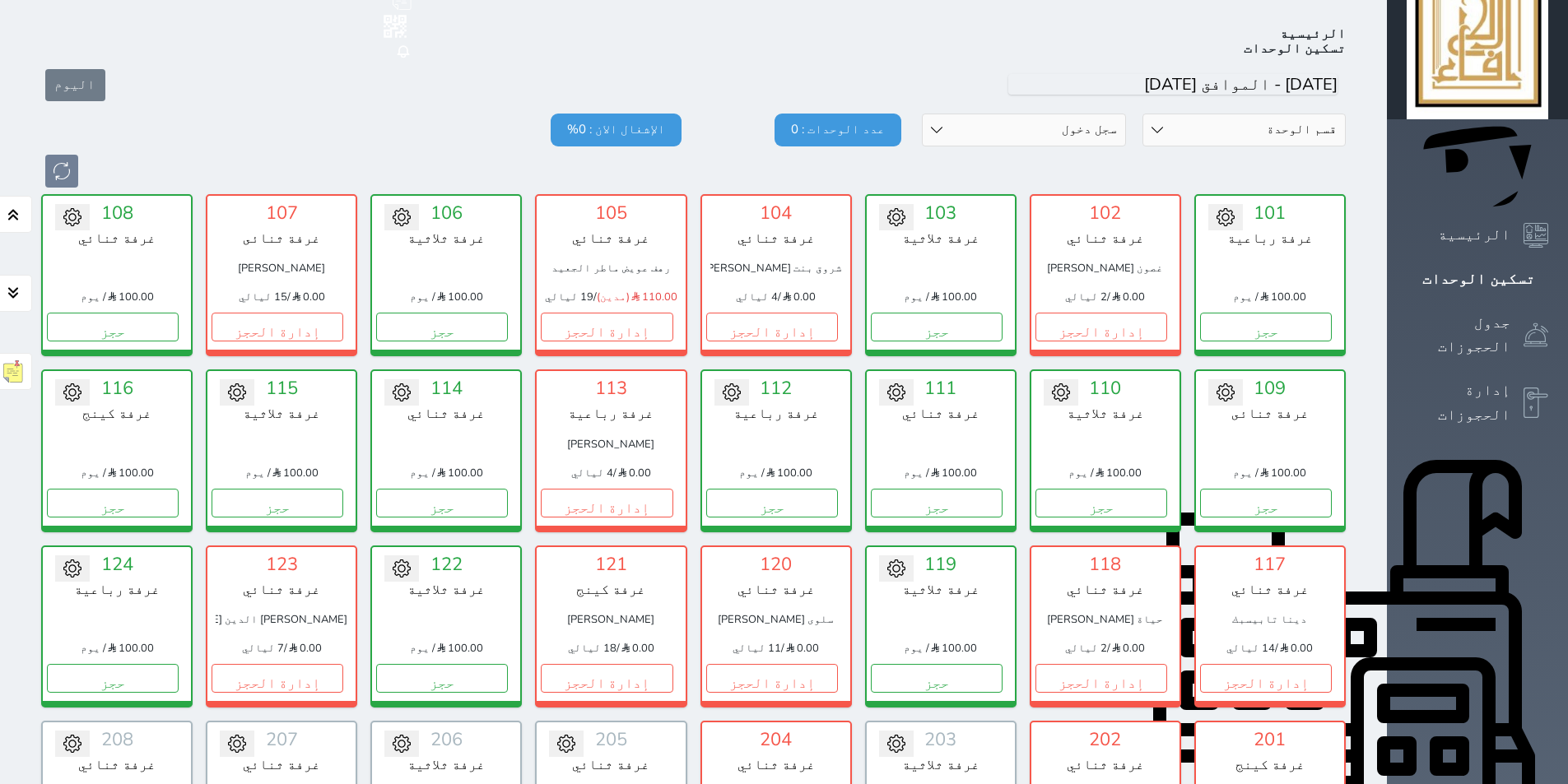 click on "حالة الوحدات متاح تحت التنظيف تحت الصيانة سجل دخول  لم يتم تسجيل الدخول" at bounding box center [1024, 130] 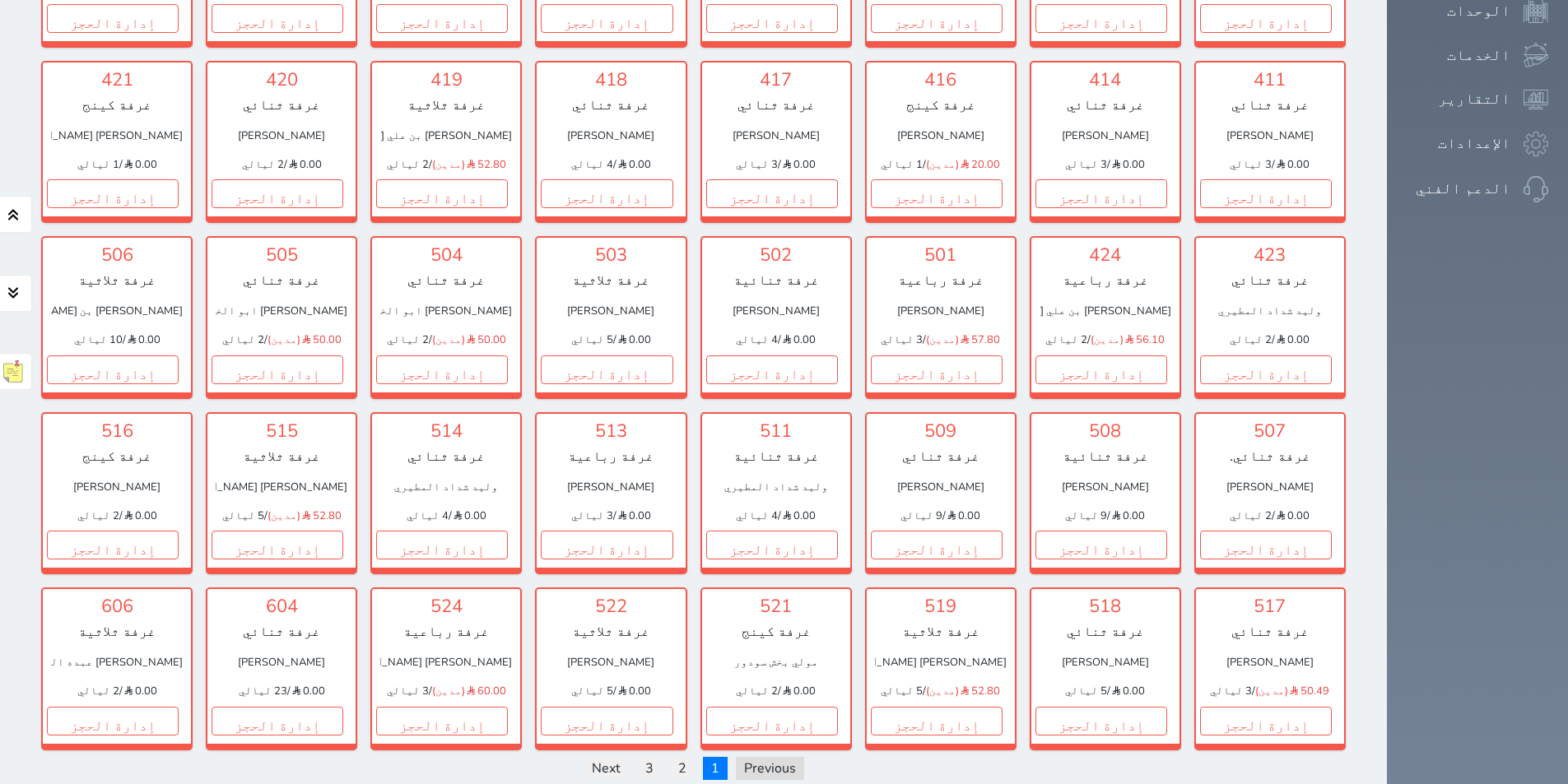 scroll, scrollTop: 1160, scrollLeft: 0, axis: vertical 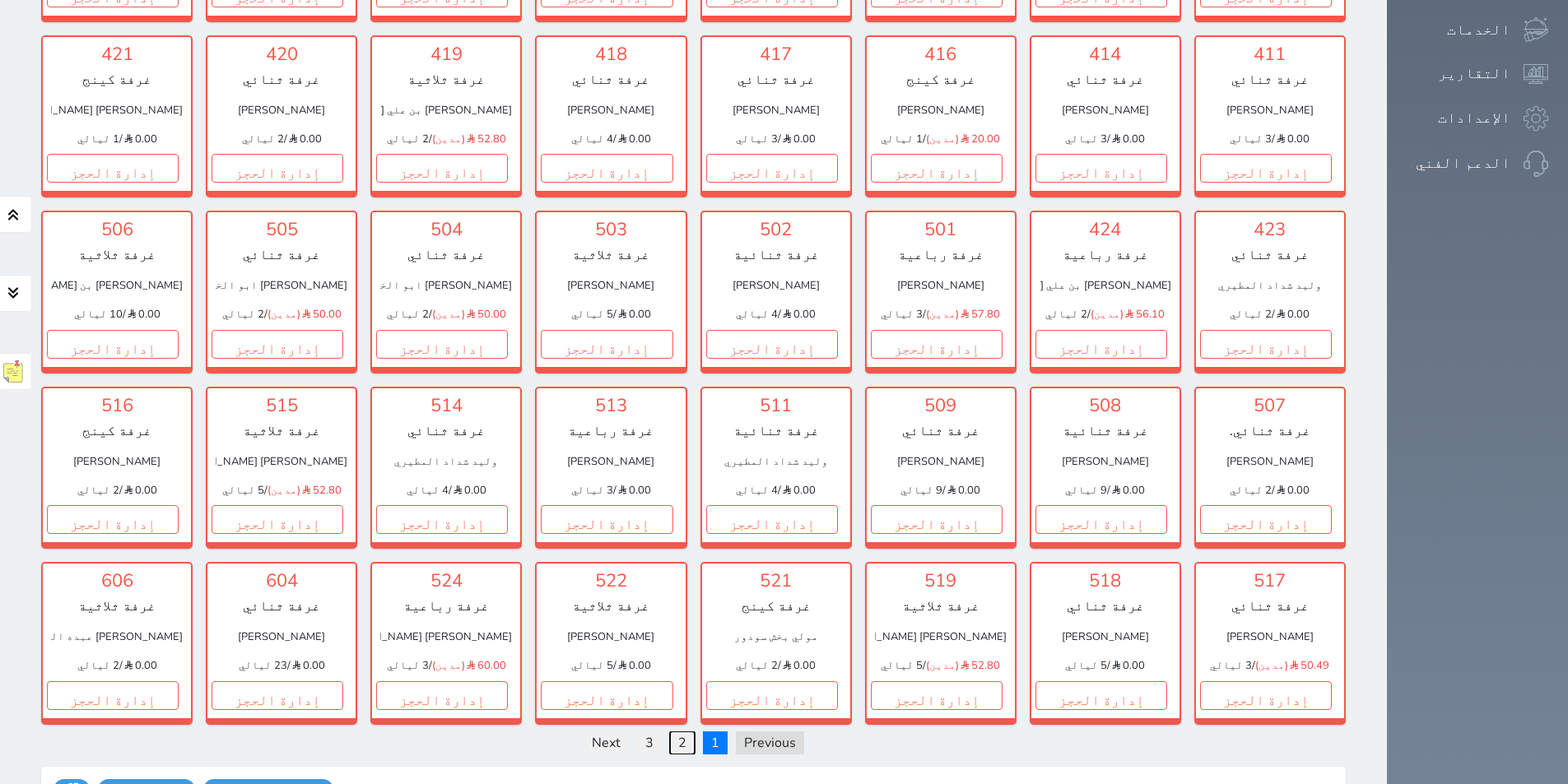 click on "2" at bounding box center (682, 743) 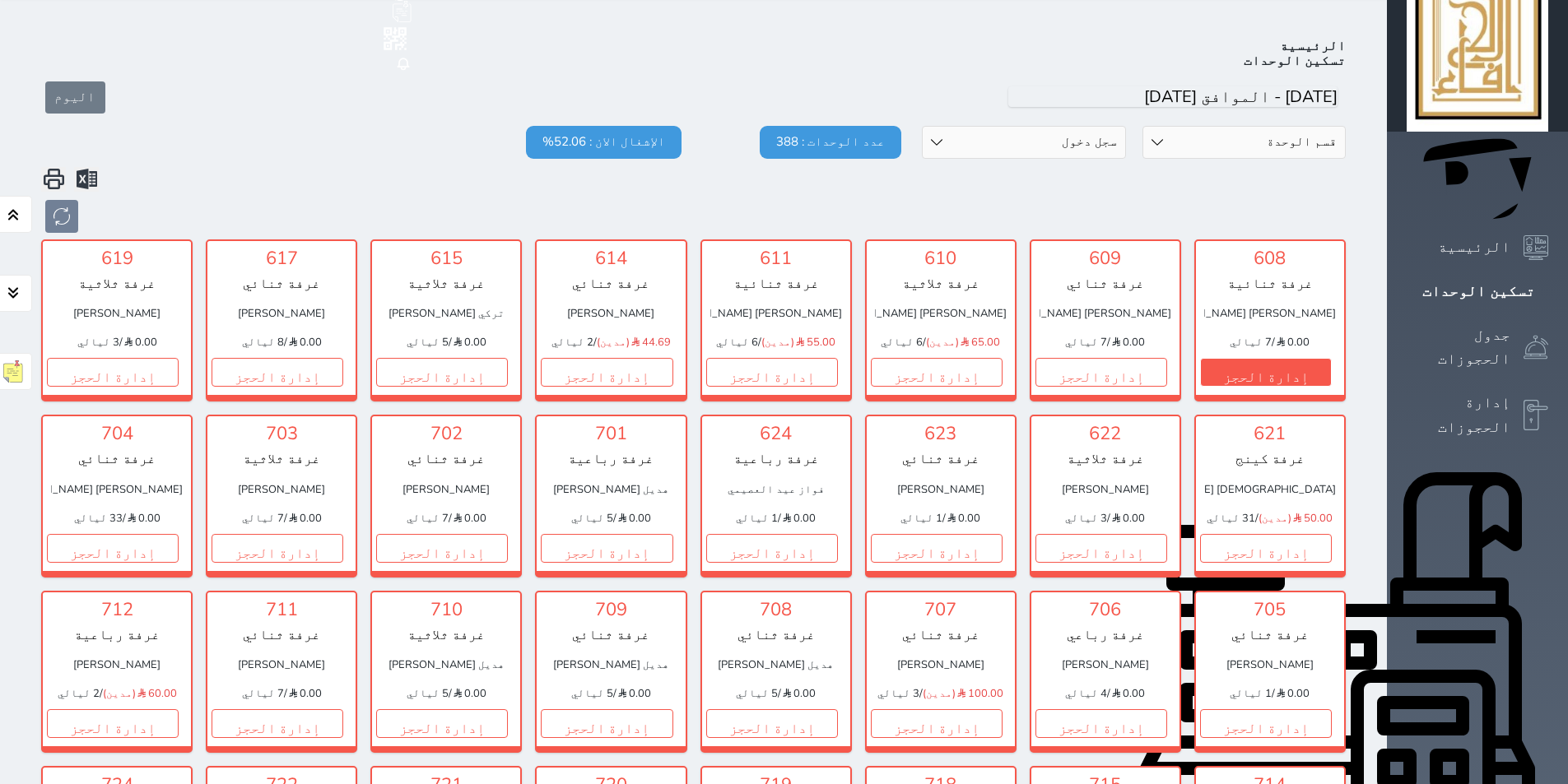 scroll, scrollTop: 0, scrollLeft: 0, axis: both 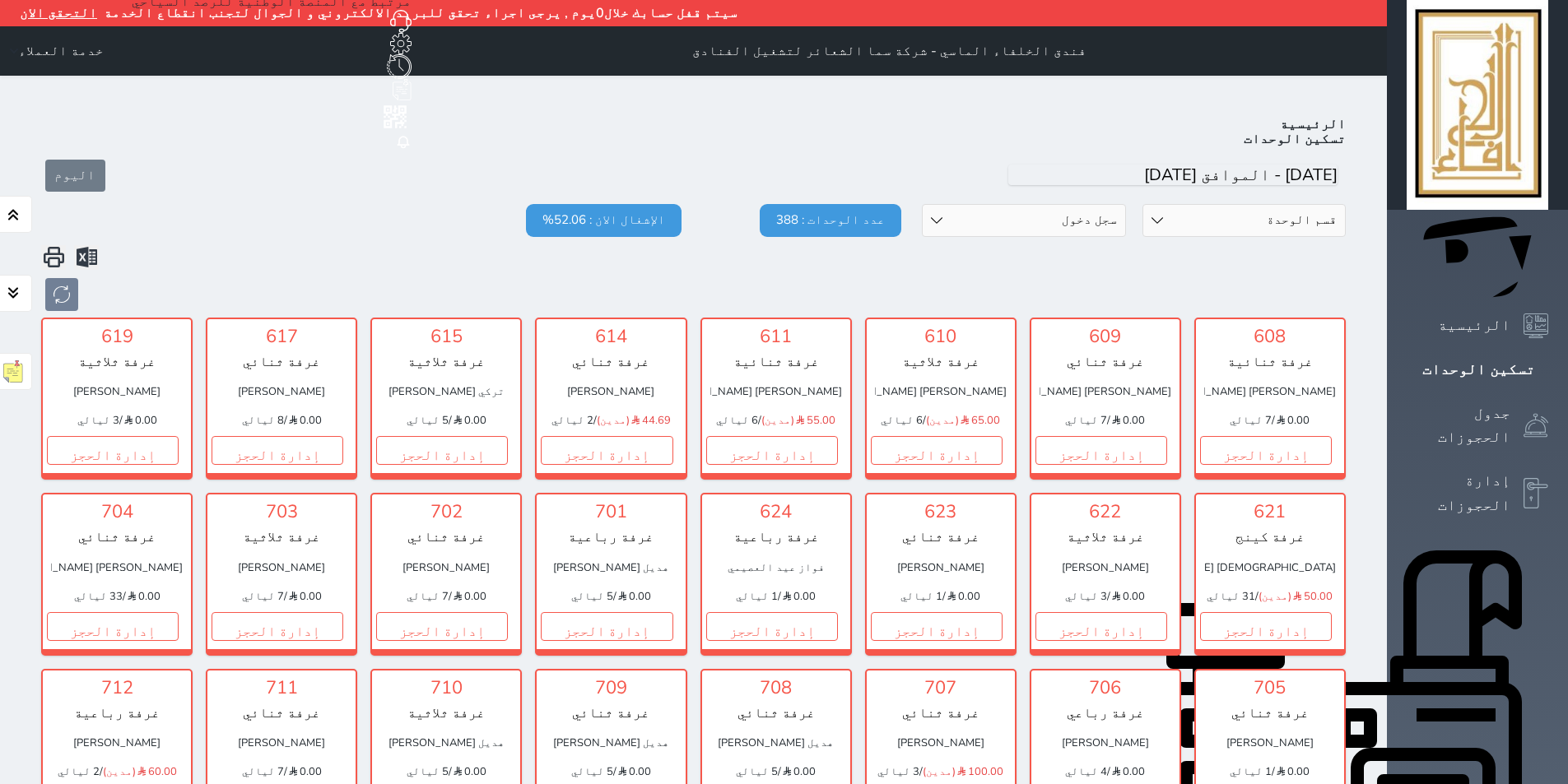 click on "حجز جماعي جديد   حجز جديد             الرئيسية     تسكين الوحدات     جدول الحجوزات     إدارة الحجوزات     POS     الإدارة المالية     العملاء     تقييمات العملاء     الوحدات     الخدمات     التقارير     الإعدادات     الدعم الفني" at bounding box center (1477, 1135) 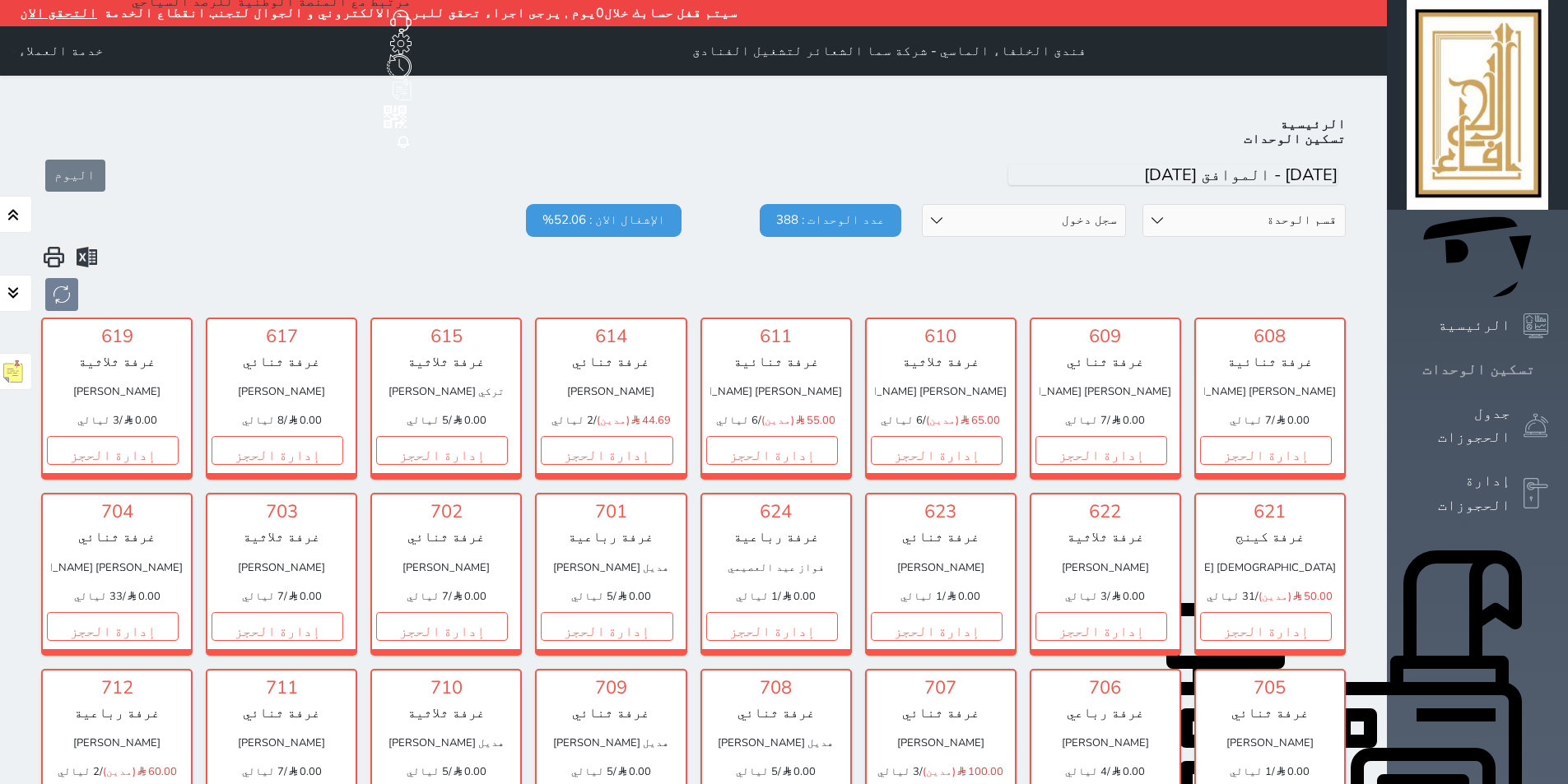 click 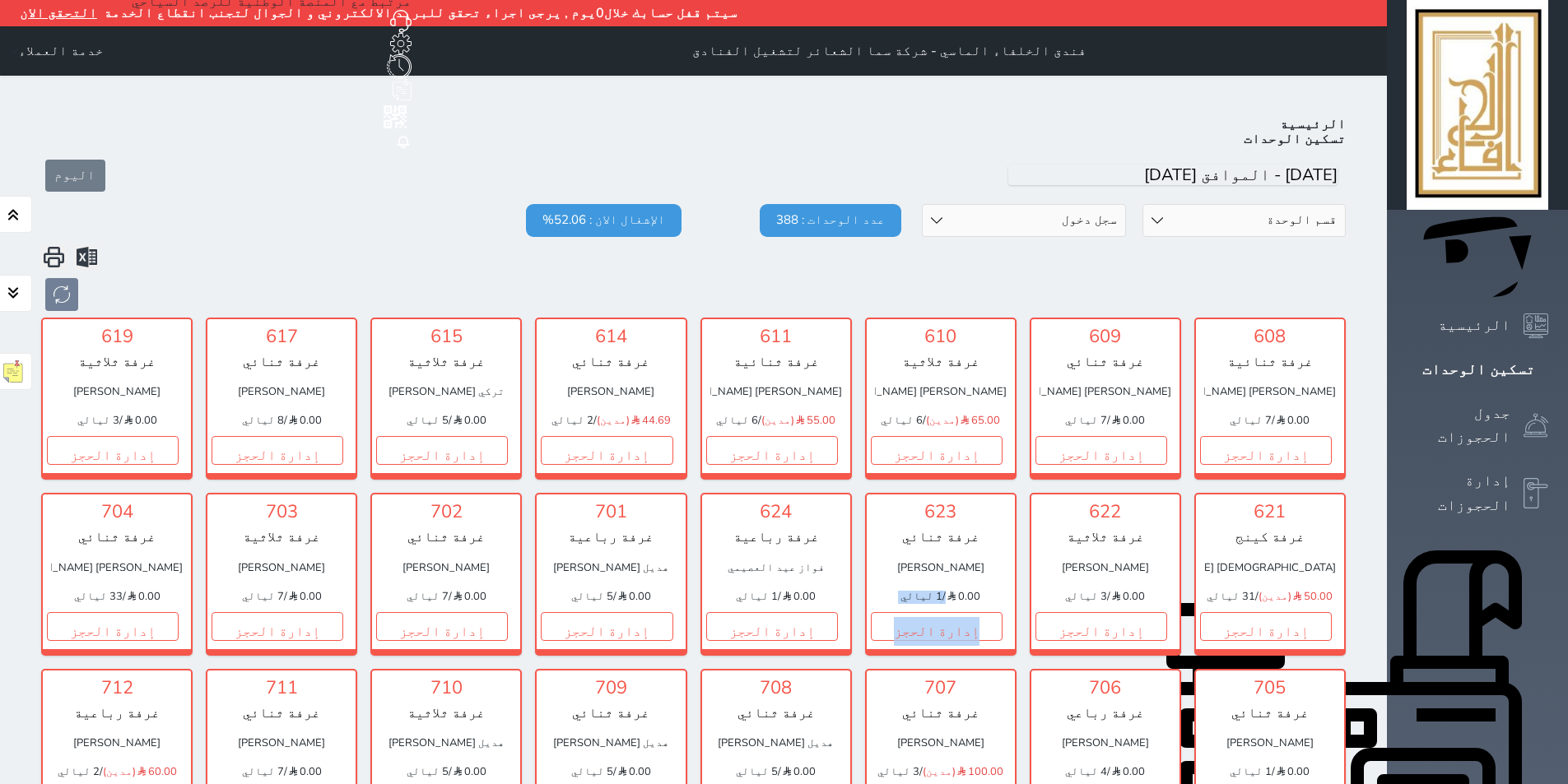 drag, startPoint x: 944, startPoint y: 562, endPoint x: 978, endPoint y: 530, distance: 46.69047 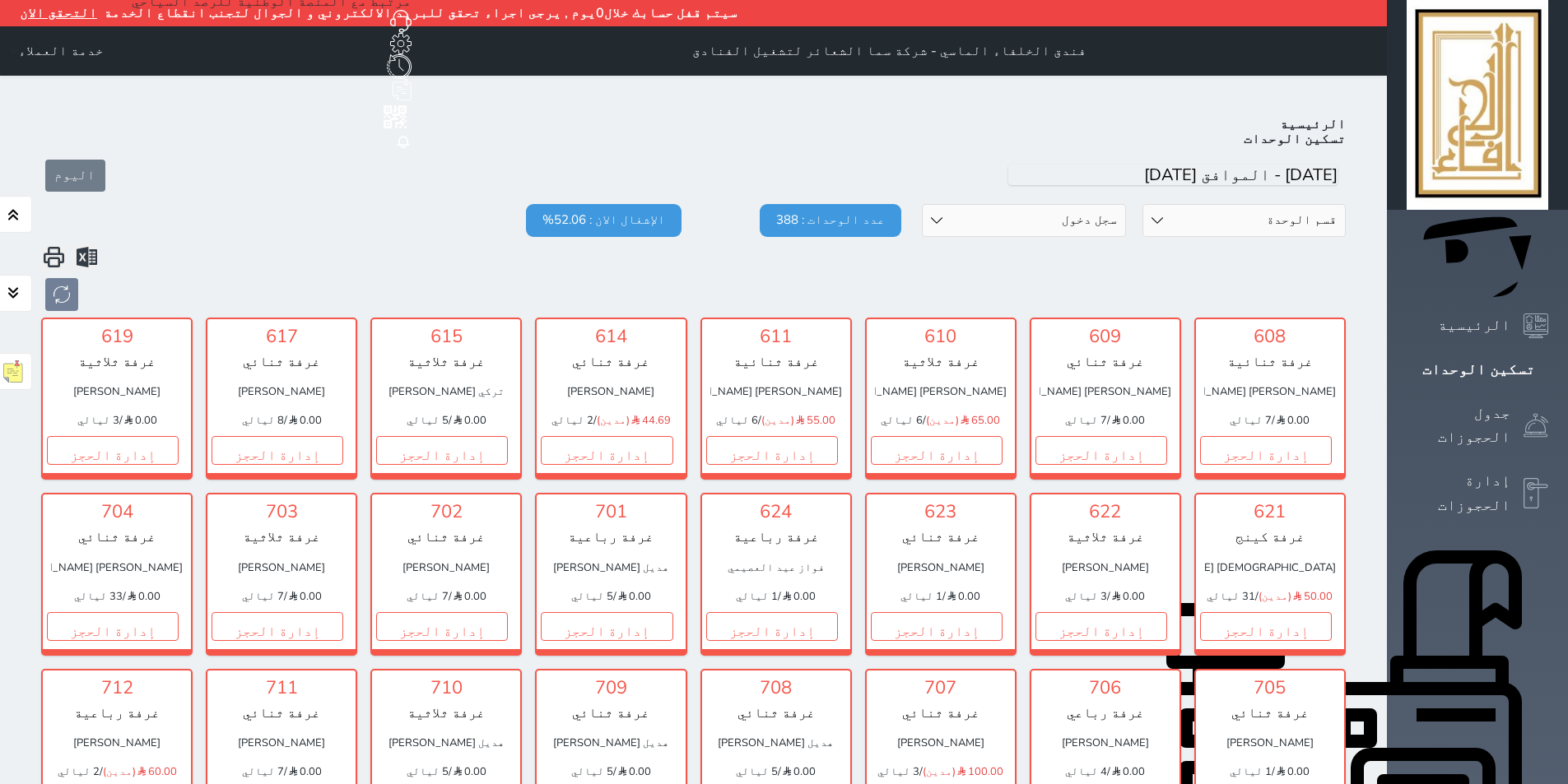 click on "623   غرفة ثنائي
[PERSON_NAME] رشيد
0.00
/   1 ليالي           إدارة الحجز               تغيير الحالة الى صيانة                 نوع الصيانة
خارج الخدمة
عطل في التكيف
صيانة الحمامات
[GEOGRAPHIC_DATA]
صيانة الدولاب
نظافة الموكيت
إصلاح الستارة
عطل كالون الباب
التاريخ المتوقع للانتهاء       حفظ" at bounding box center (941, 573) 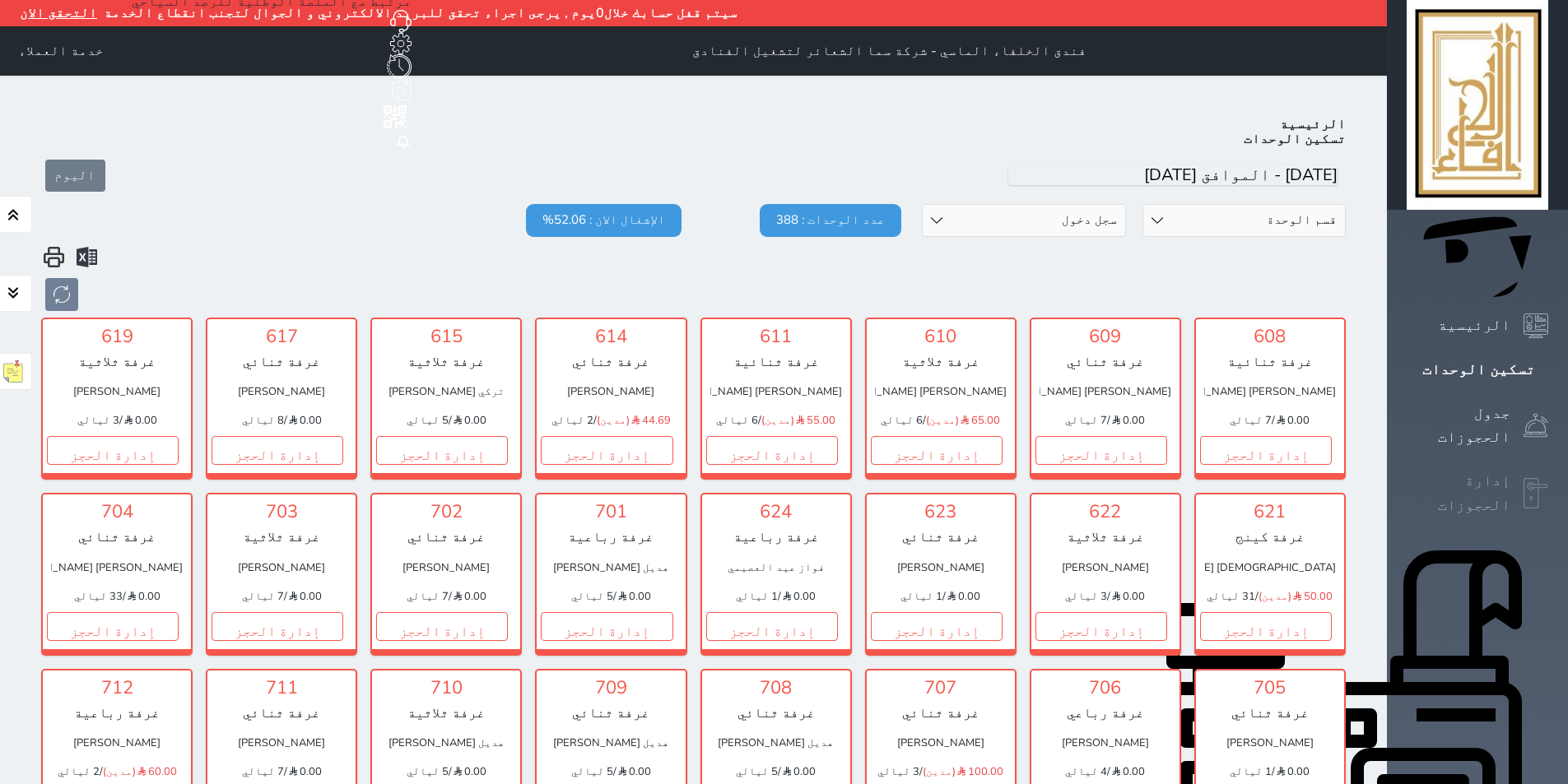 click 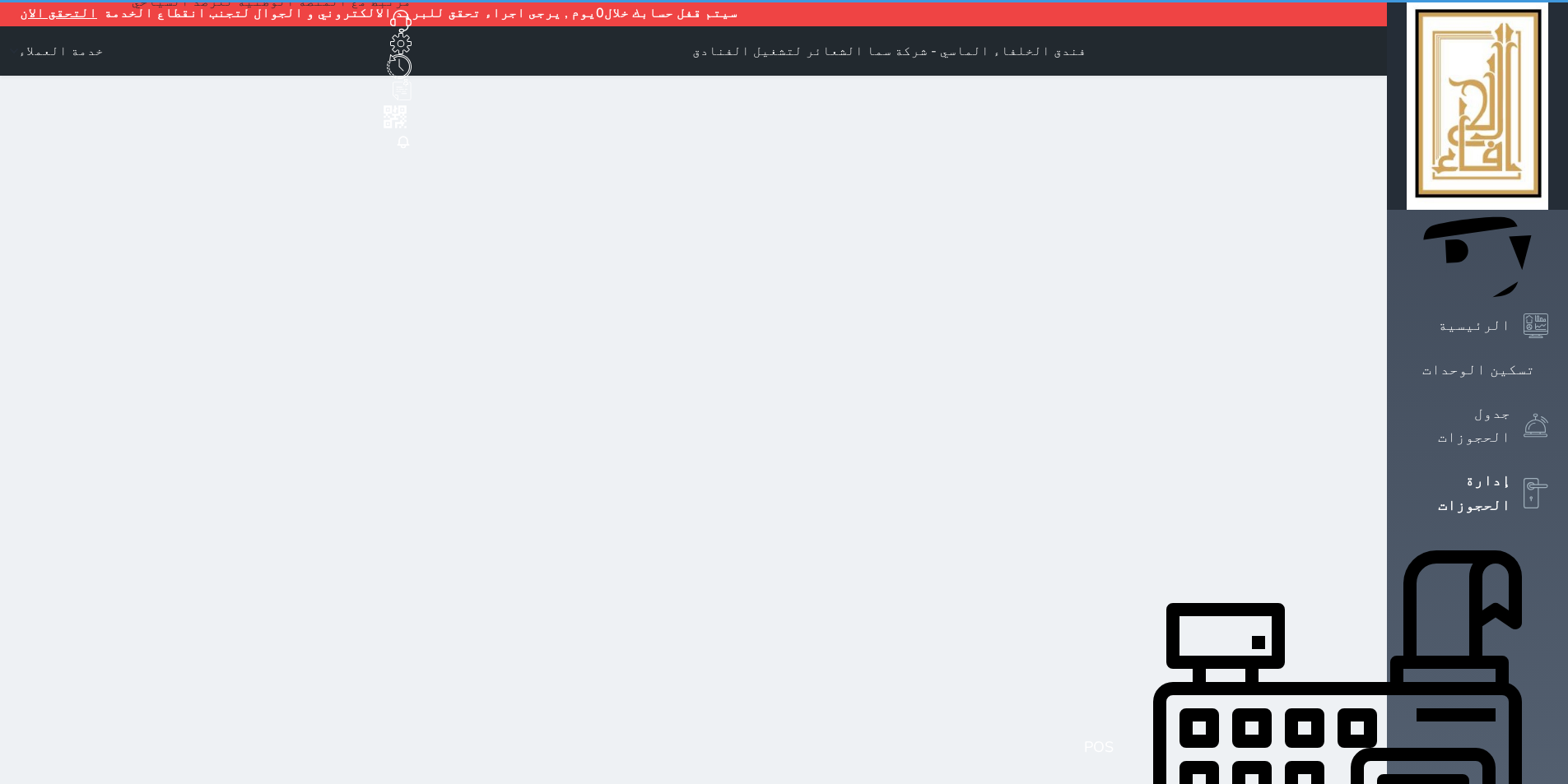 select on "open_all" 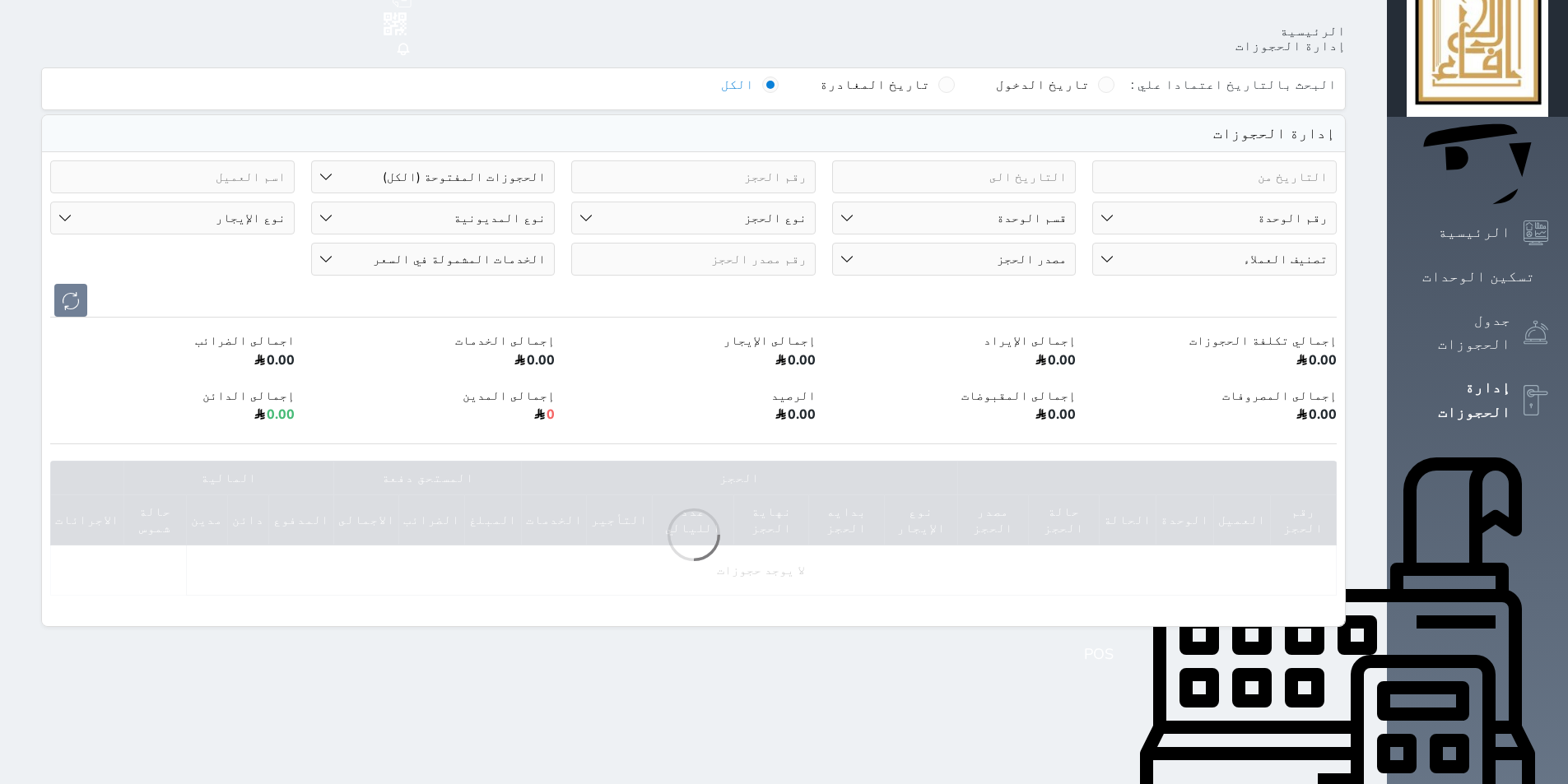 scroll, scrollTop: 192, scrollLeft: 0, axis: vertical 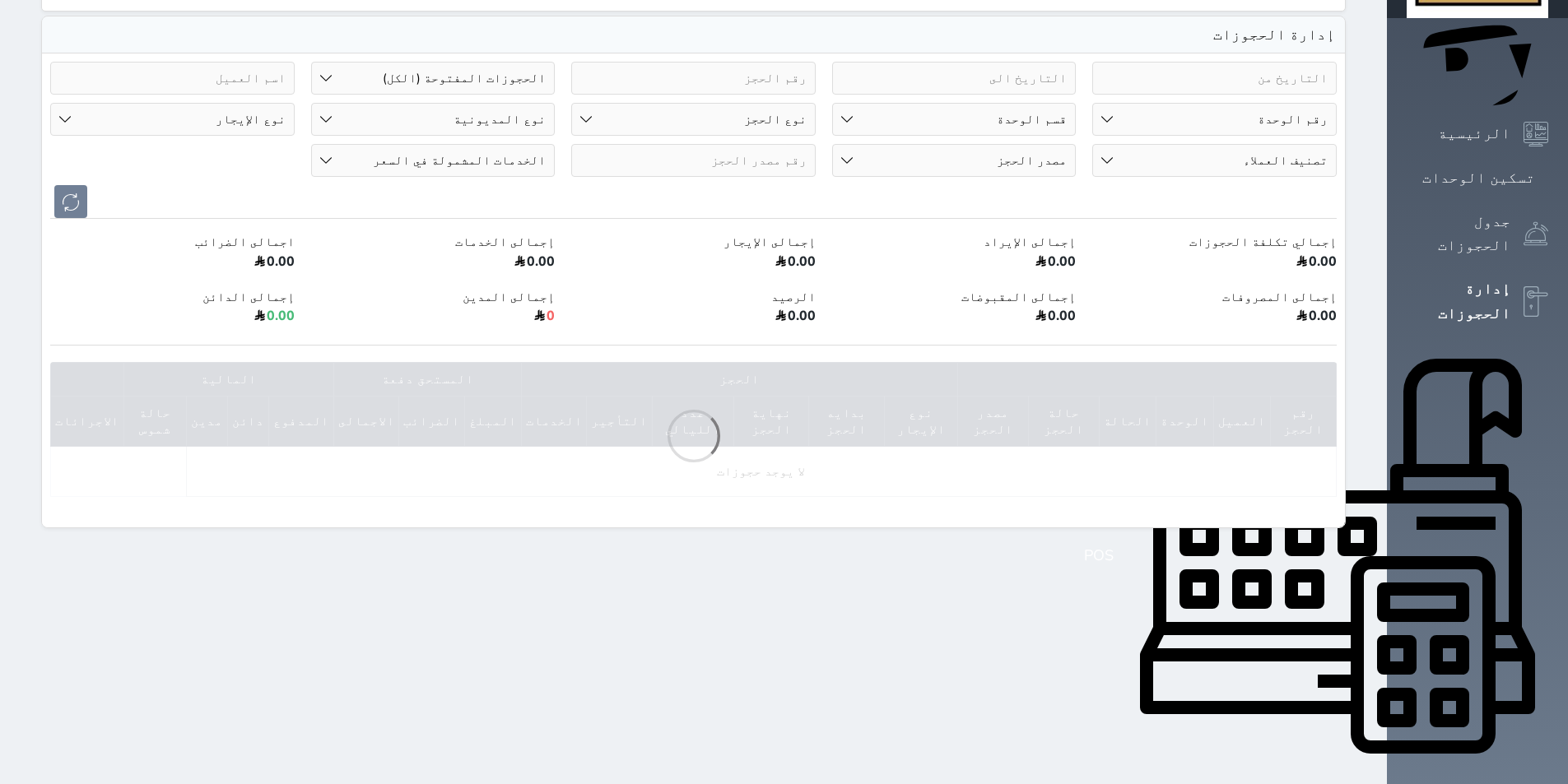 click on "حالة الحجز
الحجوزات المفتوحة (الكل)
الحجوزات المغلقة (الكل)
الحجوزات المفتوحة (مسجل دخول)
الحجوزات المغلقة (تسجيل مغادرة)
الحجوزات لم تسجل دخول
الحجوزات المؤكدة (الكل)
الحجوزات الملغية
الحجوزات المنتهية مهلة دفعها
حجوزات بانتظار الدفع
رقم الوحدة
101 - غرفة رباعية
102 - غرفة ثنائي
103 - غرفة ثلاثية
104 - غرفة ثنائي
105 - غرفة ثنائي
فردي" at bounding box center (693, 140) 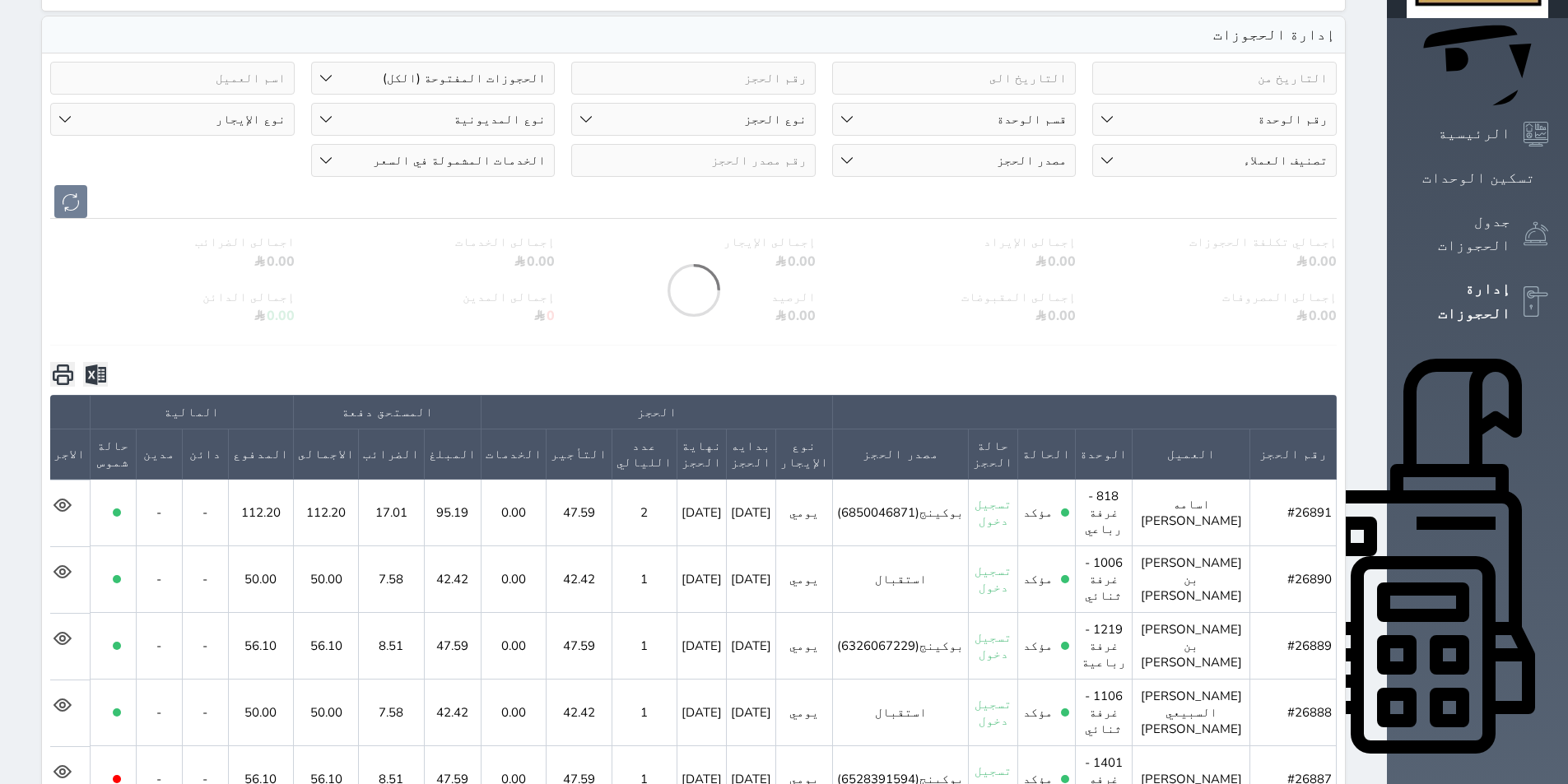 click on "حالة الحجز
الحجوزات المفتوحة (الكل)
الحجوزات المغلقة (الكل)
الحجوزات المفتوحة (مسجل دخول)
الحجوزات المغلقة (تسجيل مغادرة)
الحجوزات لم تسجل دخول
الحجوزات المؤكدة (الكل)
الحجوزات الملغية
الحجوزات المنتهية مهلة دفعها
حجوزات بانتظار الدفع
رقم الوحدة
101 - غرفة رباعية
102 - غرفة ثنائي
103 - غرفة ثلاثية
104 - غرفة ثنائي
105 - غرفة ثنائي
فردي" at bounding box center (693, 140) 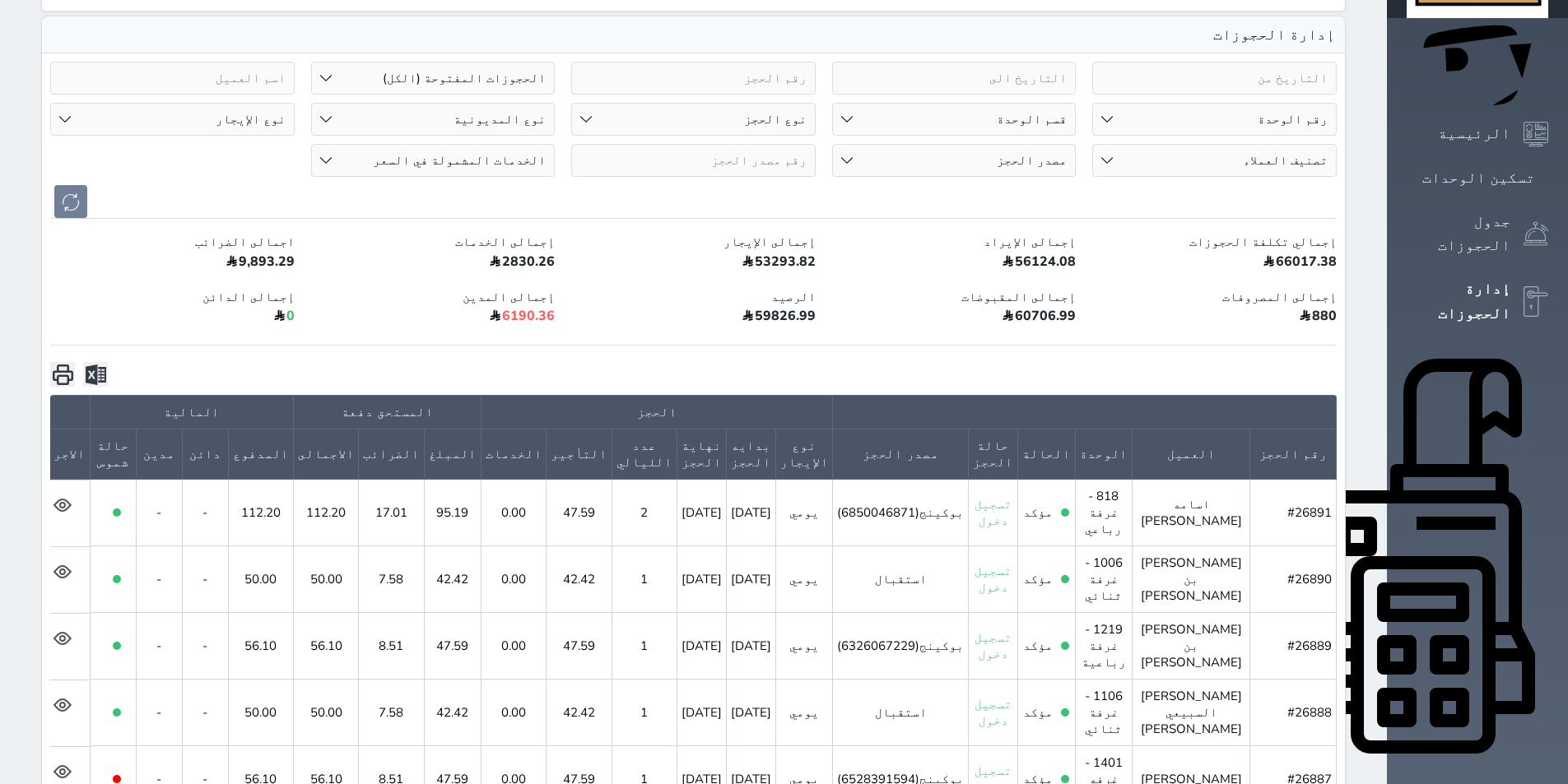 click on "رقم الوحدة
101 - غرفة رباعية
102 - غرفة ثنائي
103 - غرفة ثلاثية
104 - غرفة ثنائي
105 - غرفة ثنائي
106 - غرفة ثلاثية
107 - غرفة ثنائى
108 - غرفة ثنائي
109 - غرفة ثنائى
110 - غرفة ثلاثية
111 - غرفة ثنائي
112 - غرفة رباعية
113 - غرفة رباعية
114 - غرفة ثنائي
115 - غرفة ثلاثية
116 - غرفة كينج
117 - غرفة ثنائي" at bounding box center [1214, 119] 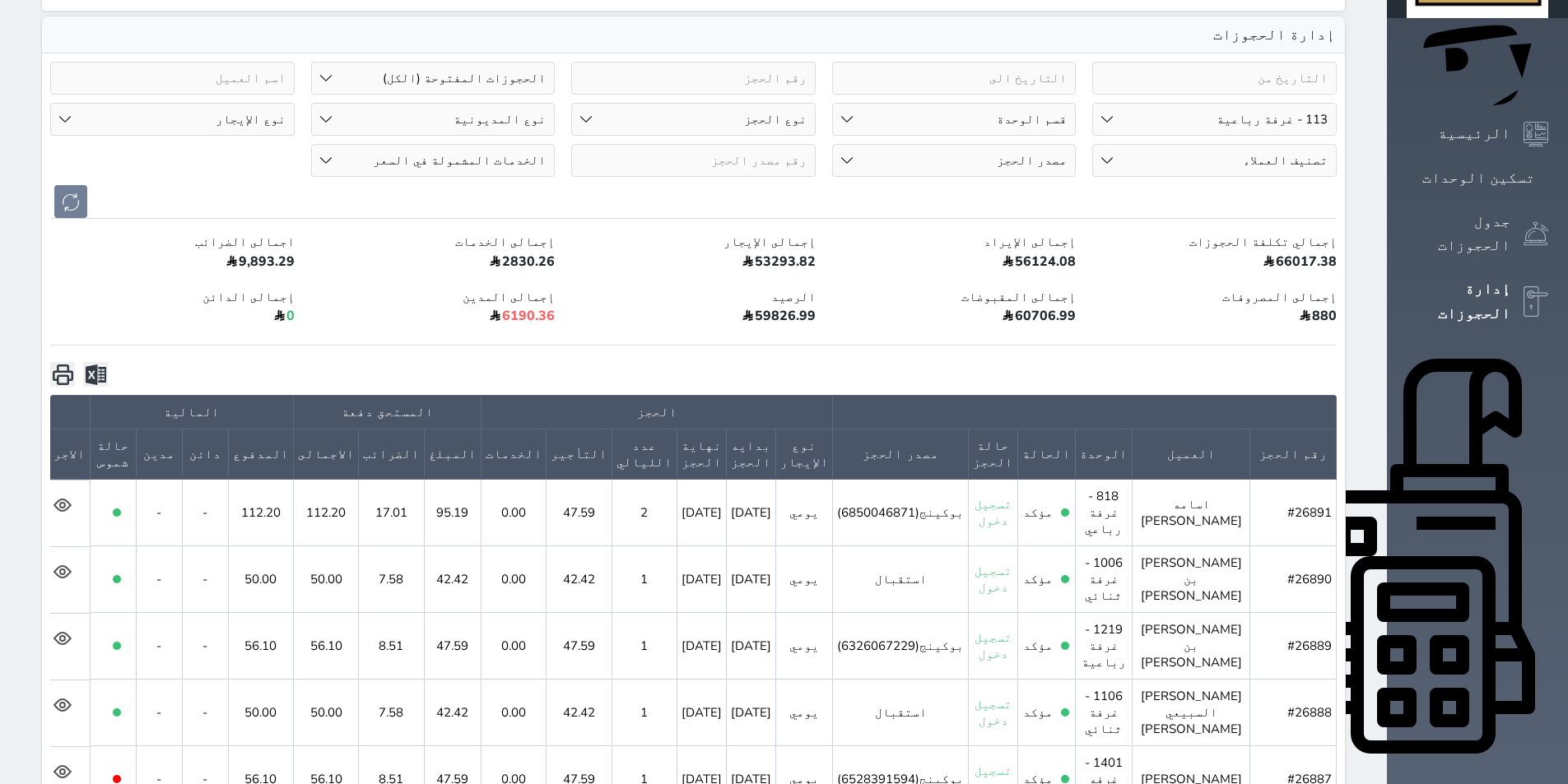 click on "رقم الوحدة
101 - غرفة رباعية
102 - غرفة ثنائي
103 - غرفة ثلاثية
104 - غرفة ثنائي
105 - غرفة ثنائي
106 - غرفة ثلاثية
107 - غرفة ثنائى
108 - غرفة ثنائي
109 - غرفة ثنائى
110 - غرفة ثلاثية
111 - غرفة ثنائي
112 - غرفة رباعية
113 - غرفة رباعية
114 - غرفة ثنائي
115 - غرفة ثلاثية
116 - غرفة كينج
117 - غرفة ثنائي" at bounding box center [1214, 119] 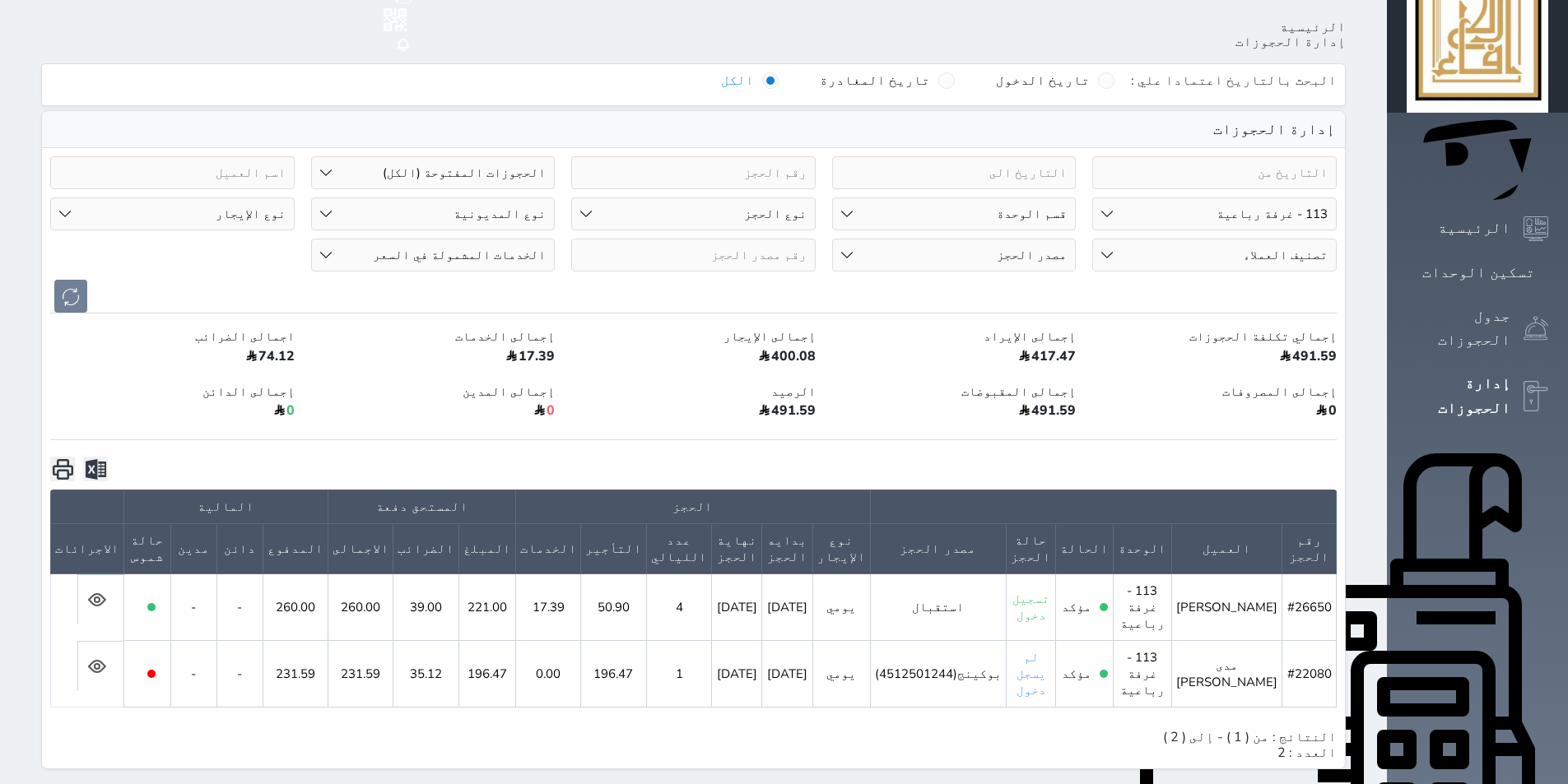 scroll, scrollTop: 0, scrollLeft: 0, axis: both 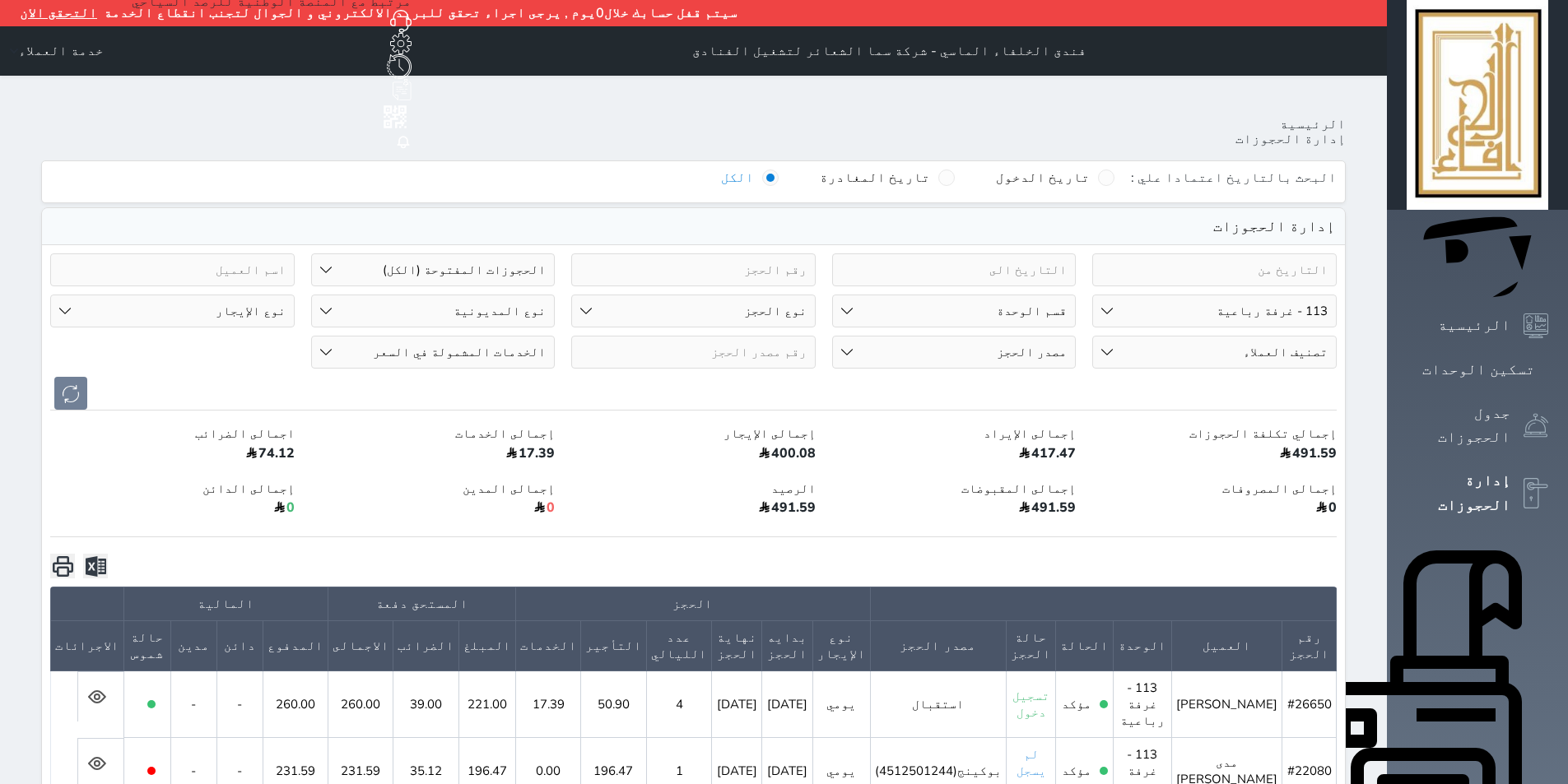 click on "رقم الوحدة
101 - غرفة رباعية
102 - غرفة ثنائي
103 - غرفة ثلاثية
104 - غرفة ثنائي
105 - غرفة ثنائي
106 - غرفة ثلاثية
107 - غرفة ثنائى
108 - غرفة ثنائي
109 - غرفة ثنائى
110 - غرفة ثلاثية
111 - غرفة ثنائي
112 - غرفة رباعية
113 - غرفة رباعية
114 - غرفة ثنائي
115 - غرفة ثلاثية
116 - غرفة كينج
117 - غرفة ثنائي" at bounding box center (1214, 311) 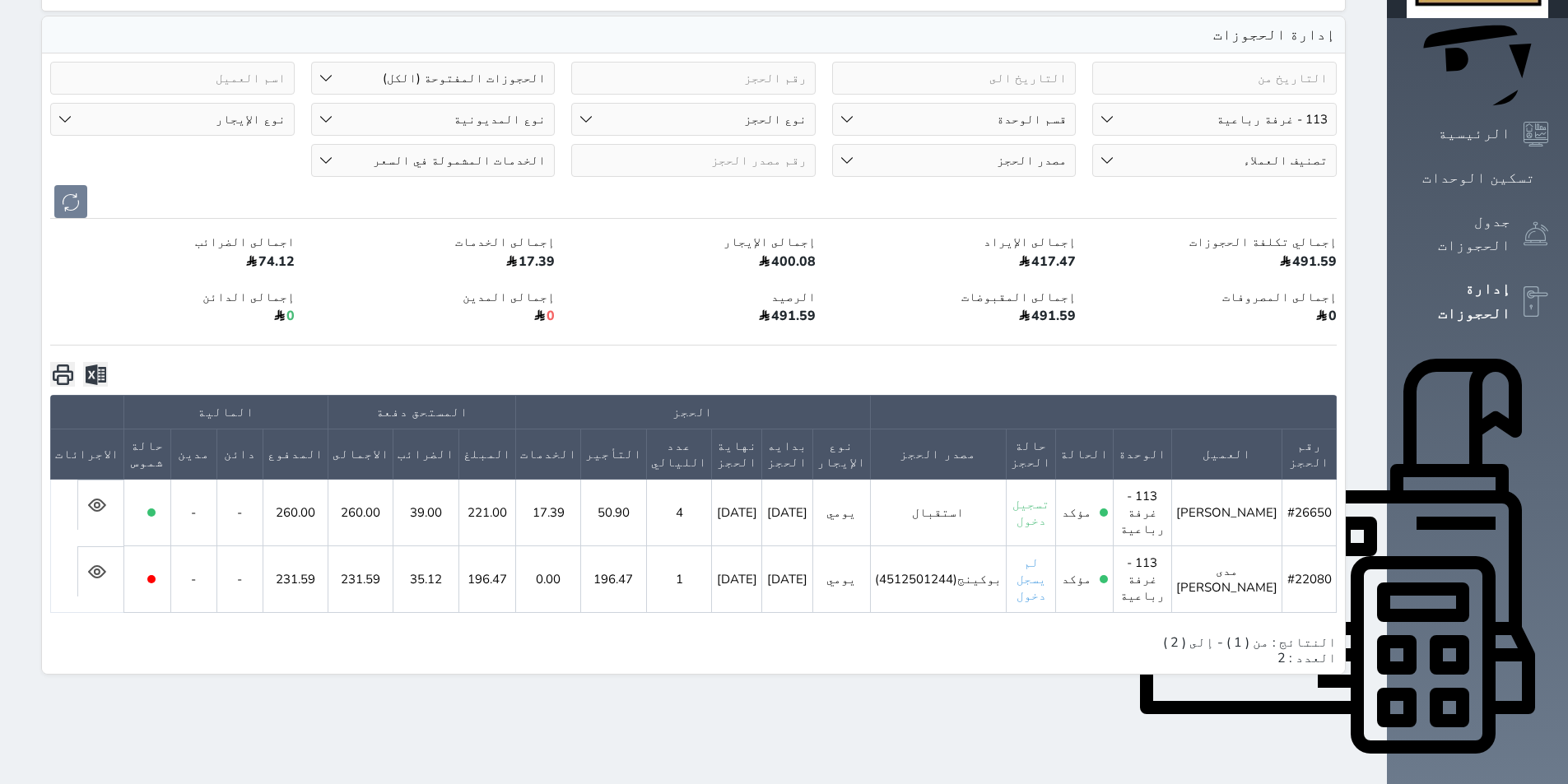 scroll, scrollTop: 0, scrollLeft: 0, axis: both 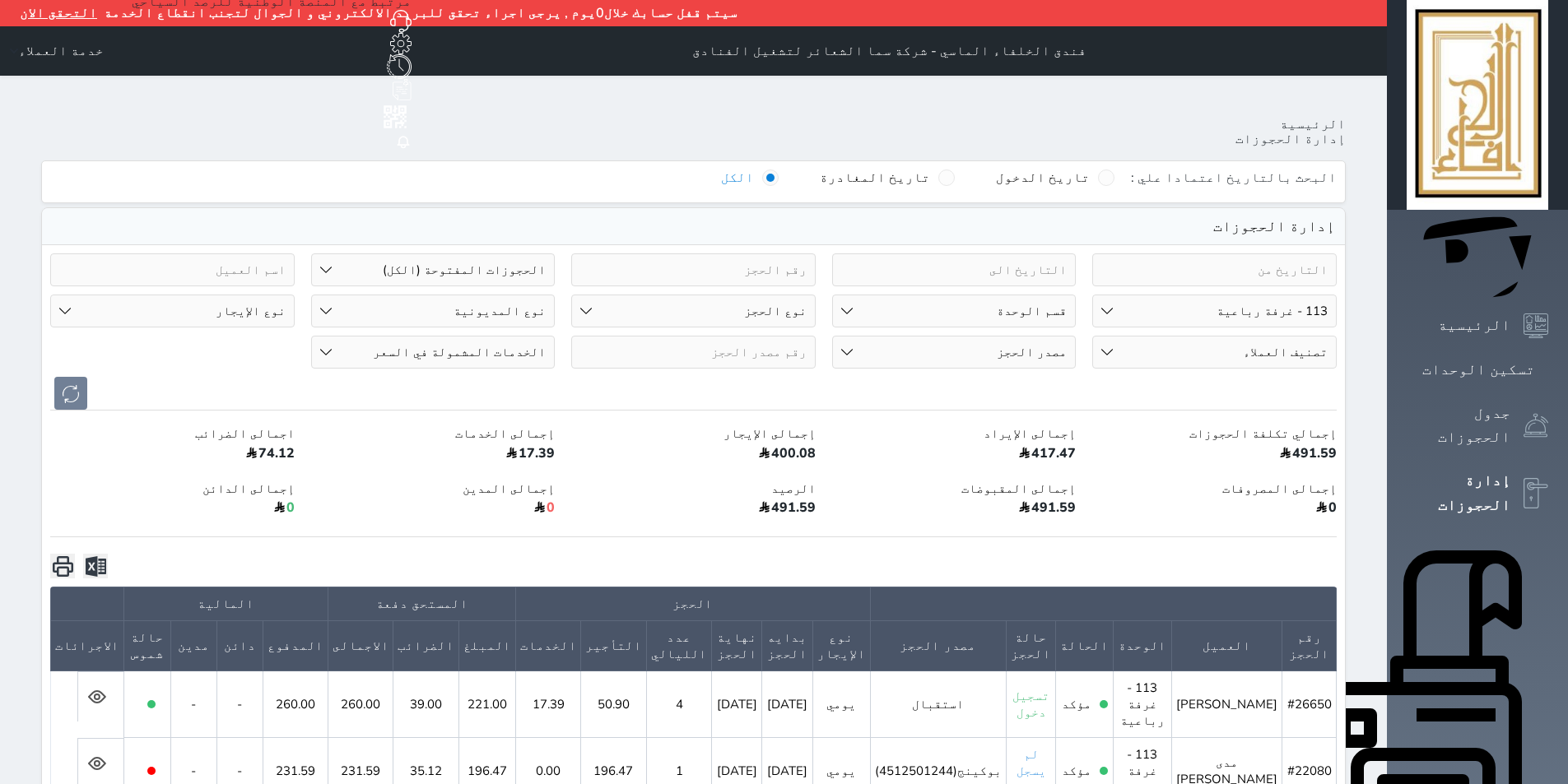 click on "رقم الوحدة
101 - غرفة رباعية
102 - غرفة ثنائي
103 - غرفة ثلاثية
104 - غرفة ثنائي
105 - غرفة ثنائي
106 - غرفة ثلاثية
107 - غرفة ثنائى
108 - غرفة ثنائي
109 - غرفة ثنائى
110 - غرفة ثلاثية
111 - غرفة ثنائي
112 - غرفة رباعية
113 - غرفة رباعية
114 - غرفة ثنائي
115 - غرفة ثلاثية
116 - غرفة كينج
117 - غرفة ثنائي" at bounding box center (1214, 311) 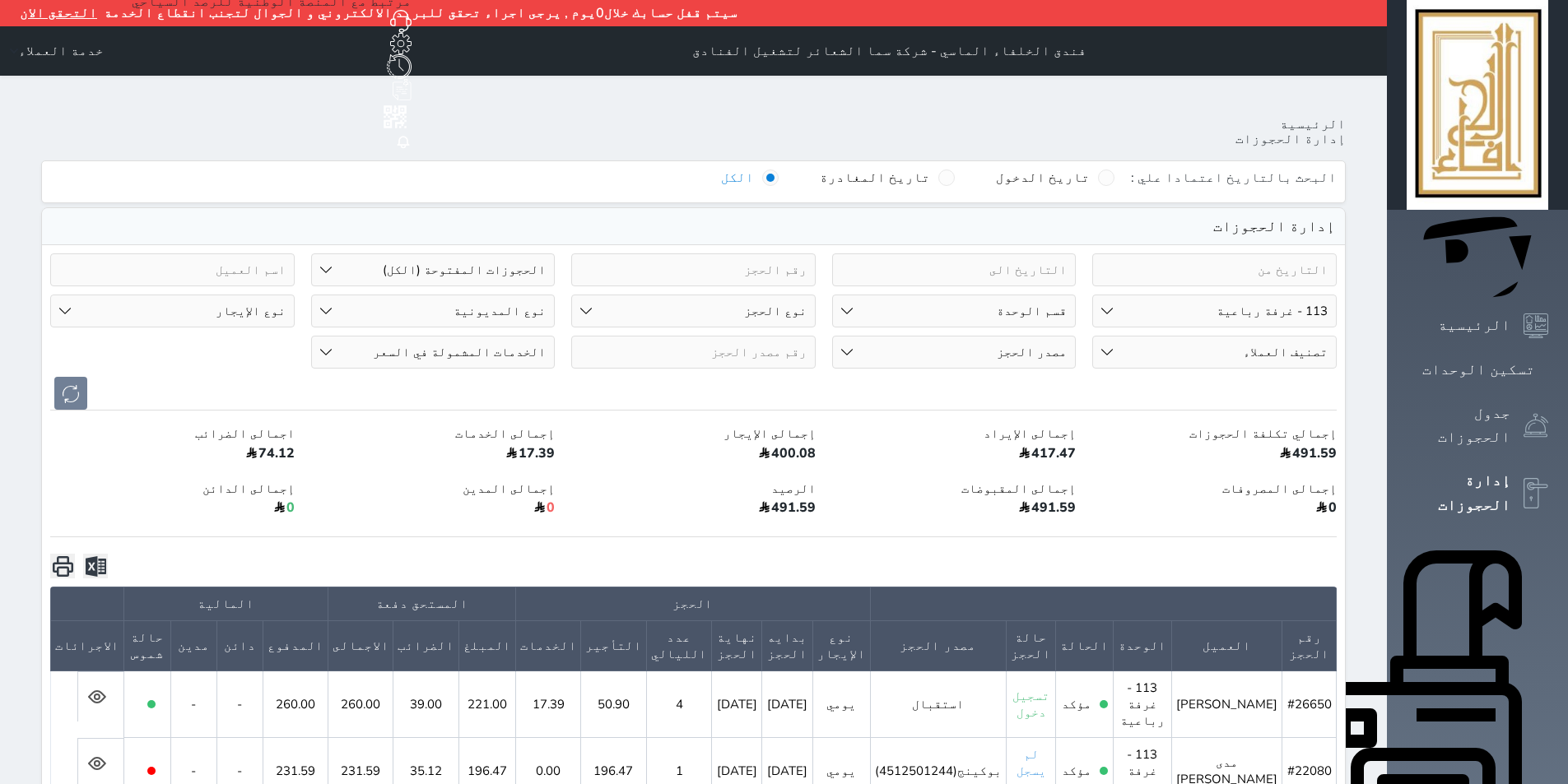 select on "67526" 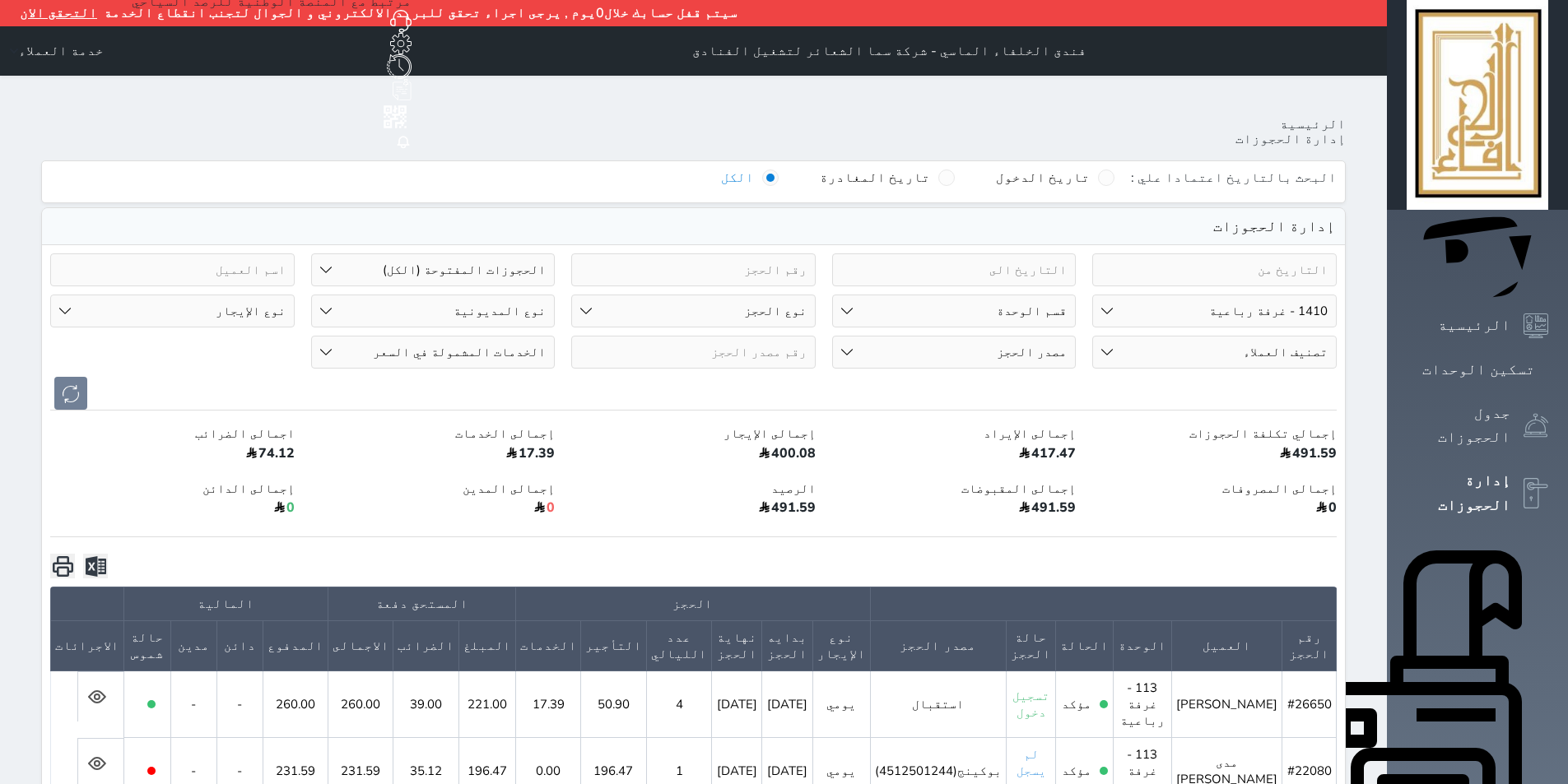 click on "رقم الوحدة
101 - غرفة رباعية
102 - غرفة ثنائي
103 - غرفة ثلاثية
104 - غرفة ثنائي
105 - غرفة ثنائي
106 - غرفة ثلاثية
107 - غرفة ثنائى
108 - غرفة ثنائي
109 - غرفة ثنائى
110 - غرفة ثلاثية
111 - غرفة ثنائي
112 - غرفة رباعية
113 - غرفة رباعية
114 - غرفة ثنائي
115 - غرفة ثلاثية
116 - غرفة كينج
117 - غرفة ثنائي" at bounding box center (1214, 311) 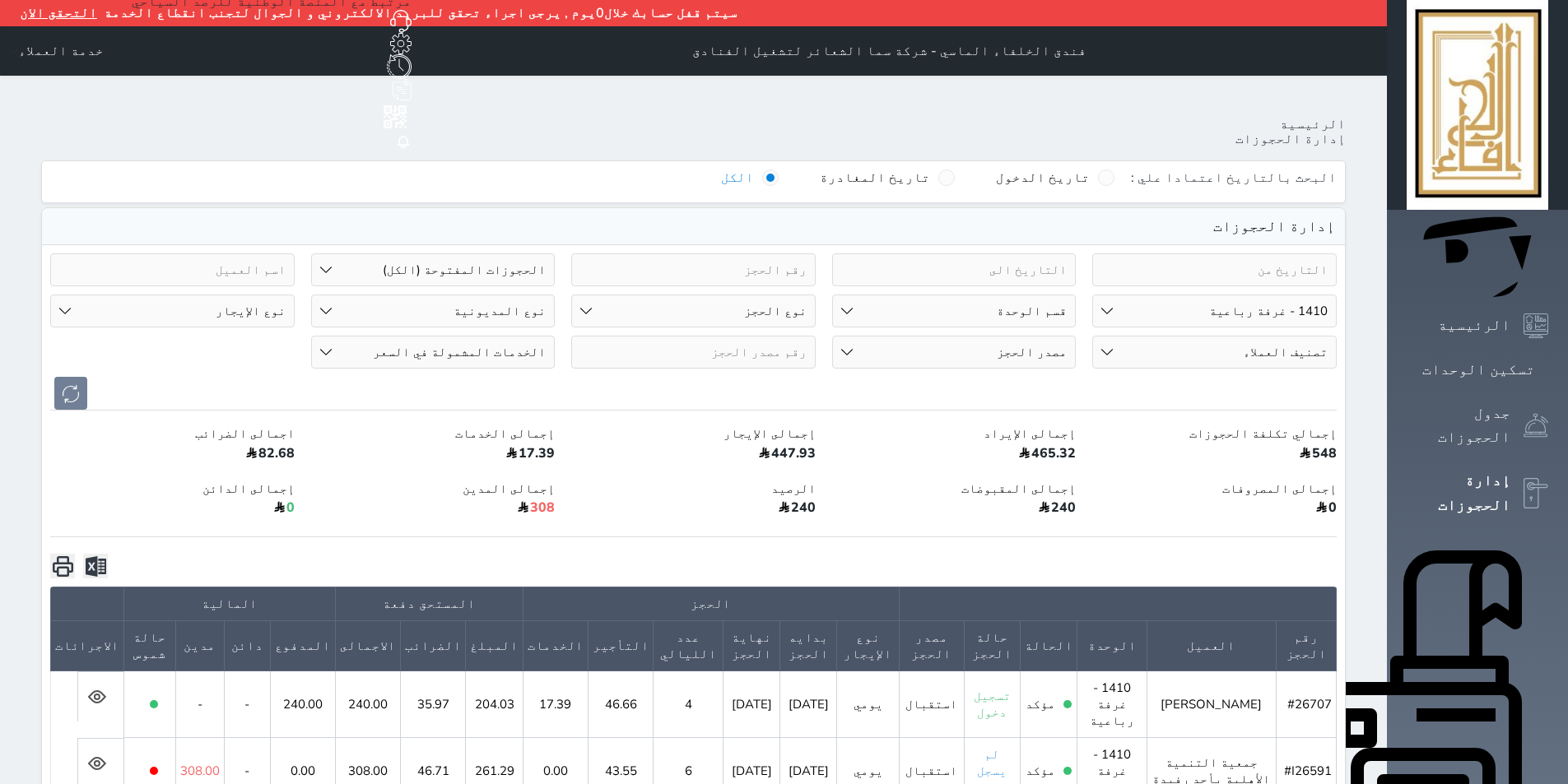 click 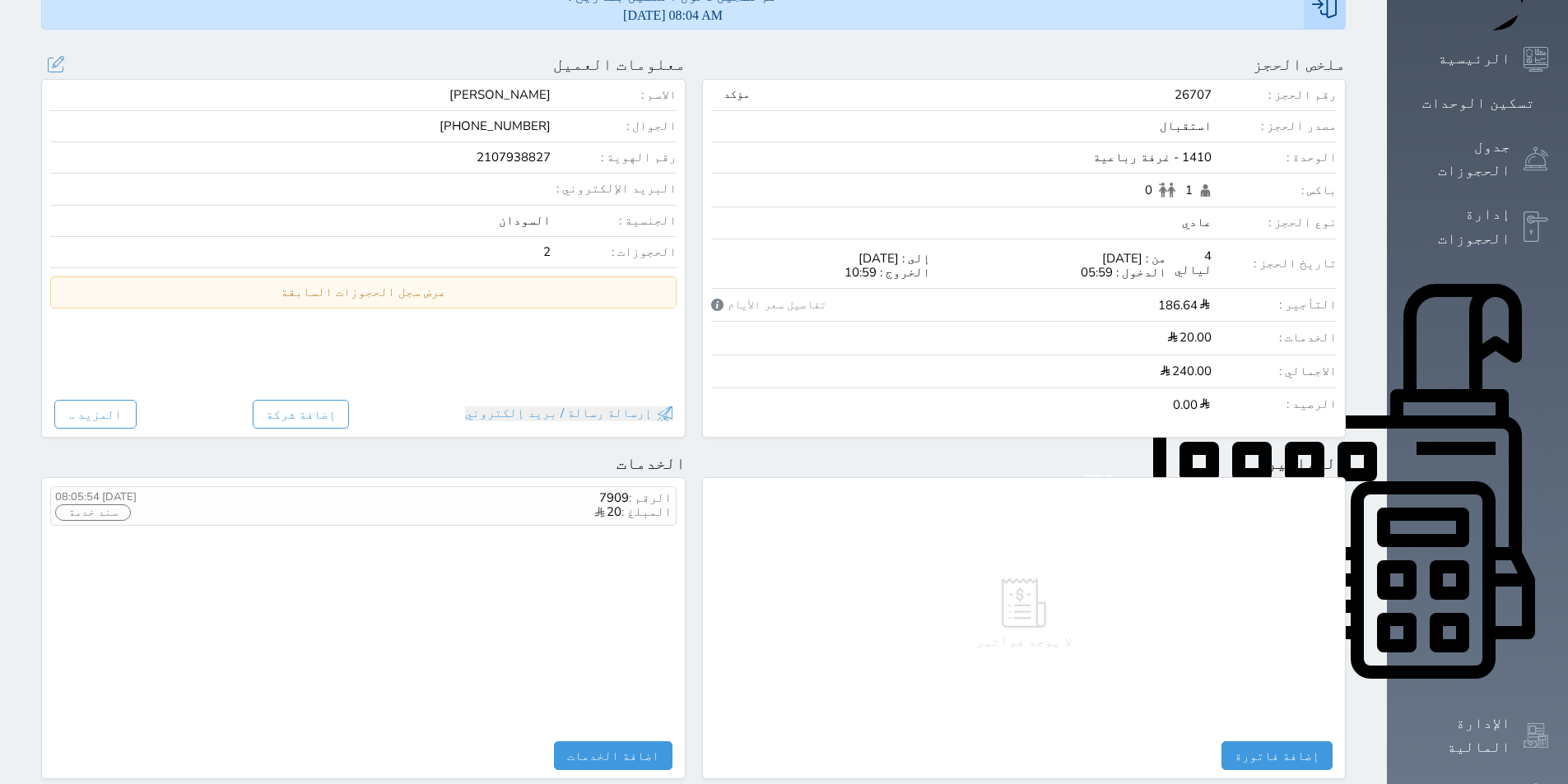 scroll, scrollTop: 0, scrollLeft: 0, axis: both 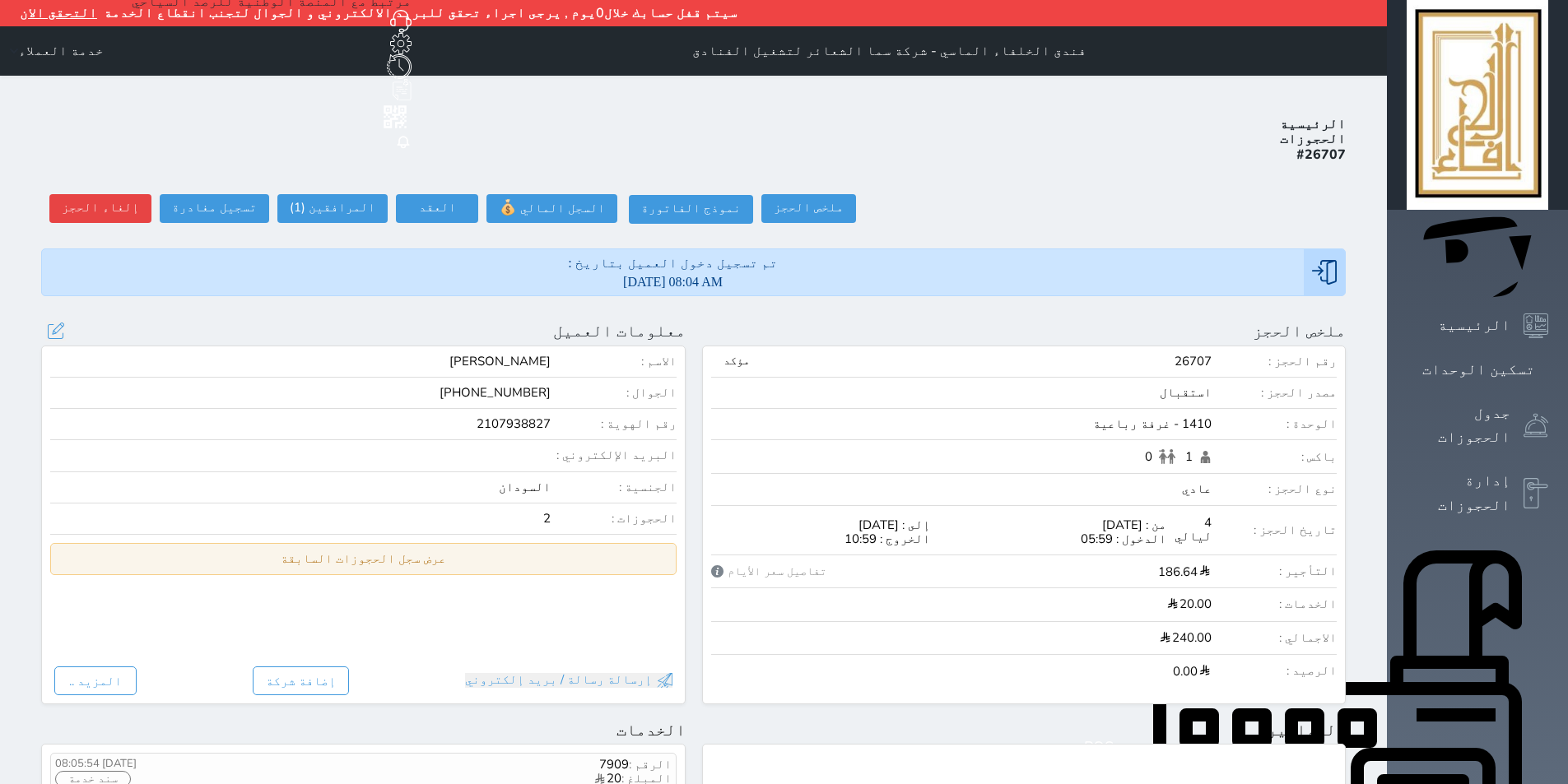 click on "عرض سجل الحجوزات السابقة" at bounding box center [363, 559] 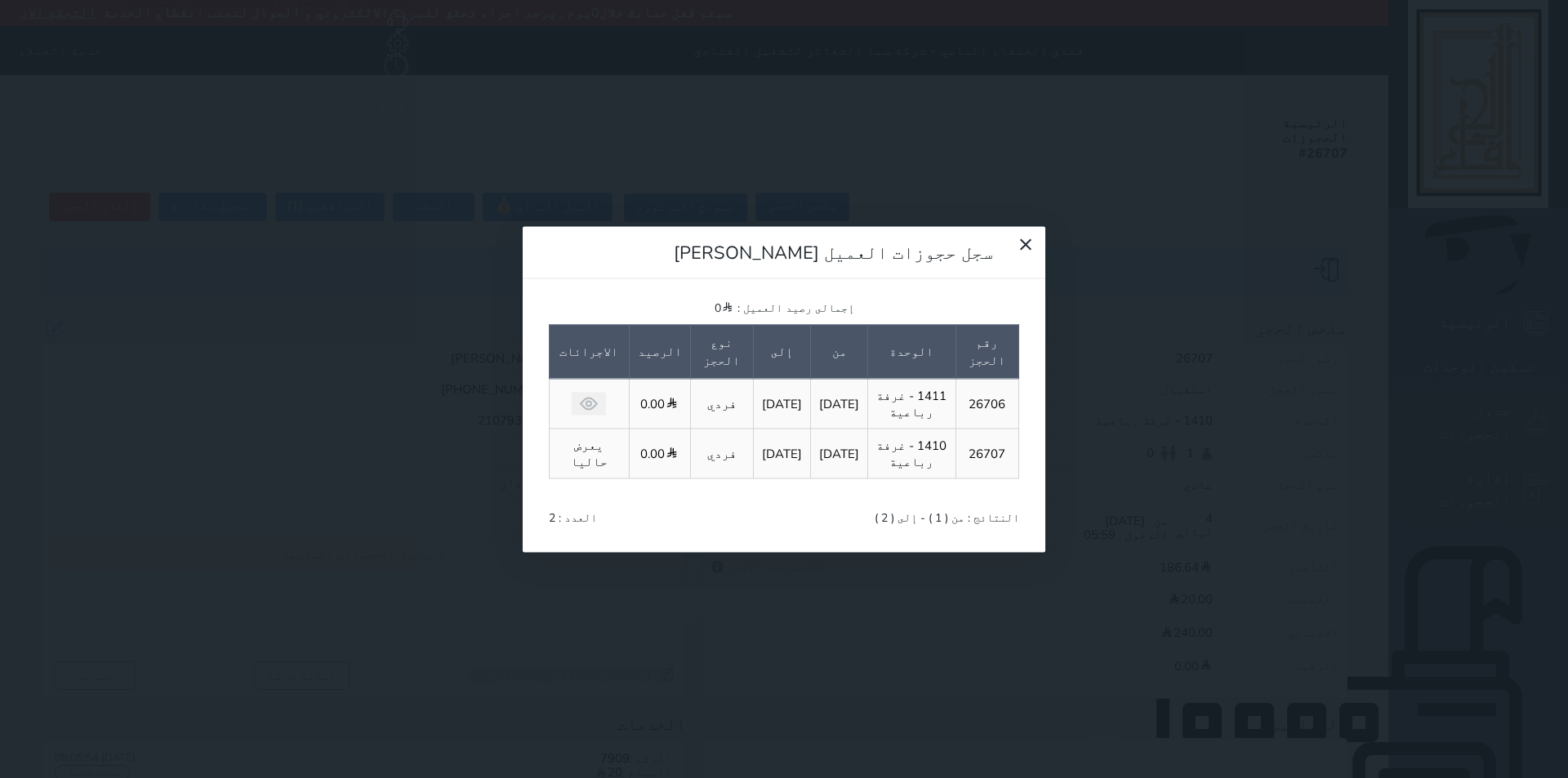click on "سجل حجوزات العميل [PERSON_NAME] رصيد العميل : 0      رقم الحجز   الوحدة   من   إلى   نوع الحجز   الرصيد   الاجرائات   26706   1411 - غرفة رباعية   [DATE]   [DATE]   فردي   0.00    26707   1410 - غرفة  رباعية   [DATE]   [DATE]   فردي   0.00    يعرض حاليا       النتائج  : من ( 1 ) - إلى  ( 2 )   العدد  : 2" at bounding box center (784, 389) 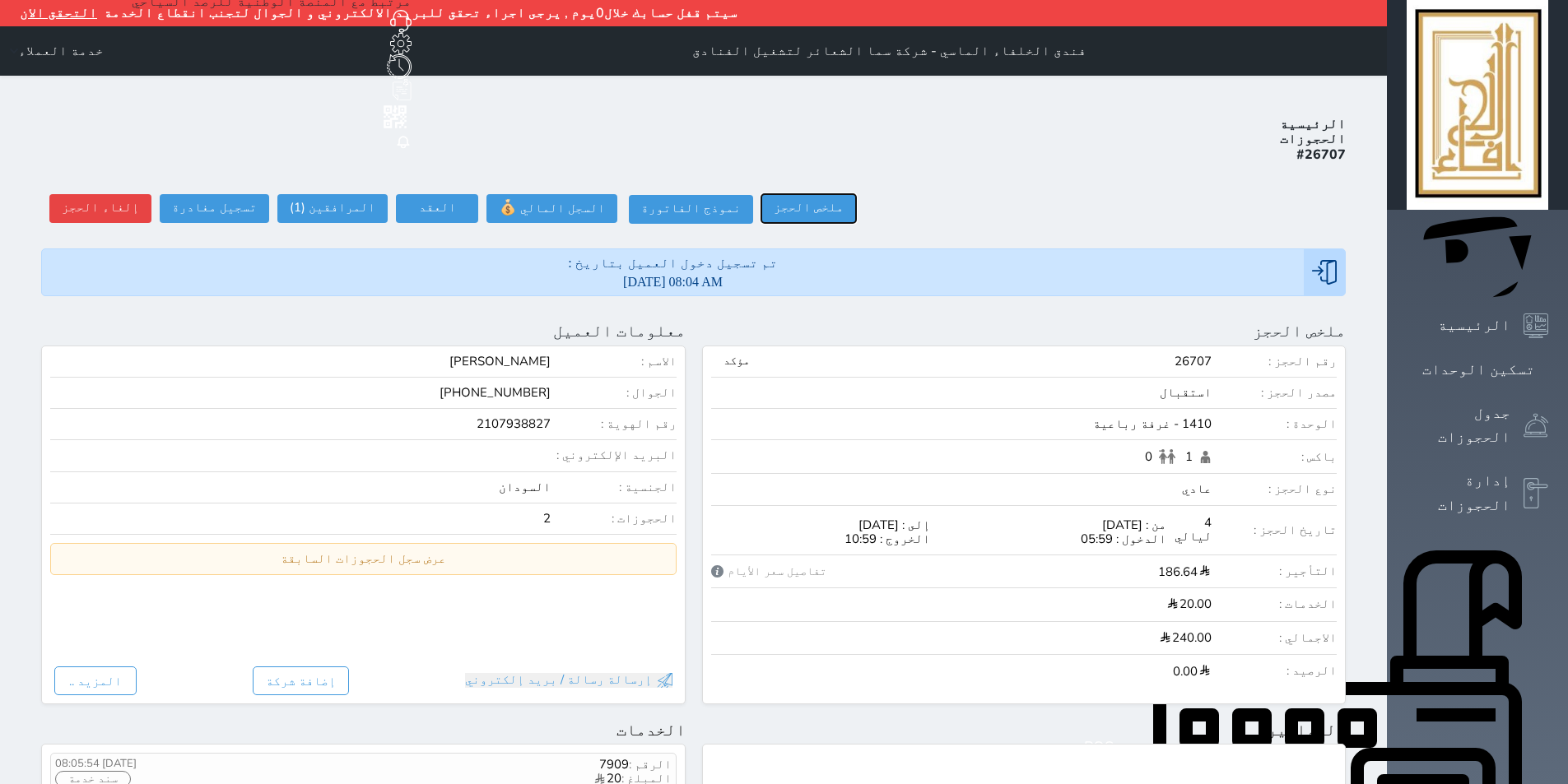 click on "ملخص الحجز         ملخص الحجز #26707                           نموذج الفاتورة   السجل المالي   💰         العقد         العقد #26707                                   العقود الموقعه #26707
العقود الموقعه (0)
#   تاريخ التوقيع   الاجرائات       المرافقين (1)         المرافقين                 البحث عن المرافقين :        الاسم       رقم الهوية       البريد الإلكتروني       الجوال           تغيير العميل            اختر المرافق   اختر المرافق   اسراء ابشر ادم [PERSON_NAME]   الاسم *     الجنس    اختر الجنس   ذكر انثى   تاريخ الميلاد *         تاريخ الميلاد الهجرى         صلة القرابة
اختر صلة القرابة   ابن [PERSON_NAME] زوجة اخ اخت اب ام زوج أخرى   *" at bounding box center (693, 209) 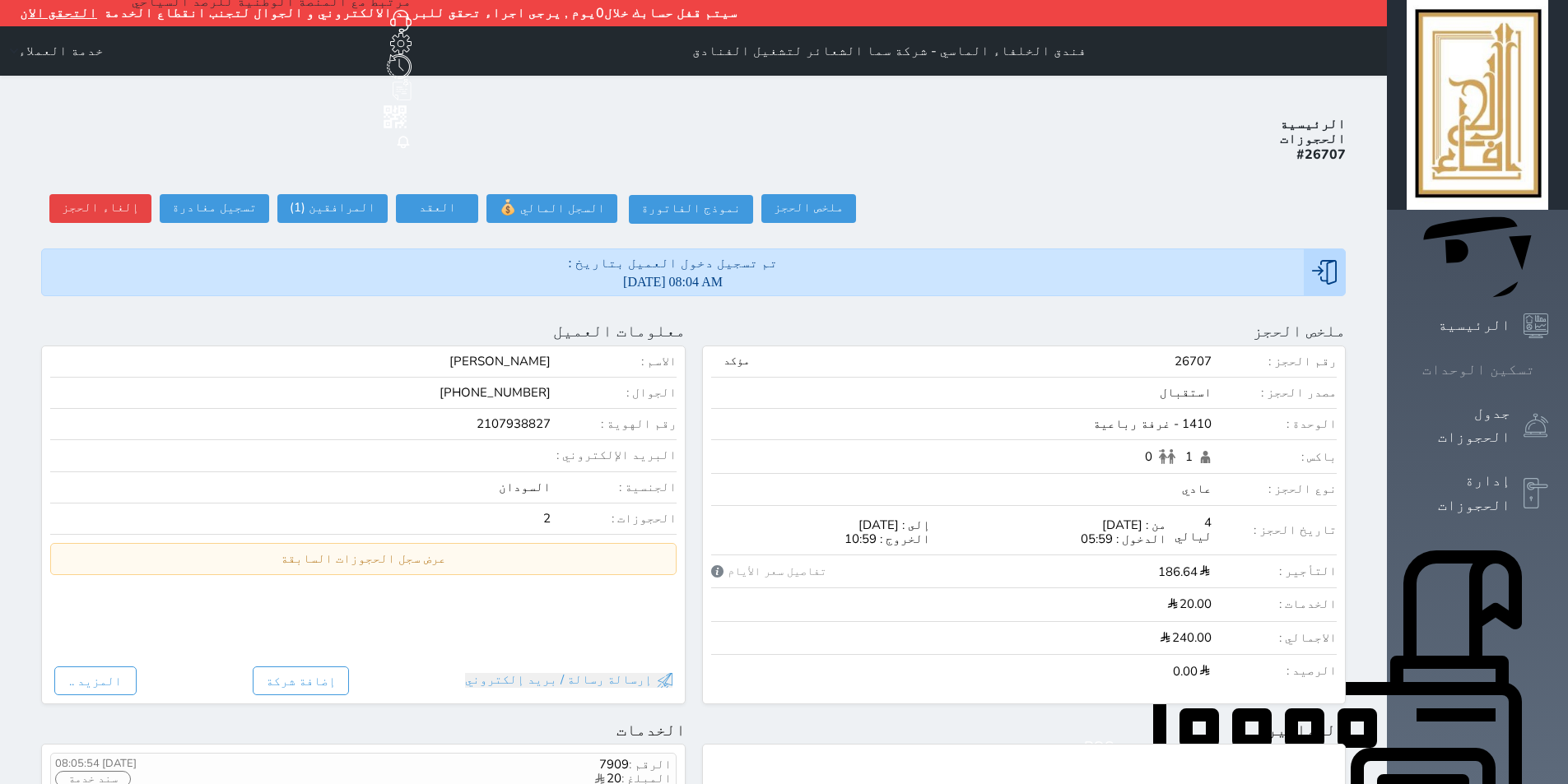 click on "تسكين الوحدات" at bounding box center (1477, 369) 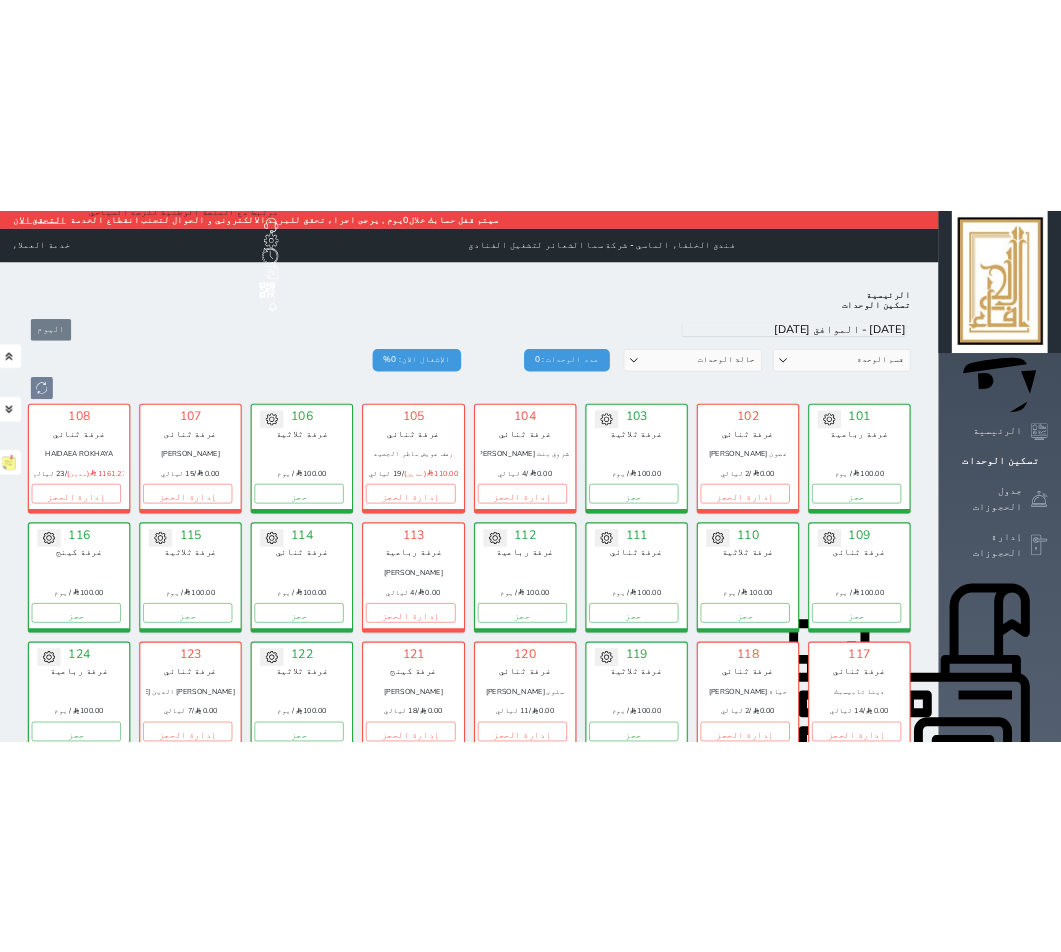 scroll, scrollTop: 110, scrollLeft: 0, axis: vertical 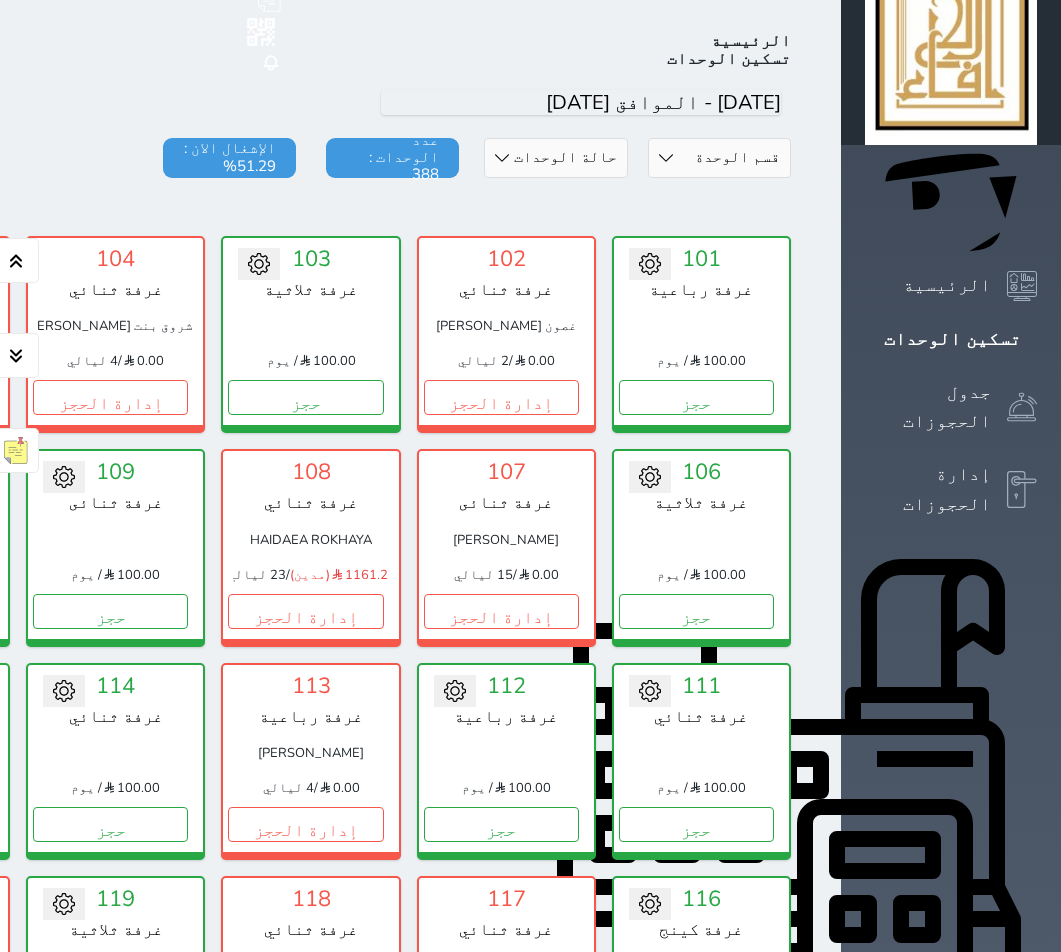 click on "قسم الوحدة   غرفه رباعية سرير كينج غرفة ثلاثة غرفة ثنائي" at bounding box center (719, 158) 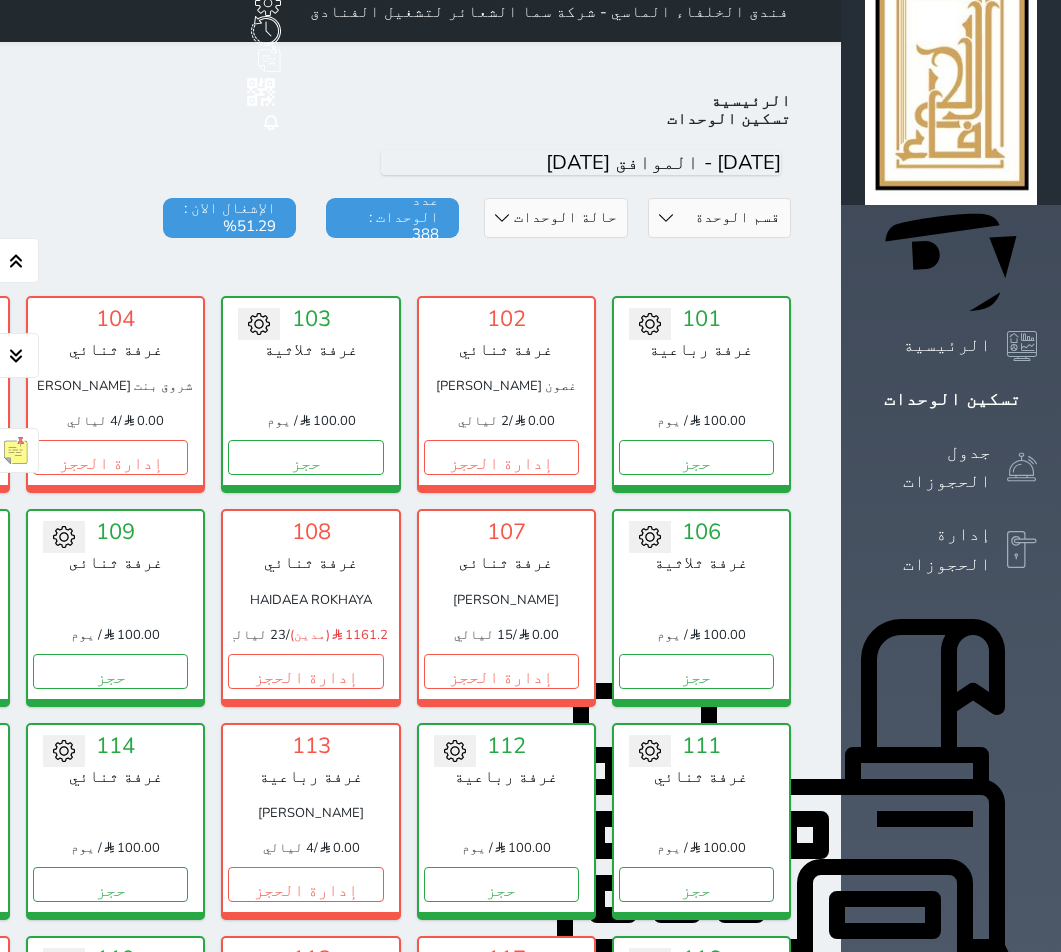 scroll, scrollTop: 0, scrollLeft: 0, axis: both 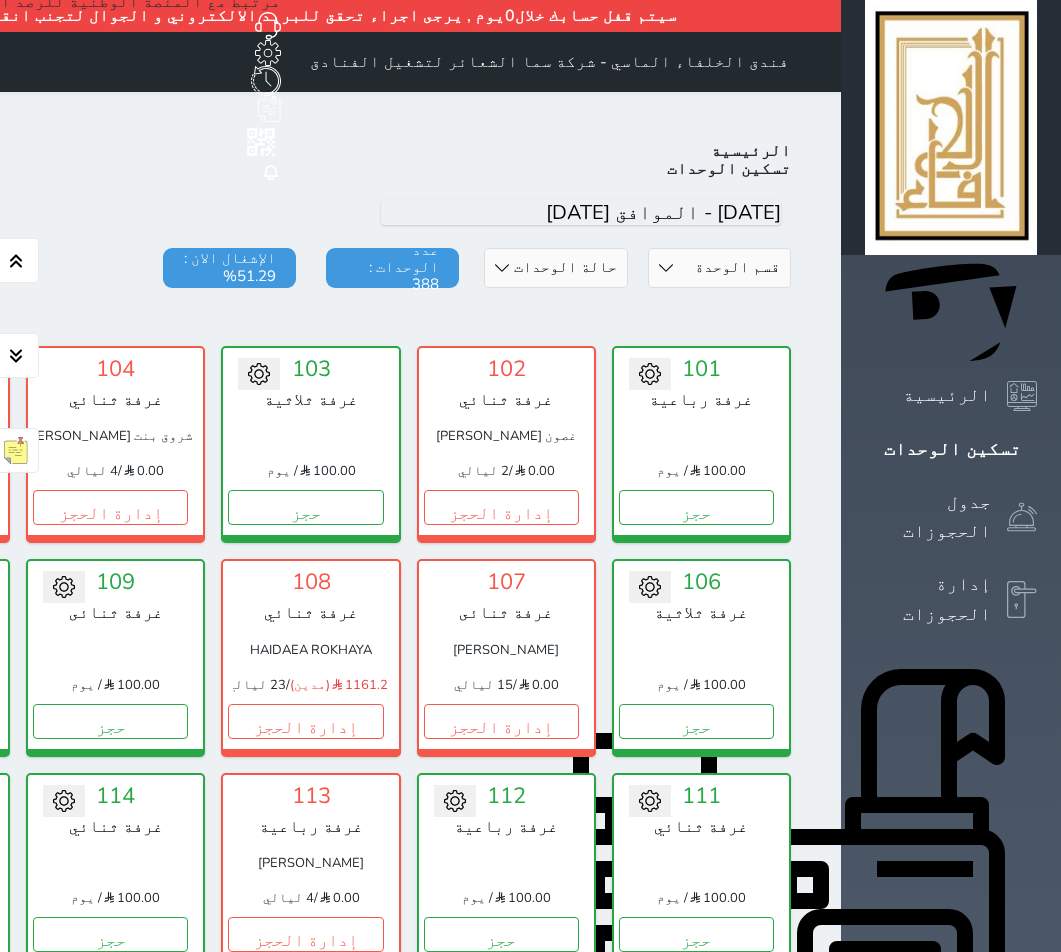click on "قسم الوحدة   غرفه رباعية سرير كينج غرفة ثلاثة غرفة ثنائي" at bounding box center (719, 268) 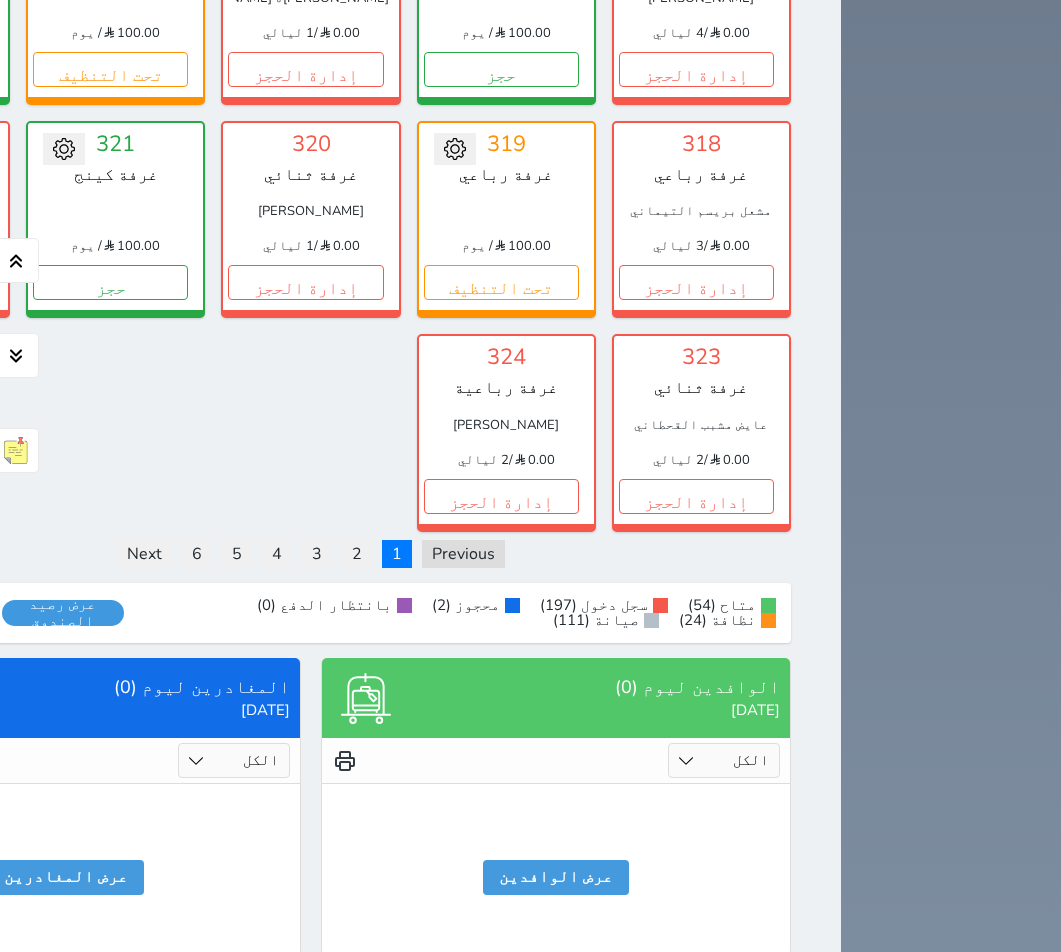 scroll, scrollTop: 3400, scrollLeft: 0, axis: vertical 